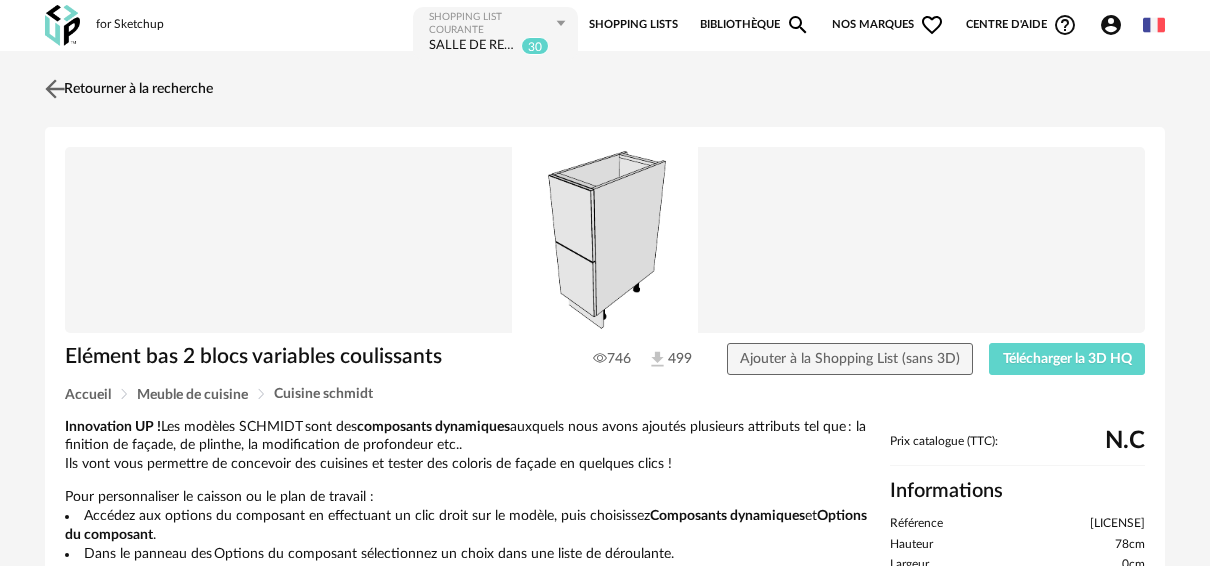 scroll, scrollTop: 0, scrollLeft: 0, axis: both 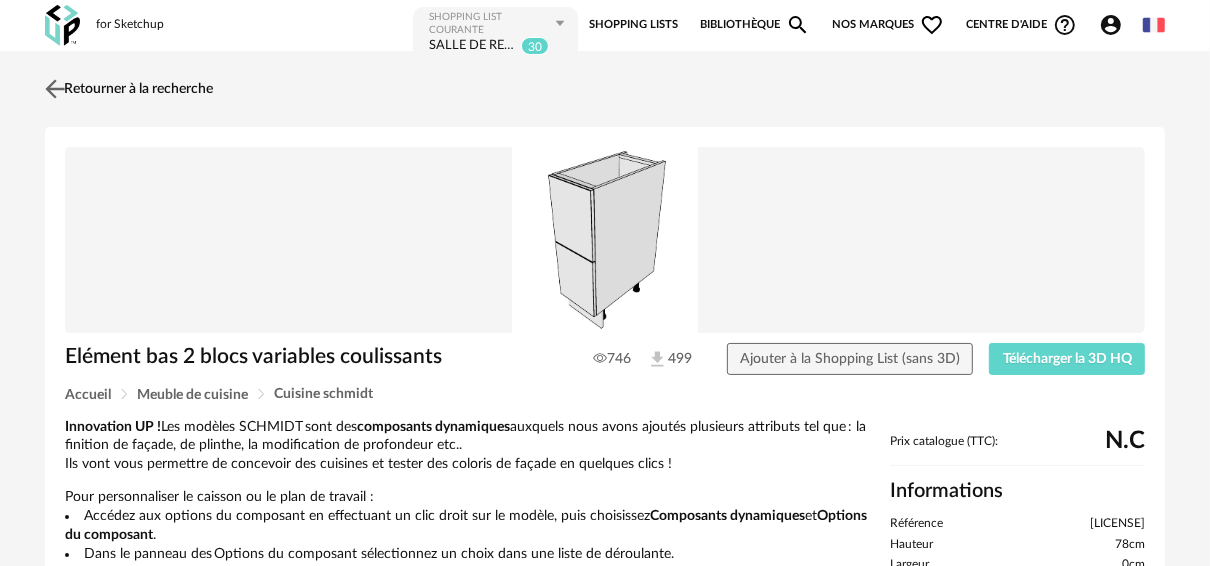 click at bounding box center (55, 88) 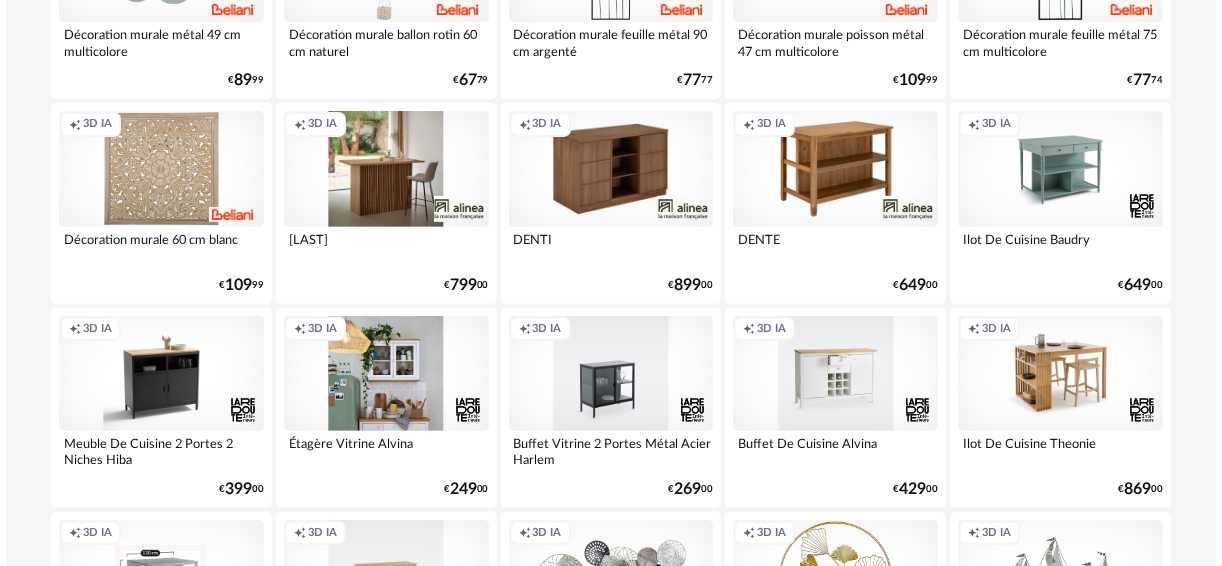 scroll, scrollTop: 0, scrollLeft: 0, axis: both 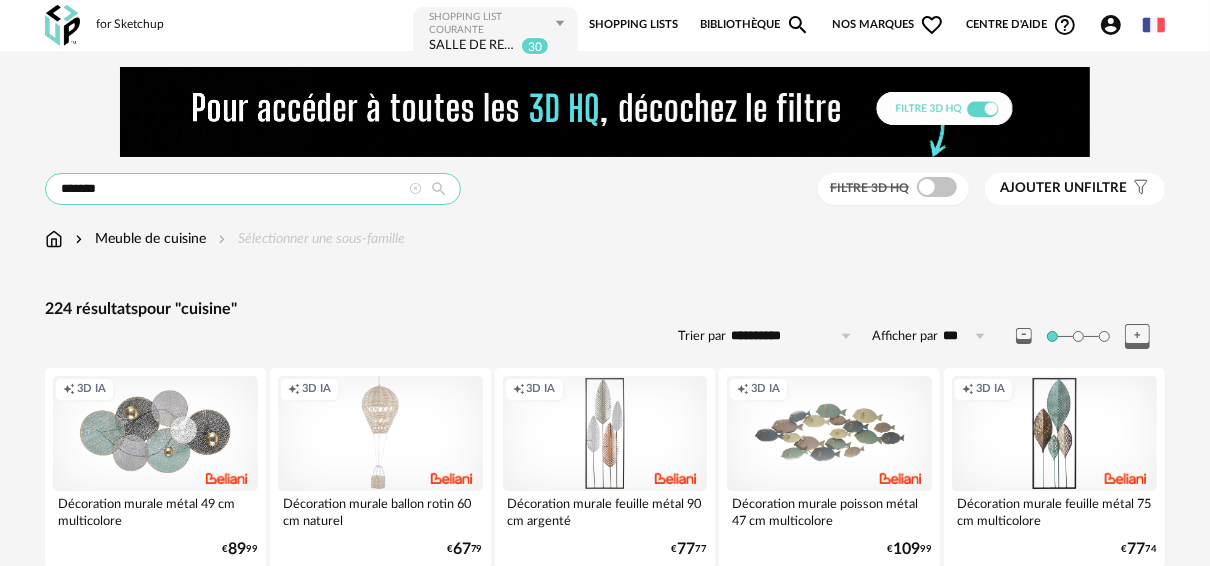 click on "*******" at bounding box center (253, 189) 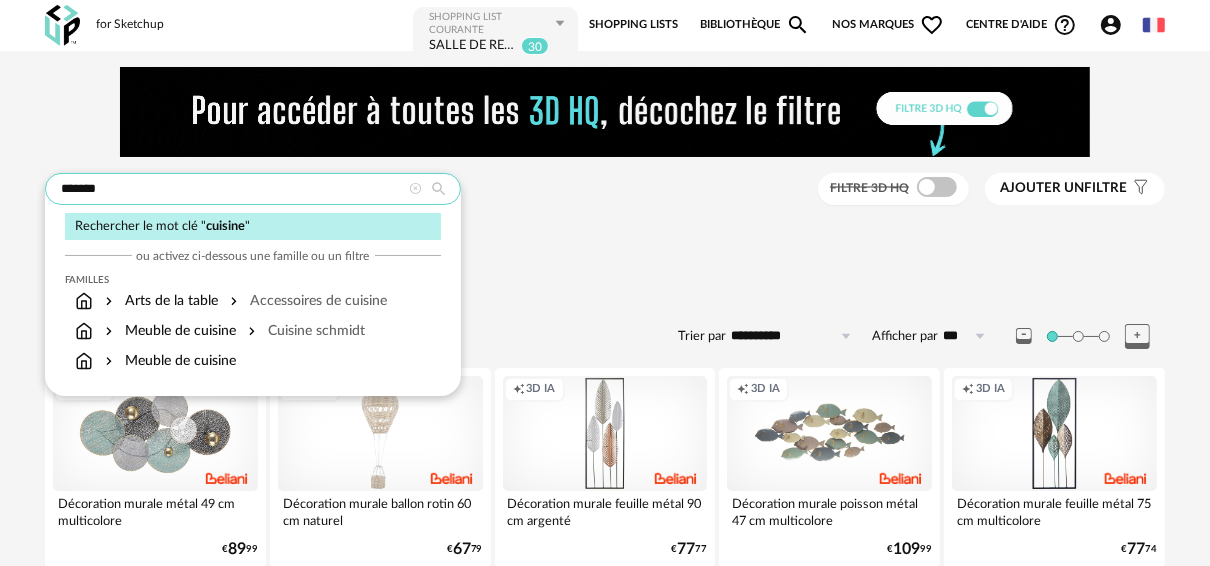 click on "*******" at bounding box center [253, 189] 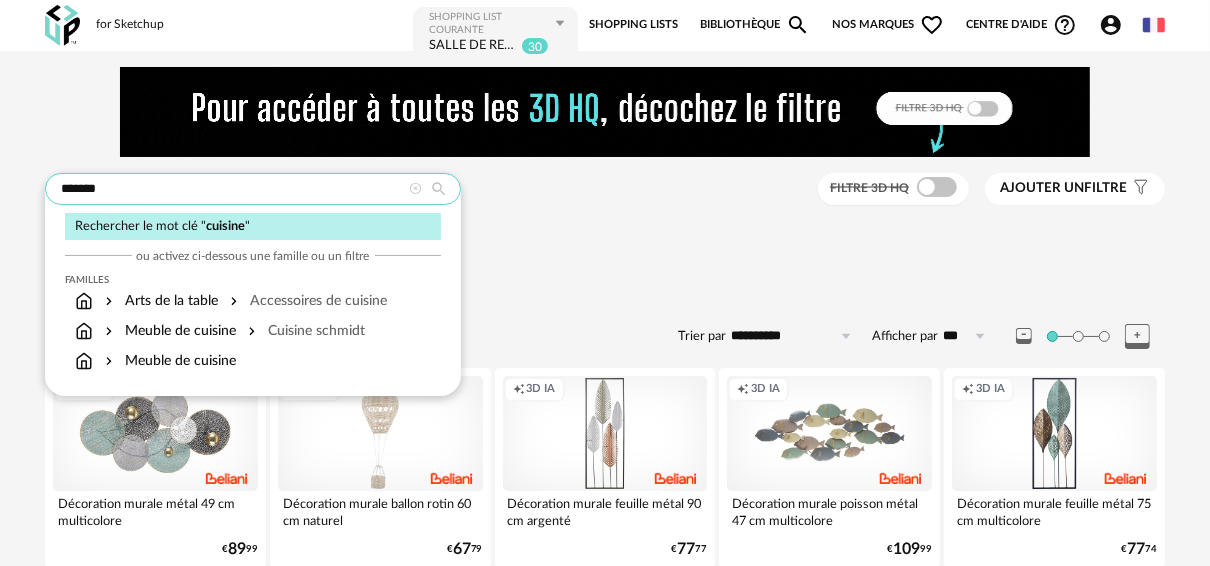 click on "*******" at bounding box center (253, 189) 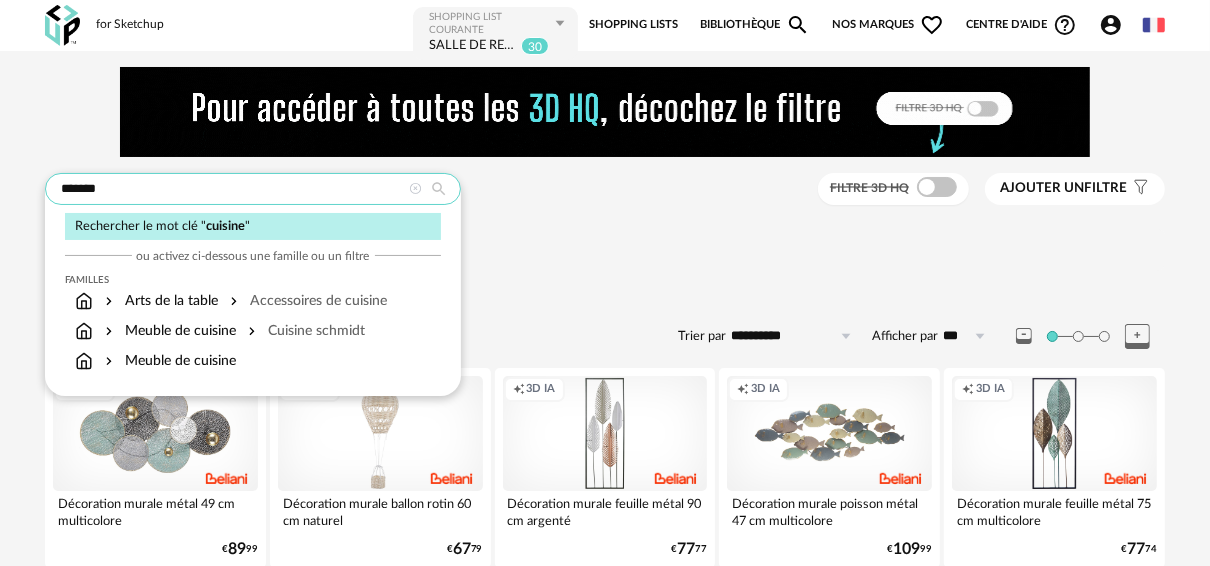 drag, startPoint x: 60, startPoint y: 184, endPoint x: 112, endPoint y: 192, distance: 52.611786 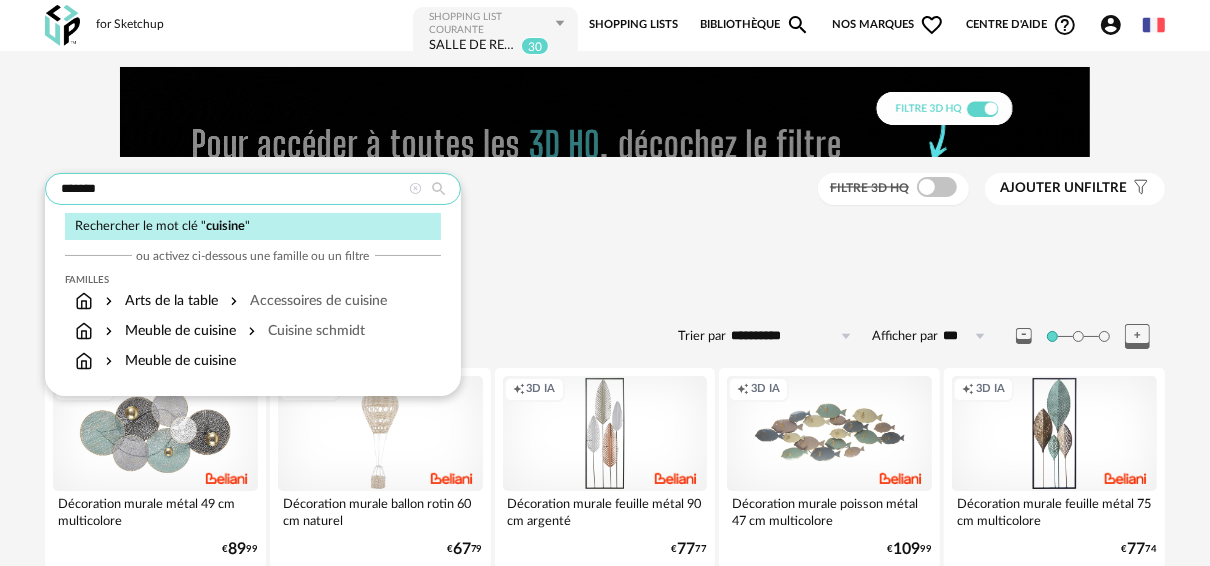 click on "*******" at bounding box center [253, 189] 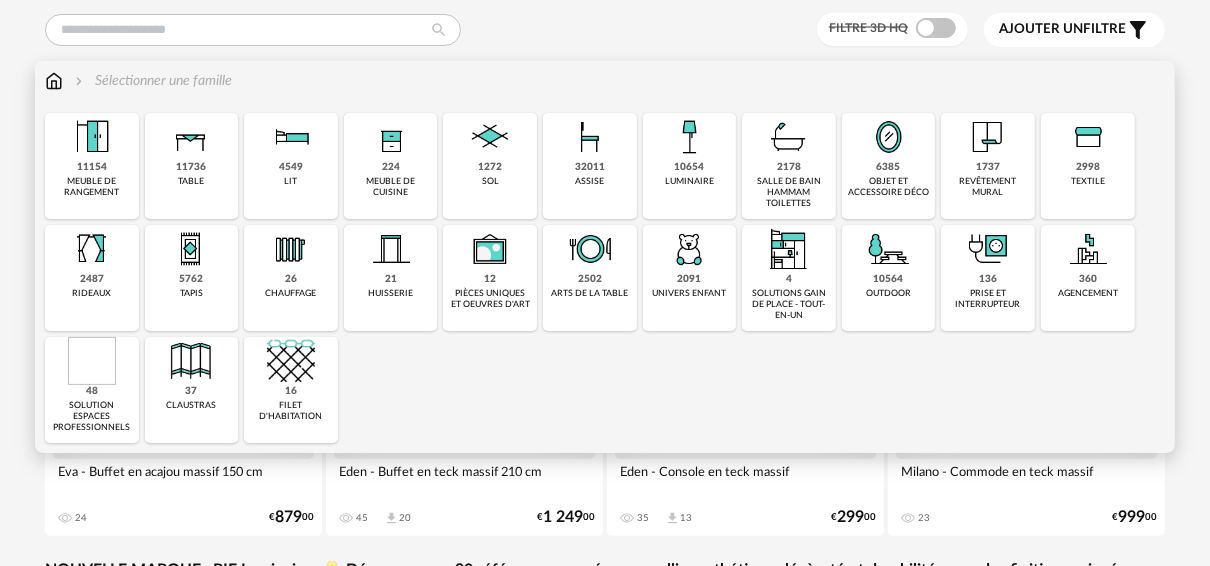 scroll, scrollTop: 80, scrollLeft: 0, axis: vertical 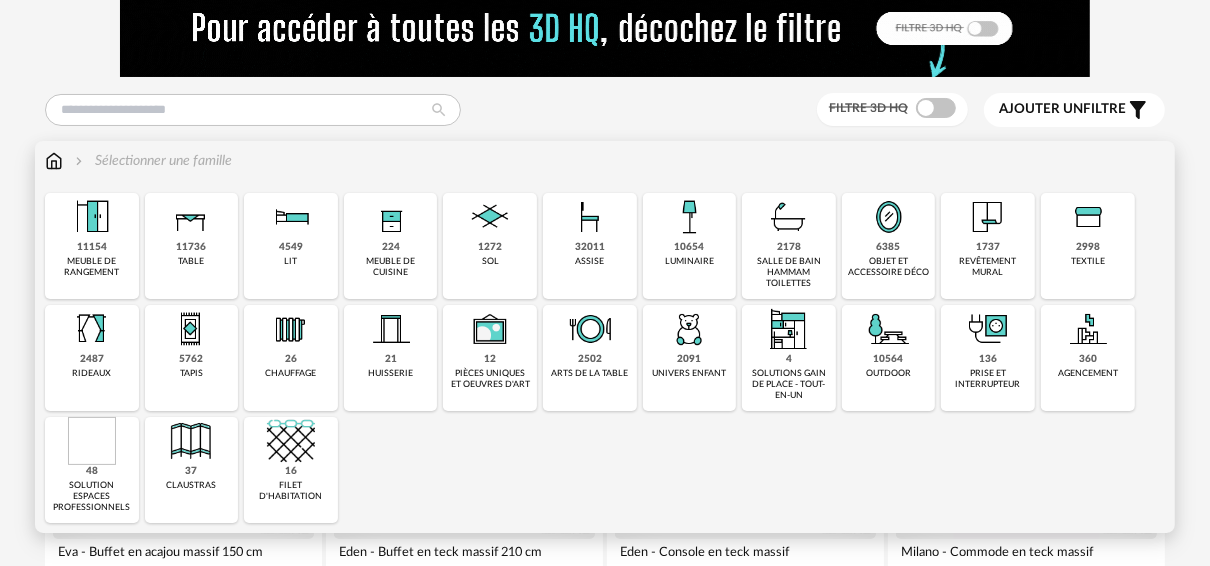click on "assise" at bounding box center (589, 261) 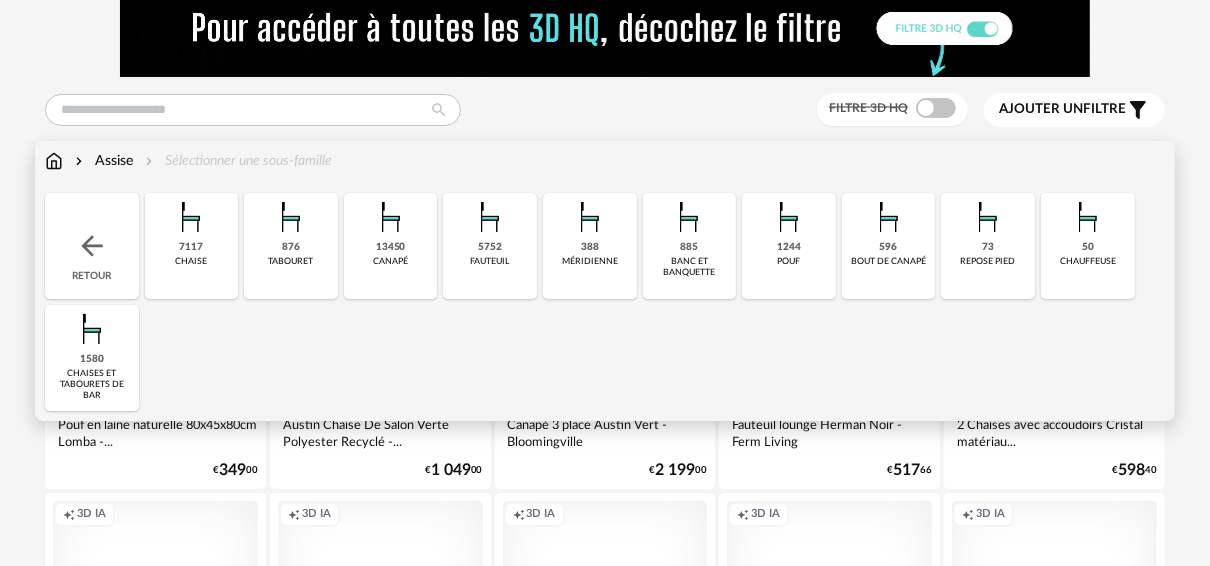 click on "banc et banquette" at bounding box center [690, 267] 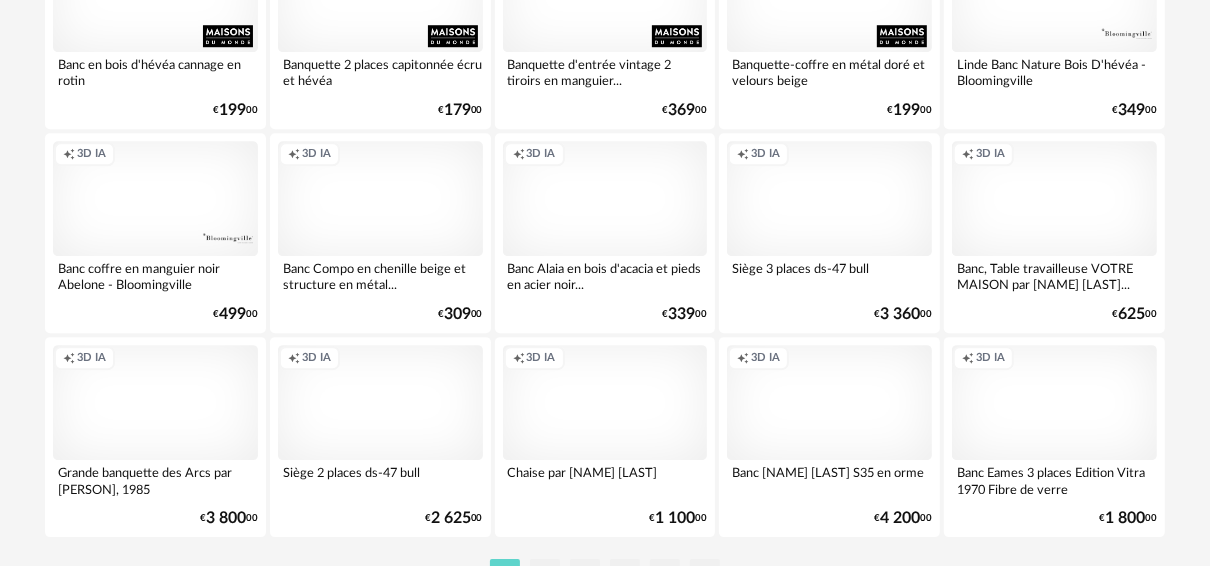 scroll, scrollTop: 4011, scrollLeft: 0, axis: vertical 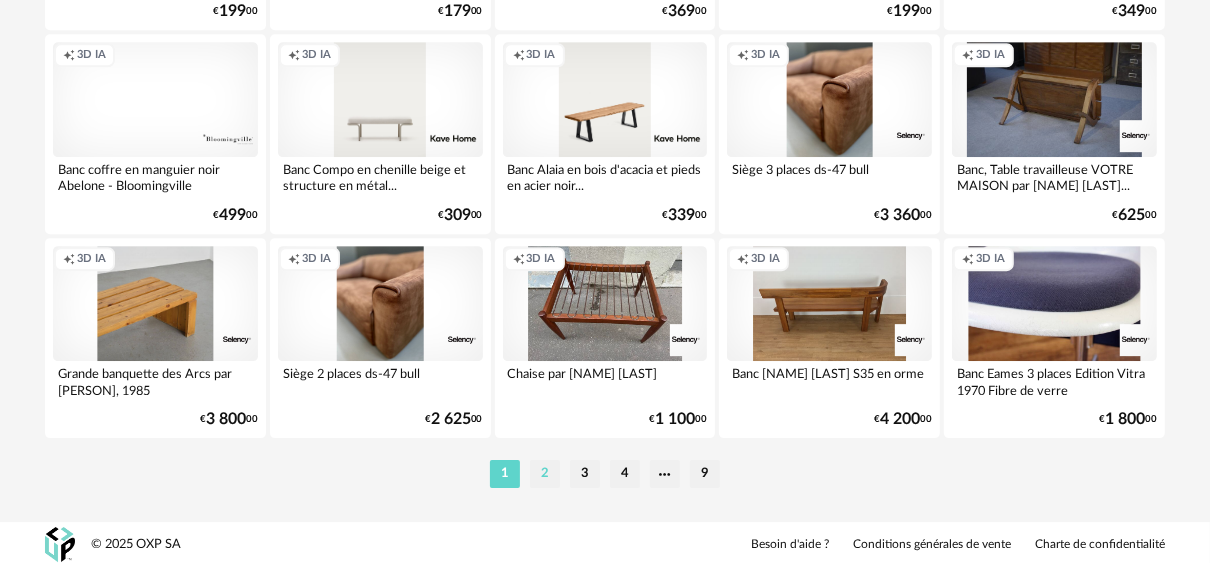 click on "2" at bounding box center (545, 474) 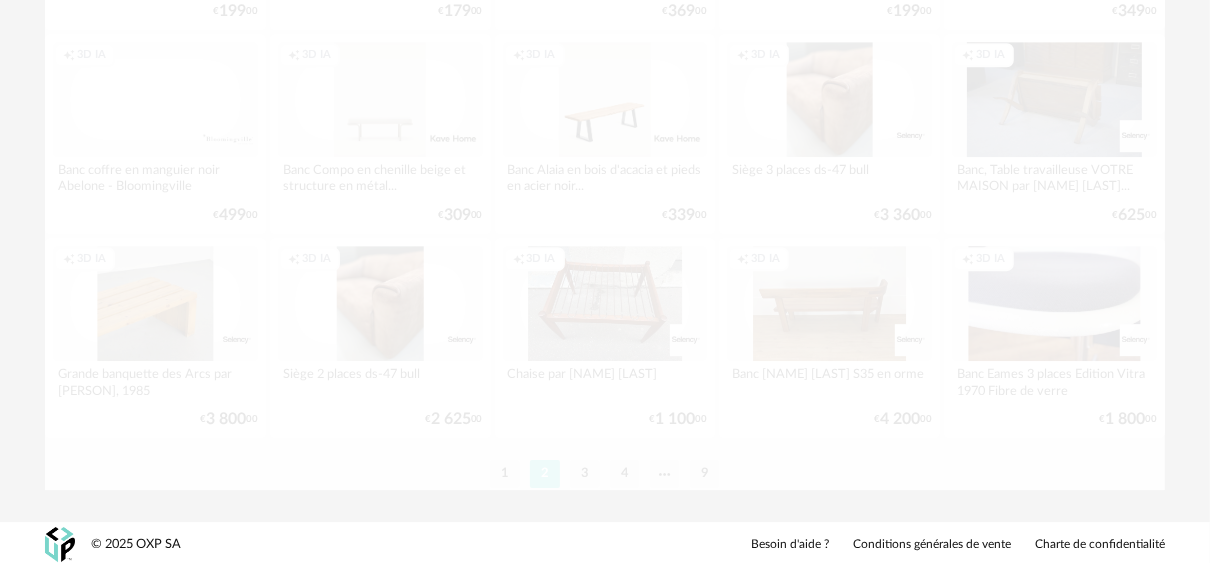 scroll, scrollTop: 0, scrollLeft: 0, axis: both 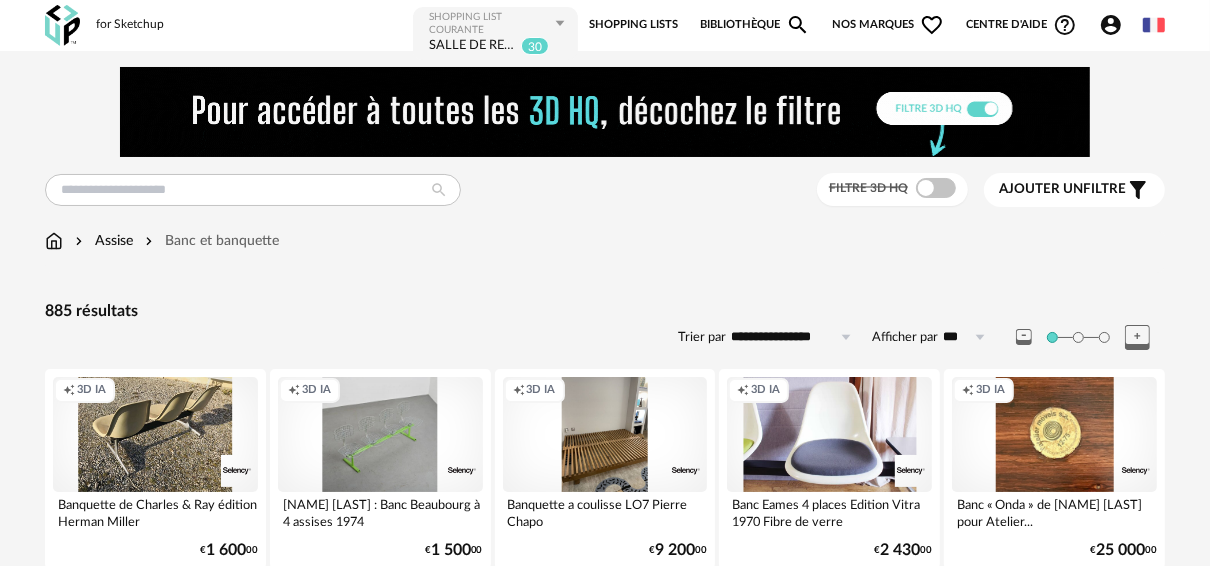 click on "Filter icon" 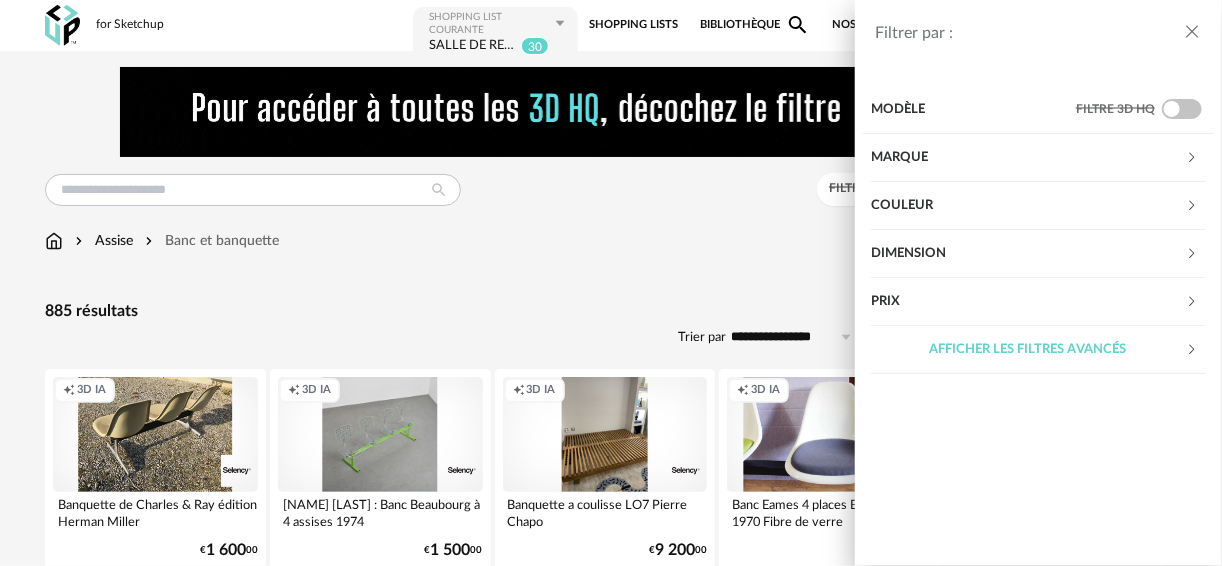 click on "Prix" at bounding box center [1028, 302] 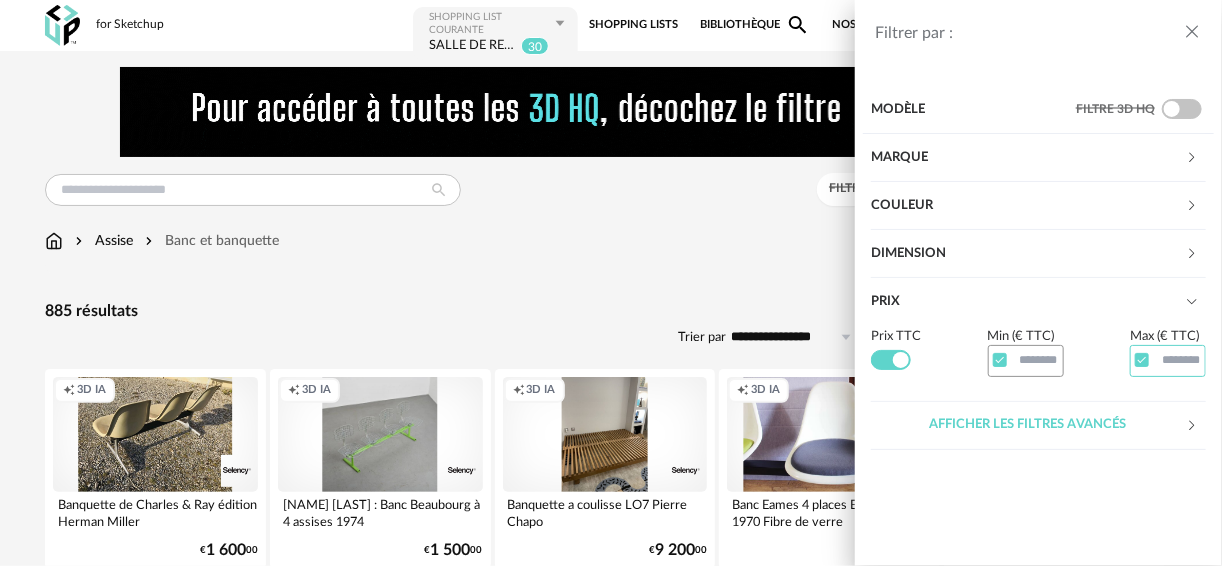 click at bounding box center (1168, 360) 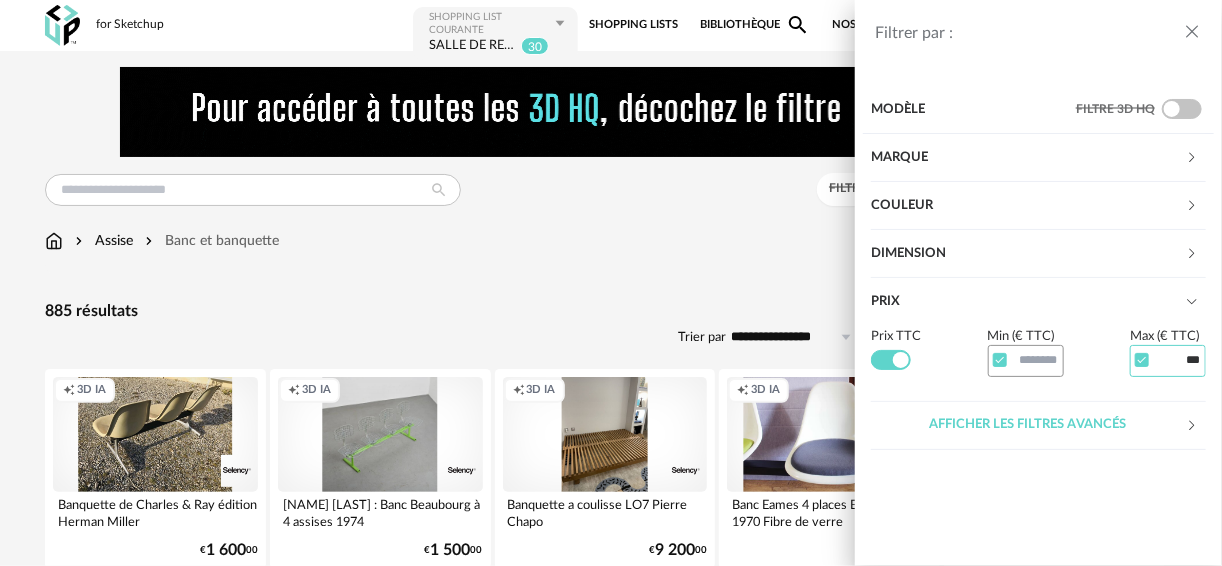 type on "***" 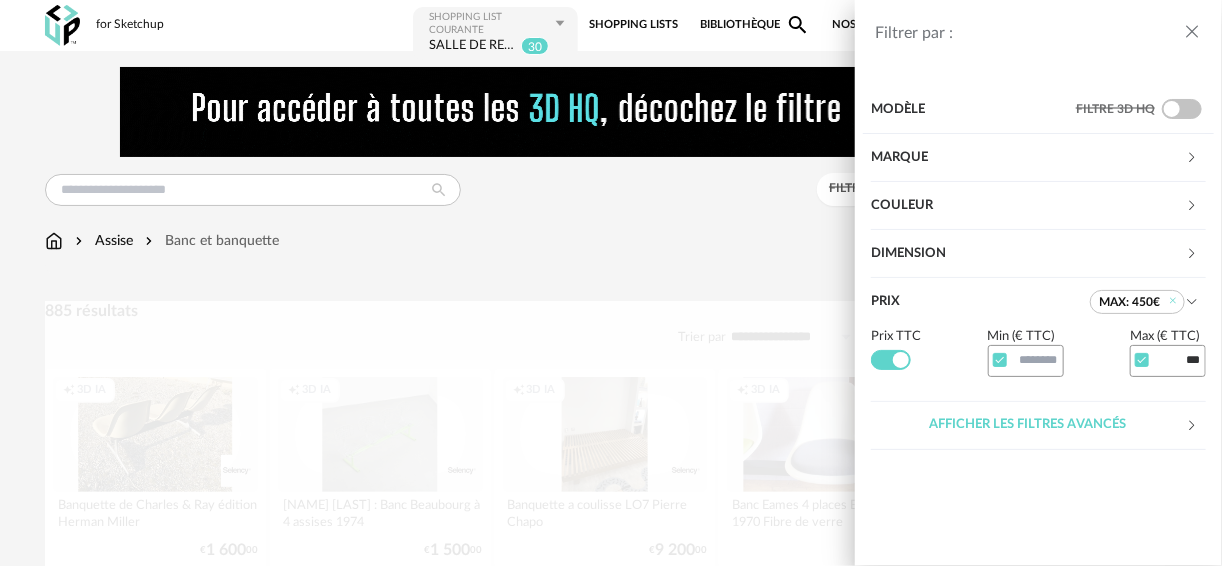 click on "Couleur" at bounding box center (1028, 206) 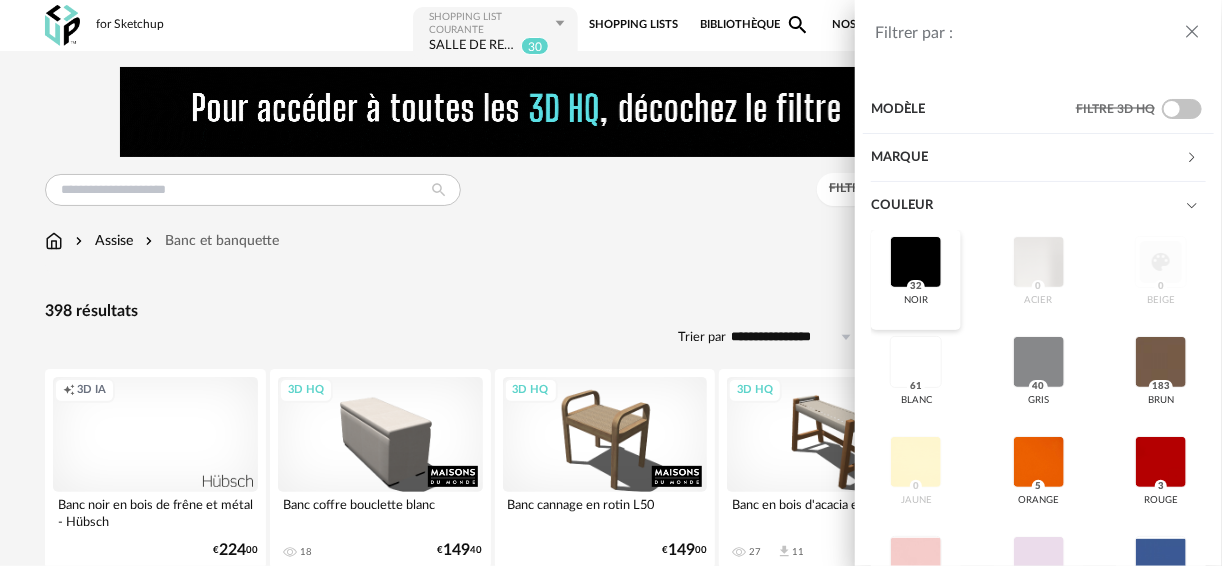 click at bounding box center [916, 262] 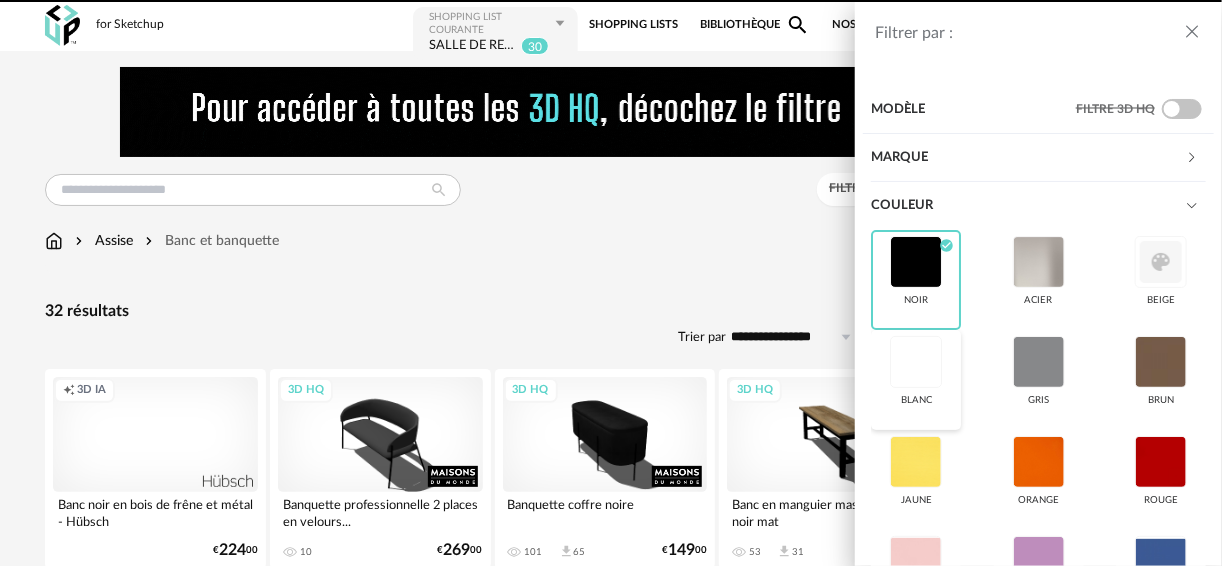 click at bounding box center (916, 362) 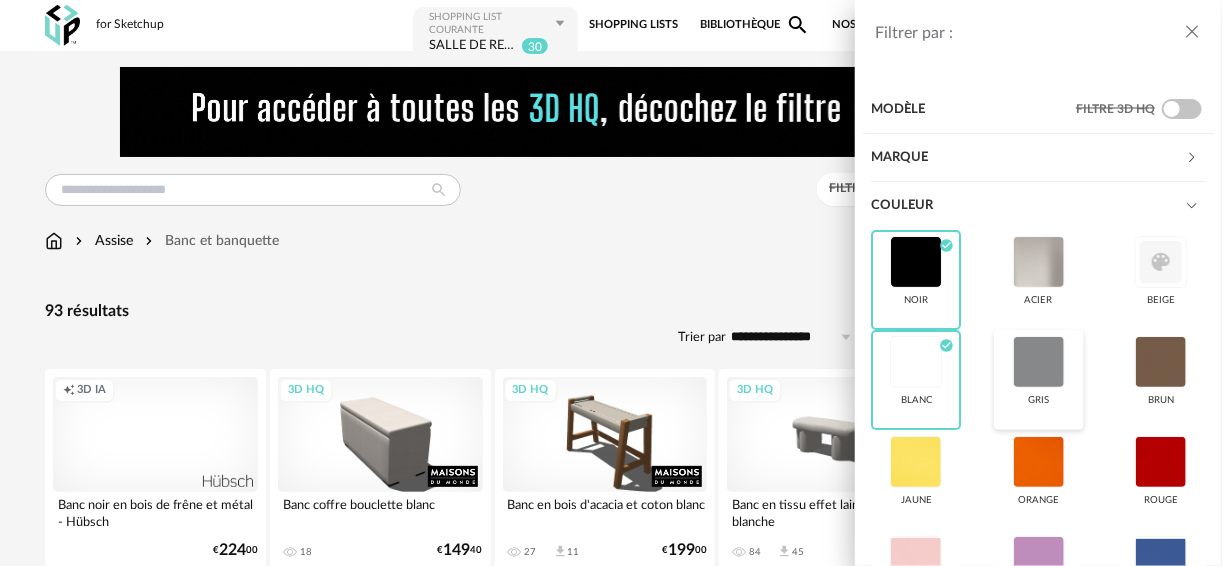 click at bounding box center [1039, 362] 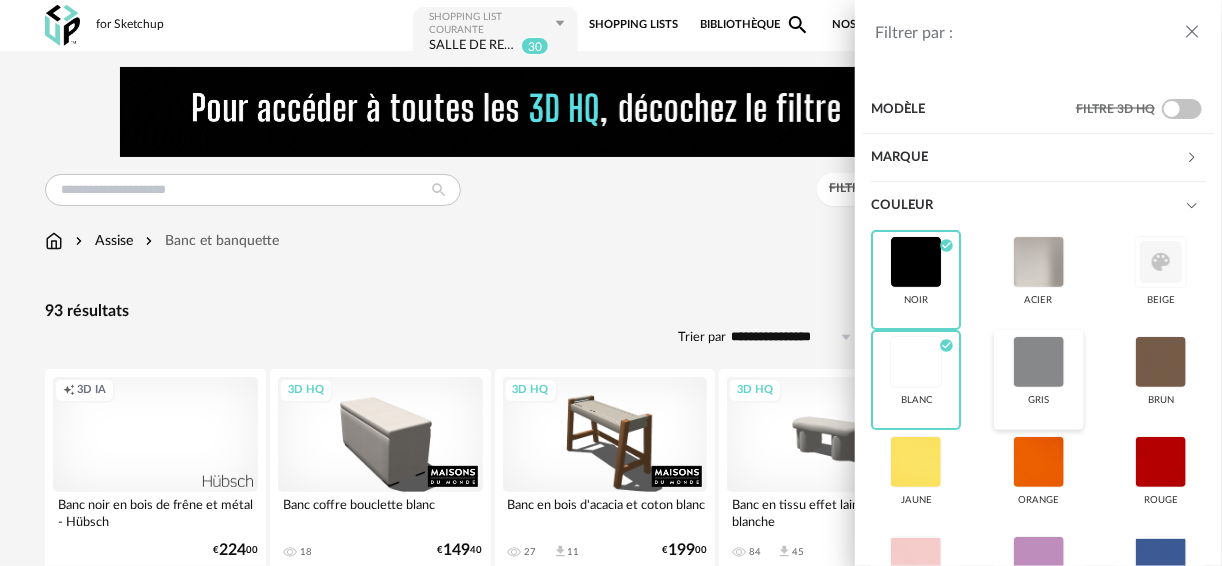 click at bounding box center (1039, 362) 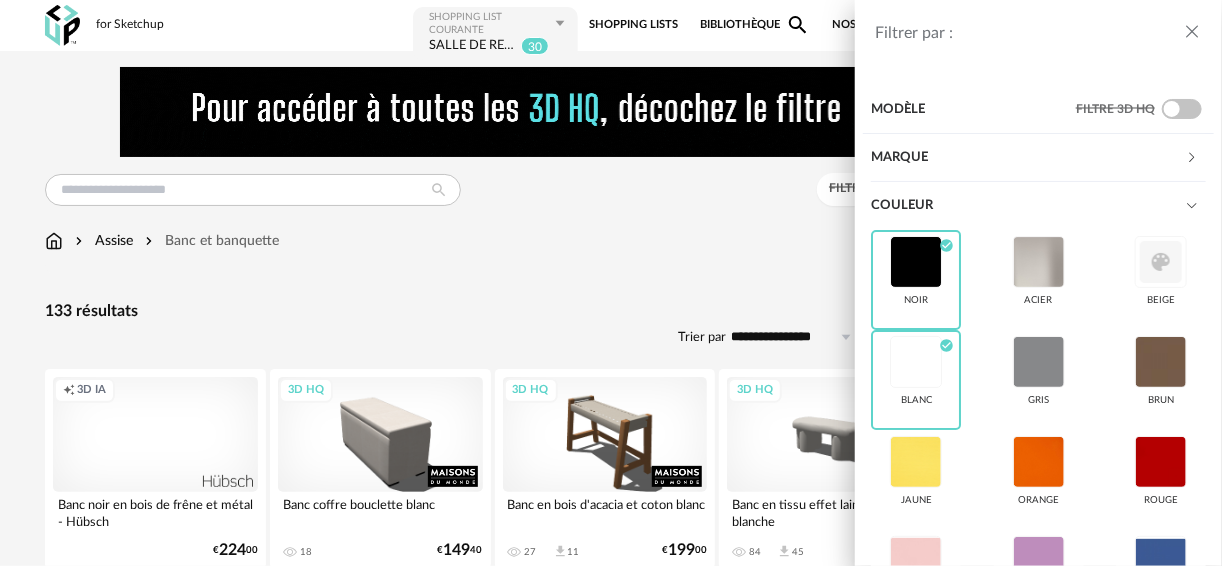 click at bounding box center [1192, 32] 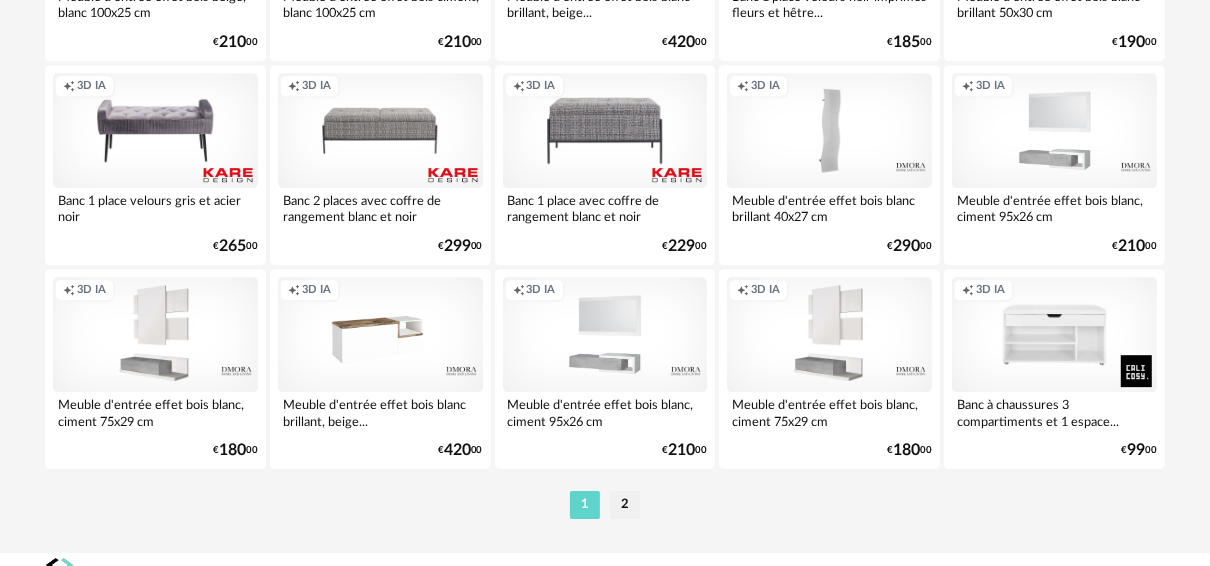 scroll, scrollTop: 4011, scrollLeft: 0, axis: vertical 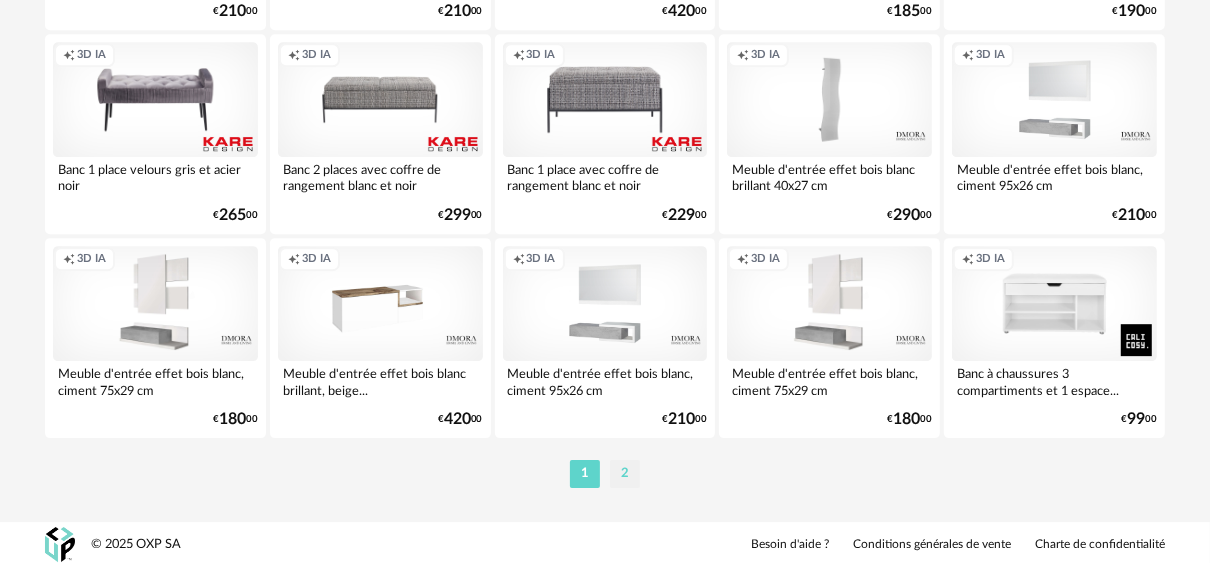 click on "2" at bounding box center (625, 474) 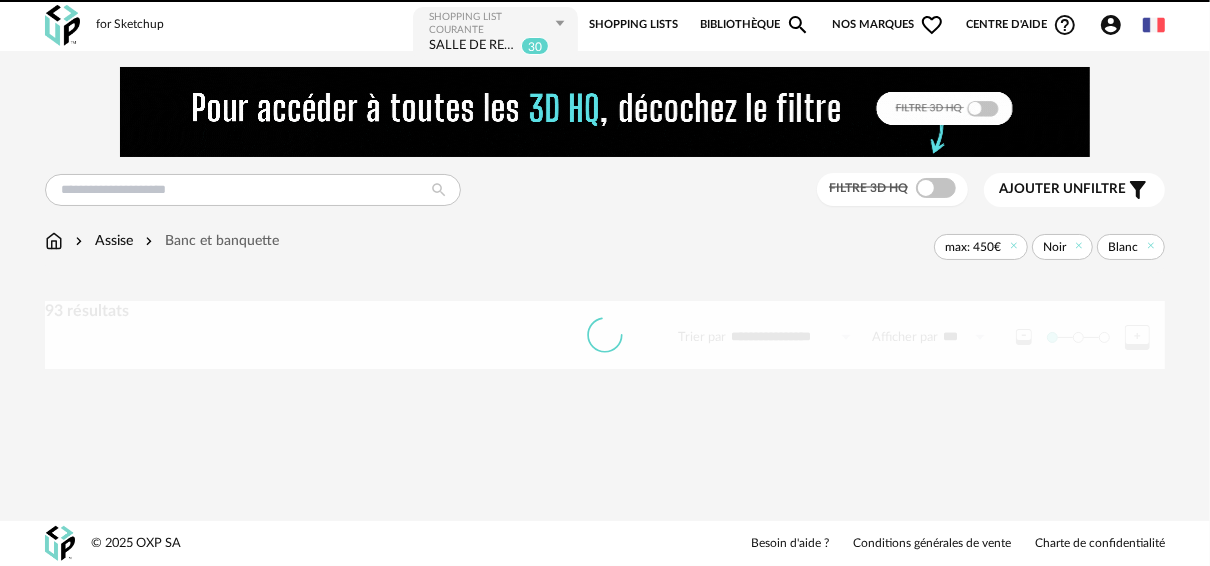 scroll, scrollTop: 0, scrollLeft: 0, axis: both 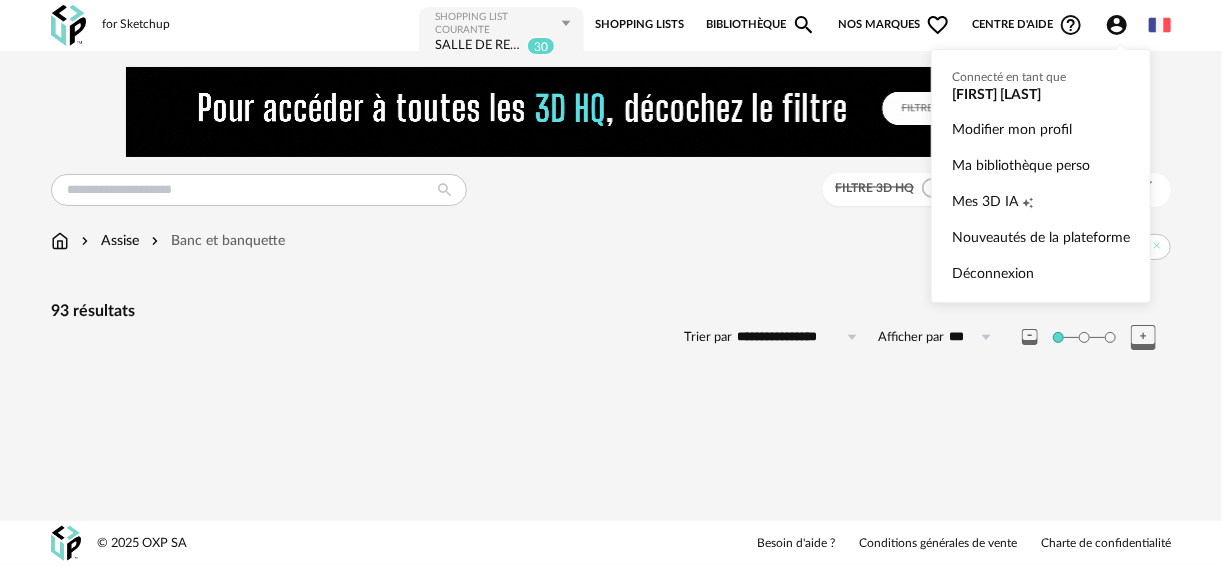click on "Account Circle icon" 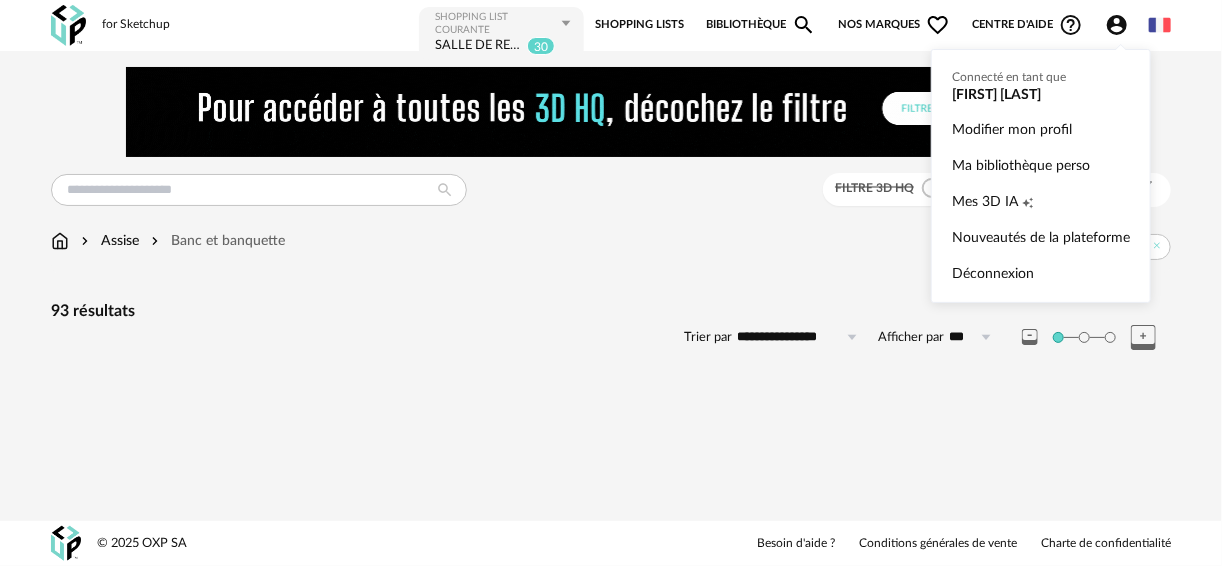 click on "Connecté en tant que   Véronique Musy   Modifier mon profil   Ma bibliothèque perso   Mes 3D IA Creation icon   Nouveautés de la plateforme       Déconnexion" at bounding box center (1041, 176) 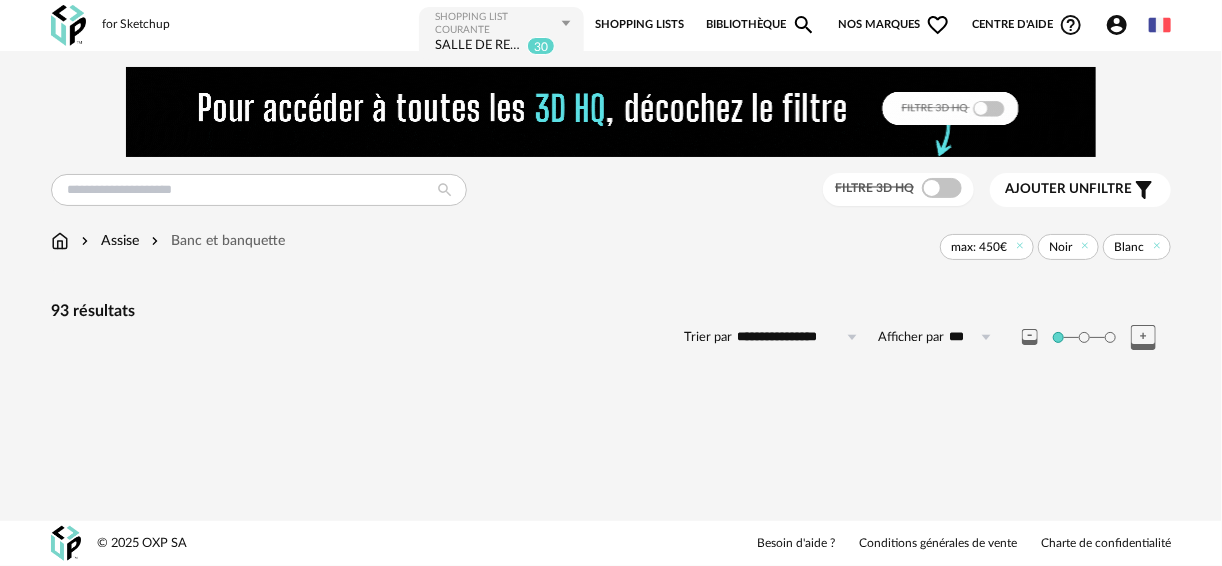 click on "Filtre 3D HQ
Ajouter un  filtre s   Filter icon   Filtrer par :   Modèle
Filtre 3D HQ
Marque
&tradition
0
101 Copenhagen
0
366 Concept
0
AMPM
0
AYTM
1
Acte DECO
0
Airborne Design
0
Alinea
0     Arrow Right icon
Afficher toutes les marques
Toutes les marques   Close icon
Couleur
noir
Check Circle icon
acier
beige
blanc
Check Circle icon
gris
brun
jaune
orange
rouge
rose
violet
bleu
vert
transparent
argenté
doré - laiton
bois
multicolore
Dimension
Hauteur    *** 0% 10%" at bounding box center (611, 234) 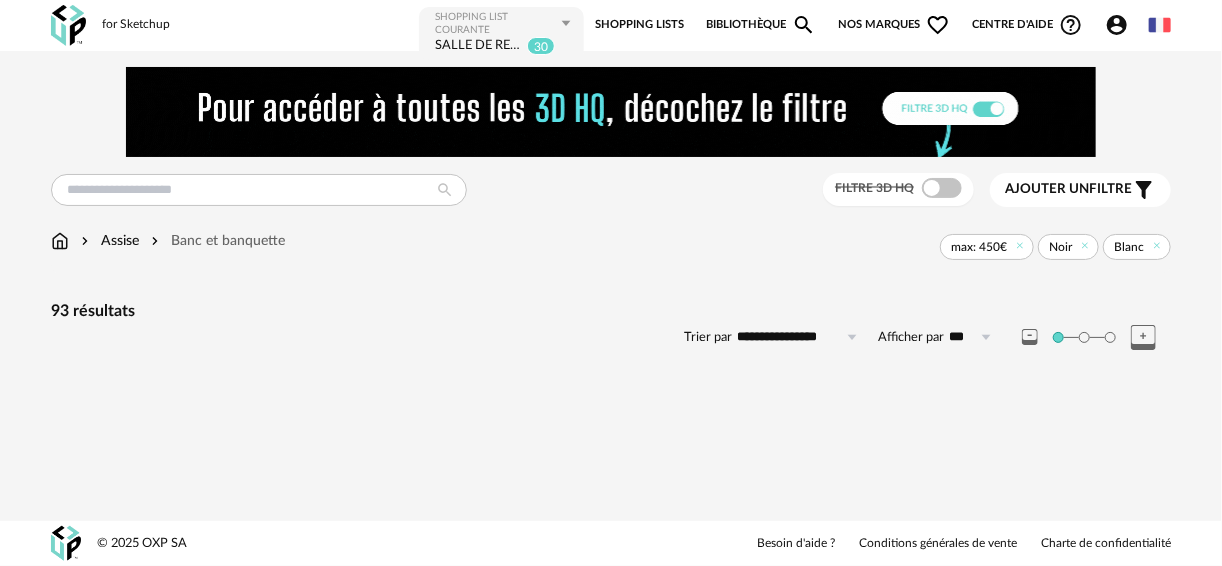 click at bounding box center [445, 190] 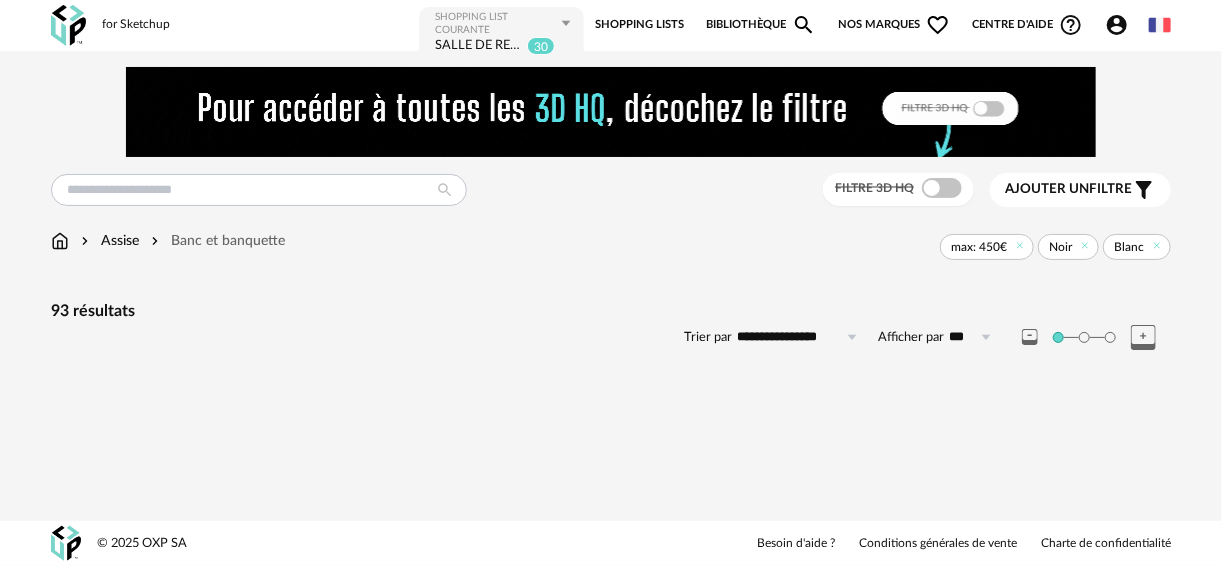 drag, startPoint x: 446, startPoint y: 188, endPoint x: 435, endPoint y: 201, distance: 17.029387 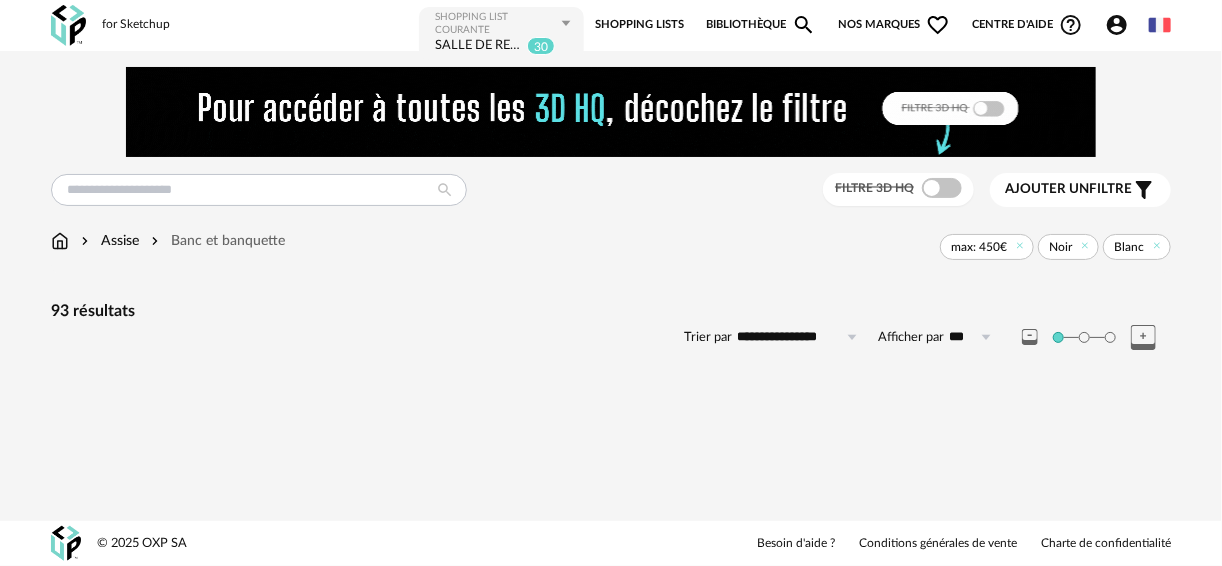 click at bounding box center (445, 190) 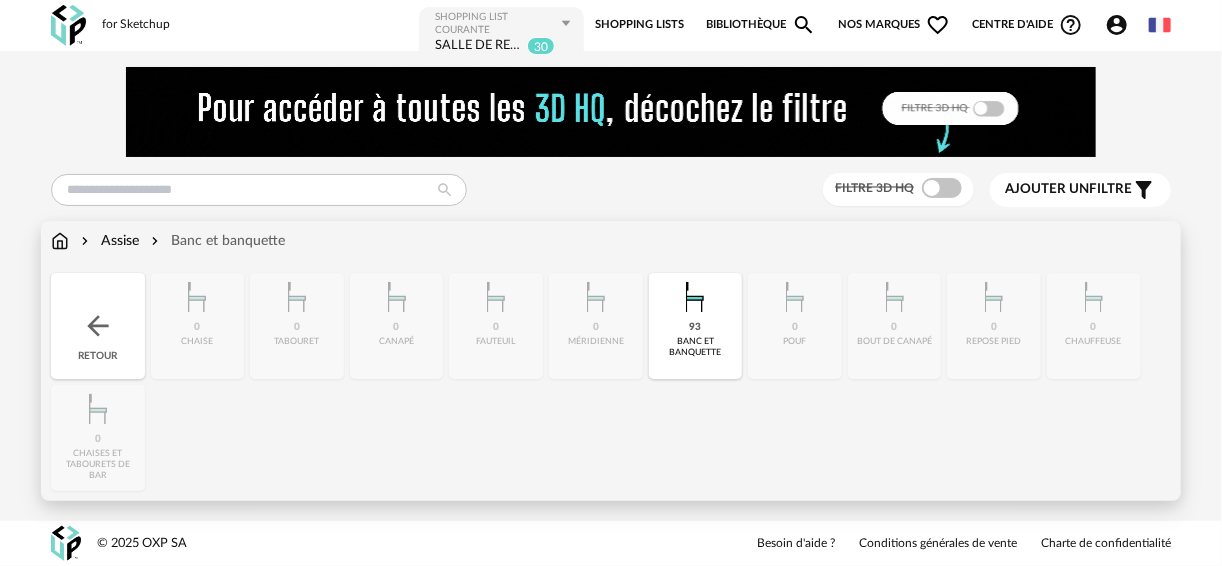 click on "Assise" at bounding box center (108, 241) 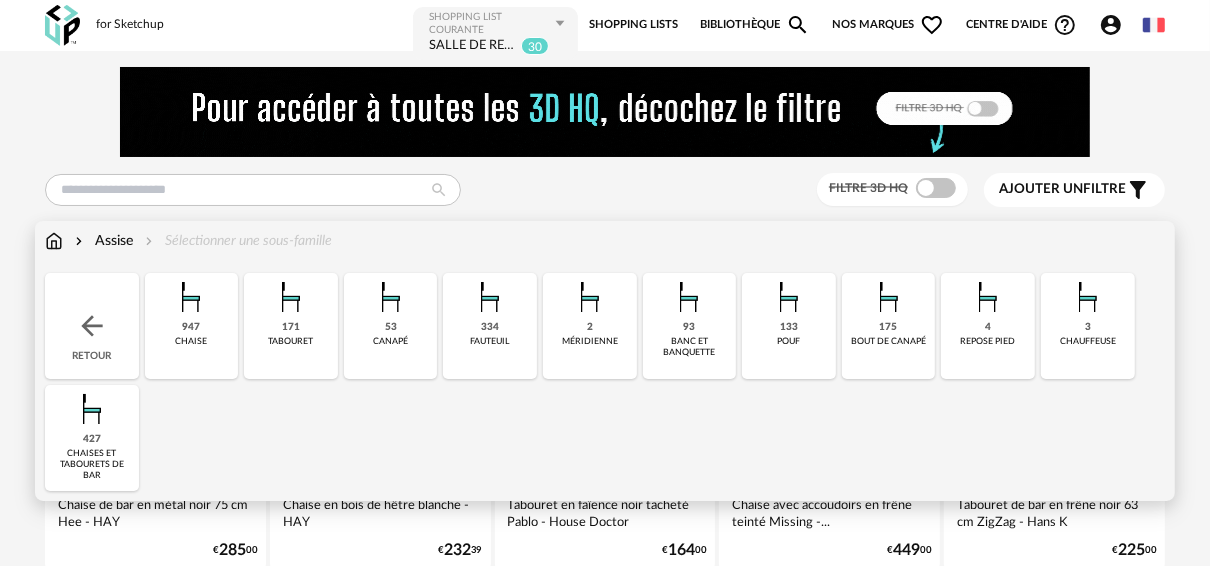 click at bounding box center (391, 297) 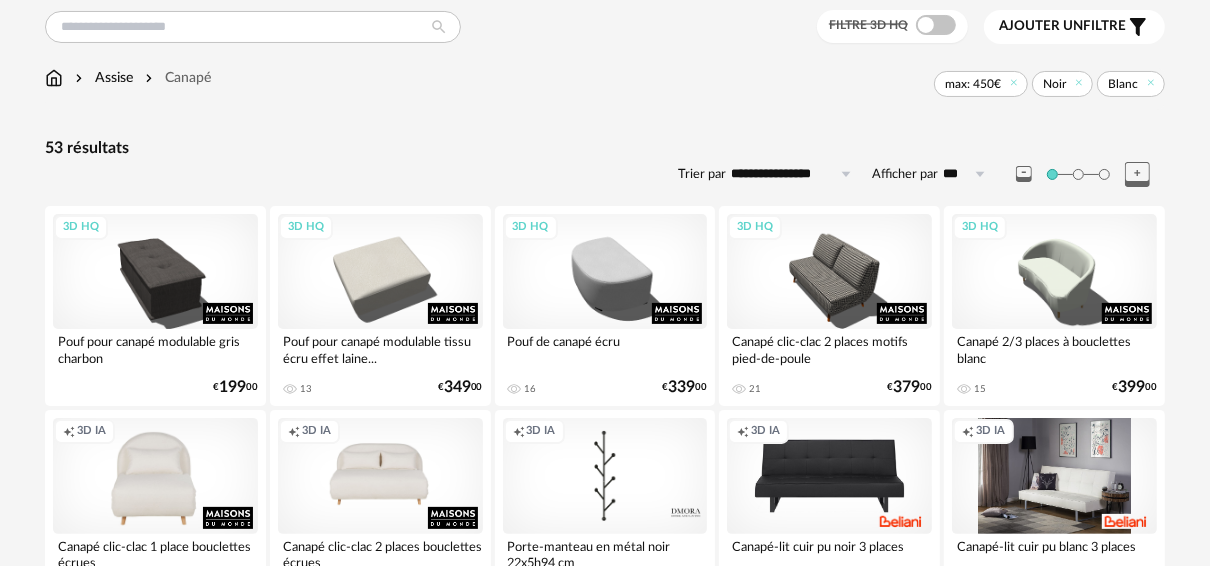 scroll, scrollTop: 160, scrollLeft: 0, axis: vertical 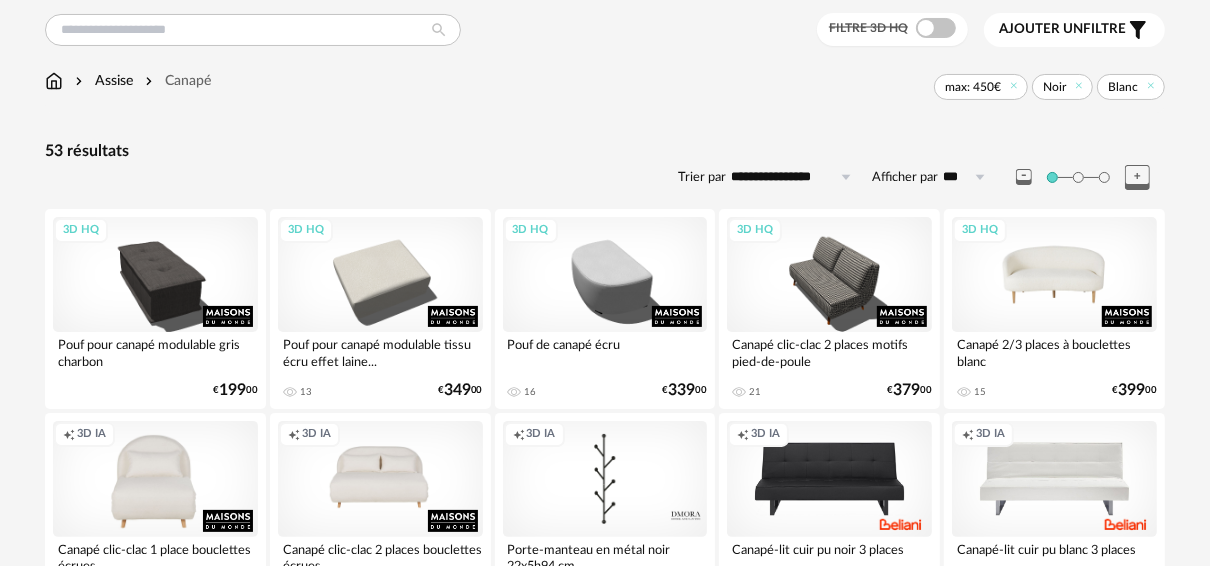 click on "3D HQ" at bounding box center [1054, 274] 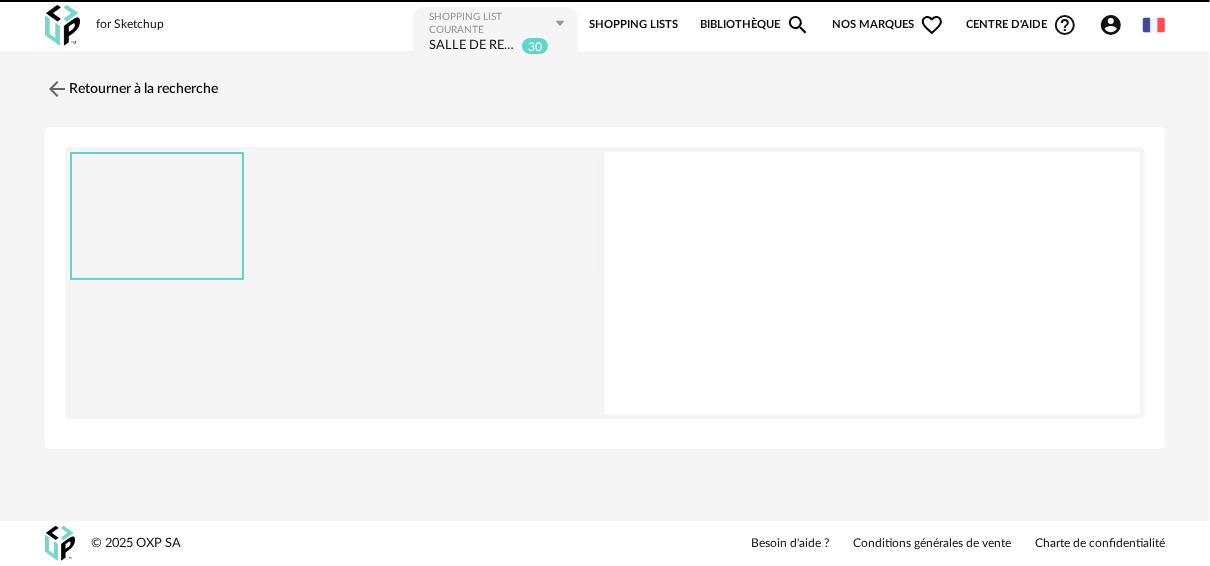 scroll, scrollTop: 0, scrollLeft: 0, axis: both 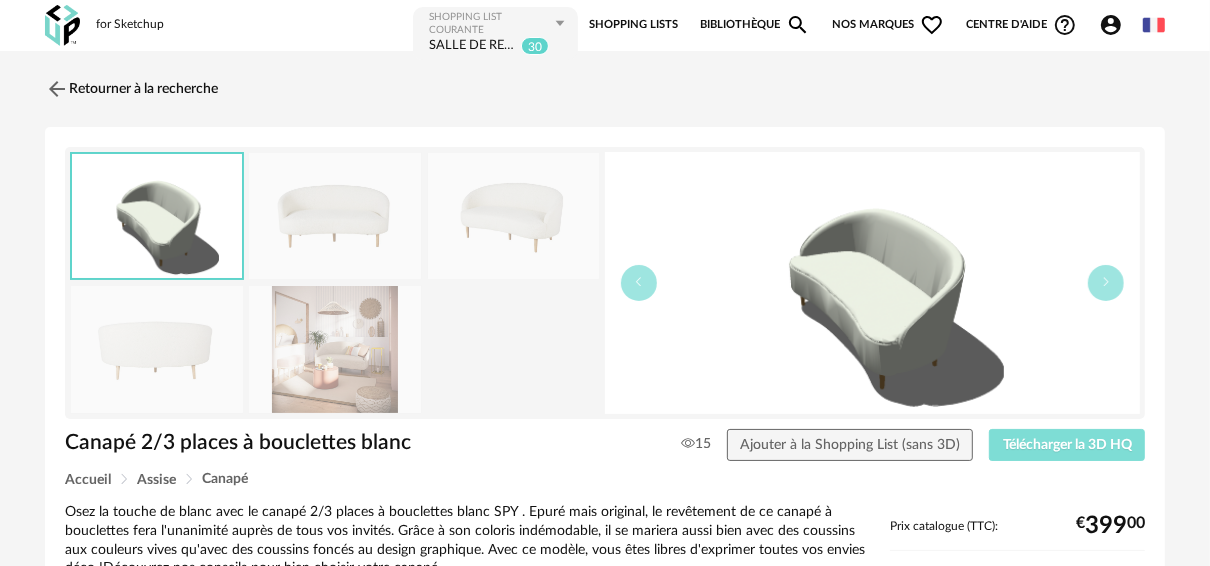 click on "Télécharger la 3D HQ" at bounding box center [1067, 445] 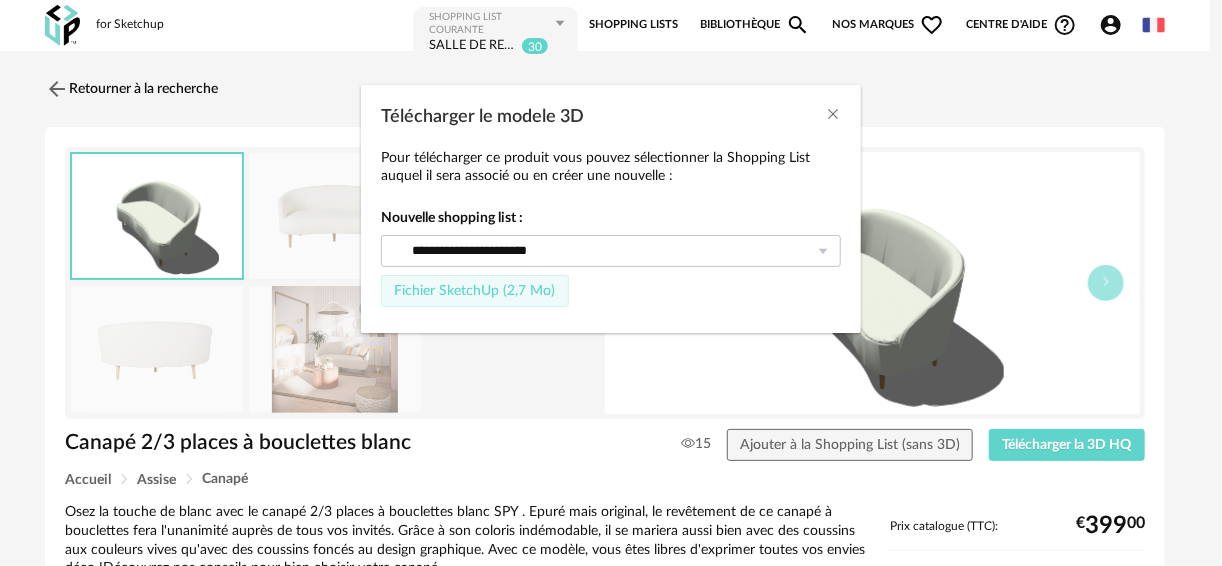 click on "Fichier SketchUp (2,7 Mo)" at bounding box center [474, 291] 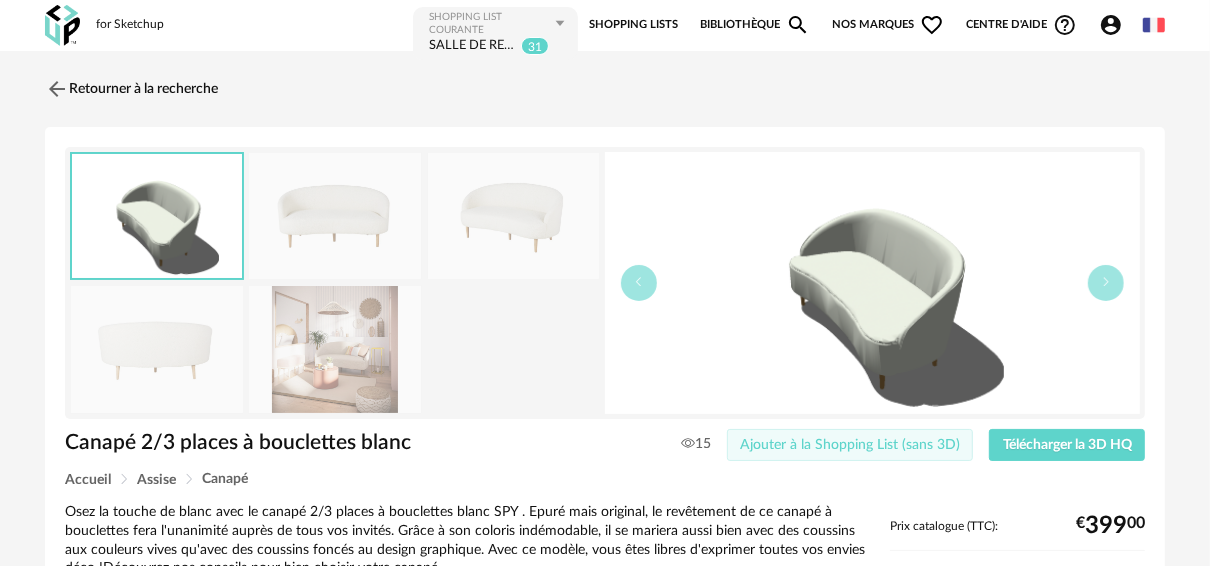 click on "Ajouter à la Shopping List (sans 3D)" at bounding box center [850, 445] 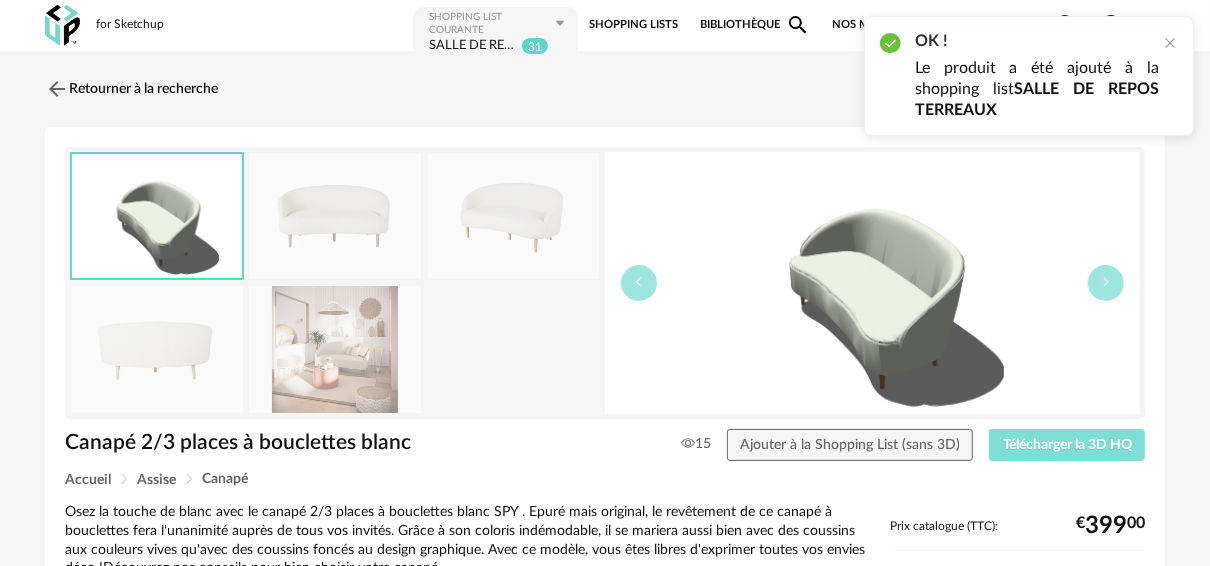 click on "Télécharger la 3D HQ" at bounding box center (1067, 445) 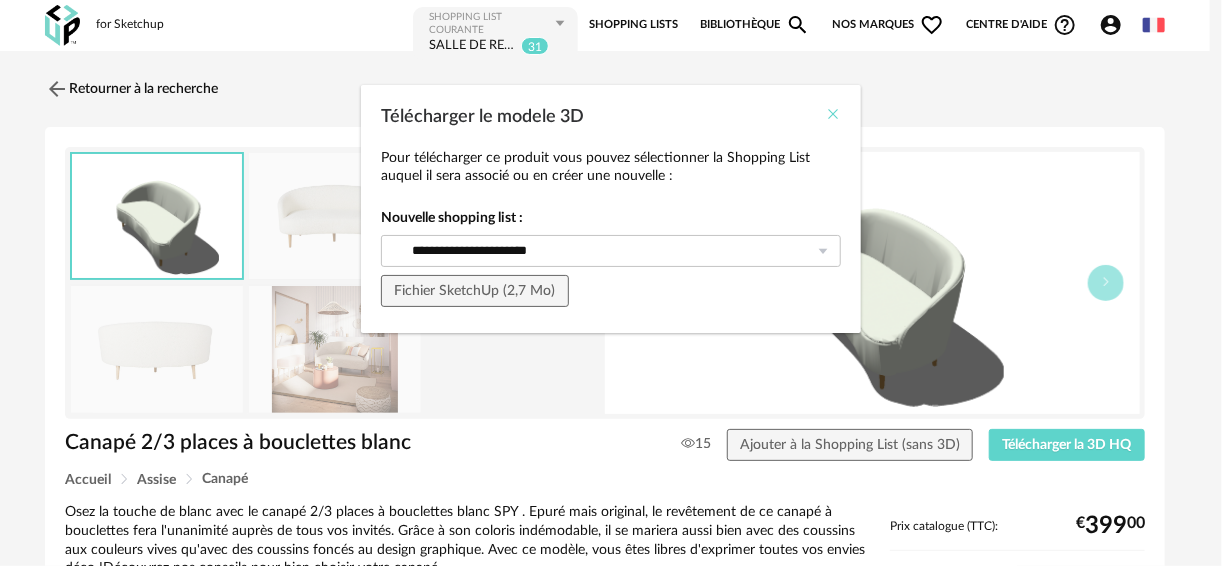 click at bounding box center [833, 114] 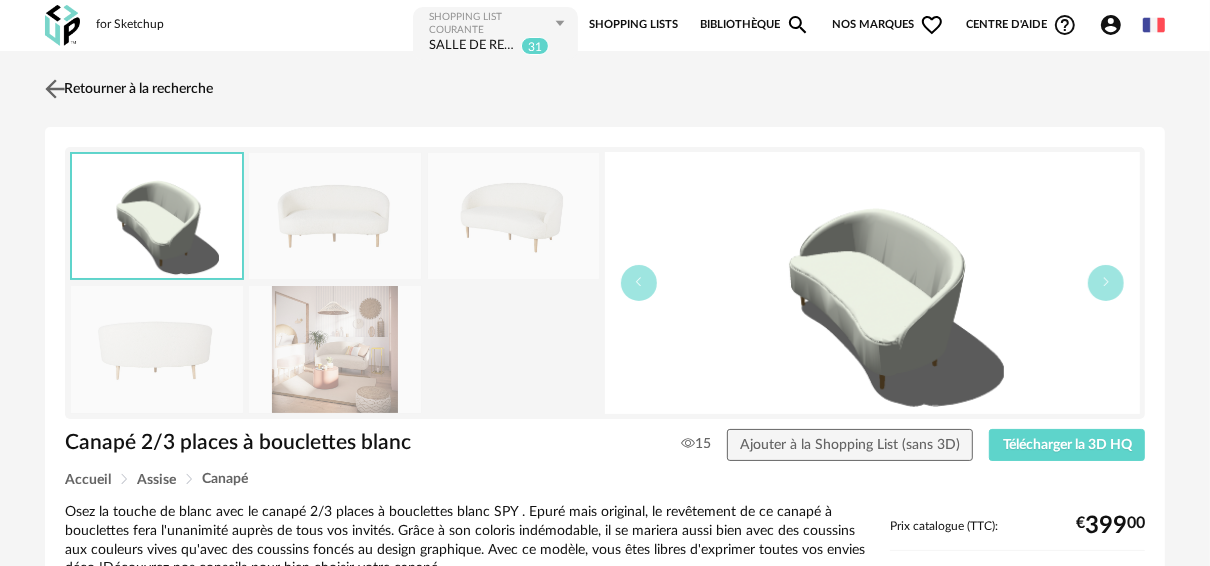click at bounding box center [55, 88] 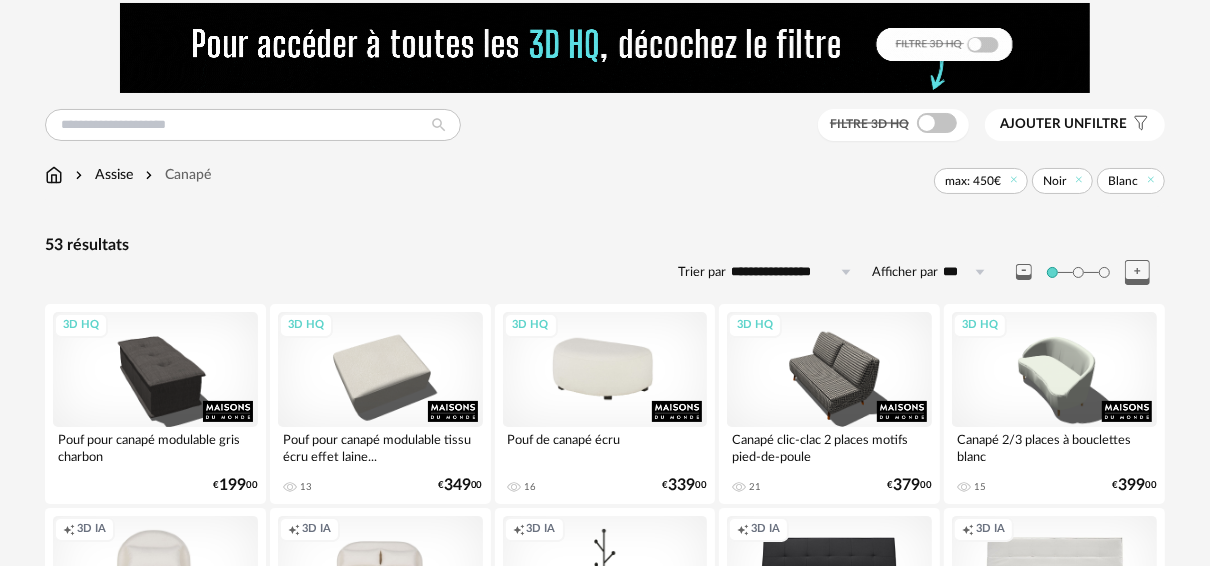 scroll, scrollTop: 0, scrollLeft: 0, axis: both 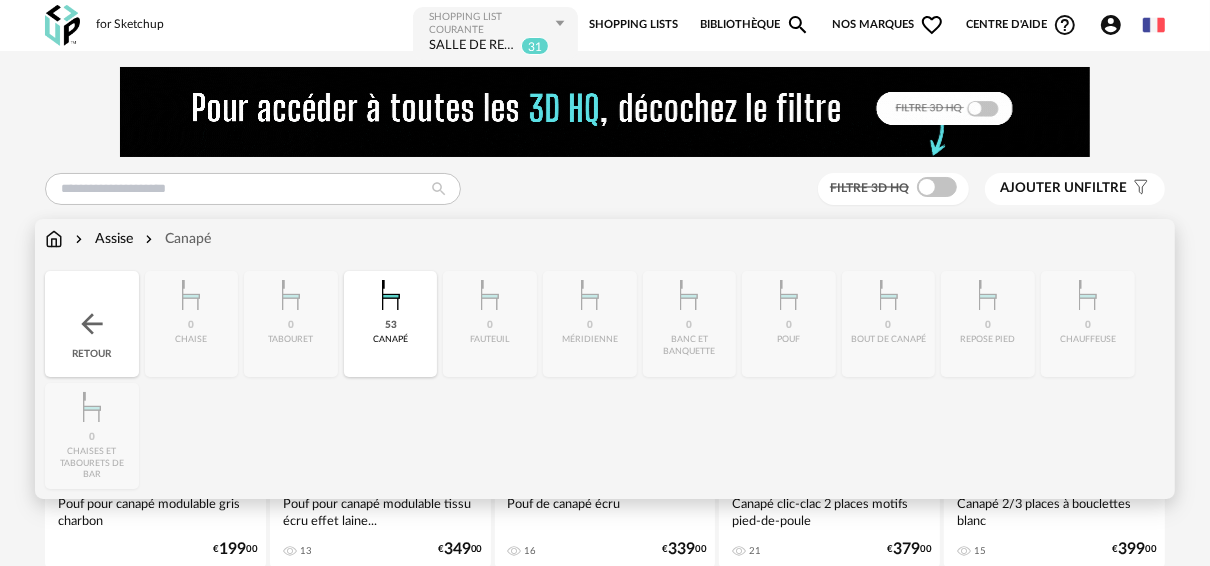 click at bounding box center [92, 324] 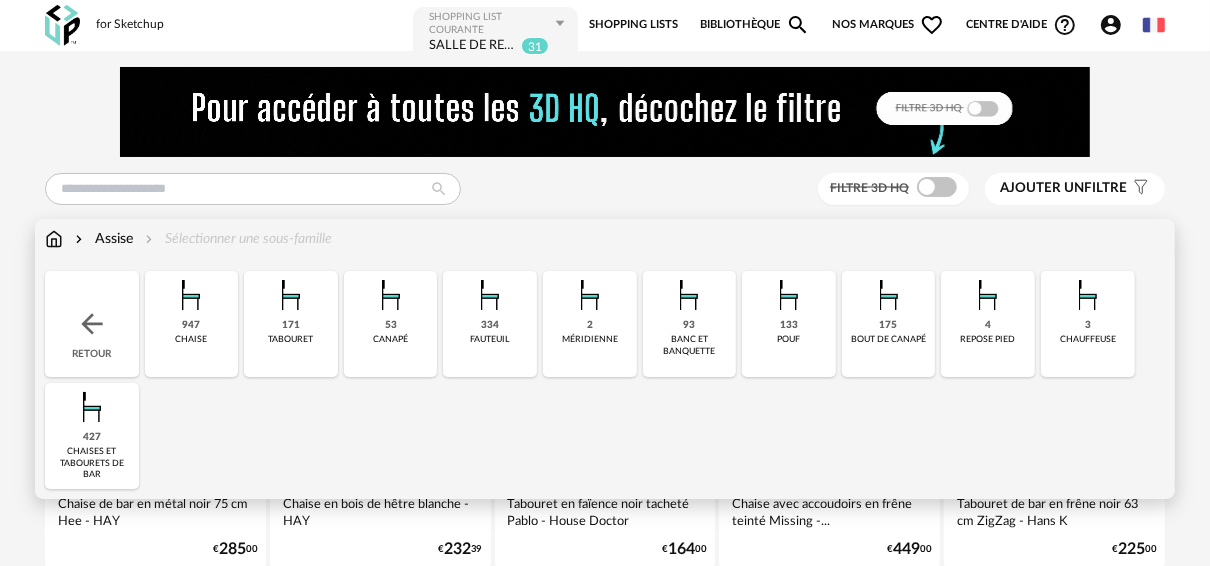 click at bounding box center [490, 295] 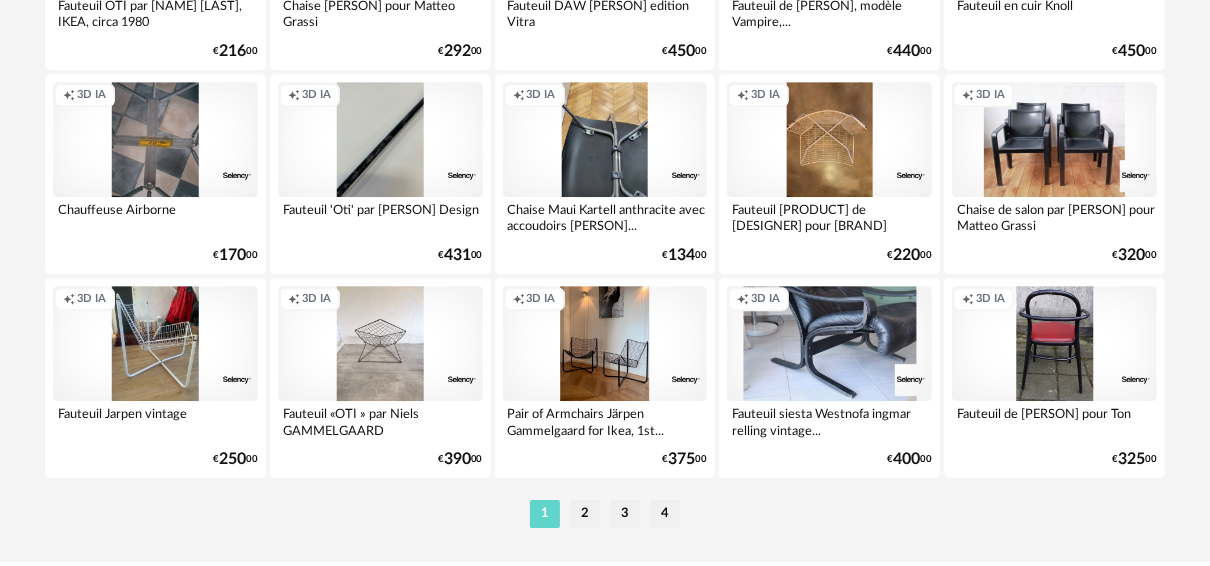 scroll, scrollTop: 4010, scrollLeft: 0, axis: vertical 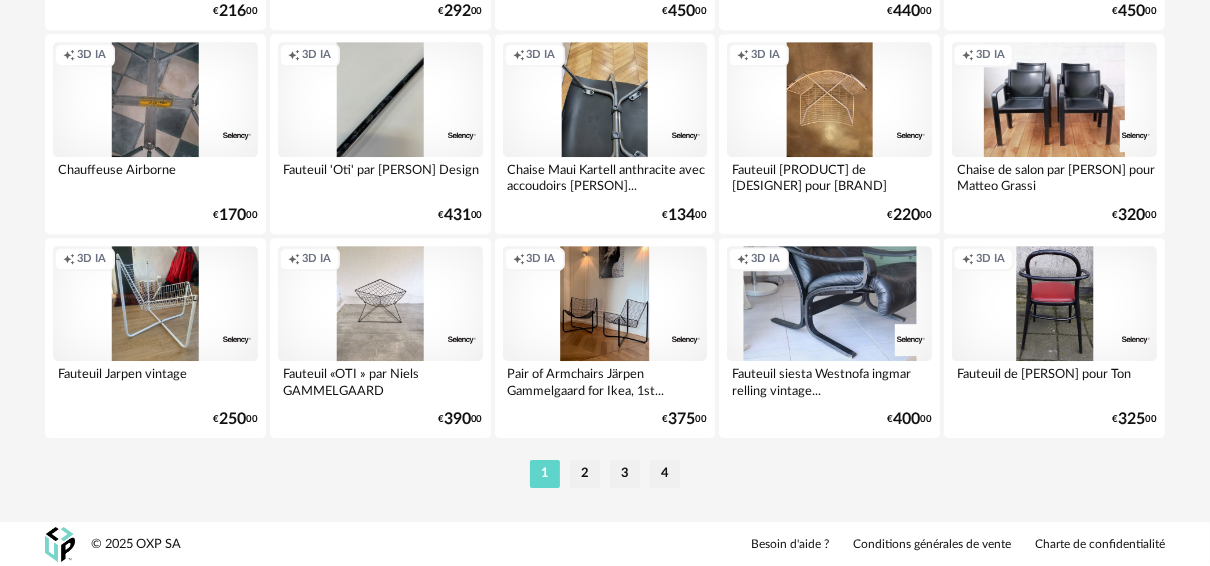click on "2" at bounding box center [585, 474] 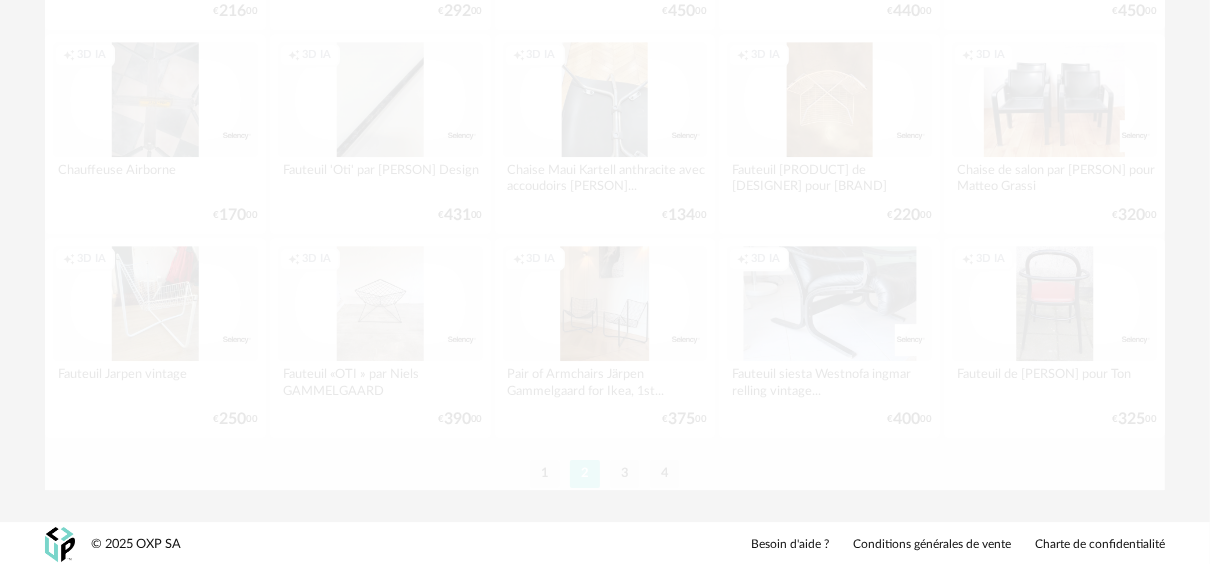 scroll, scrollTop: 0, scrollLeft: 0, axis: both 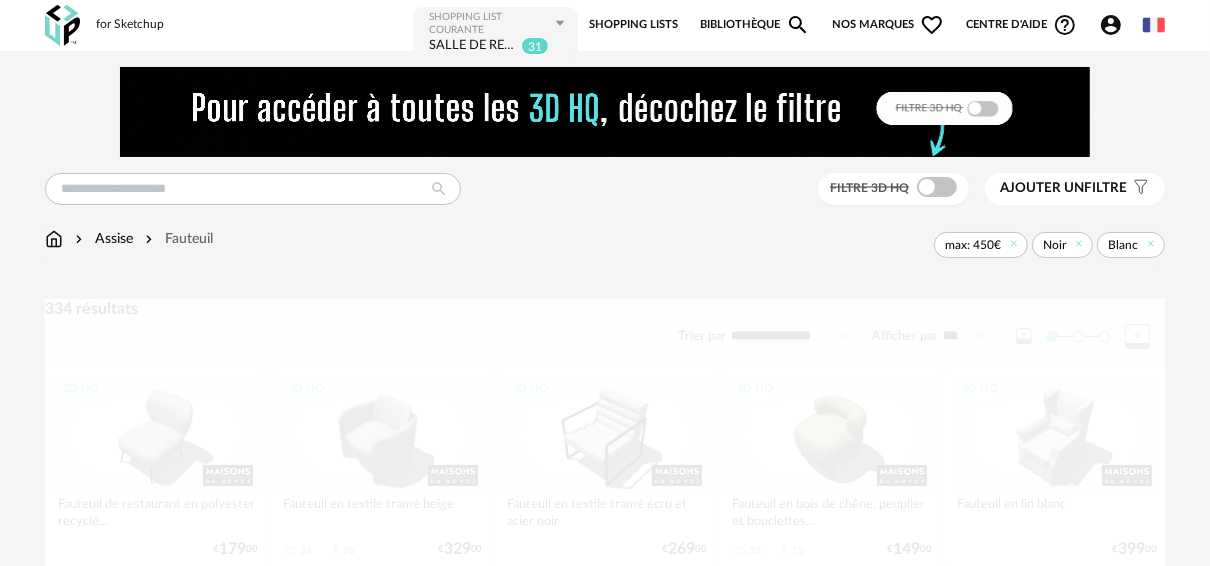 click at bounding box center [605, 2399] 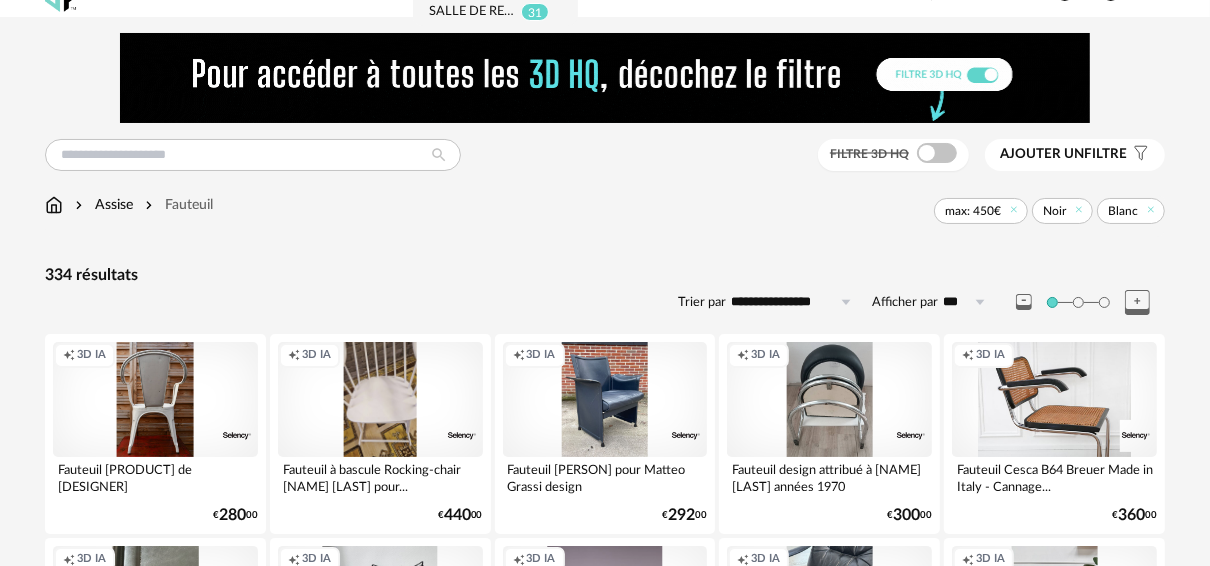 scroll, scrollTop: 0, scrollLeft: 0, axis: both 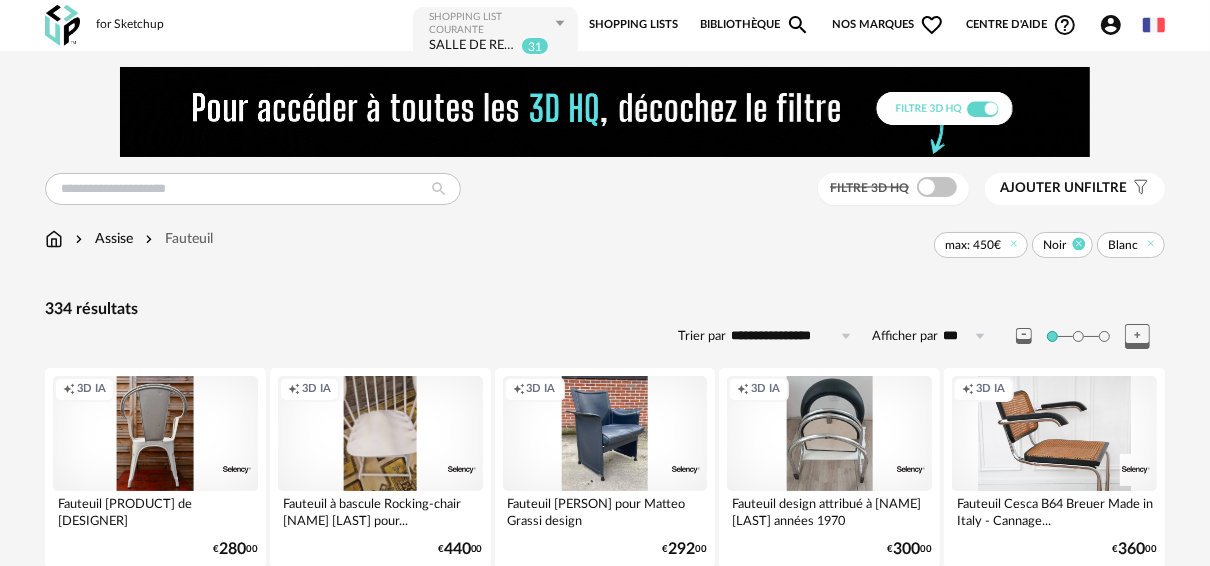 click at bounding box center (1079, 244) 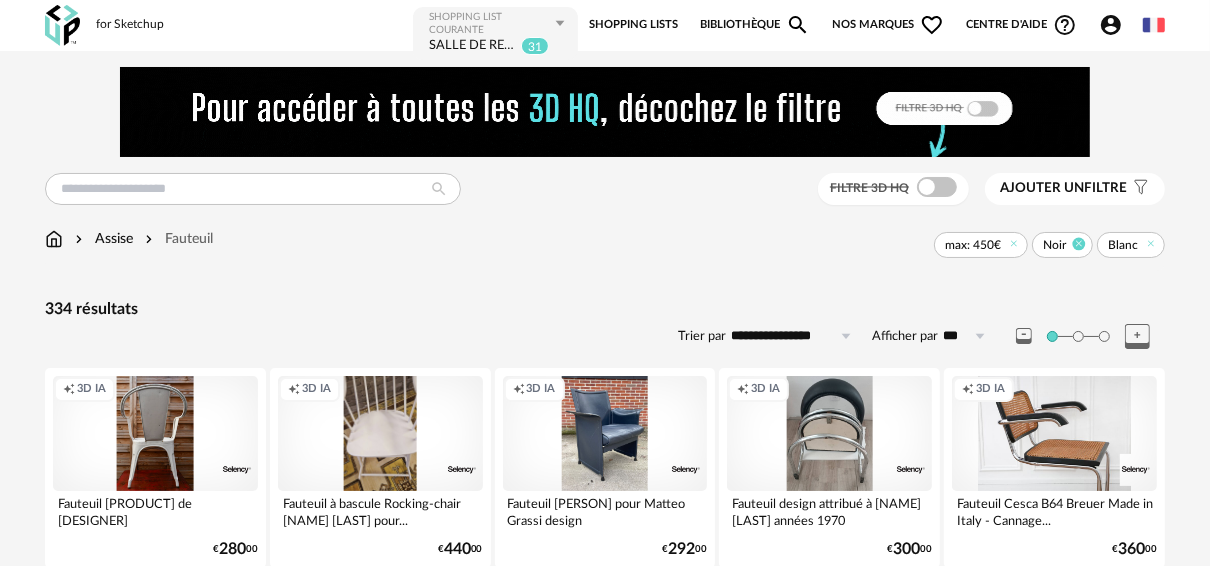 click at bounding box center (1079, 244) 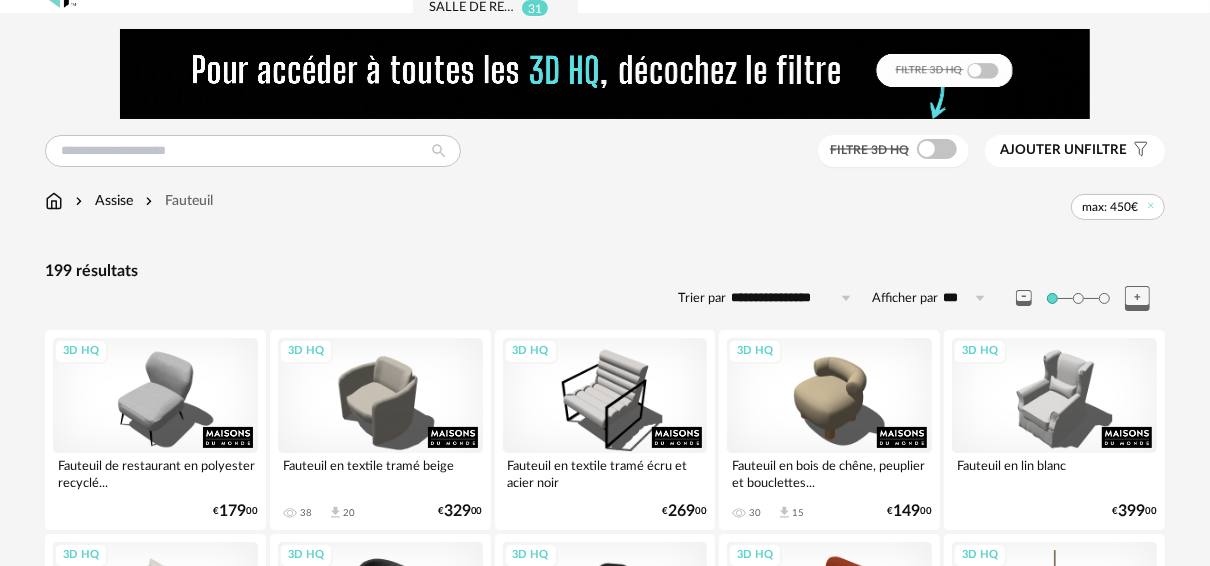 scroll, scrollTop: 0, scrollLeft: 0, axis: both 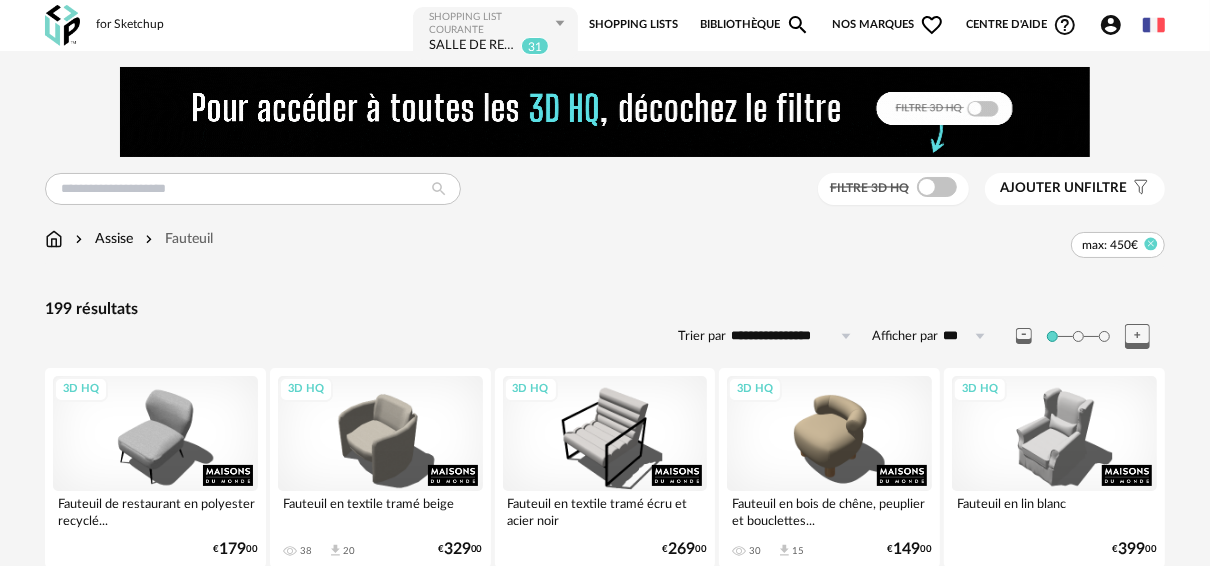 click at bounding box center [1151, 244] 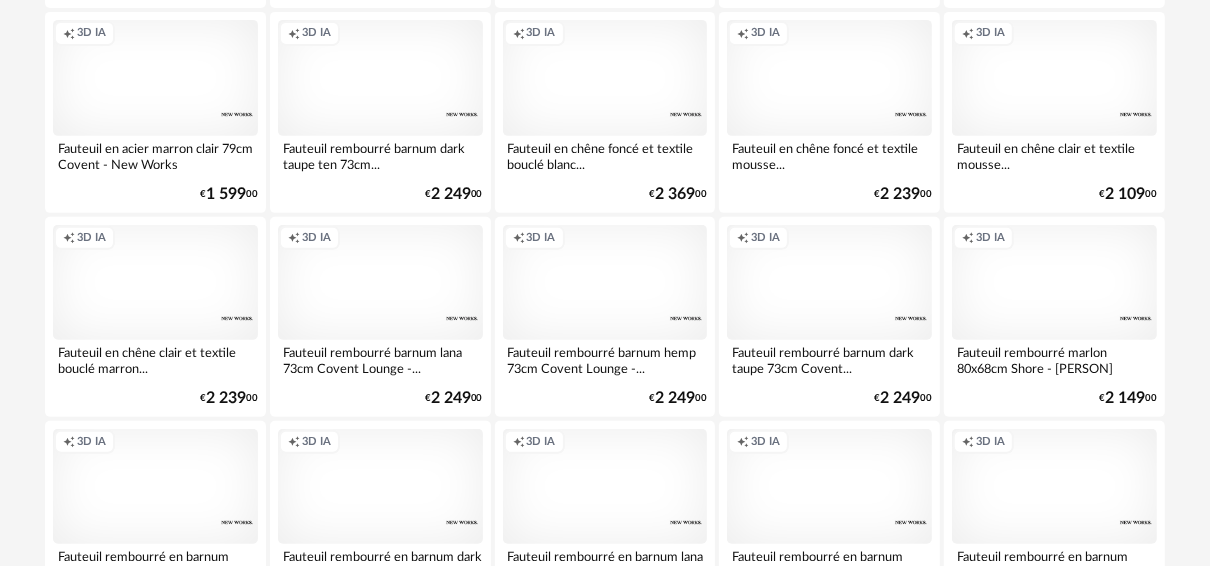 scroll, scrollTop: 0, scrollLeft: 0, axis: both 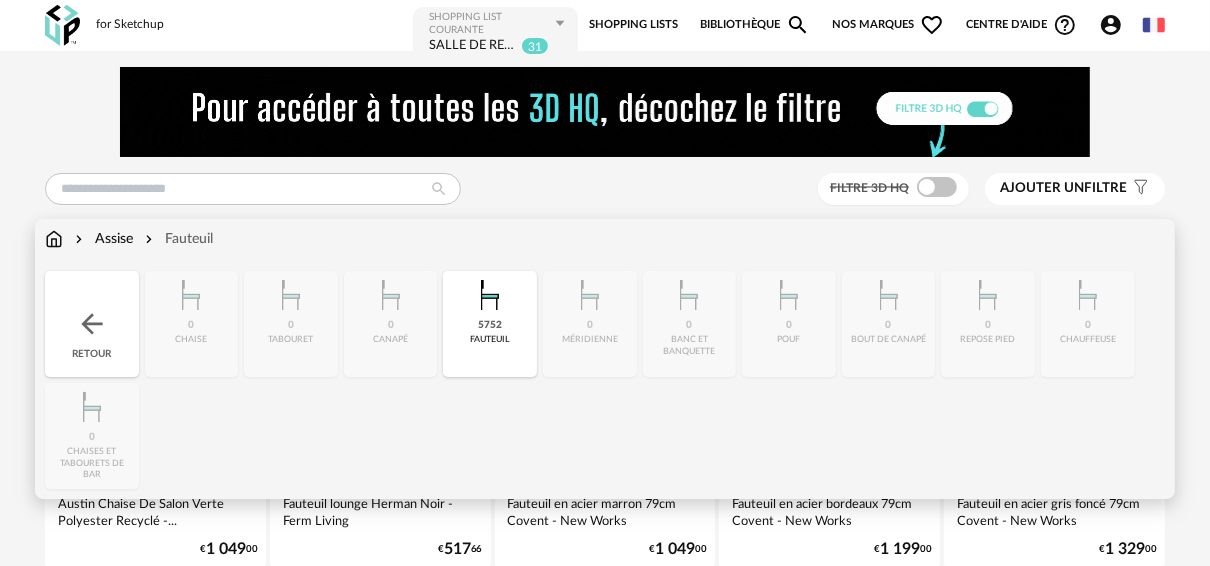 click on "Assise" at bounding box center (102, 239) 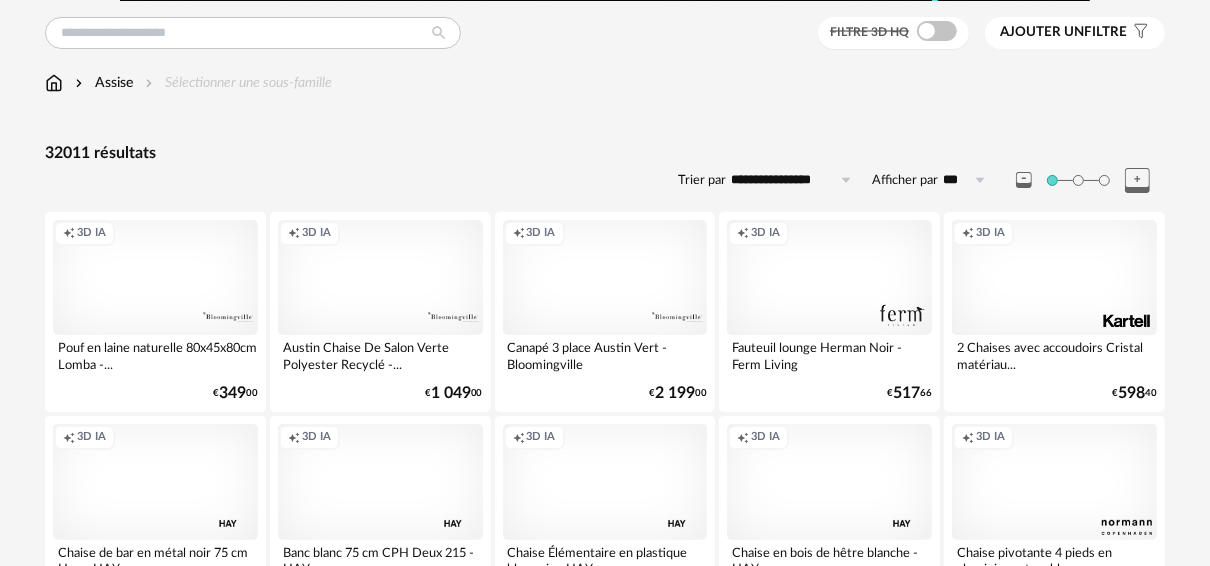 scroll, scrollTop: 160, scrollLeft: 0, axis: vertical 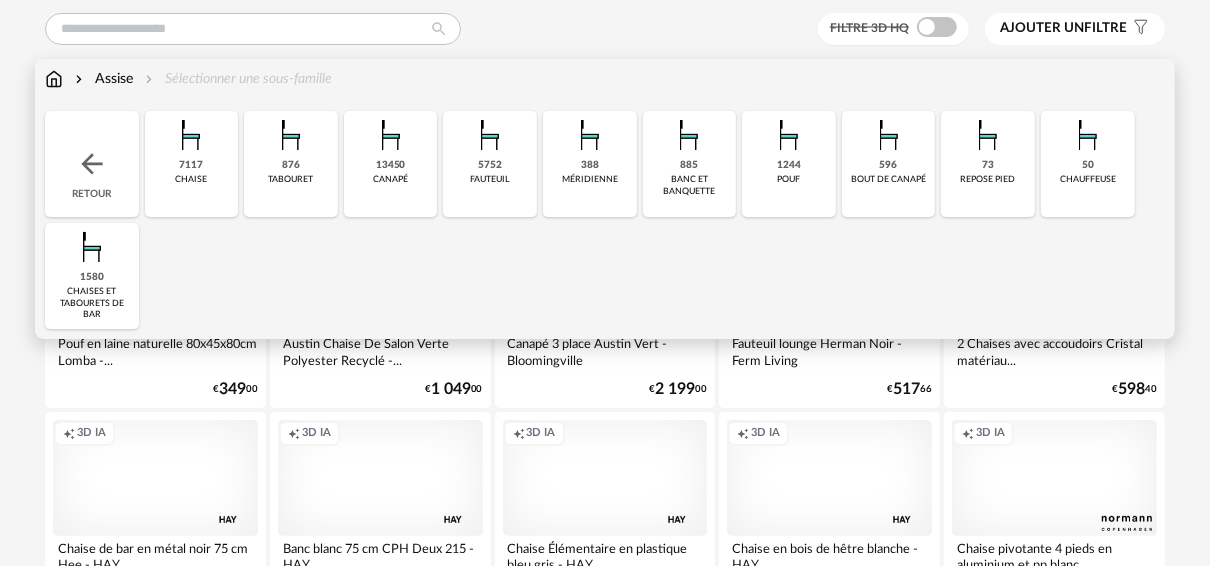 click at bounding box center [54, 79] 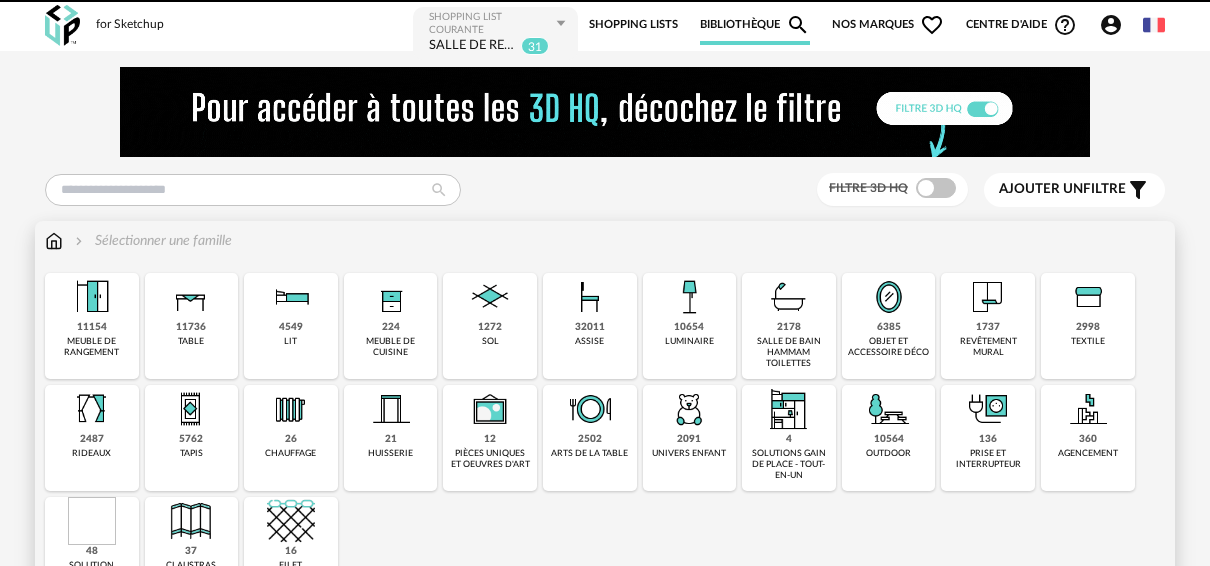 scroll, scrollTop: 0, scrollLeft: 0, axis: both 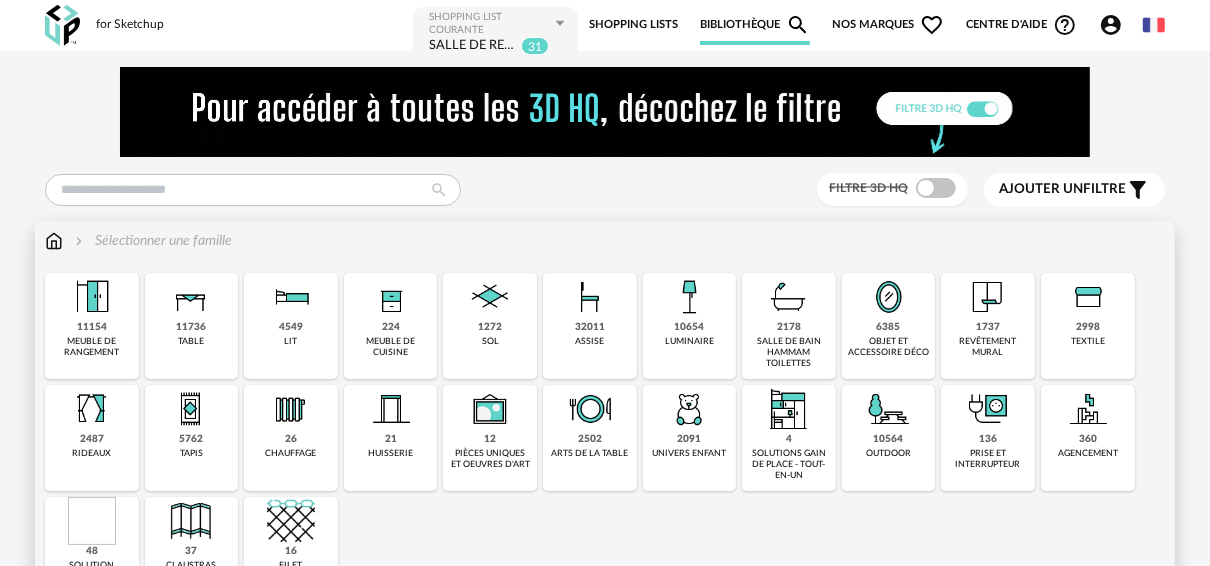 click on "32011" at bounding box center (590, 327) 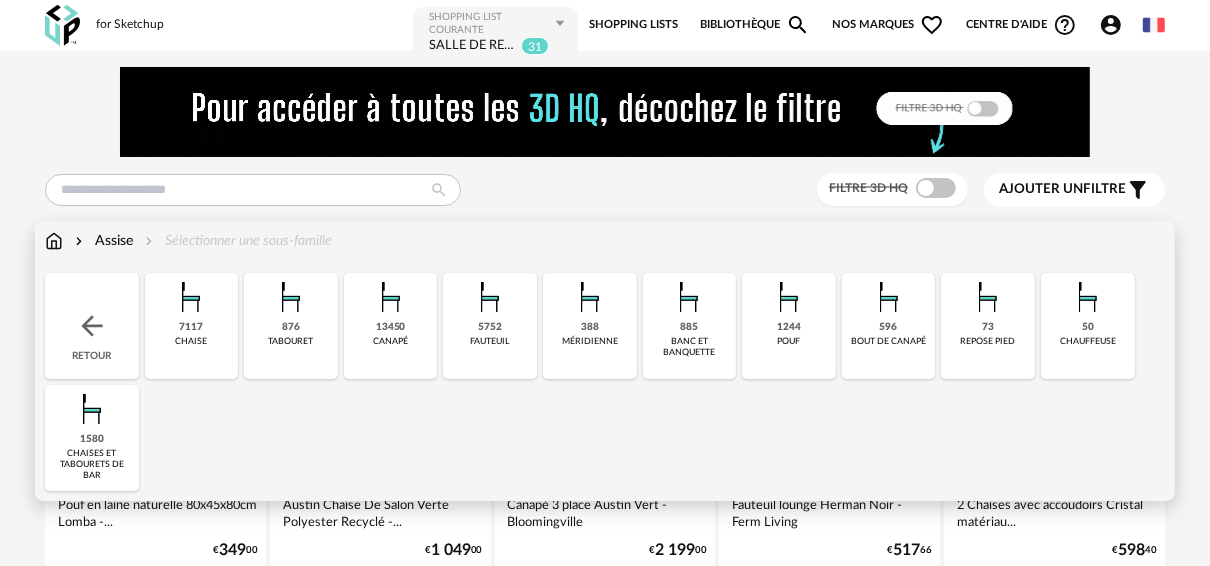 click on "7117" at bounding box center (191, 327) 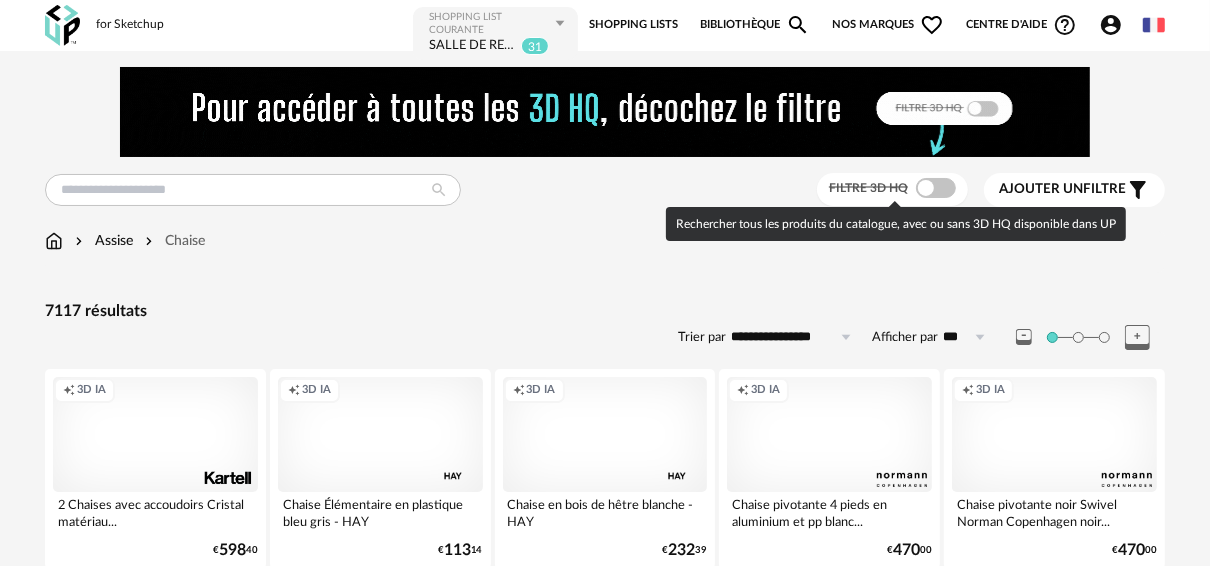 click at bounding box center [936, 188] 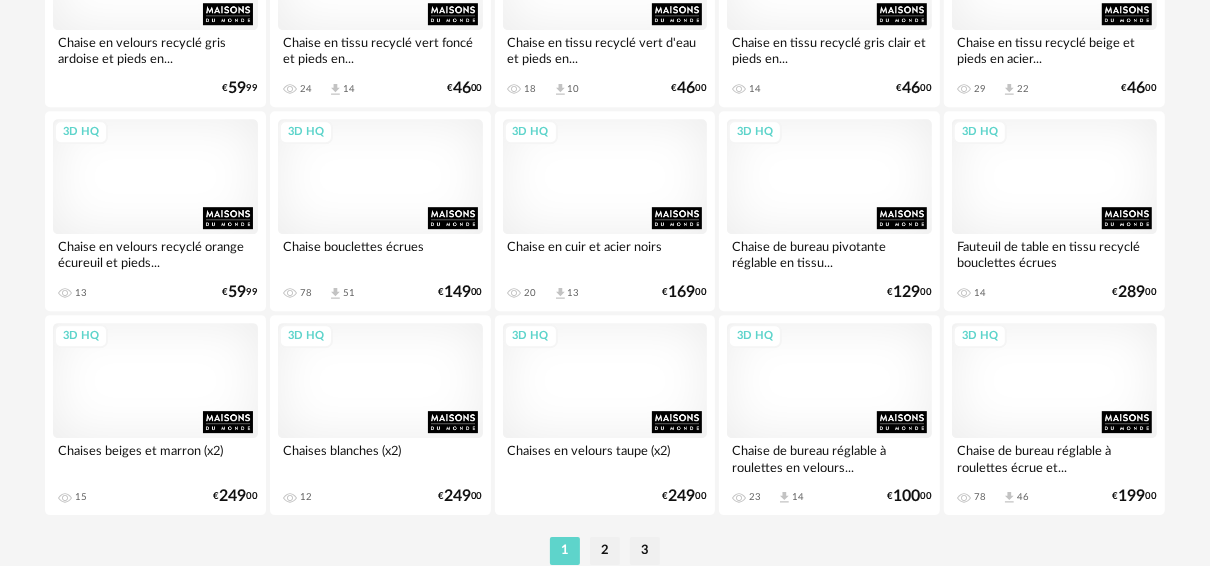 scroll, scrollTop: 4011, scrollLeft: 0, axis: vertical 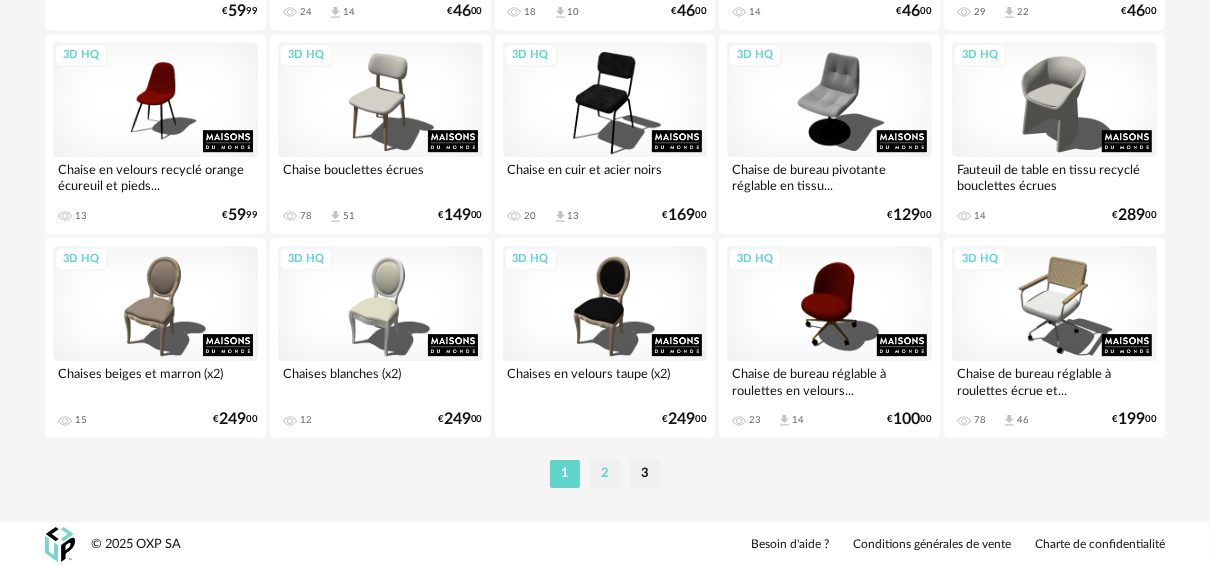 click on "2" at bounding box center [605, 474] 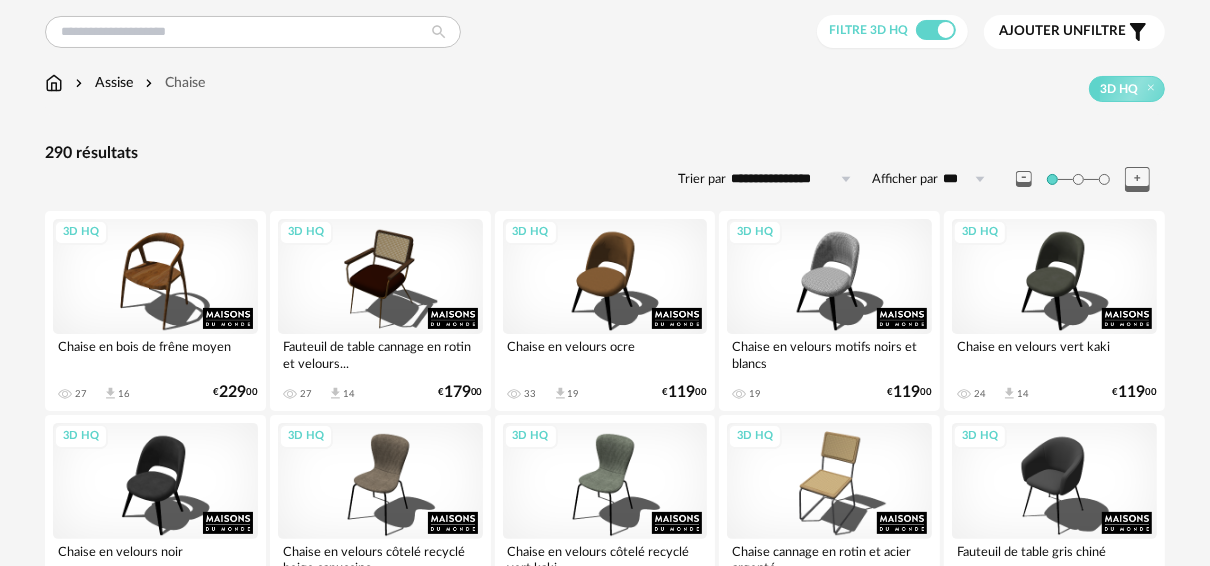 scroll, scrollTop: 160, scrollLeft: 0, axis: vertical 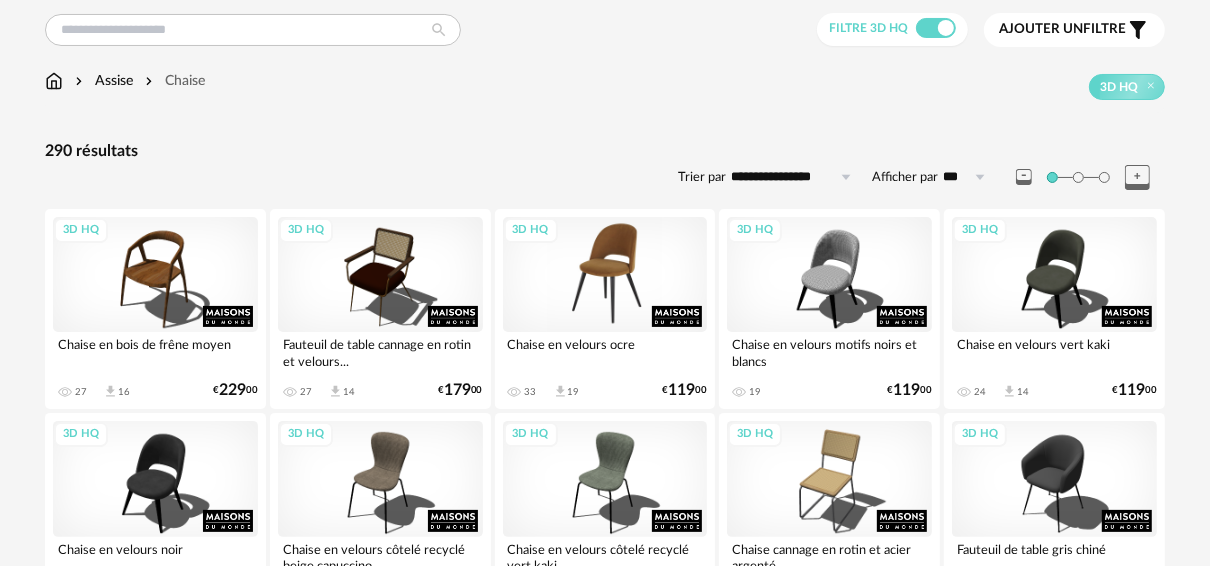 click on "3D HQ" at bounding box center (605, 274) 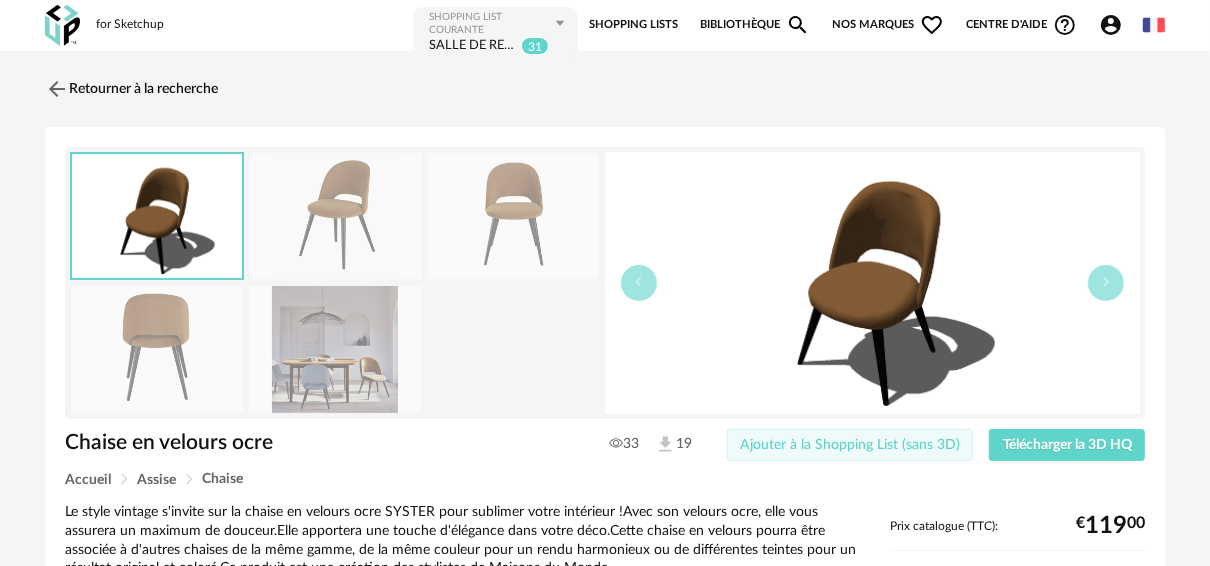 click on "Ajouter à la Shopping List (sans 3D)" at bounding box center (850, 445) 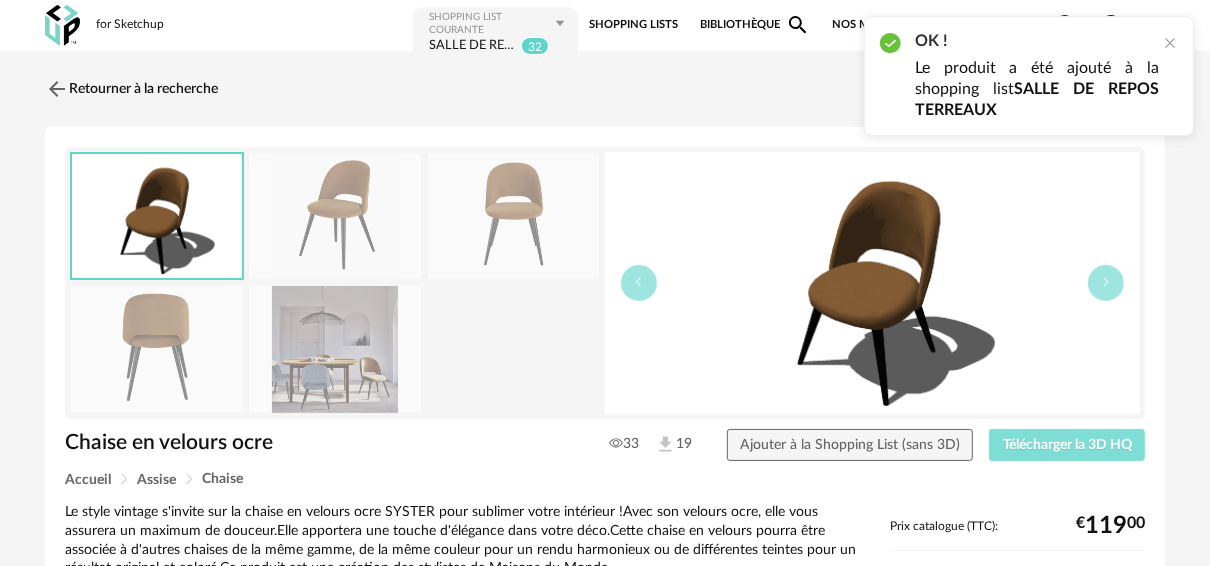 click on "Télécharger la 3D HQ" at bounding box center (1067, 445) 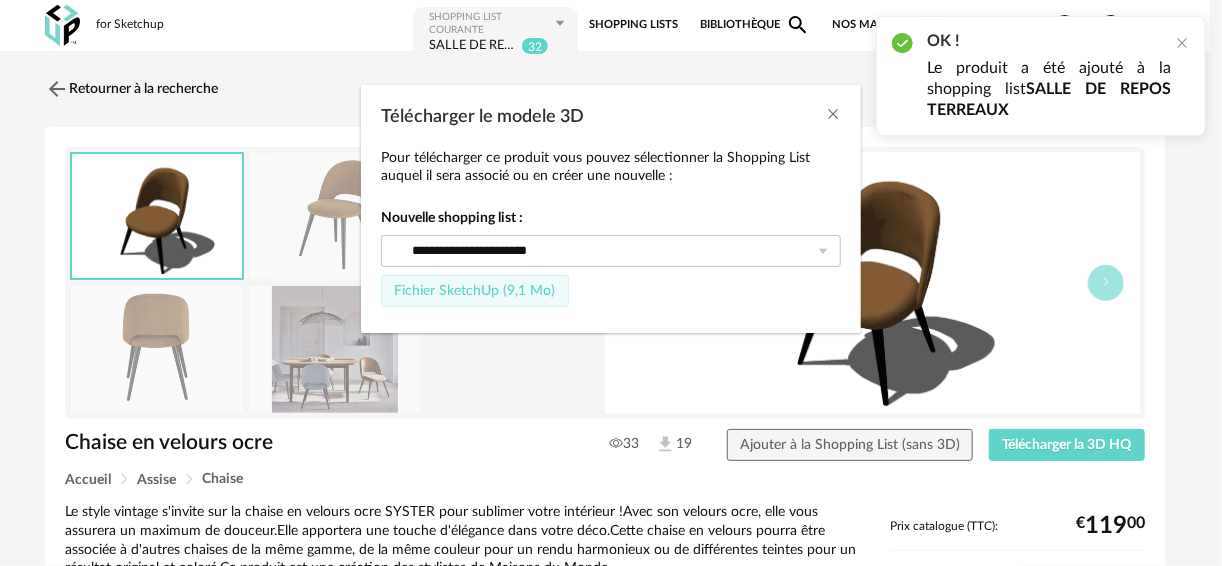 click on "Fichier SketchUp (9,1 Mo)" at bounding box center (474, 291) 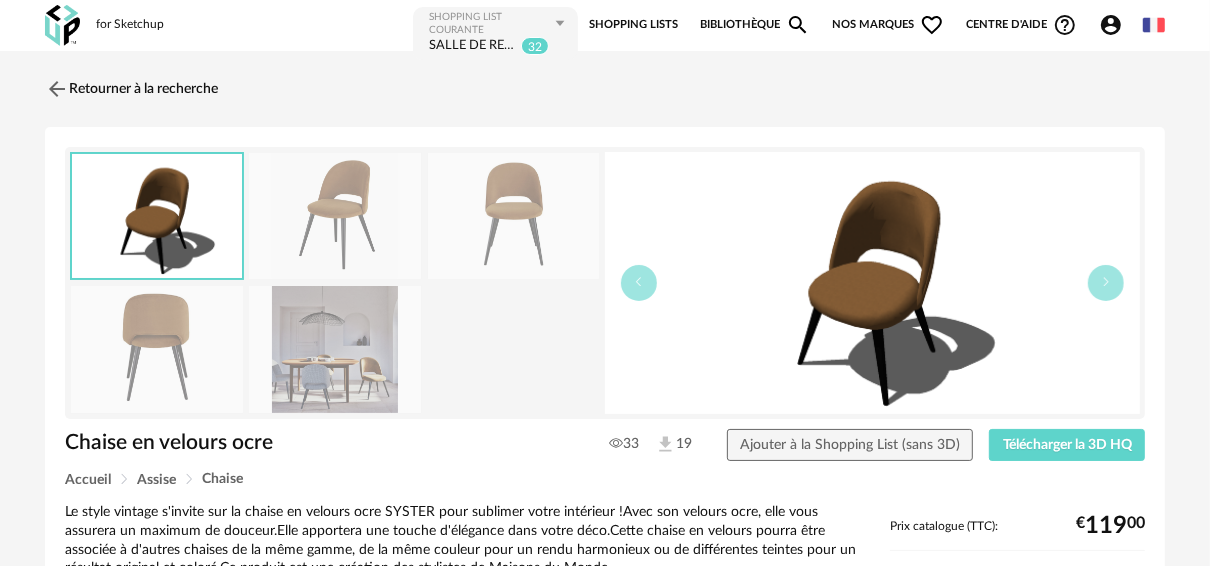 click on "Shopping List courante" at bounding box center [491, 24] 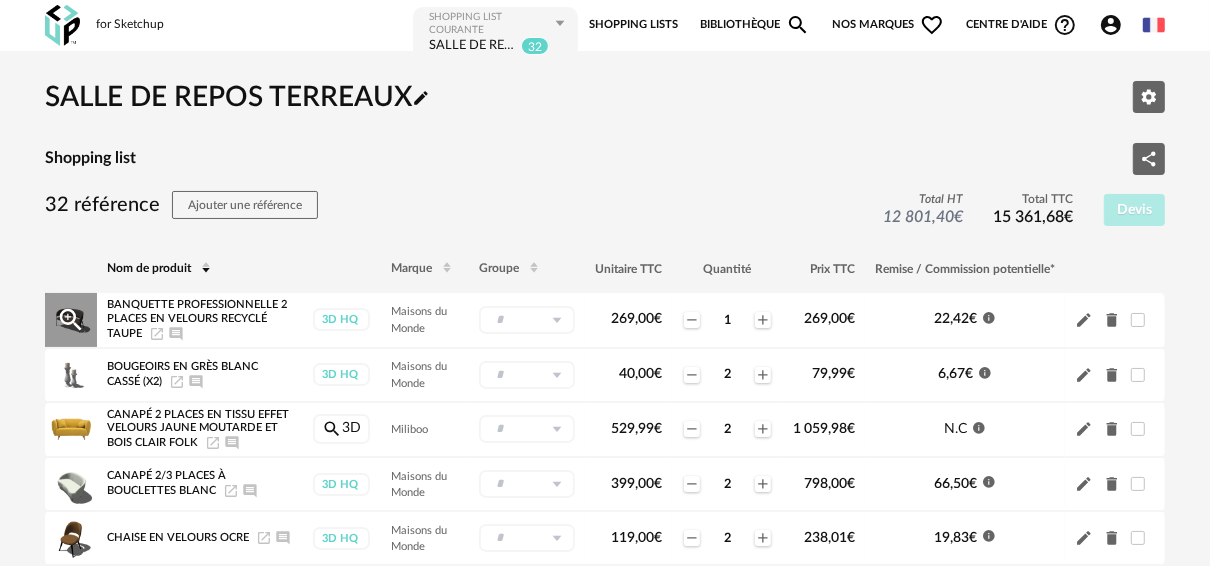 click on "Delete icon" 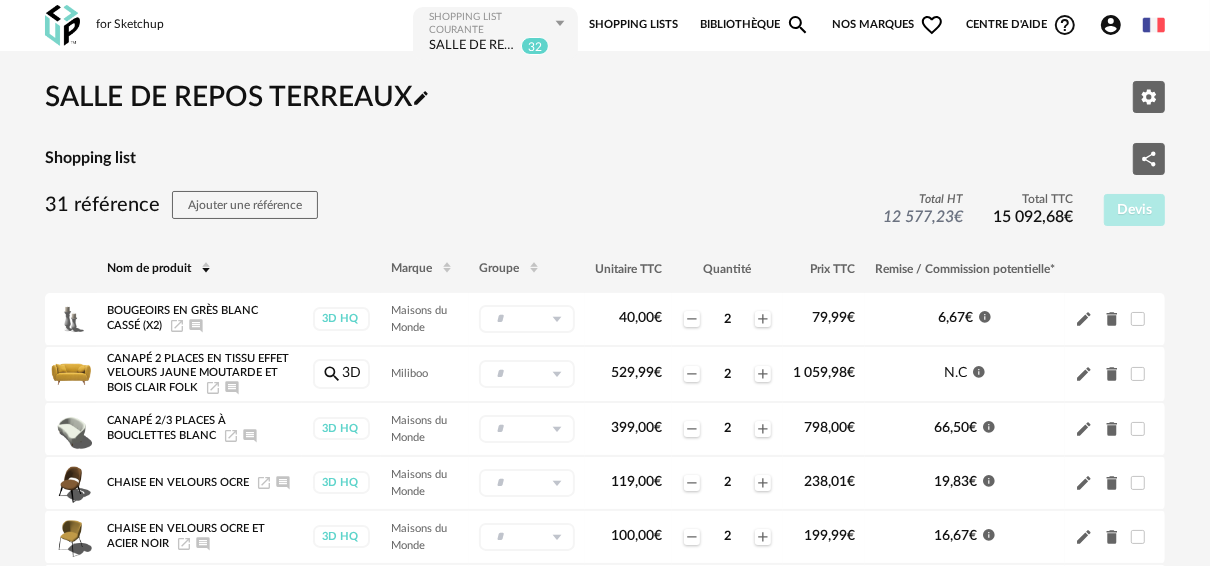 click on "Delete icon" 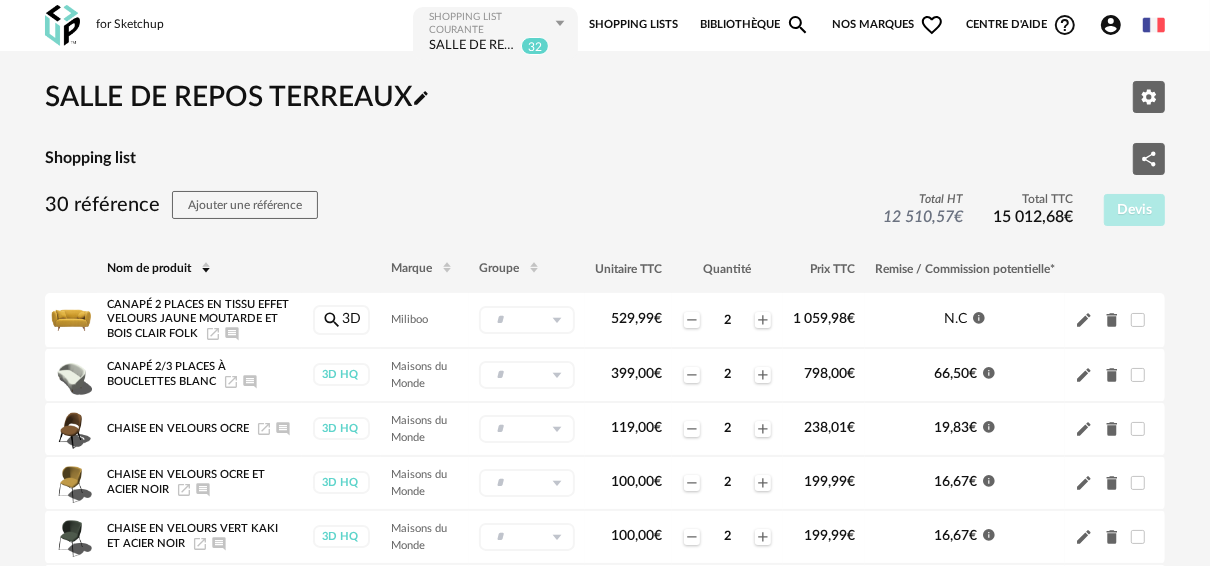 click on "Delete icon" 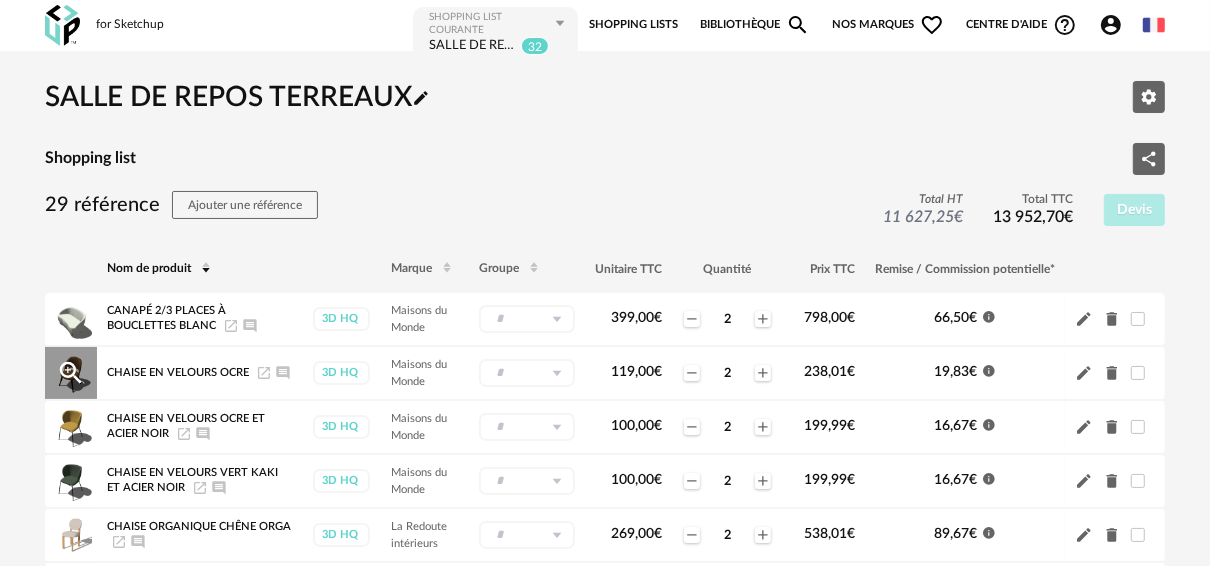click on "Delete icon" 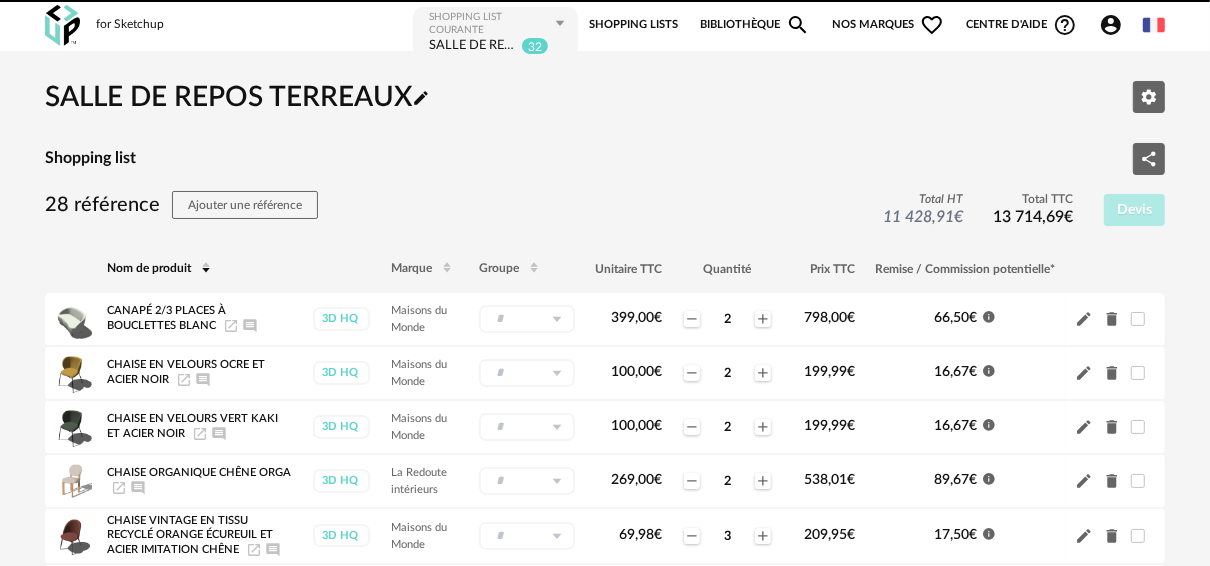 click on "Delete icon" 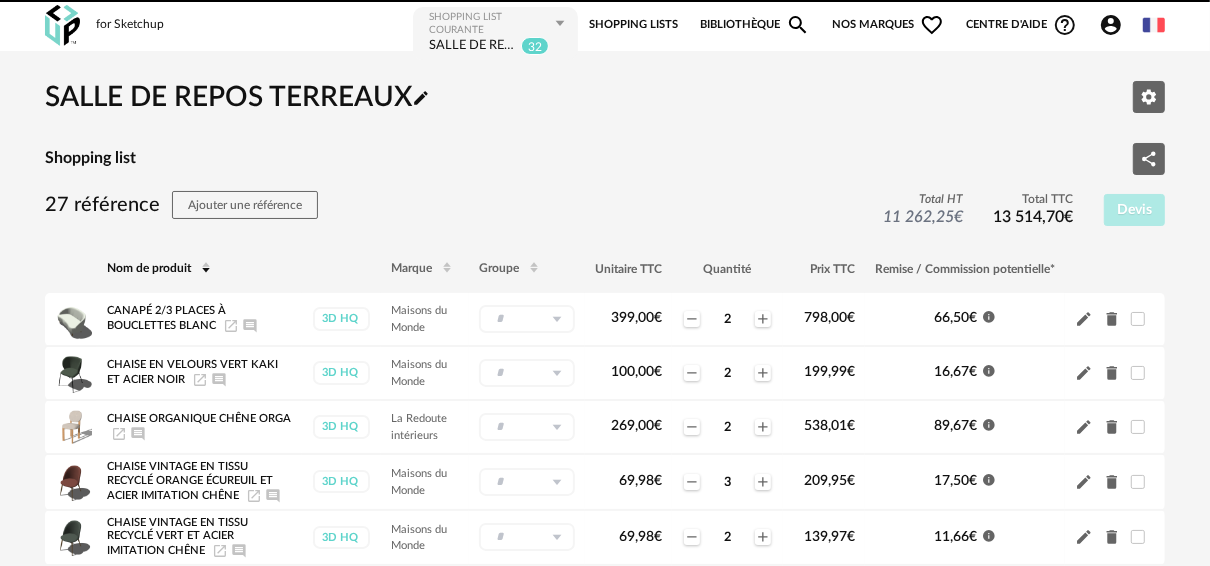 click on "Delete icon" 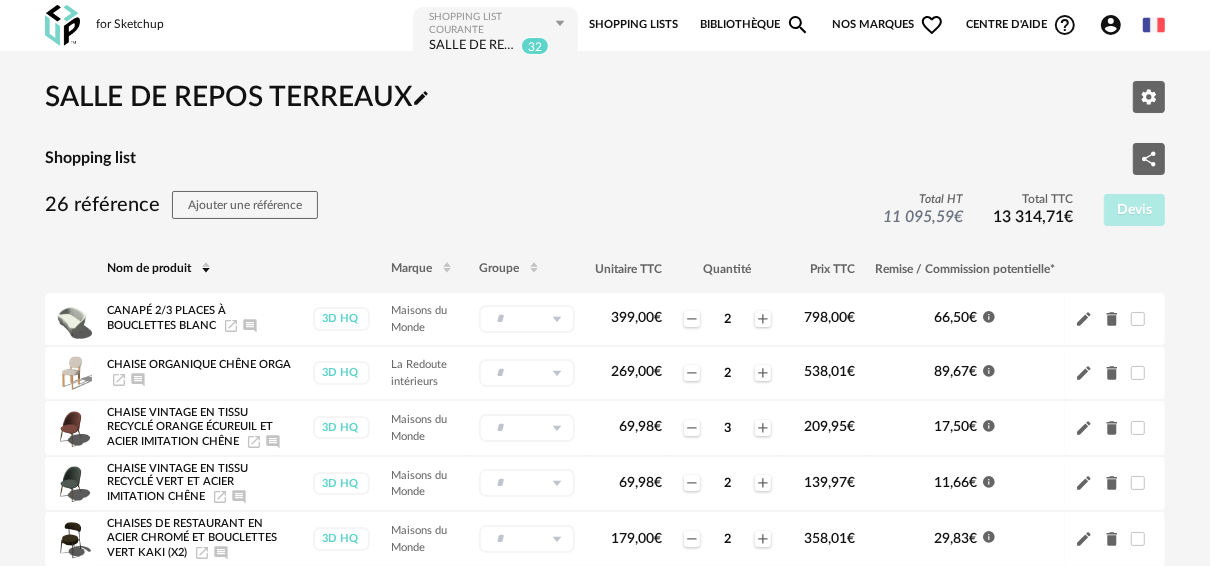 click on "Delete icon" 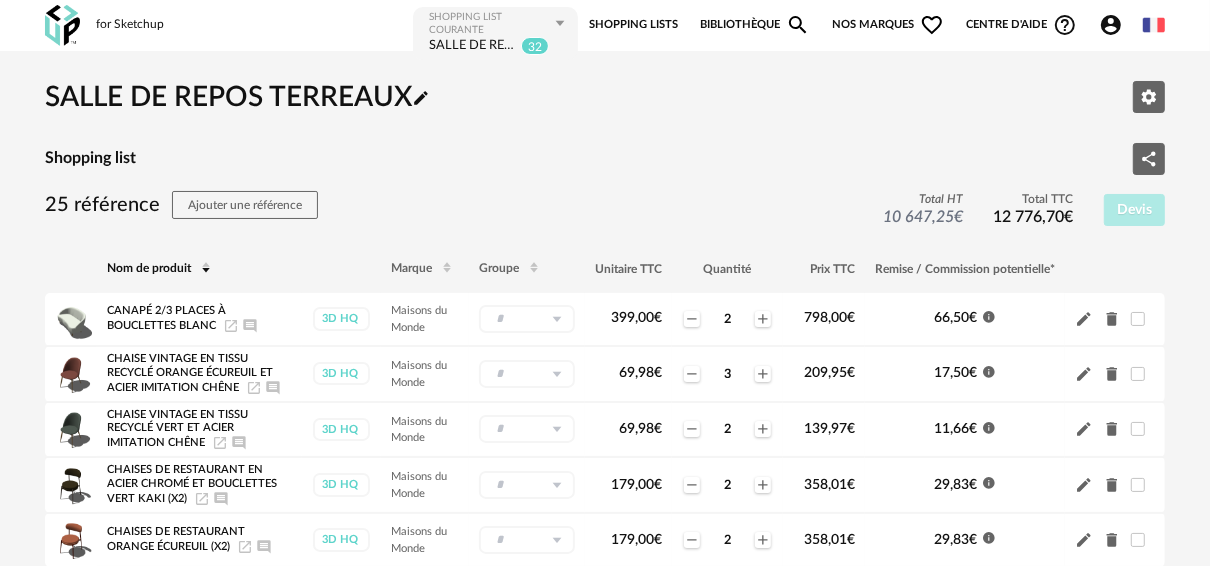 click on "Delete icon" 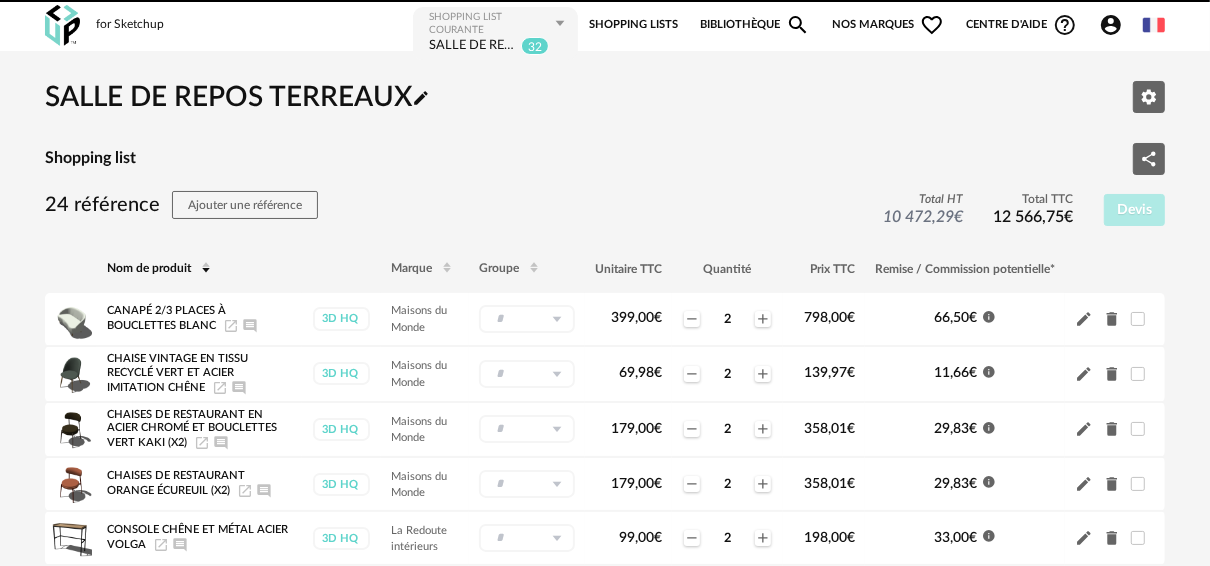 click on "**********" at bounding box center (605, 968) 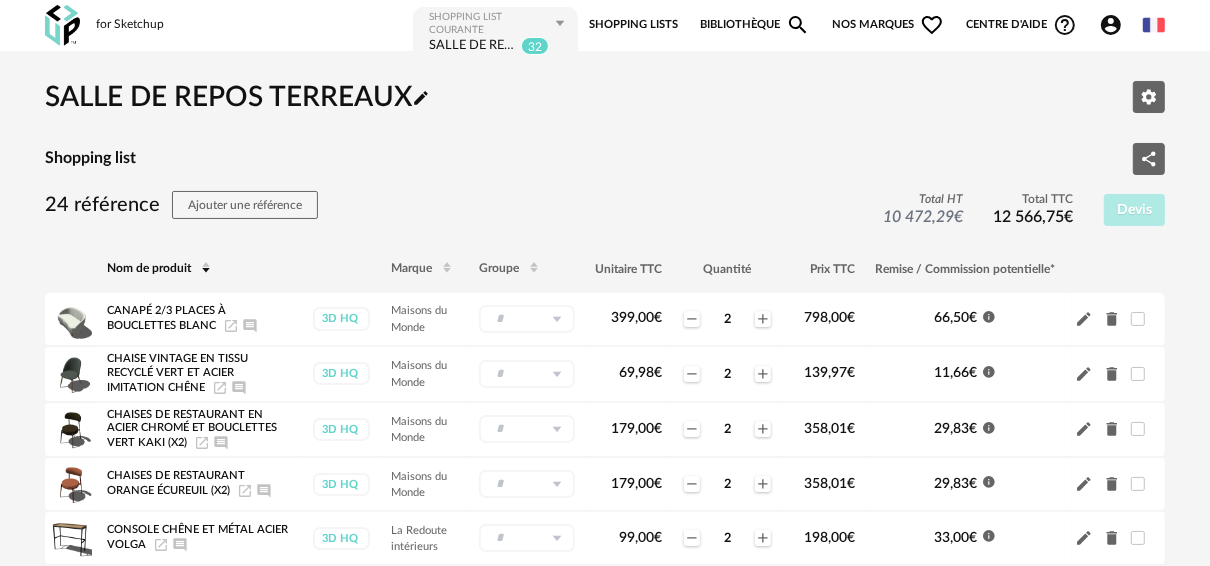 click on "Delete icon" 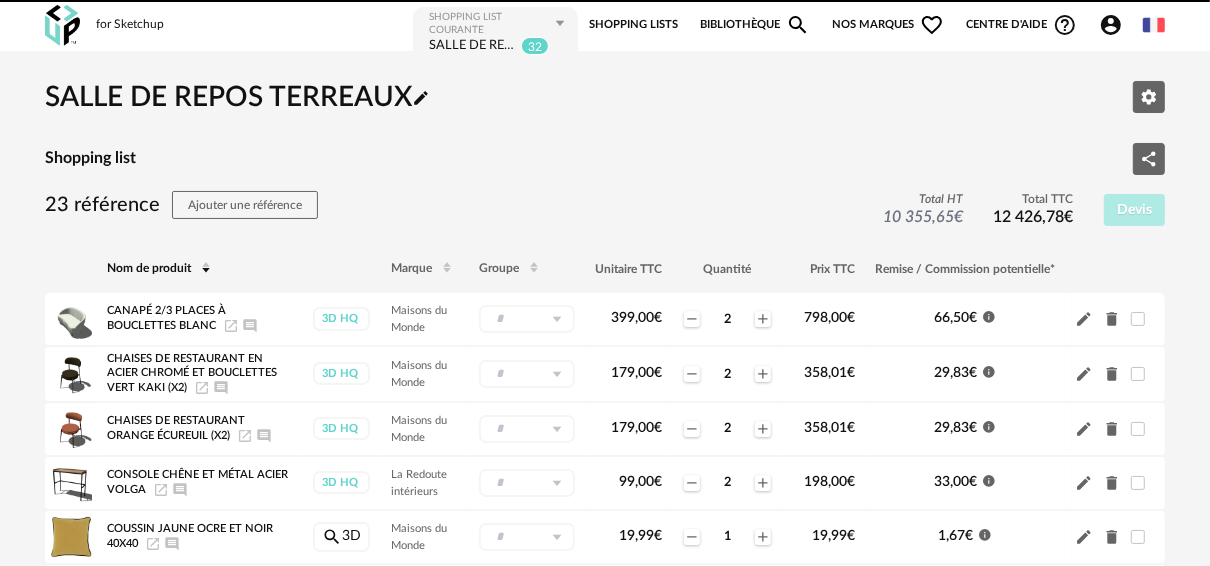 click on "Delete icon" 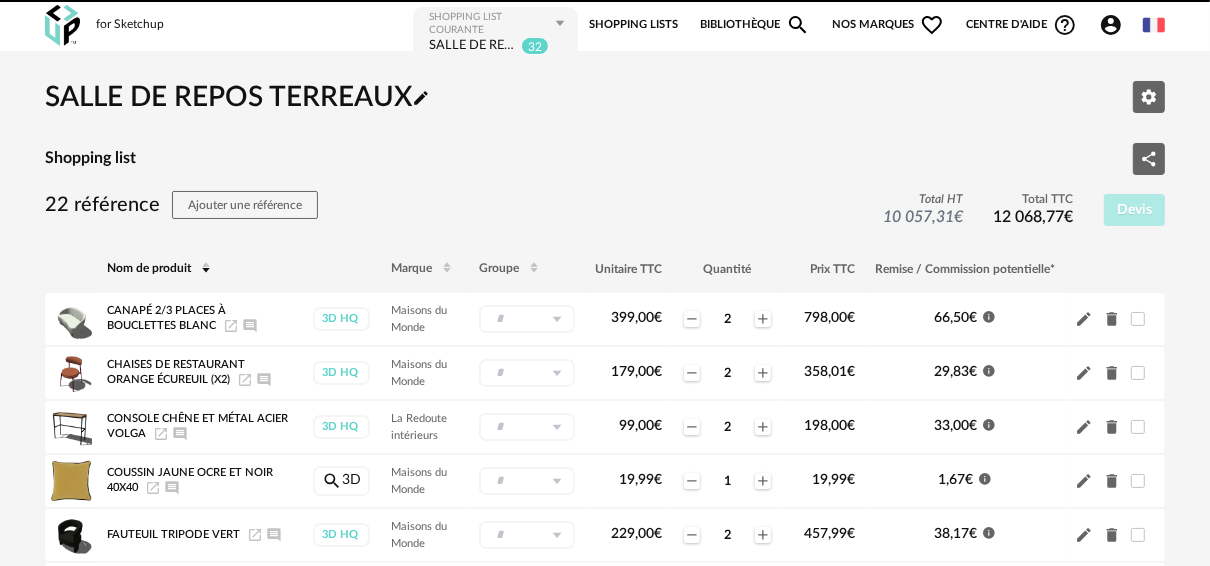 click on "**********" at bounding box center (605, 912) 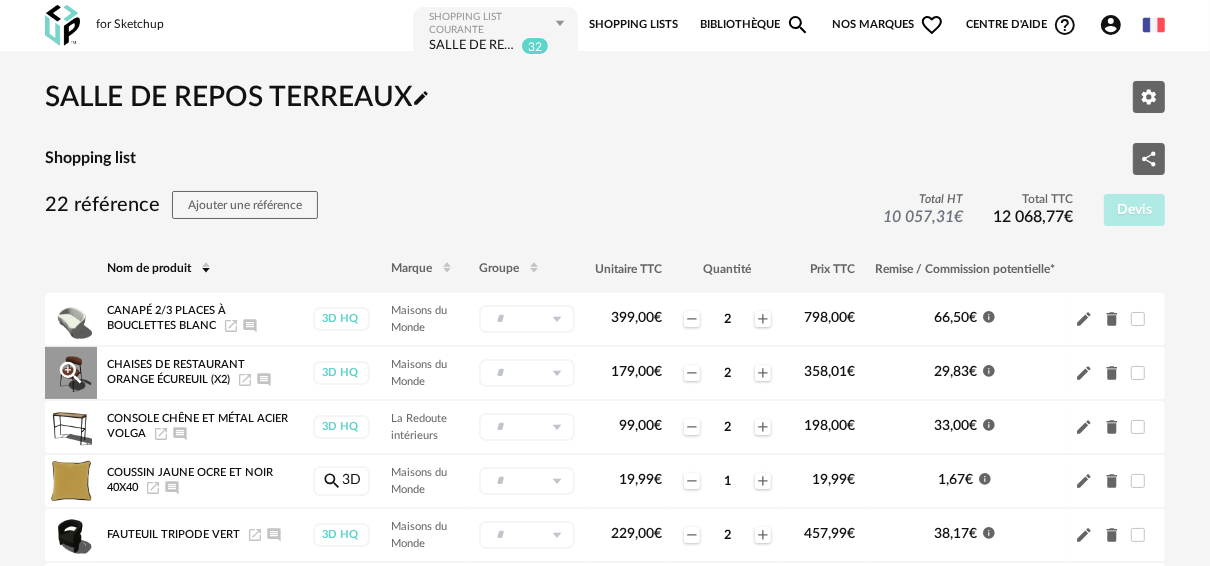 click on "Delete icon" 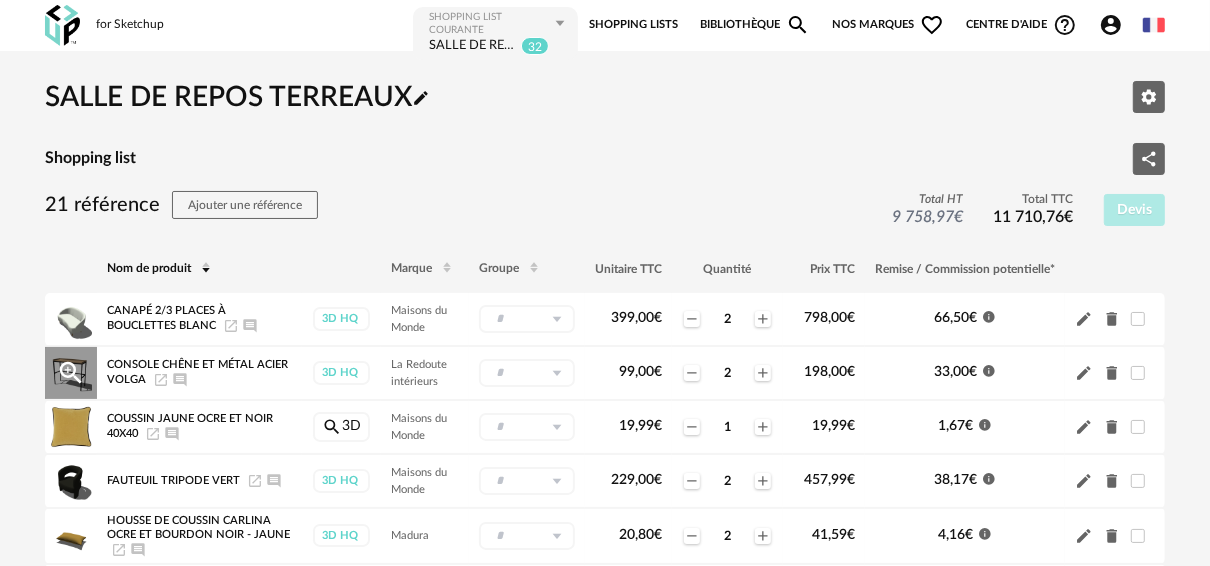 click on "Delete icon" 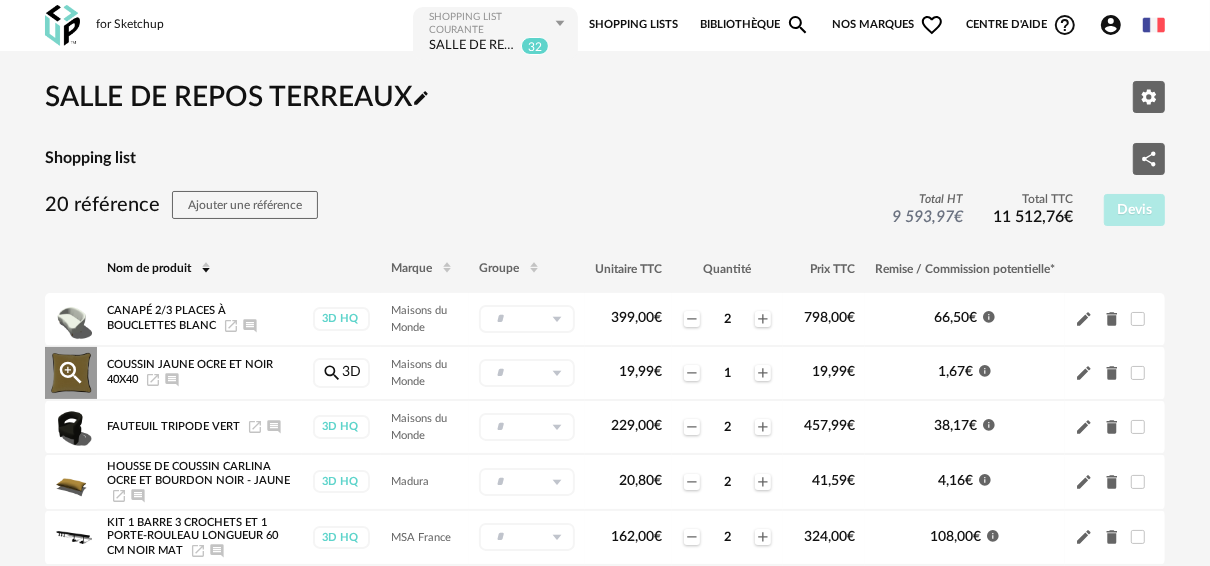click on "Delete icon" 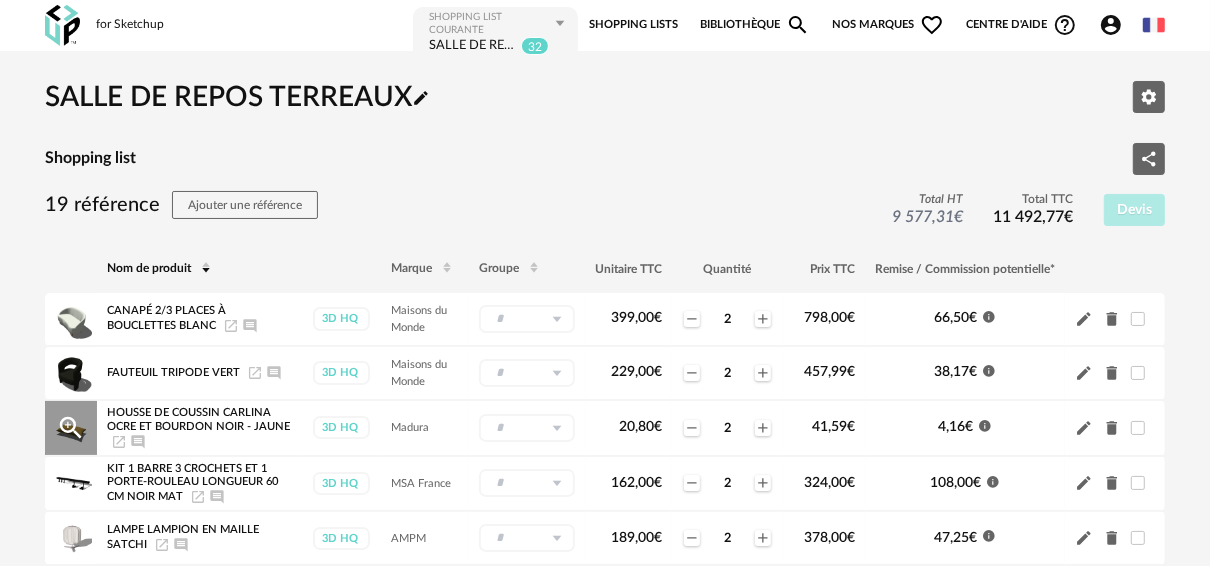 click on "Delete icon" 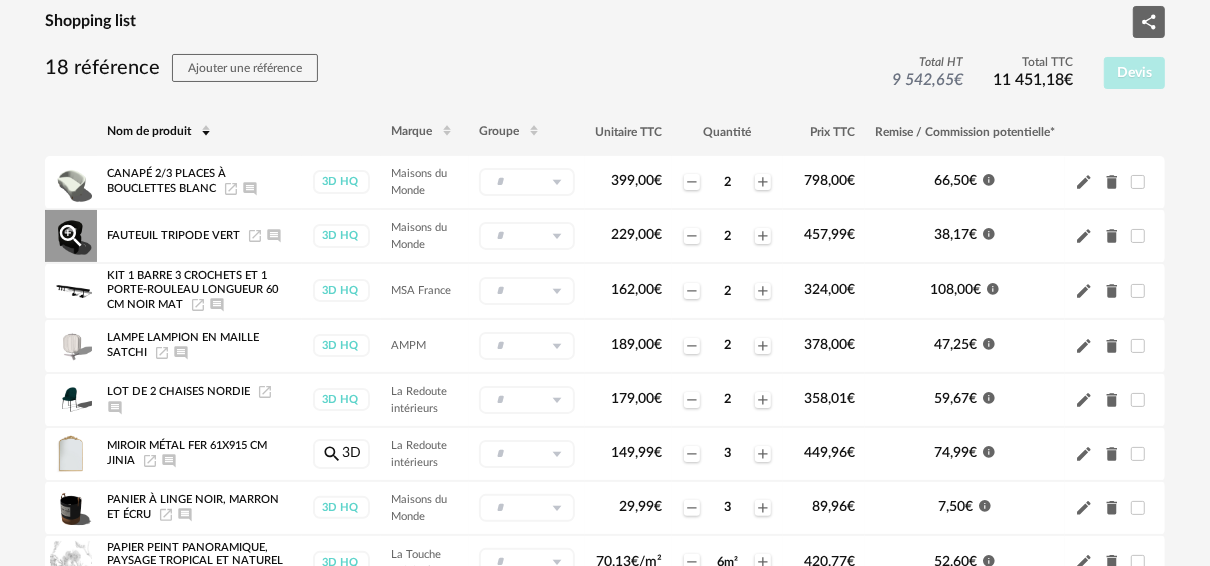 scroll, scrollTop: 160, scrollLeft: 0, axis: vertical 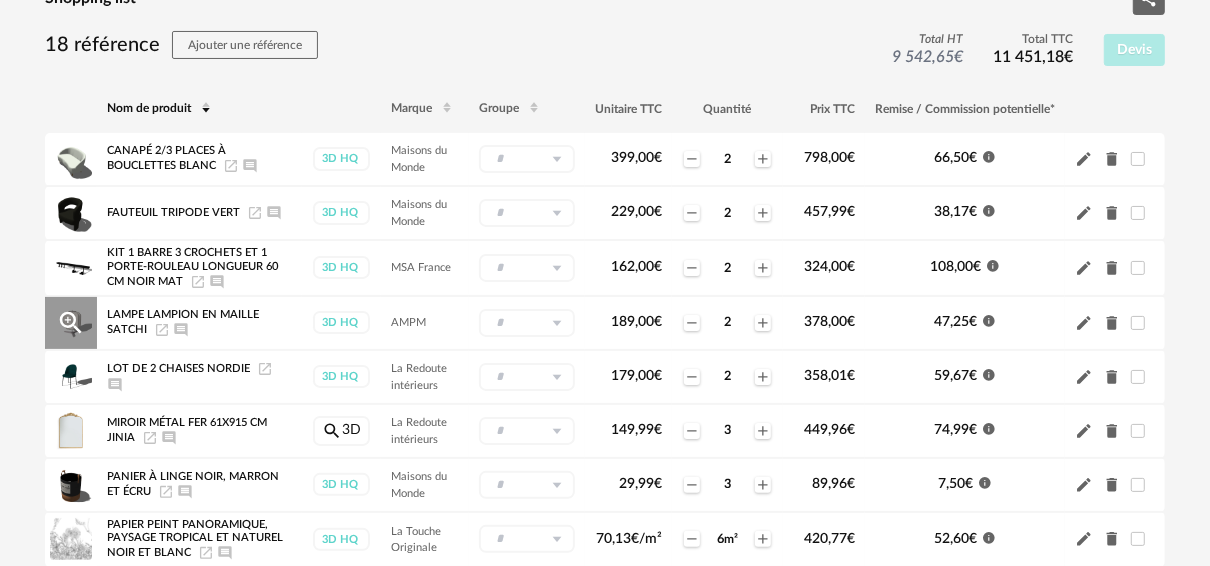 click on "Delete icon" 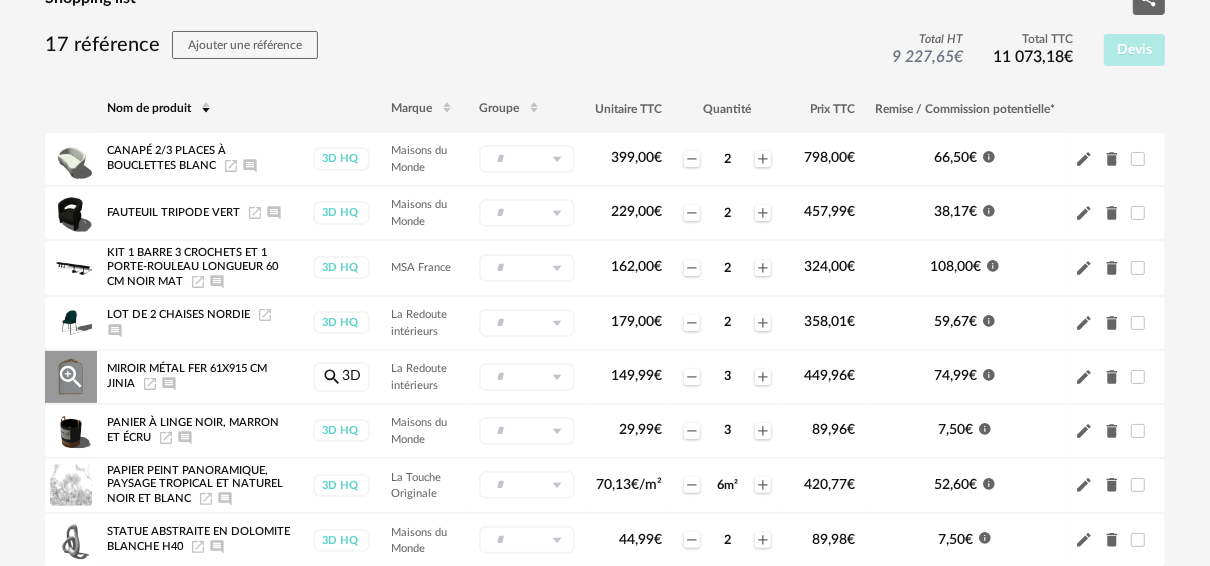 click on "Delete icon" 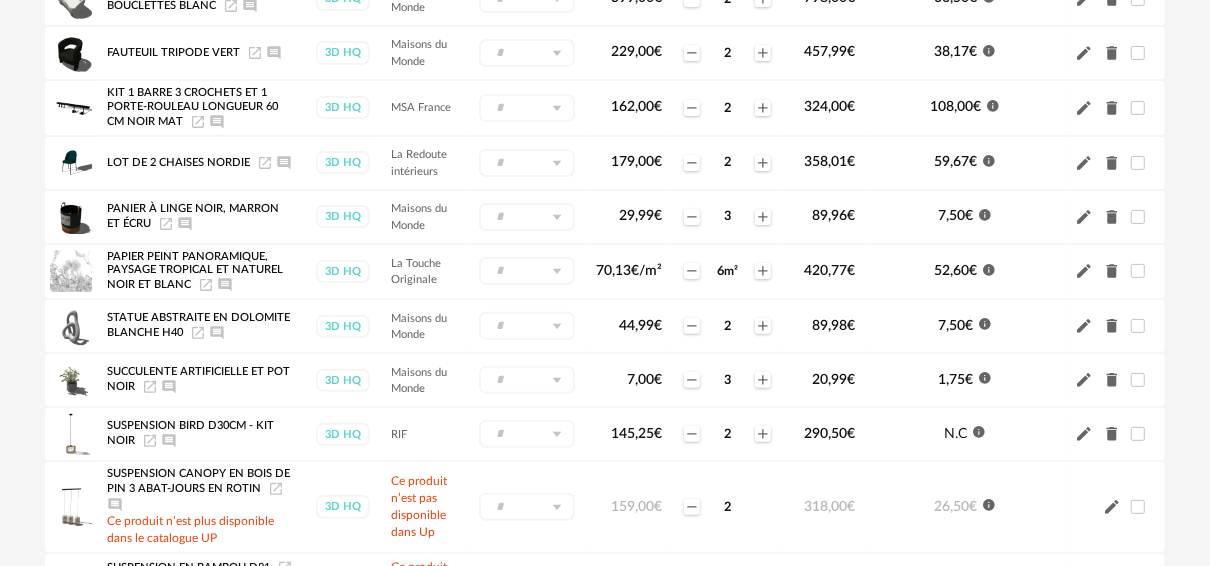 scroll, scrollTop: 400, scrollLeft: 0, axis: vertical 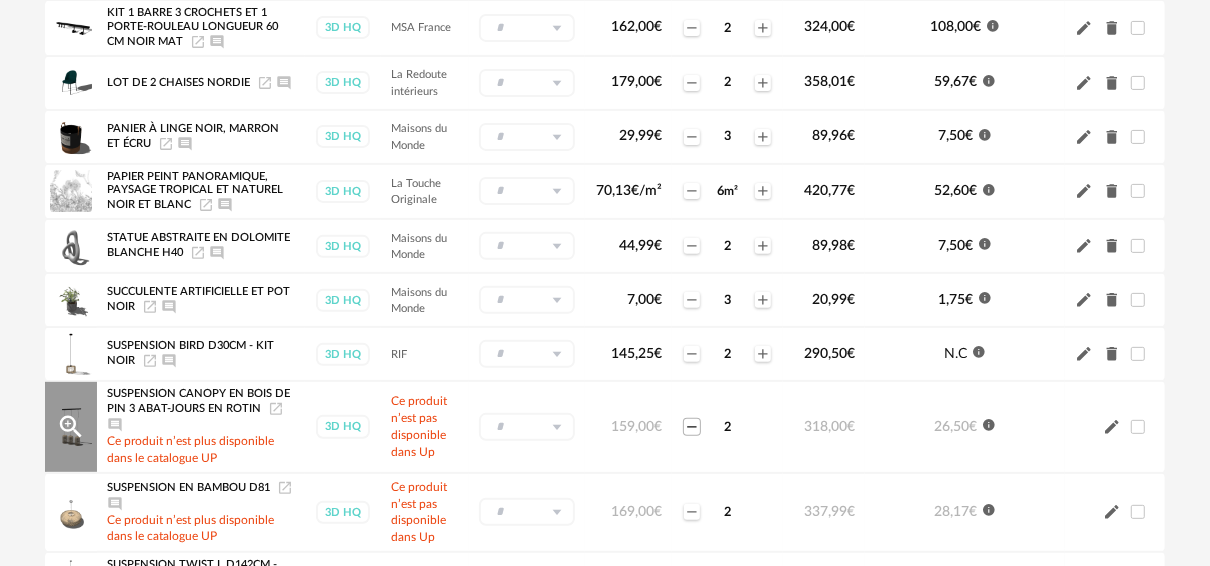 click on "Minus icon" 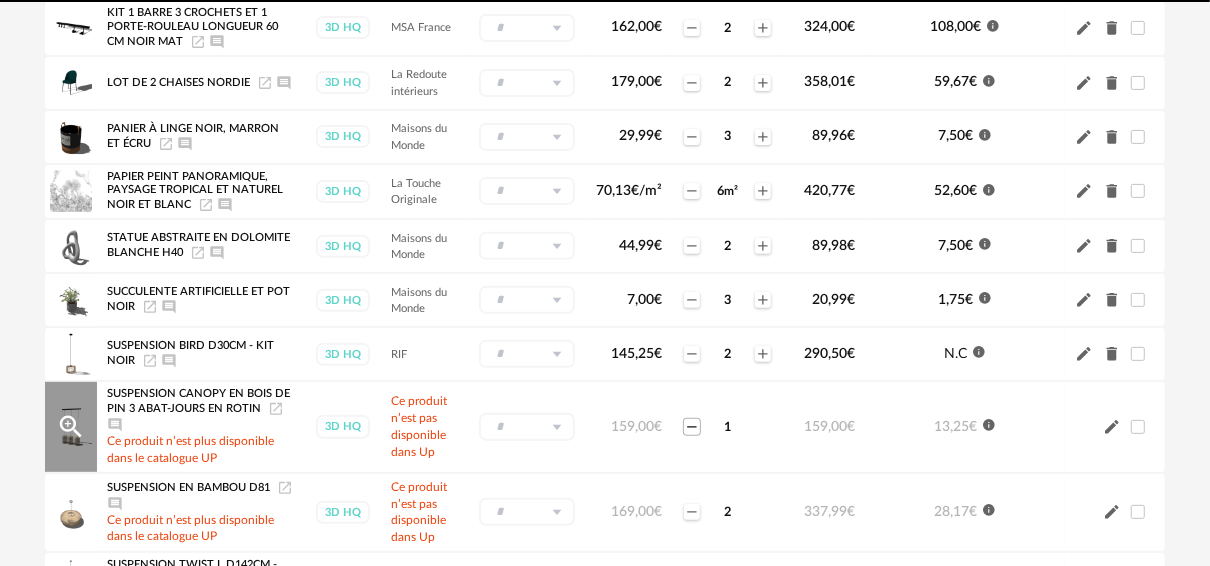 click on "Minus icon" 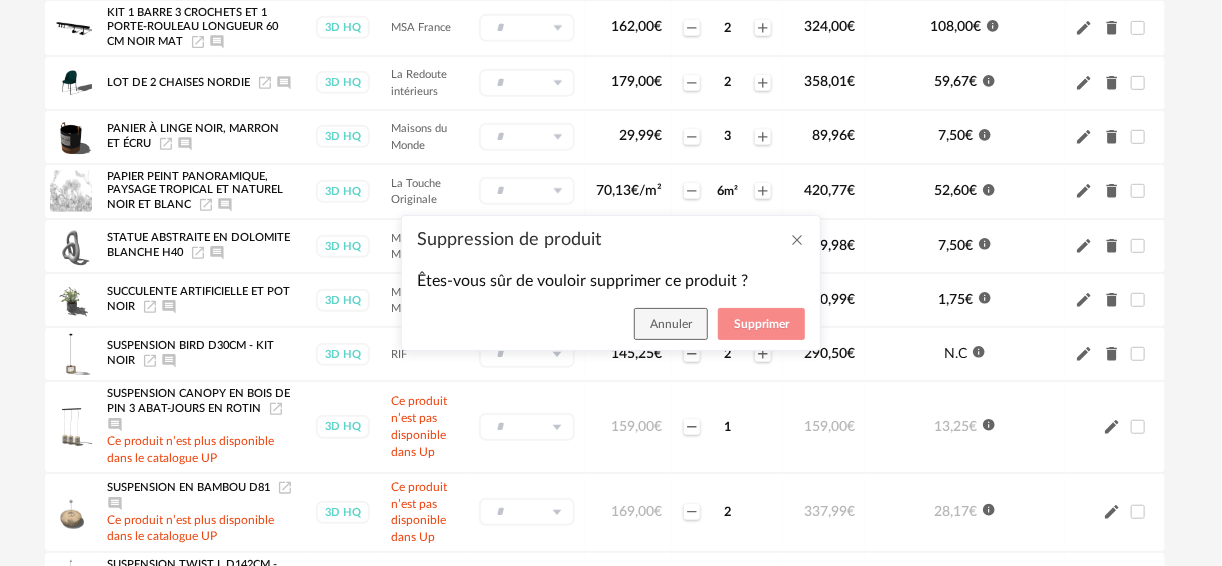 click on "Supprimer" at bounding box center (761, 324) 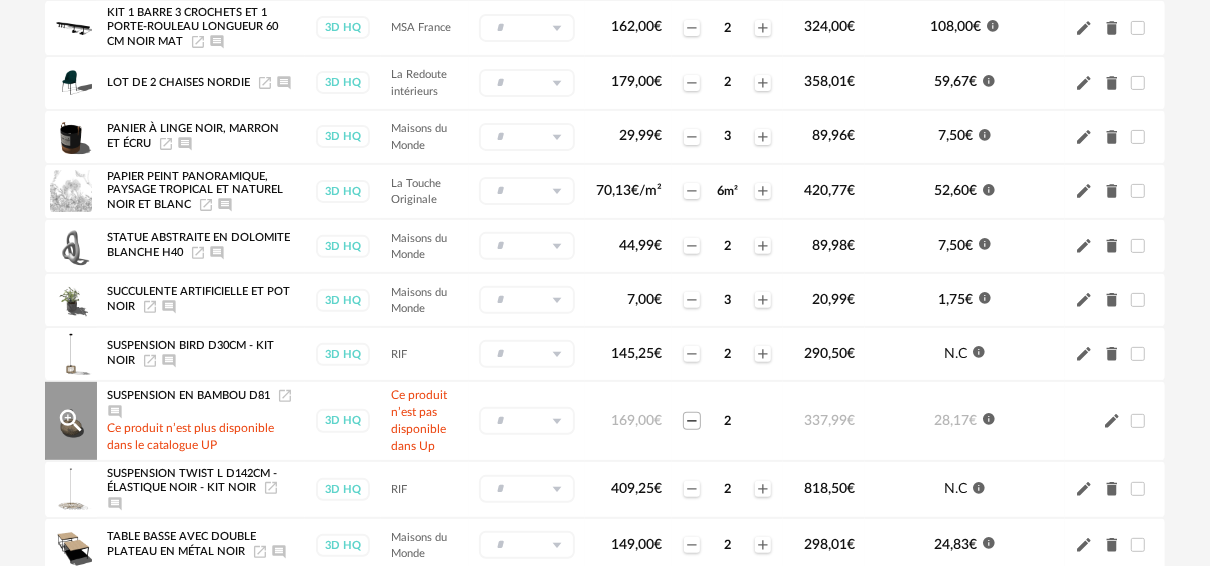 click on "Minus icon" 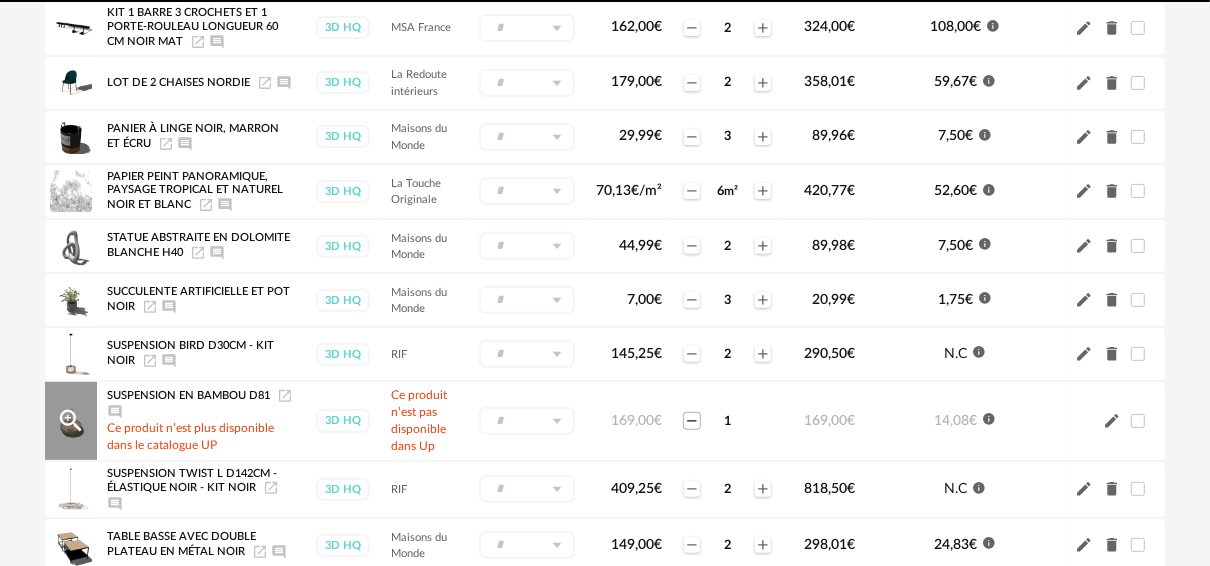 click on "Minus icon" 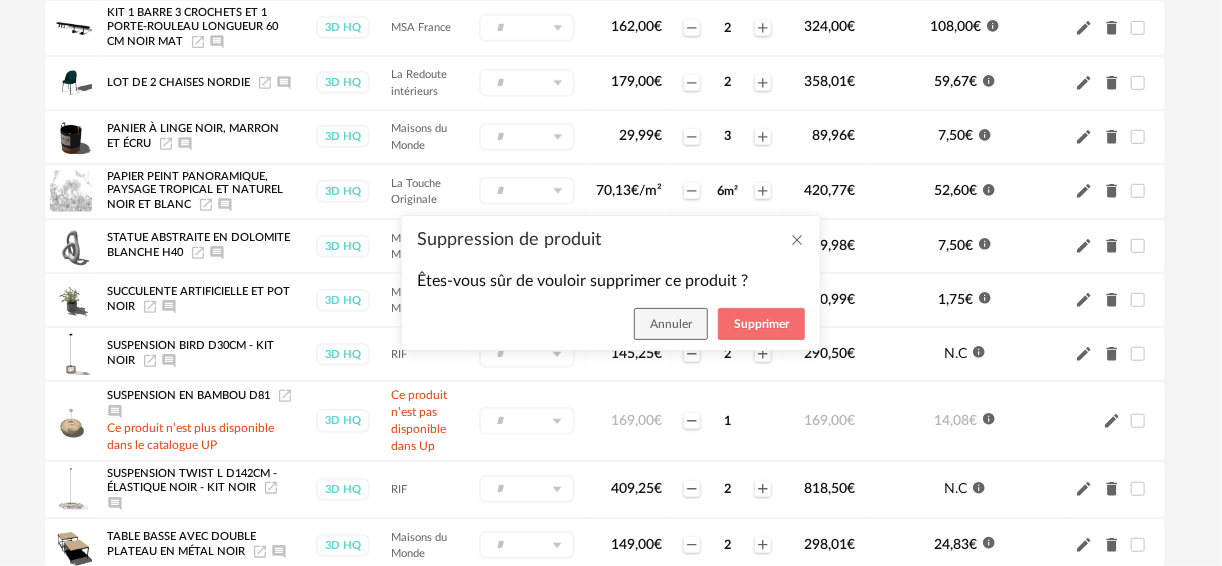 drag, startPoint x: 688, startPoint y: 416, endPoint x: 1201, endPoint y: 419, distance: 513.0088 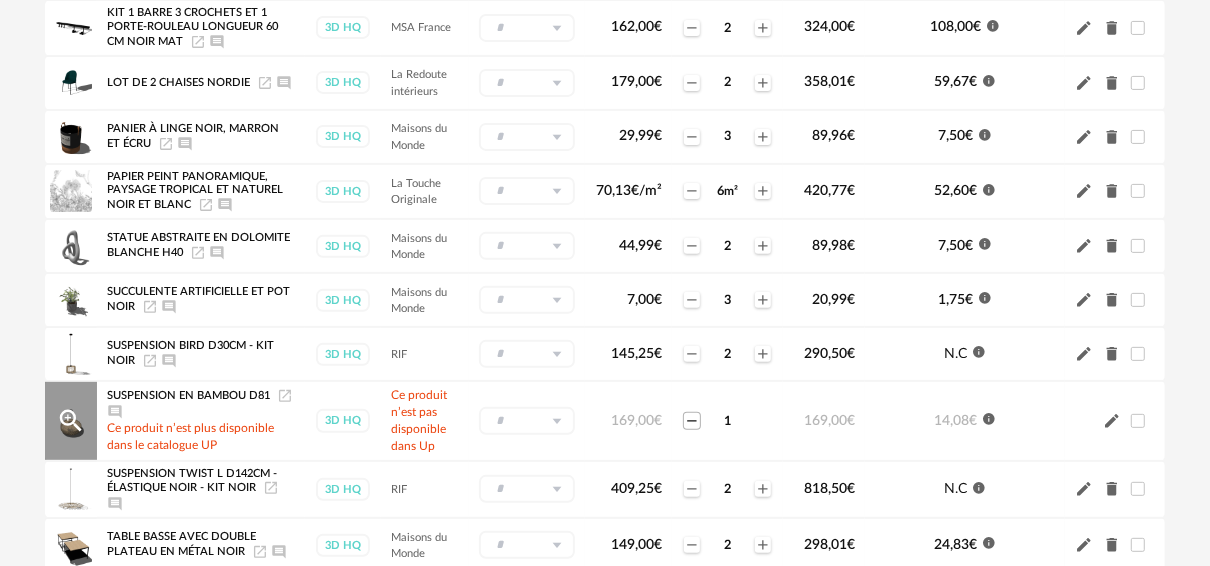 click on "Minus icon" 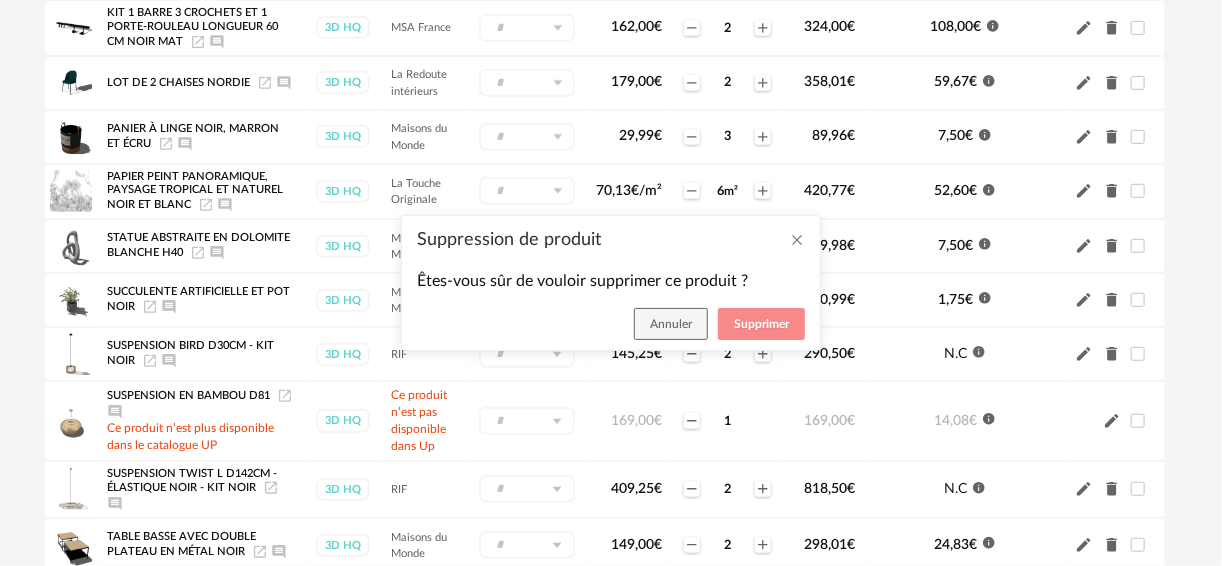 click on "Supprimer" at bounding box center [761, 324] 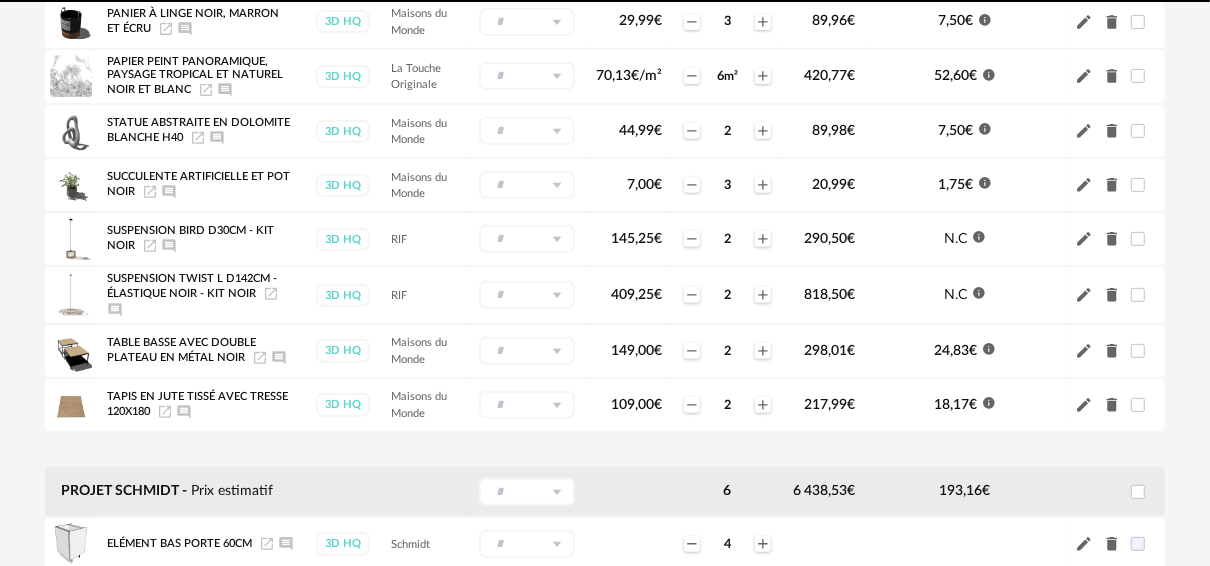 scroll, scrollTop: 560, scrollLeft: 0, axis: vertical 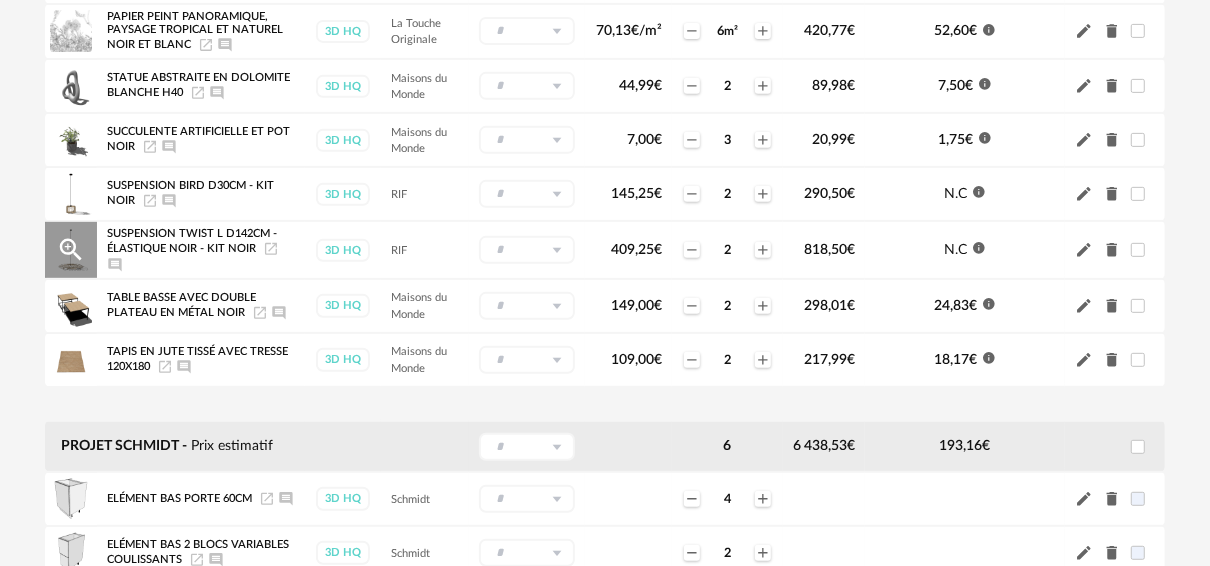 click on "Delete icon" 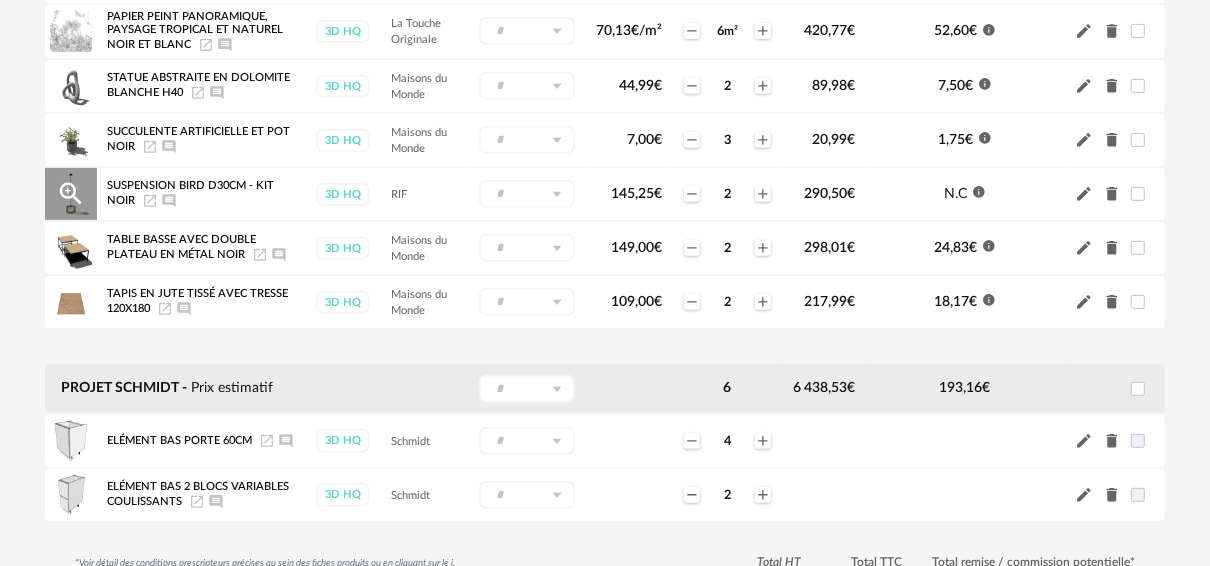 click on "Delete icon" 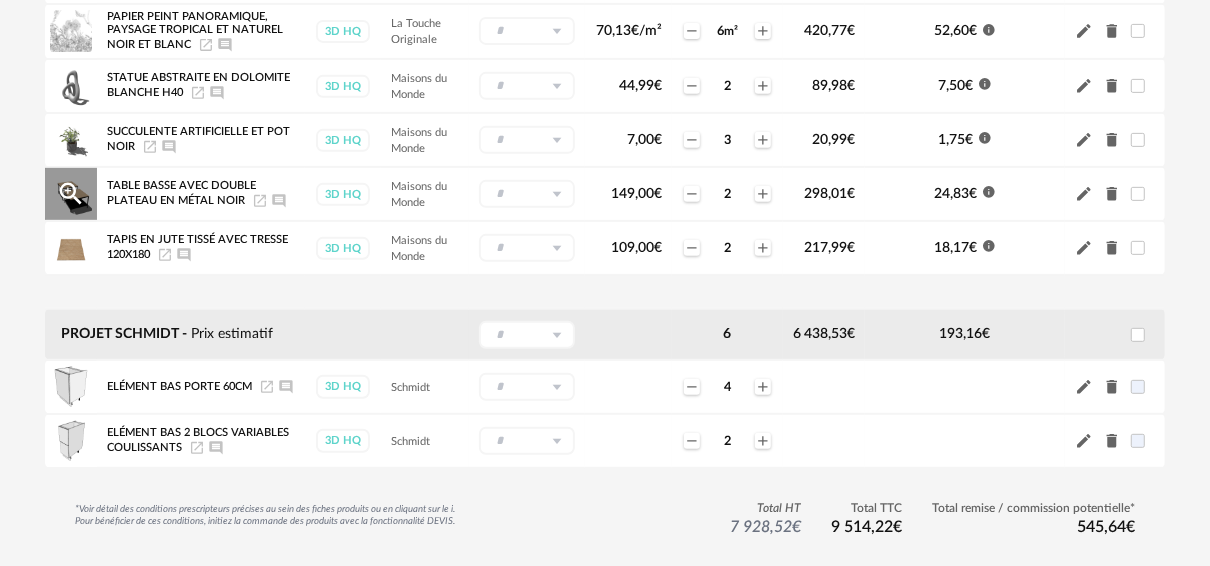 click on "Delete icon" 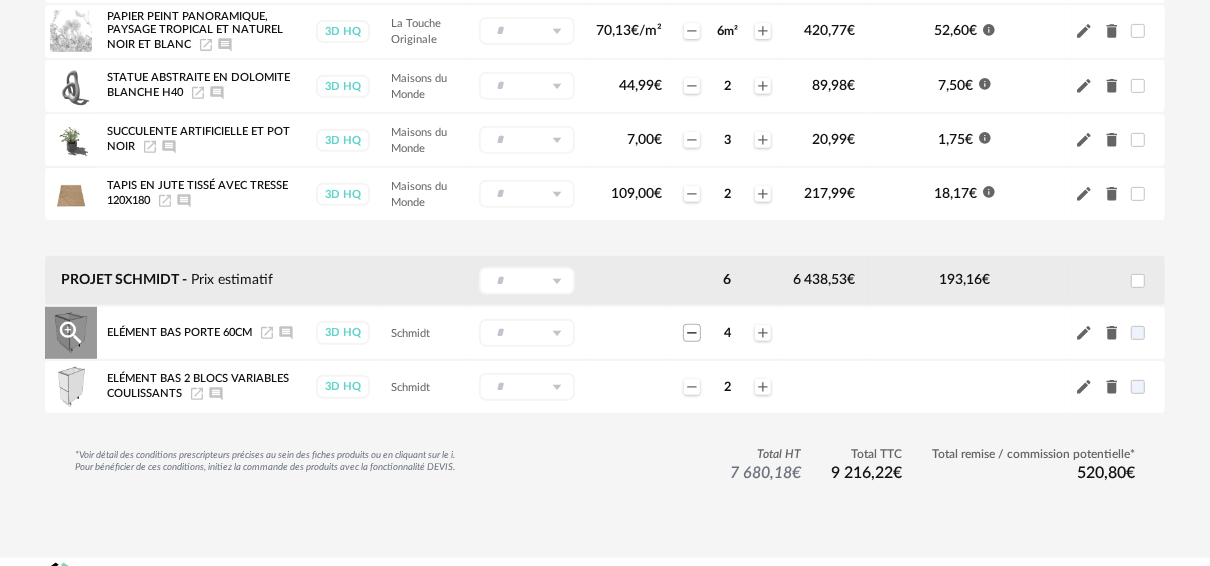 click on "Minus icon" 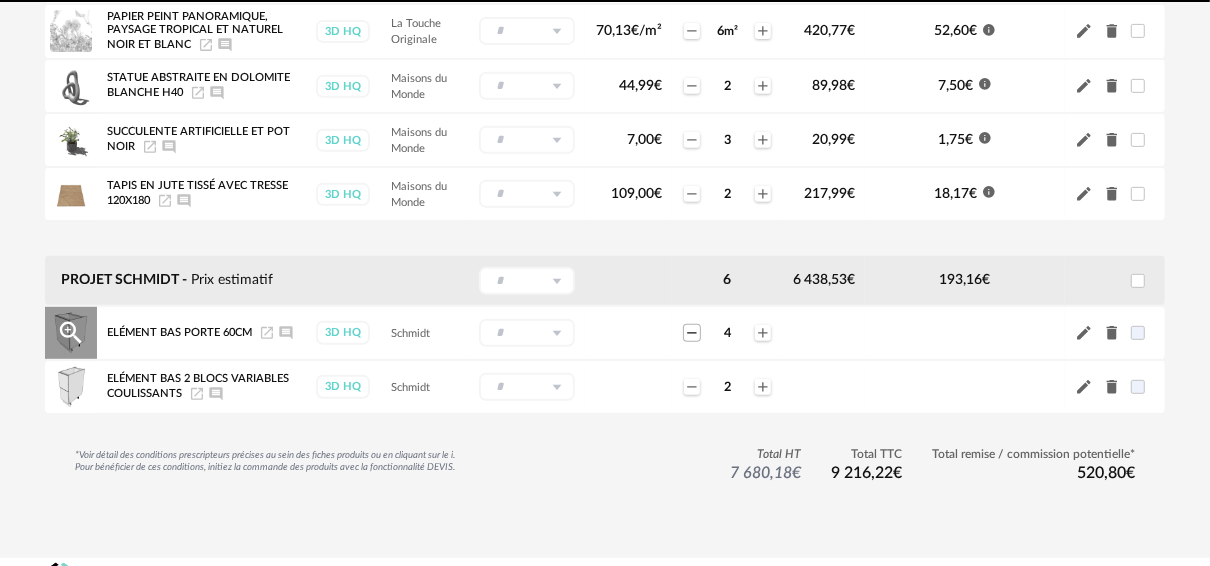 click on "Minus icon" 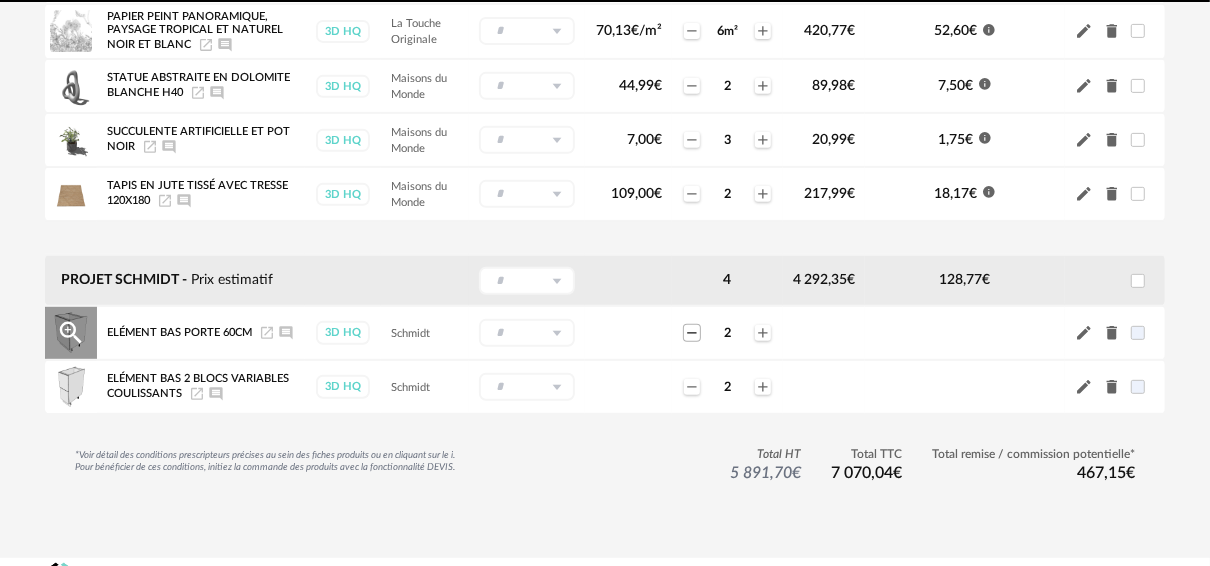 click on "Minus icon" 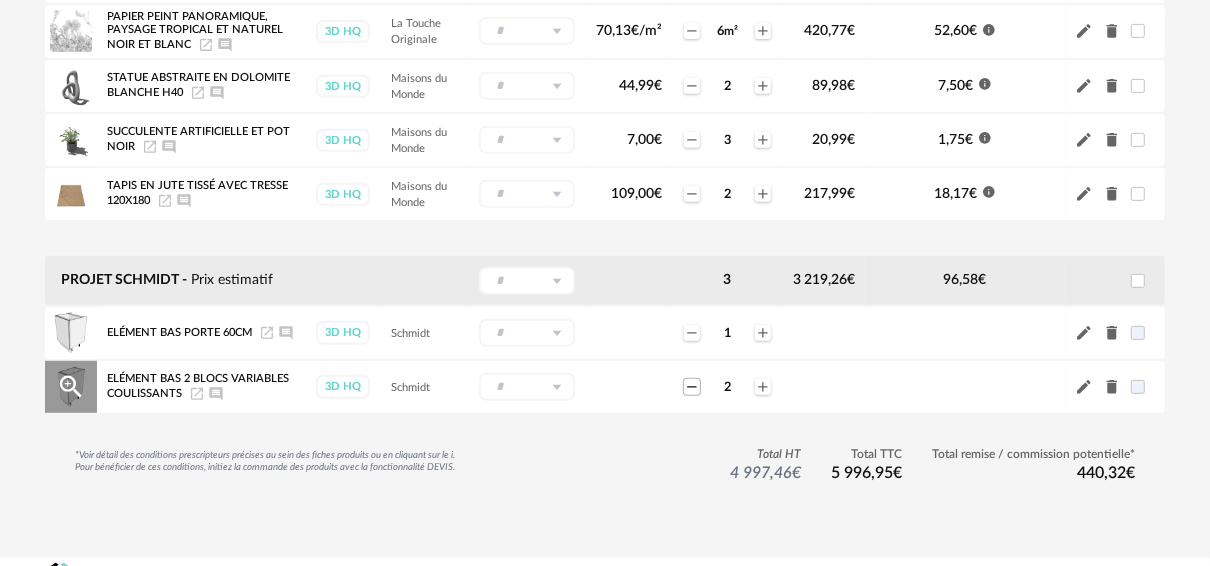 drag, startPoint x: 696, startPoint y: 336, endPoint x: 689, endPoint y: 385, distance: 49.497475 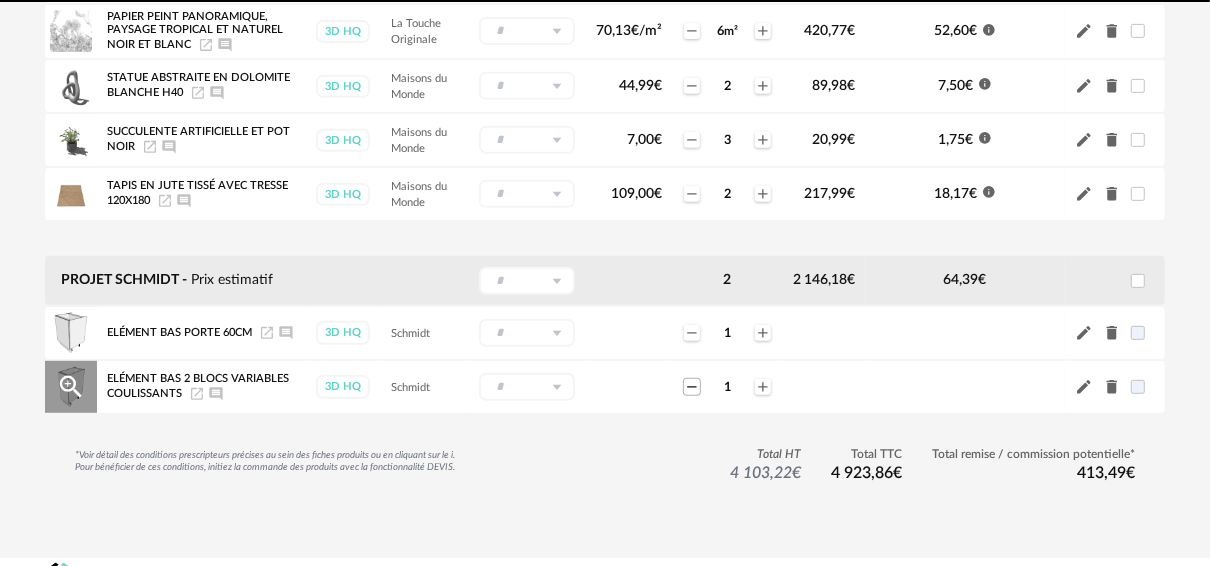 click on "Minus icon" 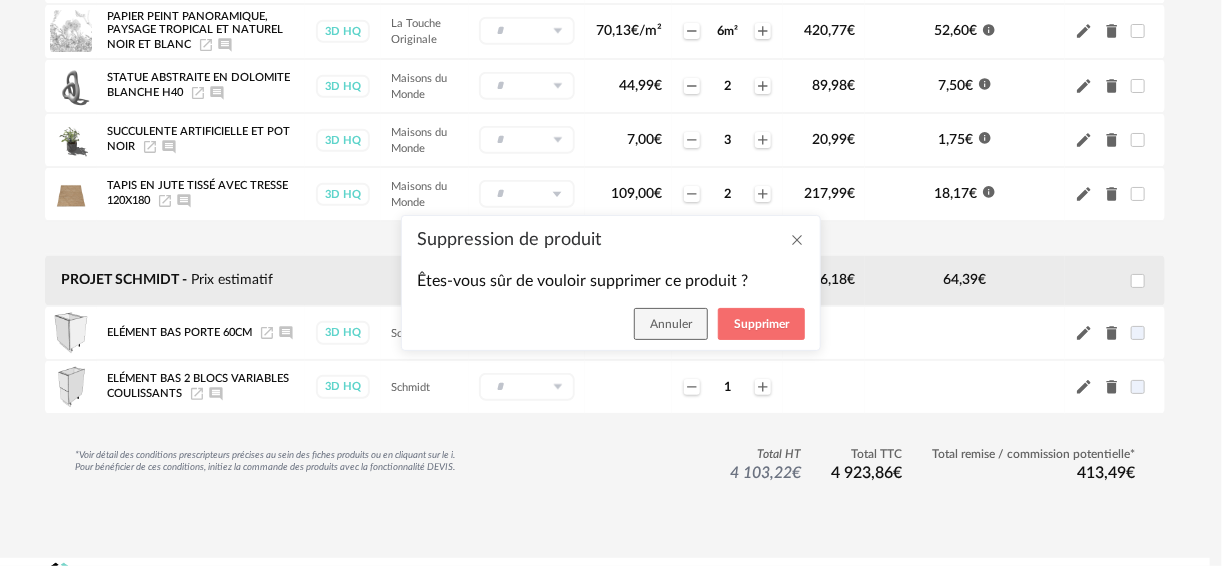 click on "Suppression de produit Êtes-vous sûr de vouloir supprimer ce produit ?
Annuler
Supprimer" at bounding box center [611, 283] 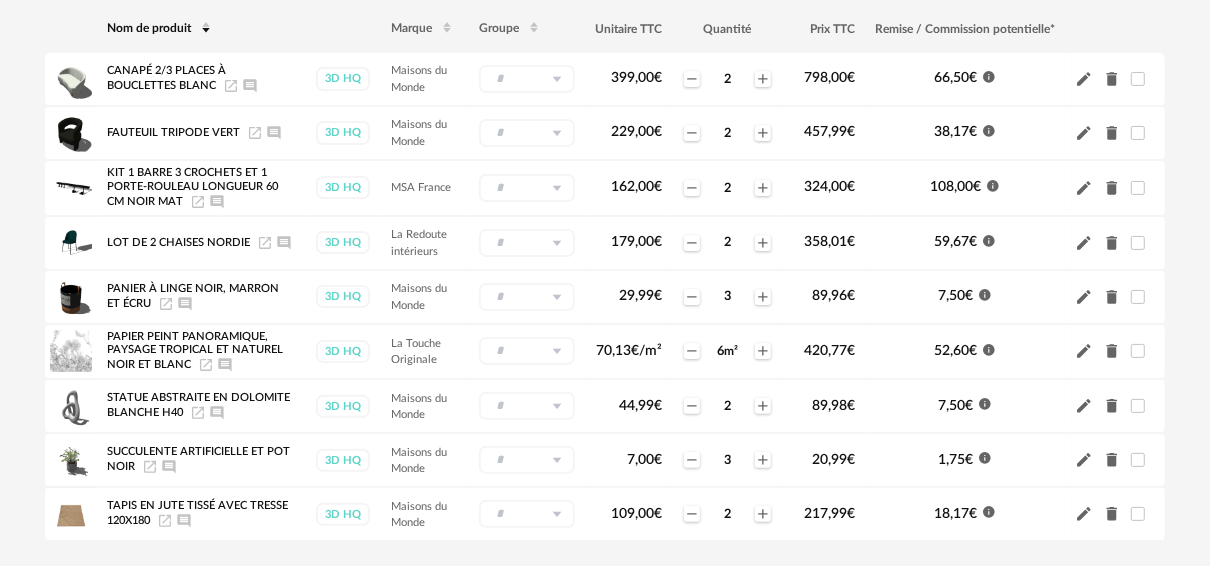 scroll, scrollTop: 160, scrollLeft: 0, axis: vertical 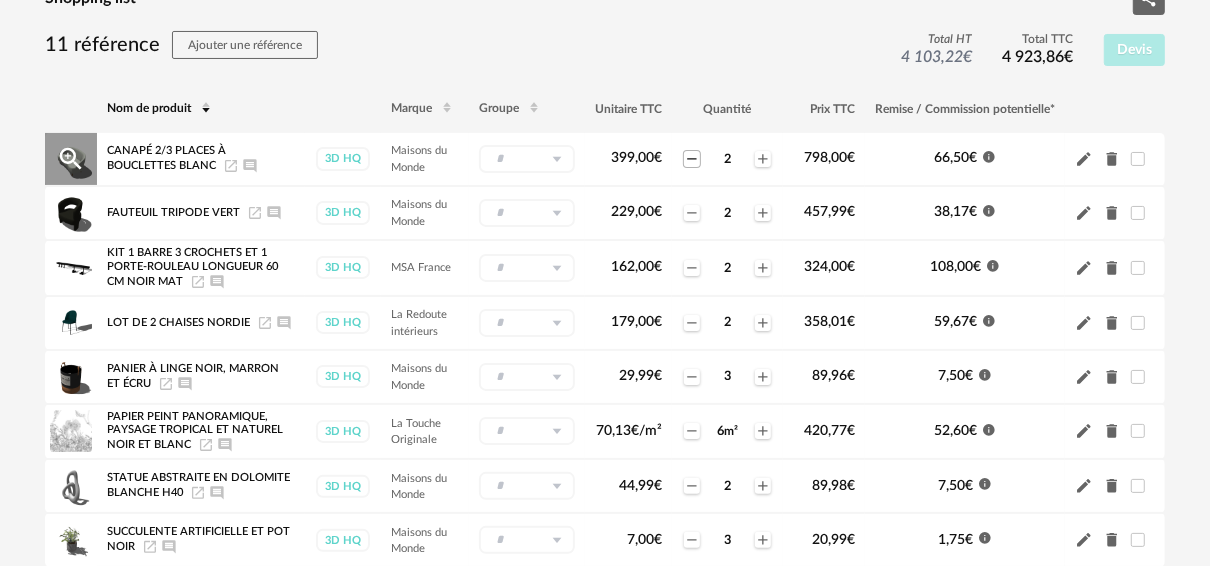 click on "Minus icon" 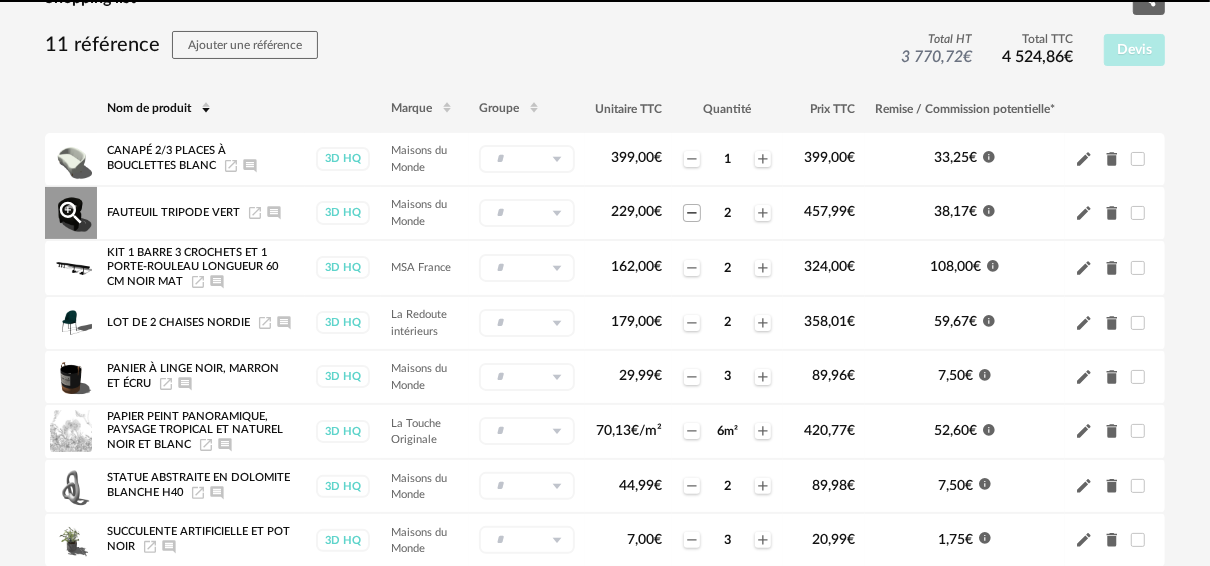 click on "Minus icon" 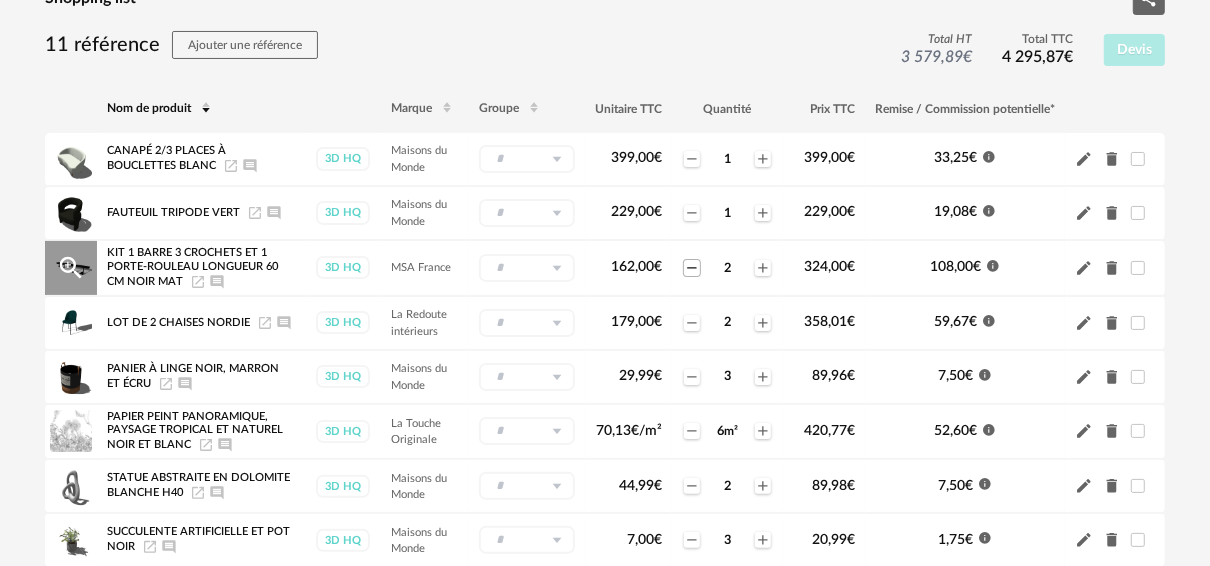 click on "Minus icon" 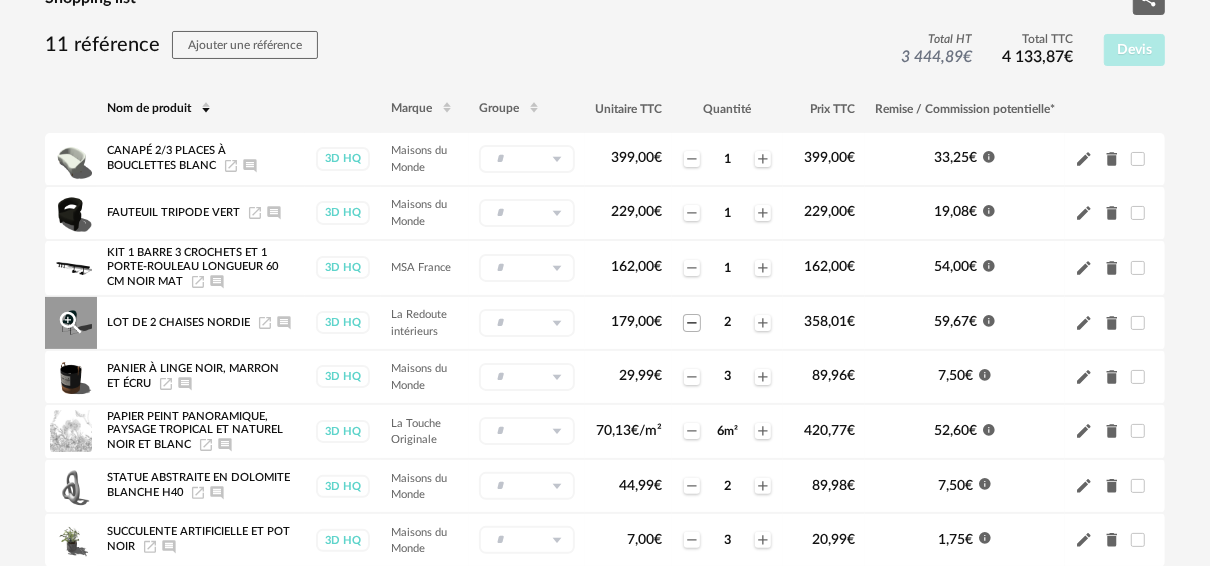 click on "Minus icon" 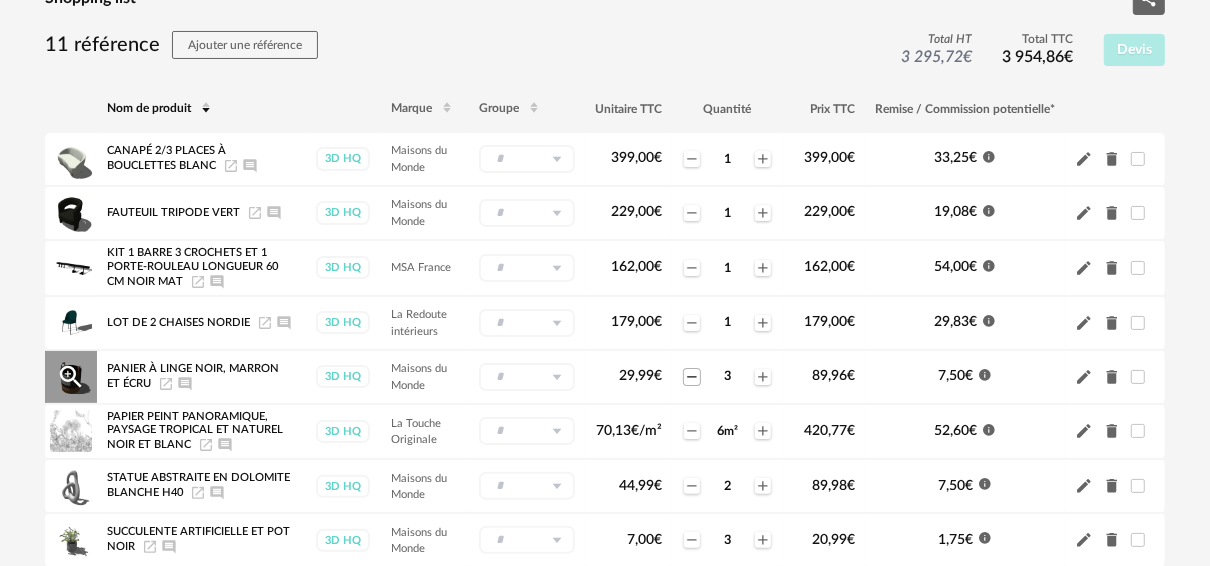 click on "Minus icon" 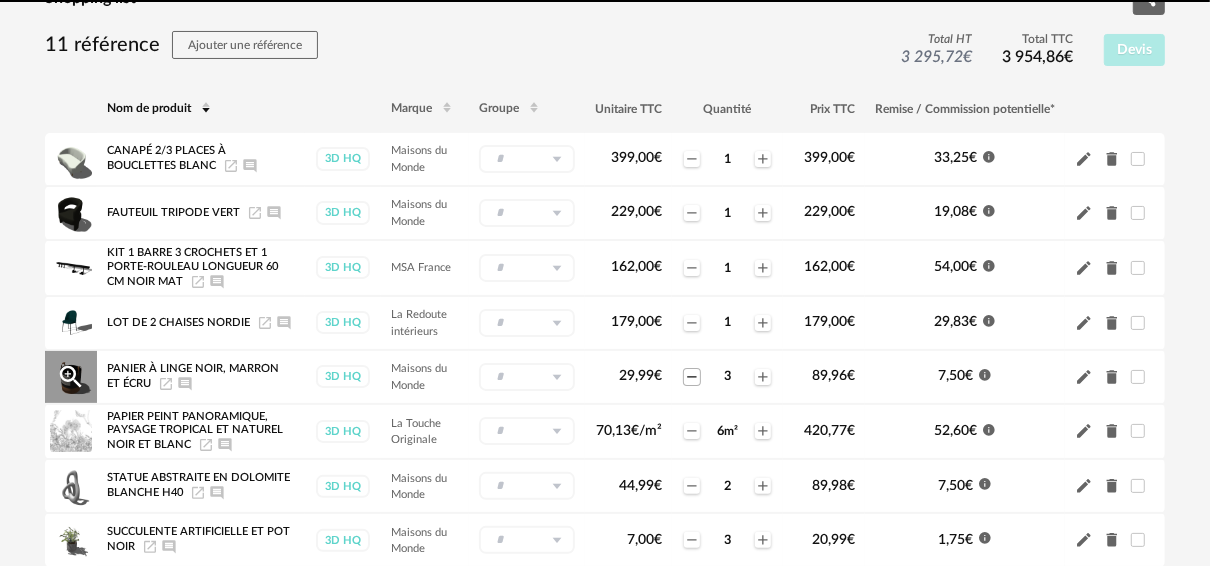 click on "Minus icon" 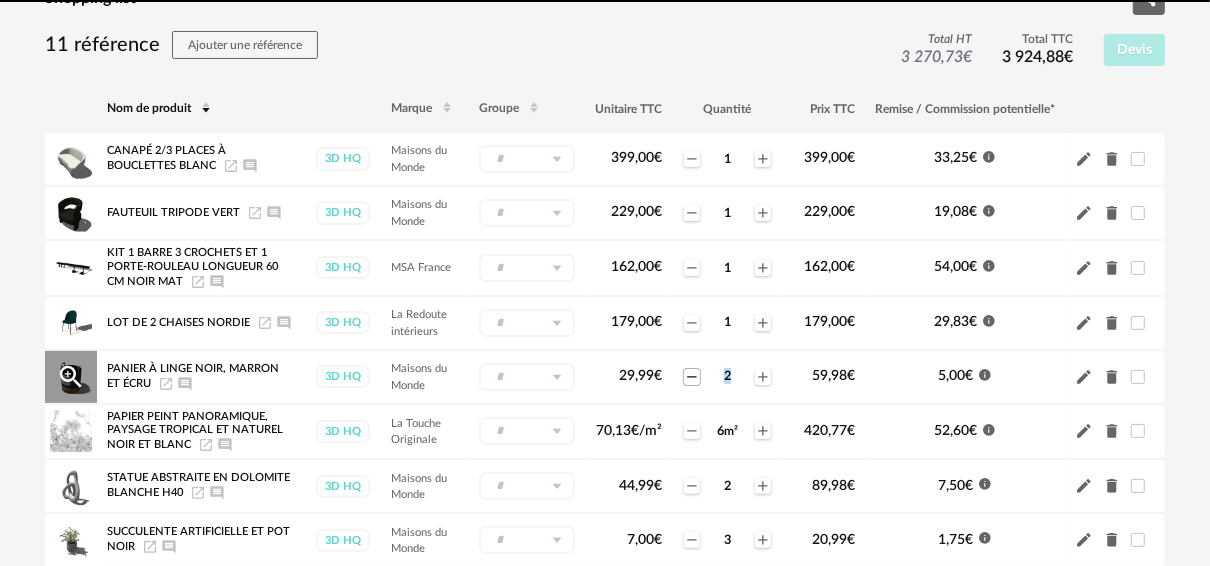 click on "Minus icon" 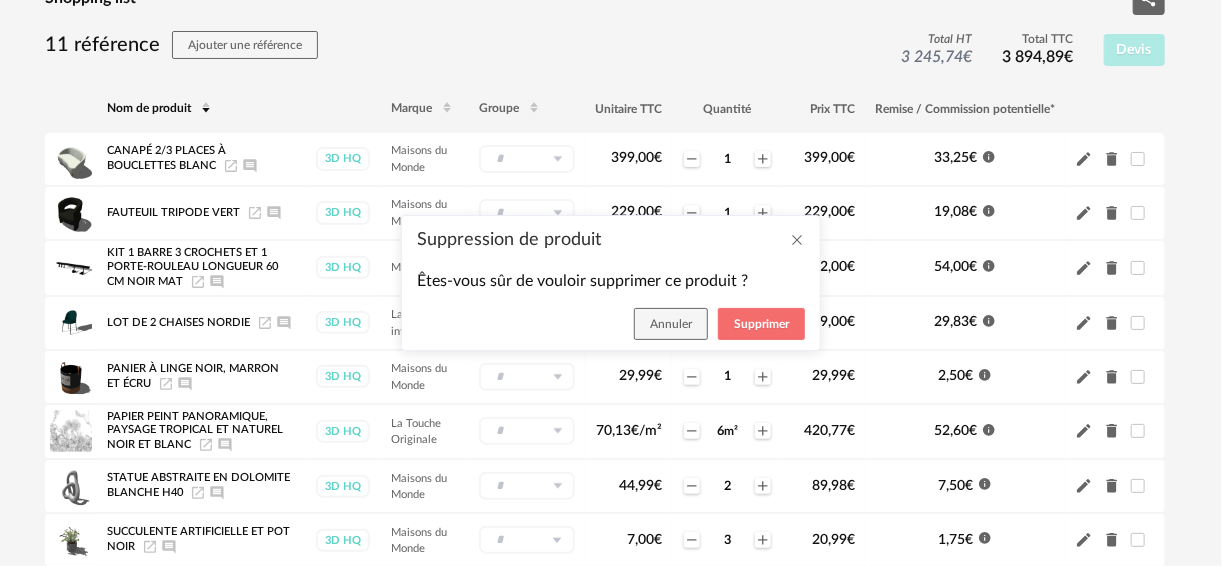 click on "Suppression de produit Êtes-vous sûr de vouloir supprimer ce produit ?
Annuler
Supprimer" at bounding box center (611, 283) 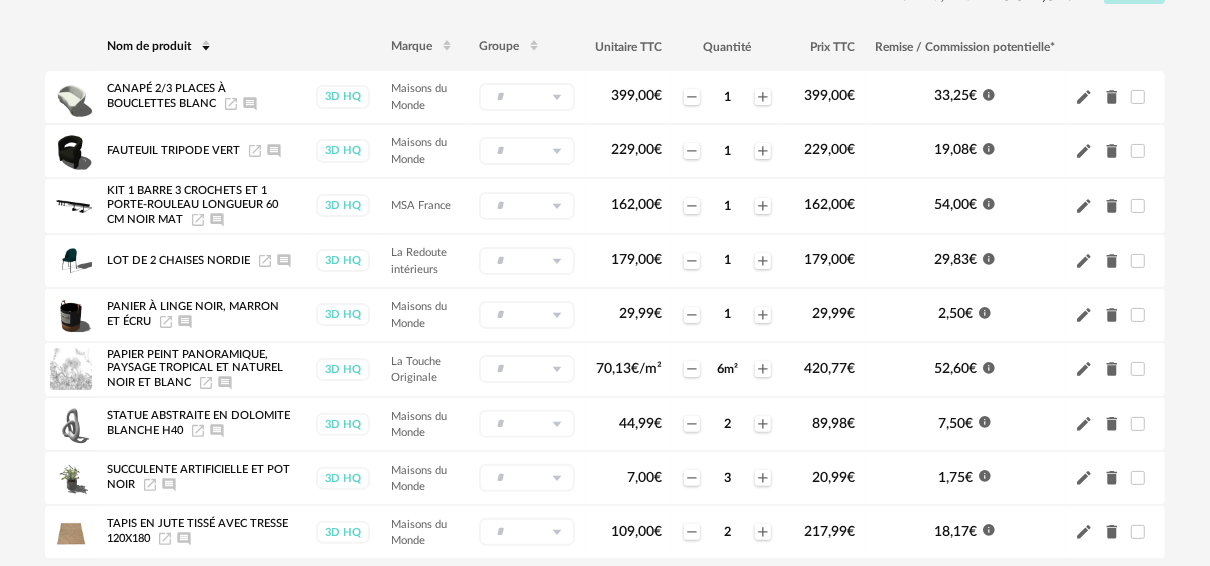 scroll, scrollTop: 240, scrollLeft: 0, axis: vertical 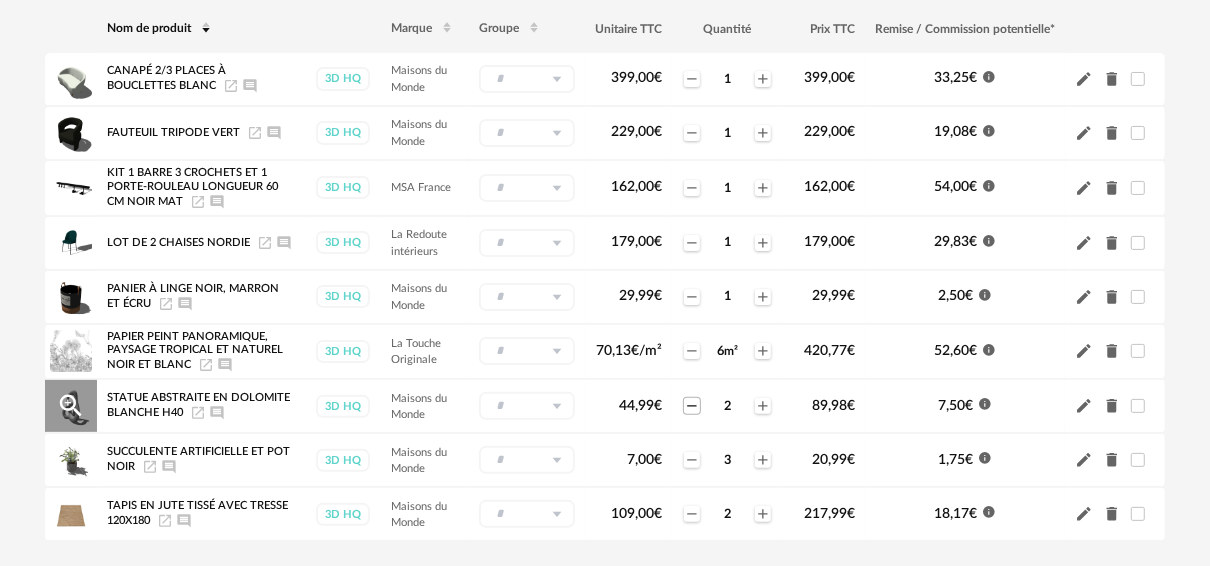 click on "Minus icon" 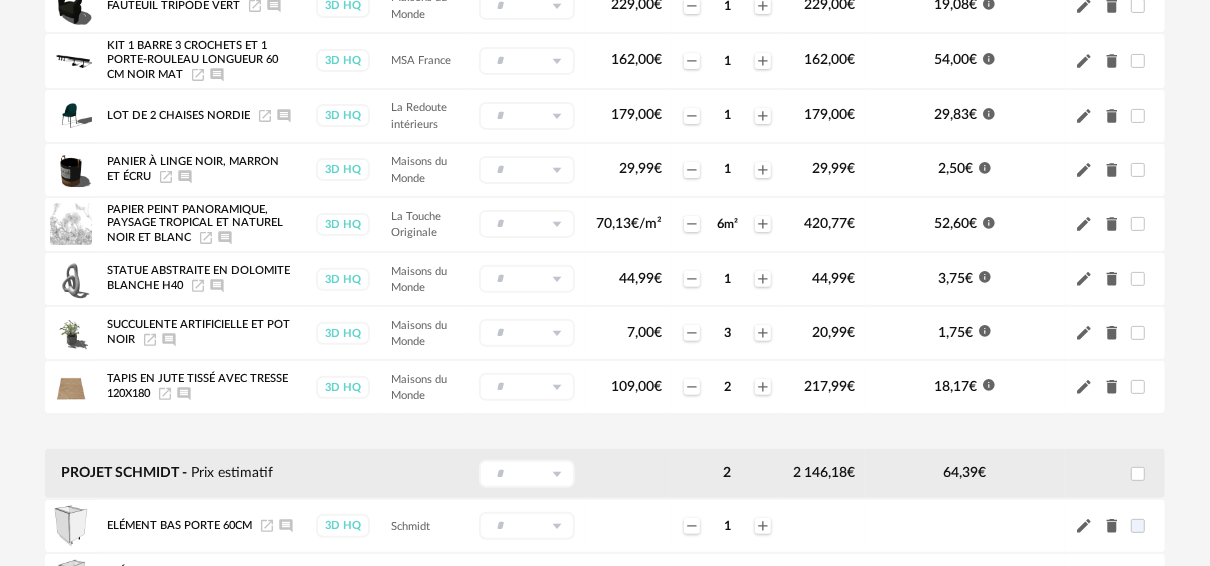 scroll, scrollTop: 400, scrollLeft: 0, axis: vertical 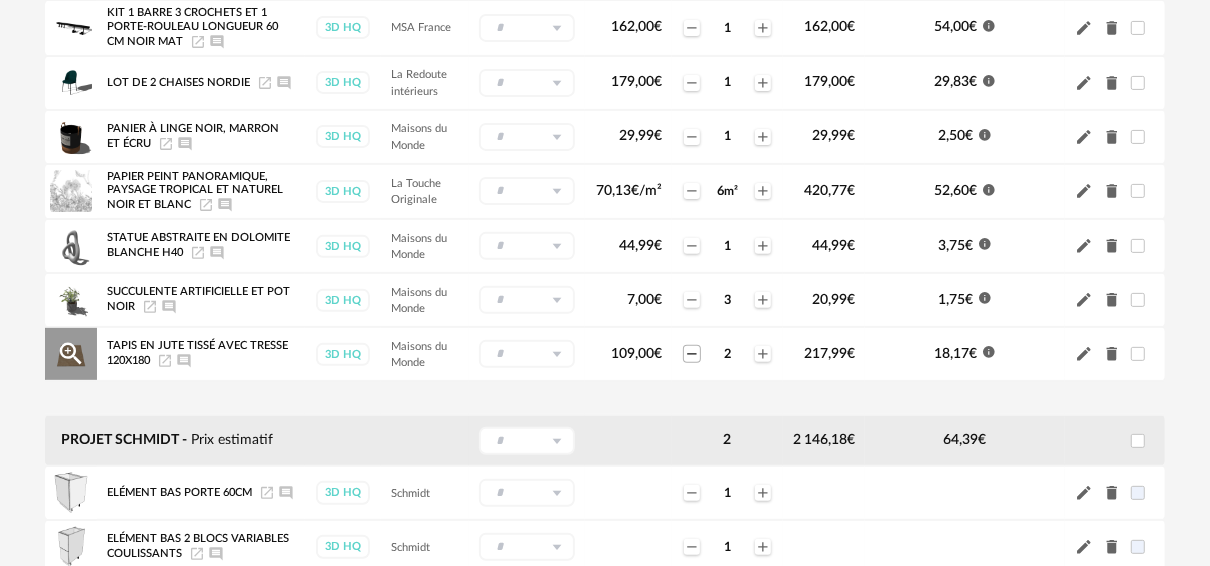 click on "Minus icon" 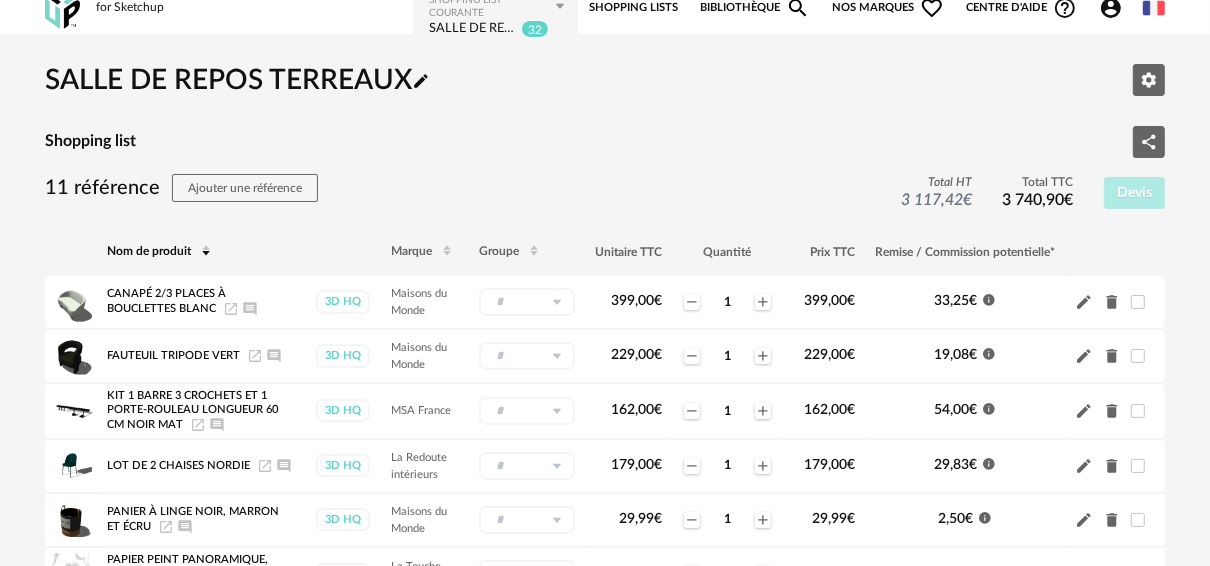 scroll, scrollTop: 0, scrollLeft: 0, axis: both 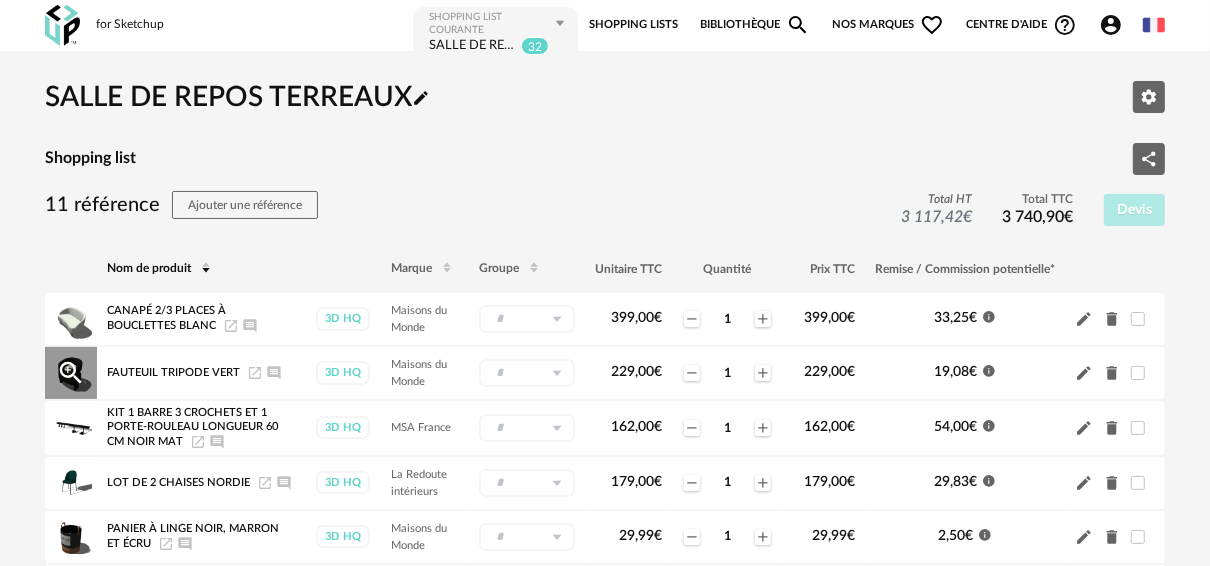 click on "Delete icon" 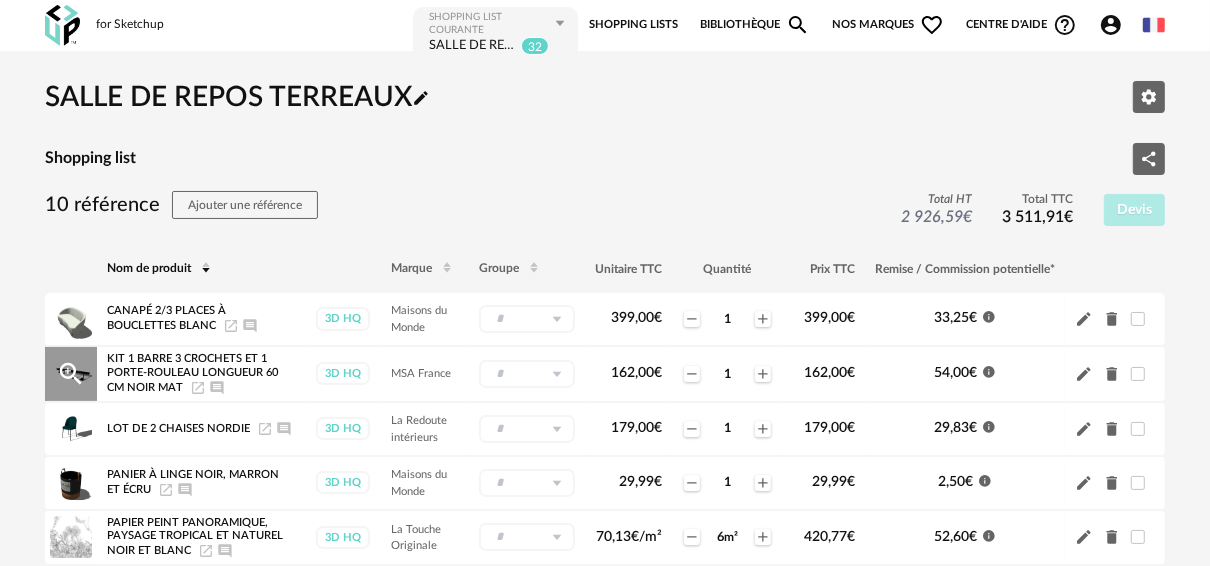 click on "Delete icon" 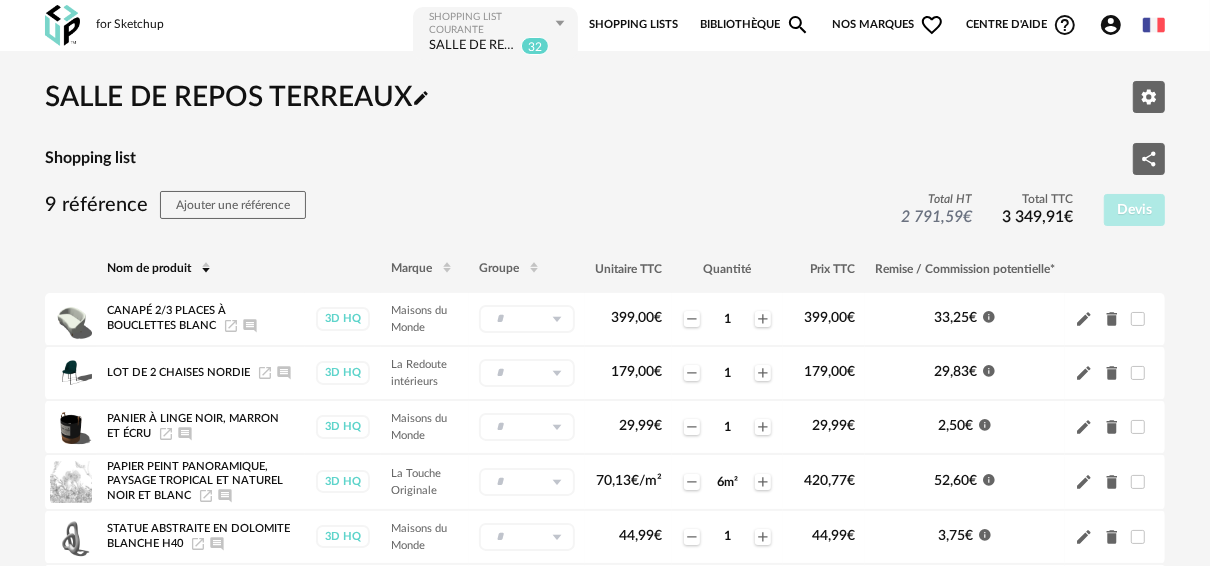 click on "Delete icon" 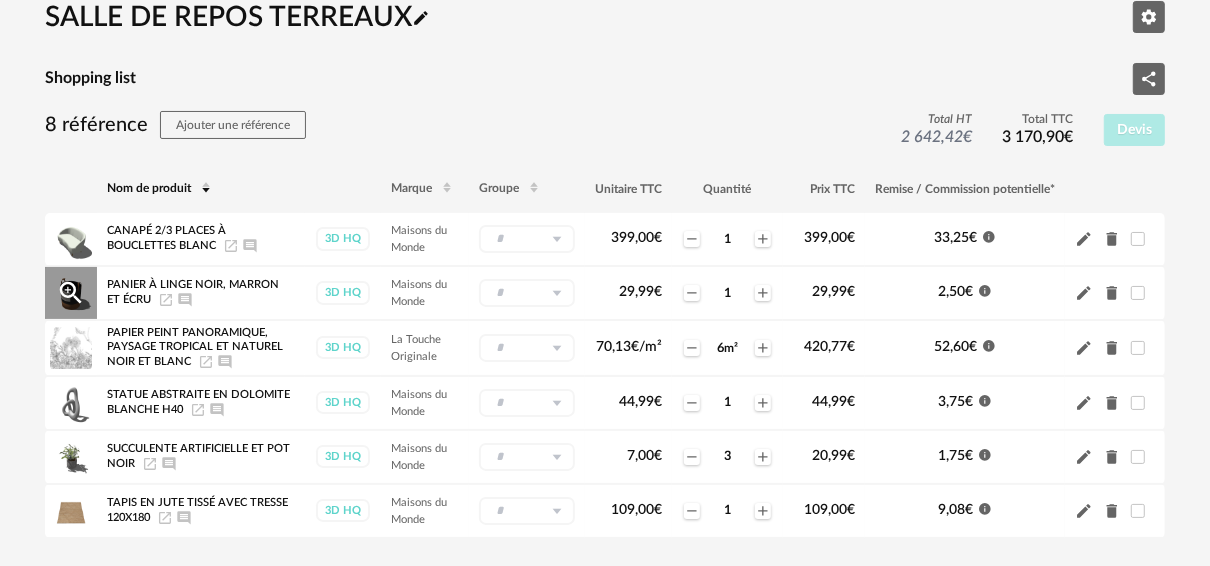 scroll, scrollTop: 160, scrollLeft: 0, axis: vertical 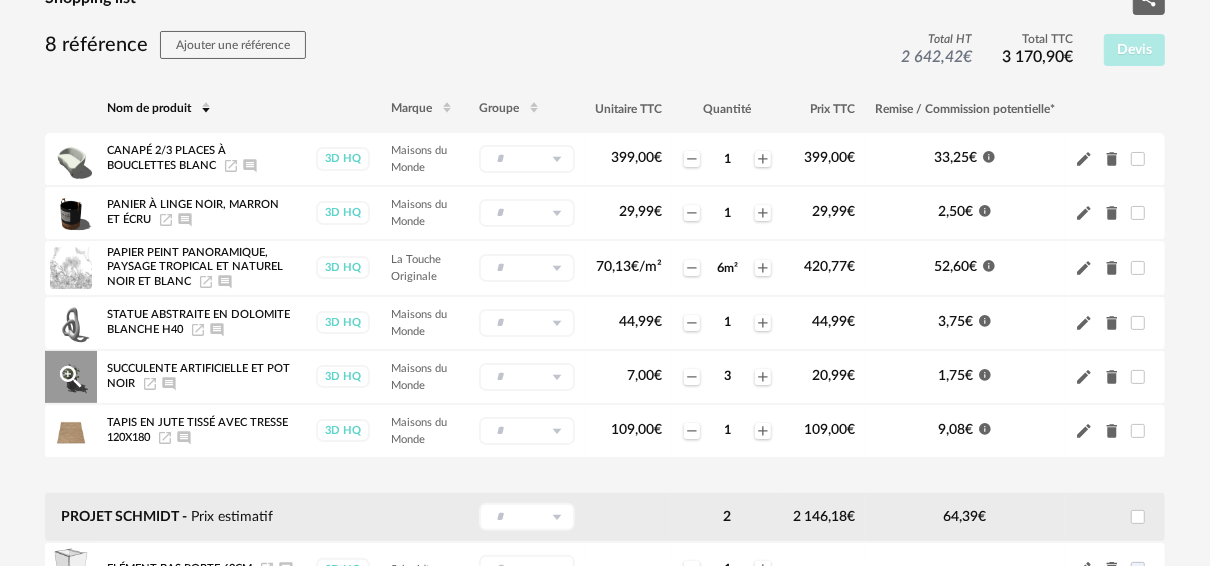 click on "Delete icon" 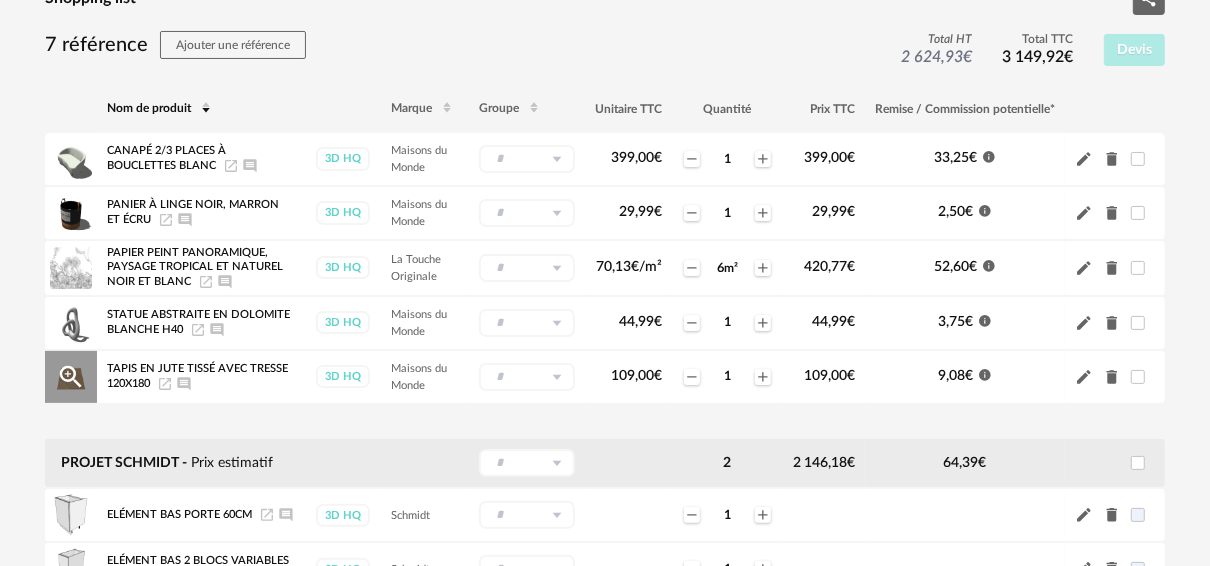 click on "Delete icon" 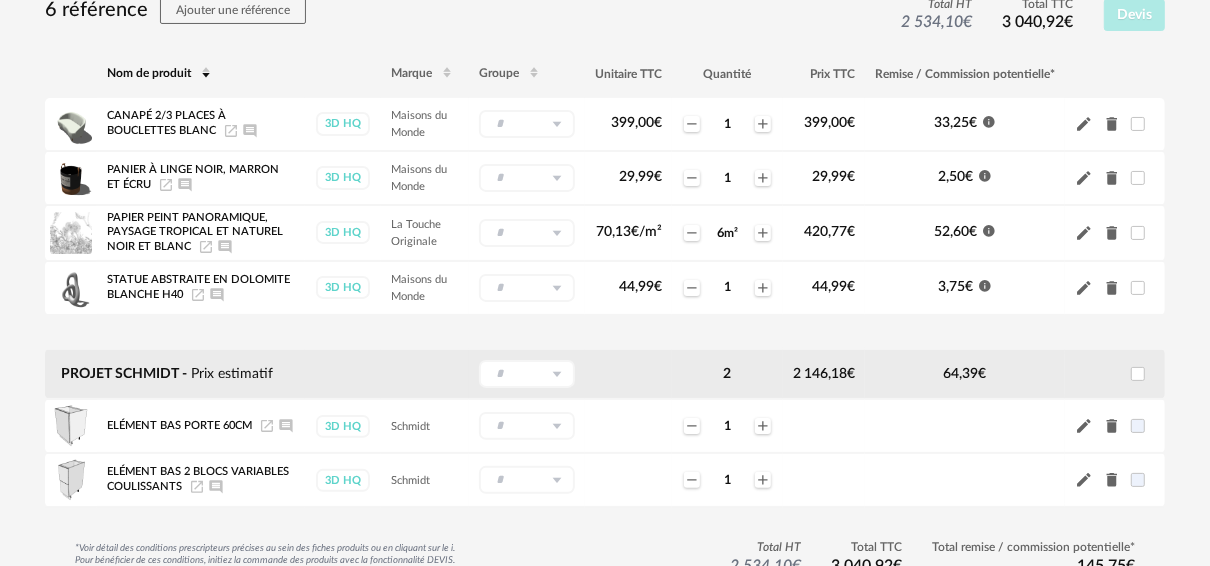 scroll, scrollTop: 82, scrollLeft: 0, axis: vertical 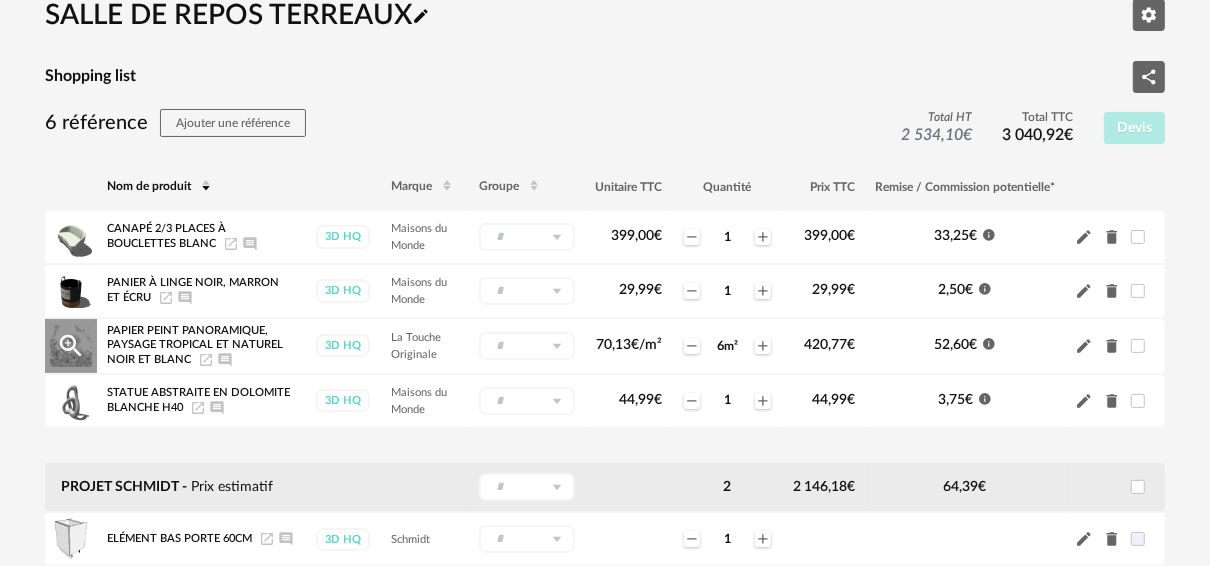 click on "Delete icon" 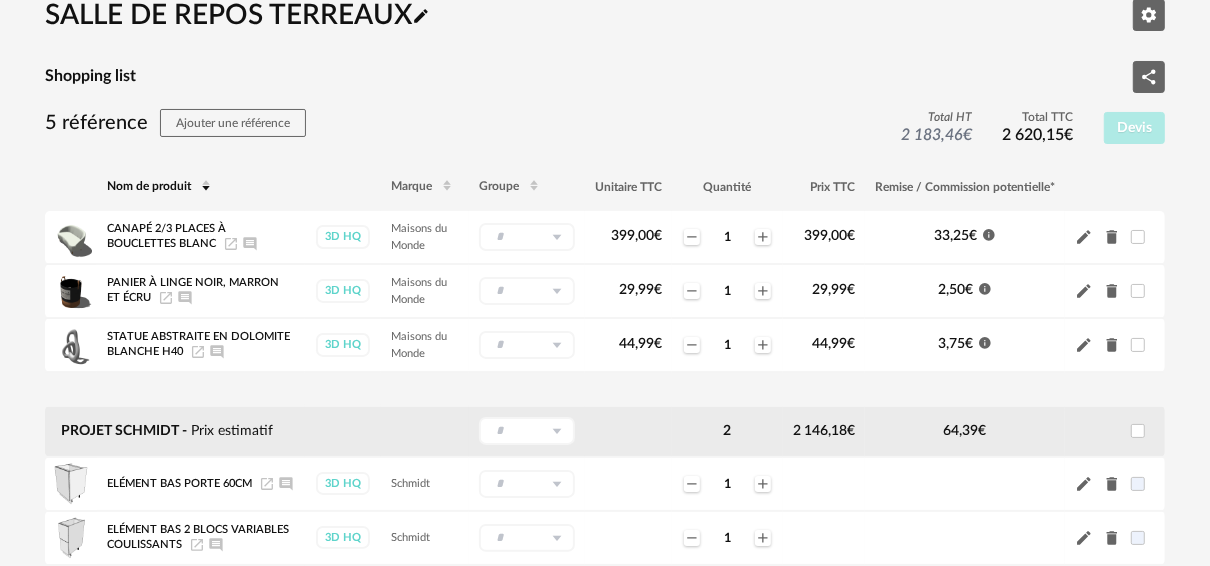 scroll, scrollTop: 162, scrollLeft: 0, axis: vertical 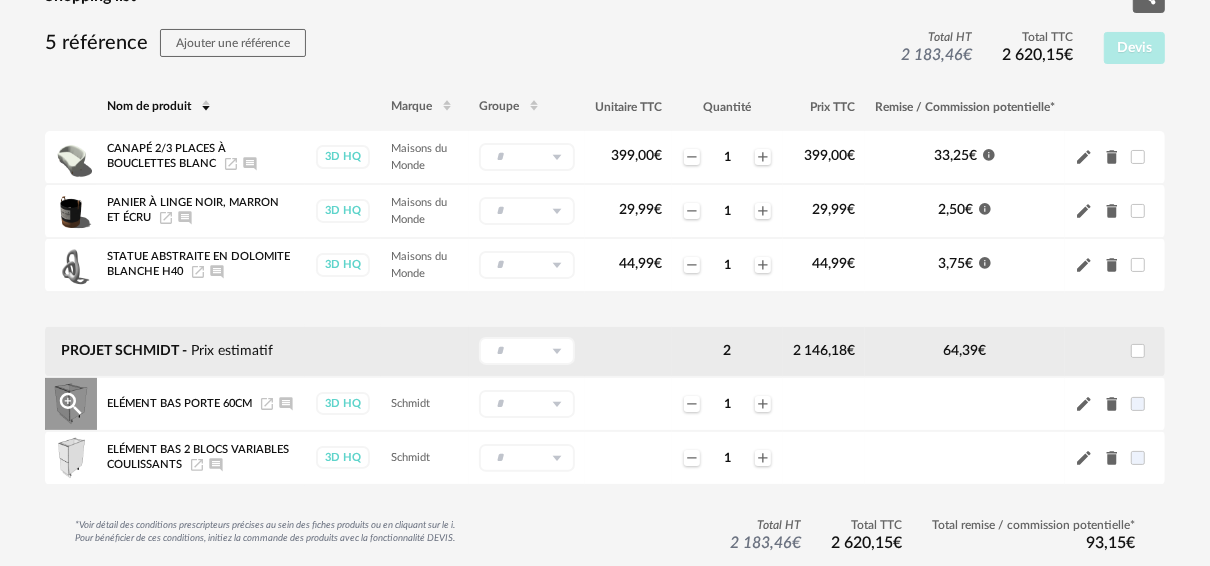 click on "Delete icon" 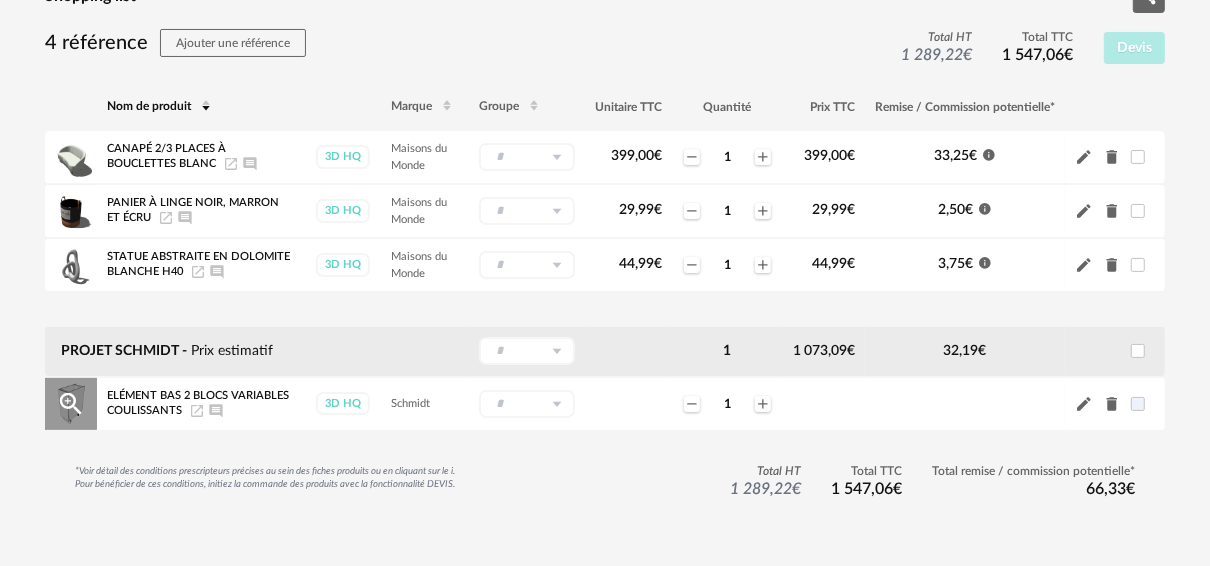 click on "Delete icon" 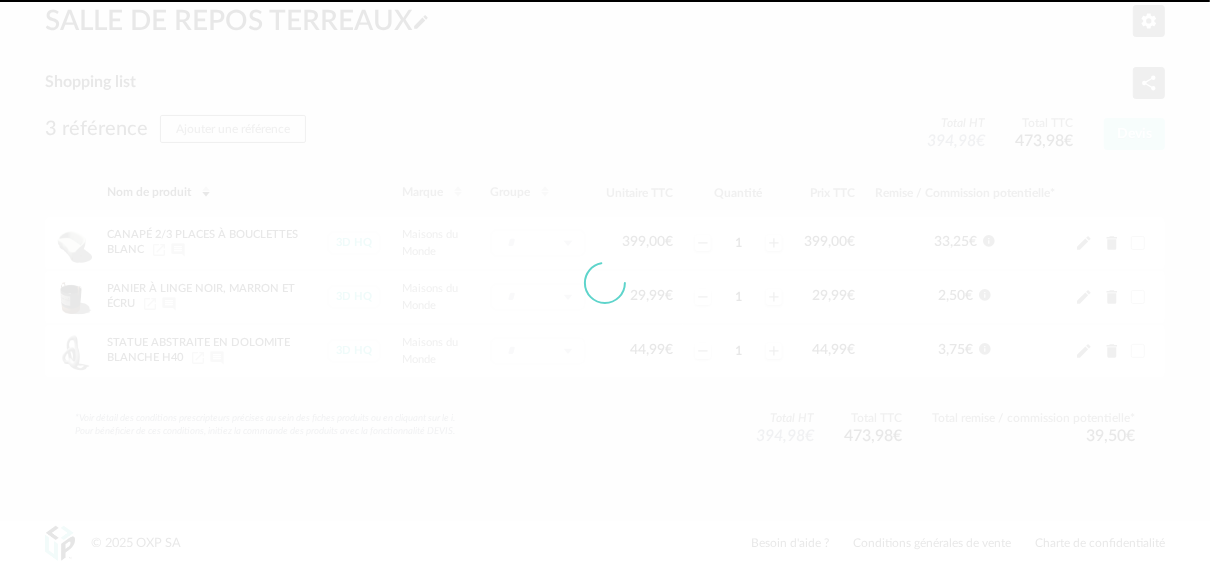 scroll, scrollTop: 74, scrollLeft: 0, axis: vertical 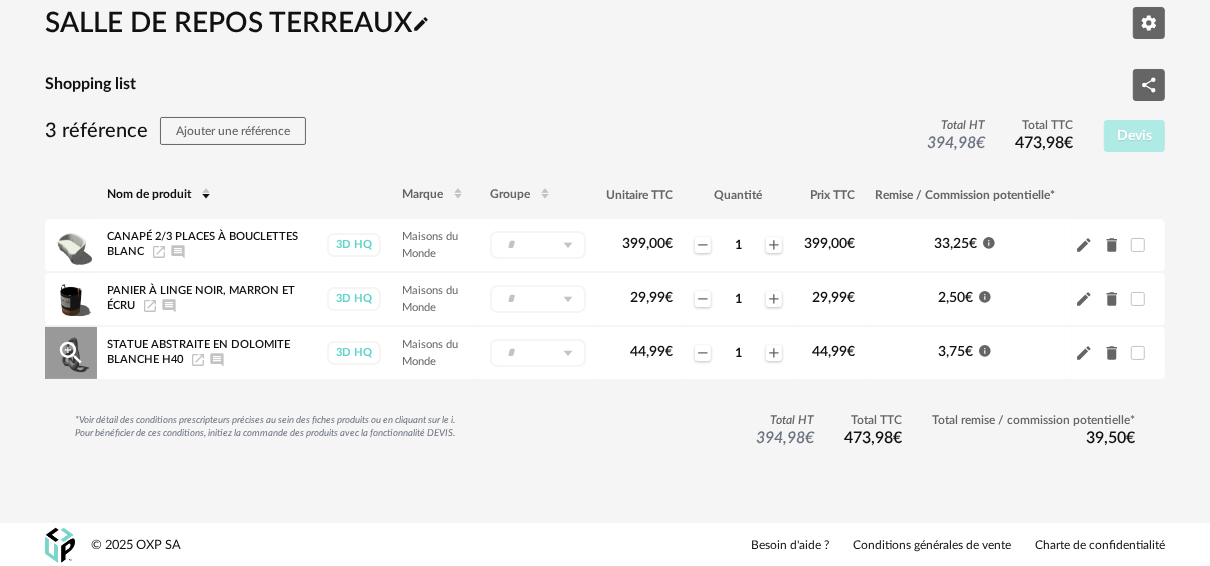 click on "Delete icon" 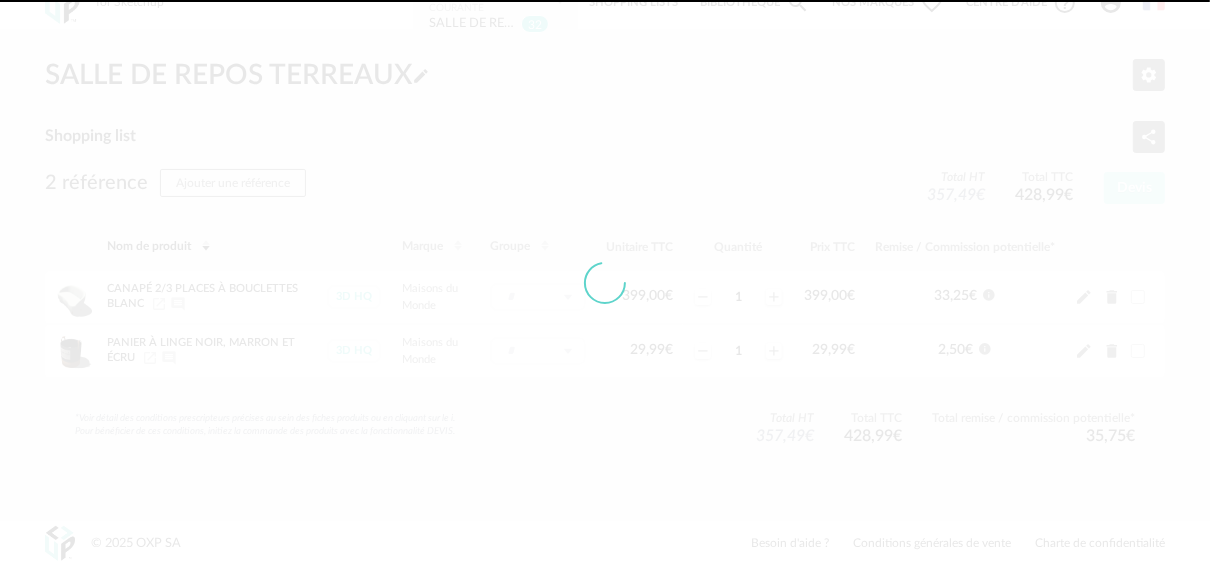 scroll, scrollTop: 19, scrollLeft: 0, axis: vertical 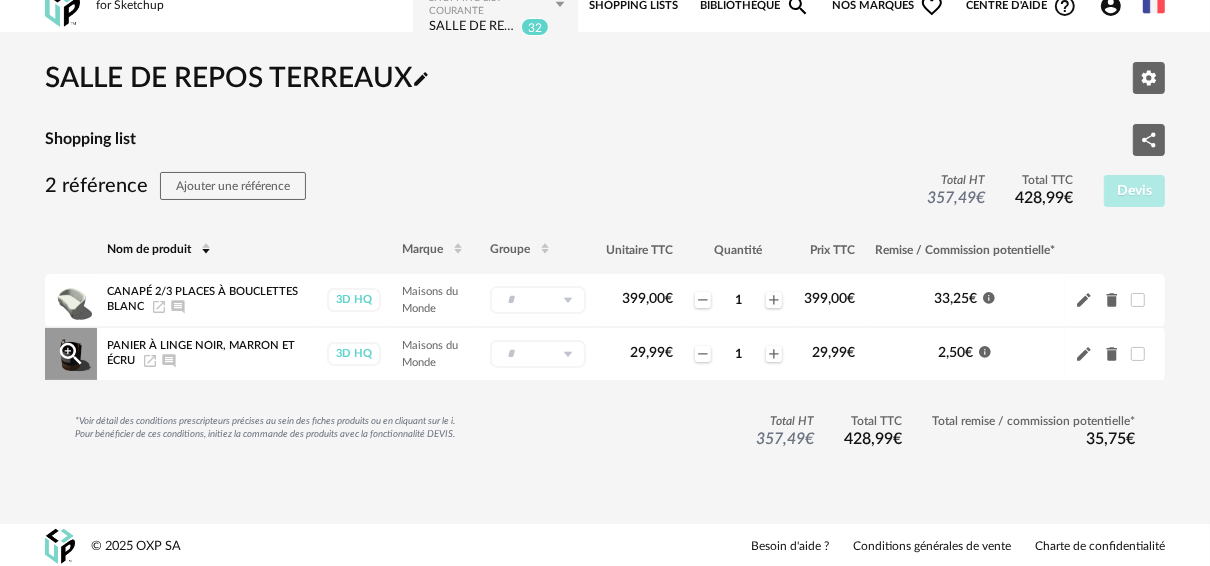 click on "Delete icon" 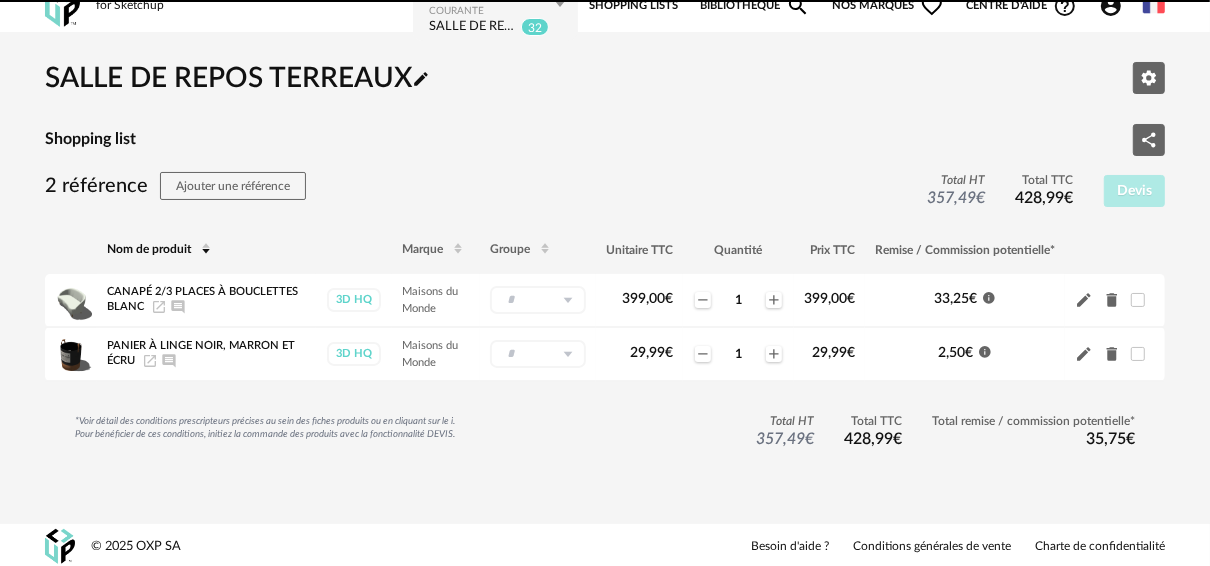 scroll, scrollTop: 0, scrollLeft: 0, axis: both 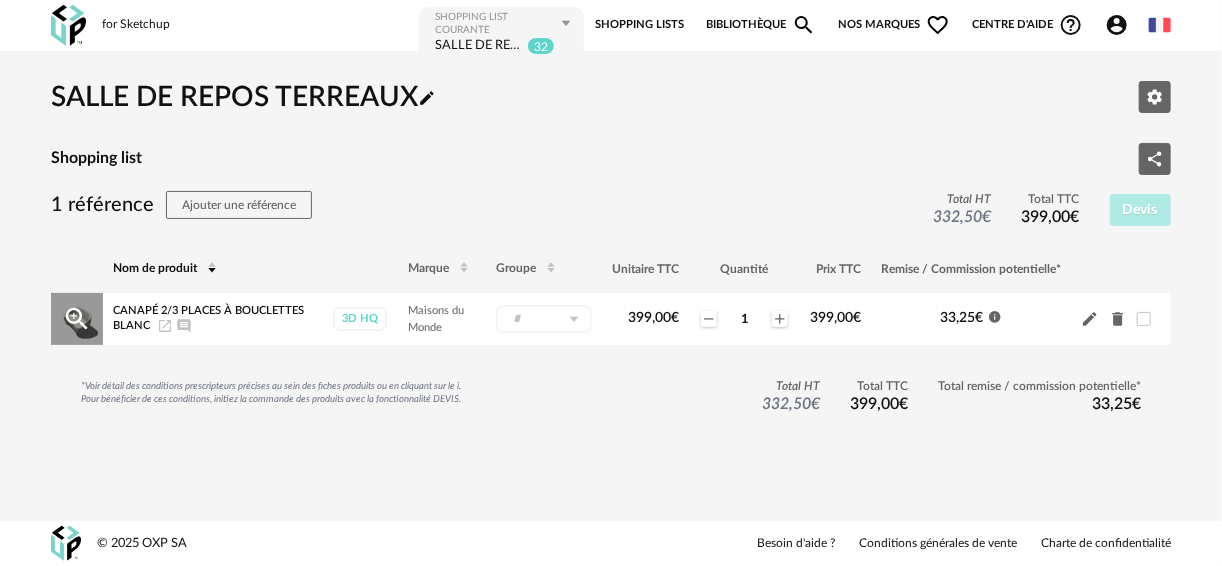 click on "Delete icon" 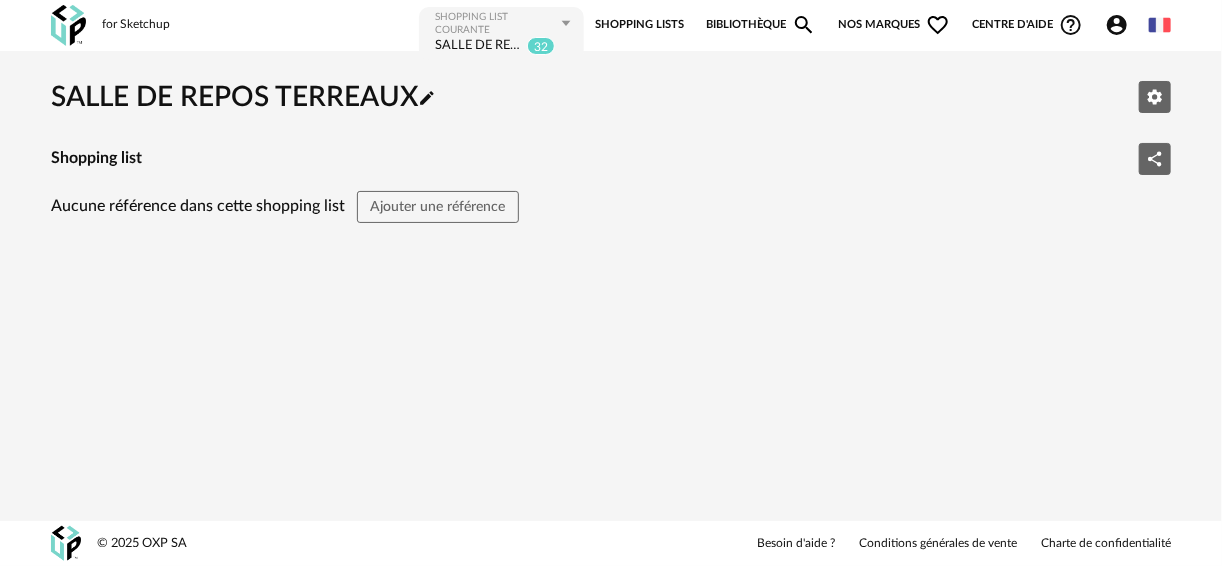 click on "Bibliothèque Magnify icon" at bounding box center [761, 25] 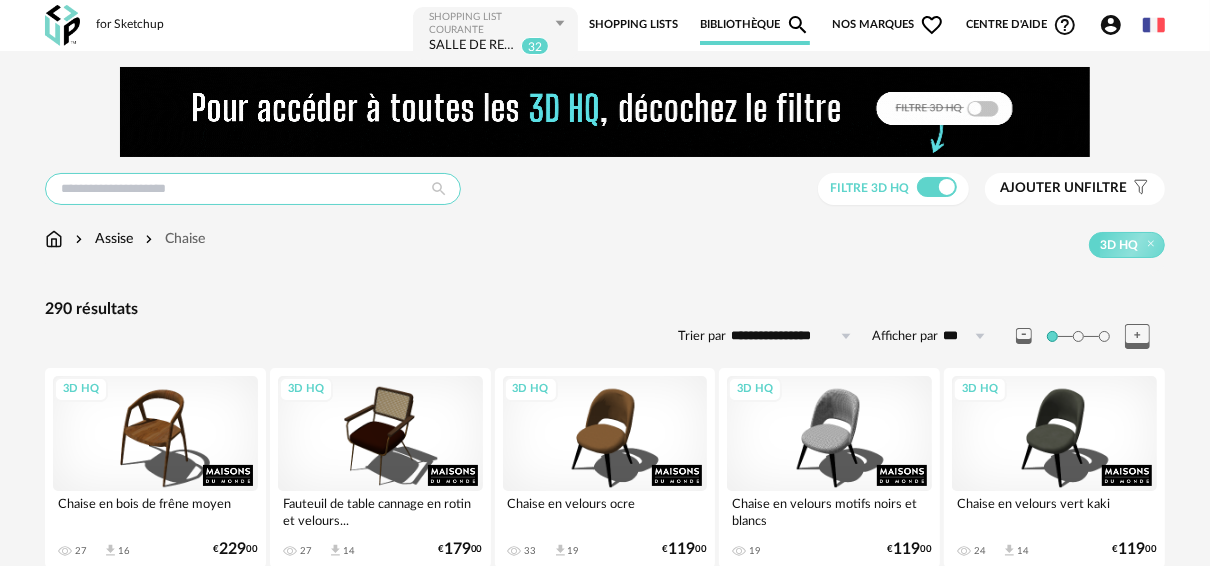 click at bounding box center (253, 189) 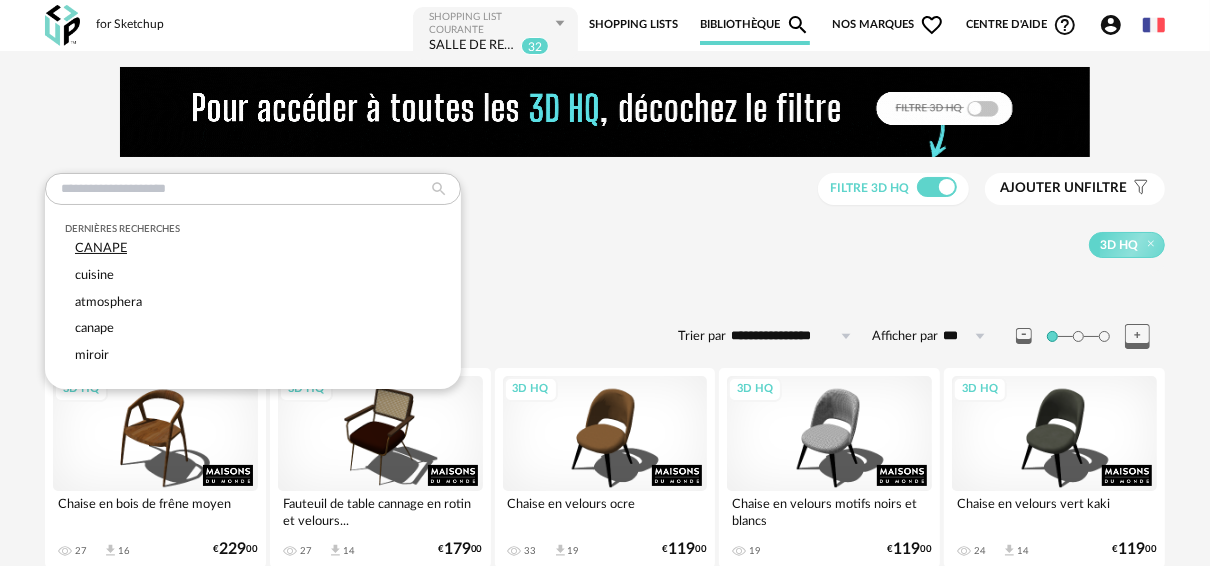 click on "CANAPE" at bounding box center [253, 248] 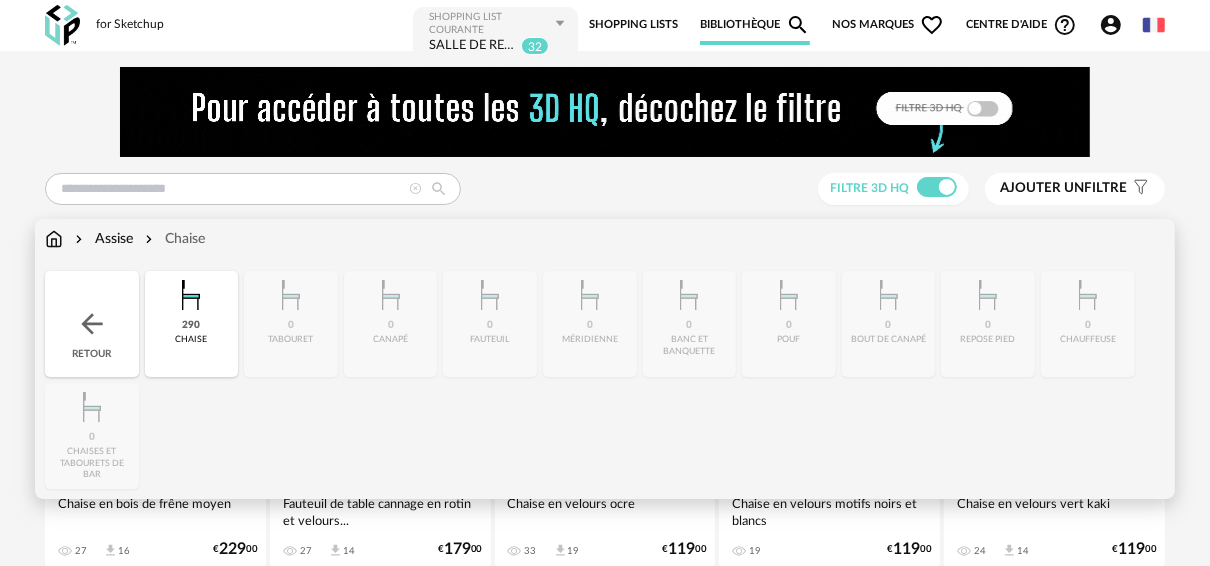 click at bounding box center (92, 324) 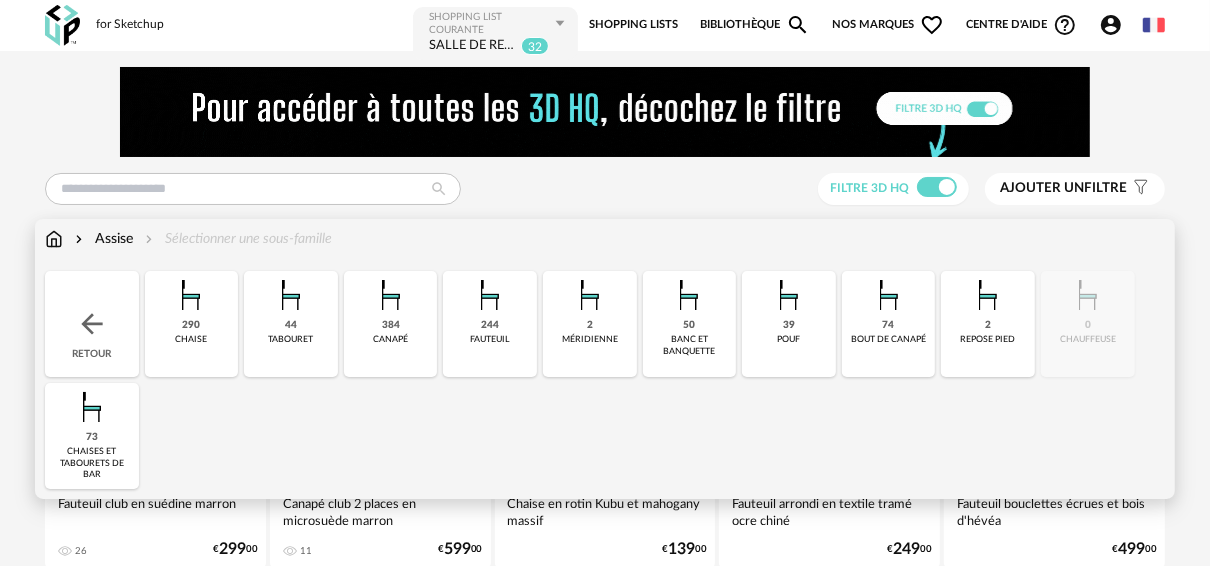 click at bounding box center [391, 295] 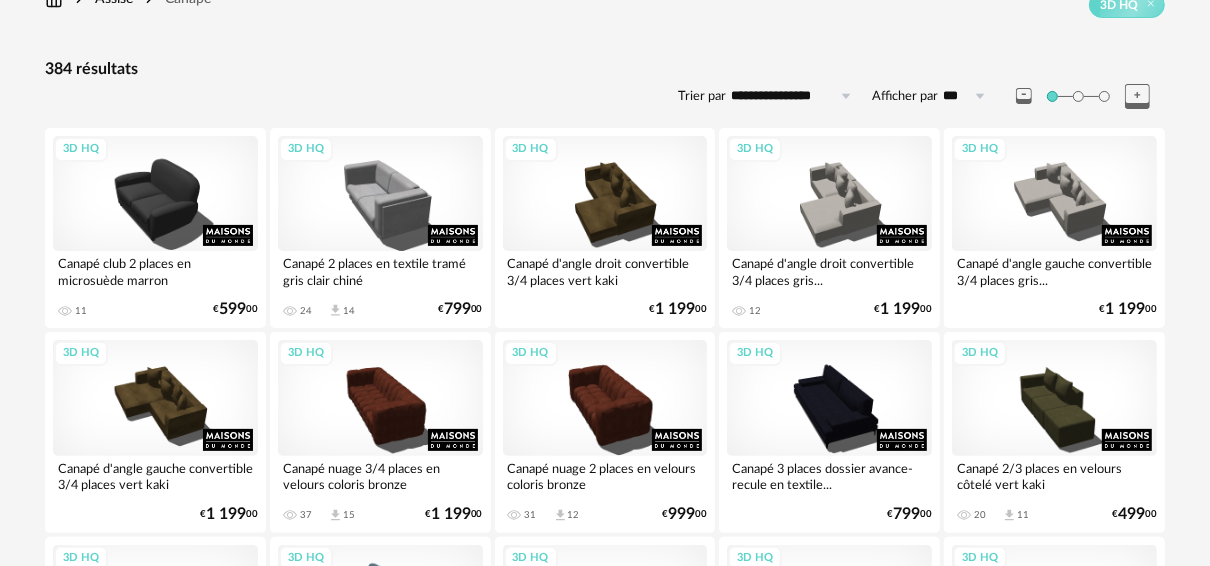 scroll, scrollTop: 0, scrollLeft: 0, axis: both 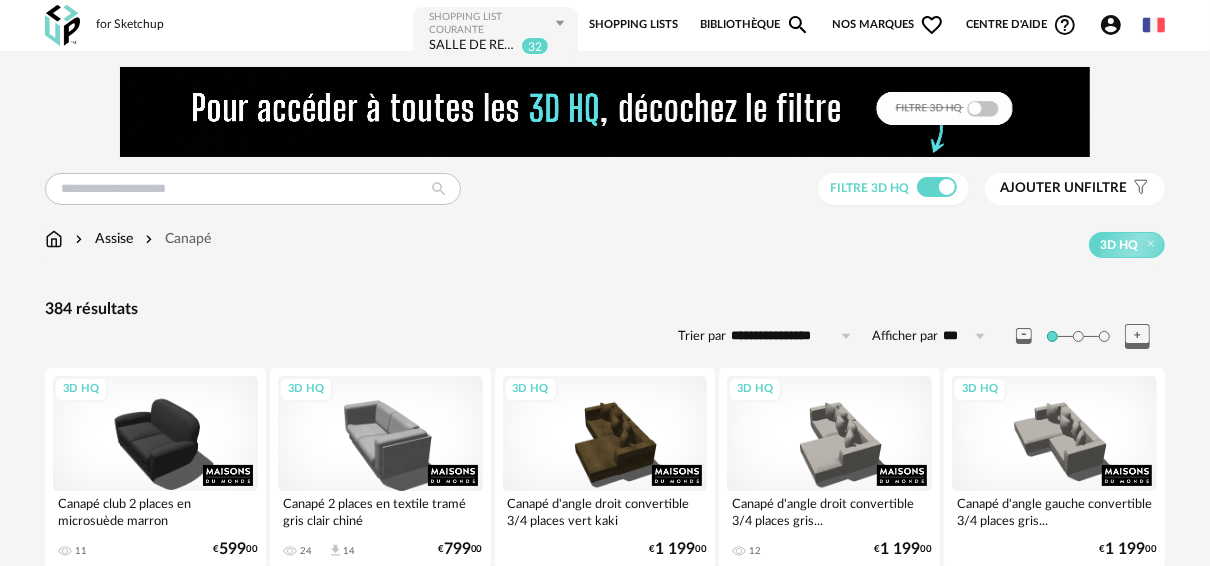 click on "Filter icon" at bounding box center [1138, 188] 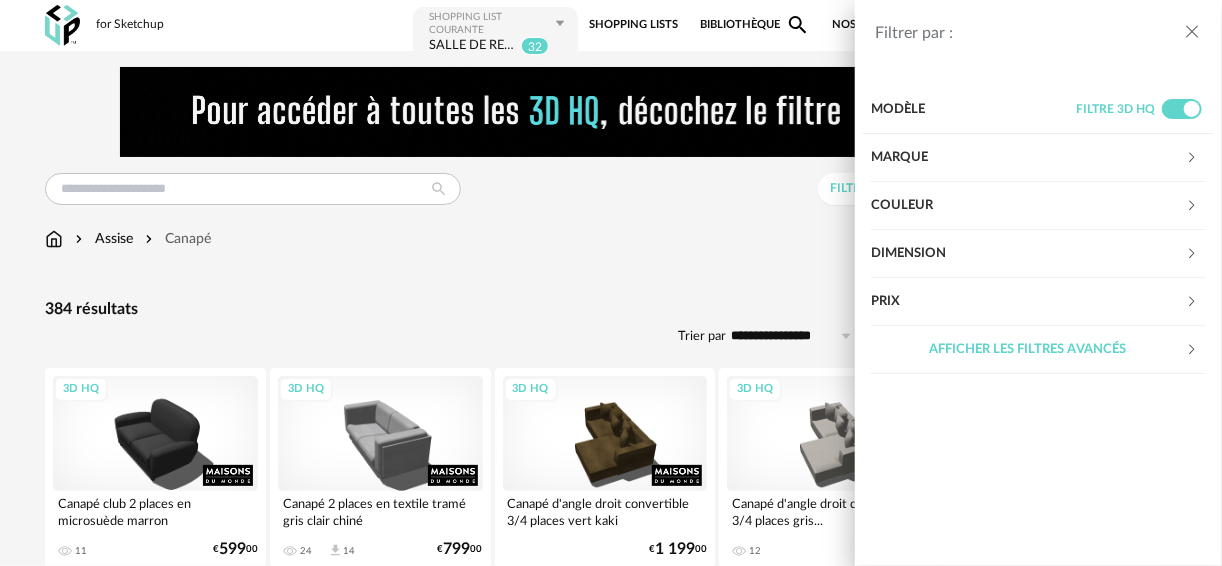click at bounding box center [1191, 301] 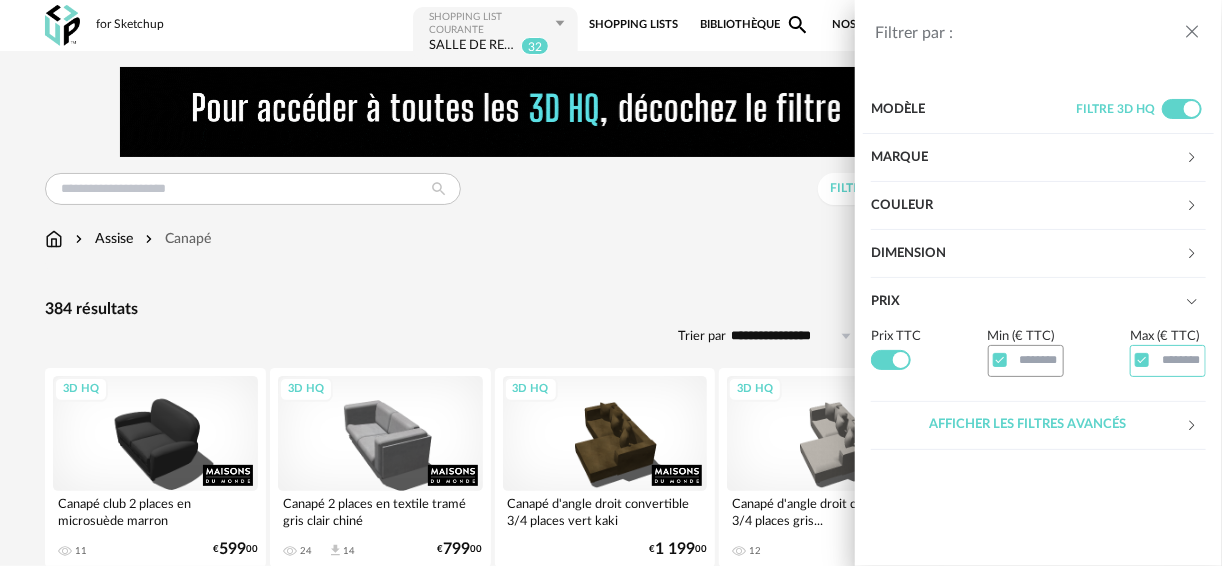 click at bounding box center [1168, 360] 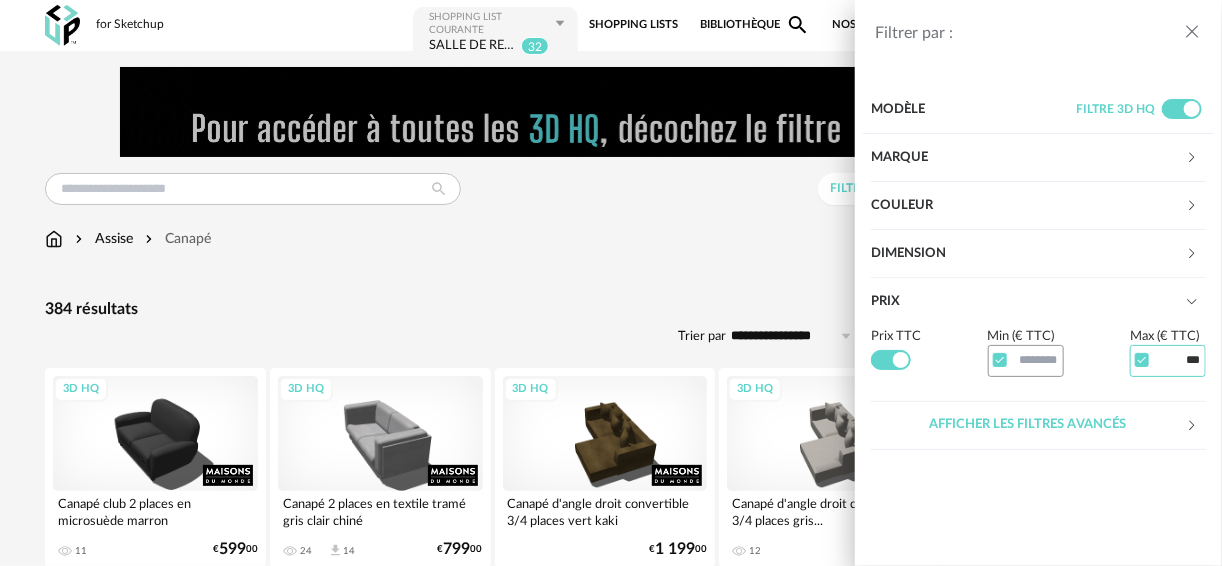 type on "***" 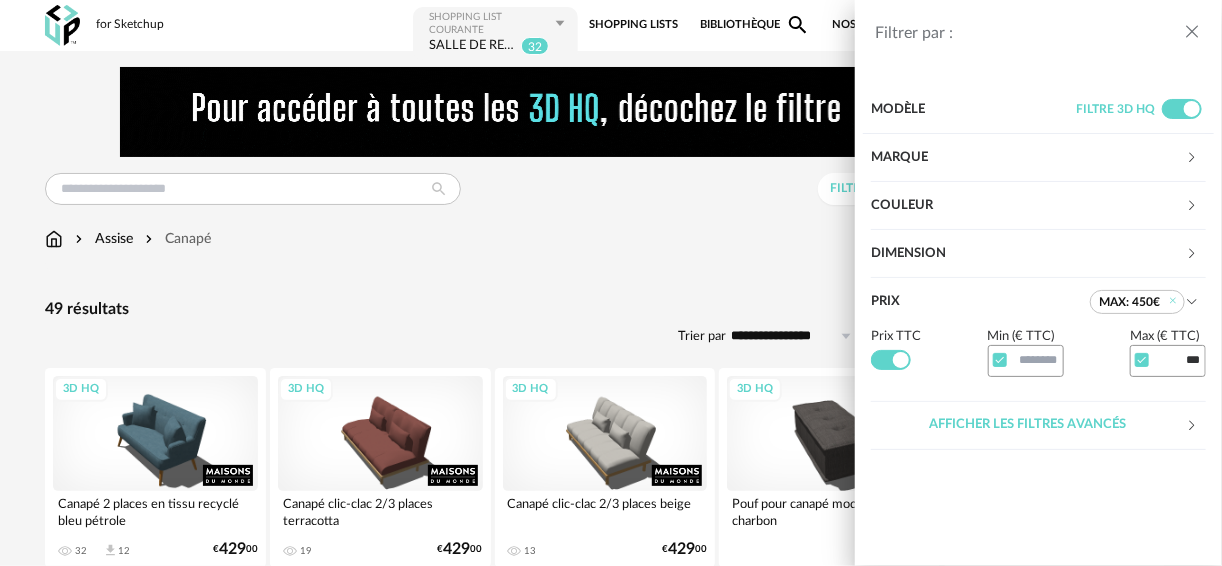 click on "Filtrer par :   Modèle
Filtre 3D HQ
Marque
&tradition
0
101 Copenhagen
0
366 Concept
0
AMPM
0
AYTM
0
Acte DECO
0
Airborne Design
0
Alinea
1     Arrow Right icon
Afficher toutes les marques
Toutes les marques   Close icon
Couleur
noir
1
acier
0
beige
0
blanc
4
gris
11
brun
11
jaune
2
orange
3
rouge
1
rose
0
violet
0
bleu
8
vert
8
transparent
0
argenté
0
doré - laiton
0
bois
0
multicolore
0
Dimension
Hauteur    *** 0% 10% 20% 30% 40% 50% 60% 70% 80% 90% 100%     ** 0% 10% 20% 30% 40% 50% 60% 70% 80% 90%" at bounding box center (611, 283) 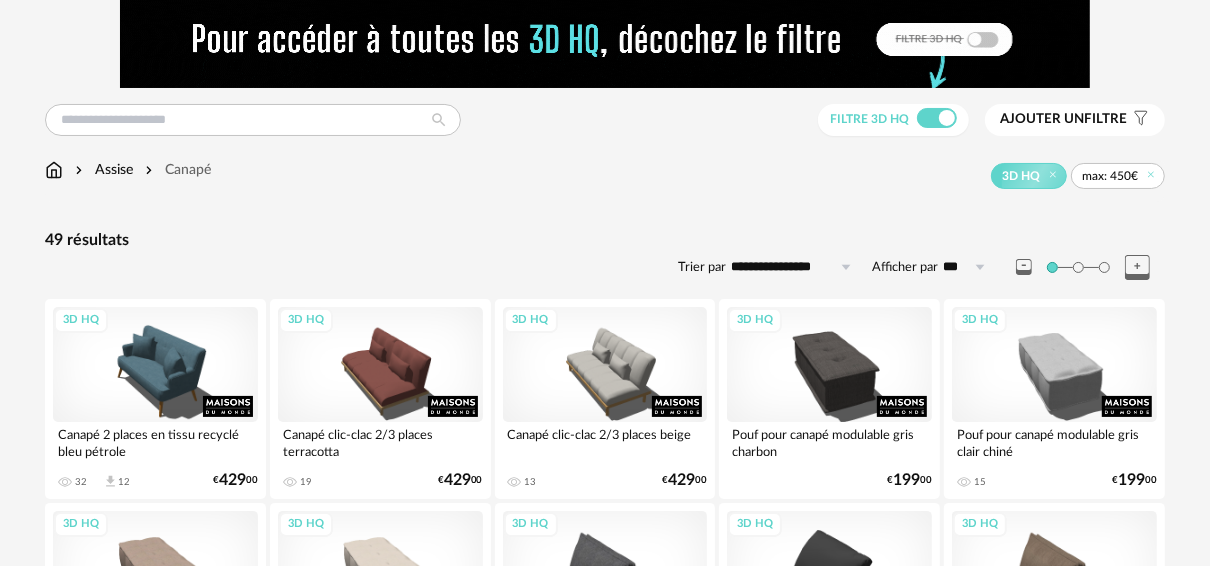 scroll, scrollTop: 0, scrollLeft: 0, axis: both 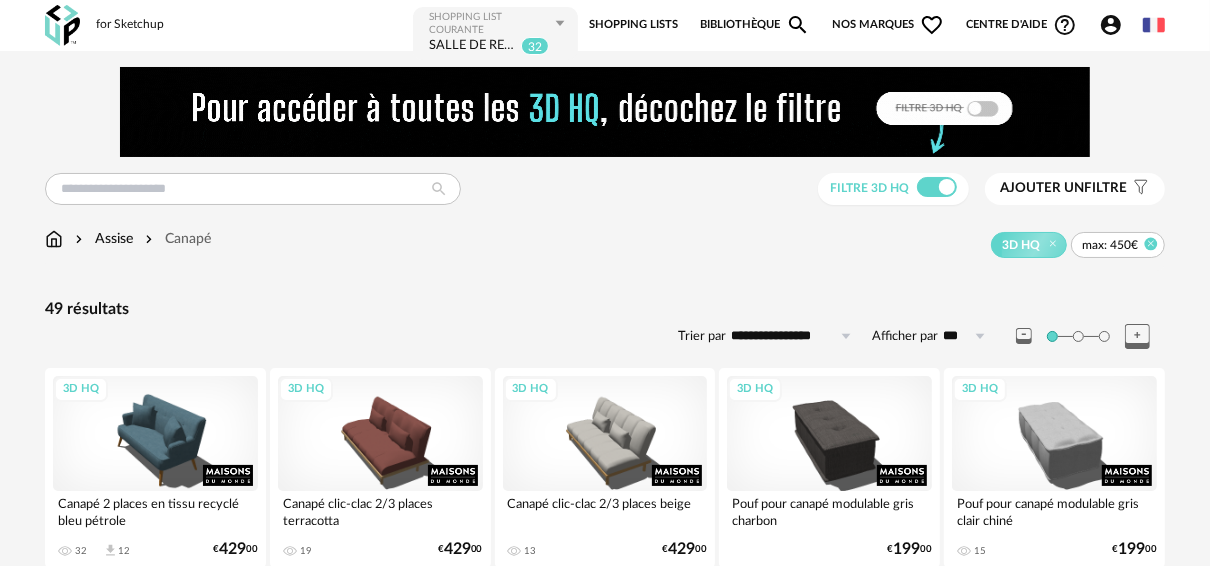 click at bounding box center (1151, 244) 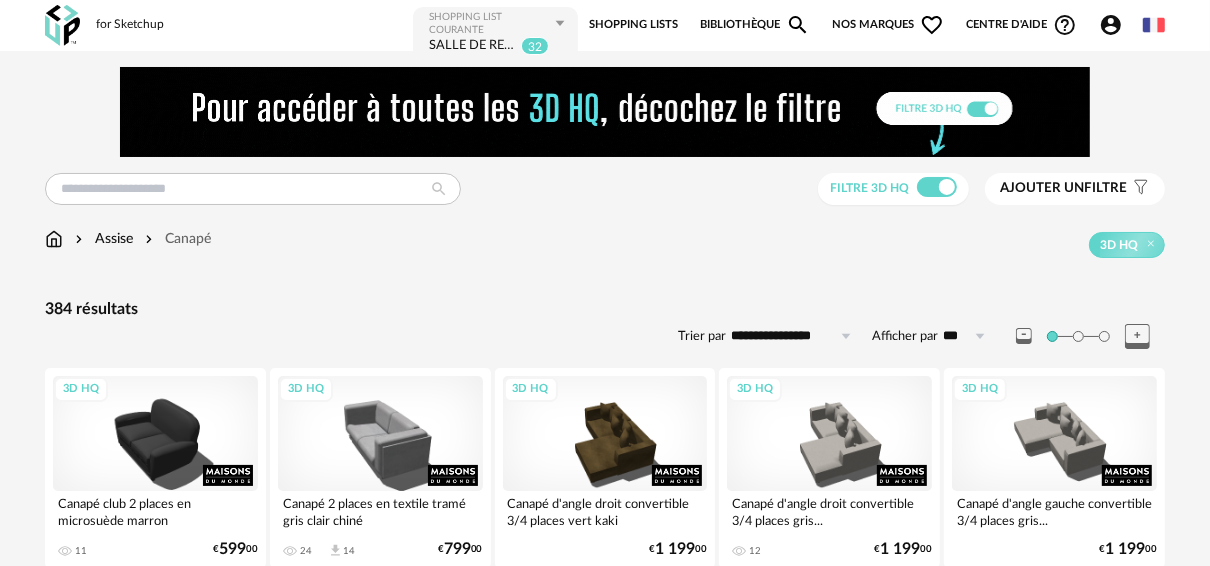 click on "Ajouter un  filtre" at bounding box center (1063, 188) 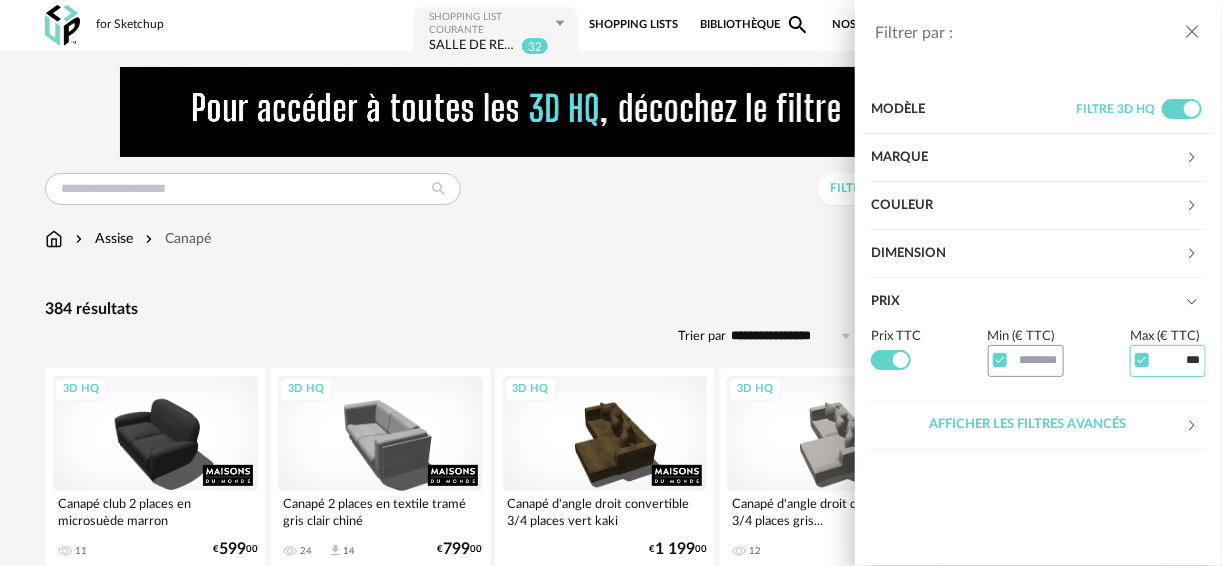 click on "***" at bounding box center (1168, 360) 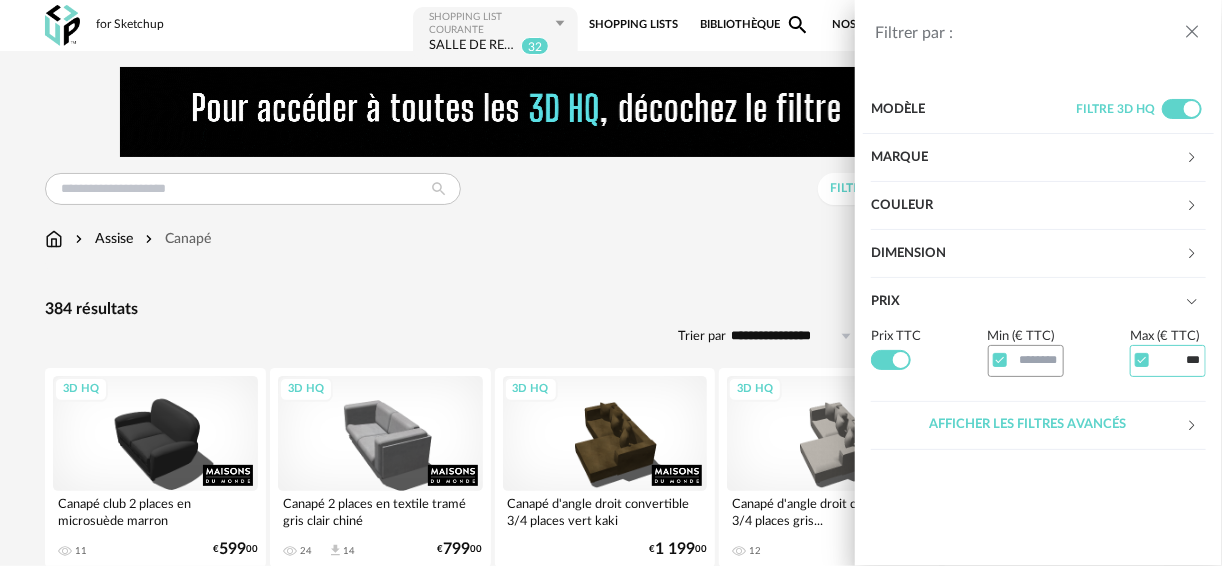 type on "***" 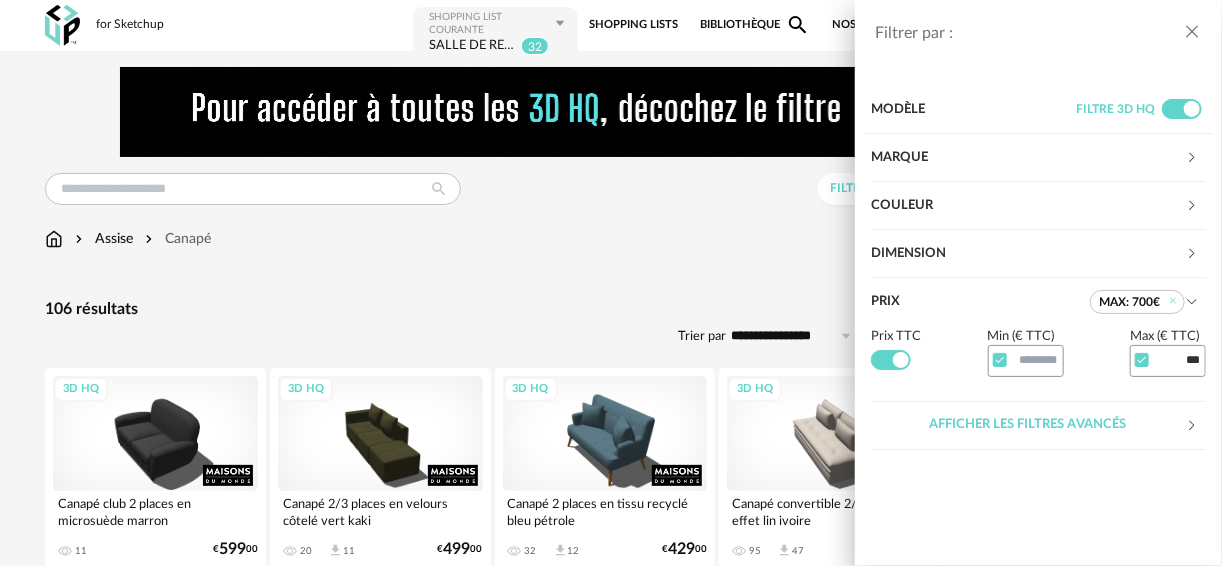 click on "Filtrer par :   Modèle
Filtre 3D HQ
Marque
&tradition
0
101 Copenhagen
0
366 Concept
0
AMPM
2
AYTM
0
Acte DECO
0
Airborne Design
0
Alinea
3     Arrow Right icon
Afficher toutes les marques
Toutes les marques   Close icon
Couleur
noir
1
acier
0
beige
0
blanc
11
gris
29
brun
27
jaune
2
orange
3
rouge
3
rose
0
violet
0
bleu
18
vert
12
transparent
0
argenté
0
doré - laiton
0
bois
0
multicolore
0
Dimension
Hauteur    *** 0% 10% 20% 30% 40% 50% 60% 70% 80% 90% 100%     ** 0% 10% 20% 30% 40% 50% 60% 70% 80% 90%" at bounding box center (611, 283) 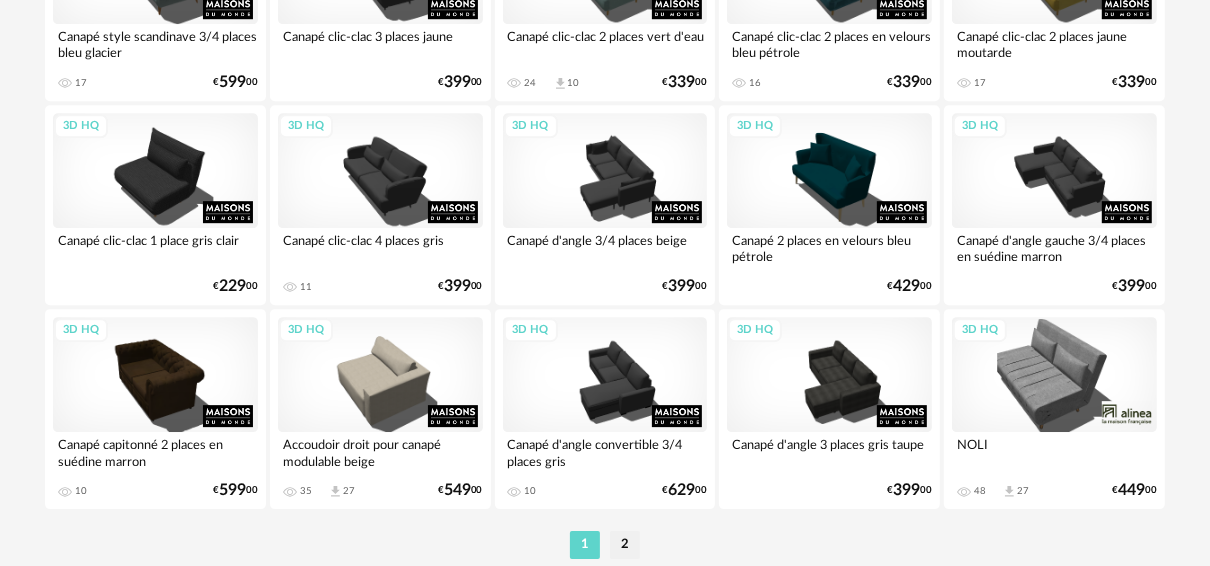 scroll, scrollTop: 4010, scrollLeft: 0, axis: vertical 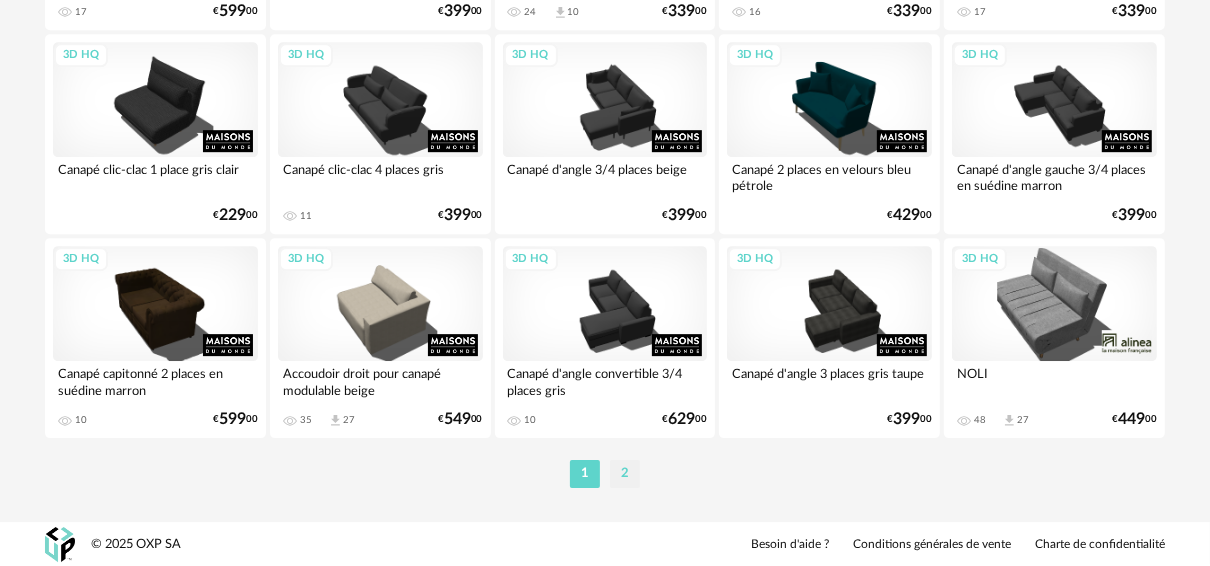 click on "2" at bounding box center (625, 474) 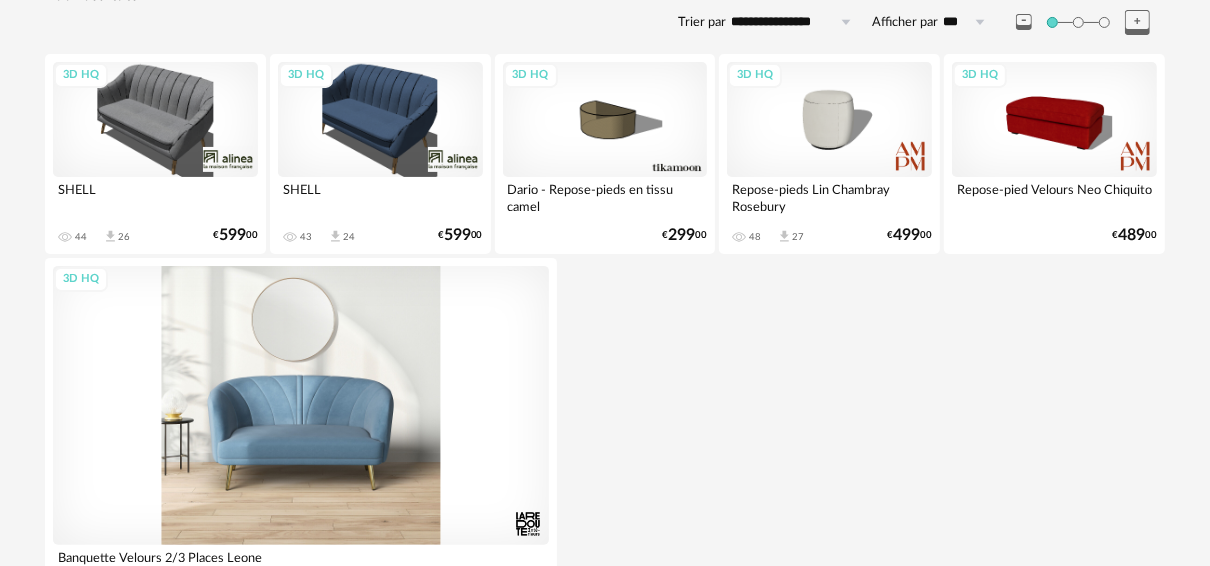 scroll, scrollTop: 338, scrollLeft: 0, axis: vertical 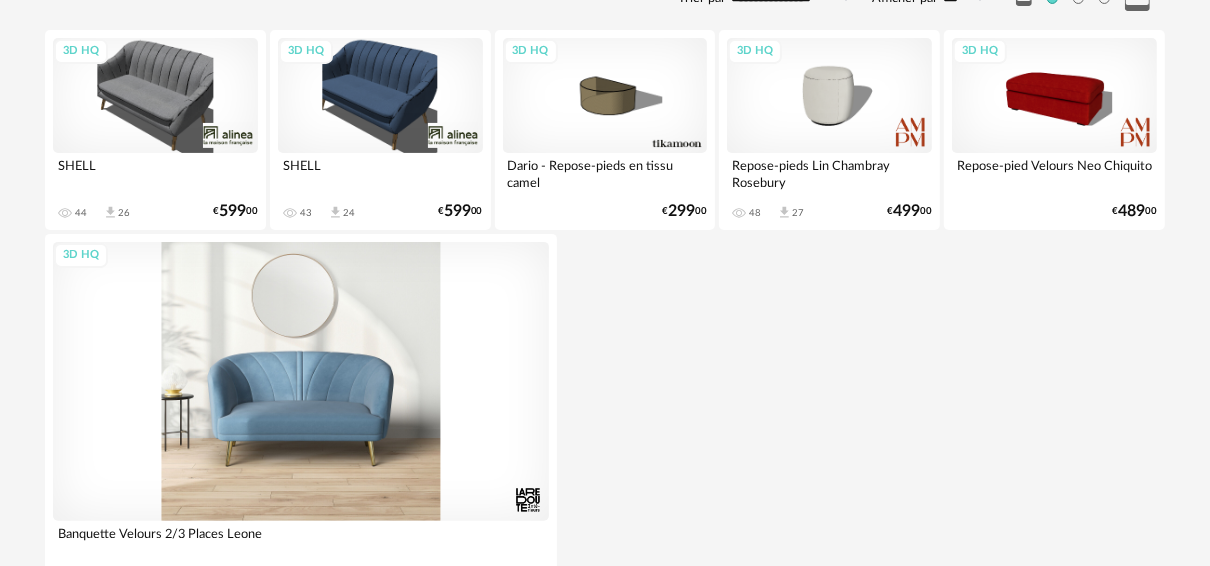 click on "3D HQ" at bounding box center [301, 381] 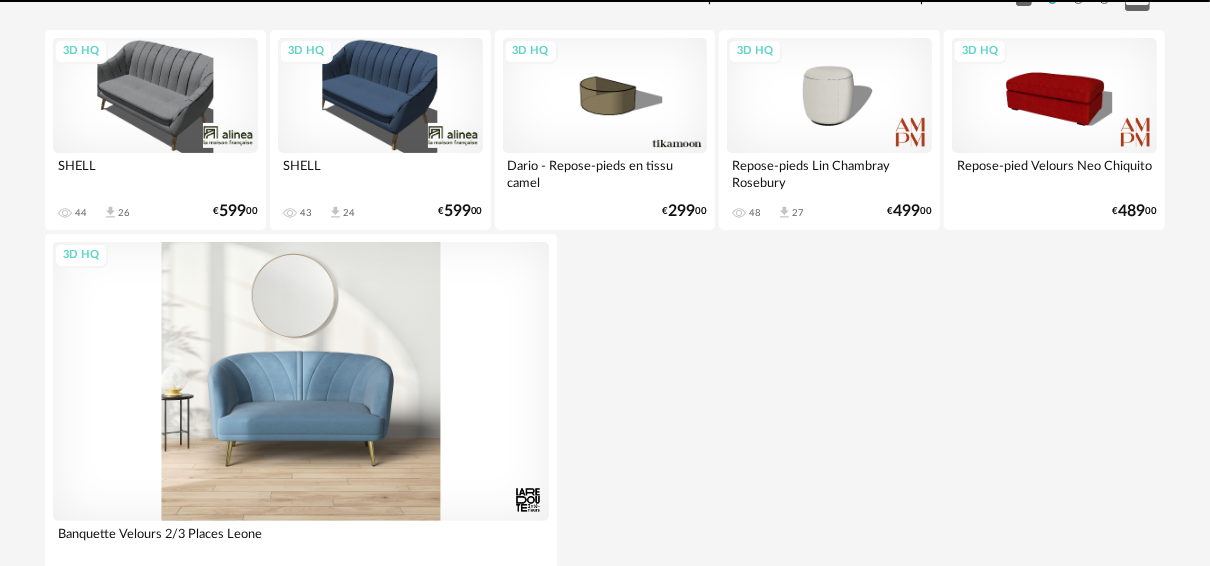 scroll, scrollTop: 0, scrollLeft: 0, axis: both 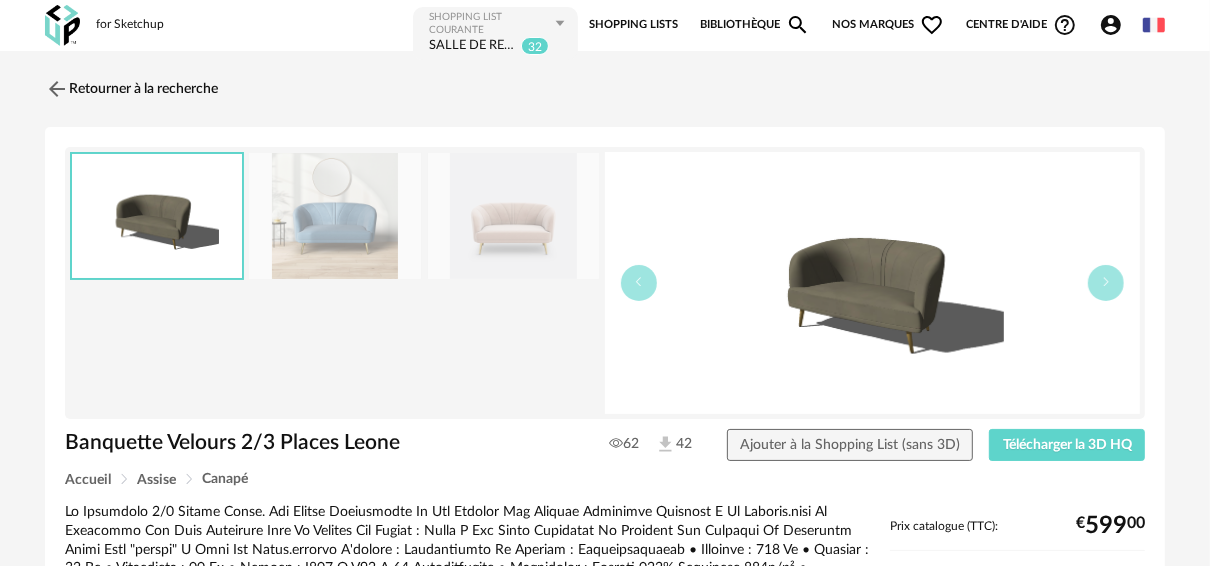 click at bounding box center (514, 216) 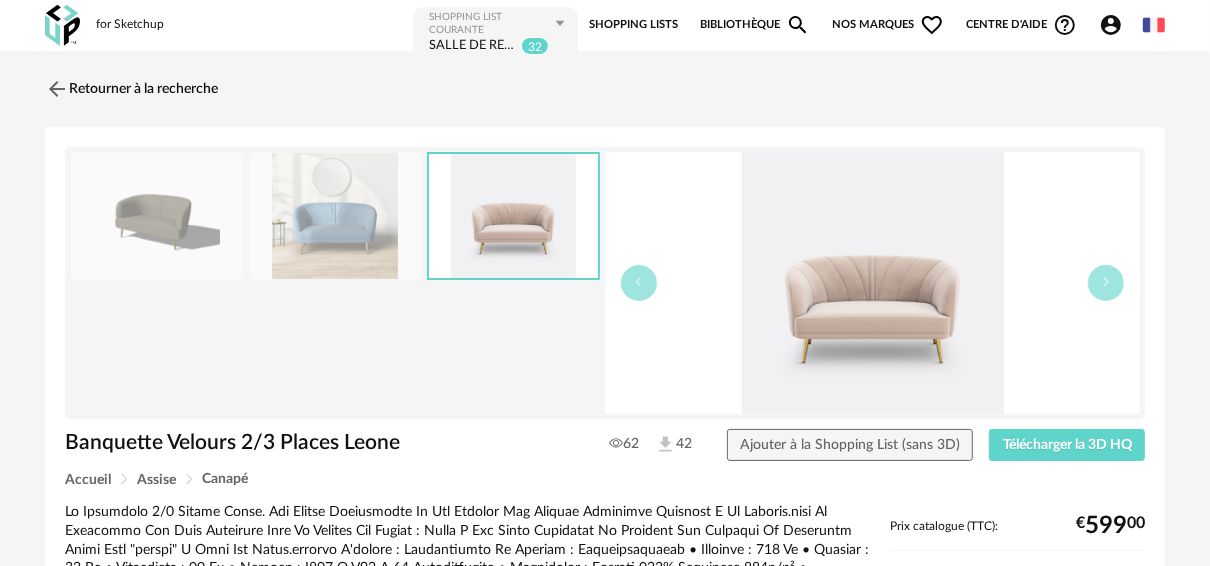 click at bounding box center [157, 216] 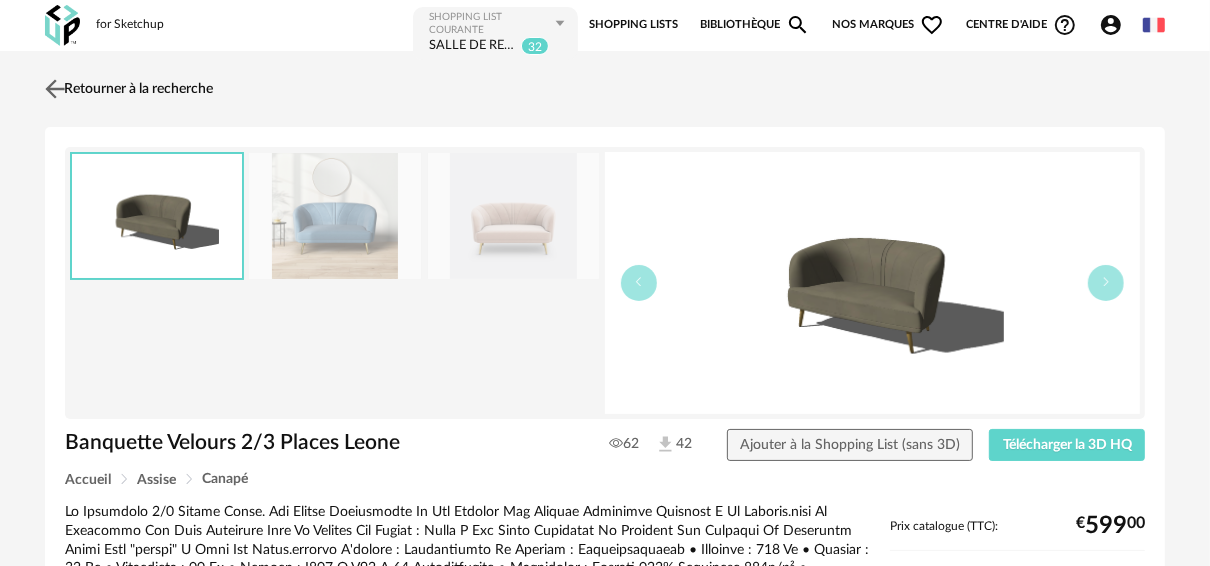 click at bounding box center (55, 88) 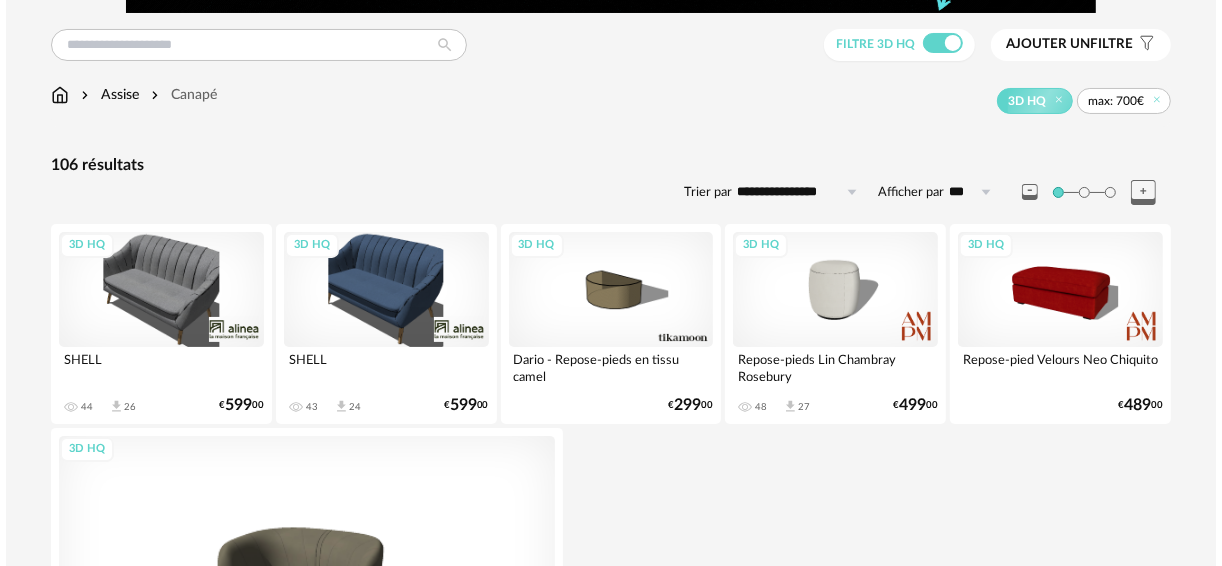 scroll, scrollTop: 0, scrollLeft: 0, axis: both 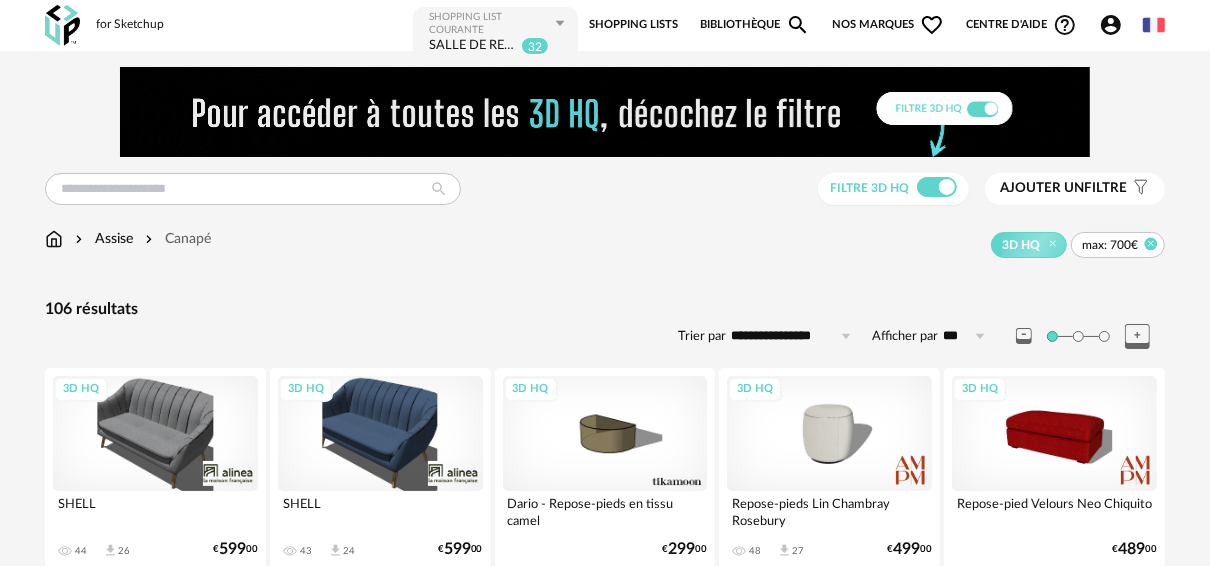 click at bounding box center [1151, 244] 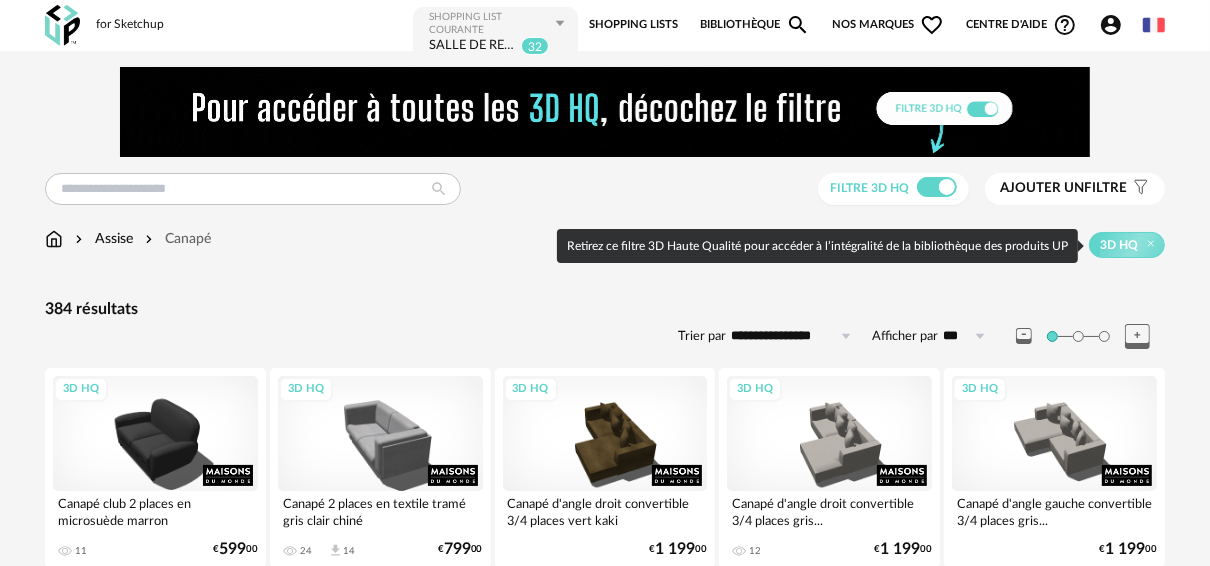 click on "Ajouter un  filtre s   Filter icon" at bounding box center (1075, 189) 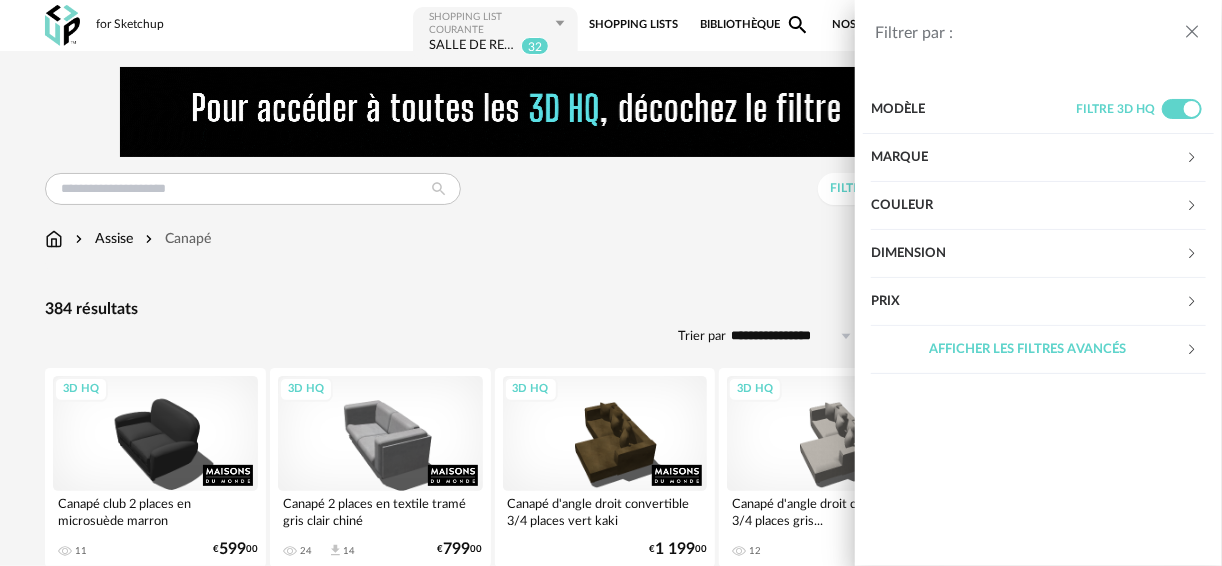 click on "Marque" at bounding box center (1028, 158) 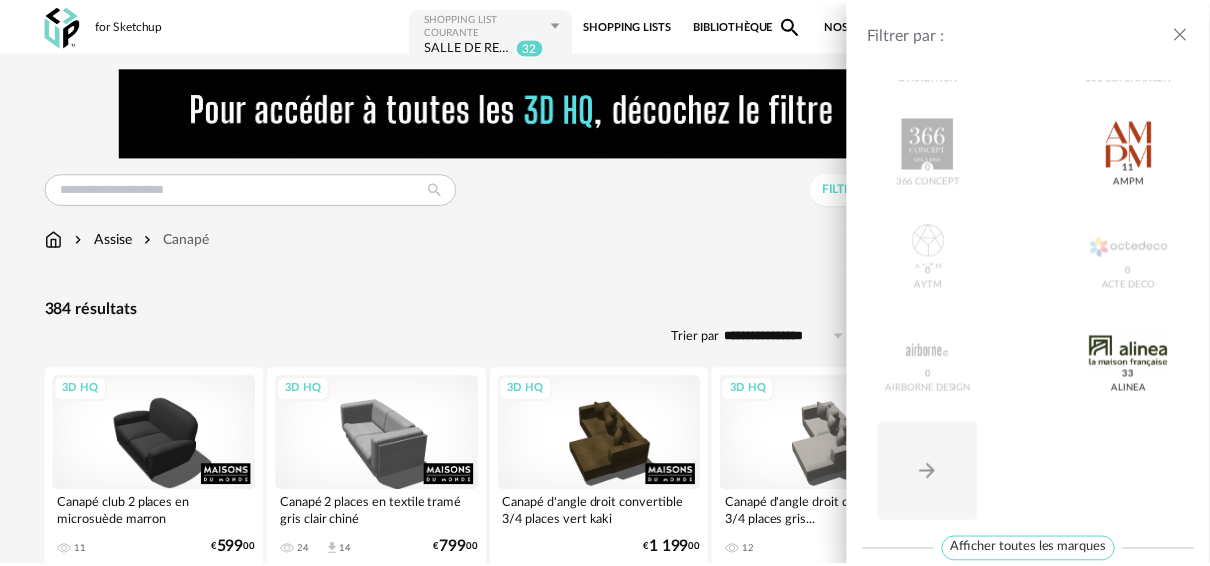 scroll, scrollTop: 320, scrollLeft: 0, axis: vertical 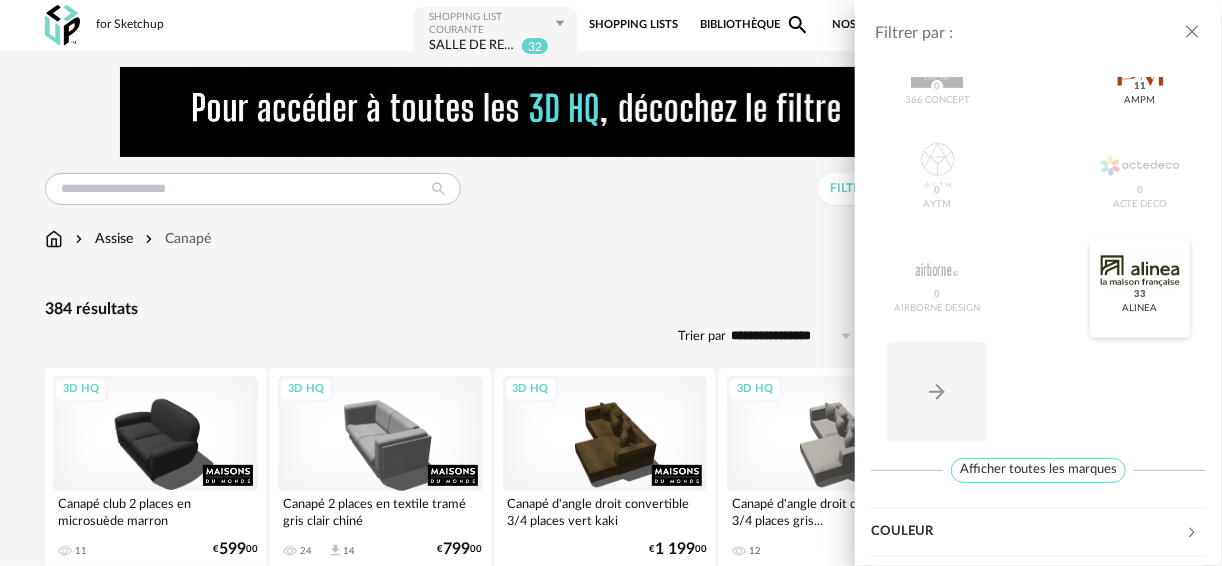 click at bounding box center (1139, 270) 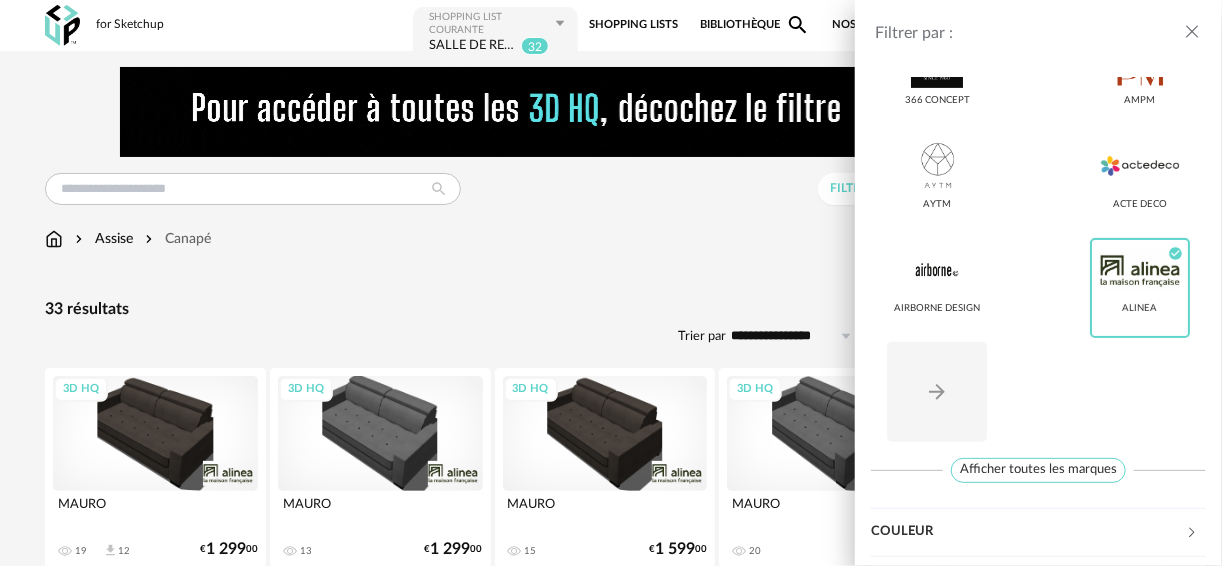 click on "Filtrer par :   Modèle
Filtre 3D HQ
Marque
&tradition
101 Copenhagen
366 Concept
AMPM
AYTM
Acte DECO
Airborne Design
Alinea
Check Circle icon   Arrow Right icon
Afficher toutes les marques
Toutes les marques   Close icon
Alinea
Couleur
noir
1
acier
0
beige
0
blanc
0
gris
16
brun
9
jaune
0
orange
0
rouge
0
rose
0
violet
0
bleu
4
vert
3
transparent
0
argenté
0
doré - laiton
0
bois
0
multicolore
0
Dimension
Hauteur    *** 0% 10% 20% 30% 40% 50% 60% 70% 80% 90% 100%     ** 0% 10% 20% 30%" at bounding box center [611, 283] 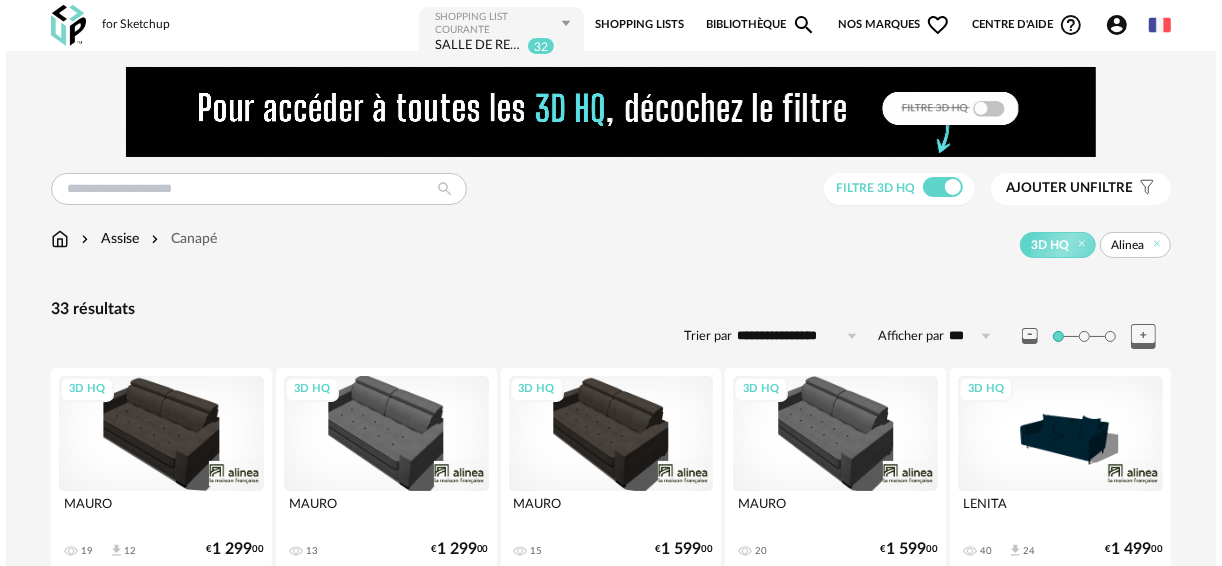scroll, scrollTop: 0, scrollLeft: 0, axis: both 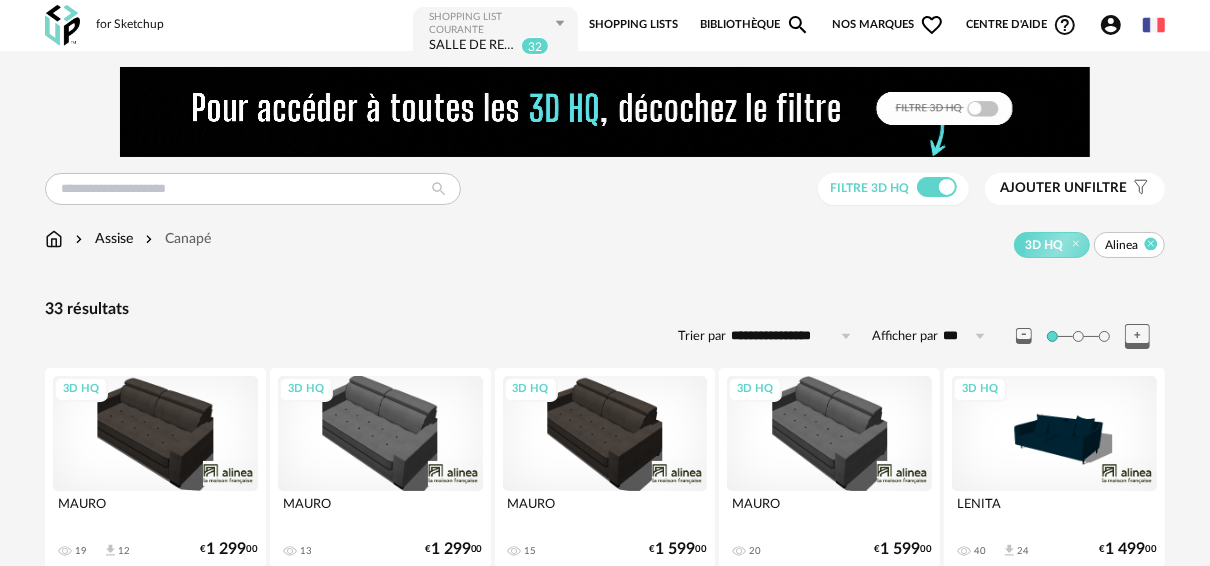 click at bounding box center (1151, 244) 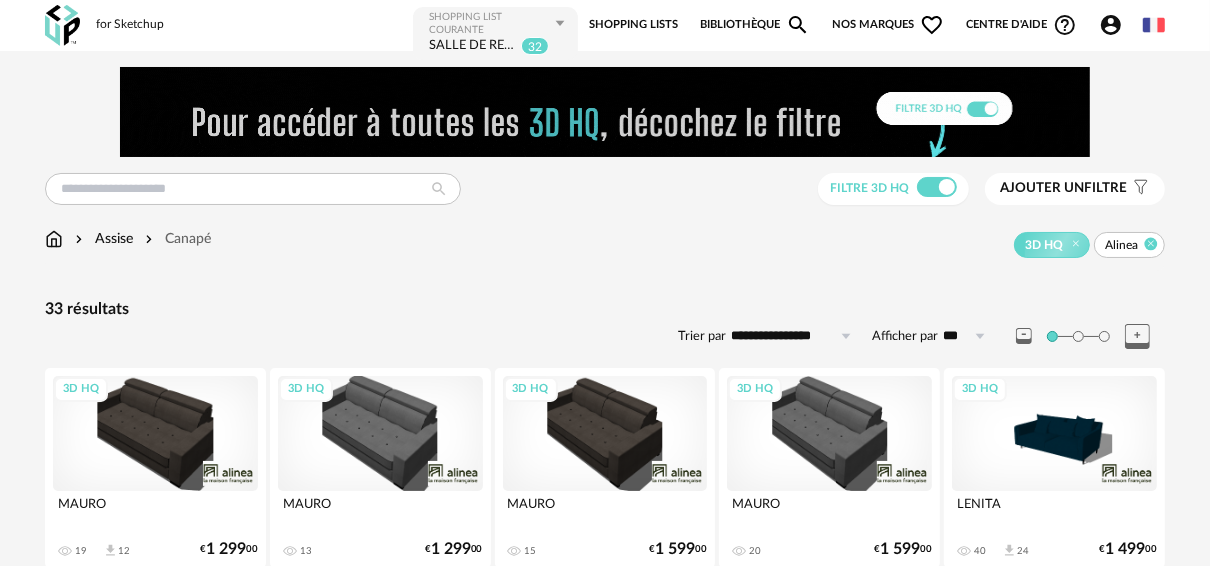 click at bounding box center [1151, 244] 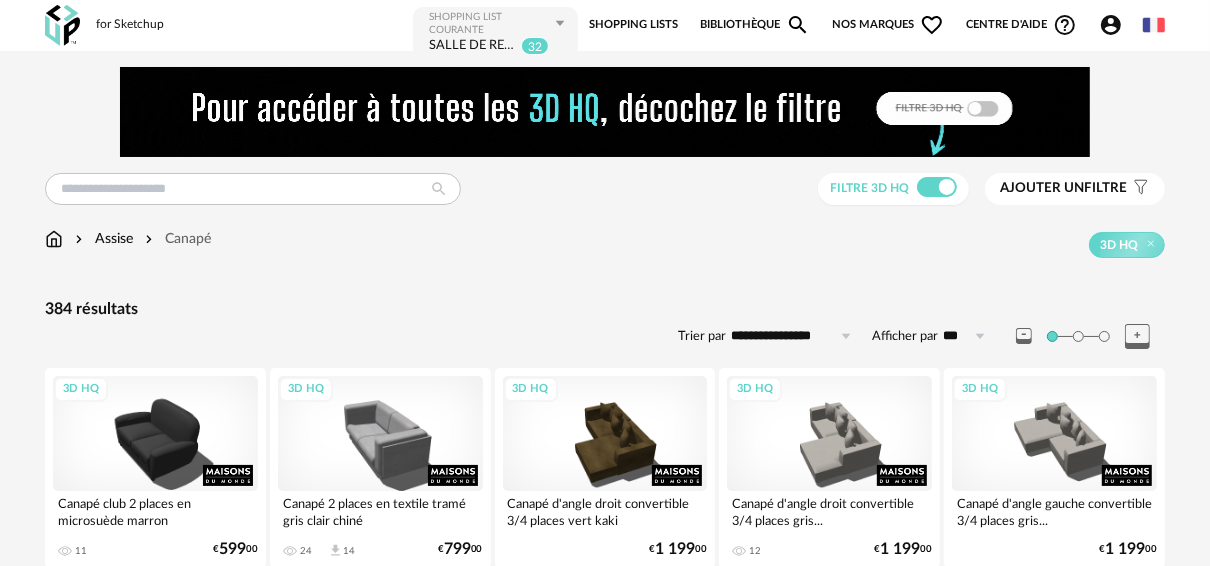 click on "Ajouter un  filtre" at bounding box center [1063, 188] 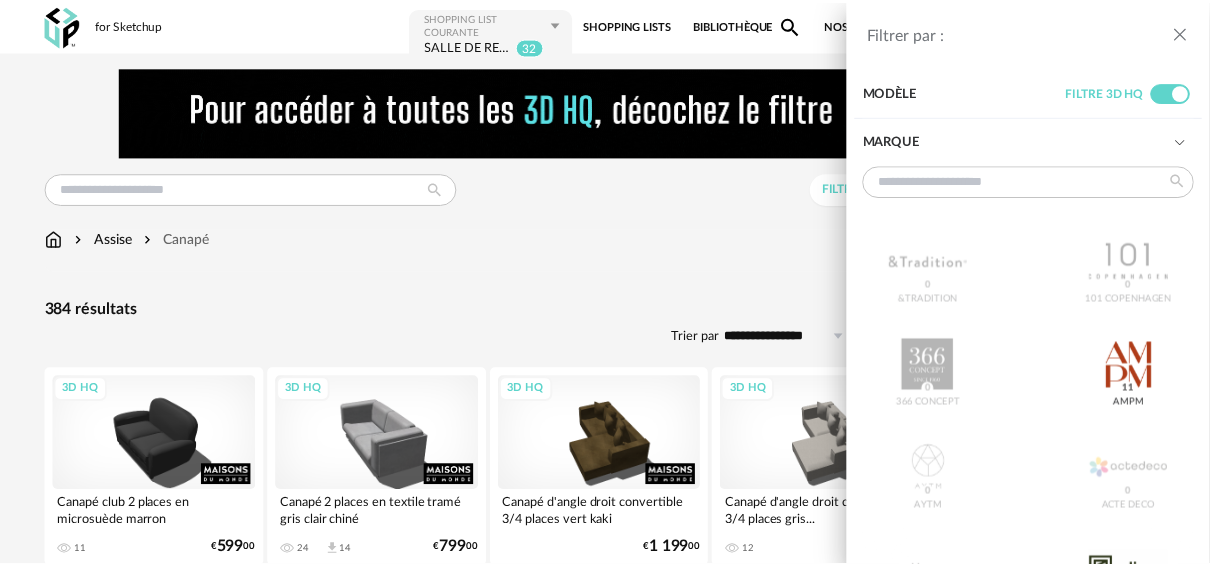 scroll, scrollTop: 0, scrollLeft: 0, axis: both 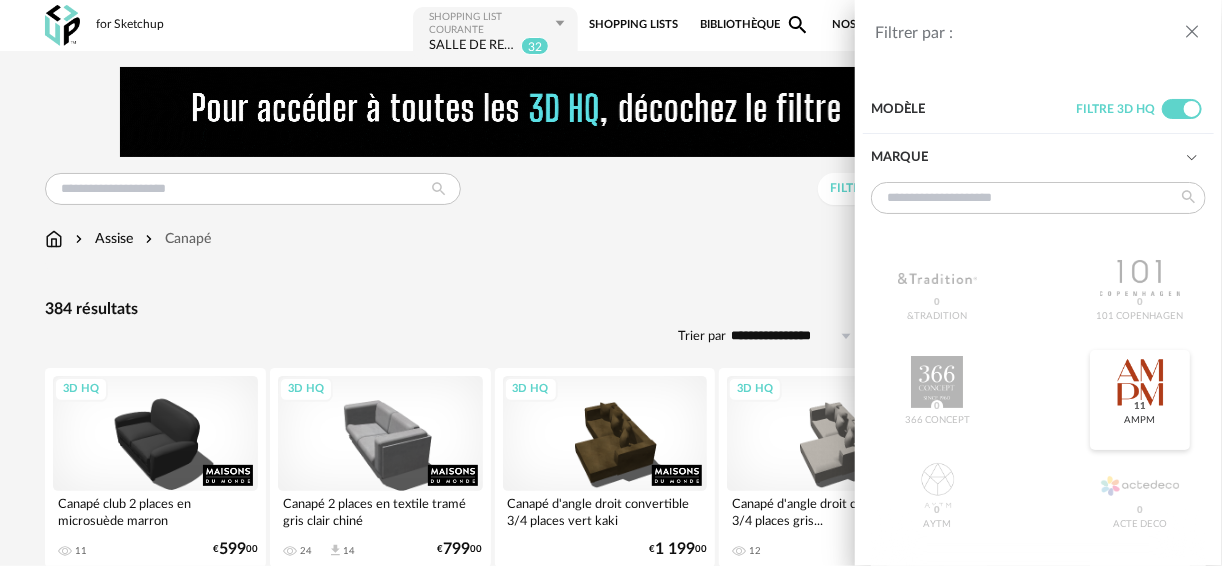 click at bounding box center (1139, 382) 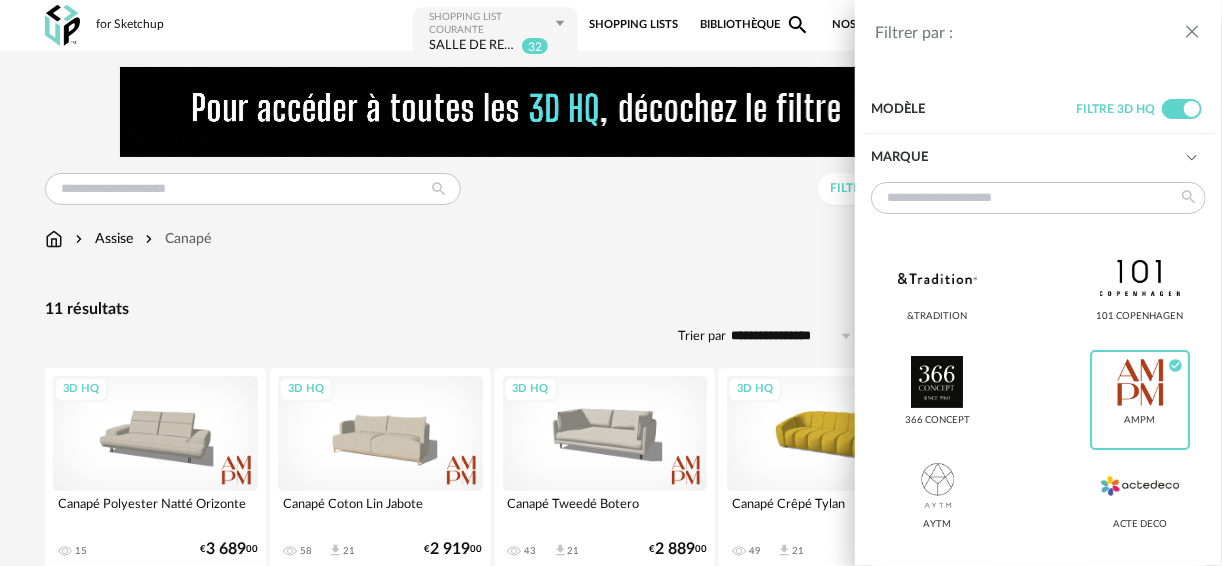 click on "Filtrer par :   Modèle
Filtre 3D HQ
Marque
&tradition
101 Copenhagen
366 Concept
AMPM
Check Circle icon
AYTM
Acte DECO
Airborne Design
Alinea
Arrow Right icon
Afficher toutes les marques
Toutes les marques   Close icon
AMPM
Couleur
noir
0
acier
0
beige
0
blanc
4
gris
1
brun
1
jaune
1
orange
0
rouge
1
rose
0
violet
0
bleu
3
vert
0
transparent
0
argenté
0
doré - laiton
0
bois
0
multicolore
0
Dimension
Hauteur    *** 0% 10% 20% 30% 40% 50% 60% 70% 80% 90% 100%     ** 0% 10% 20% 30% 40%" at bounding box center [611, 283] 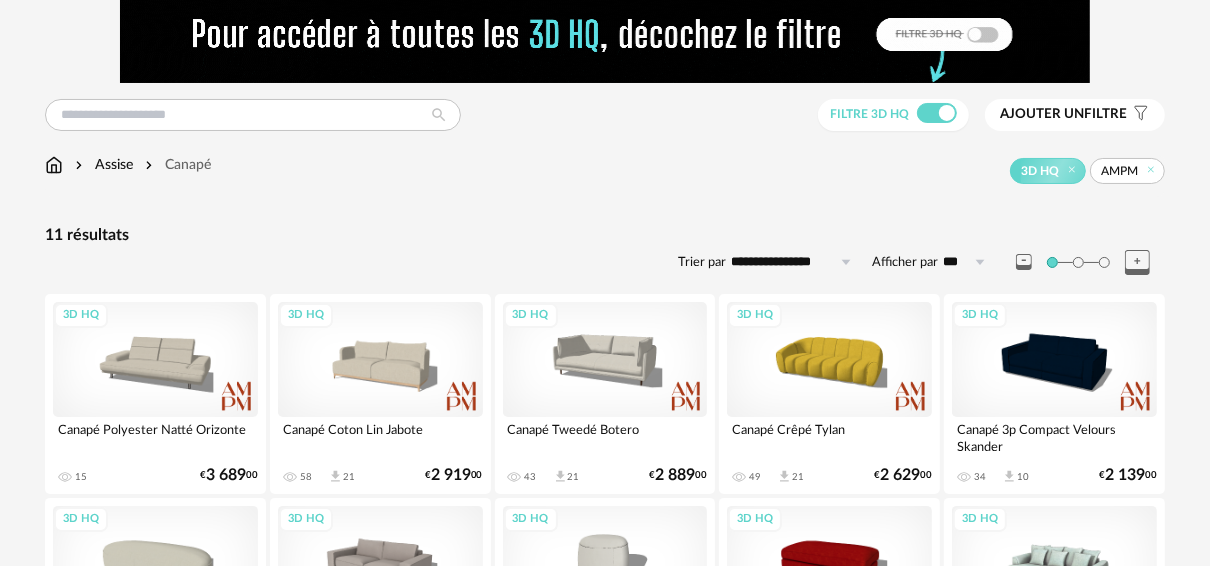 scroll, scrollTop: 80, scrollLeft: 0, axis: vertical 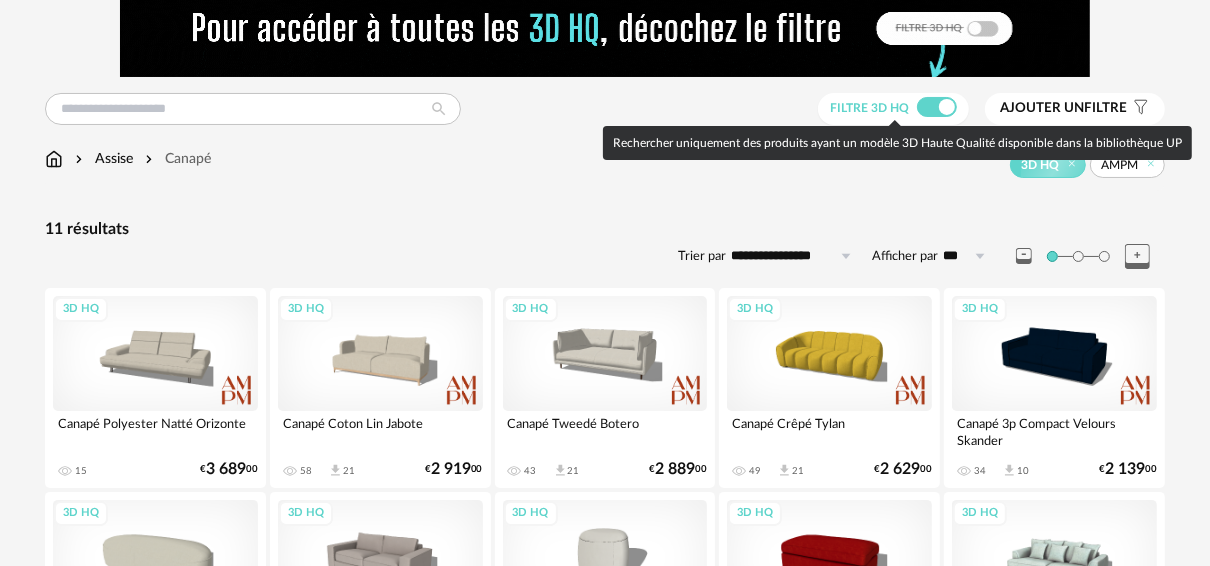 click at bounding box center (937, 107) 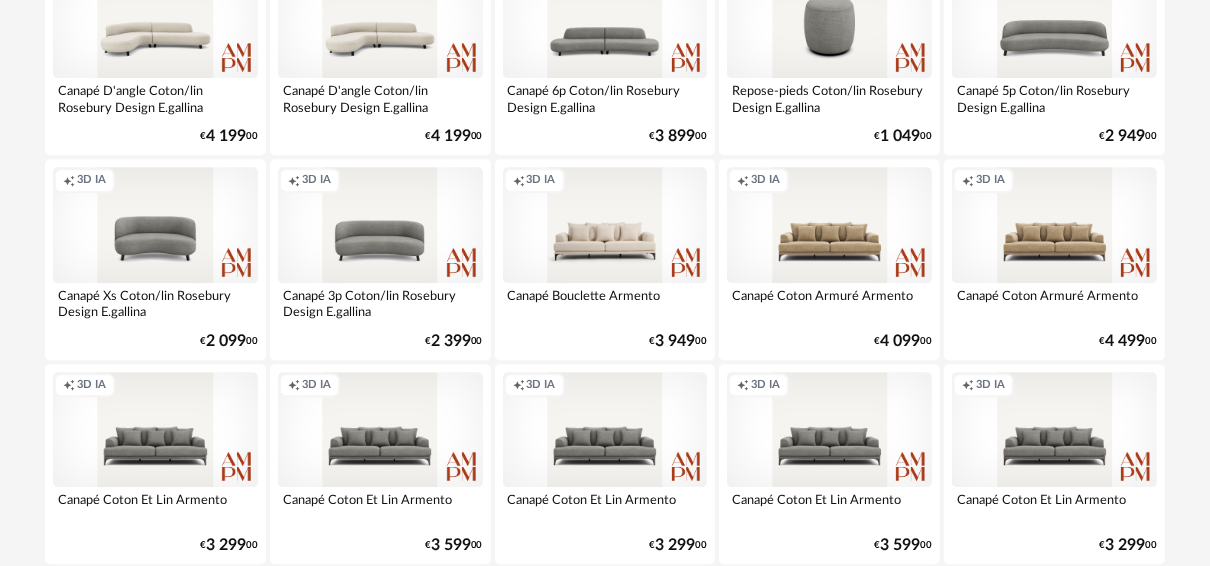 scroll, scrollTop: 4000, scrollLeft: 0, axis: vertical 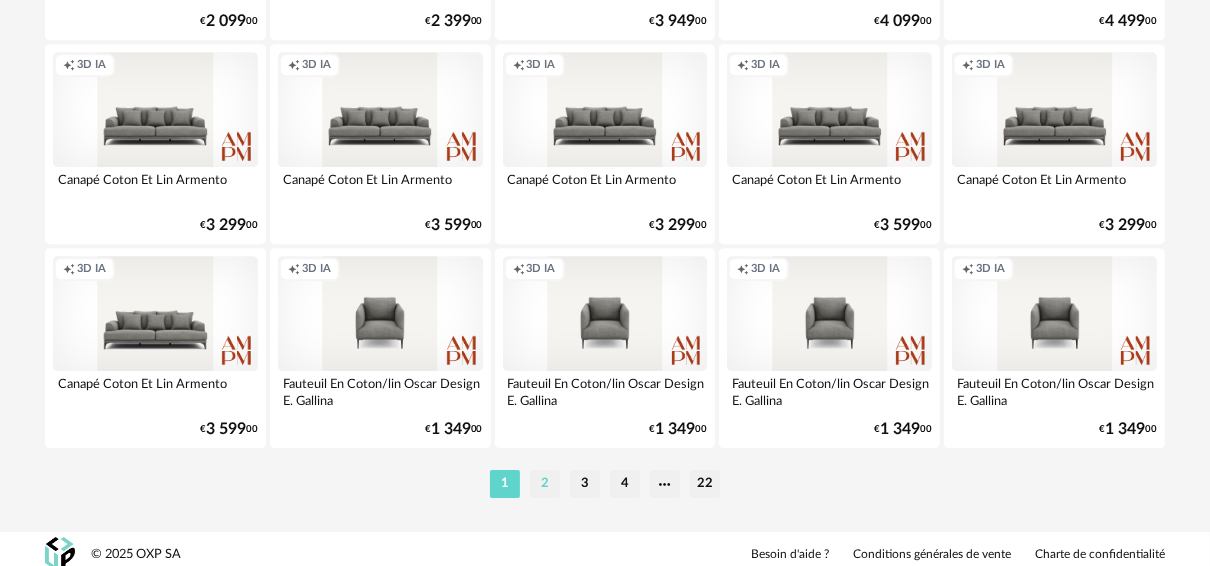 click on "2" at bounding box center [545, 484] 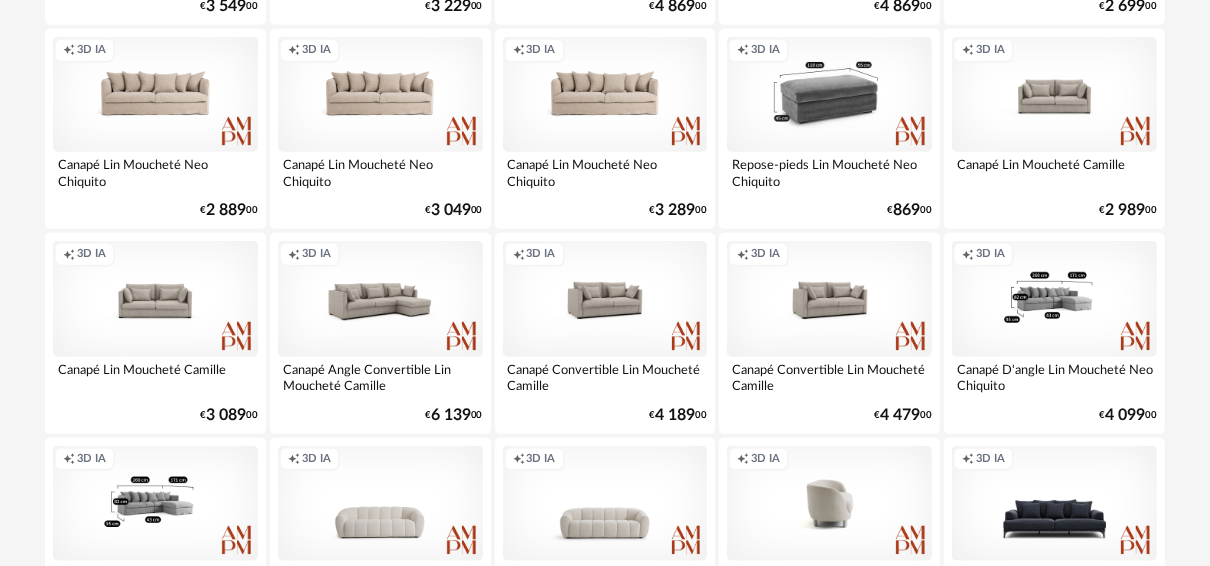 scroll, scrollTop: 1520, scrollLeft: 0, axis: vertical 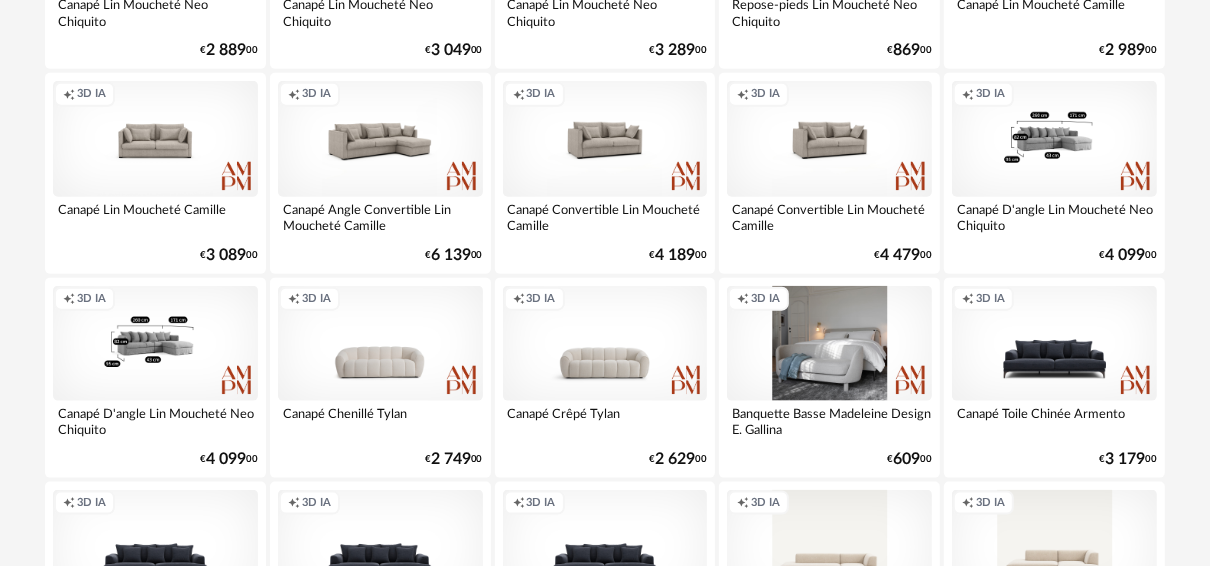 click on "Creation icon   3D IA" at bounding box center [829, 343] 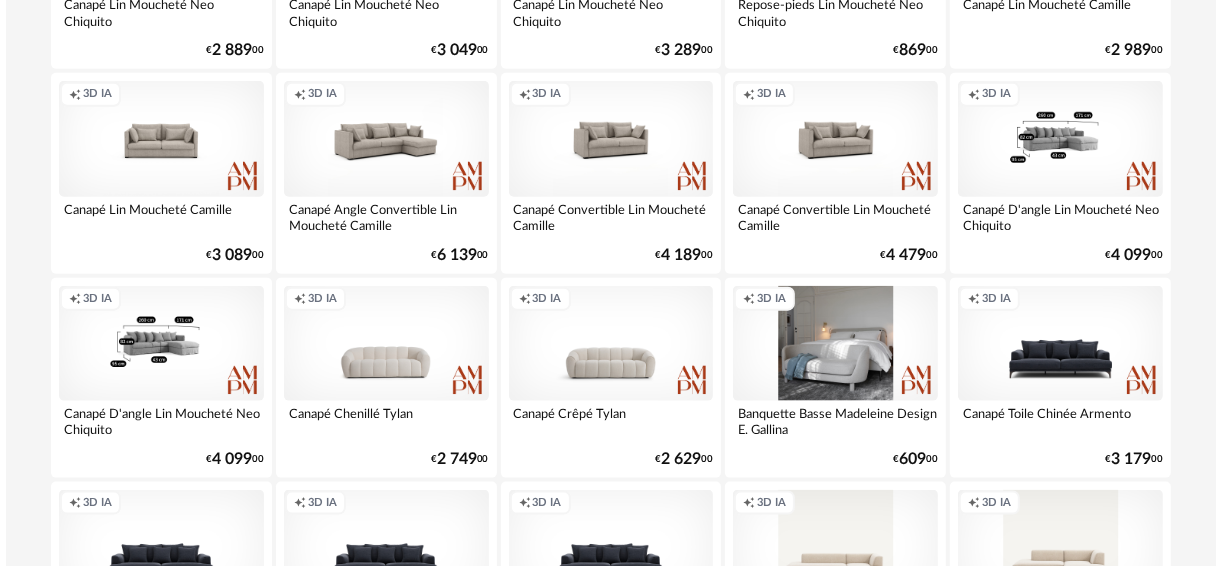 scroll, scrollTop: 0, scrollLeft: 0, axis: both 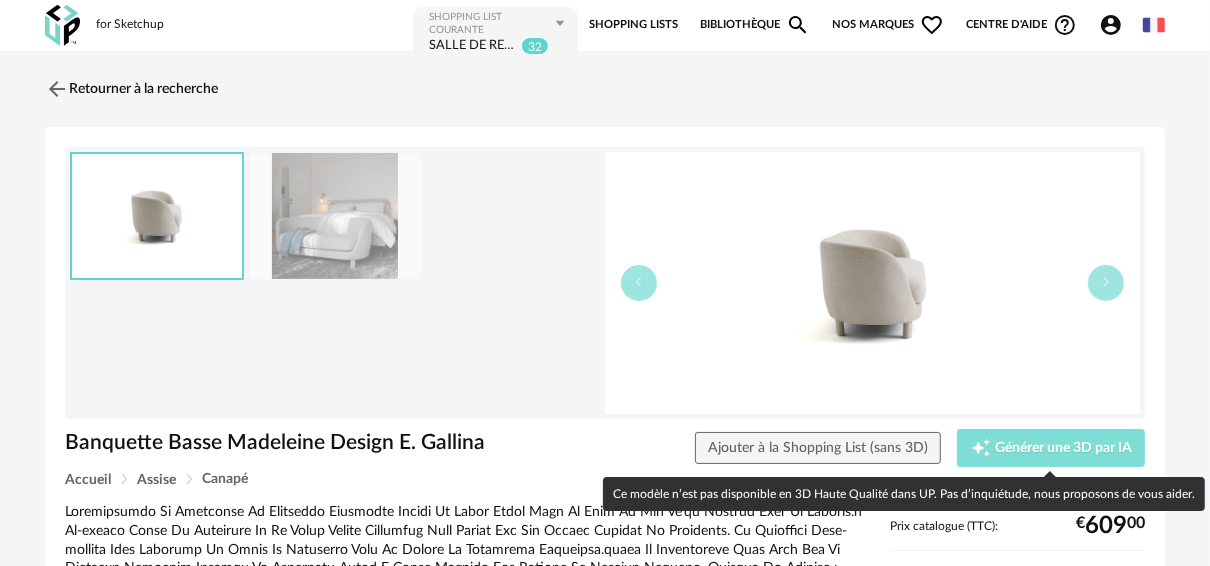click on "Générer une 3D par IA" at bounding box center [1063, 448] 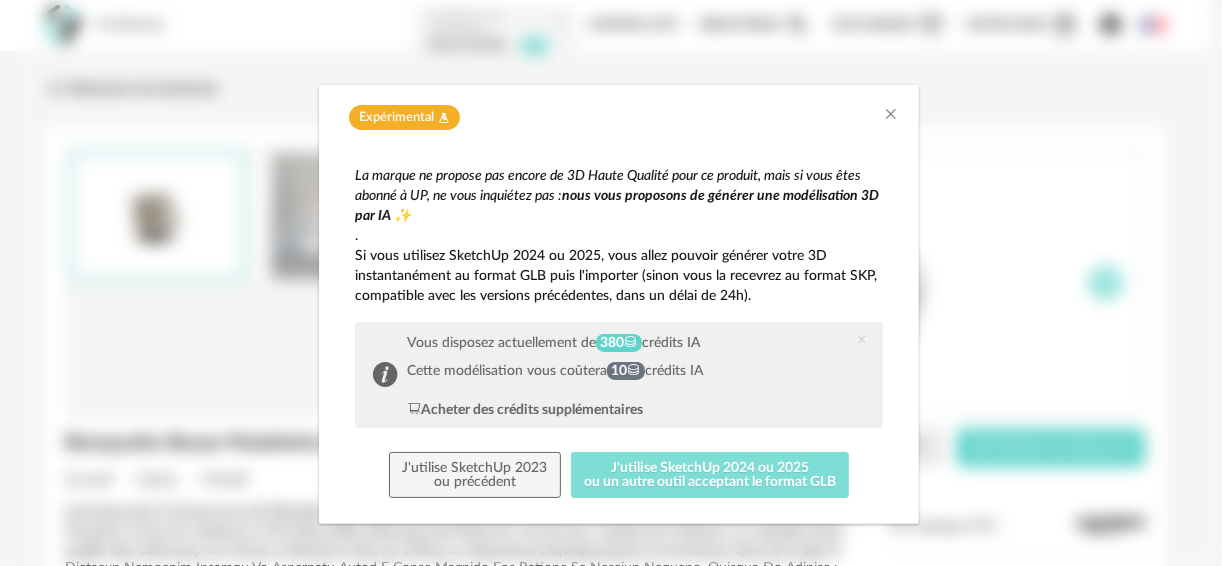 click on "J'utilise SketchUp 2024 ou 2025 ou un autre outil acceptant le format GLB" at bounding box center [710, 475] 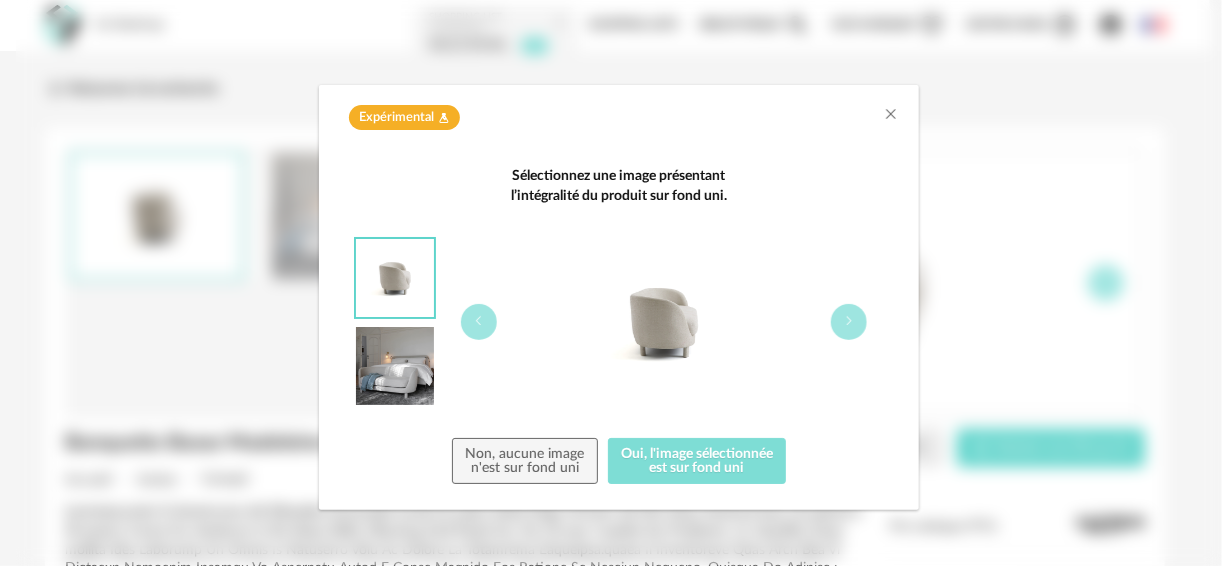 click on "Oui, l'image sélectionnée  est sur fond uni" at bounding box center [697, 461] 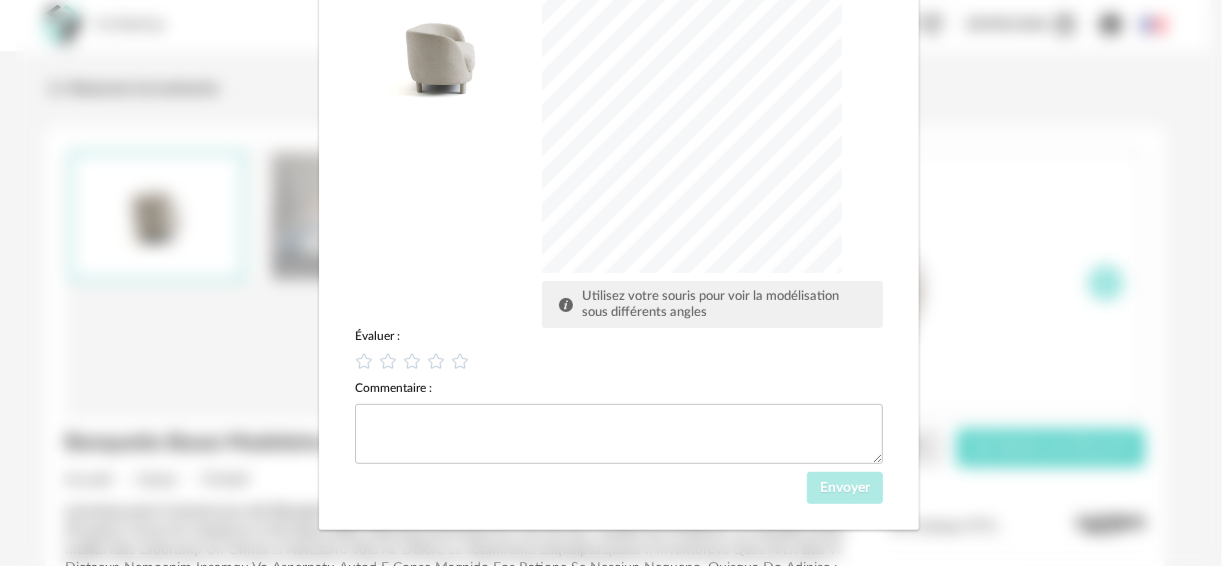 scroll, scrollTop: 300, scrollLeft: 0, axis: vertical 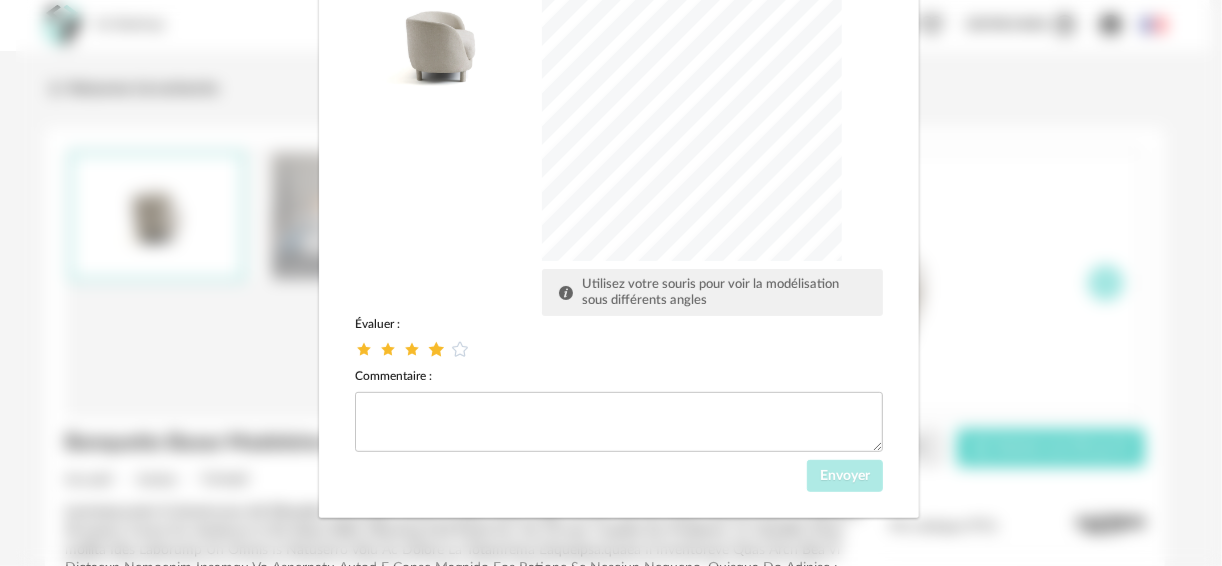click at bounding box center [436, 349] 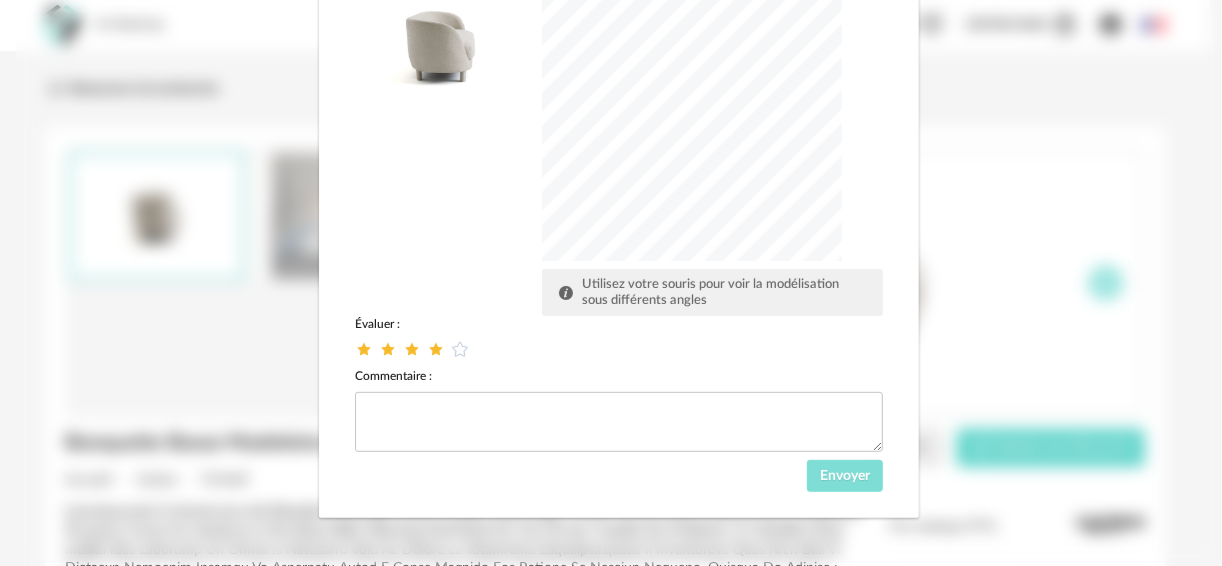 click on "Envoyer" at bounding box center [845, 476] 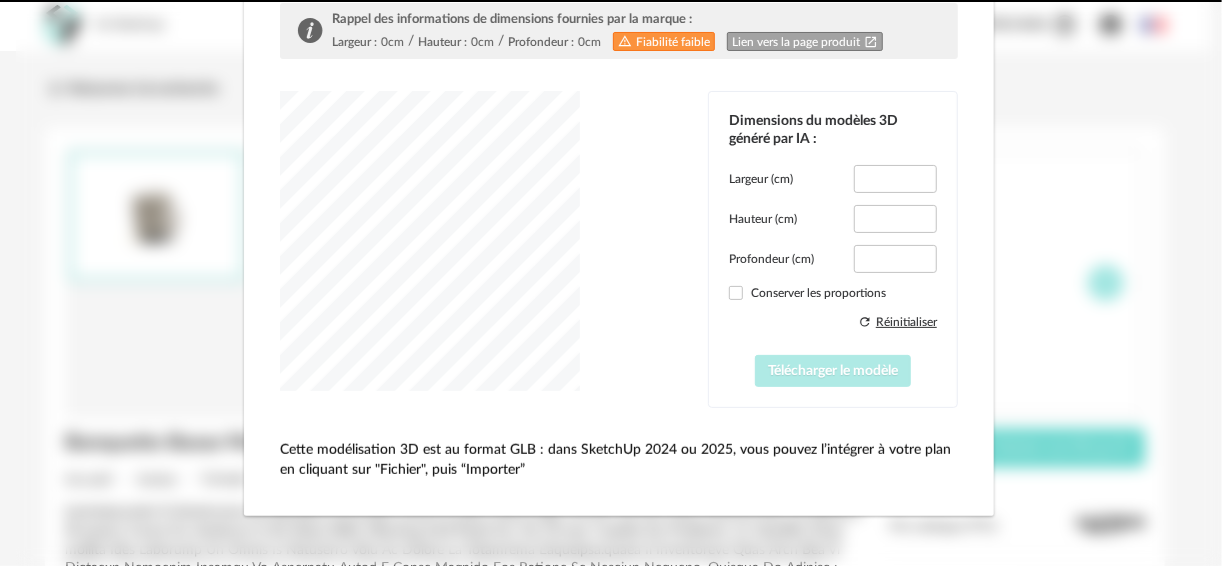 scroll, scrollTop: 204, scrollLeft: 0, axis: vertical 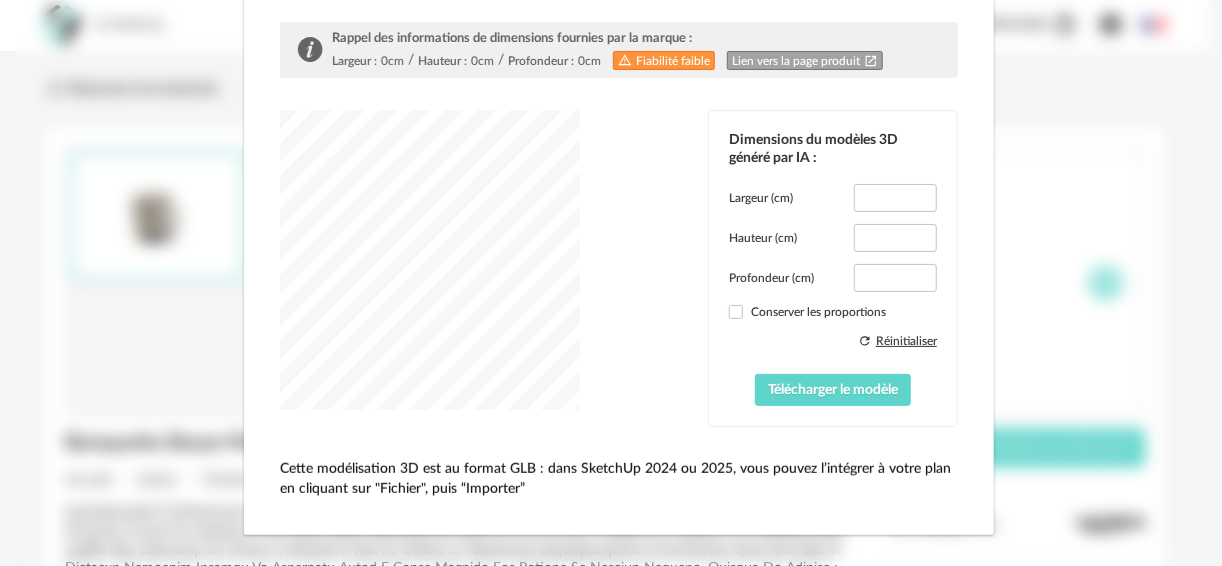 click on "Conserver les proportions" at bounding box center (833, 312) 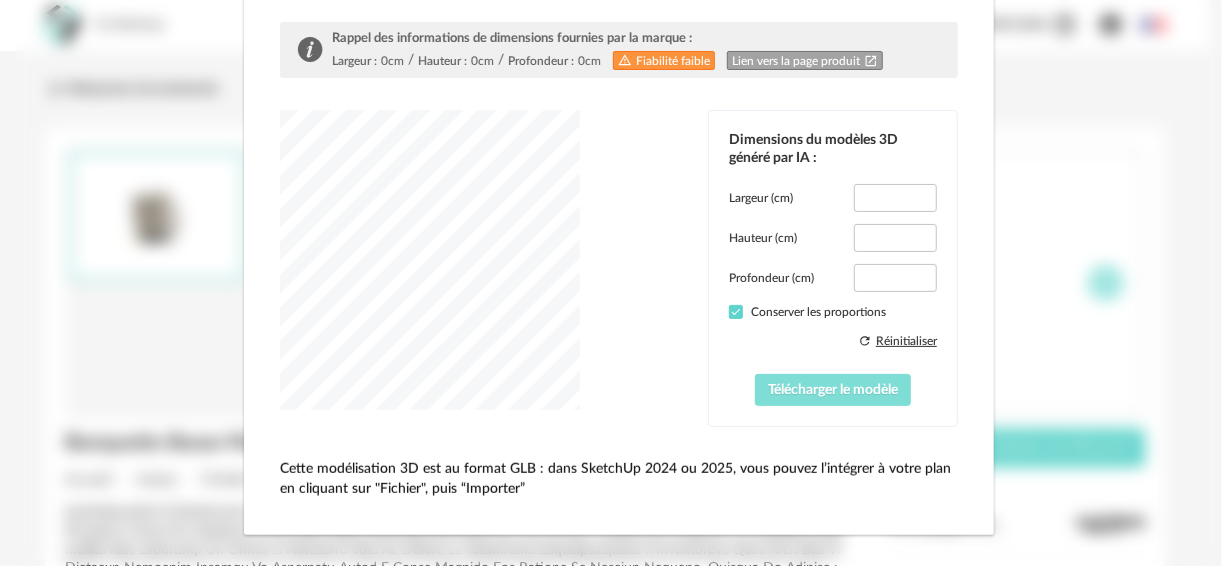 click on "Télécharger le modèle" at bounding box center [833, 390] 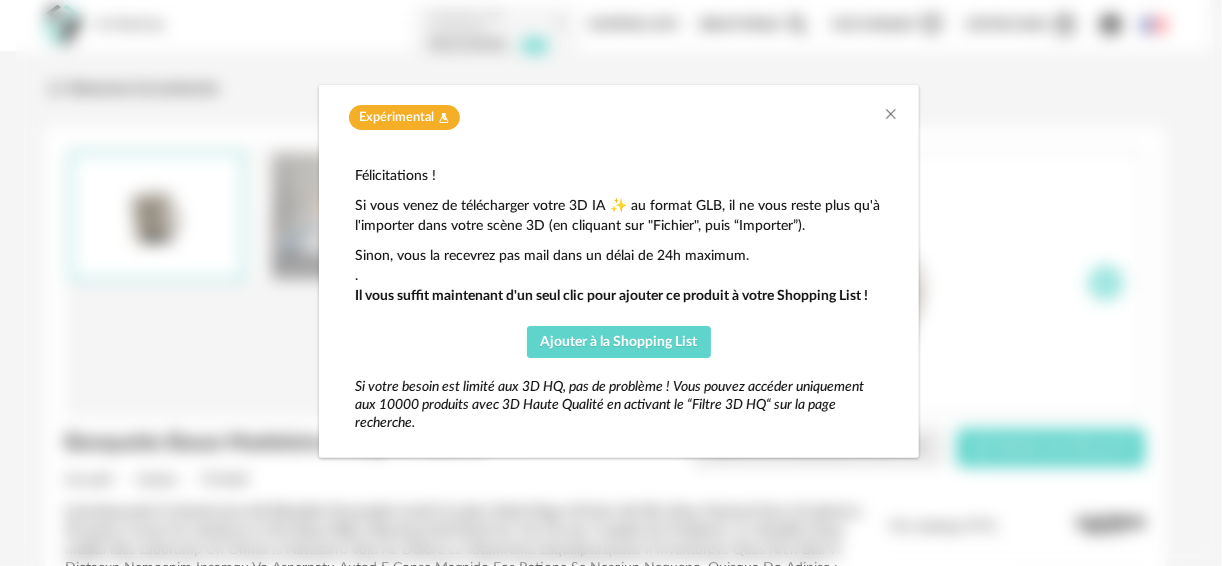 scroll, scrollTop: 0, scrollLeft: 0, axis: both 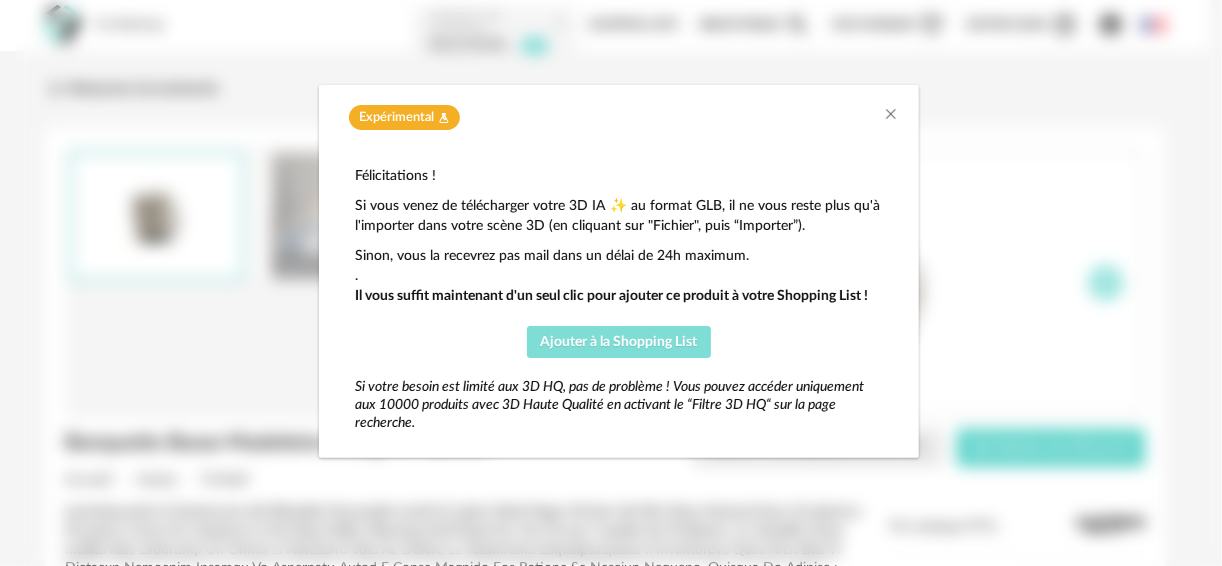 click on "Ajouter à la Shopping List" at bounding box center (619, 342) 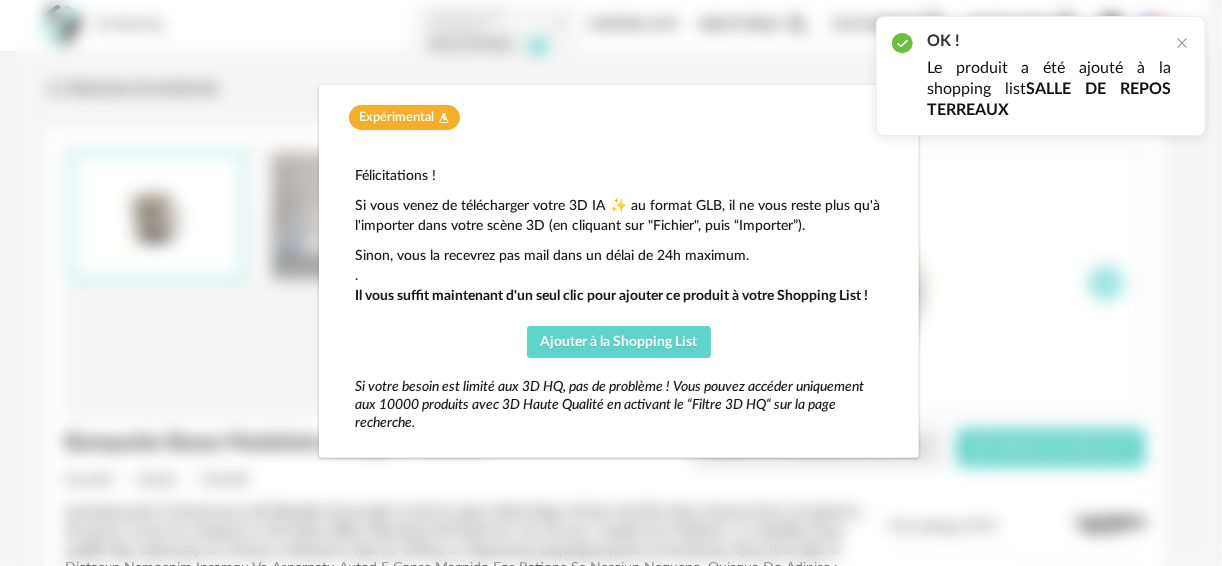 click on "Expérimental   Flask icon           Félicitations ! Si vous venez de télécharger votre 3D IA ✨ au format GLB, il ne vous reste plus qu'à l'importer dans votre scène 3D (en cliquant sur "Fichier", puis “Importer”). Sinon, vous la recevrez pas mail dans un délai de 24h maximum. . Il vous suffit maintenant d'un seul clic pour ajouter ce produit à votre Shopping List !   Ajouter à la Shopping List   Si votre besoin est limité aux 3D HQ, pas de problème ! Vous pouvez accéder uniquement aux 10000 produits avec 3D Haute Qualité en activant le “Filtre 3D HQ“ sur la page recherche." at bounding box center (619, 283) 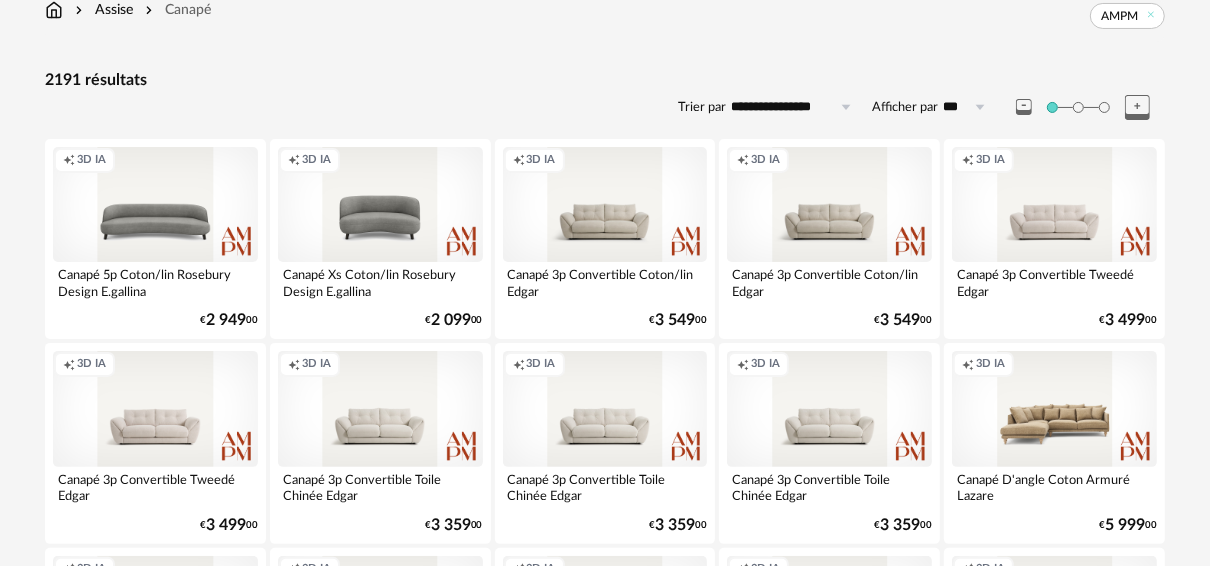 scroll, scrollTop: 0, scrollLeft: 0, axis: both 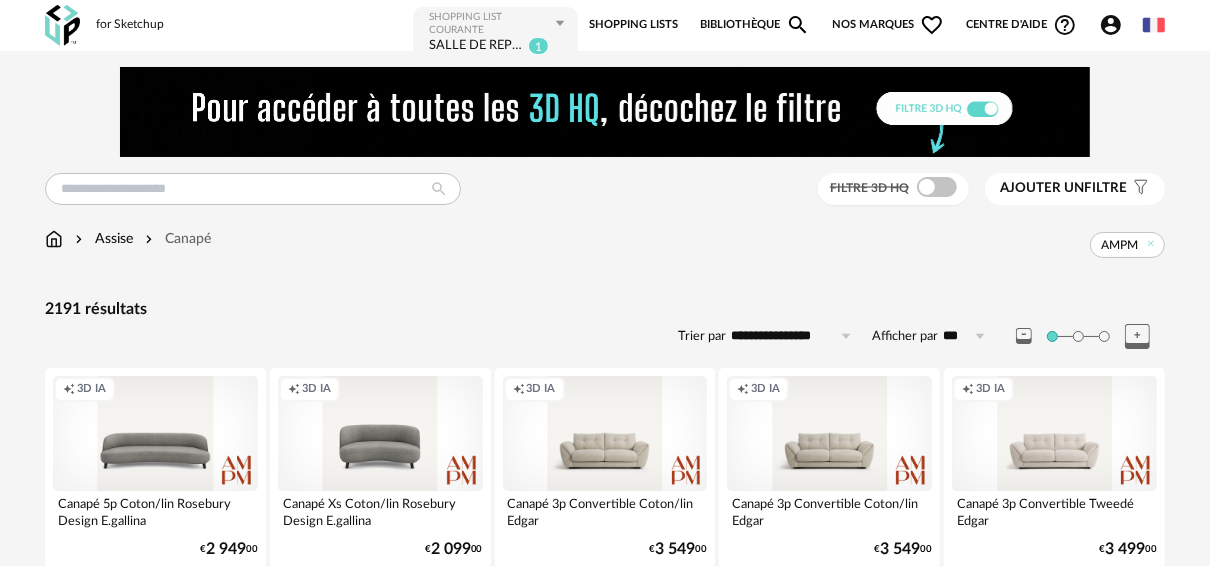 click on "Shopping Lists" at bounding box center (633, 25) 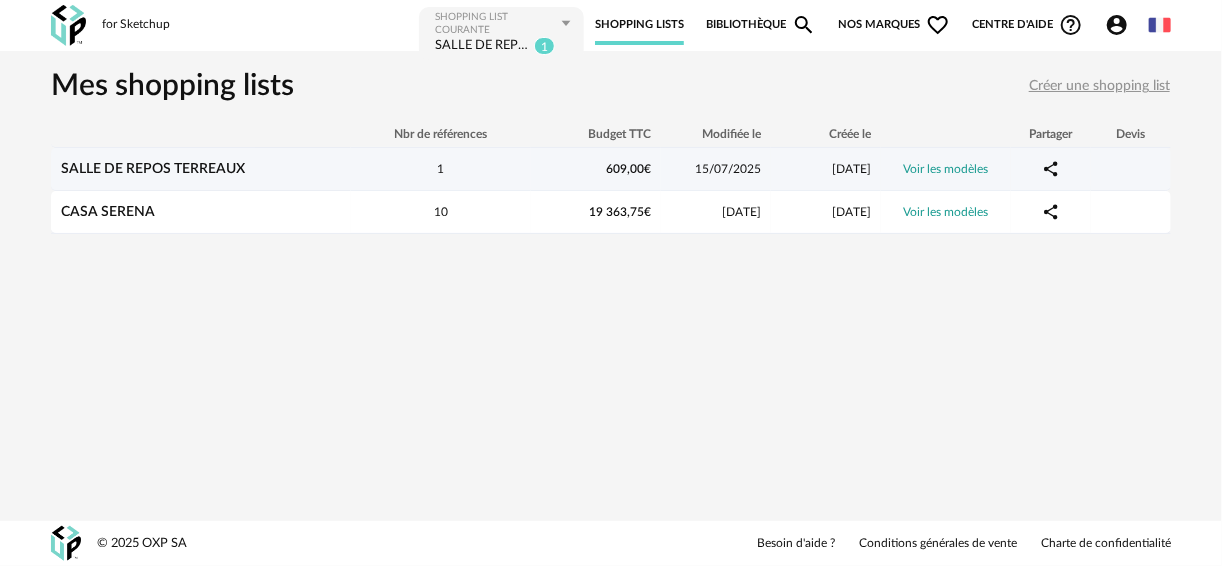 click on "609,00 €" at bounding box center (596, 169) 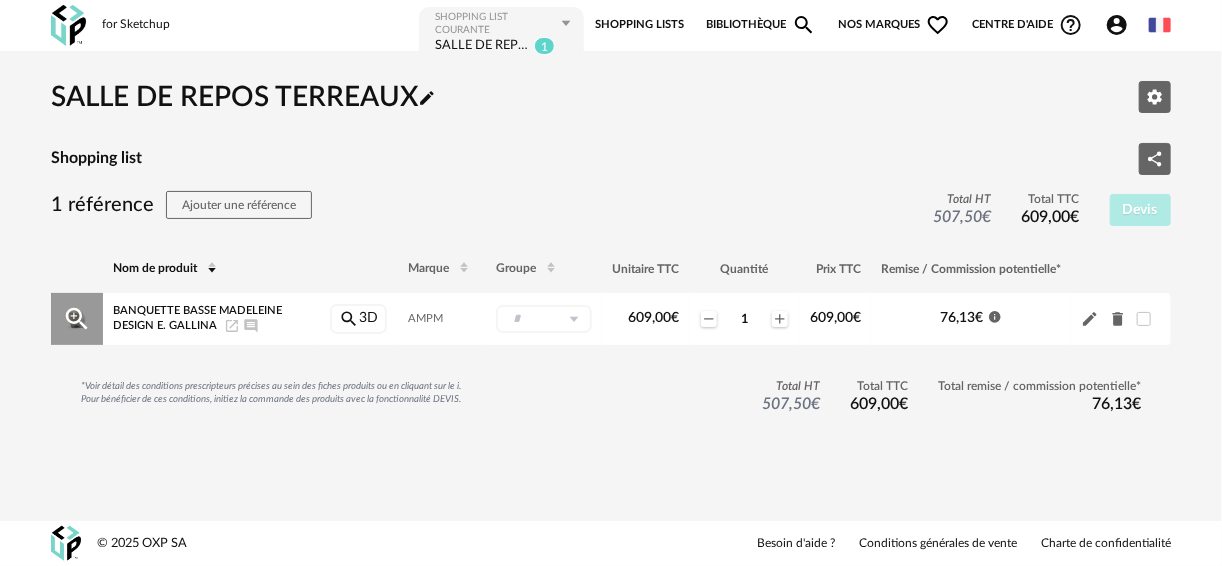 click on "Magnify Plus Outline icon" 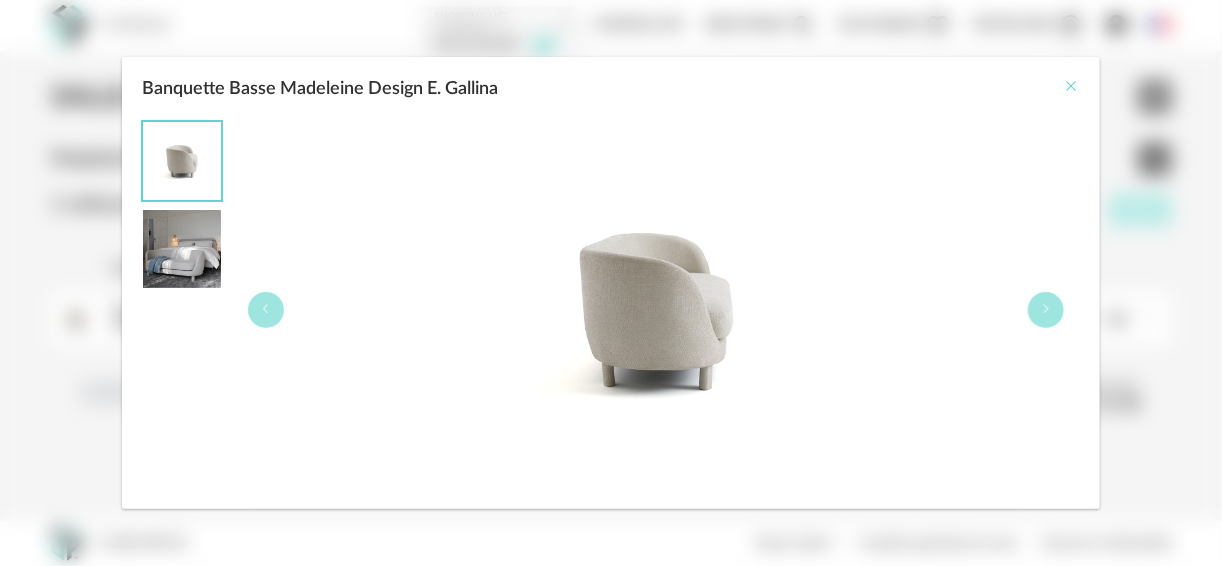 click at bounding box center (1072, 86) 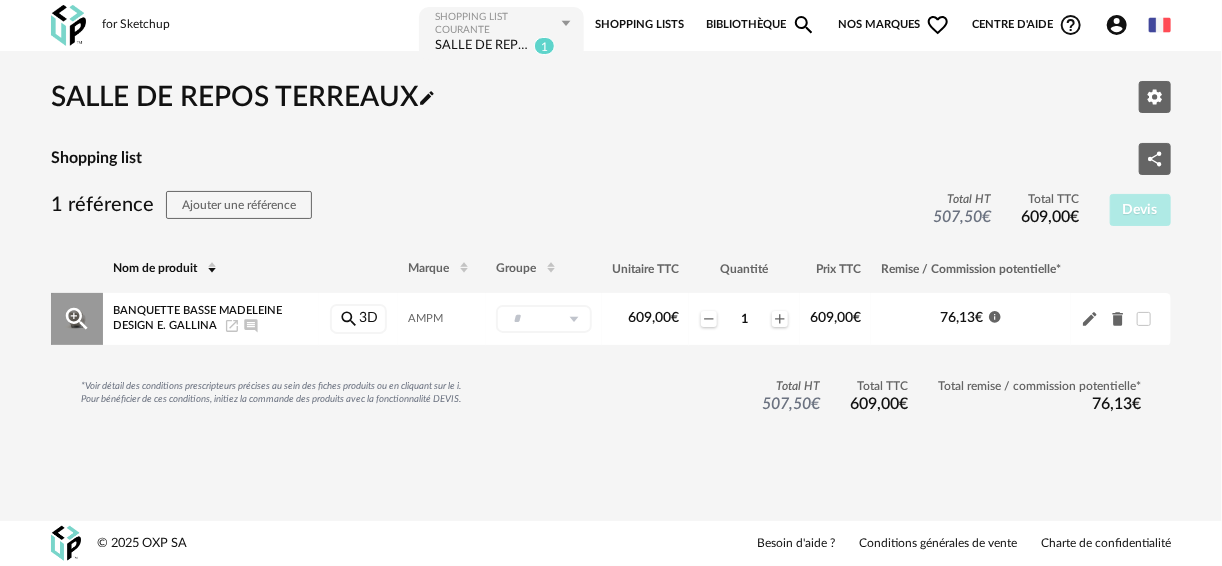 click on "Magnify Plus Outline icon" 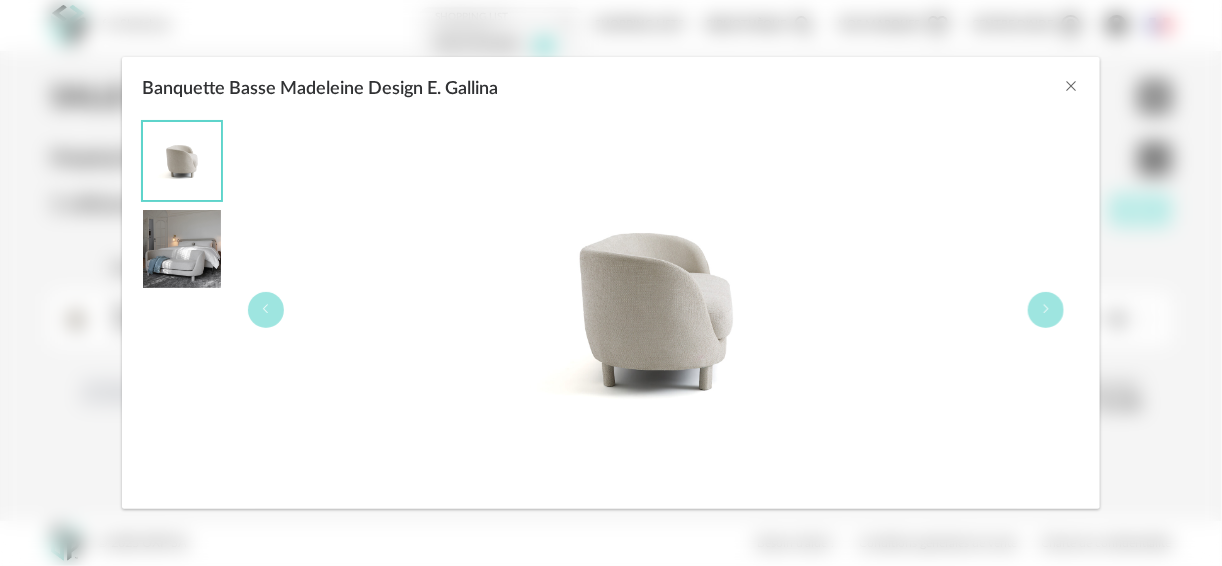 click at bounding box center (182, 161) 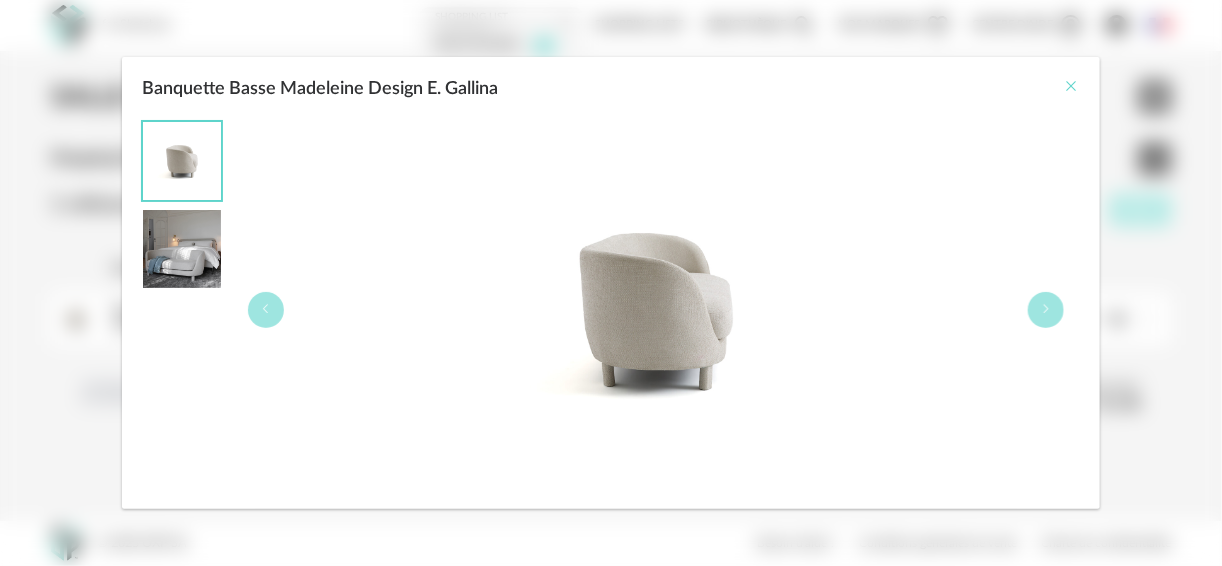 click at bounding box center (1072, 86) 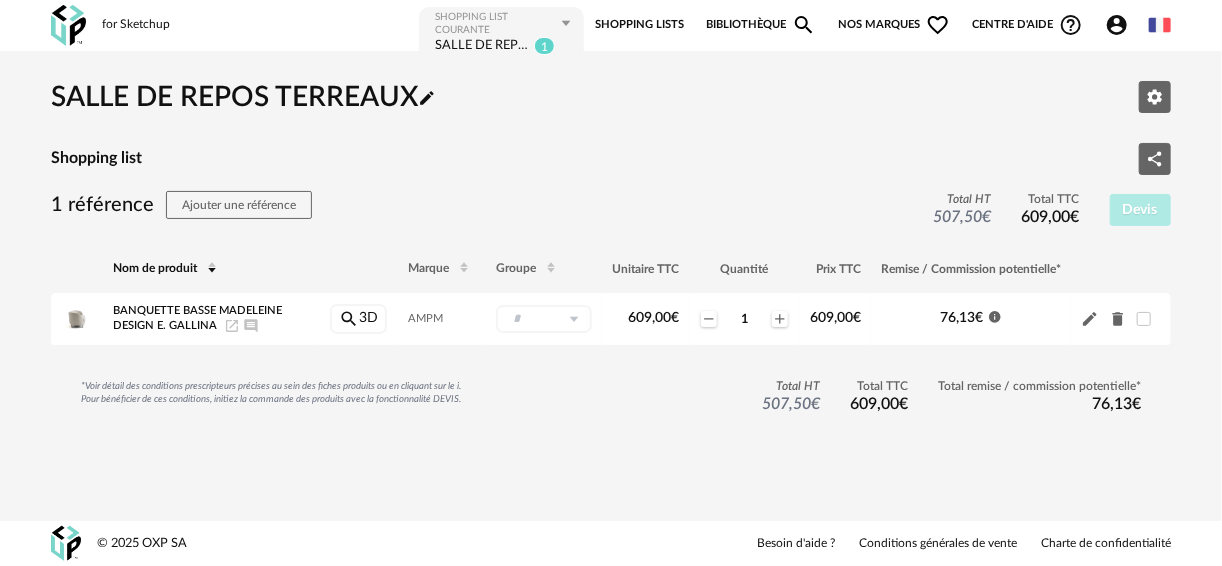 click on "Magnify Plus Outline icon" 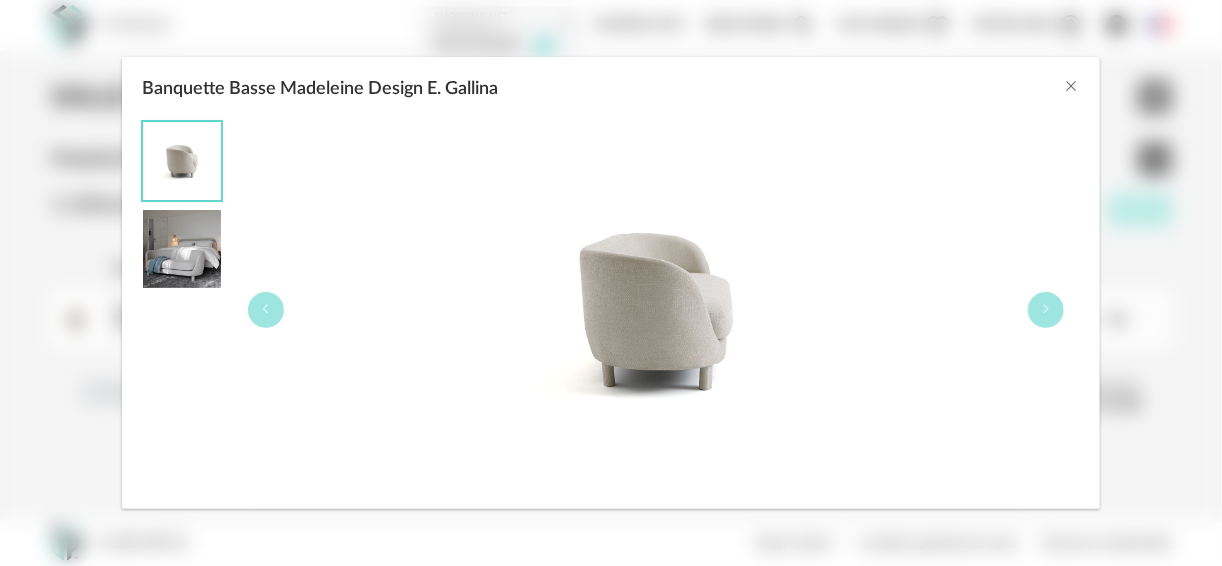 click on "Banquette Basse Madeleine Design E. Gallina" at bounding box center [611, 283] 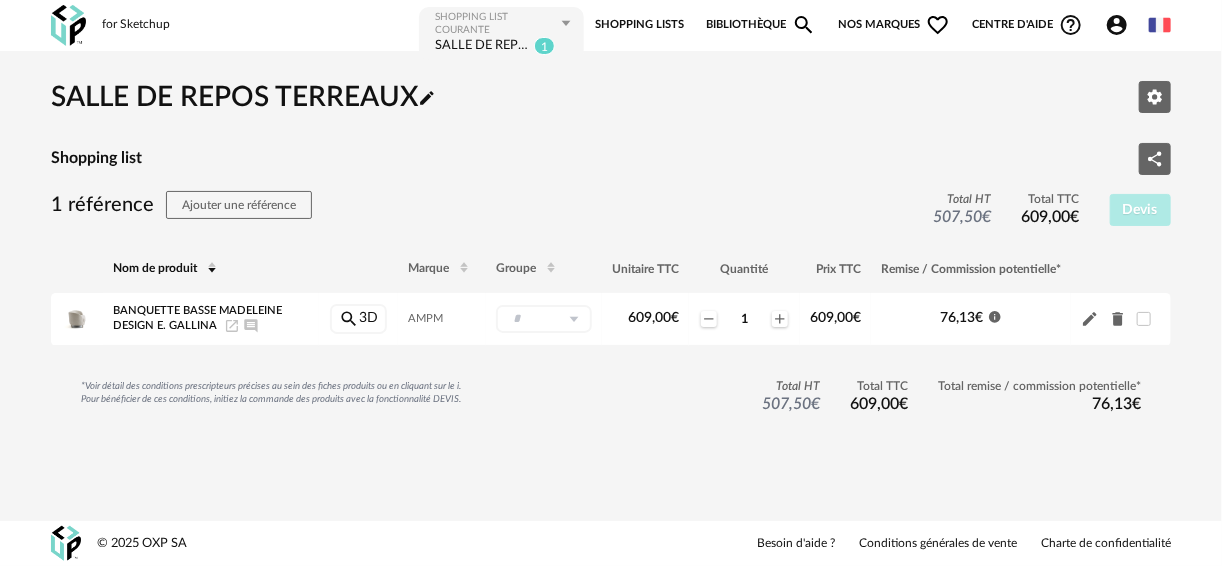 drag, startPoint x: 71, startPoint y: 308, endPoint x: 201, endPoint y: 148, distance: 206.15529 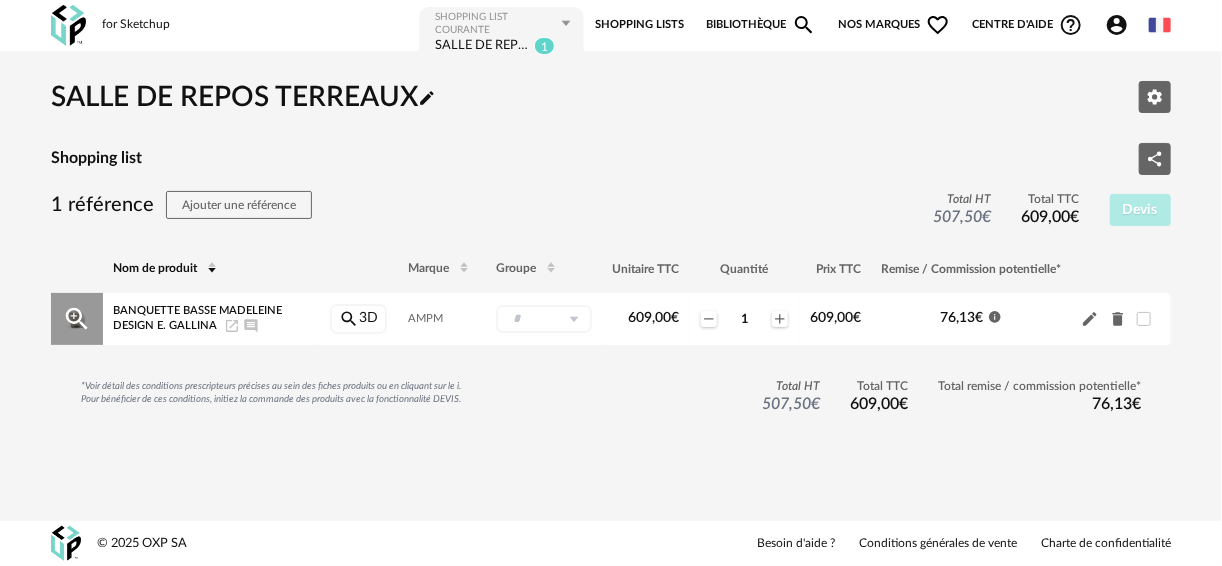 click on "Magnify Plus Outline icon" 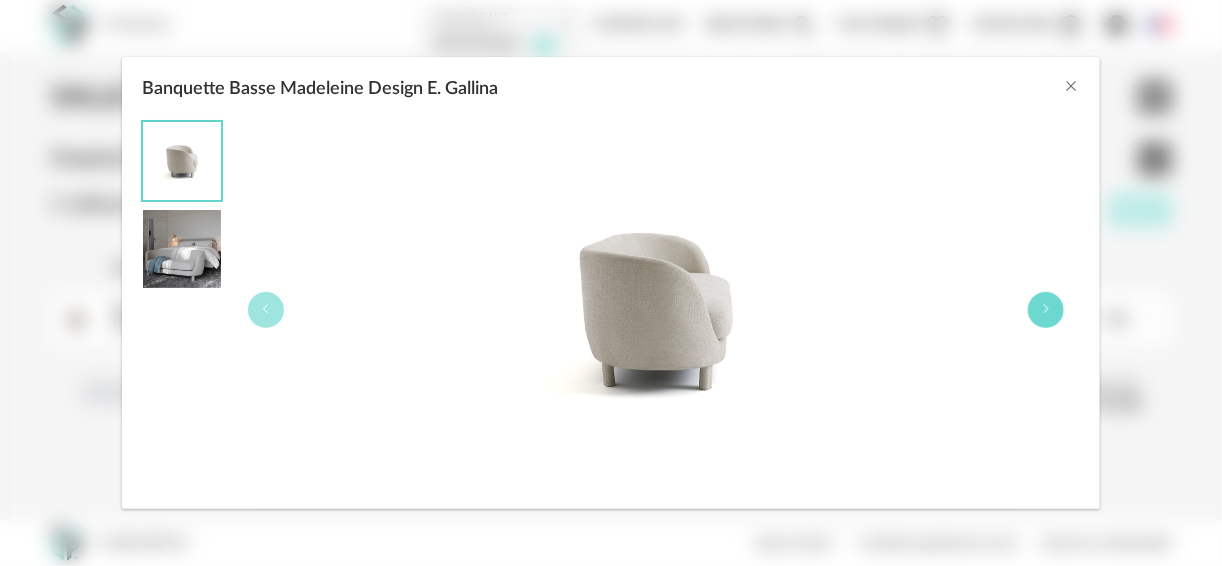 click at bounding box center (1046, 309) 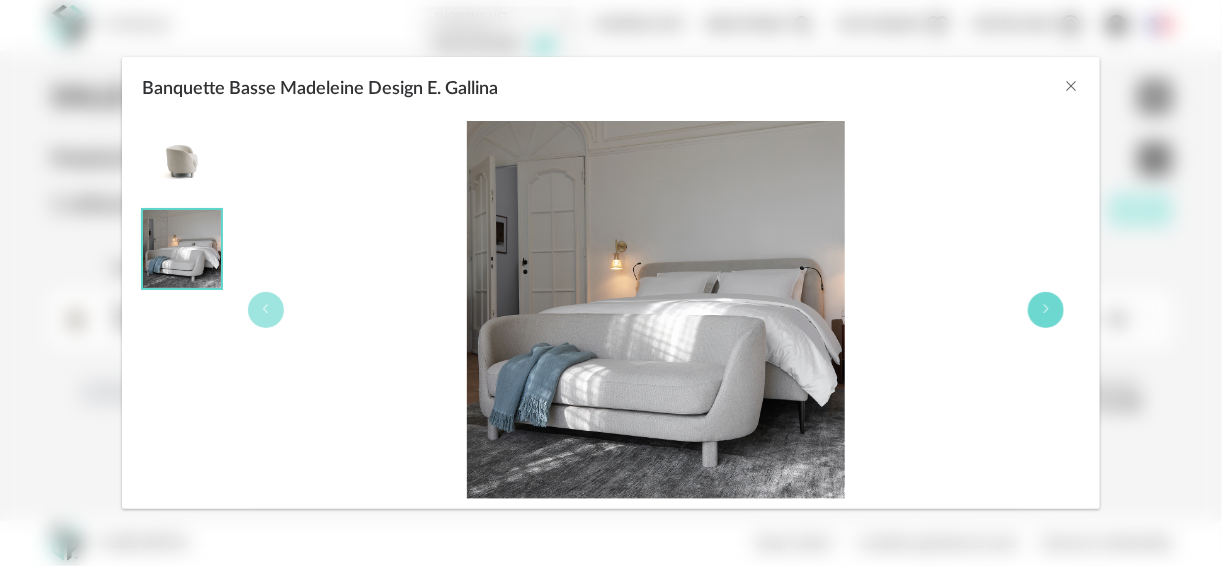 click at bounding box center [1046, 309] 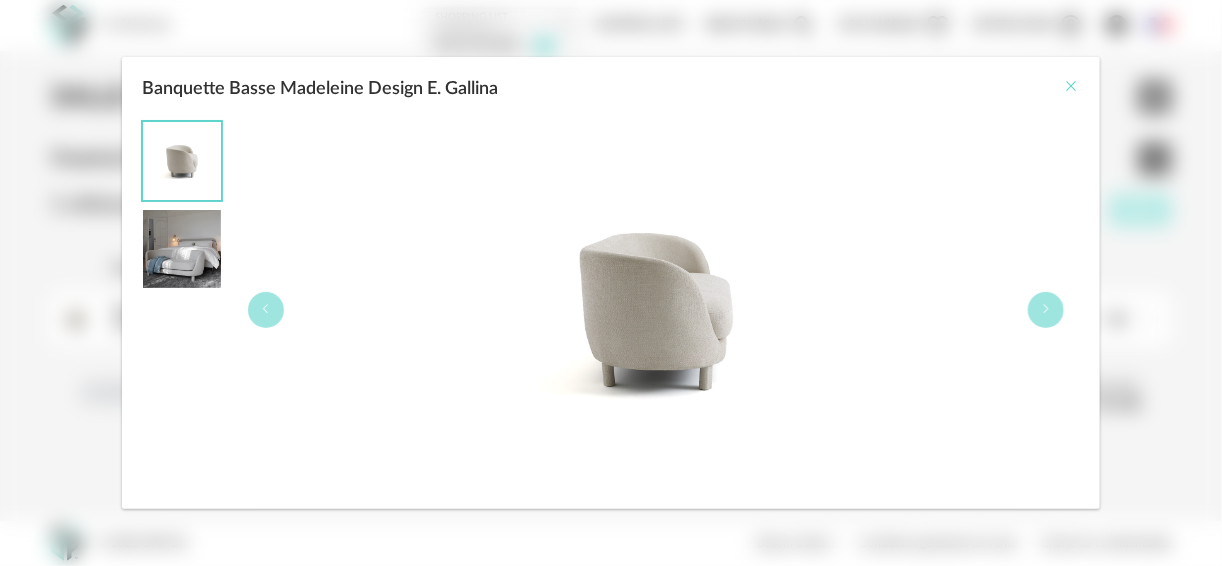click at bounding box center [1072, 86] 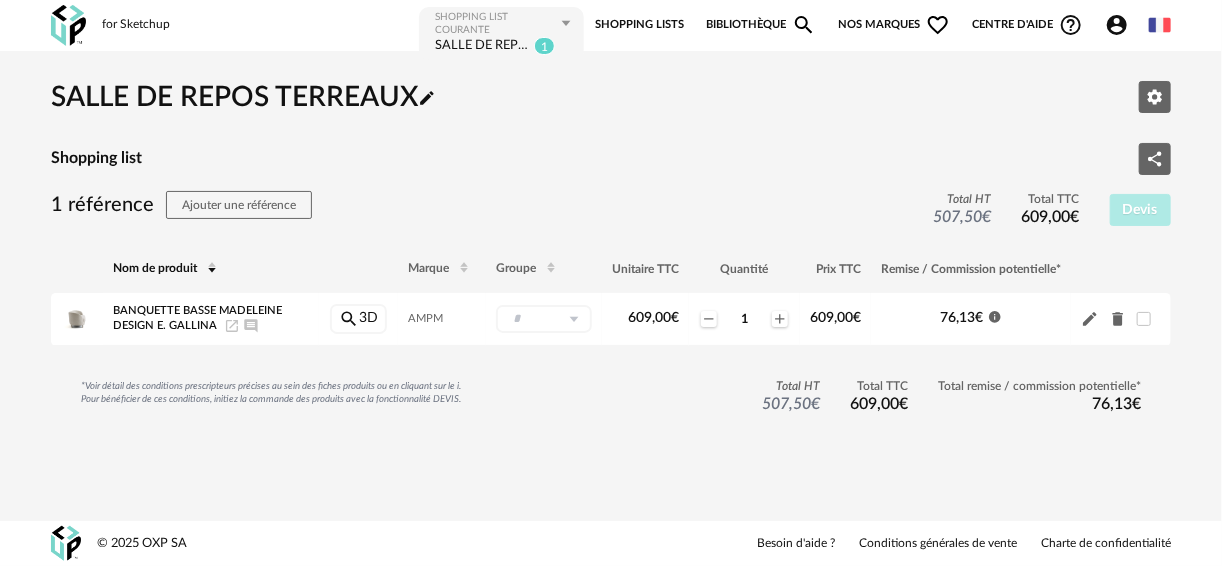 click on "Bibliothèque Magnify icon" at bounding box center (761, 25) 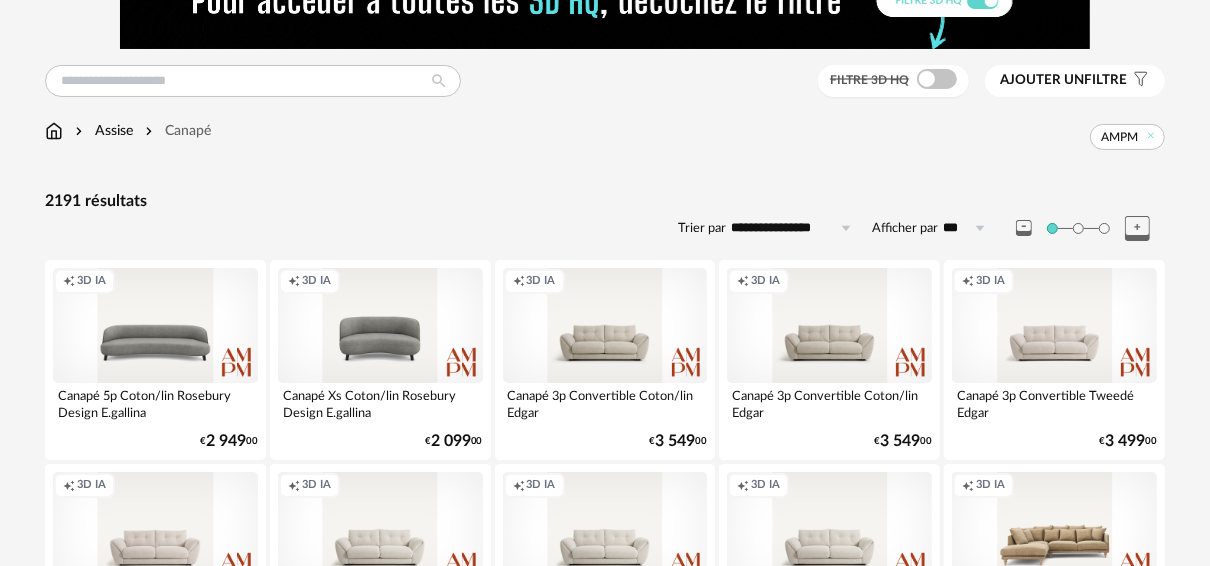 scroll, scrollTop: 0, scrollLeft: 0, axis: both 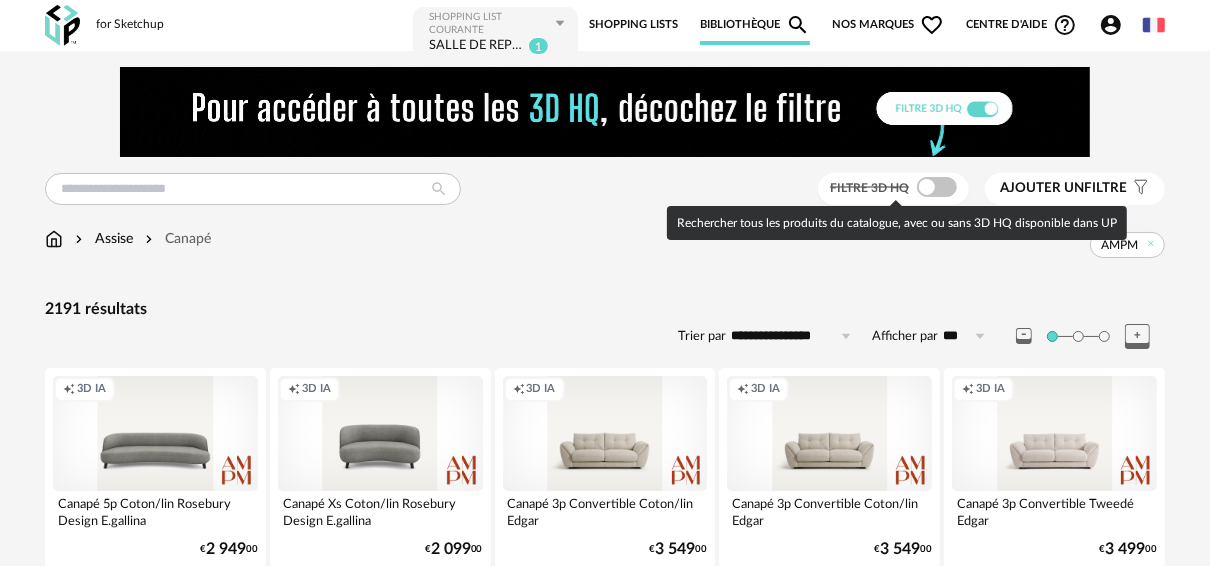 click at bounding box center [937, 187] 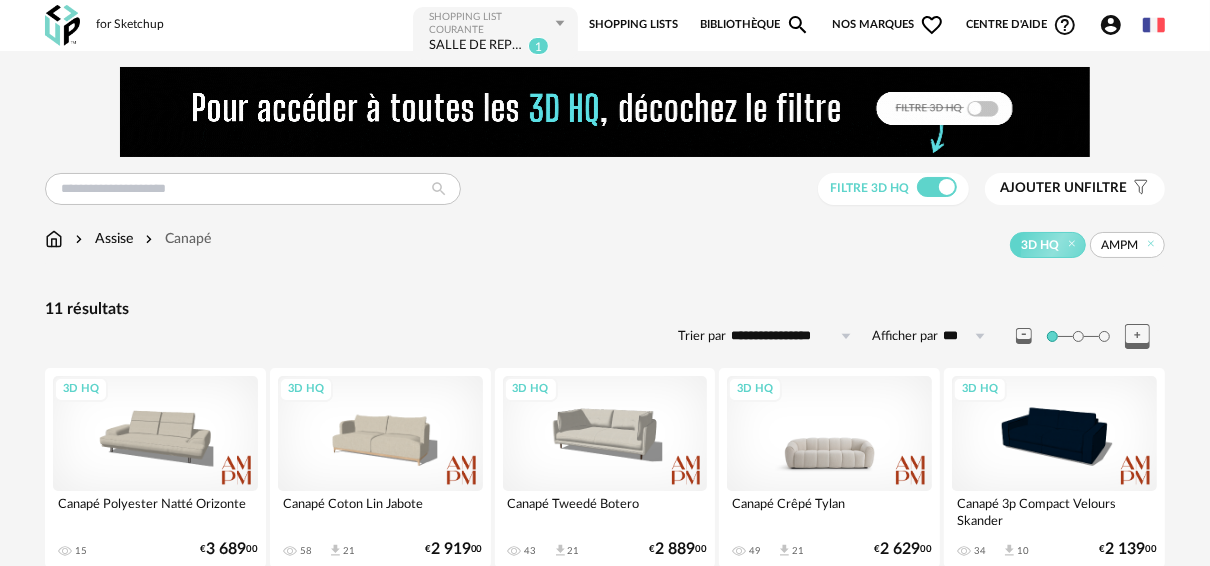 click on "3D HQ" at bounding box center [829, 433] 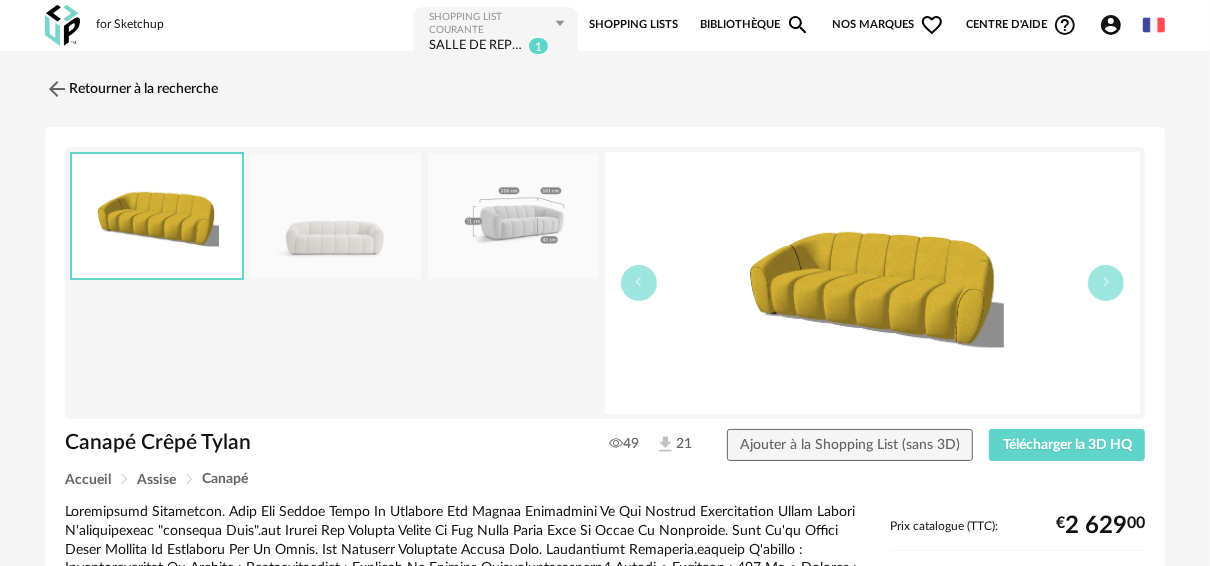 click at bounding box center [335, 216] 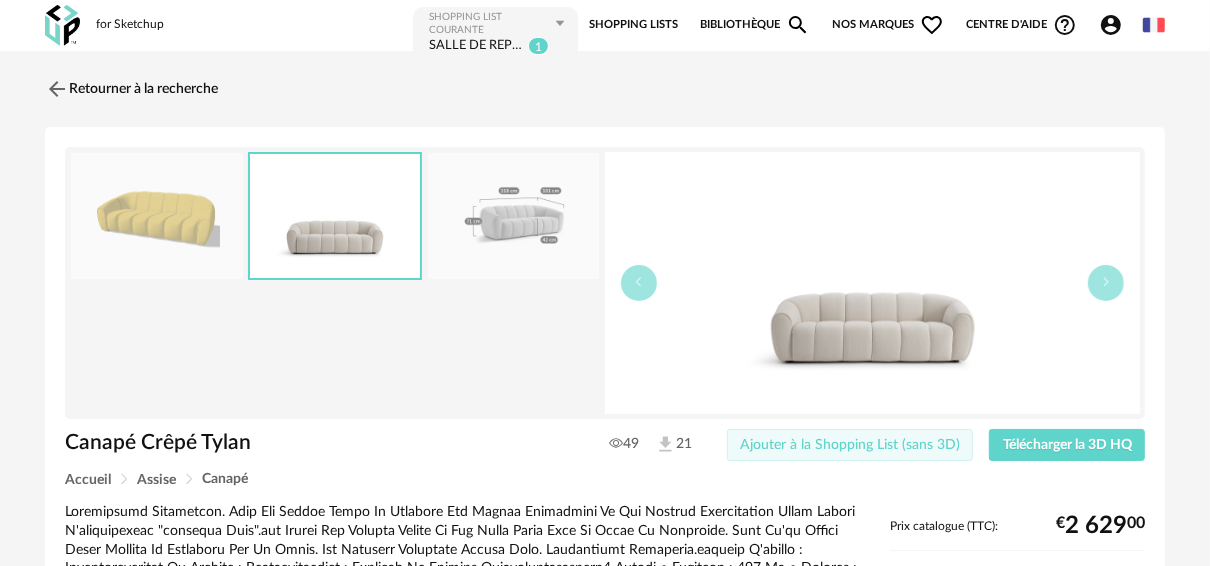 click on "Ajouter à la Shopping List (sans 3D)" at bounding box center (850, 445) 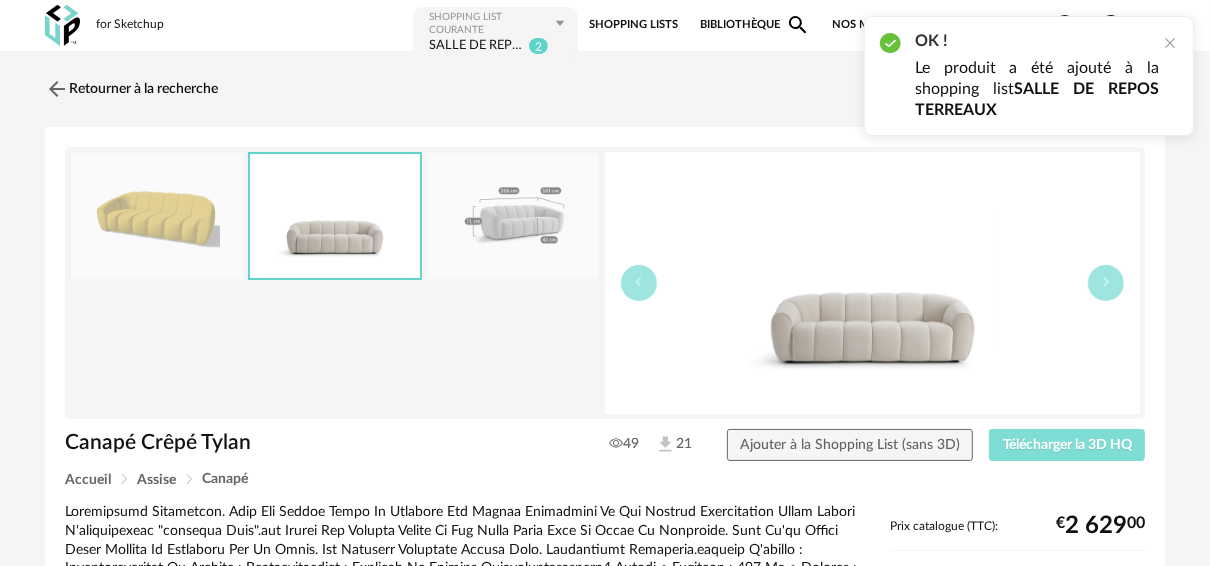 click on "Télécharger la 3D HQ" at bounding box center (1067, 445) 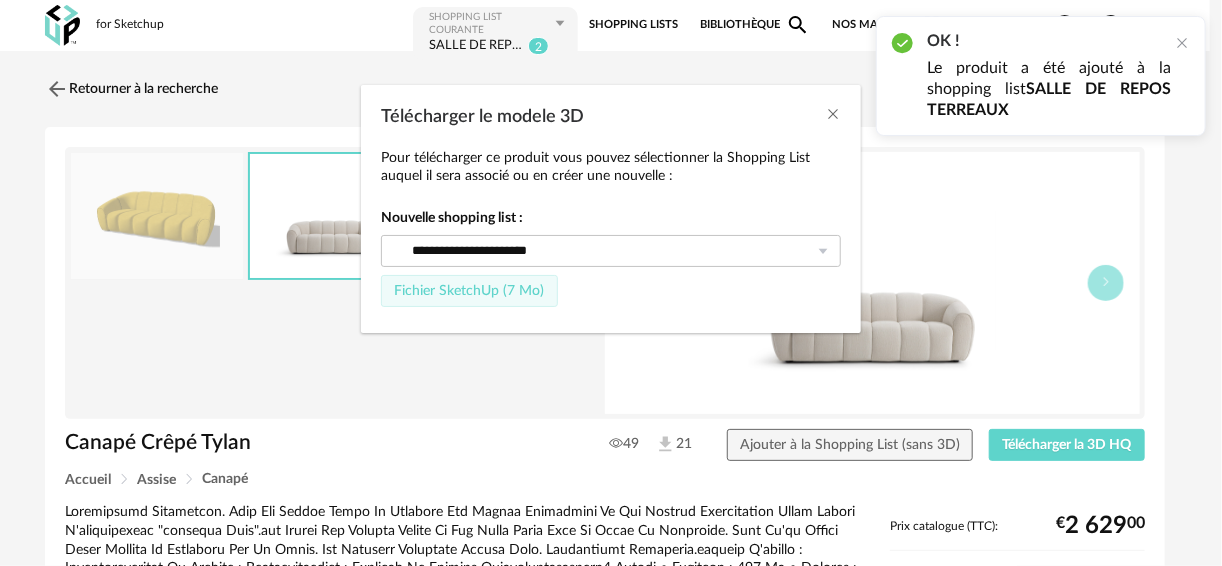 click on "Fichier SketchUp (7 Mo)" at bounding box center [469, 291] 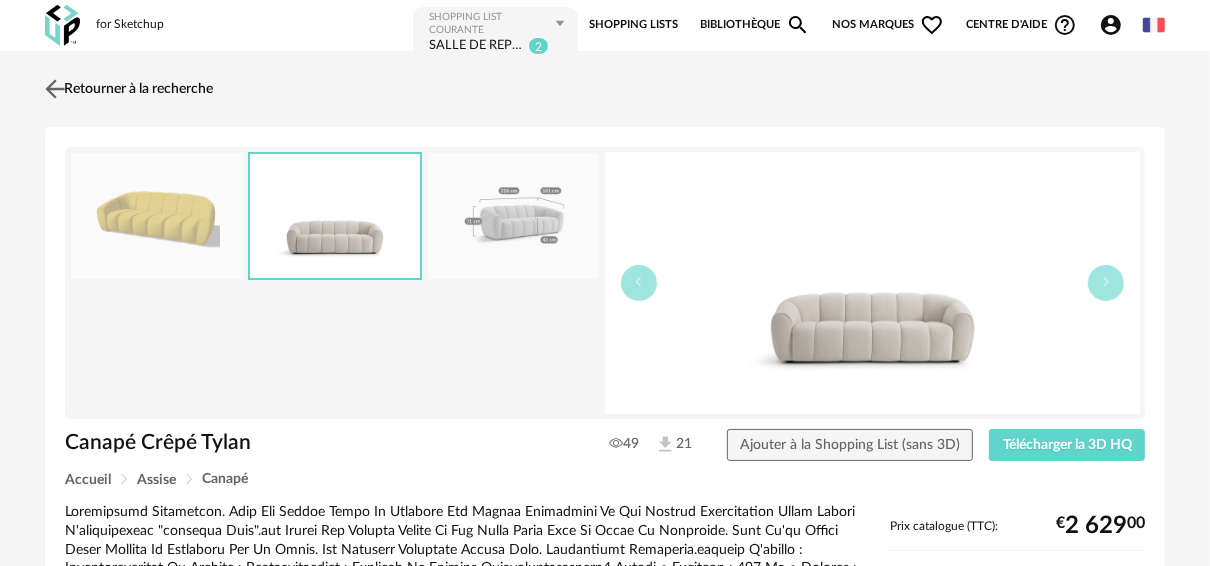 click at bounding box center (55, 88) 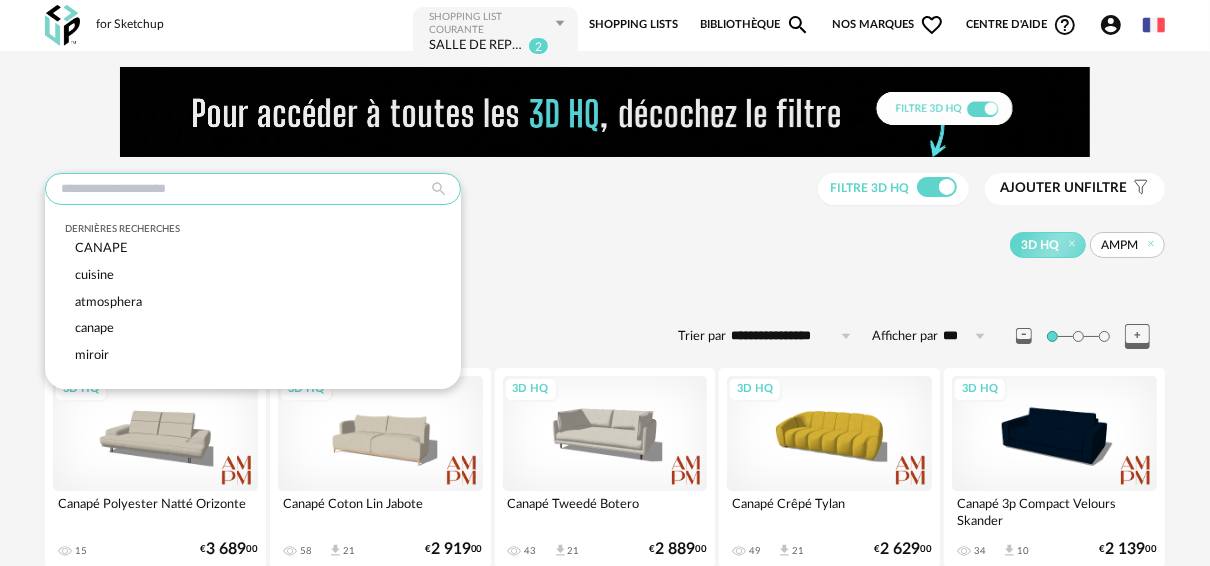 click at bounding box center (253, 189) 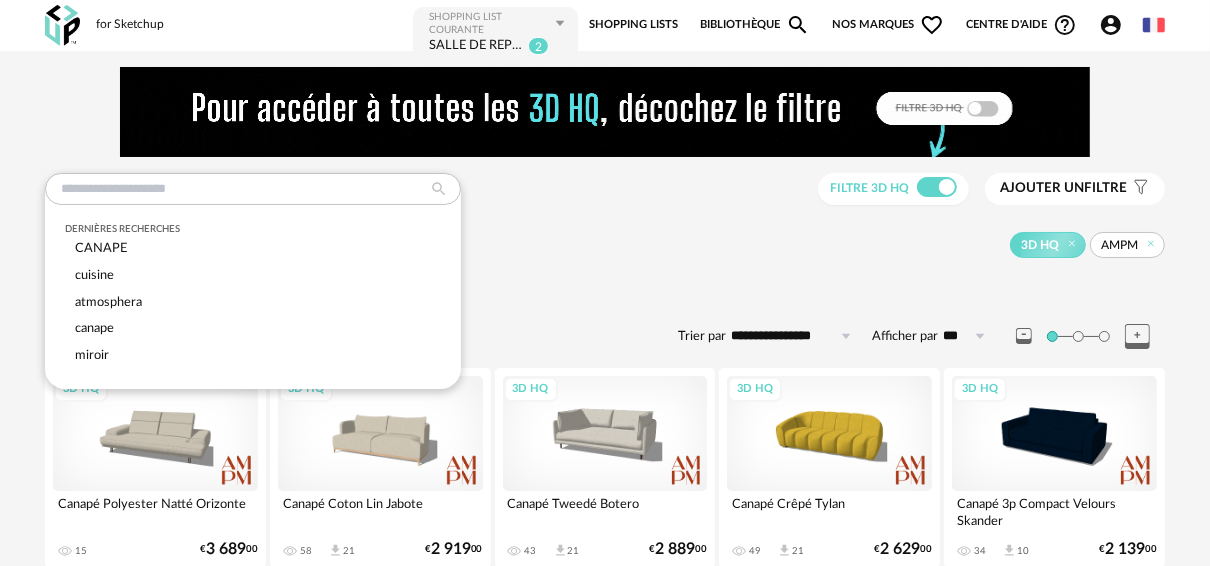 drag, startPoint x: 734, startPoint y: 206, endPoint x: 726, endPoint y: 220, distance: 16.124516 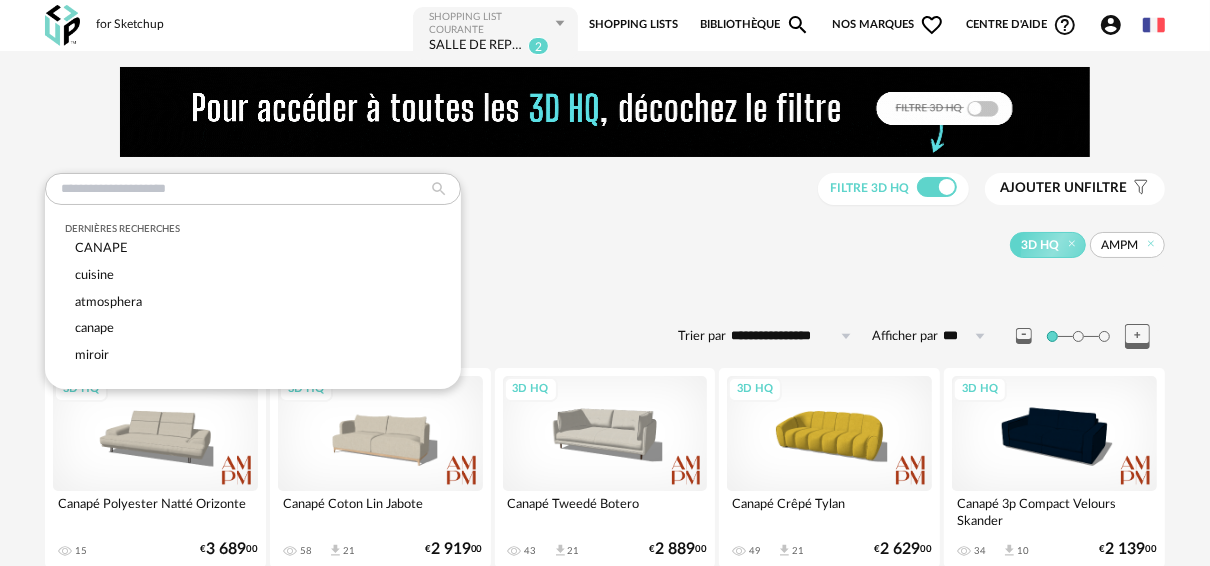 click on "**********" at bounding box center [605, 622] 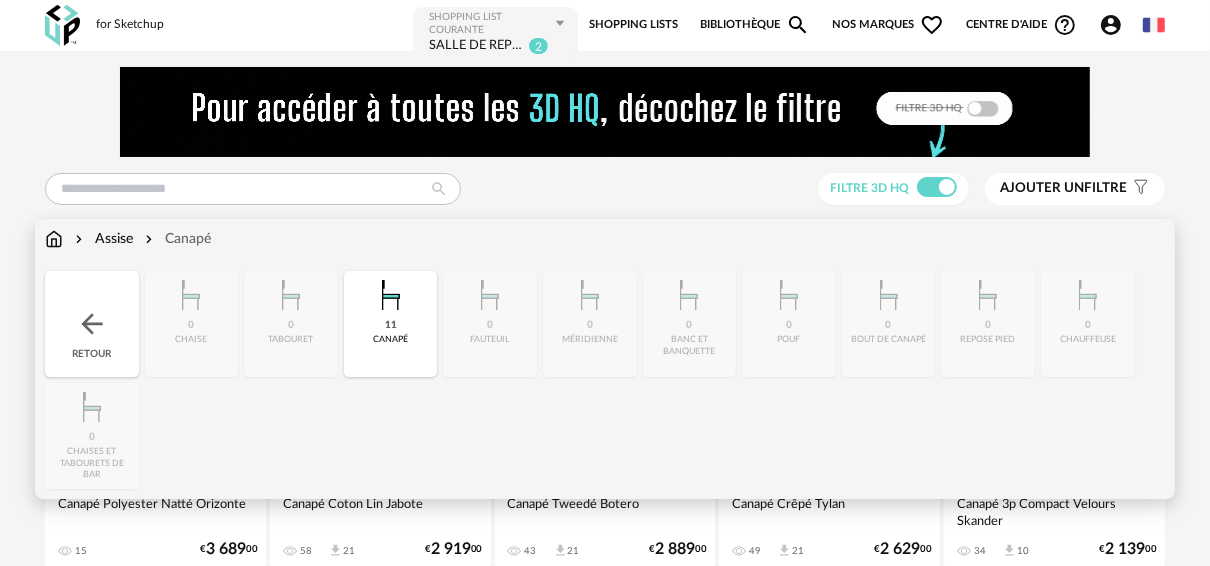 click on "Assise
Canapé" at bounding box center (128, 239) 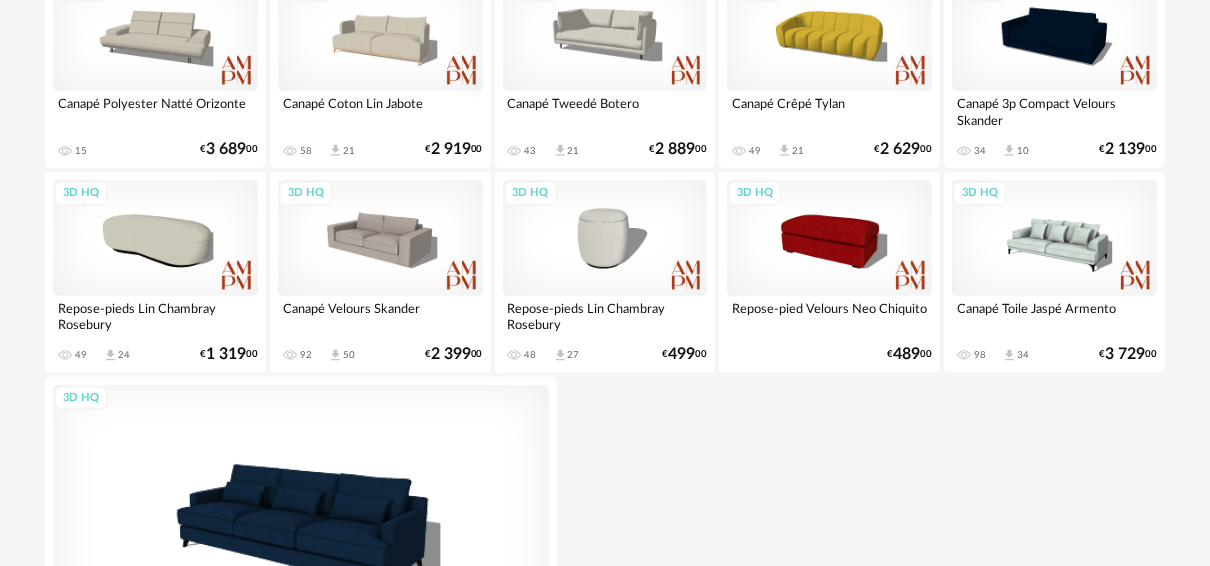 scroll, scrollTop: 0, scrollLeft: 0, axis: both 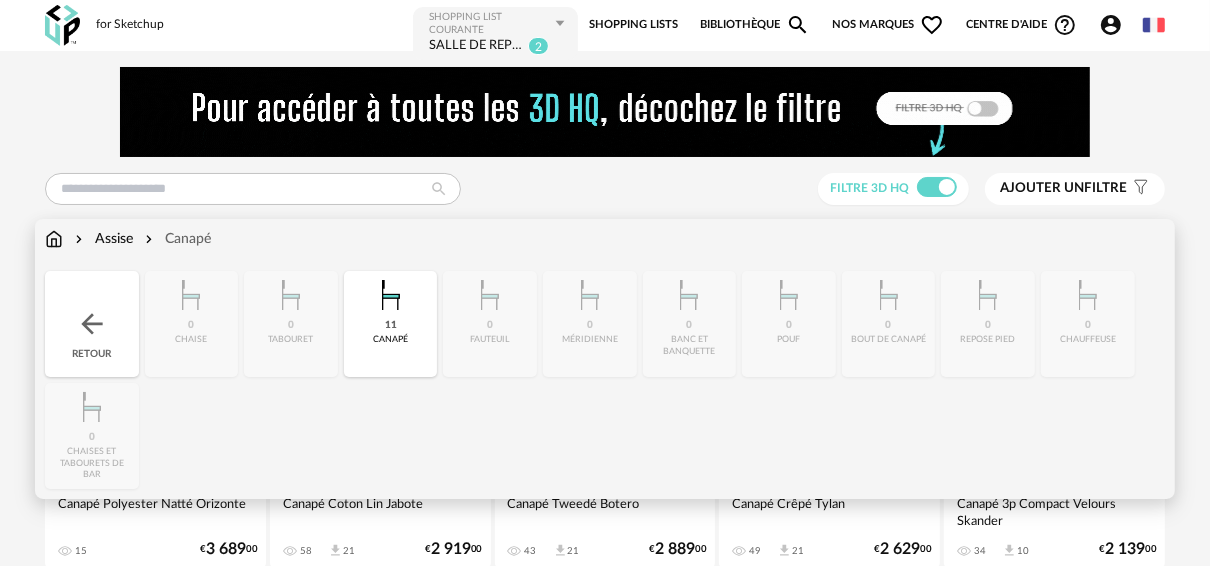 click on "Assise" at bounding box center (102, 239) 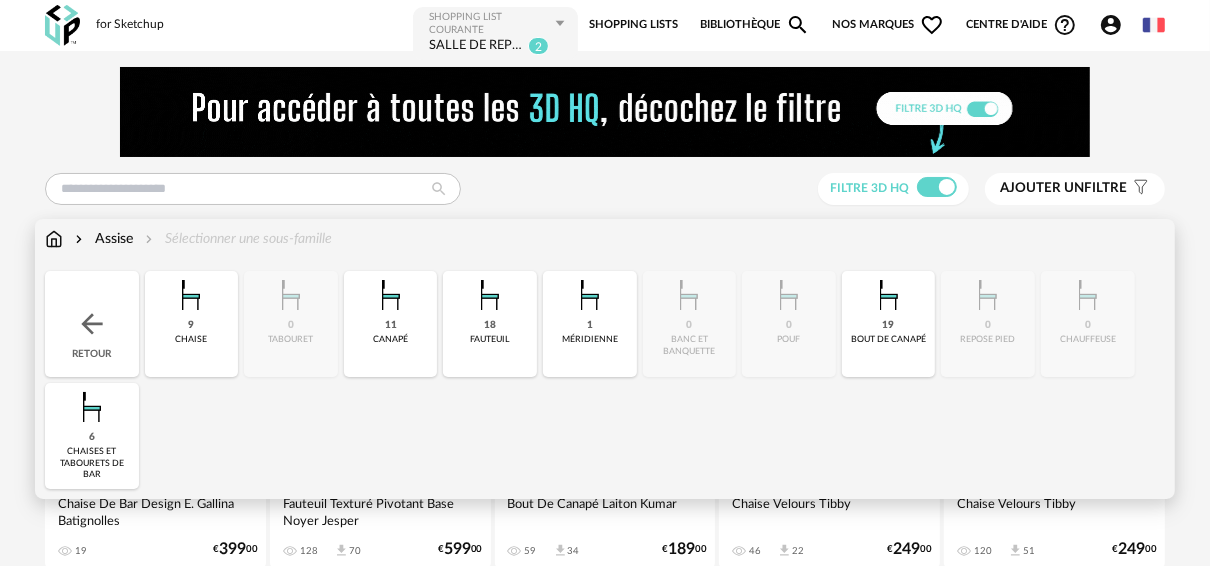 click at bounding box center [490, 295] 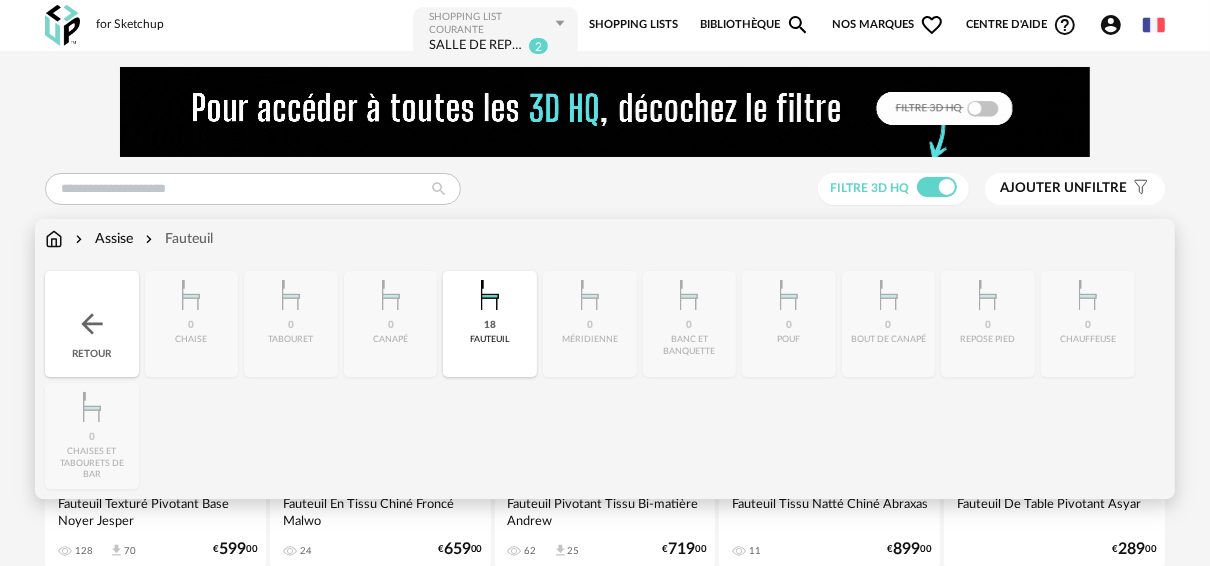 click at bounding box center [490, 295] 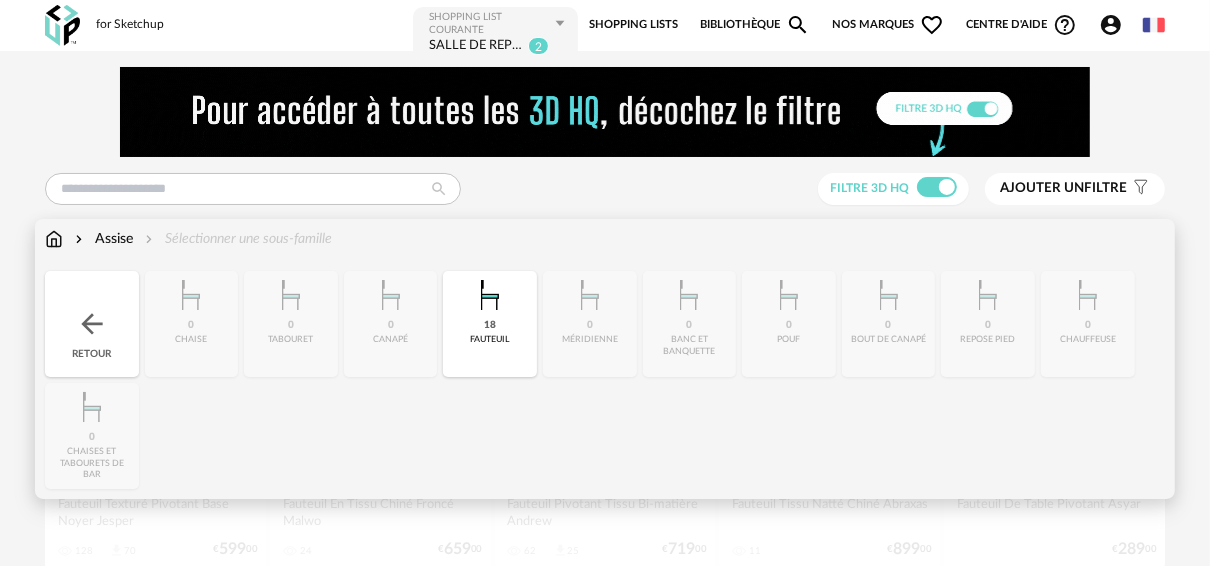 click at bounding box center [490, 295] 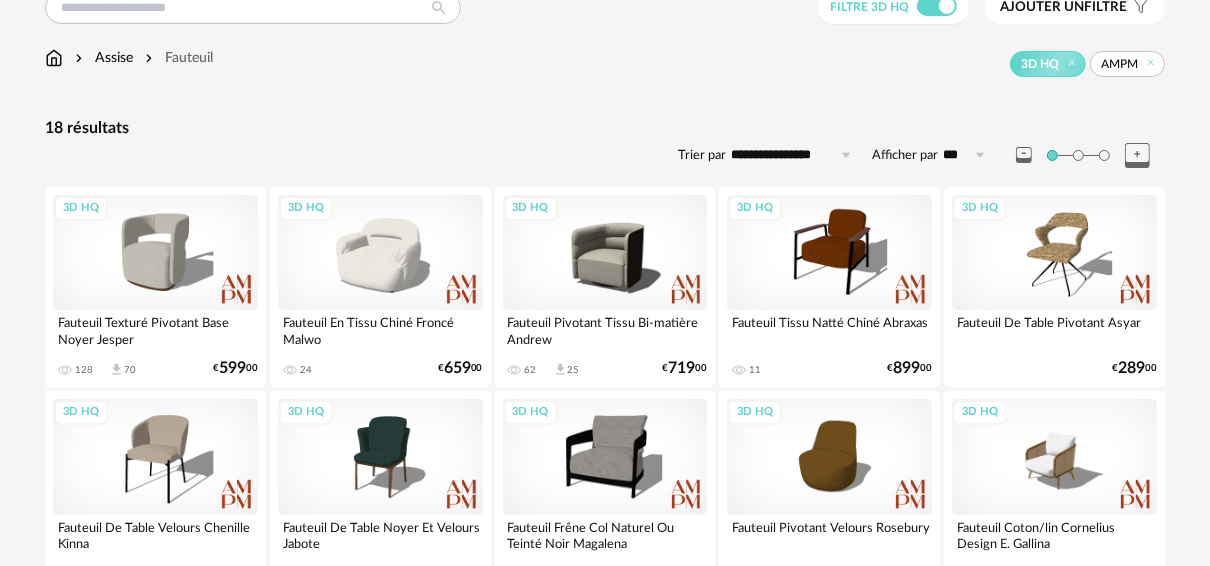 scroll, scrollTop: 0, scrollLeft: 0, axis: both 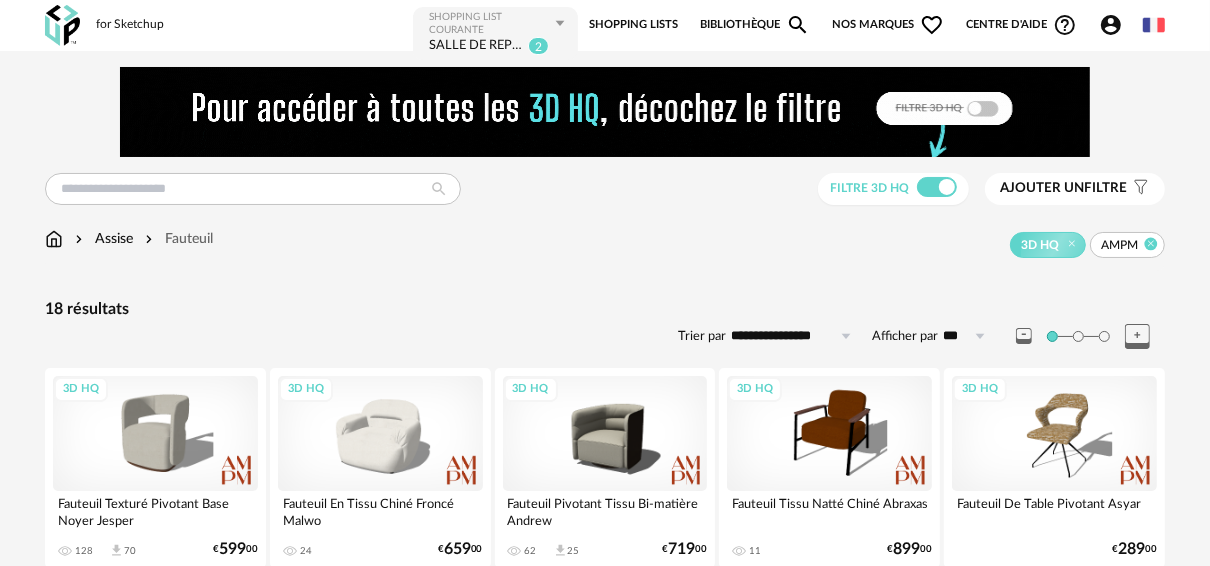click at bounding box center (1151, 244) 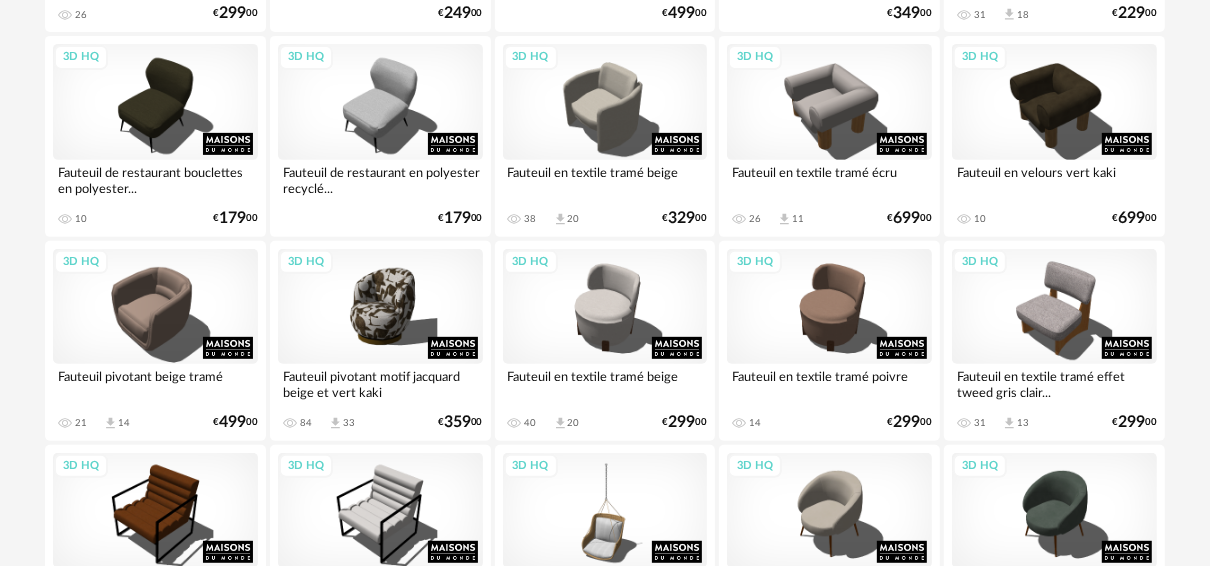 scroll, scrollTop: 560, scrollLeft: 0, axis: vertical 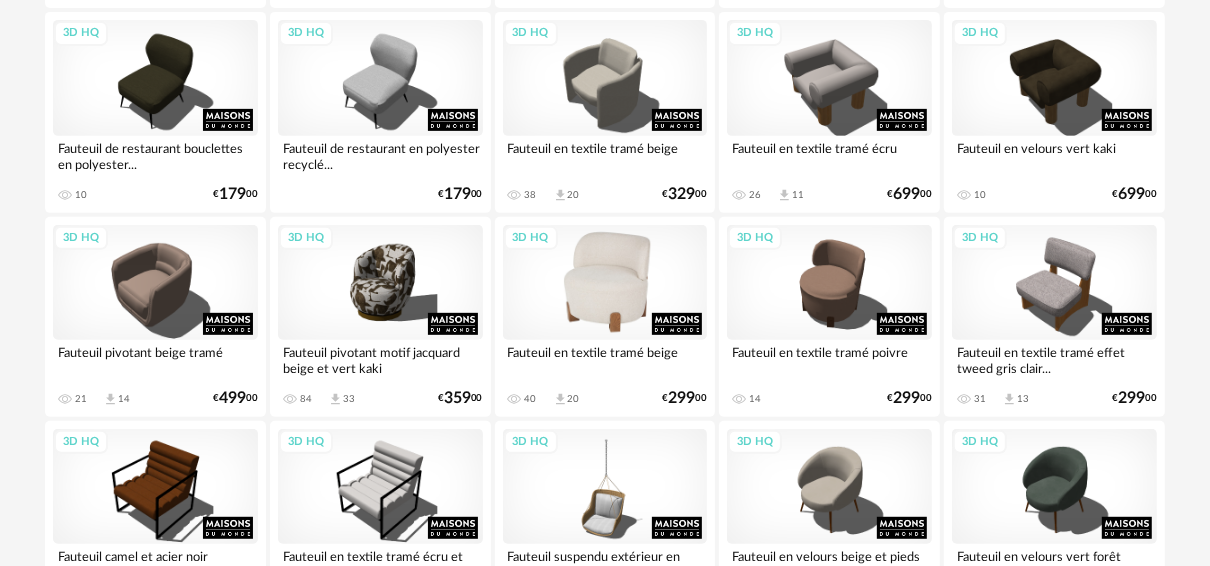 click on "3D HQ" at bounding box center [605, 282] 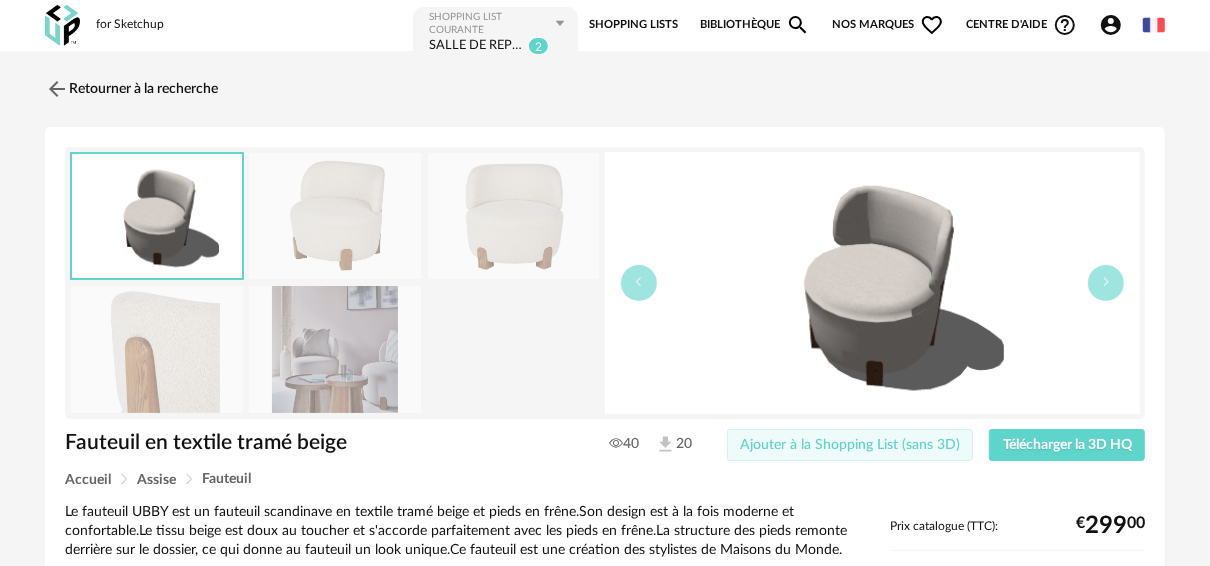 click on "Ajouter à la Shopping List (sans 3D)" at bounding box center [850, 445] 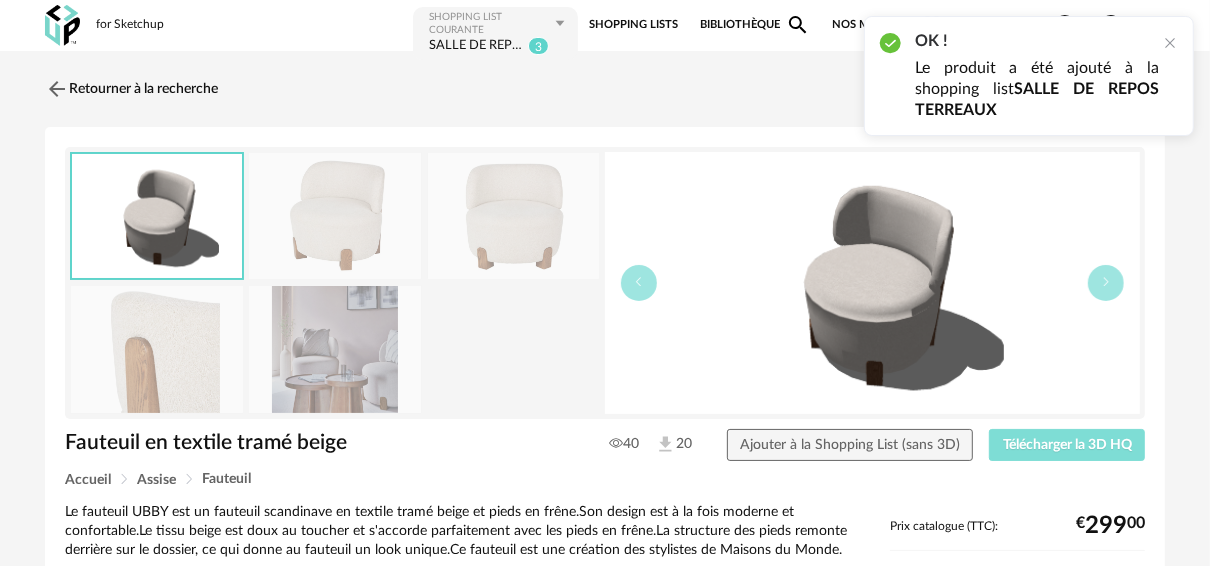 click on "Télécharger la 3D HQ" at bounding box center [1067, 445] 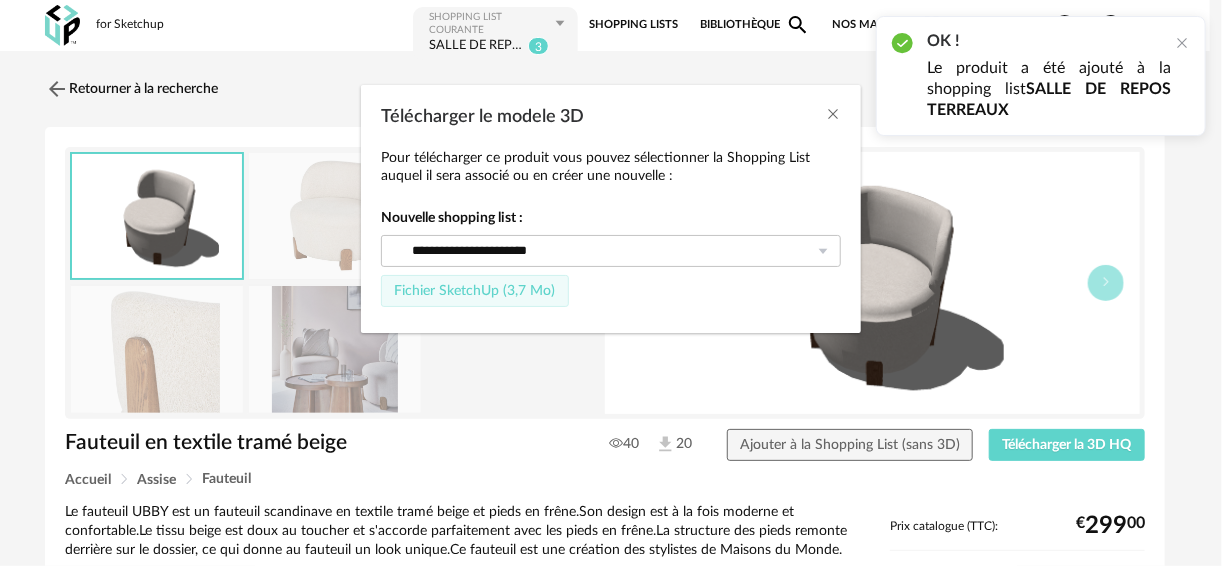 click on "Fichier SketchUp (3,7 Mo)" at bounding box center (474, 291) 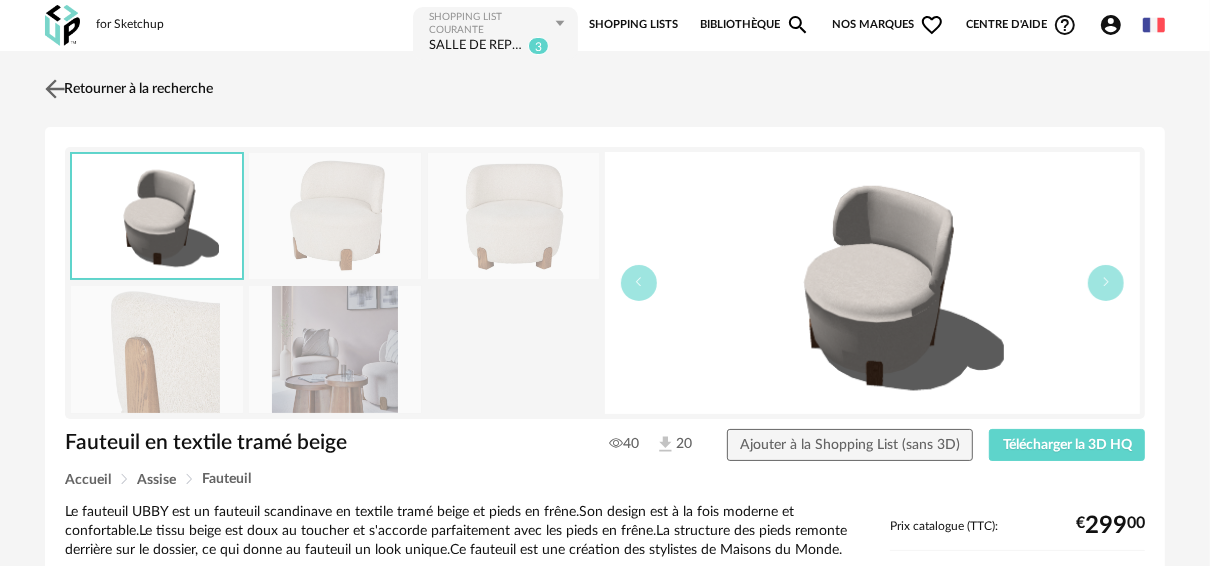 click at bounding box center (55, 88) 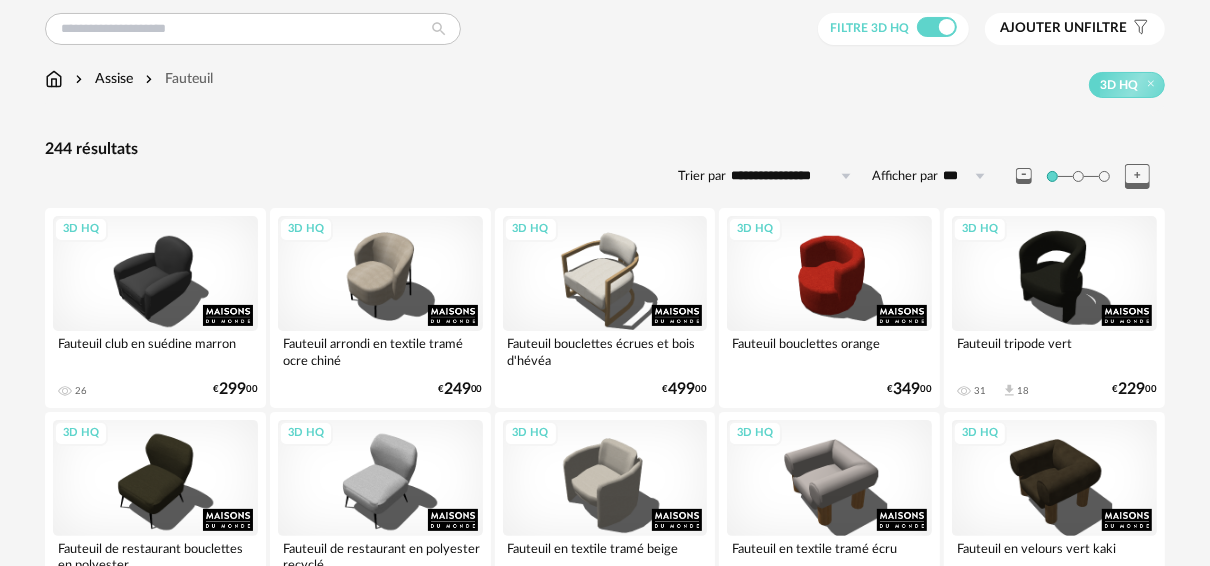 scroll, scrollTop: 0, scrollLeft: 0, axis: both 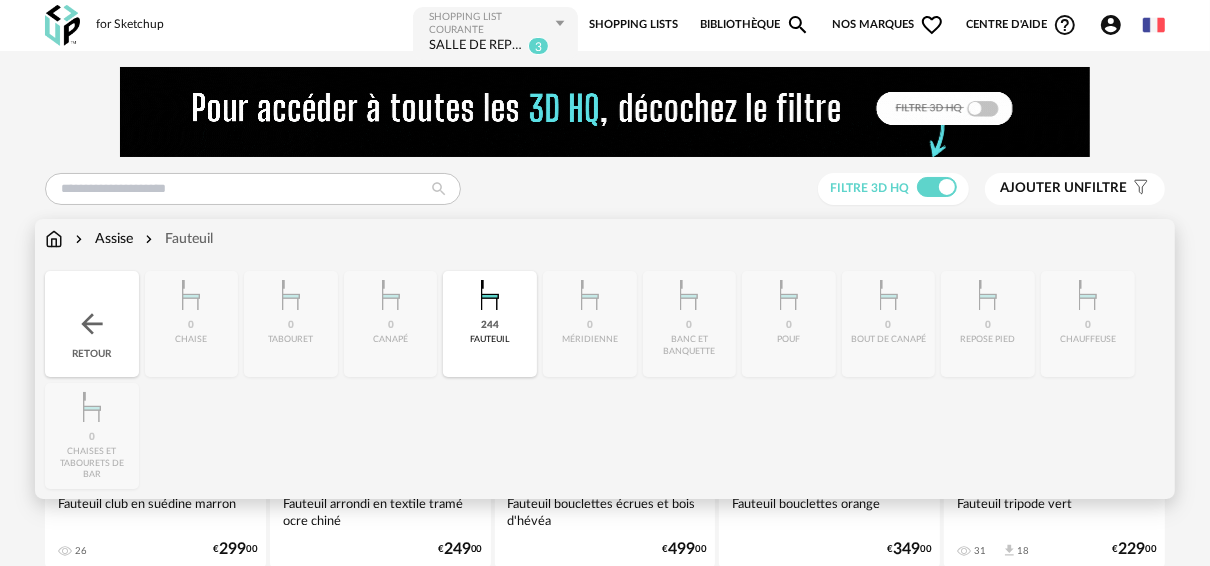 click at bounding box center [54, 239] 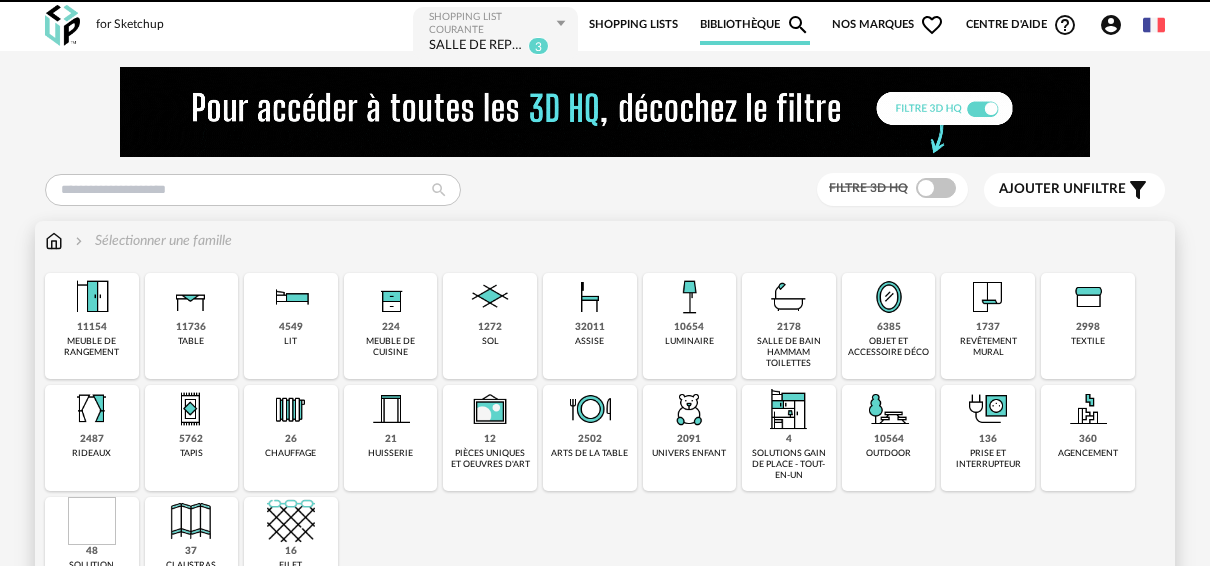 scroll, scrollTop: 0, scrollLeft: 0, axis: both 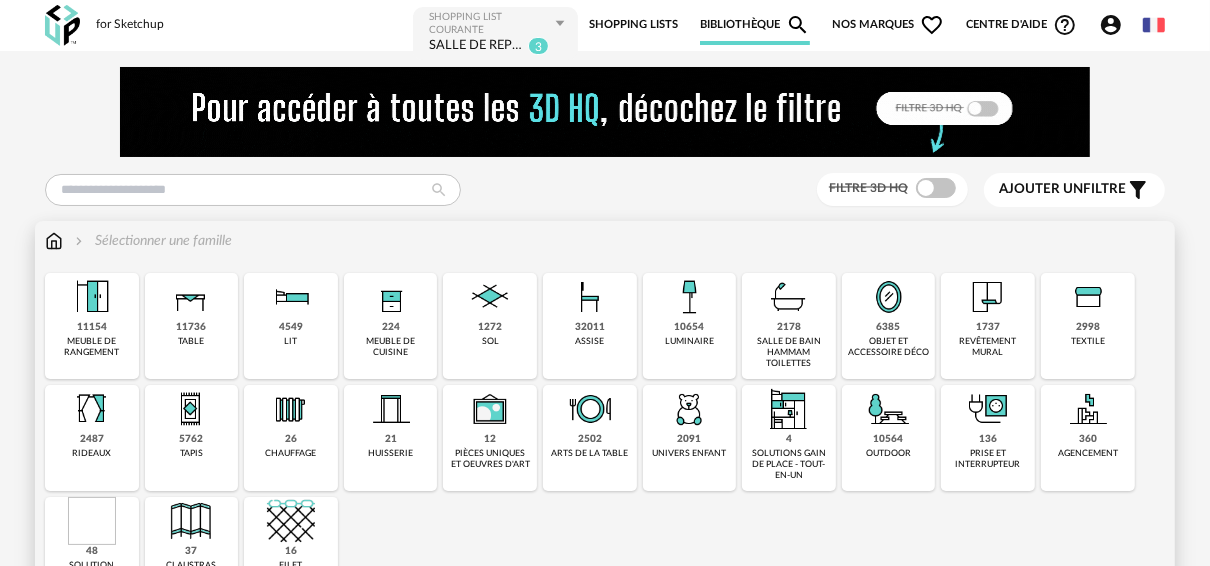 click at bounding box center [191, 409] 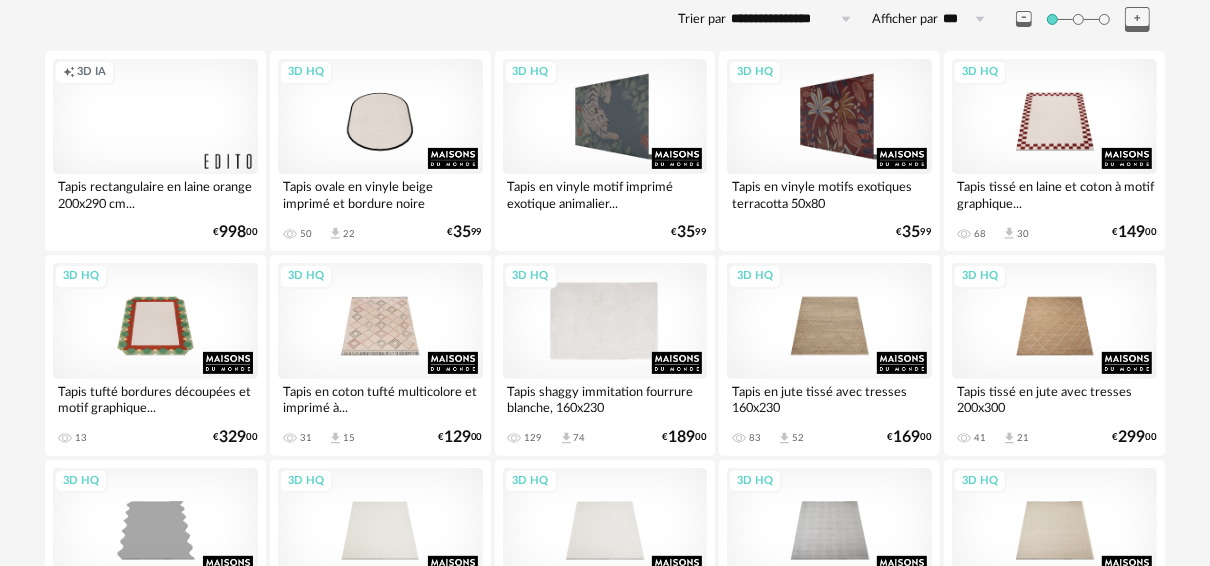 scroll, scrollTop: 320, scrollLeft: 0, axis: vertical 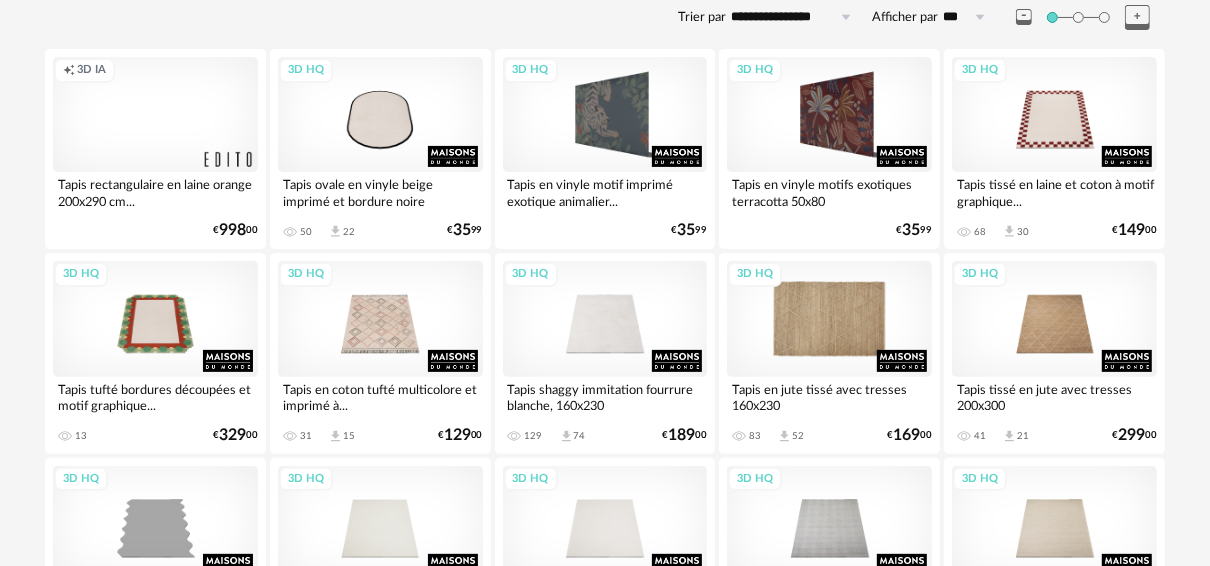 click on "3D HQ" at bounding box center (829, 318) 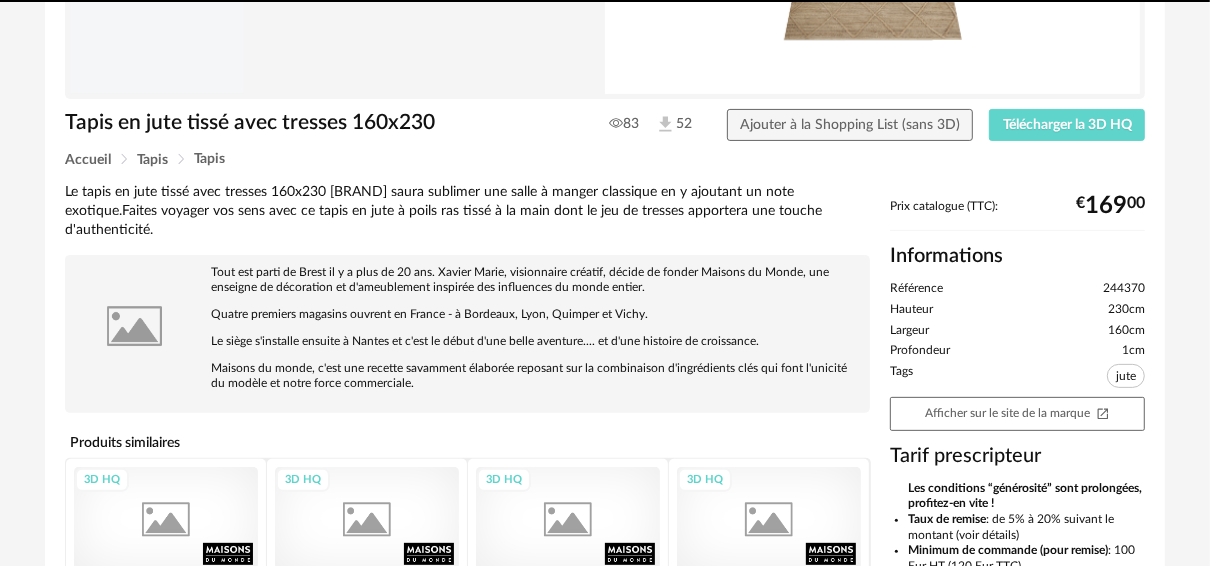scroll, scrollTop: 0, scrollLeft: 0, axis: both 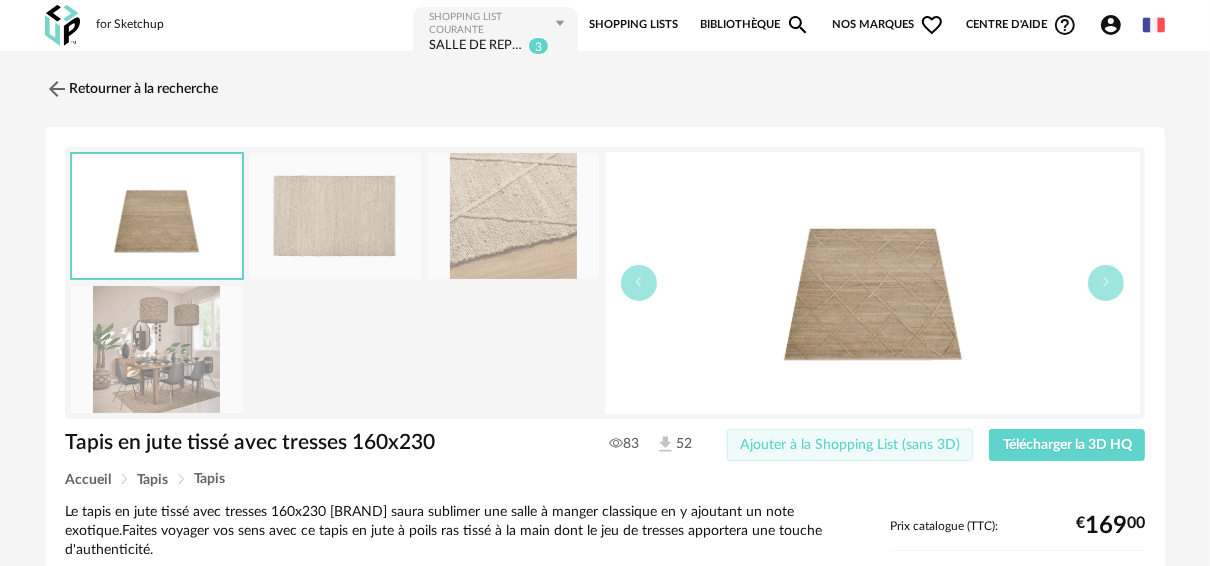 click on "Ajouter à la Shopping List (sans 3D)" at bounding box center [850, 445] 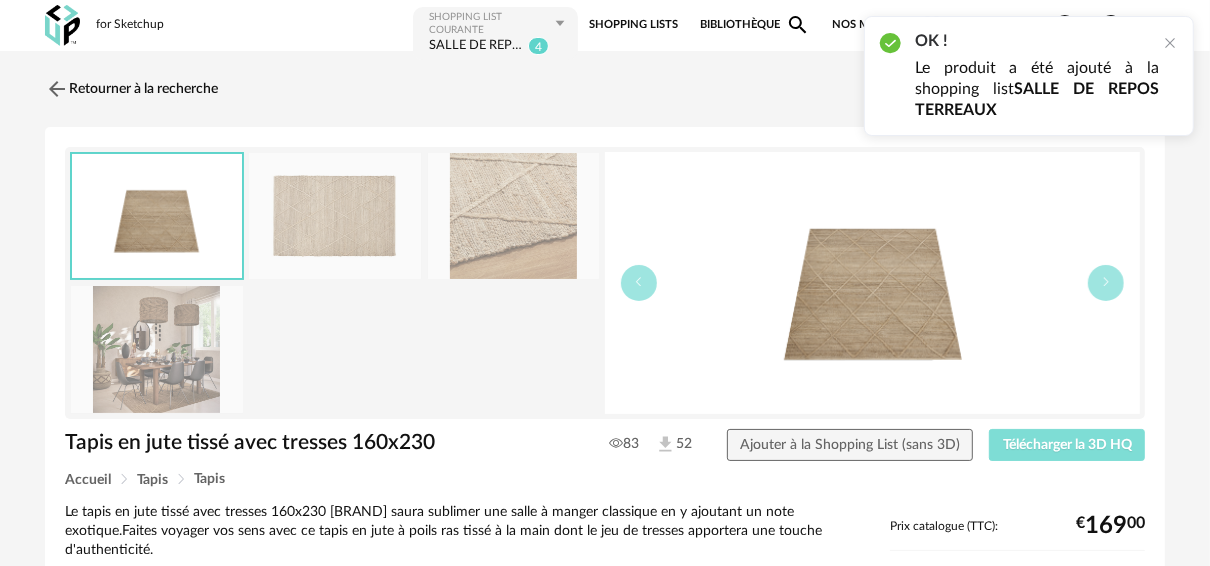 click on "Télécharger la 3D HQ" at bounding box center (1067, 445) 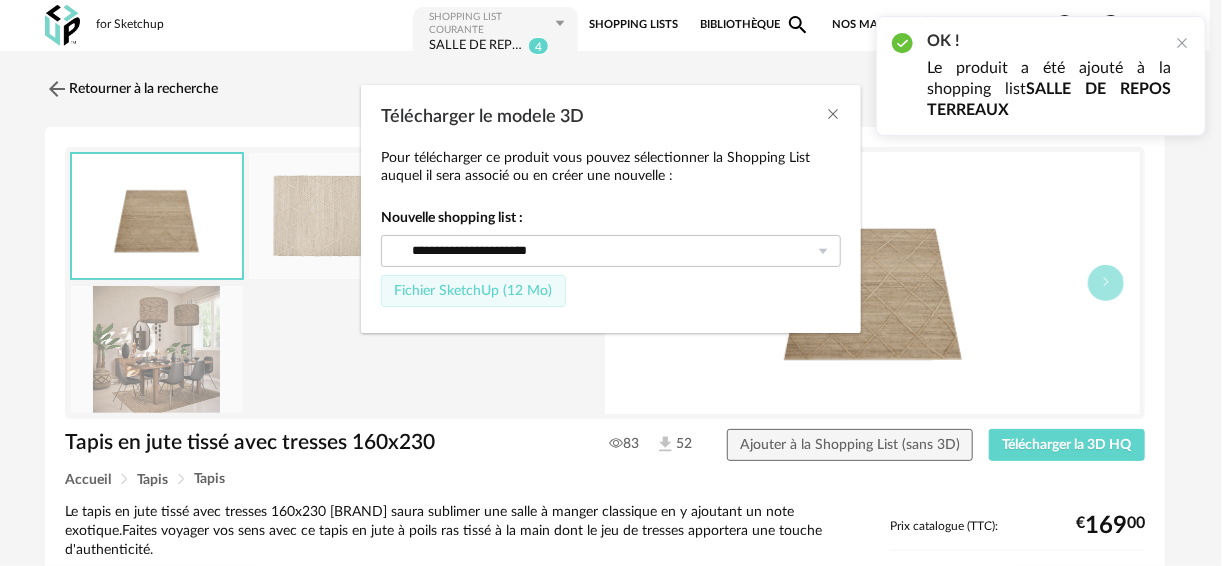 click on "Fichier SketchUp (12 Mo)" at bounding box center [473, 291] 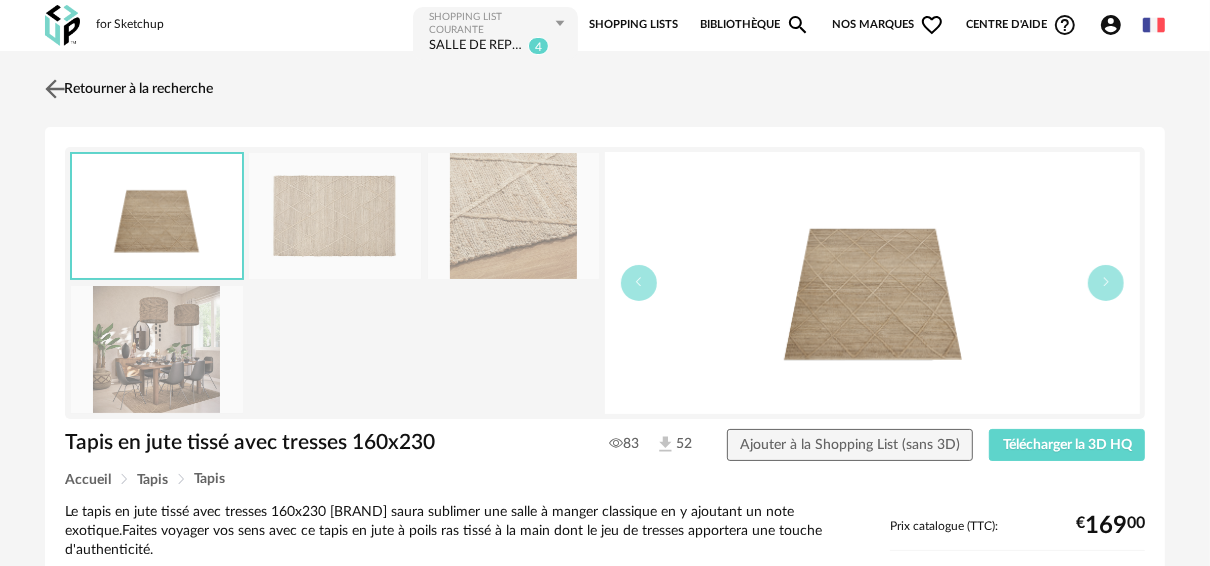 click at bounding box center (55, 88) 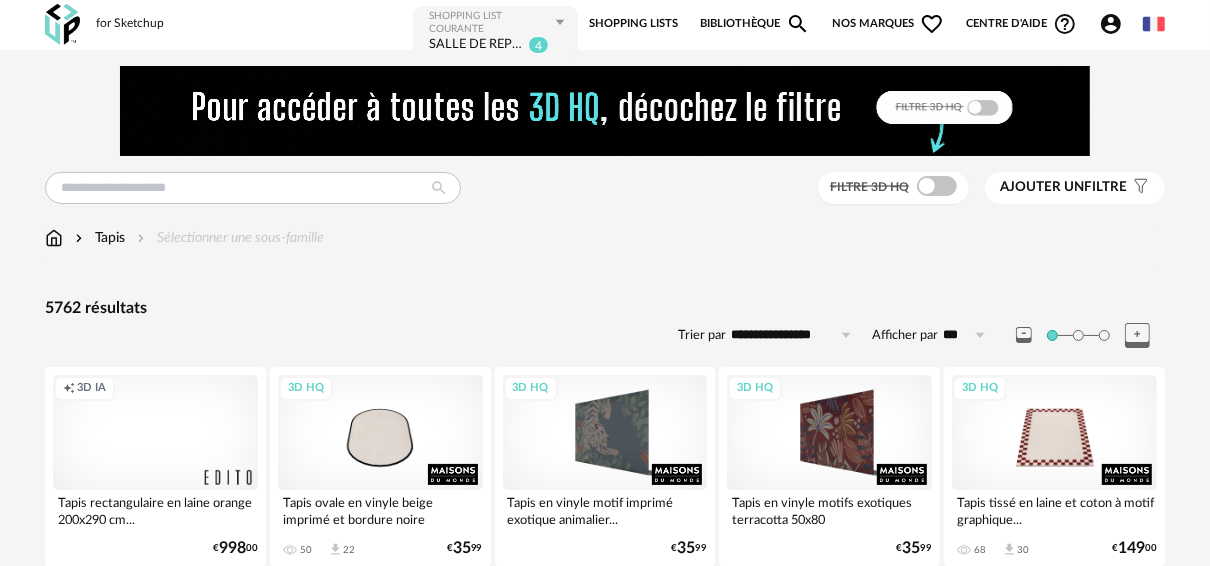 scroll, scrollTop: 0, scrollLeft: 0, axis: both 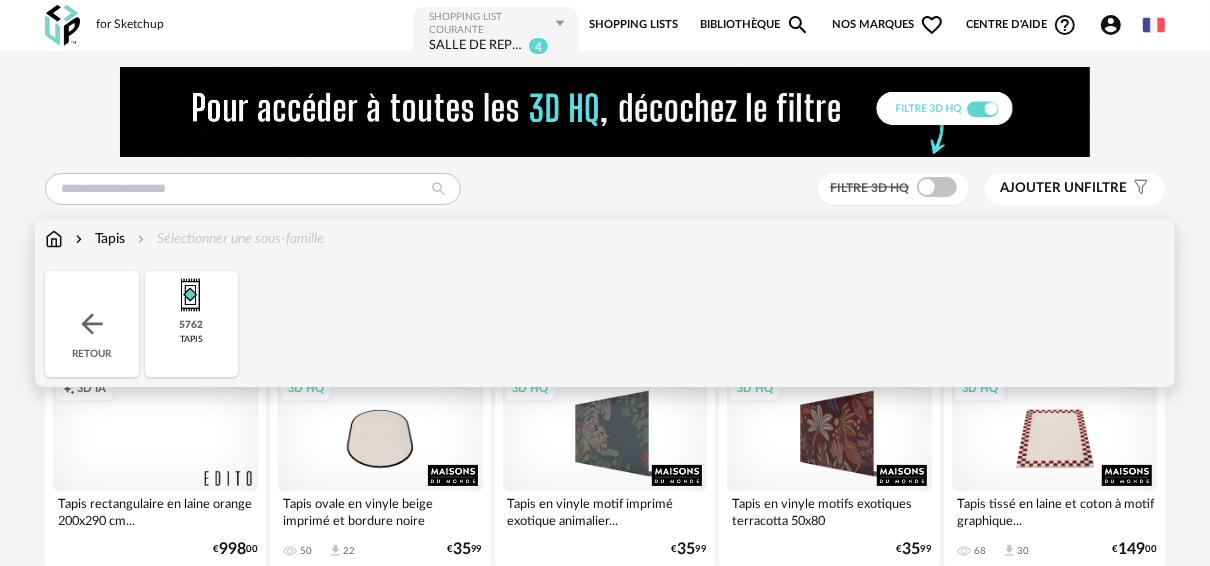 click at bounding box center (54, 239) 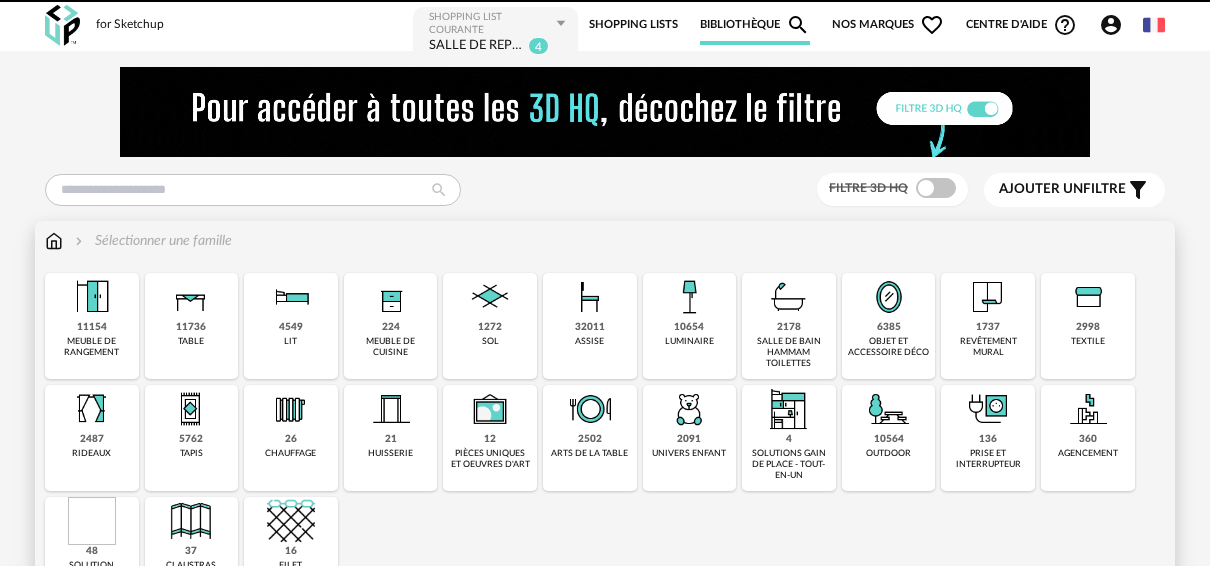 scroll, scrollTop: 0, scrollLeft: 0, axis: both 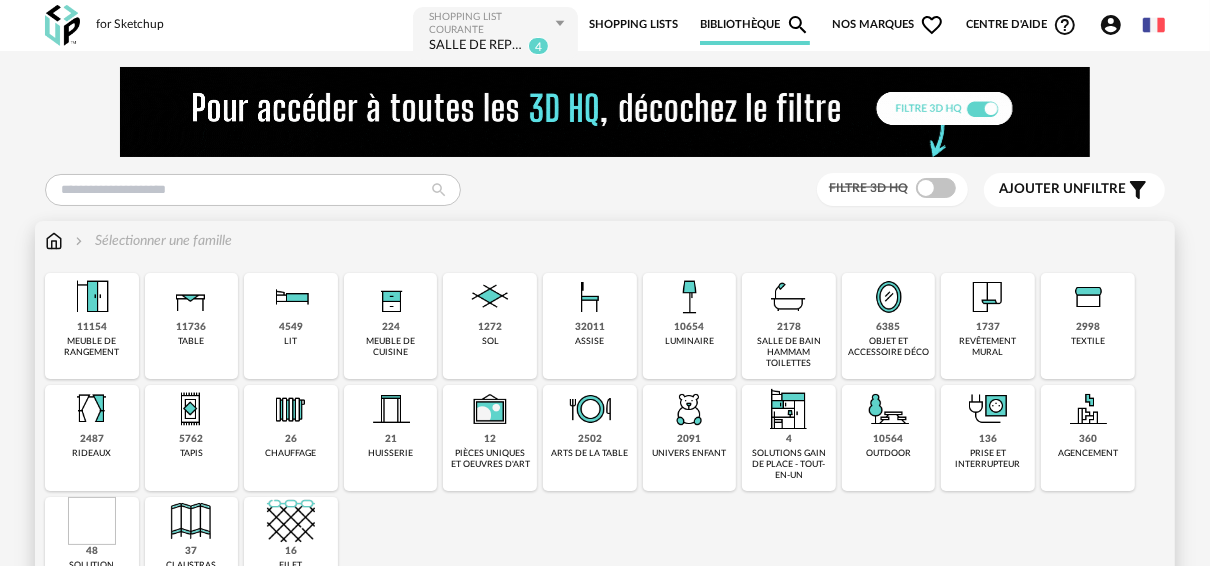 click at bounding box center (689, 297) 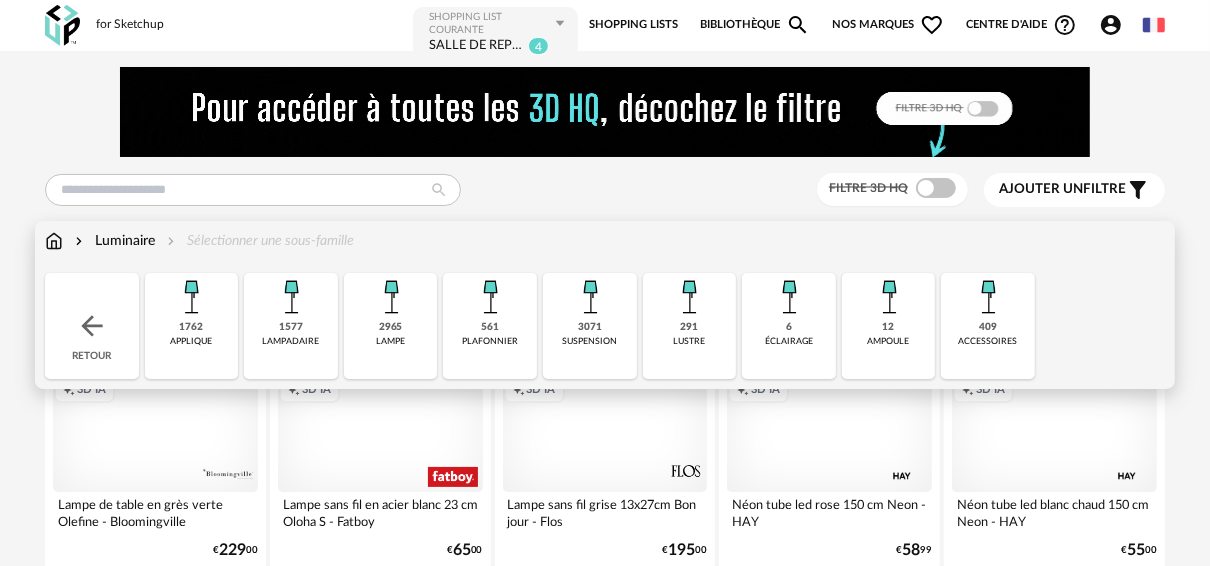 click on "561" at bounding box center (490, 327) 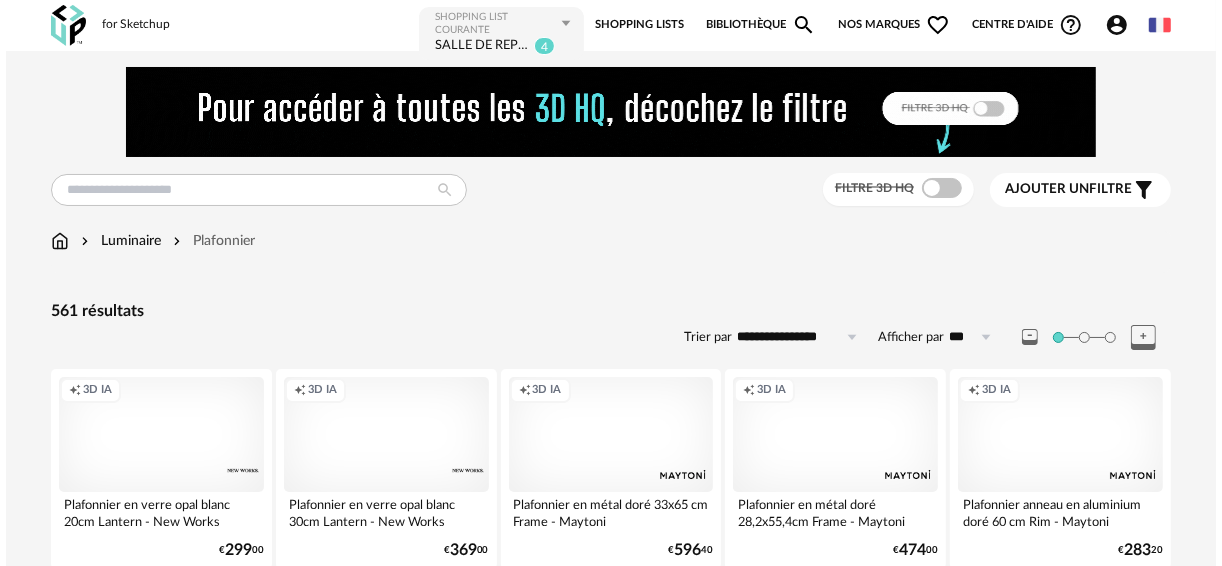 scroll, scrollTop: 0, scrollLeft: 0, axis: both 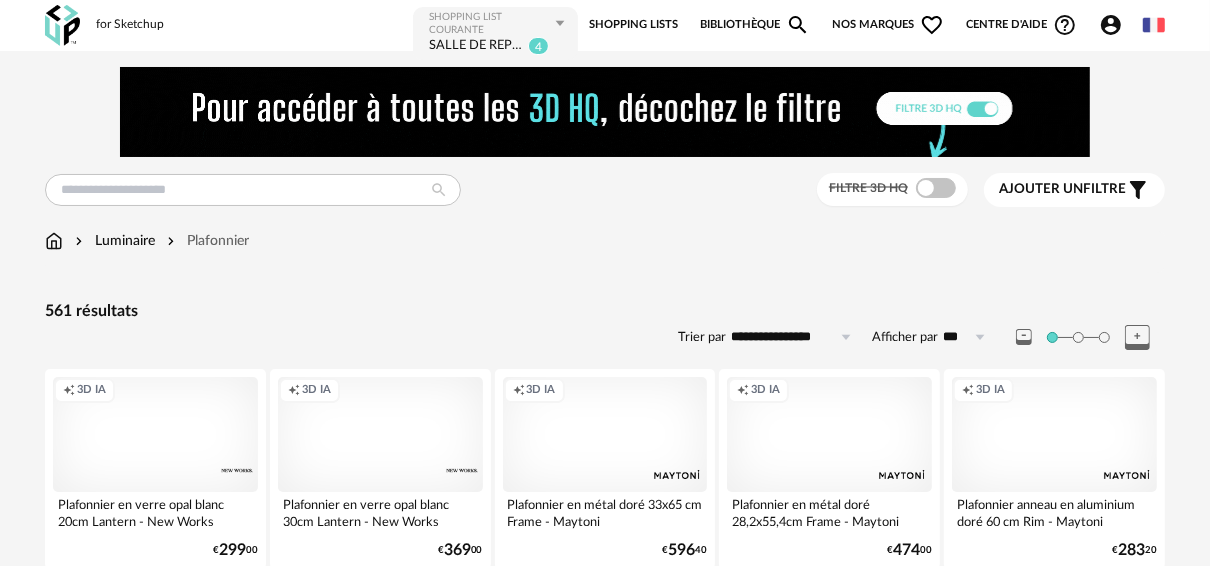 click on "Ajouter un  filtre" at bounding box center (1062, 189) 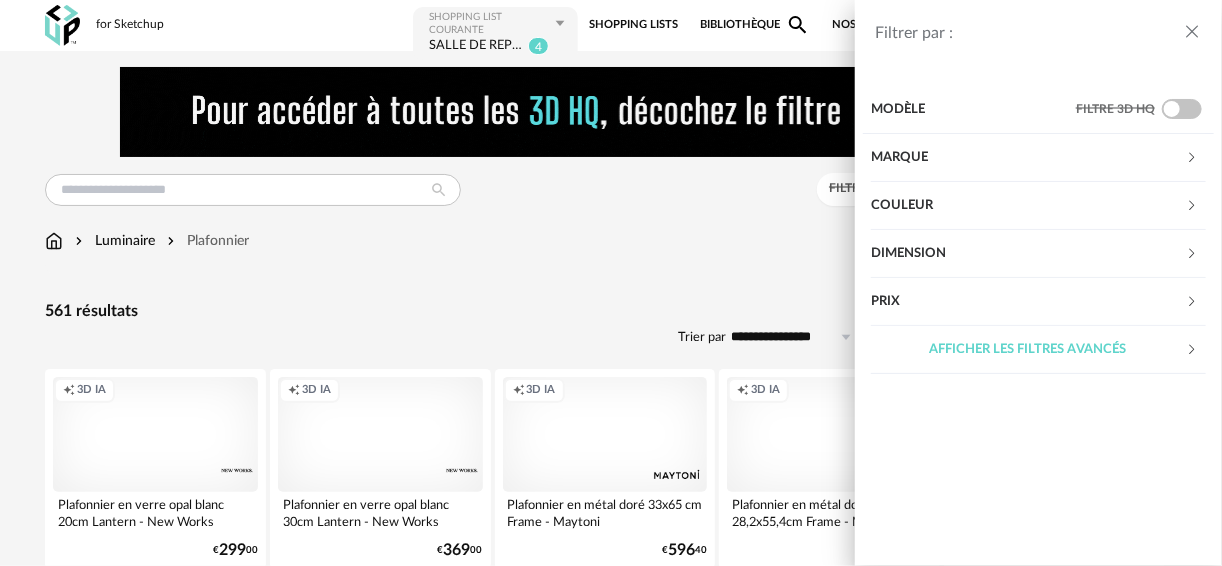click on "Couleur" at bounding box center [1028, 206] 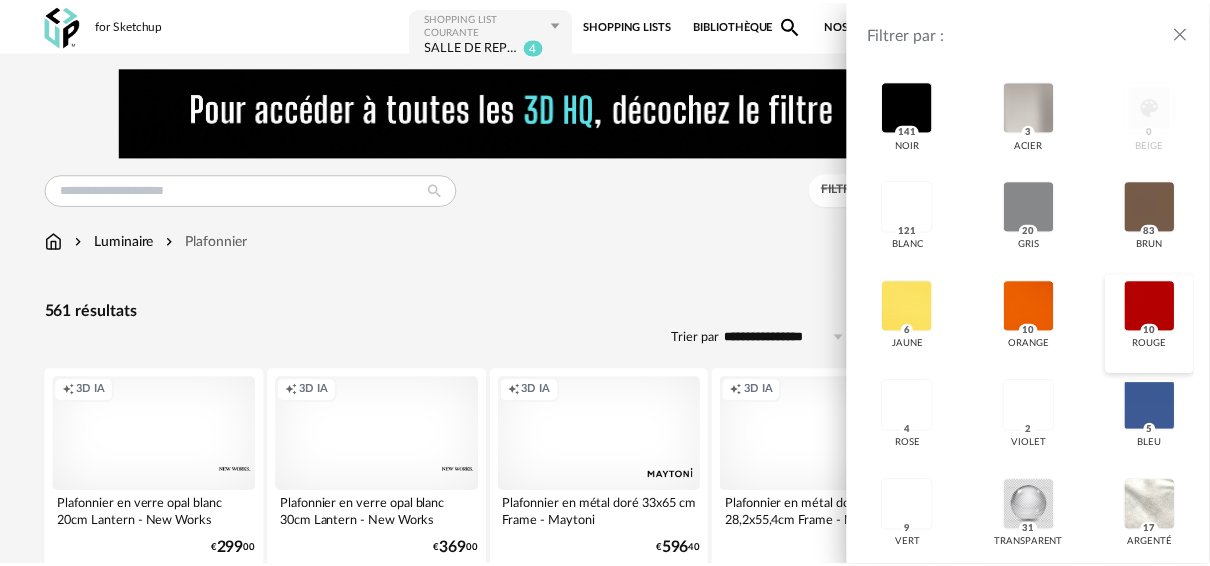scroll, scrollTop: 40, scrollLeft: 0, axis: vertical 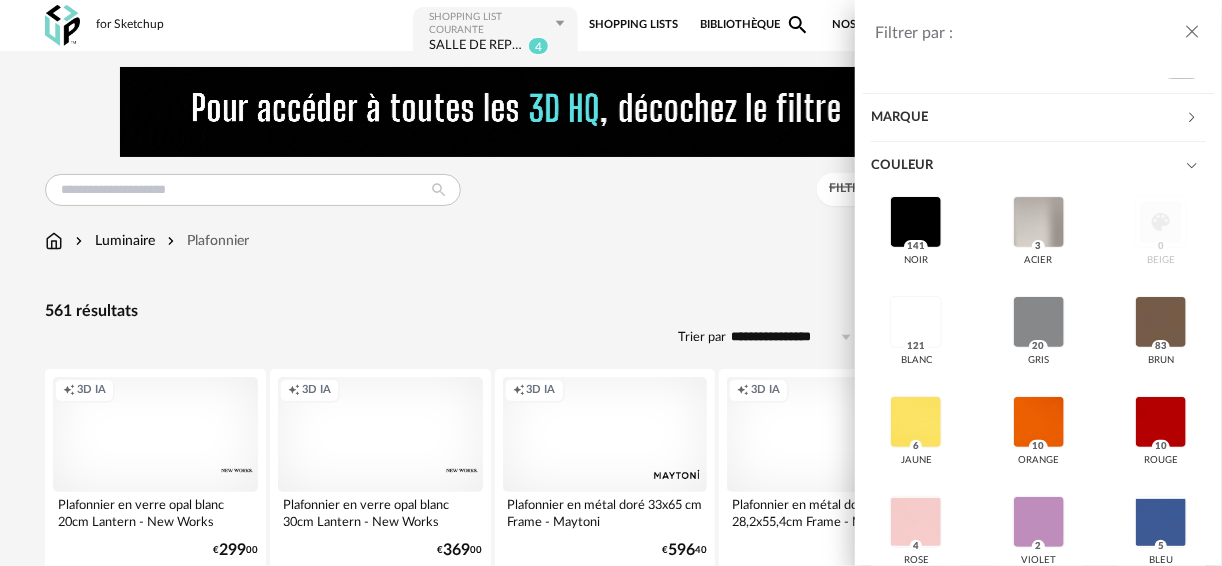 click on "Filtrer par :   Modèle
Filtre 3D HQ
Marque
&tradition
0
101 Copenhagen
0
366 Concept
0
AMPM
3
AYTM
0
Acte DECO
0
Airborne Design
0
Alinea
5     Arrow Right icon
Afficher toutes les marques
Toutes les marques   Close icon
Couleur
noir
141
acier
3
beige
0
blanc
121
gris
20
brun
83
jaune
6
orange
10
rouge
10
rose
4
violet
2
bleu
5
vert
9
transparent
31
argenté
17
doré - laiton
75
bois
2
multicolore
7
Dimension
Hauteur    *** 0% 10% 20% 30% 40% 50% 60% 70% 80% 90% 100%     ** 0% 10% 20% 30% 40% 50% 60% 70%" at bounding box center (611, 283) 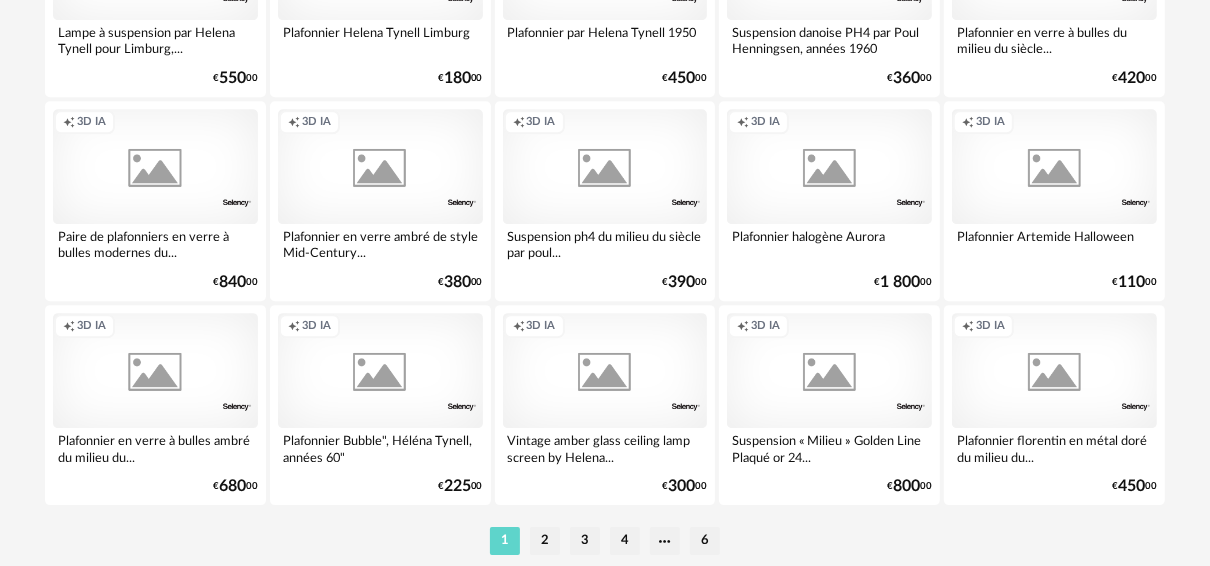 scroll, scrollTop: 4011, scrollLeft: 0, axis: vertical 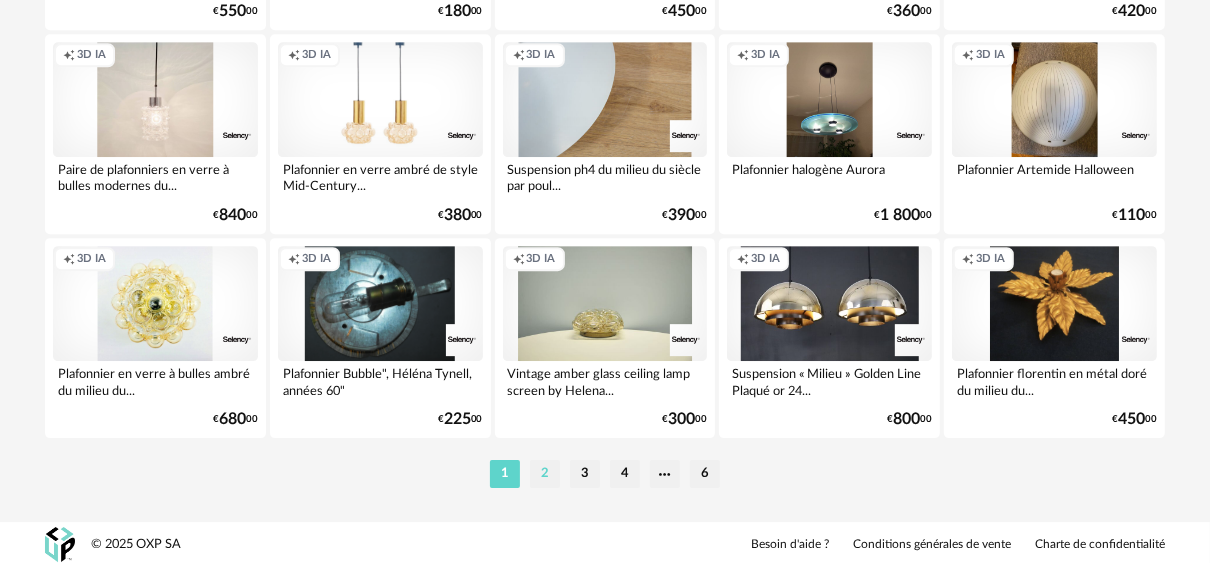 click on "2" at bounding box center (545, 474) 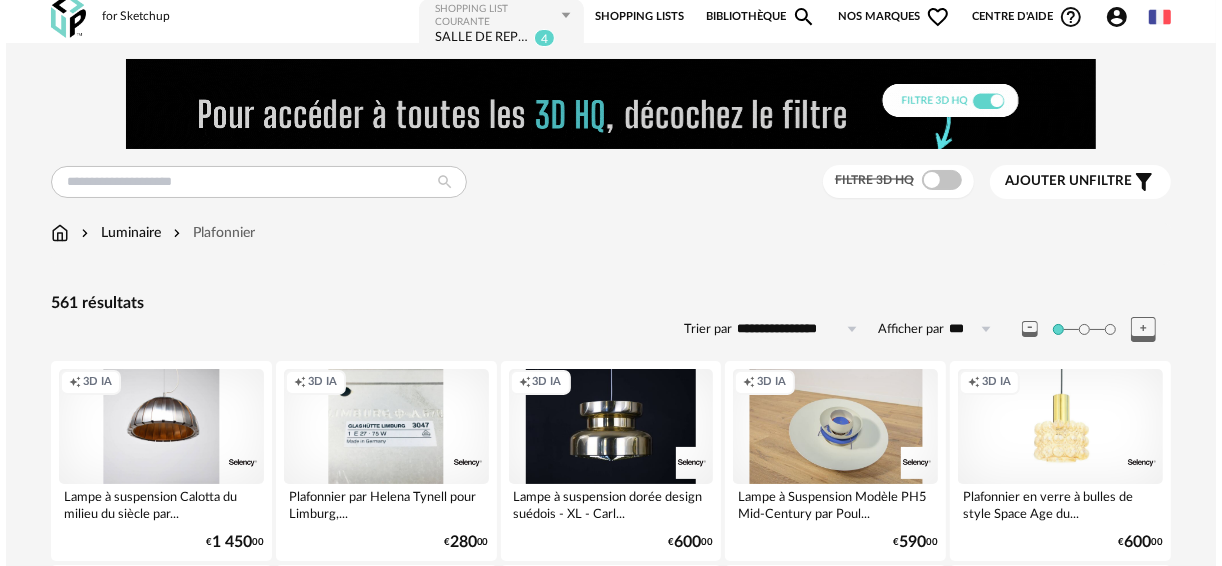 scroll, scrollTop: 0, scrollLeft: 0, axis: both 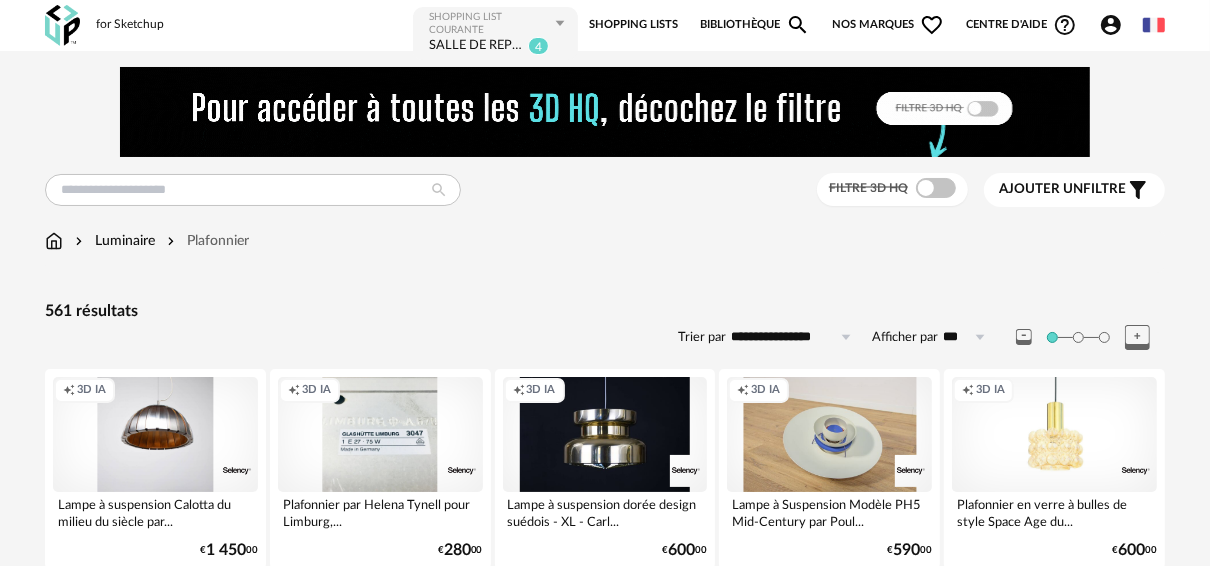 click on "Ajouter un  filtre" at bounding box center (1062, 189) 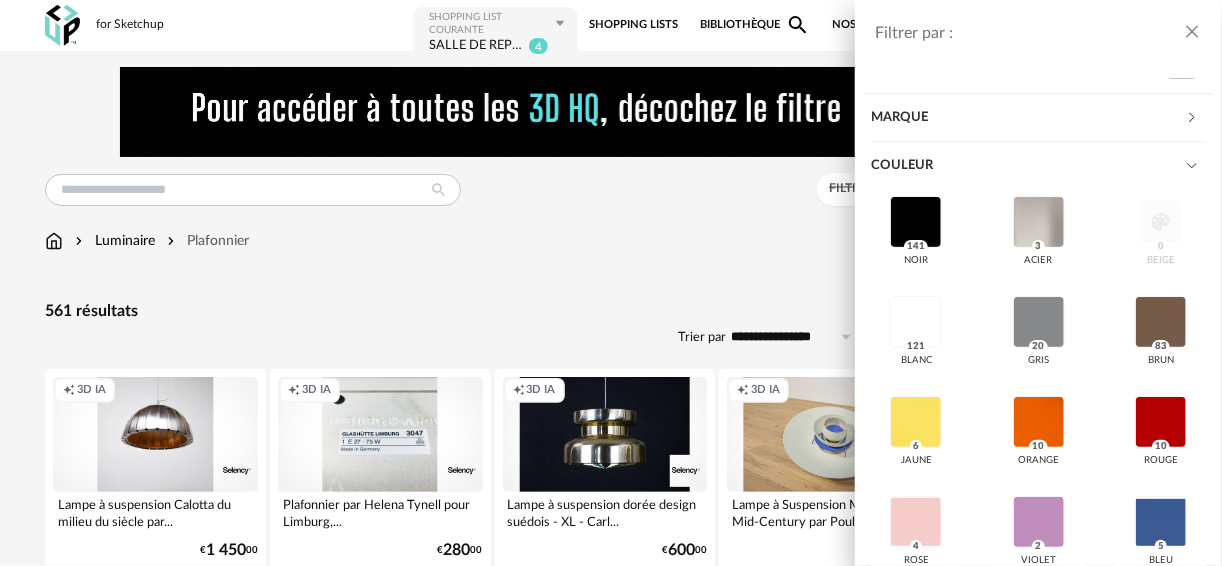 scroll, scrollTop: 0, scrollLeft: 0, axis: both 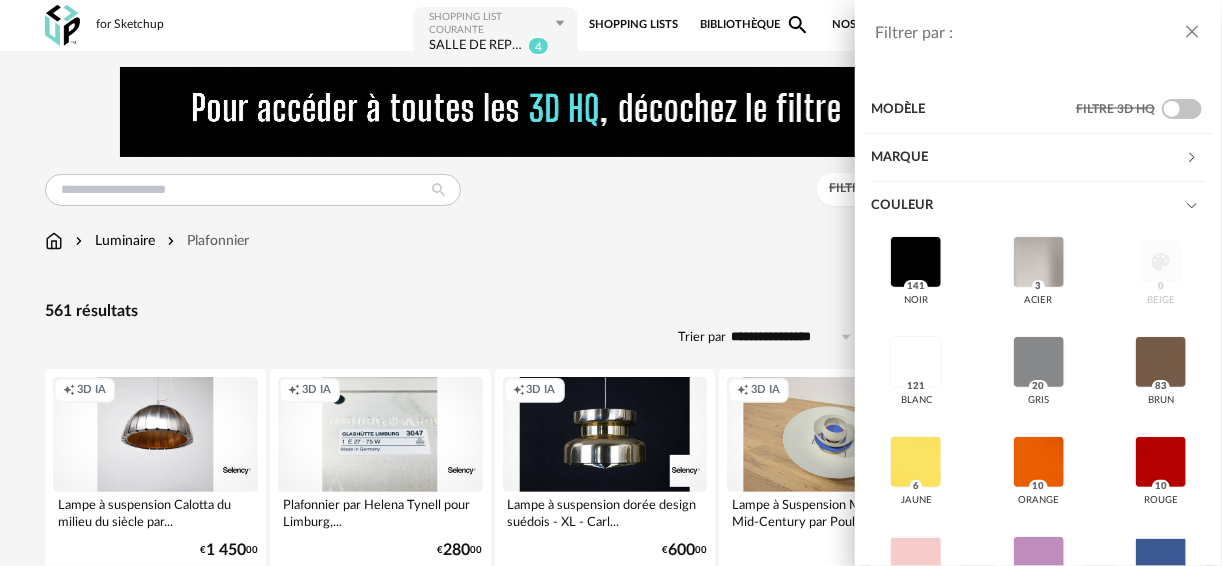 click on "Marque" at bounding box center (1028, 158) 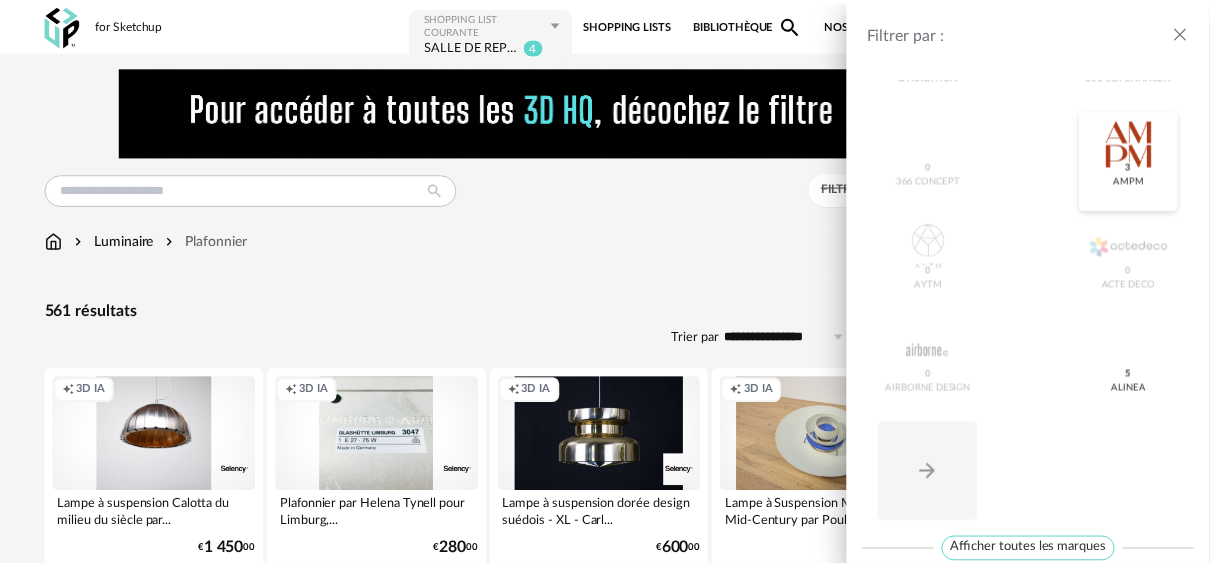 scroll, scrollTop: 160, scrollLeft: 0, axis: vertical 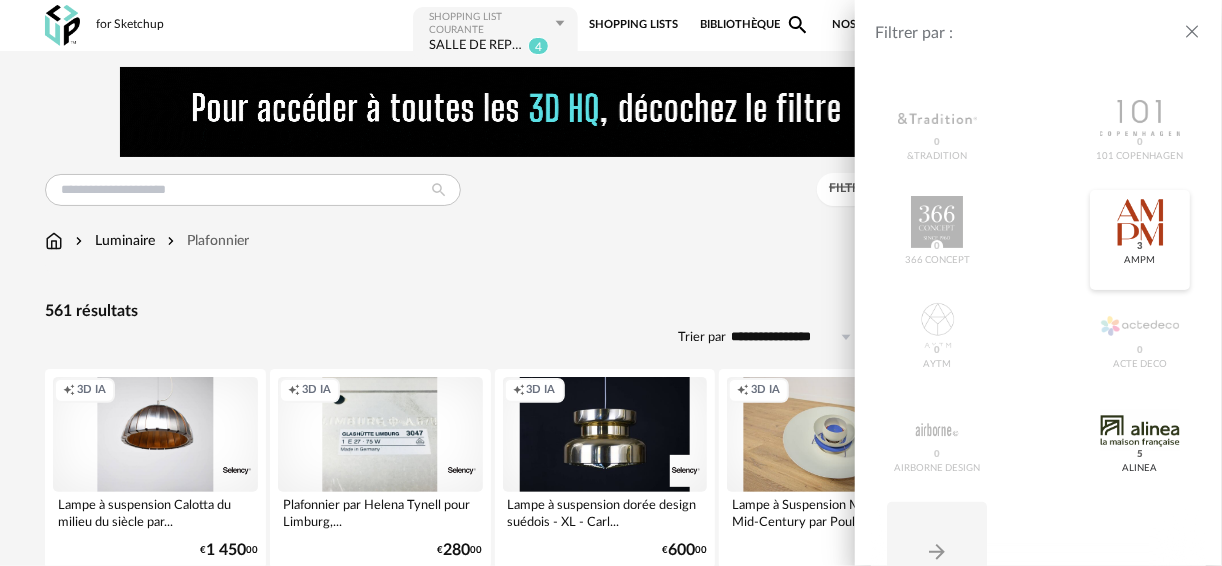 drag, startPoint x: 1149, startPoint y: 219, endPoint x: 1140, endPoint y: 259, distance: 41 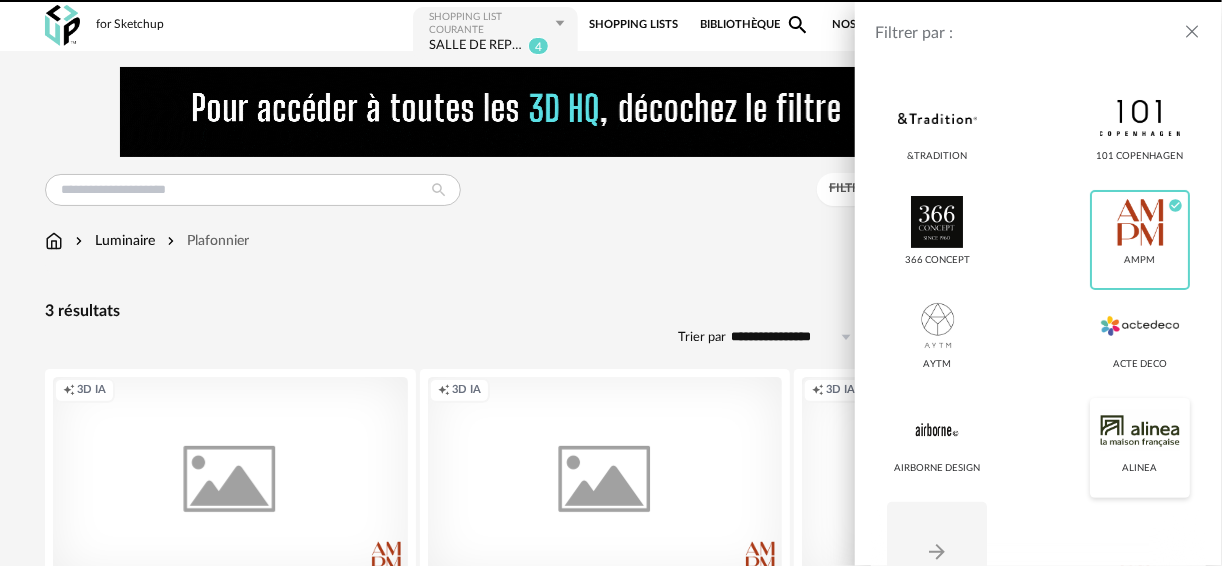 click at bounding box center [1139, 430] 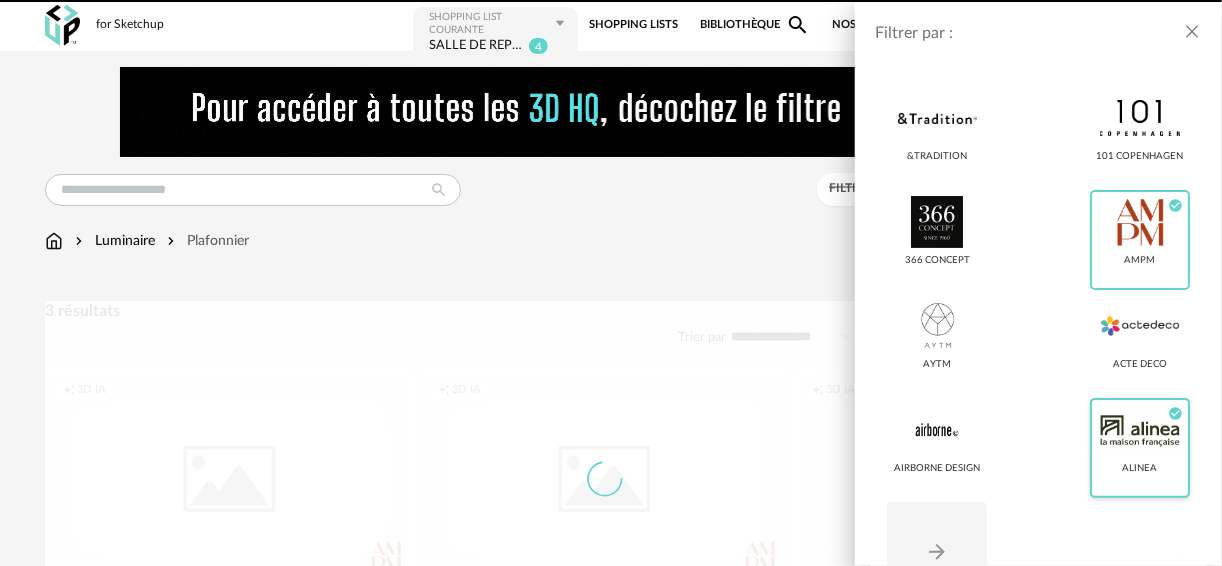 click at bounding box center (1139, 430) 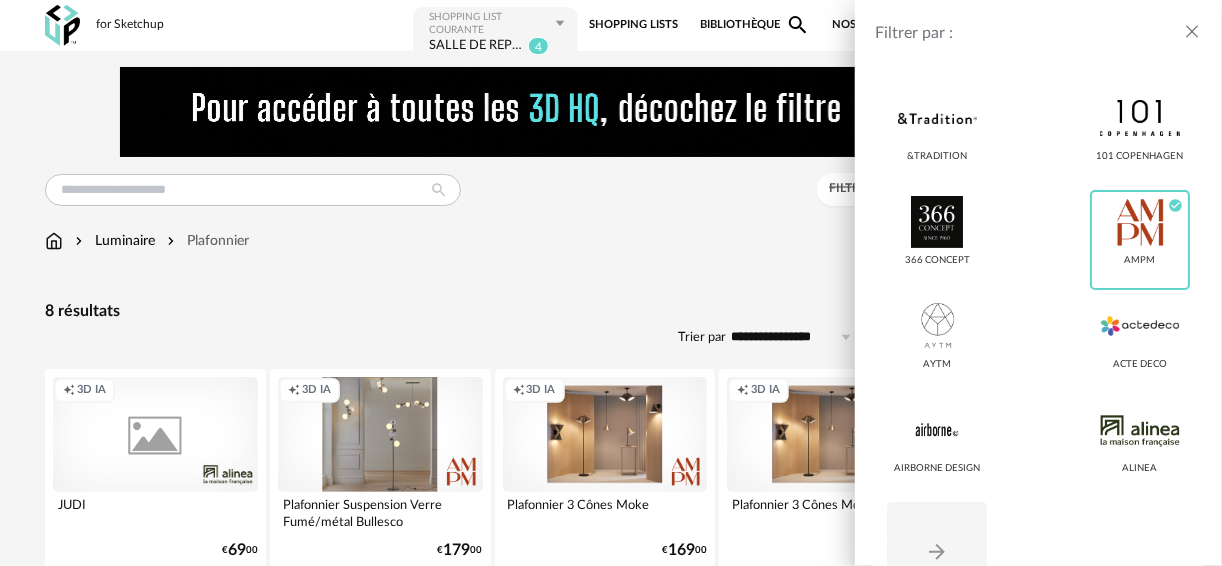 click on "Filtrer par :   Modèle
Filtre 3D HQ
Marque
&tradition
101 Copenhagen
366 Concept
AMPM
Check Circle icon
AYTM
Acte DECO
Airborne Design
Alinea
Arrow Right icon
Afficher toutes les marques
Toutes les marques   Close icon
AMPM
Couleur
noir
5
acier
0
beige
0
blanc
1
gris
1
brun
1
jaune
0
orange
0
rouge
0
rose
0
violet
0
bleu
0
vert
0
transparent
0
argenté
0
doré - laiton
0
bois
0
multicolore
0
Dimension
Hauteur    *** 0% 10% 20% 30% 40% 50% 60% 70% 80% 90% 100%     ** 0% 10% 20% 30% 40%" at bounding box center [611, 283] 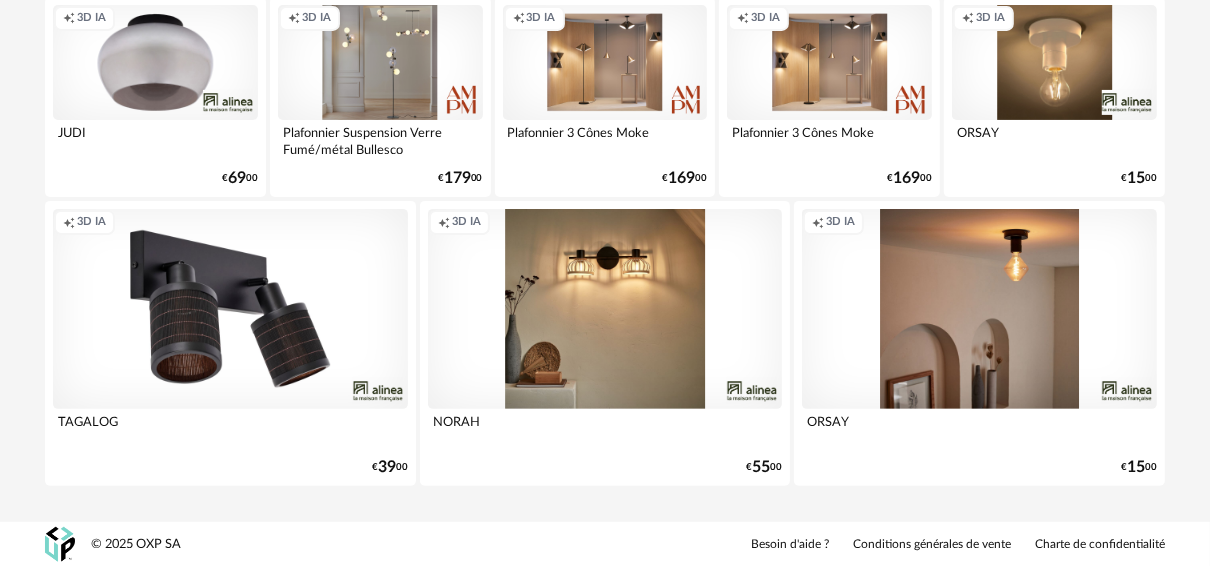 scroll, scrollTop: 0, scrollLeft: 0, axis: both 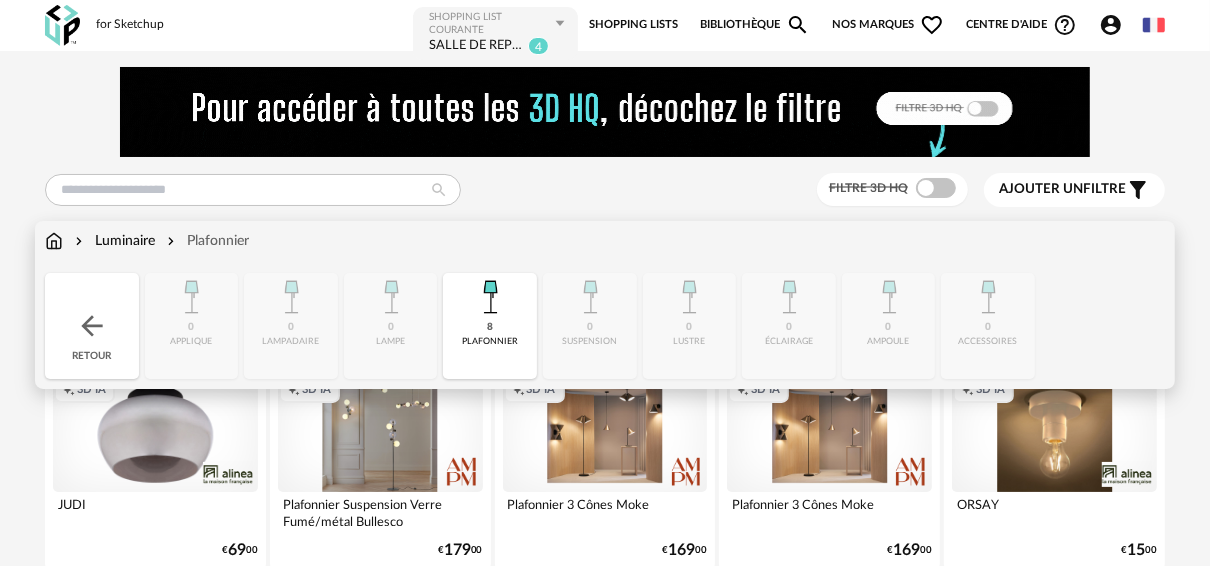 click on "Close icon
Retour
0
applique
0
lampadaire
0
lampe
8
plafonnier
0
suspension
0
lustre
0
éclairage
0
ampoule
0
accessoires" at bounding box center (605, 326) 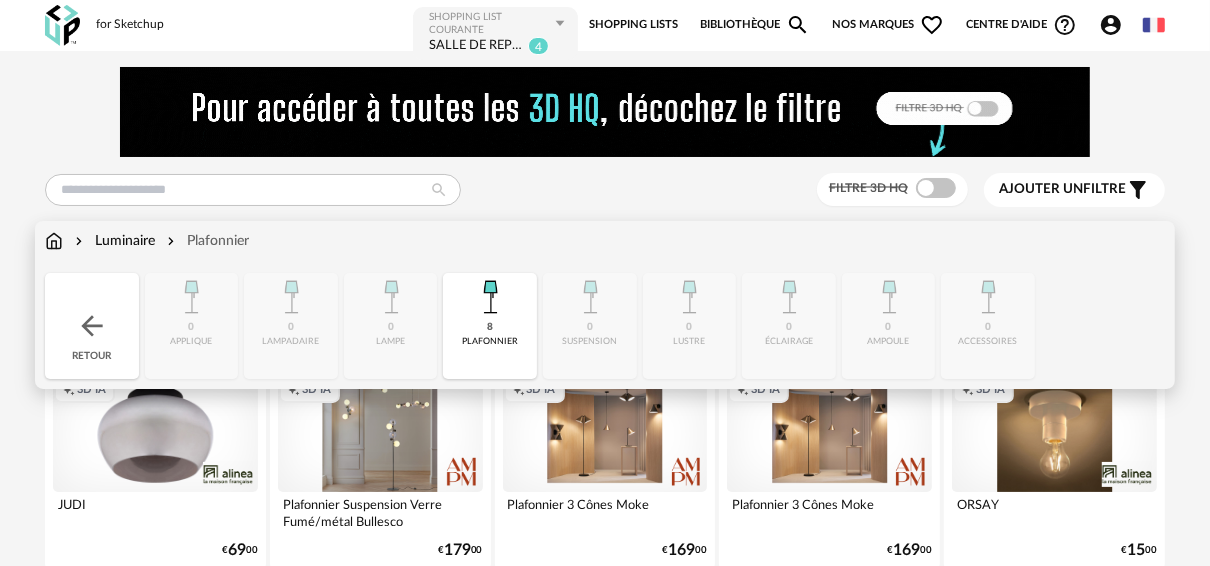 click on "Luminaire" at bounding box center [113, 241] 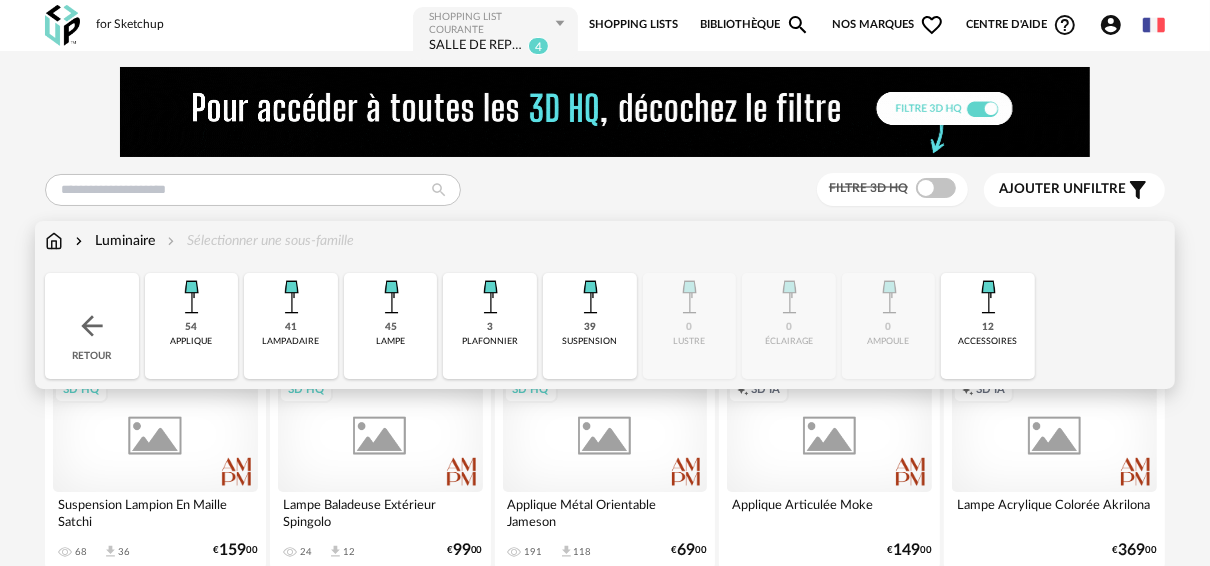 click on "39" at bounding box center [590, 327] 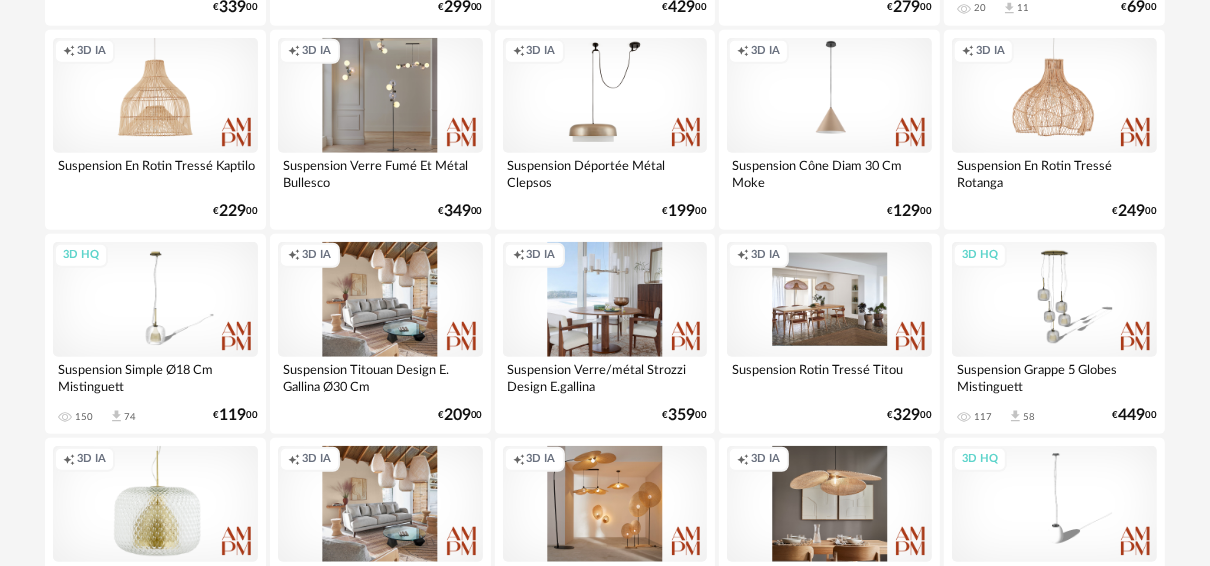 scroll, scrollTop: 1200, scrollLeft: 0, axis: vertical 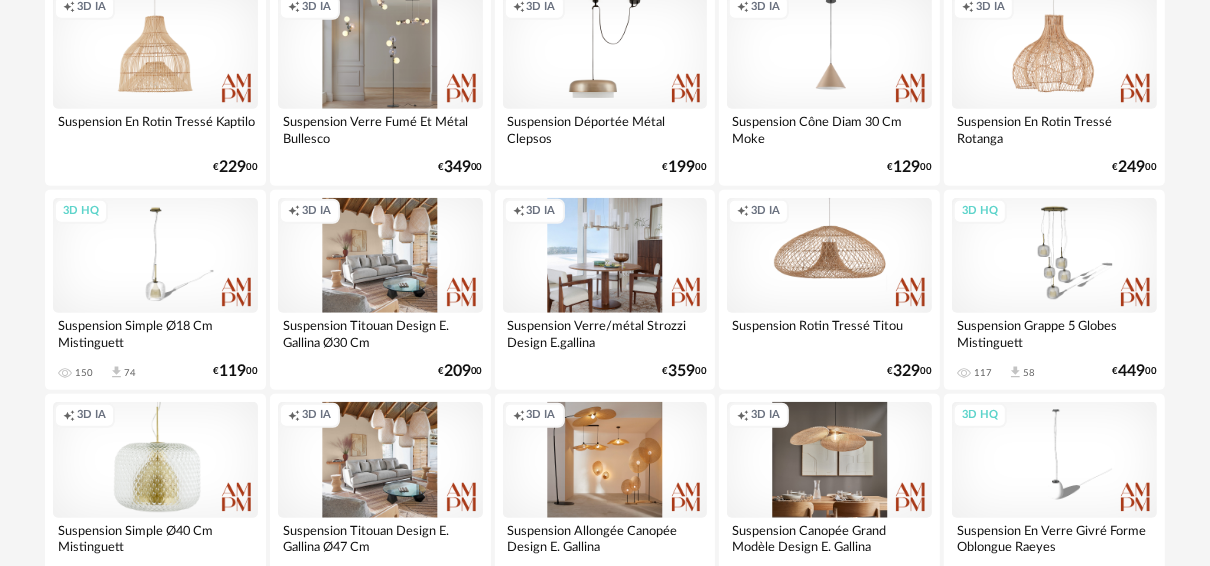 click on "Creation icon   3D IA" at bounding box center [829, 255] 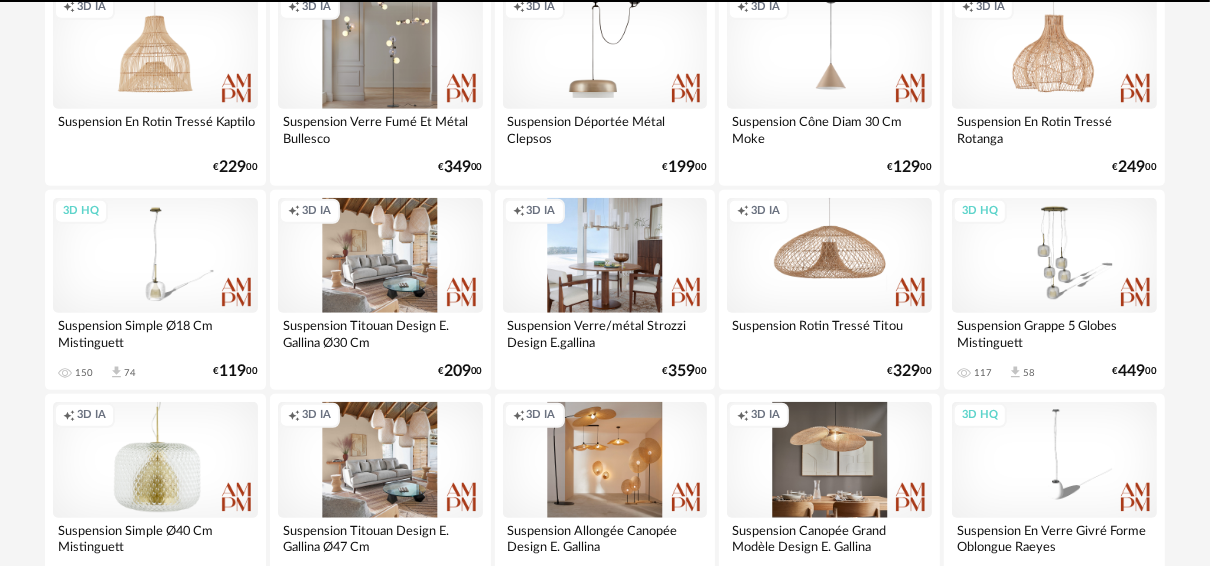 scroll, scrollTop: 0, scrollLeft: 0, axis: both 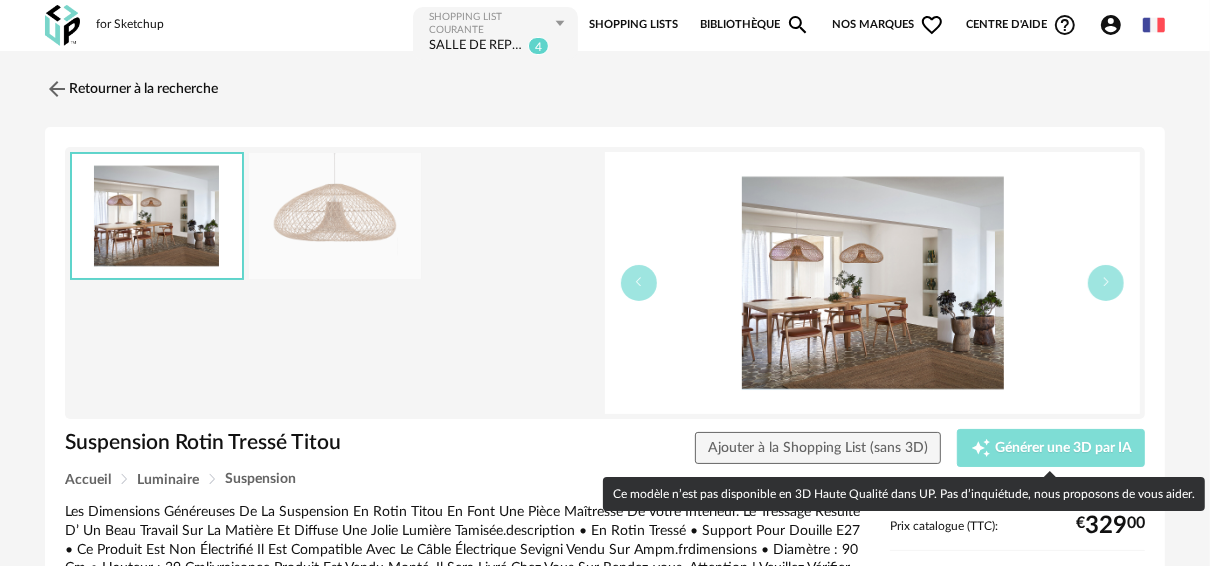 click on "Générer une 3D par IA" at bounding box center [1063, 448] 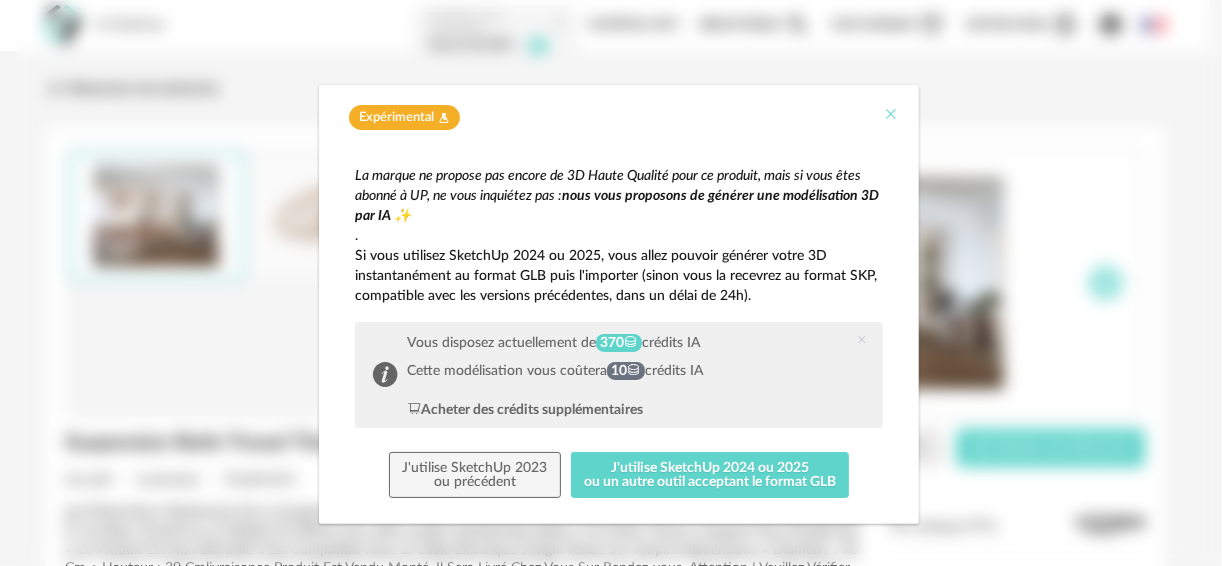 click at bounding box center (891, 114) 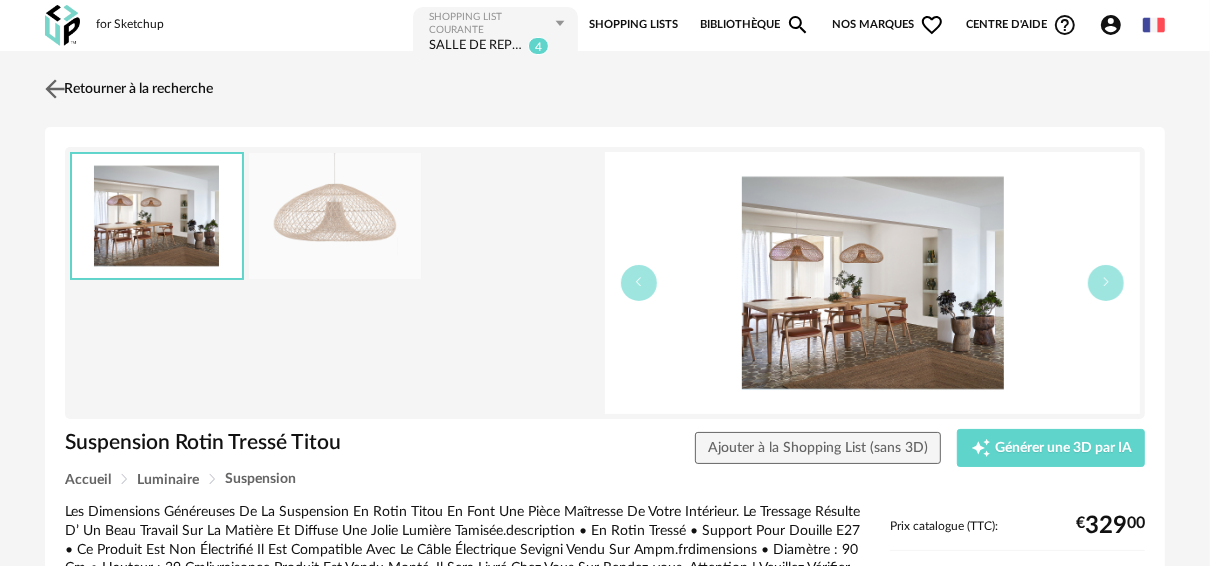 click at bounding box center (55, 88) 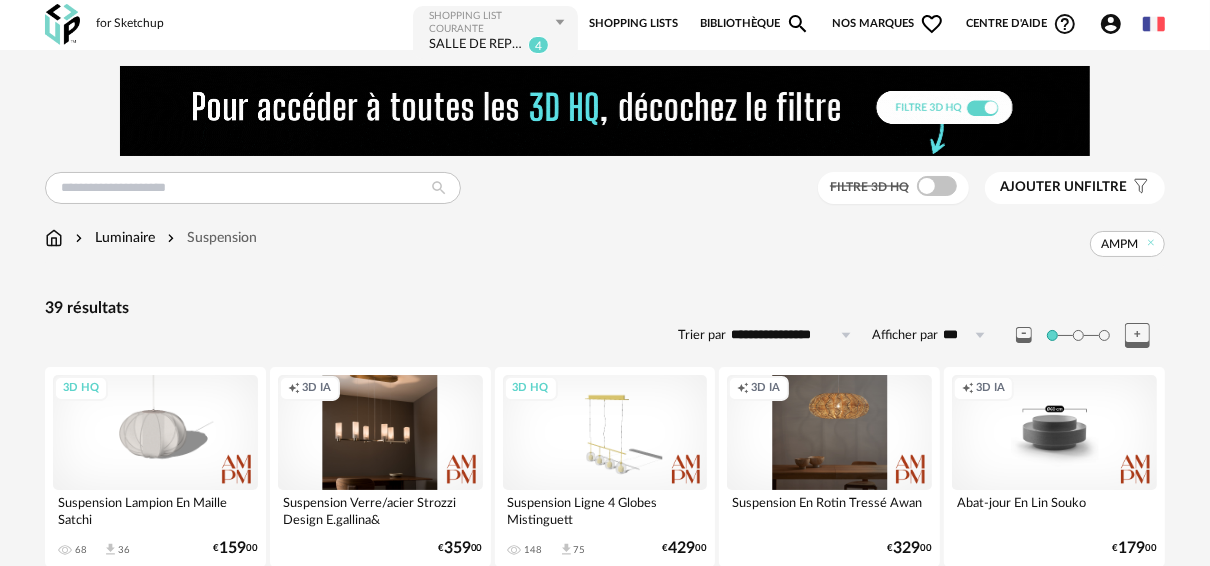 scroll, scrollTop: 0, scrollLeft: 0, axis: both 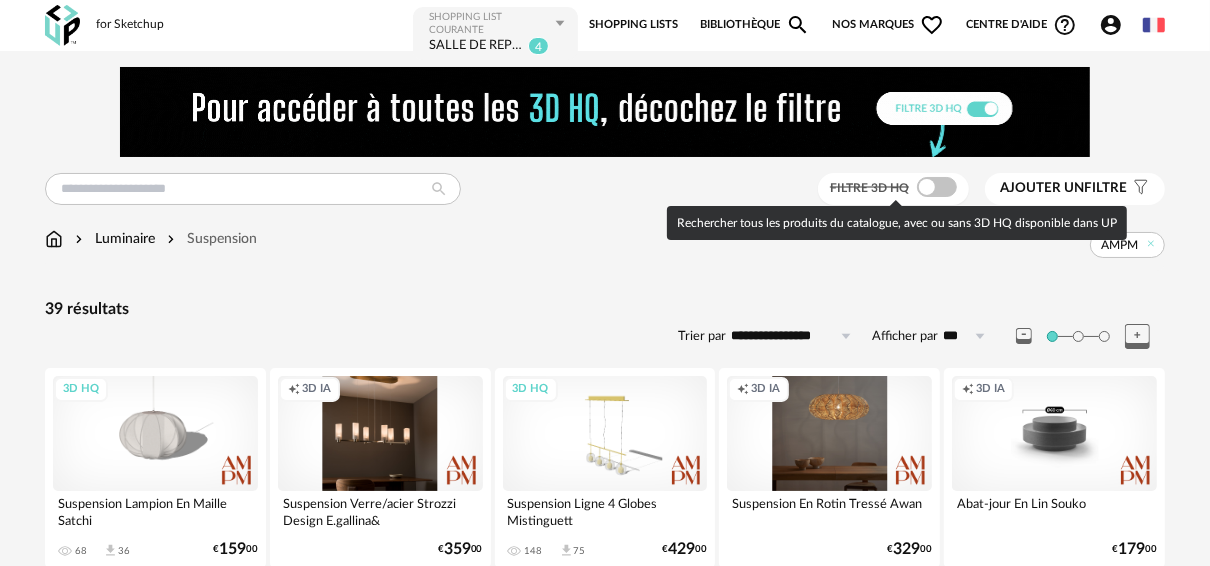 click at bounding box center (937, 187) 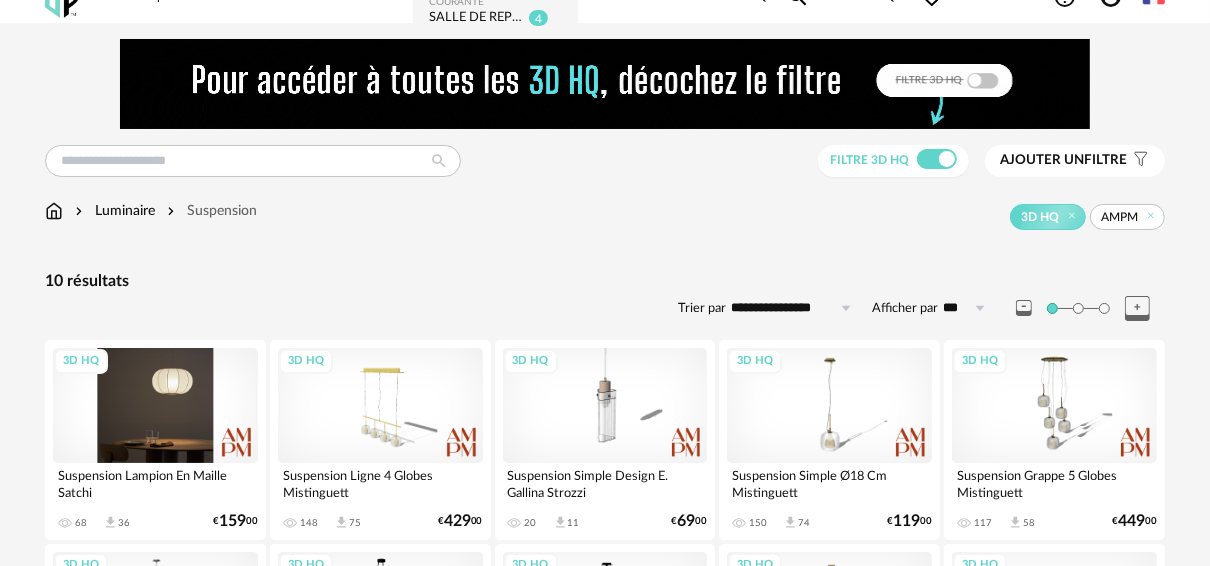 scroll, scrollTop: 0, scrollLeft: 0, axis: both 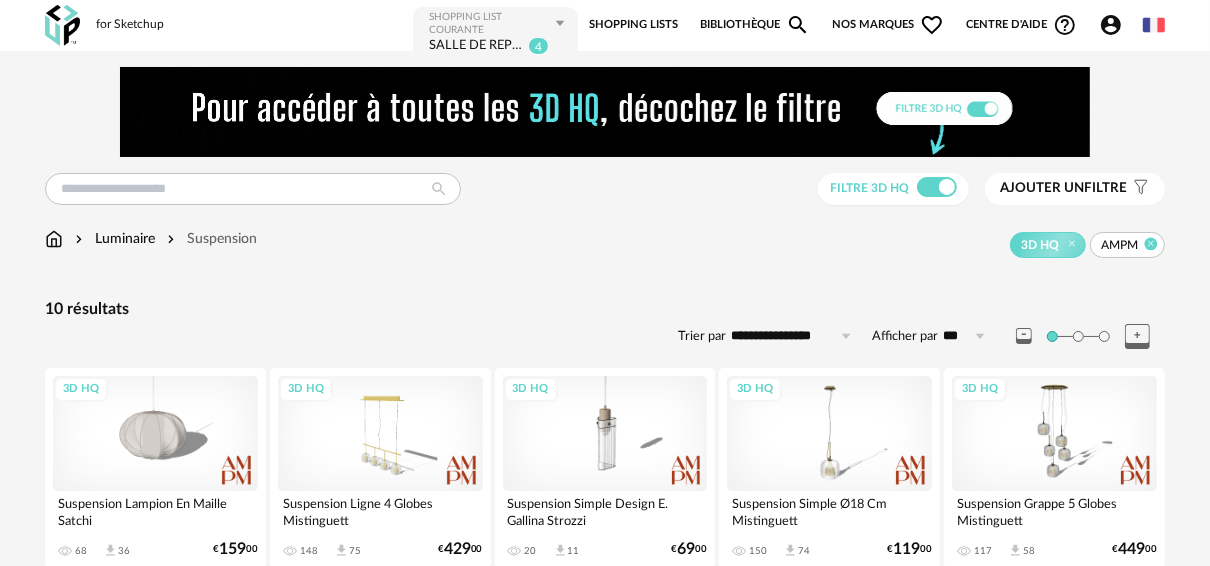 click at bounding box center (1151, 244) 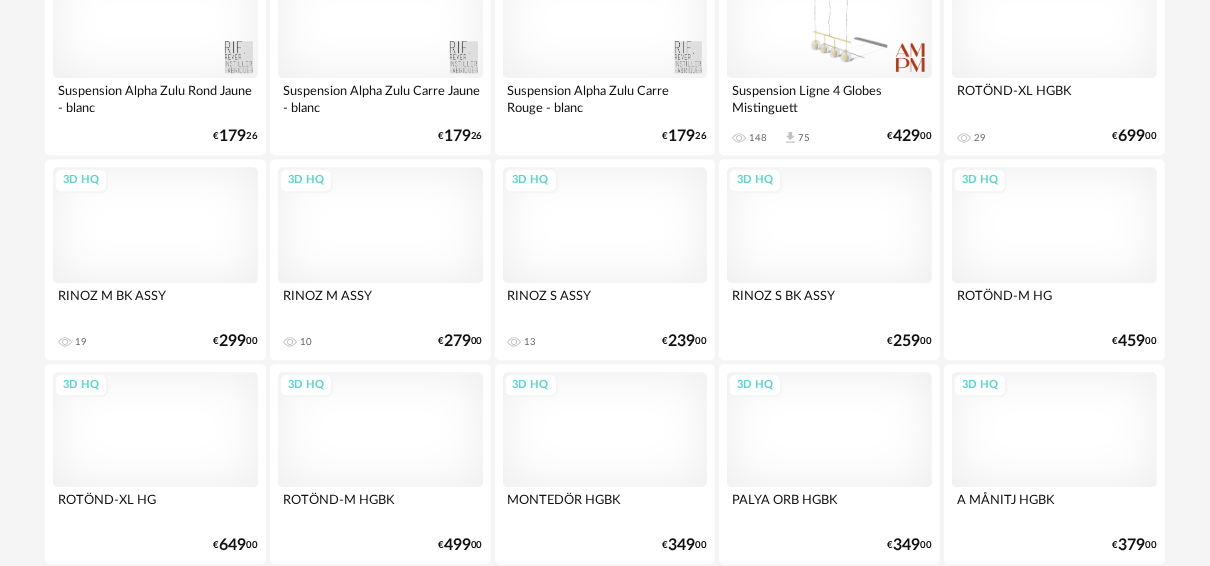 scroll, scrollTop: 4010, scrollLeft: 0, axis: vertical 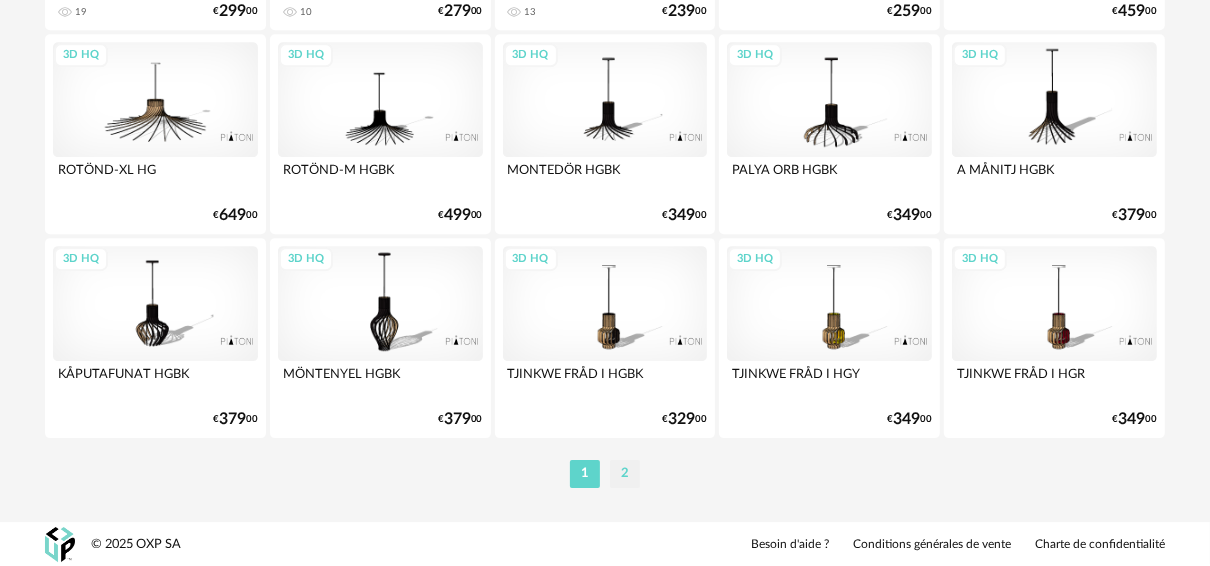 click on "2" at bounding box center [625, 474] 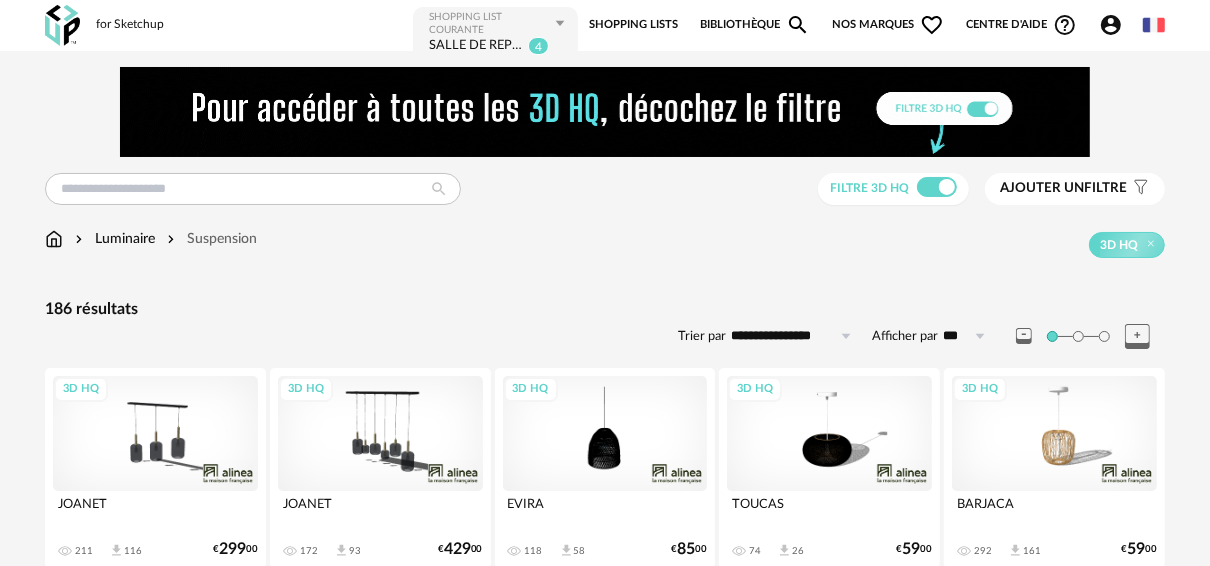 click at bounding box center (0, 0) 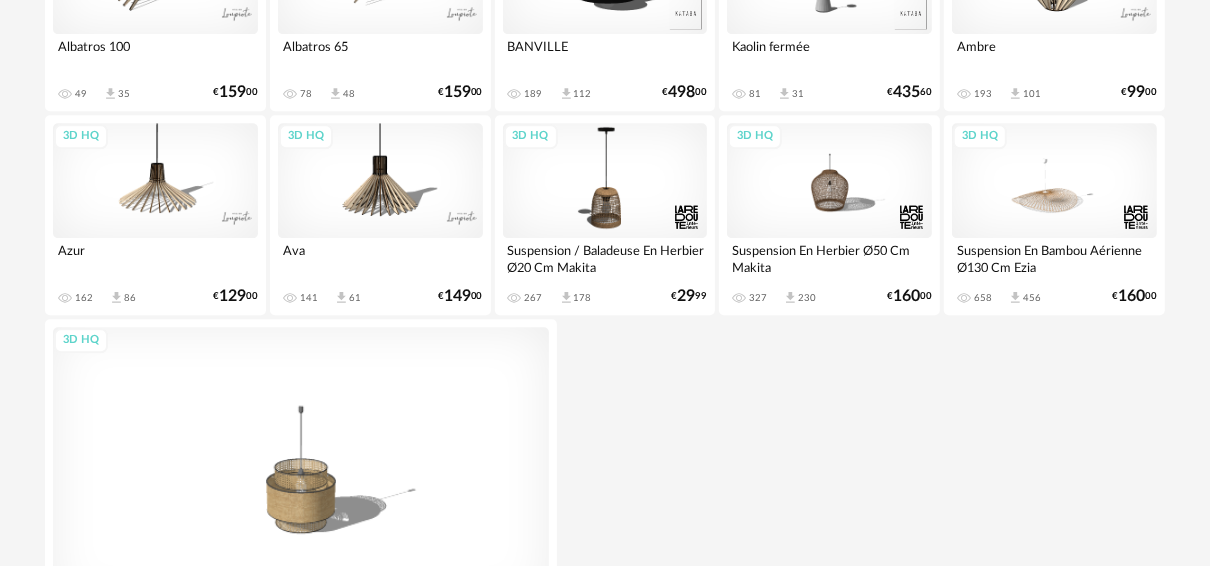 scroll, scrollTop: 3765, scrollLeft: 0, axis: vertical 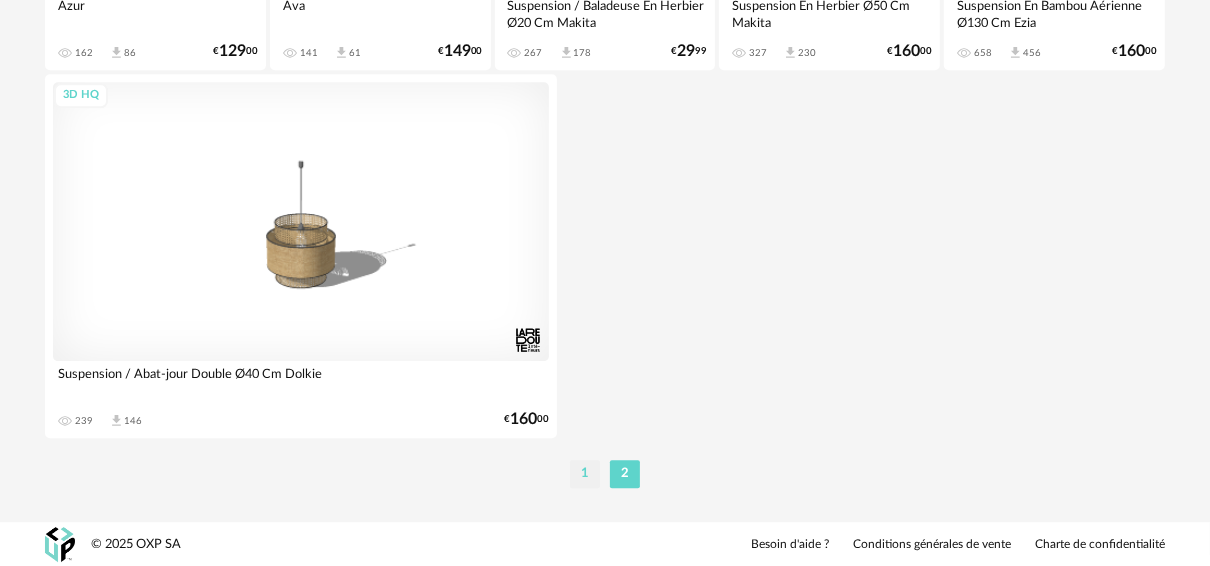 click on "1" at bounding box center (585, 474) 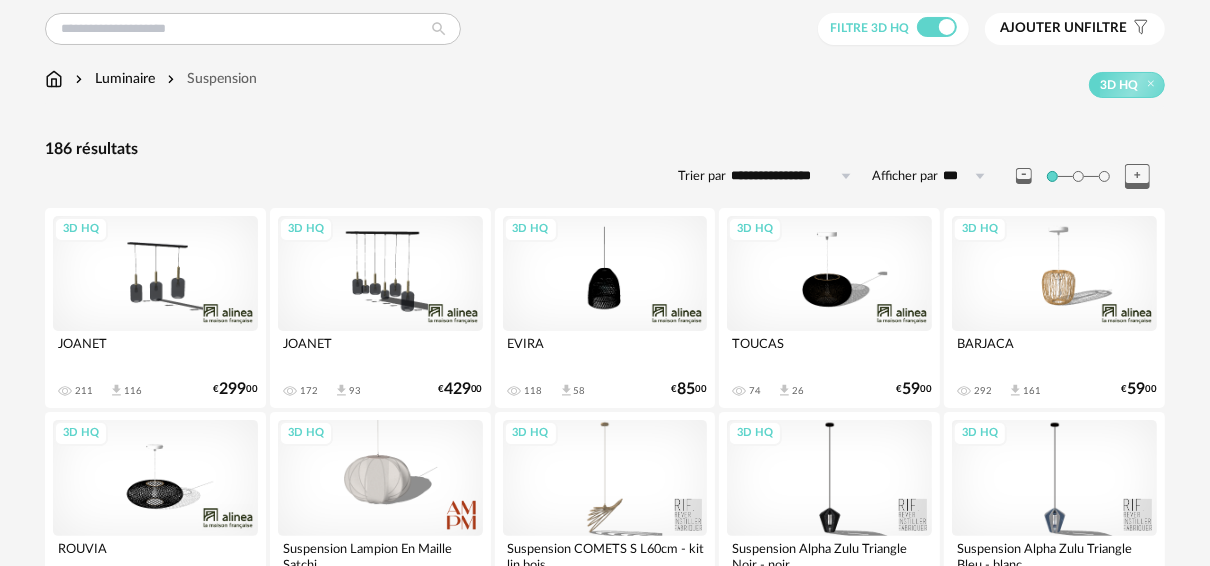 scroll, scrollTop: 240, scrollLeft: 0, axis: vertical 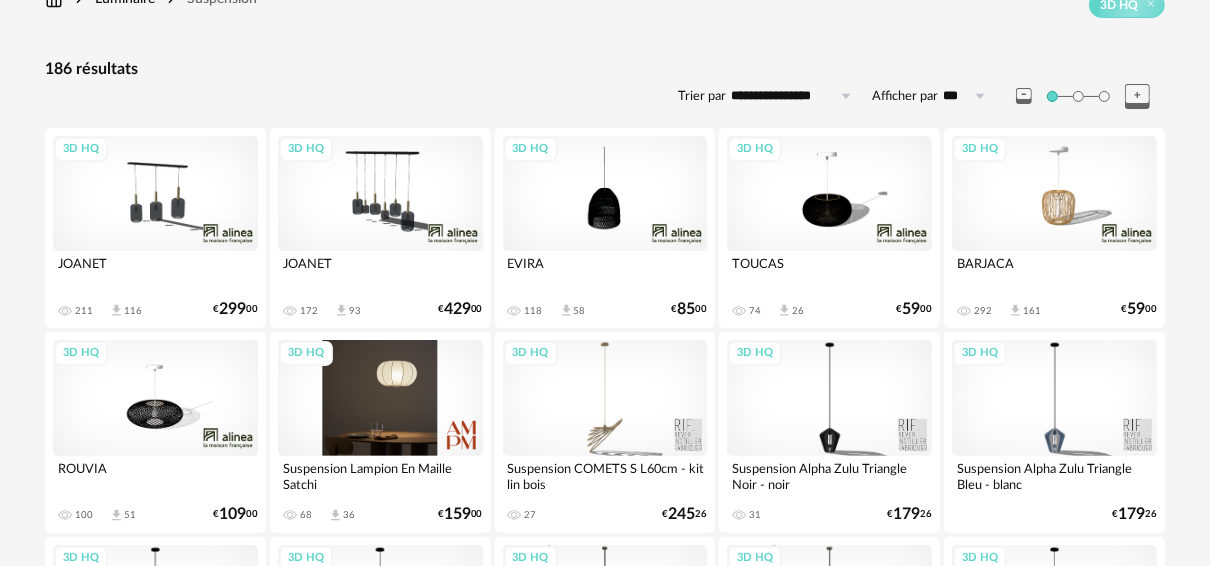 click on "3D HQ" at bounding box center [380, 397] 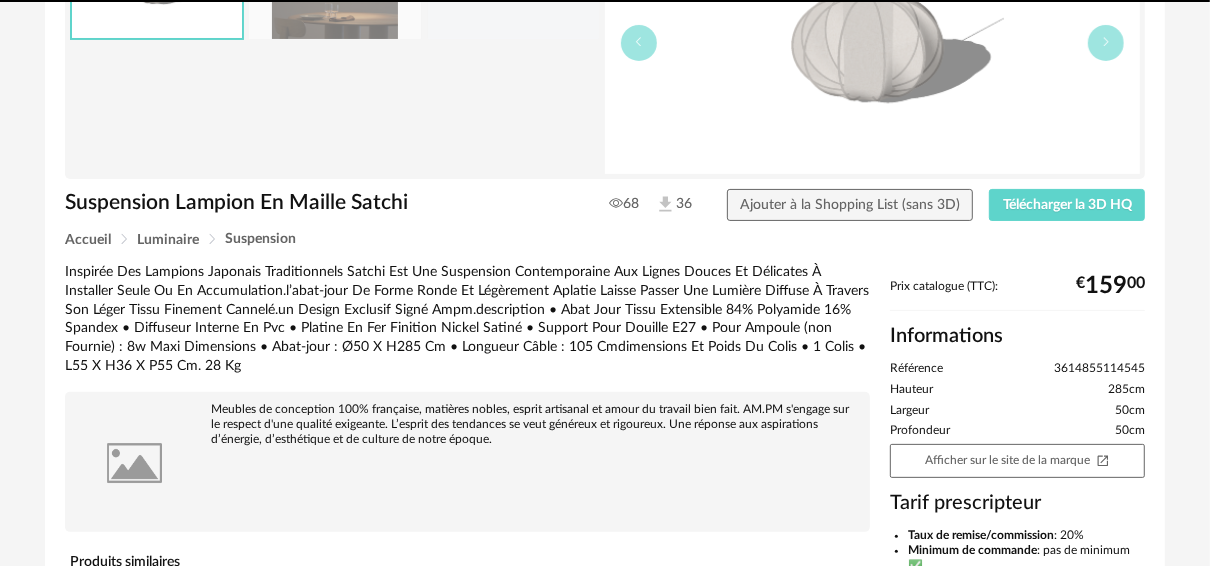 scroll, scrollTop: 0, scrollLeft: 0, axis: both 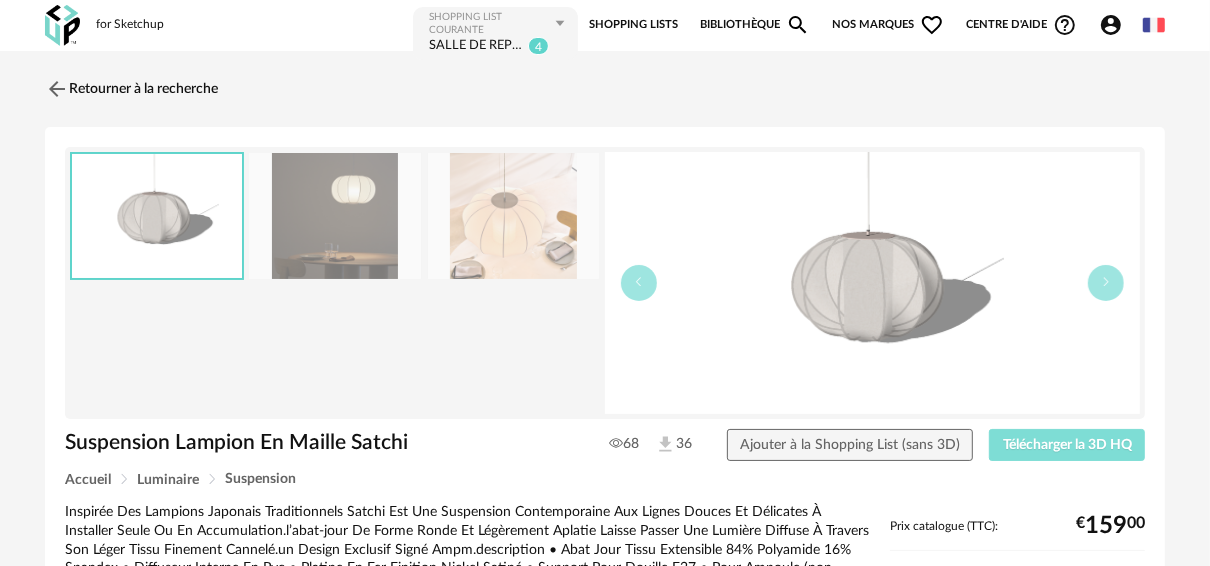 click on "Télécharger la 3D HQ" at bounding box center (1067, 445) 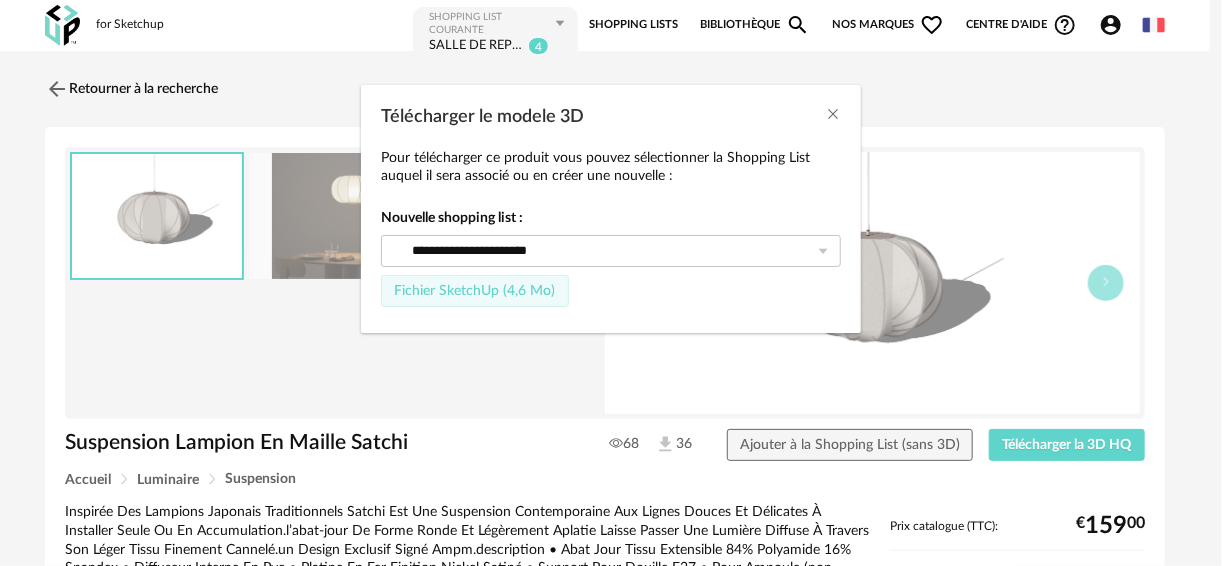 click on "Fichier SketchUp (4,6 Mo)" at bounding box center [475, 291] 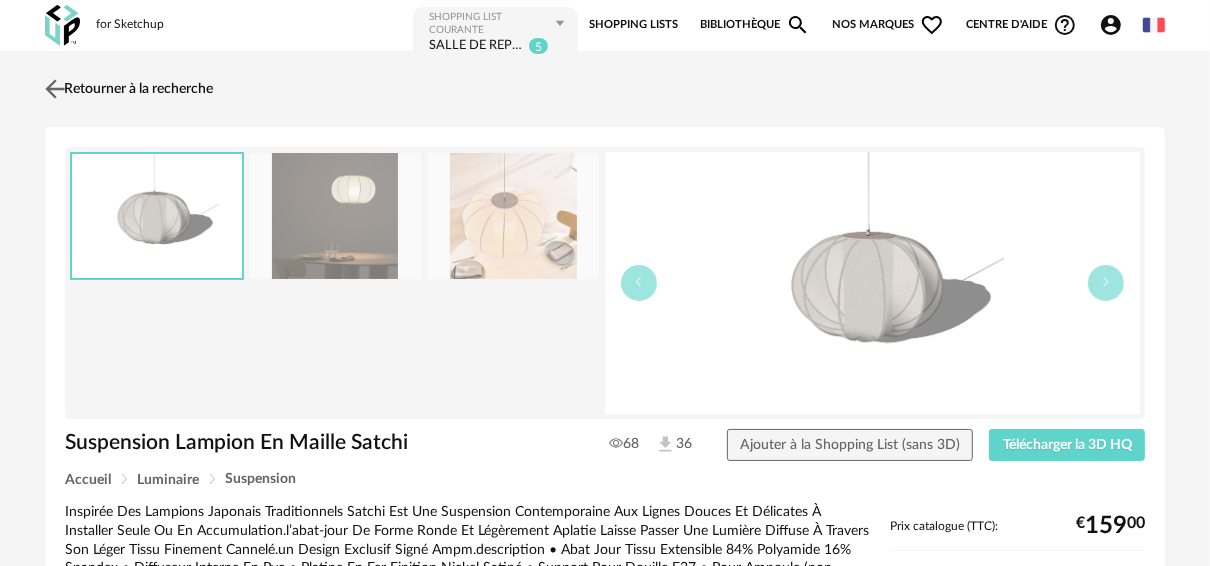 click at bounding box center [55, 88] 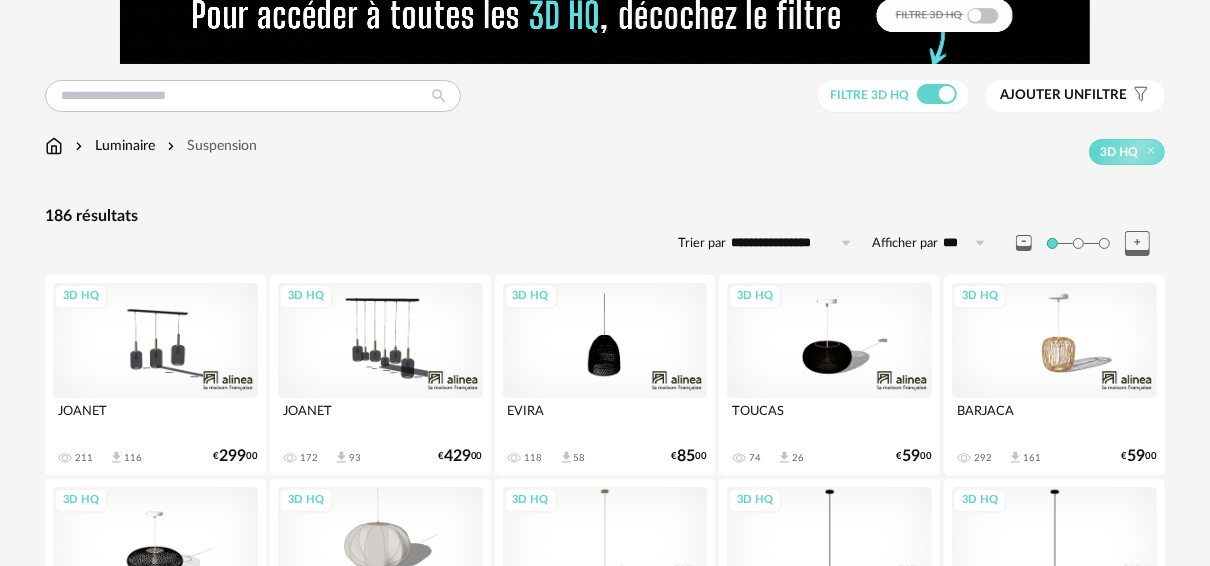 scroll, scrollTop: 0, scrollLeft: 0, axis: both 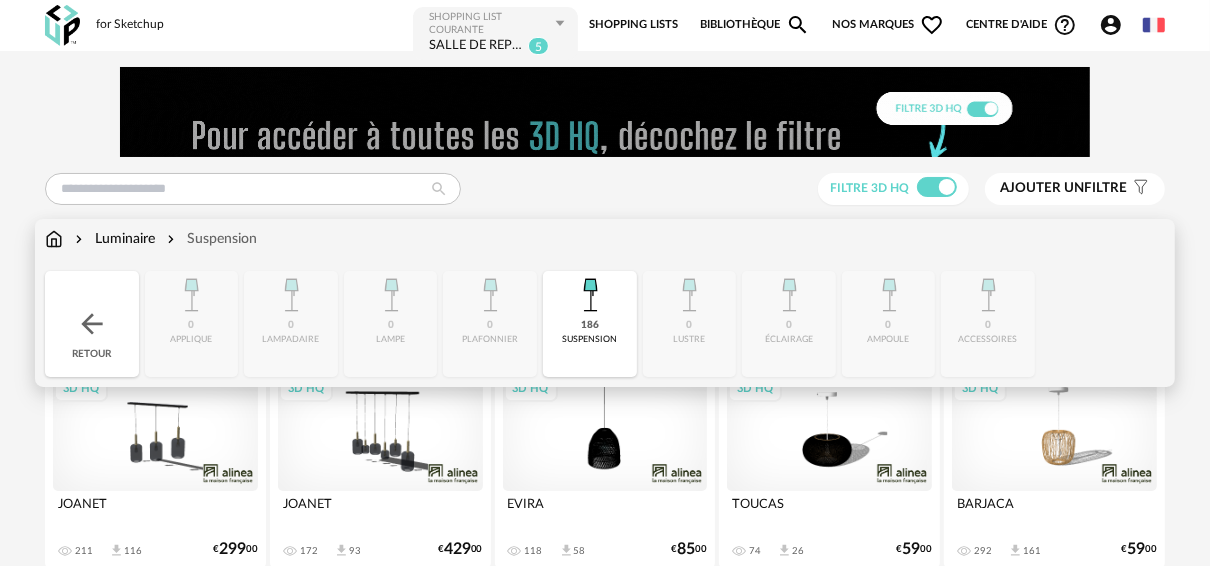 click at bounding box center [54, 239] 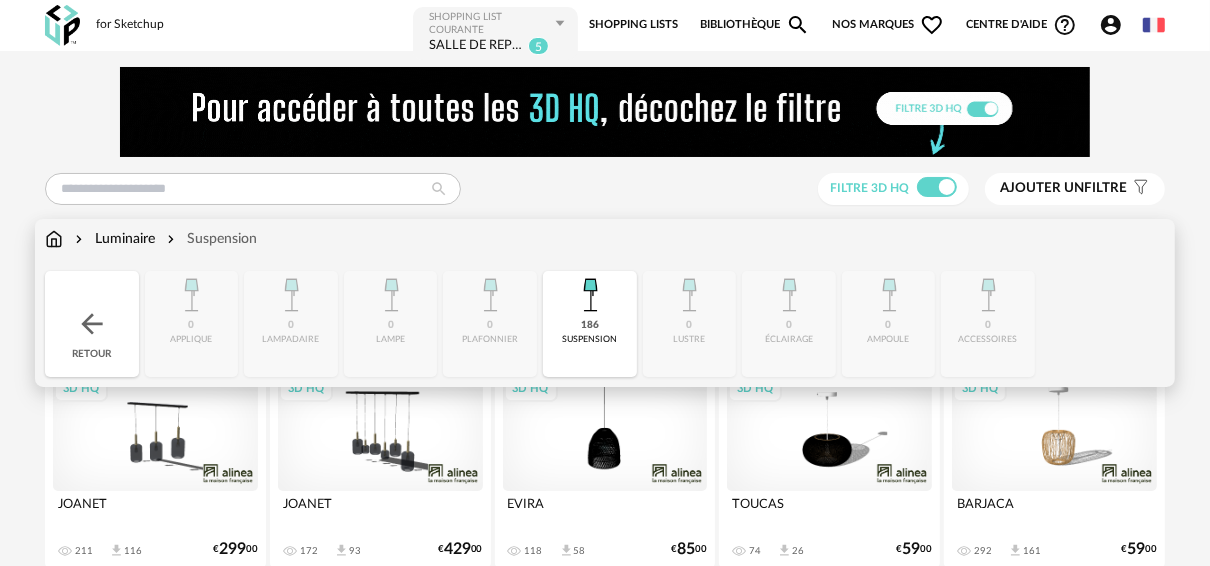 click at bounding box center [54, 239] 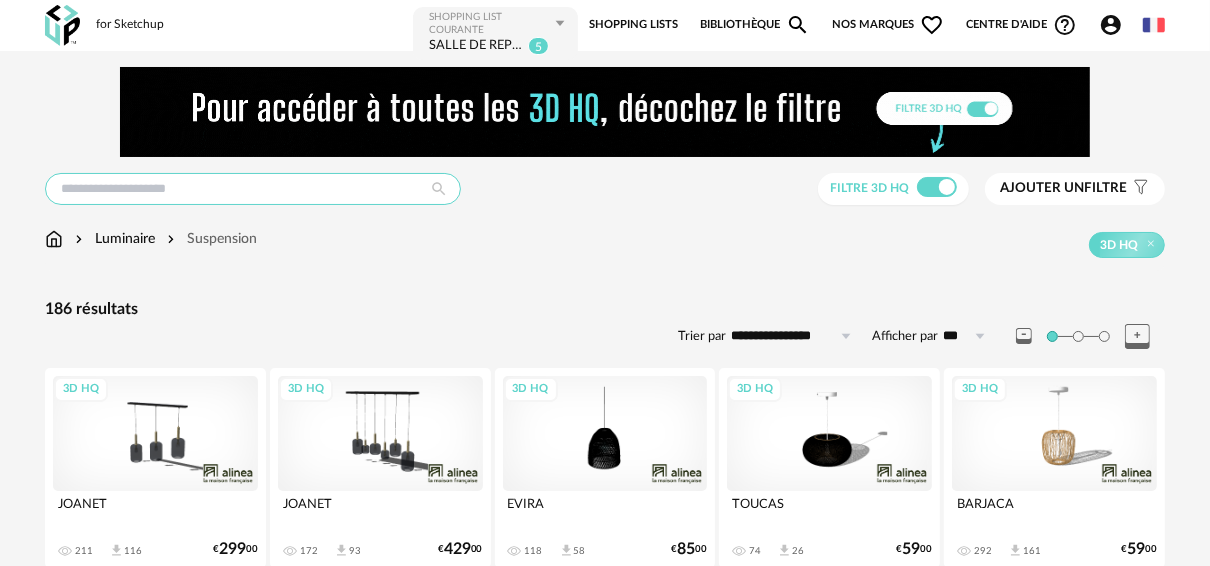 click at bounding box center (253, 189) 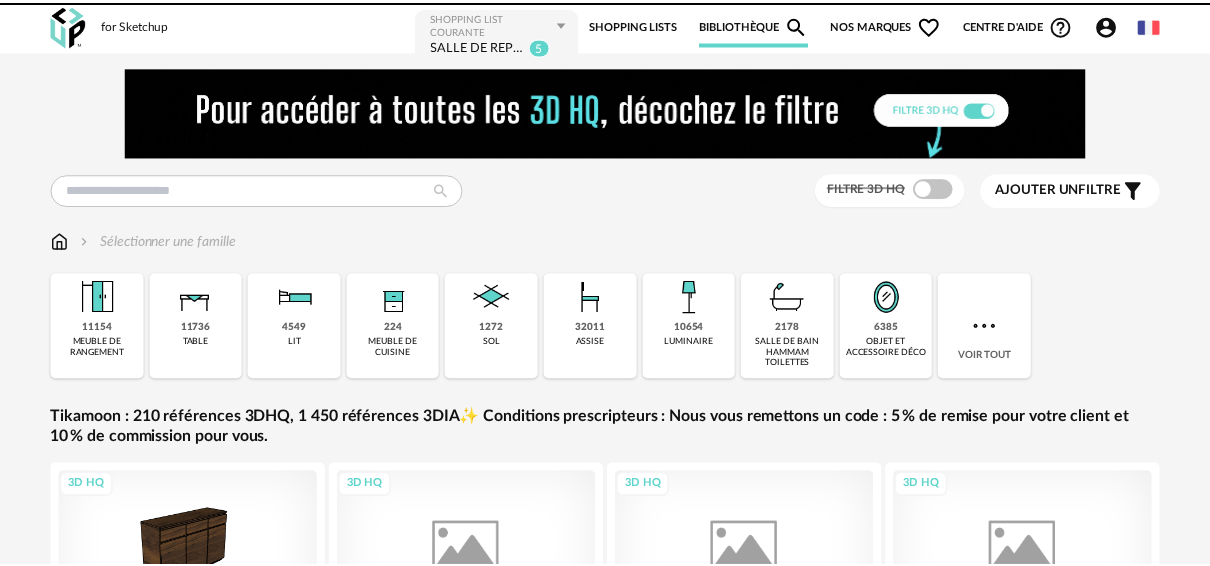 scroll, scrollTop: 0, scrollLeft: 0, axis: both 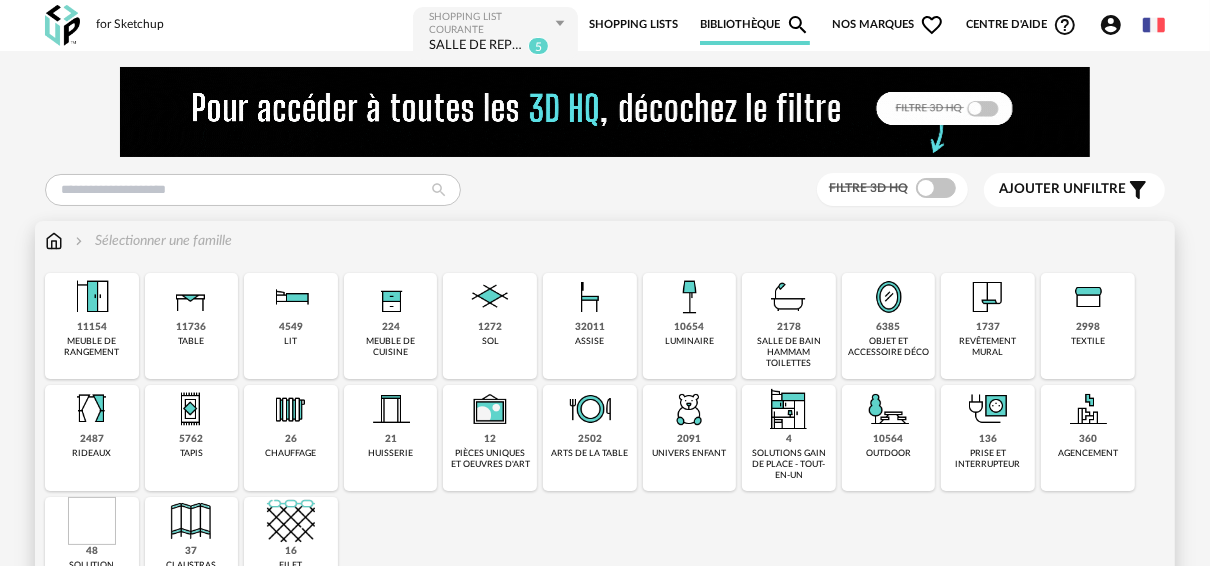 click on "6385" at bounding box center (889, 327) 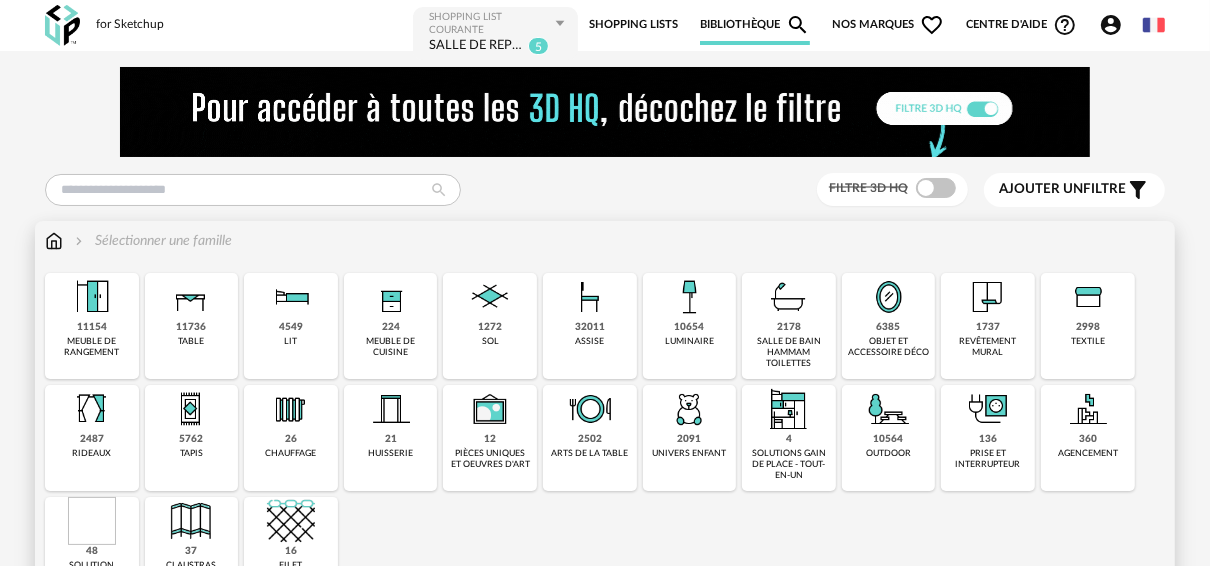 click on "6385" at bounding box center (889, 327) 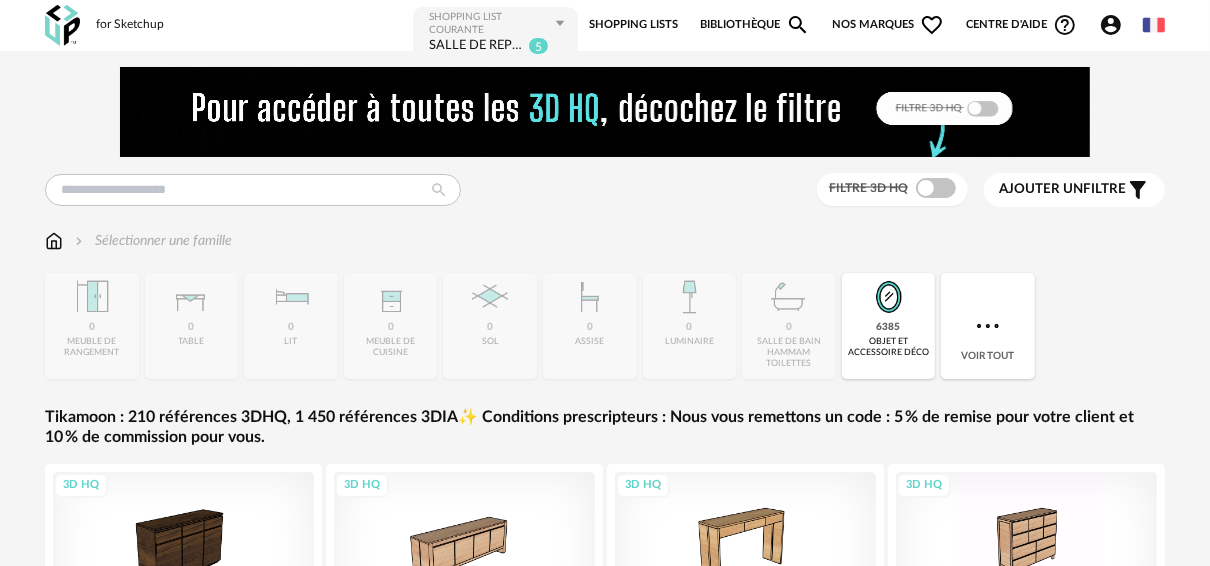 drag, startPoint x: 886, startPoint y: 329, endPoint x: 892, endPoint y: 350, distance: 21.84033 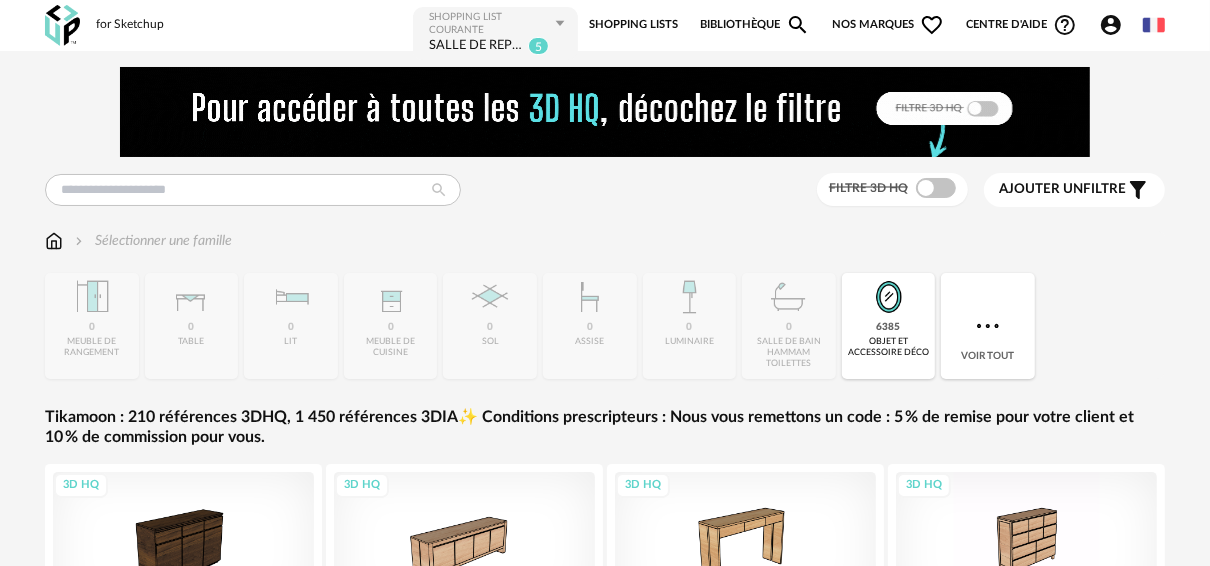 click on "objet et accessoire déco" at bounding box center [889, 347] 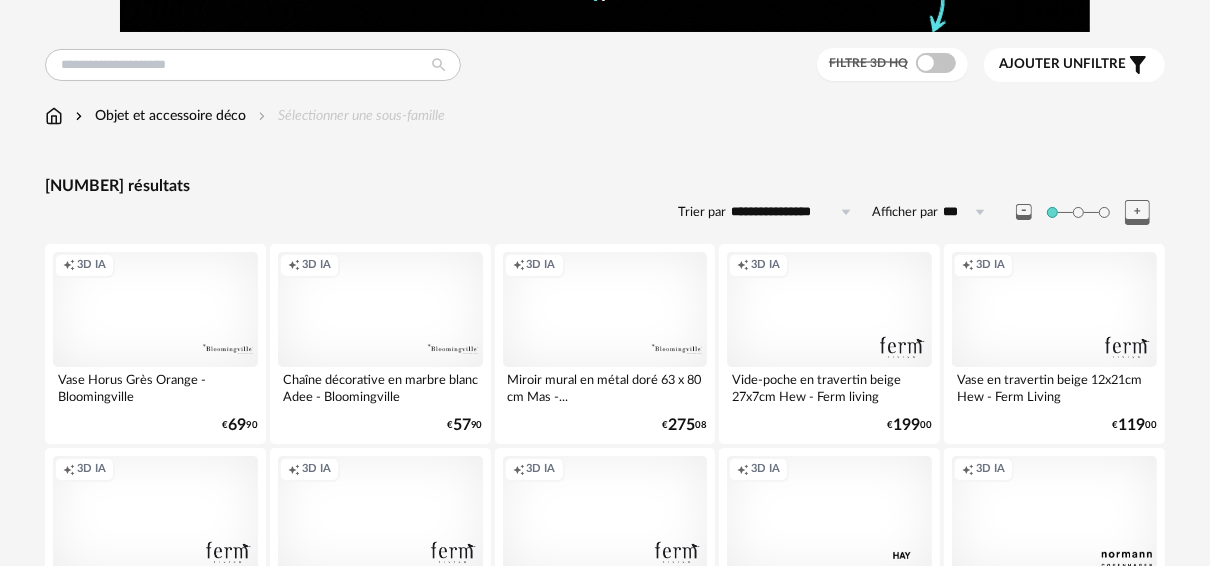 scroll, scrollTop: 160, scrollLeft: 0, axis: vertical 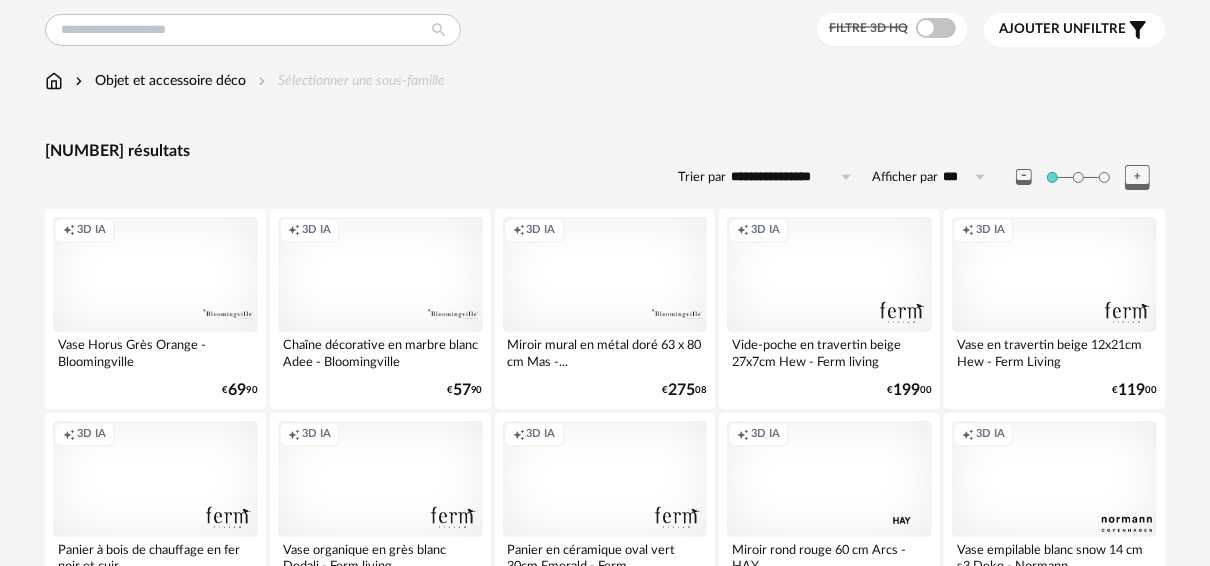 click on "Creation icon   3D IA" at bounding box center [605, 274] 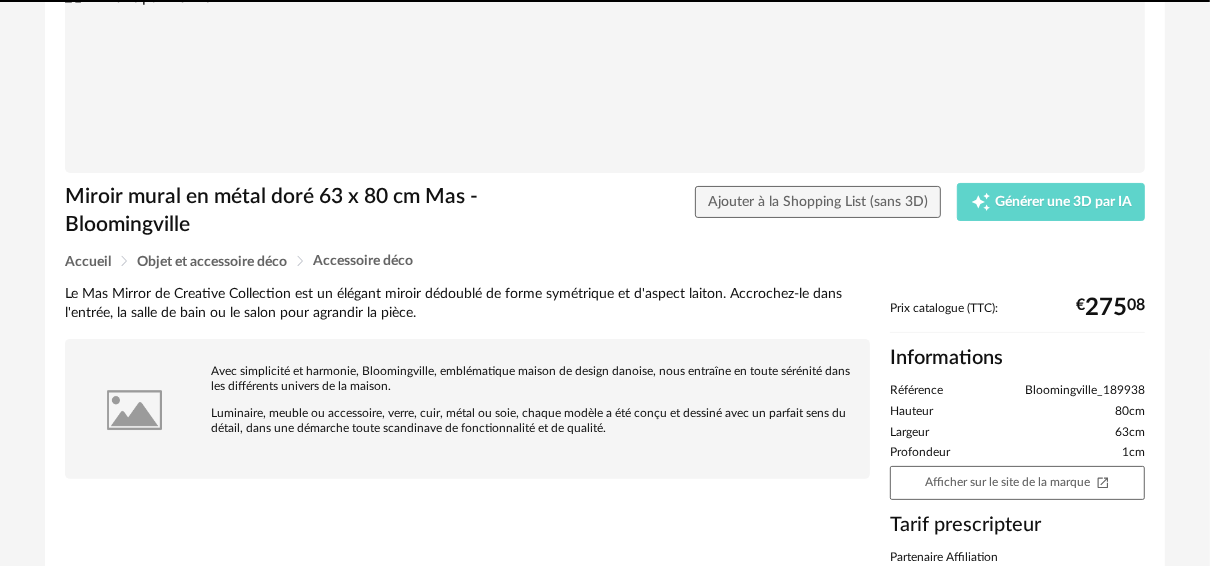 scroll, scrollTop: 0, scrollLeft: 0, axis: both 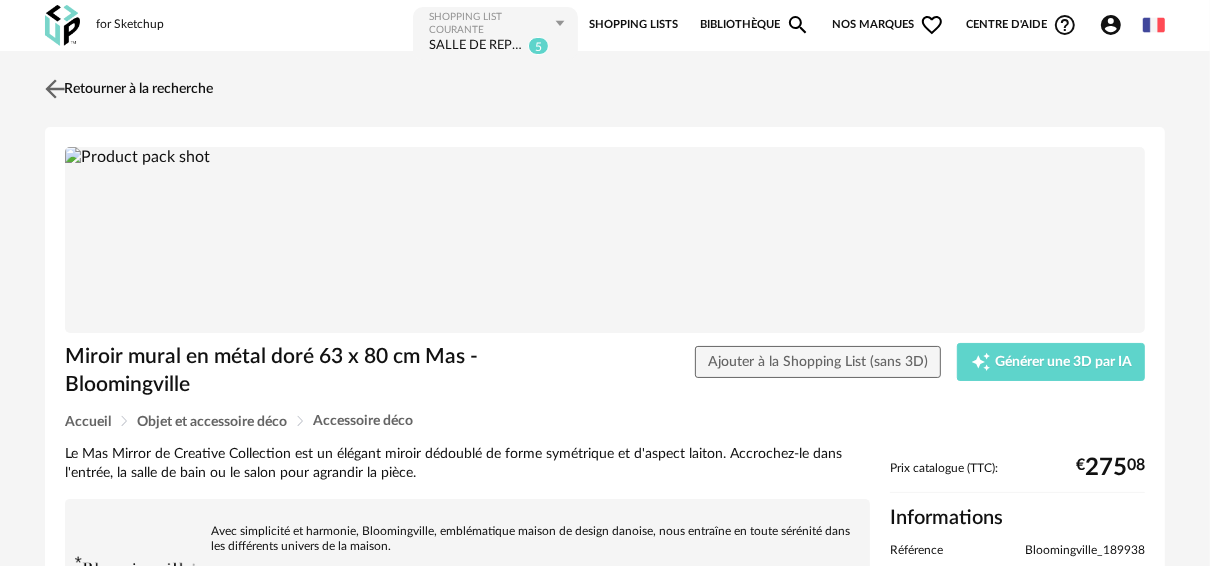 click at bounding box center (55, 88) 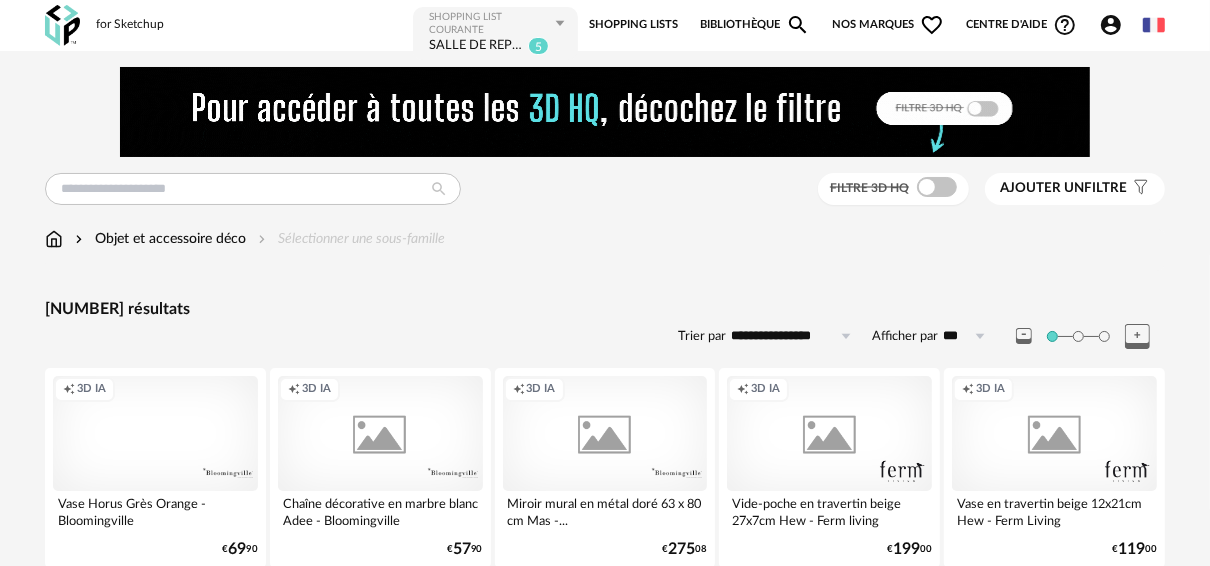 scroll, scrollTop: 160, scrollLeft: 0, axis: vertical 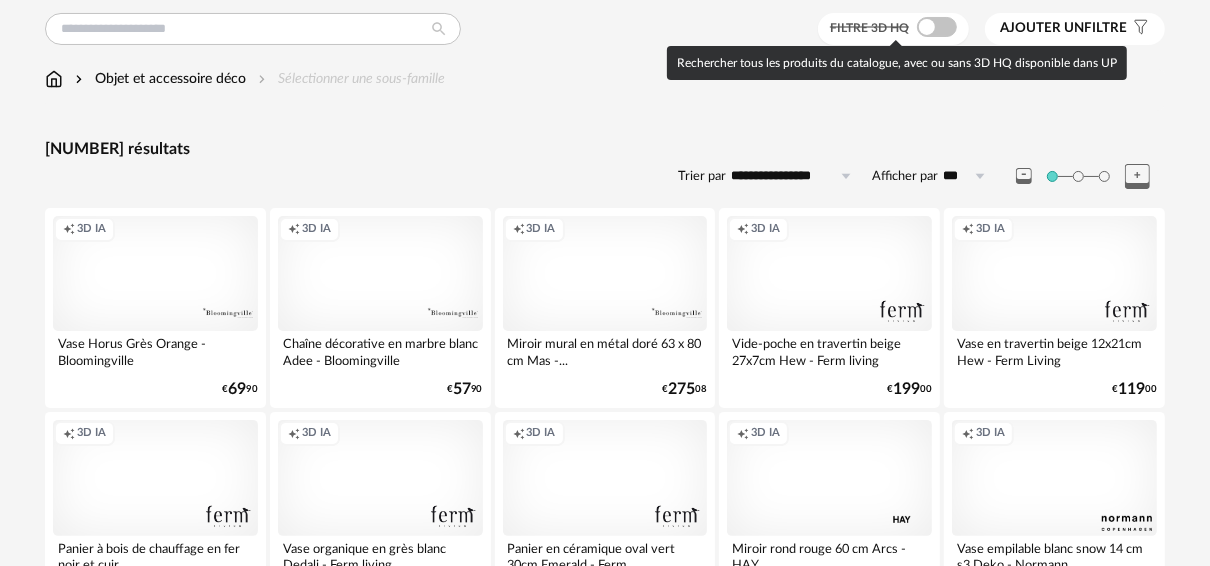 click at bounding box center [937, 27] 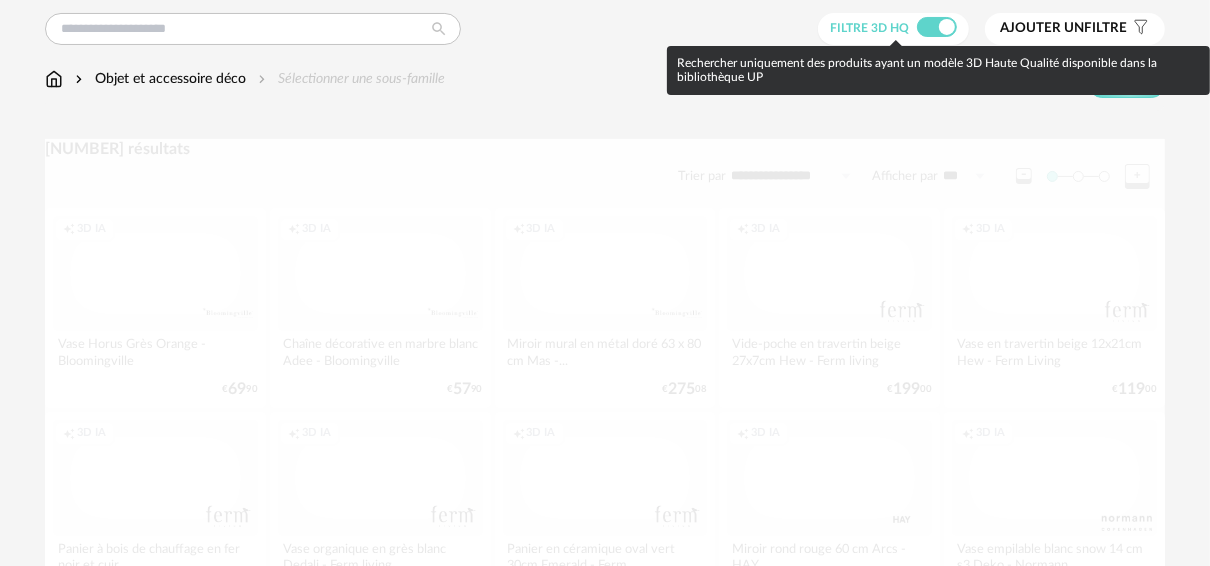 click at bounding box center [937, 27] 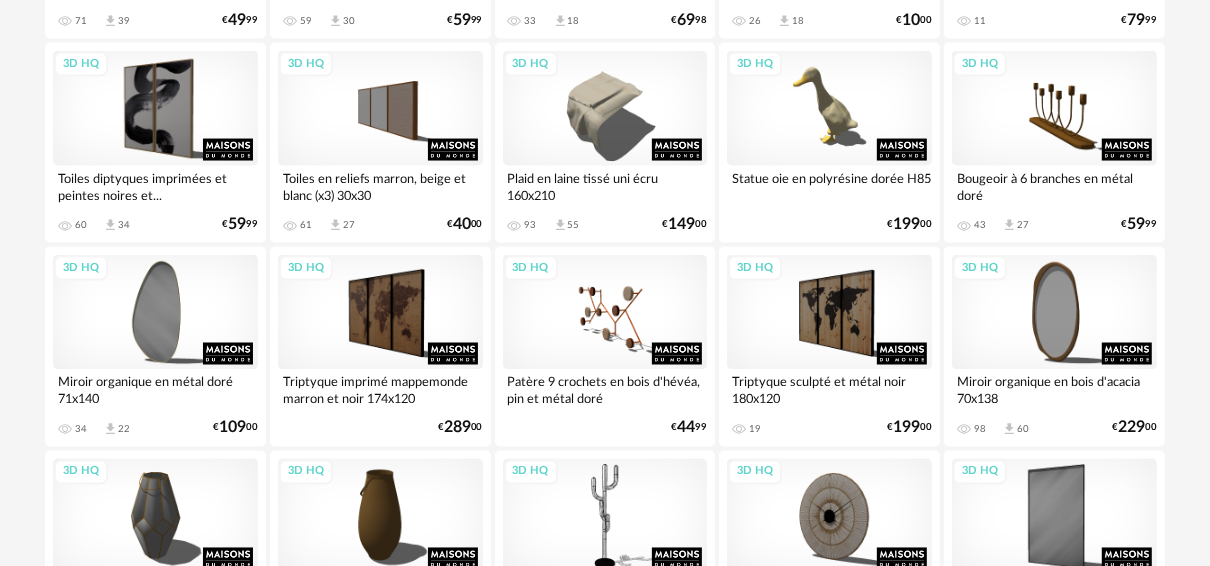 scroll, scrollTop: 2320, scrollLeft: 0, axis: vertical 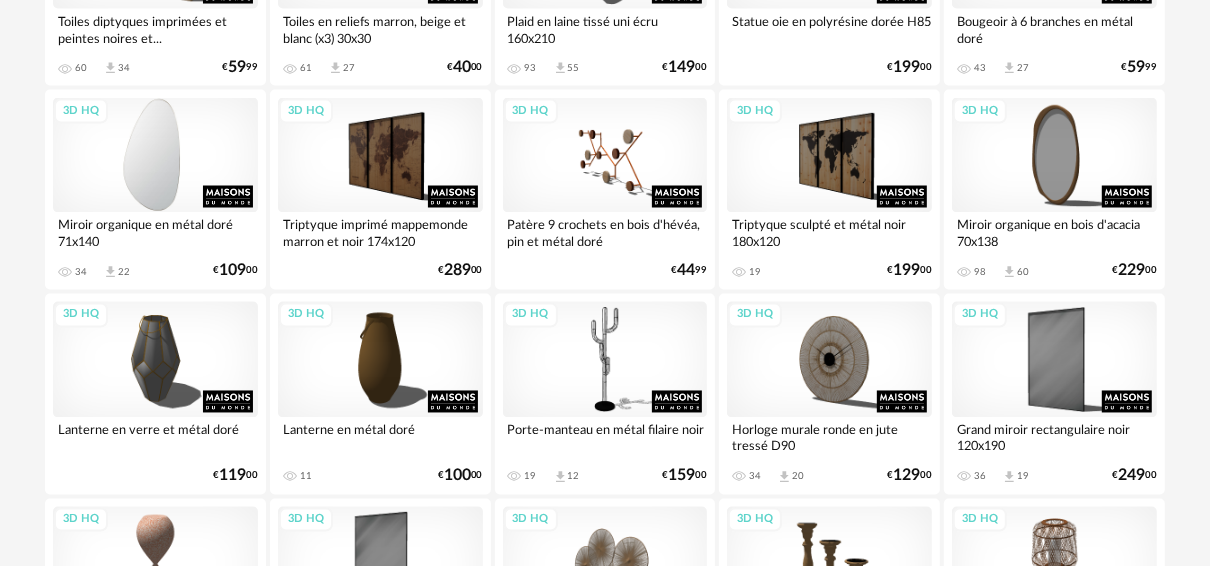 click on "3D HQ" at bounding box center [155, 155] 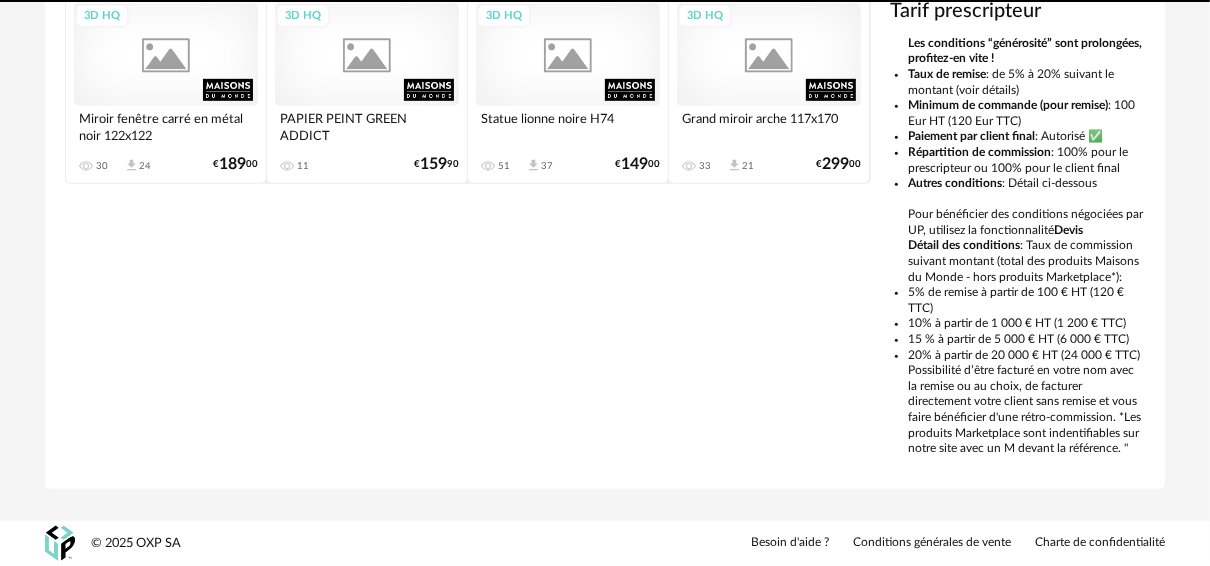 scroll, scrollTop: 0, scrollLeft: 0, axis: both 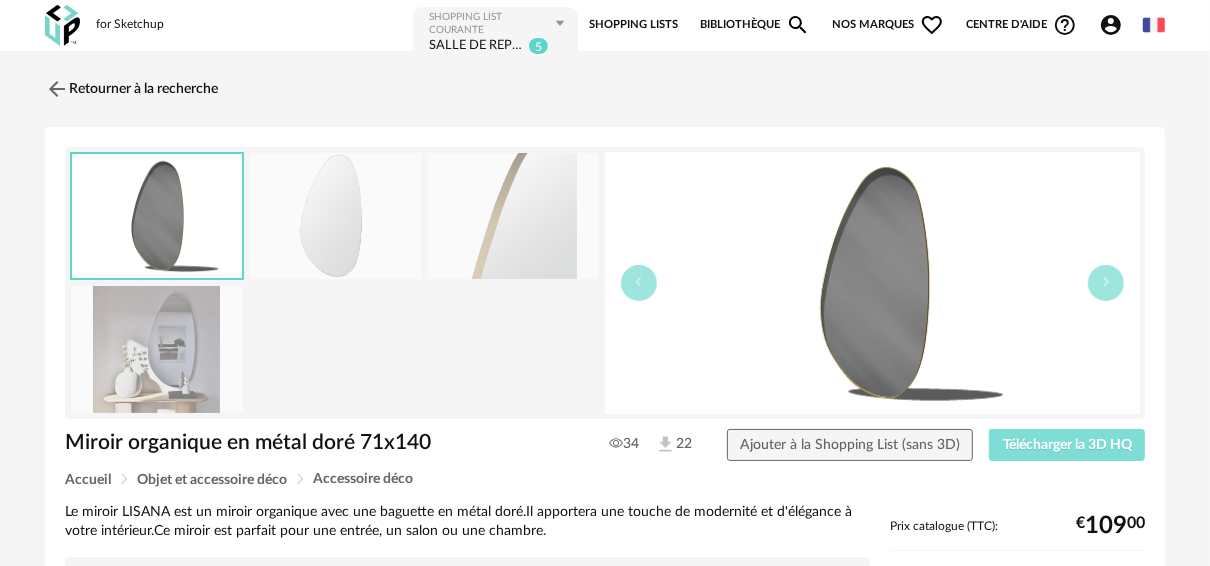 click on "Télécharger la 3D HQ" at bounding box center (1067, 445) 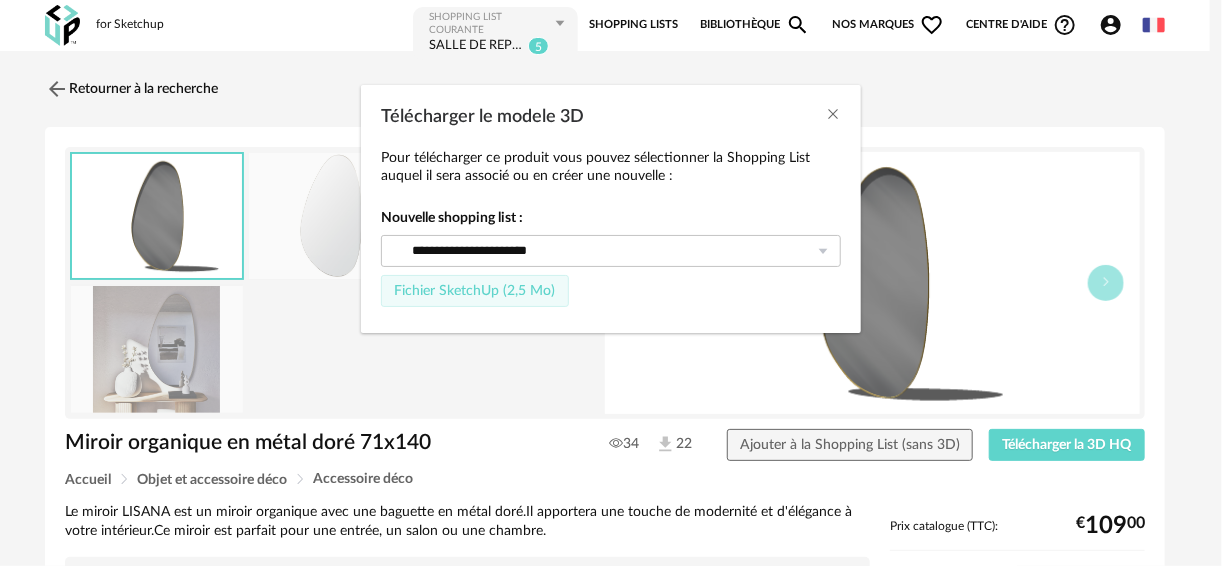 click on "Fichier SketchUp (2,5 Mo)" at bounding box center [474, 291] 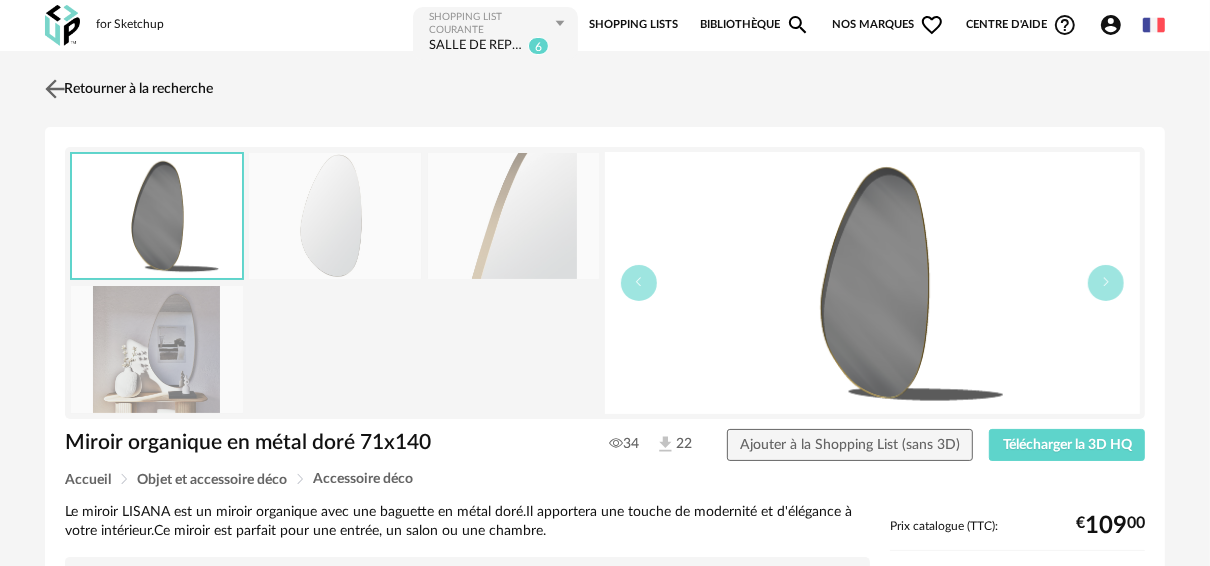 click at bounding box center [55, 88] 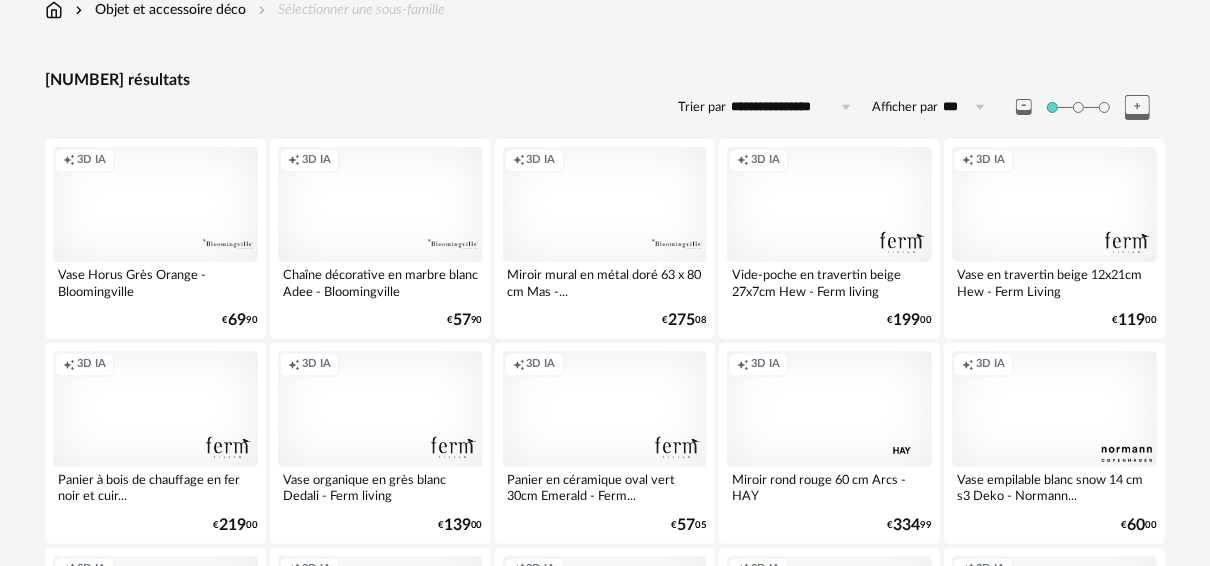 scroll, scrollTop: 0, scrollLeft: 0, axis: both 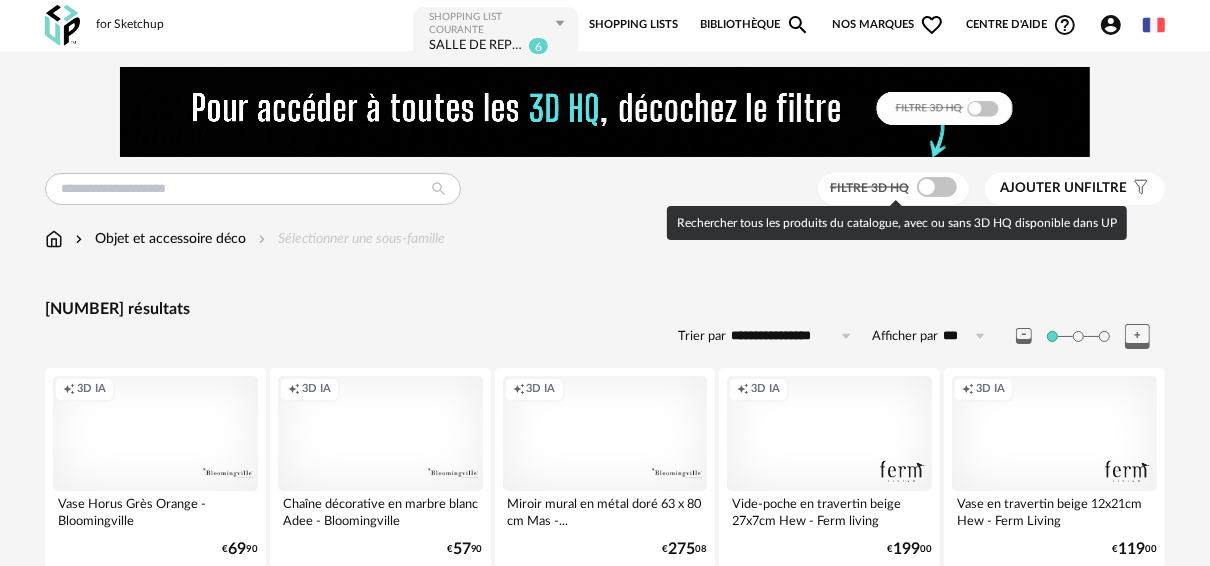 click at bounding box center (937, 187) 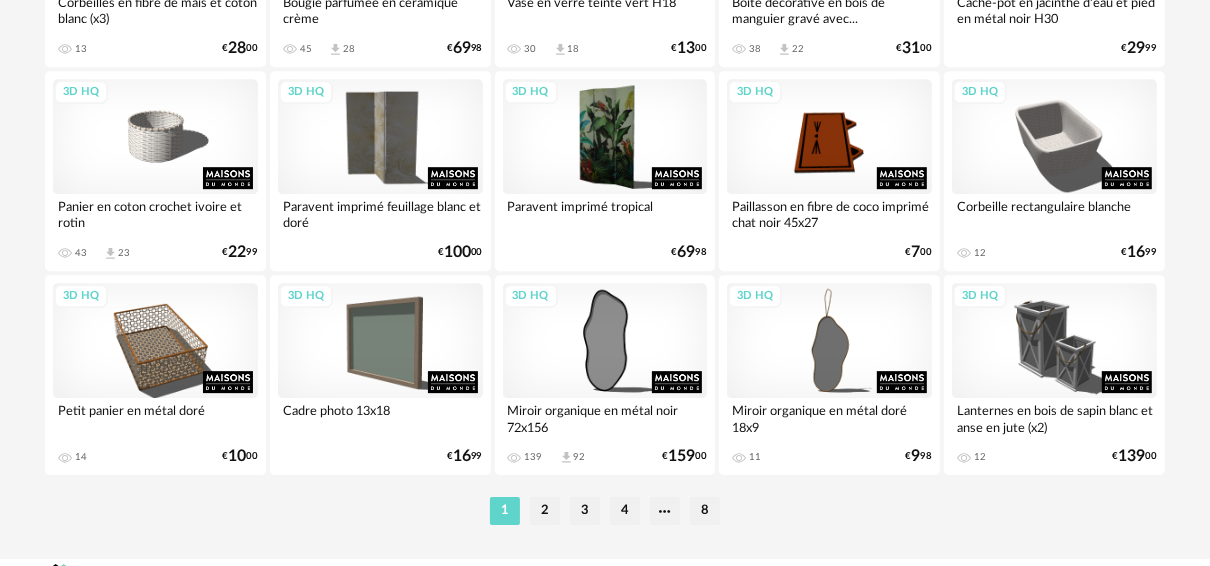 scroll, scrollTop: 4010, scrollLeft: 0, axis: vertical 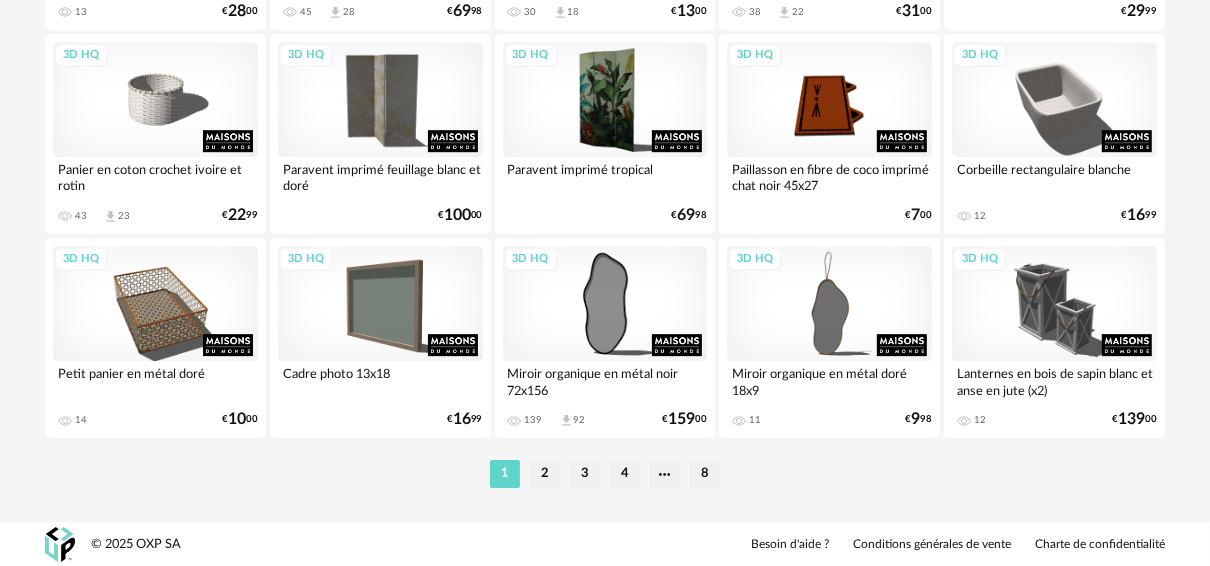 click on "2" at bounding box center (545, 474) 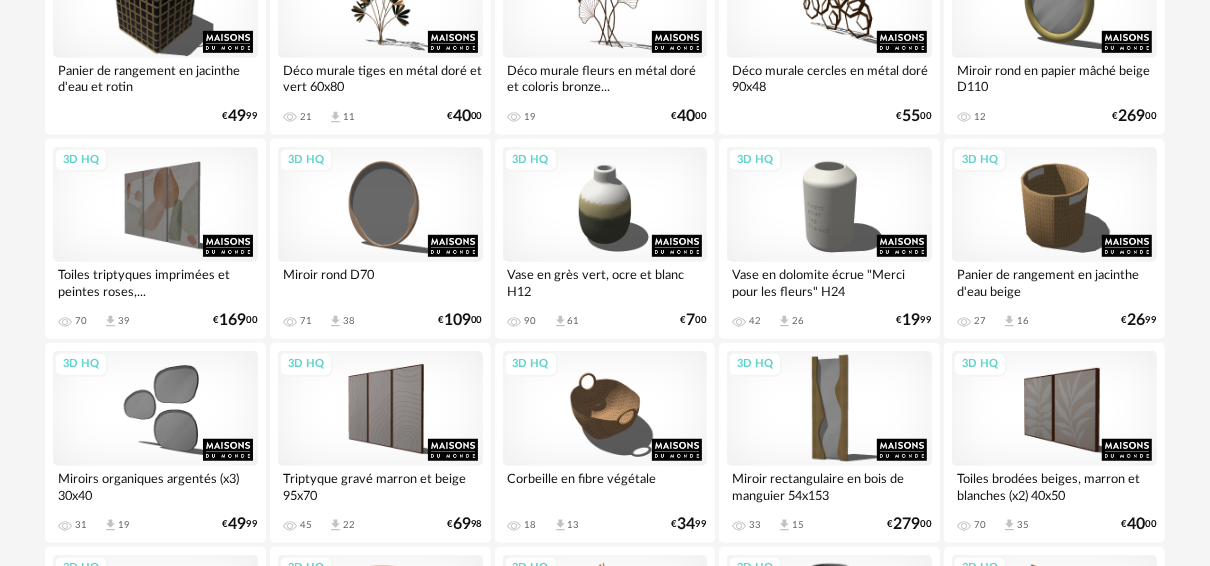 scroll, scrollTop: 960, scrollLeft: 0, axis: vertical 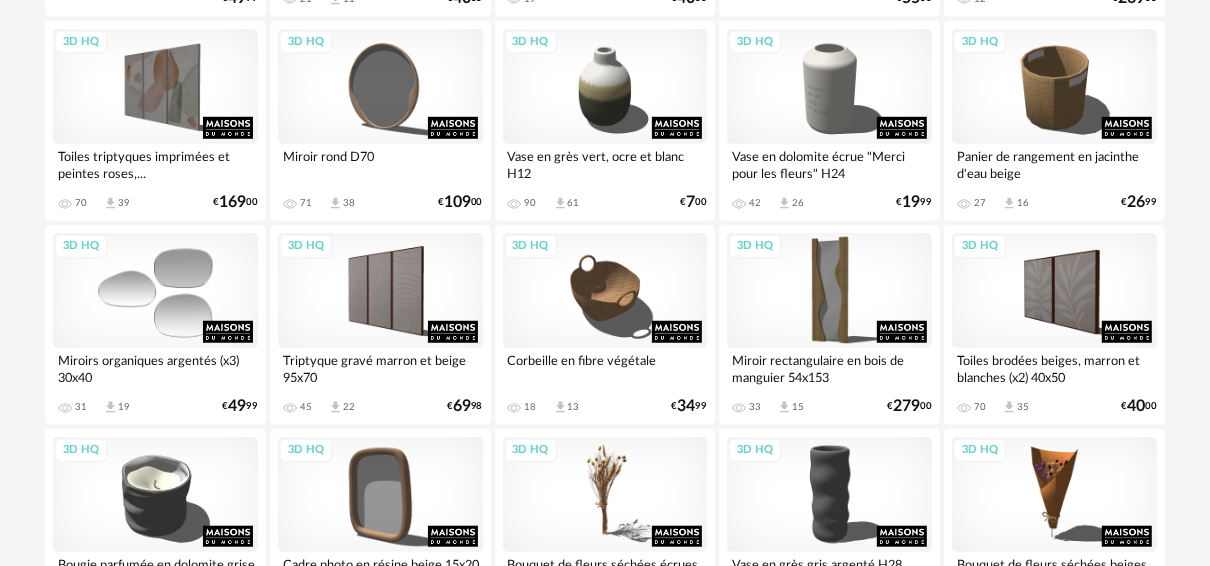 click on "3D HQ" at bounding box center [155, 290] 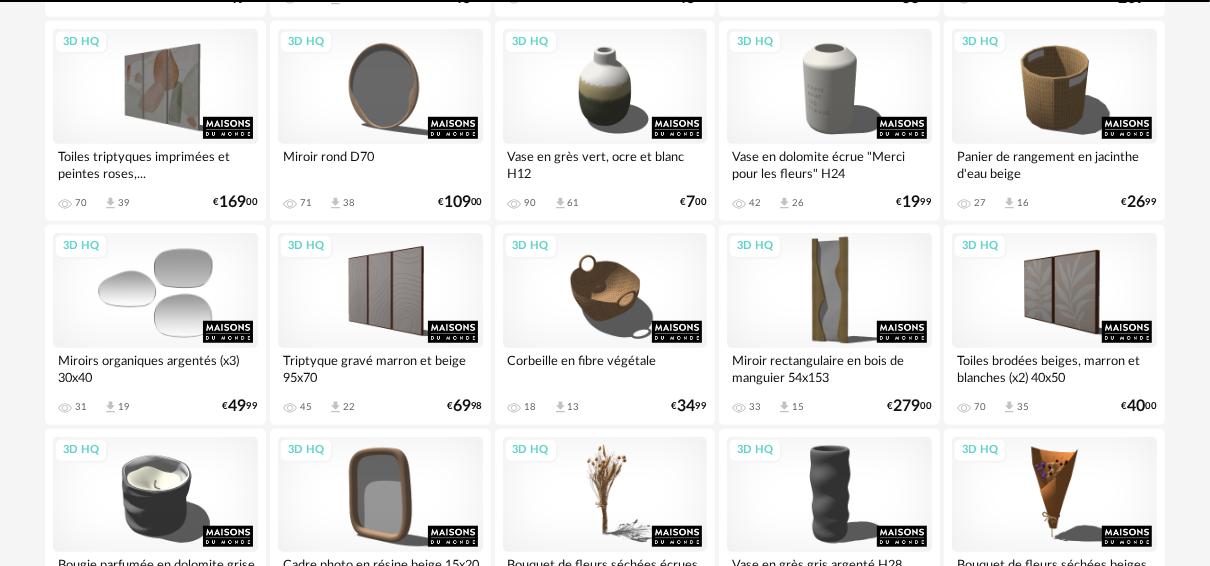 scroll, scrollTop: 0, scrollLeft: 0, axis: both 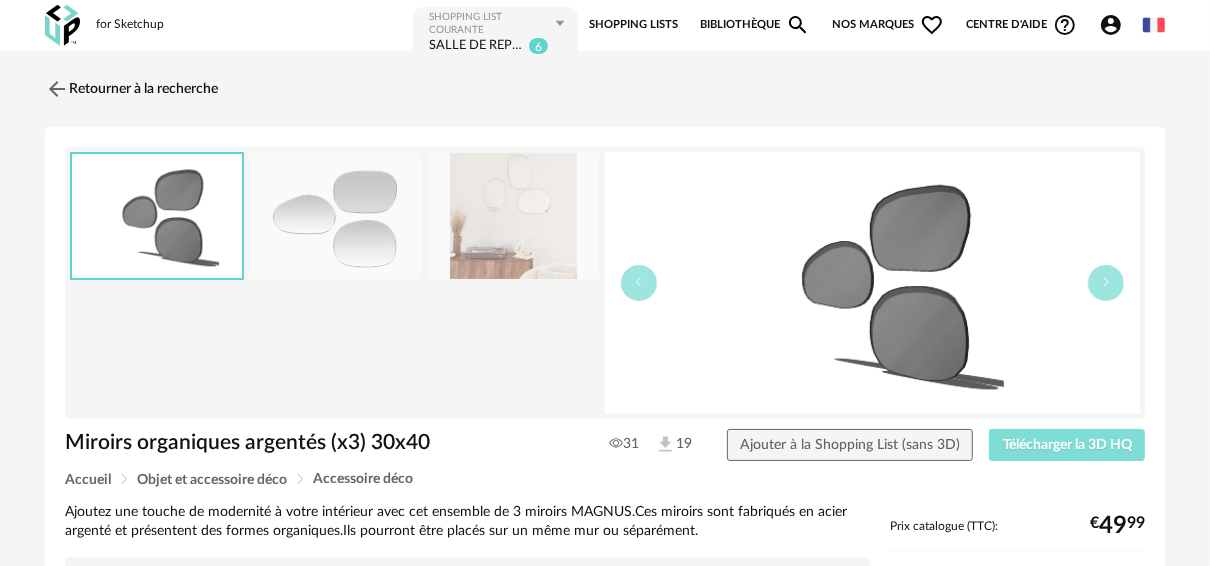 click on "Télécharger la 3D HQ" at bounding box center [1067, 445] 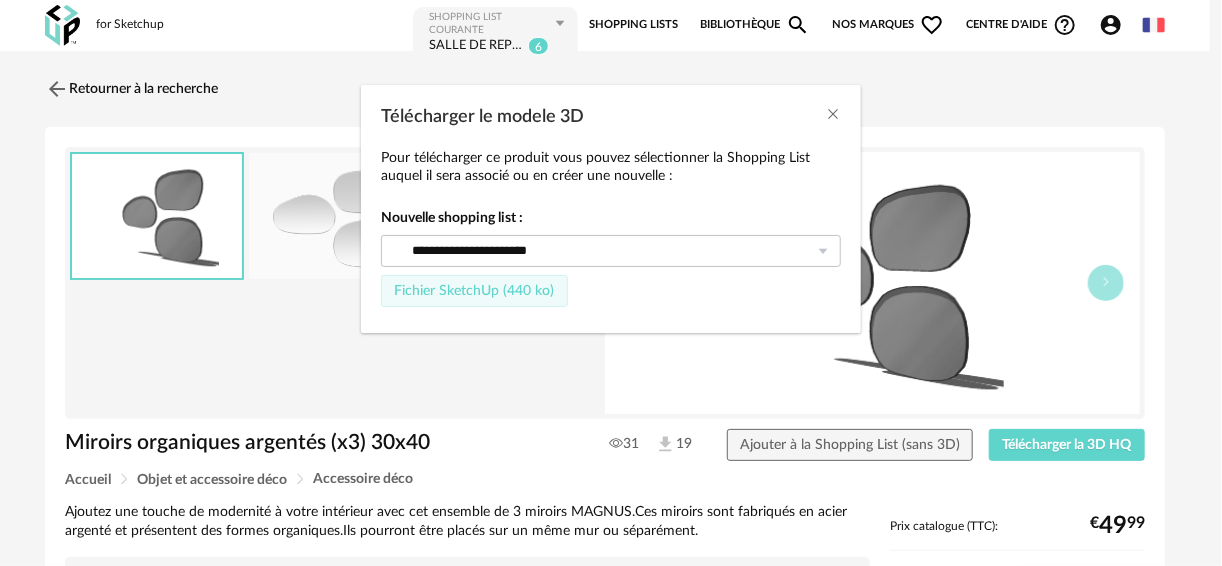 click on "Fichier SketchUp (440 ko)" at bounding box center [474, 291] 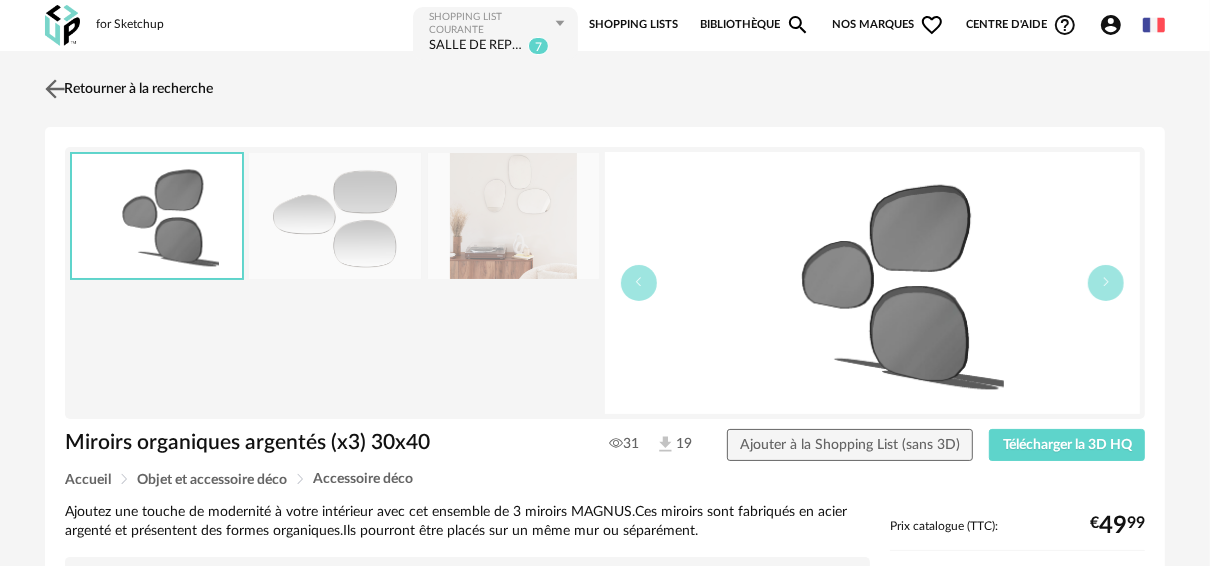 click at bounding box center (55, 88) 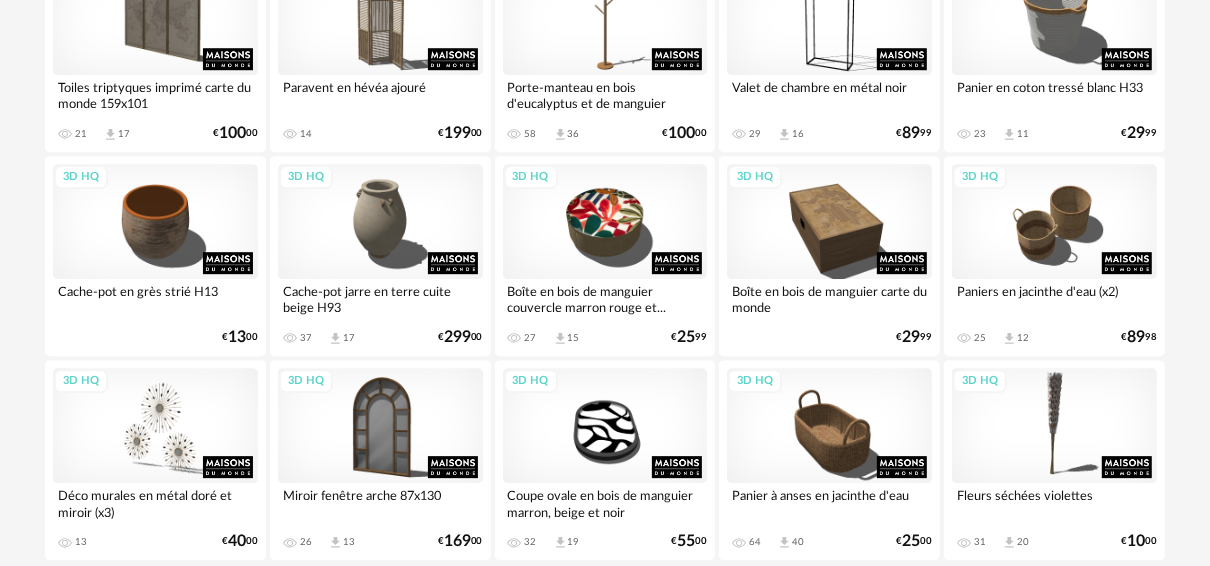 scroll, scrollTop: 4000, scrollLeft: 0, axis: vertical 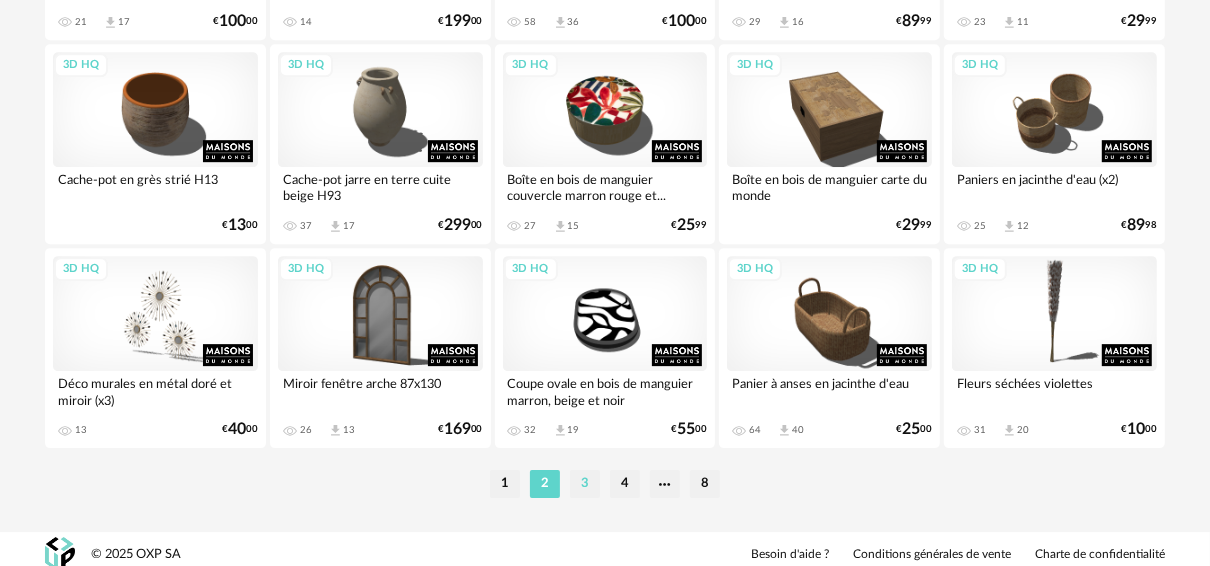 click on "3" at bounding box center (585, 484) 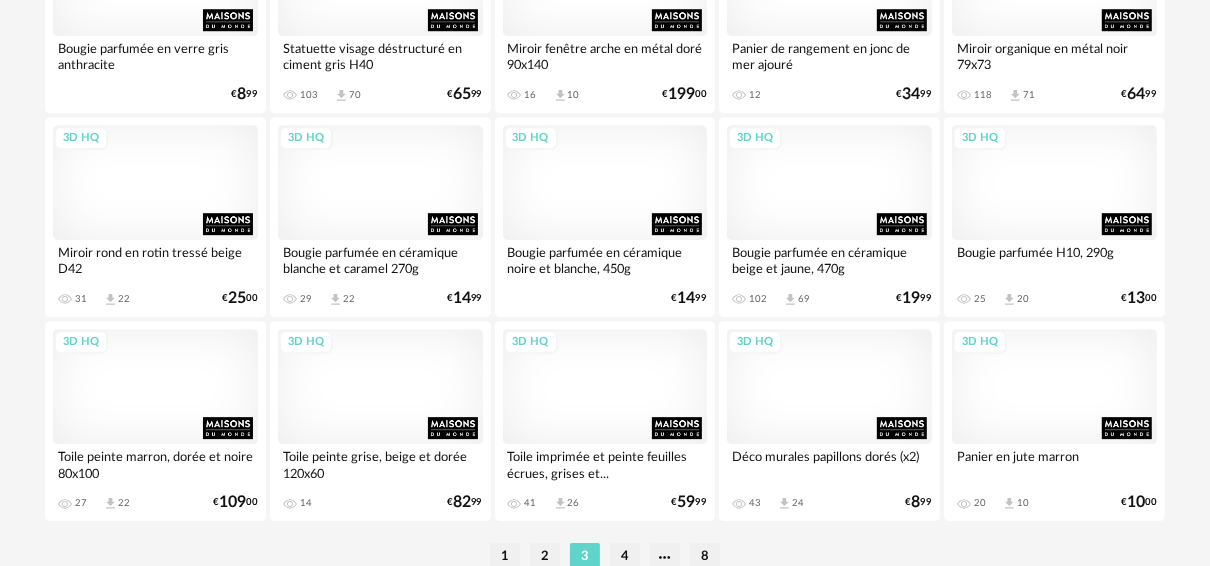 scroll, scrollTop: 4010, scrollLeft: 0, axis: vertical 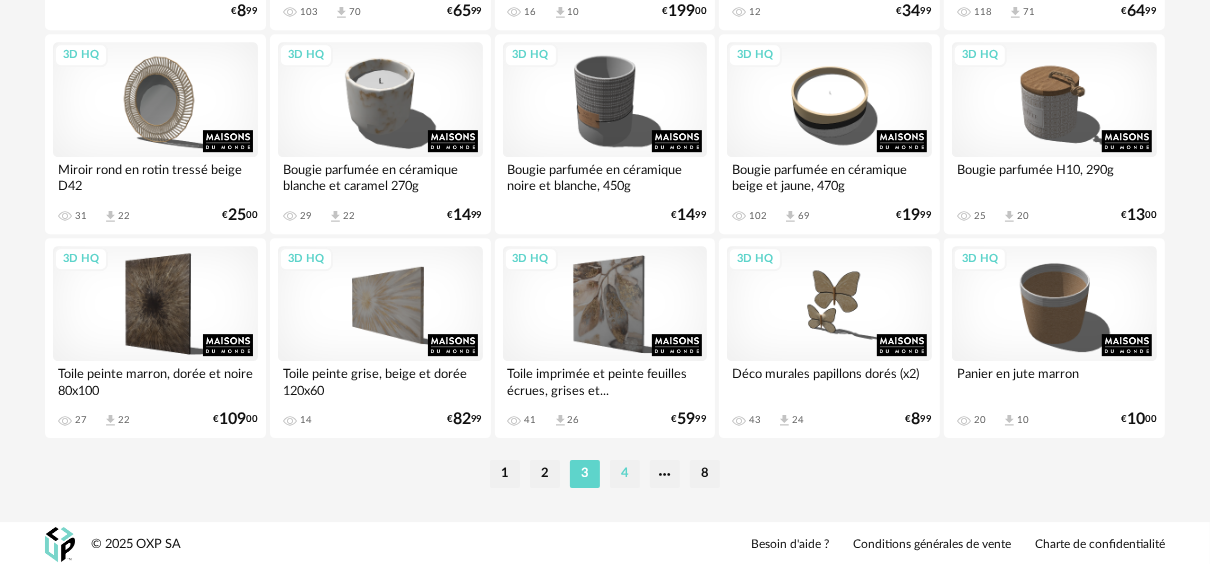 click on "4" at bounding box center [625, 474] 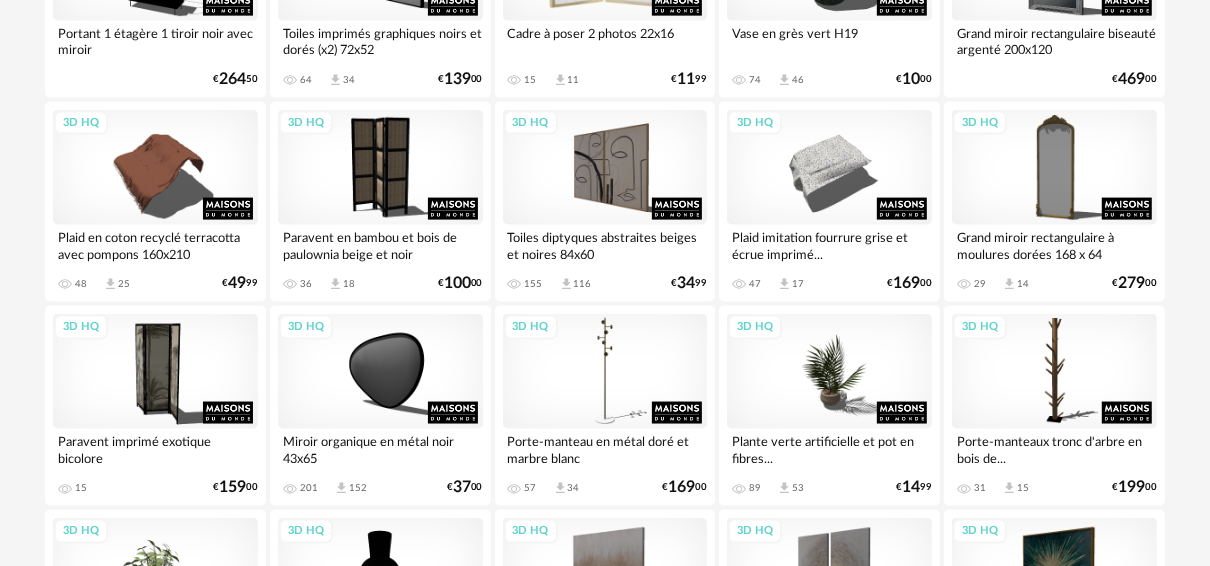 scroll, scrollTop: 1920, scrollLeft: 0, axis: vertical 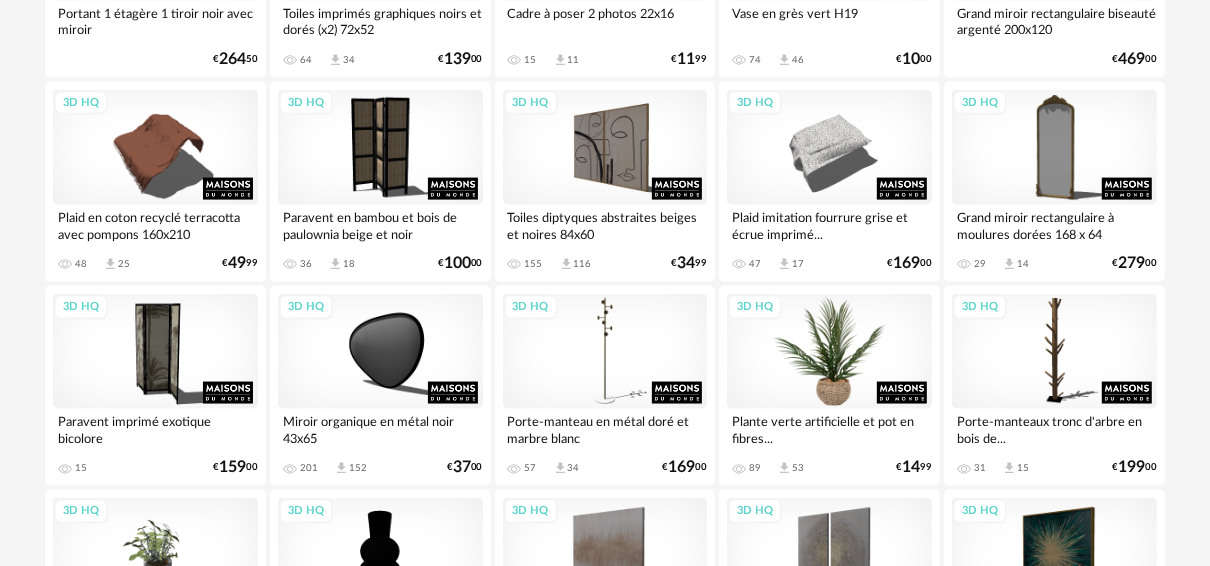 click on "3D HQ" at bounding box center (829, 351) 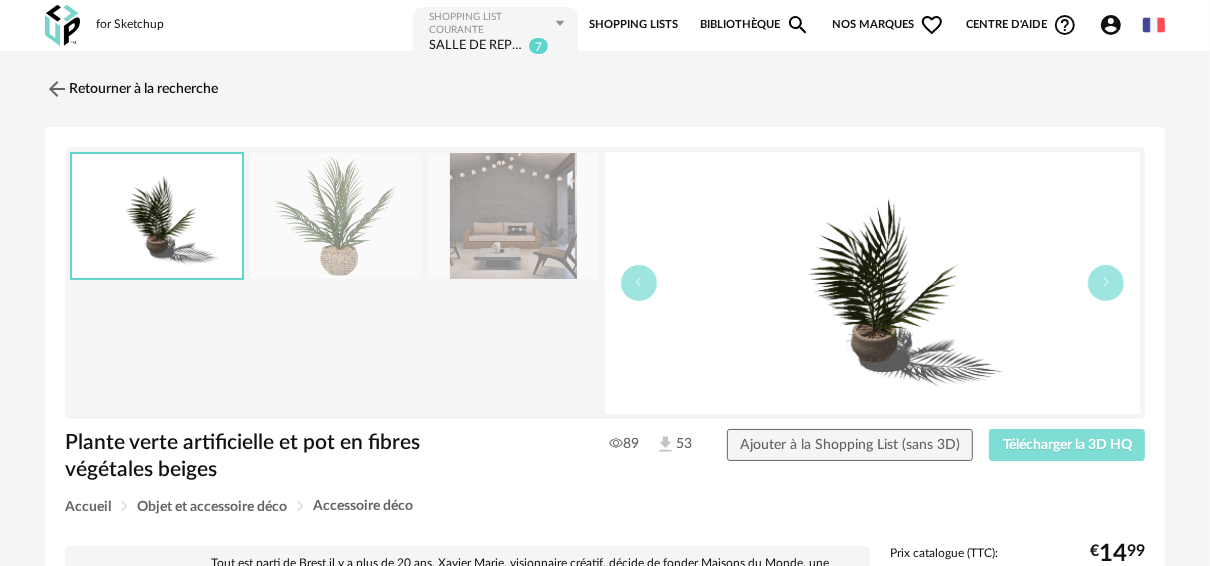 click on "Télécharger la 3D HQ" at bounding box center [1067, 445] 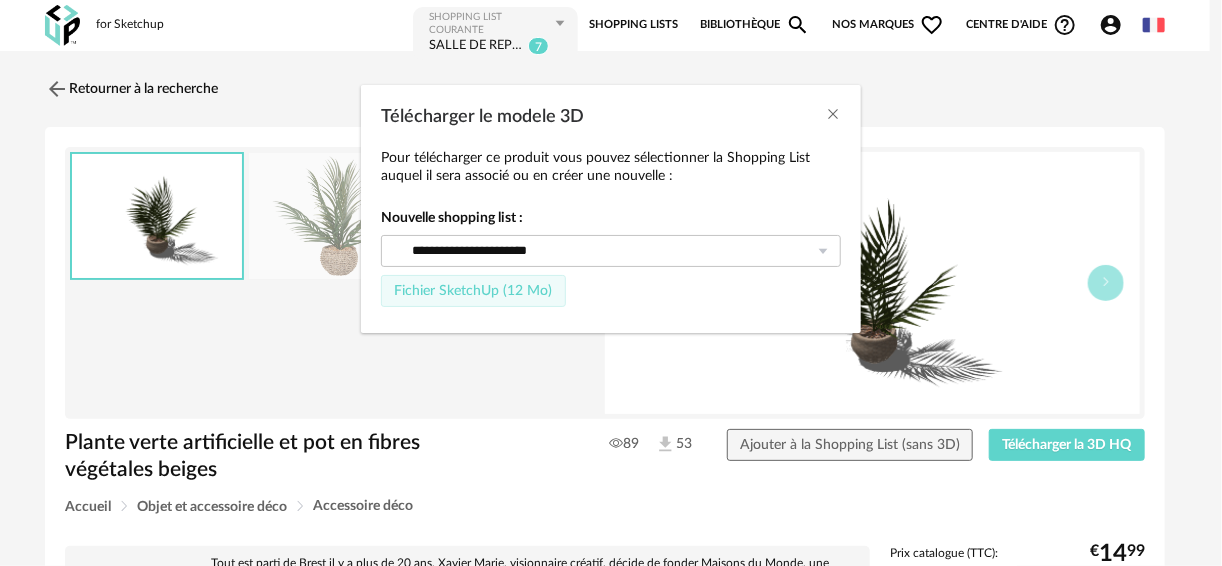 click on "Fichier SketchUp (12 Mo)" at bounding box center [473, 291] 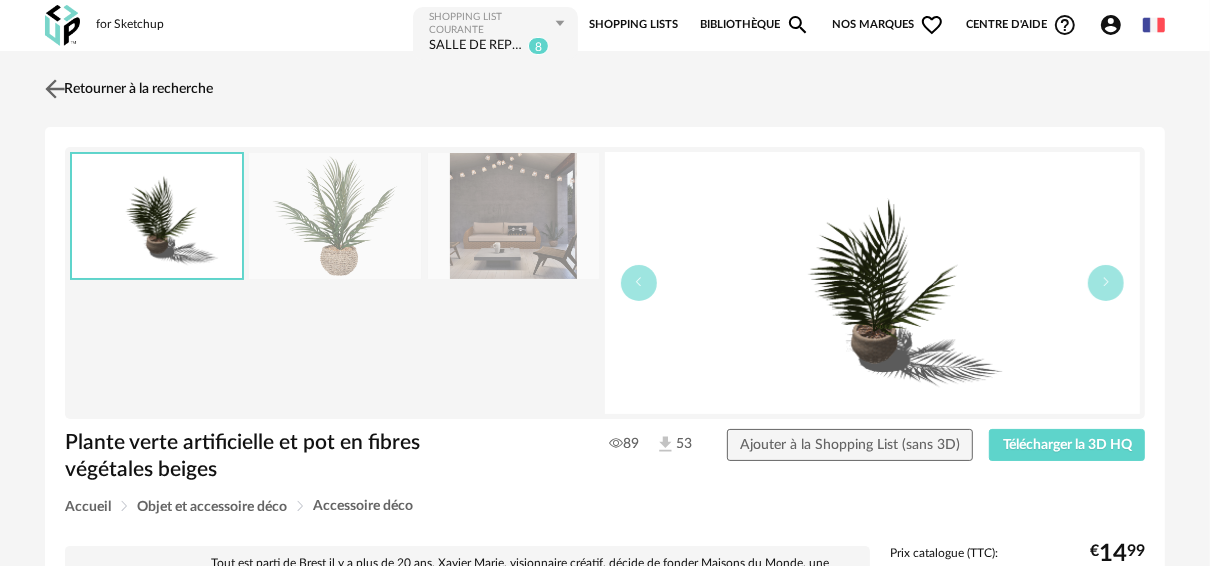 click at bounding box center (55, 88) 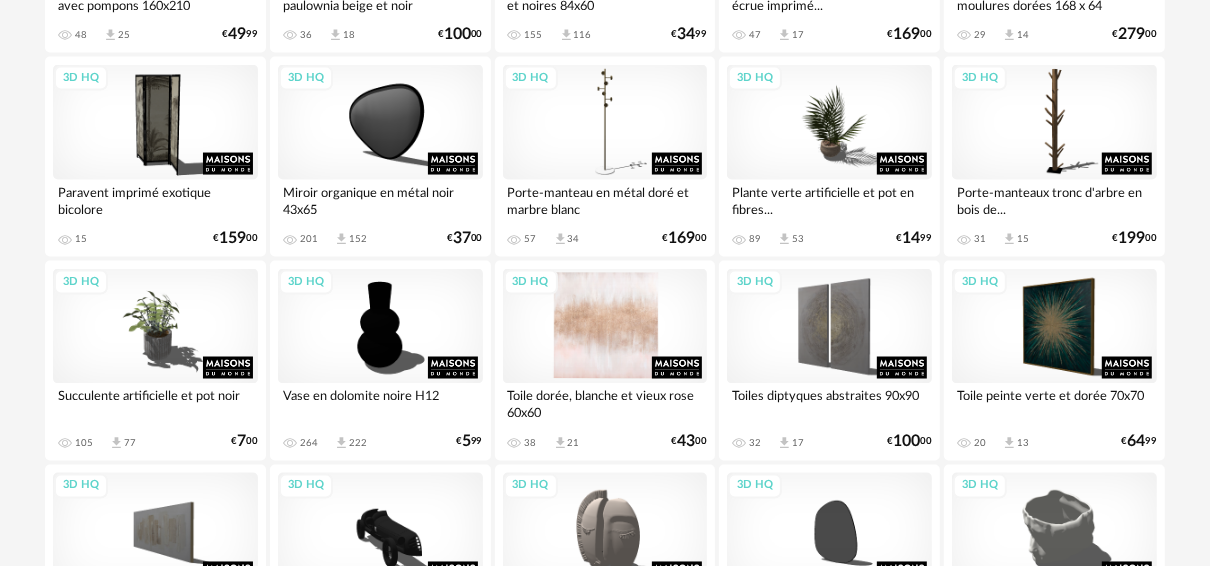 scroll, scrollTop: 2149, scrollLeft: 0, axis: vertical 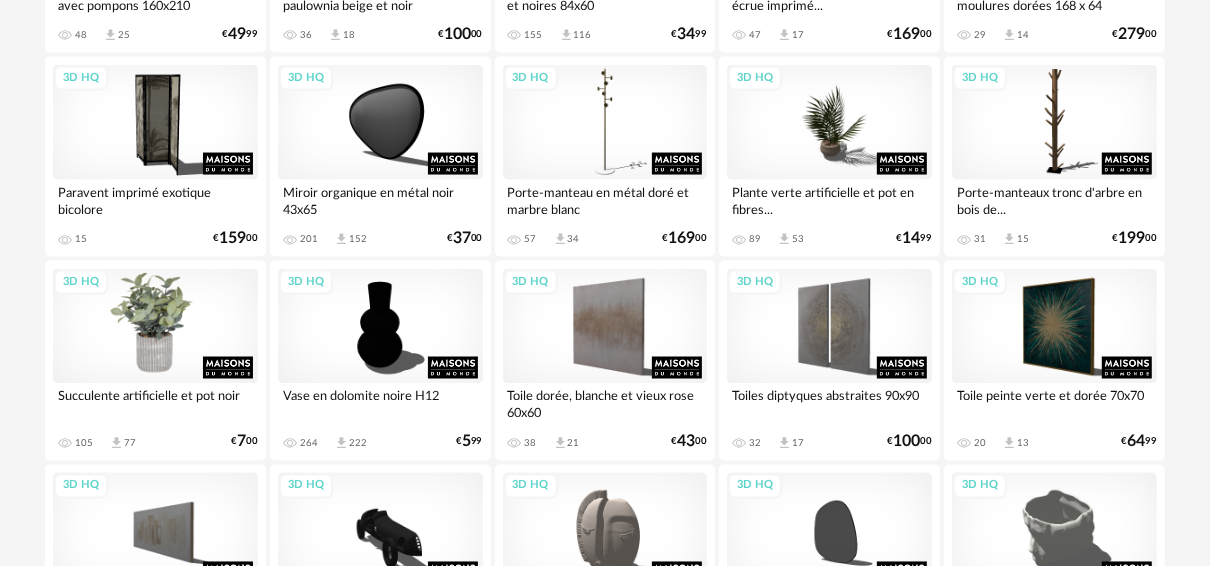 click on "3D HQ" at bounding box center [155, 326] 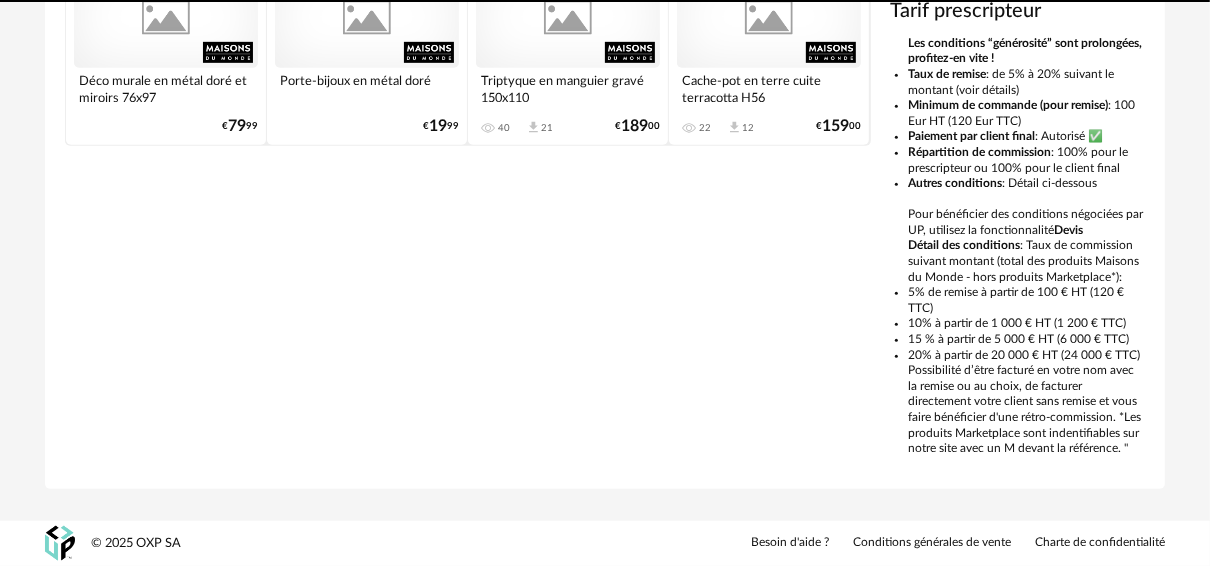 scroll, scrollTop: 0, scrollLeft: 0, axis: both 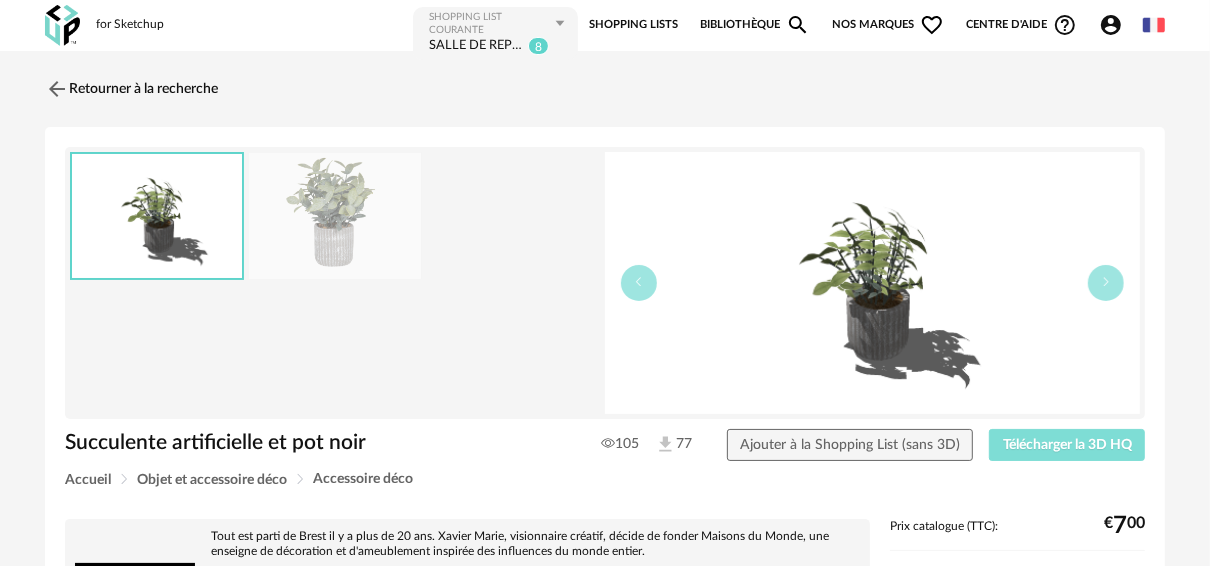 click on "Télécharger la 3D HQ" at bounding box center [1067, 445] 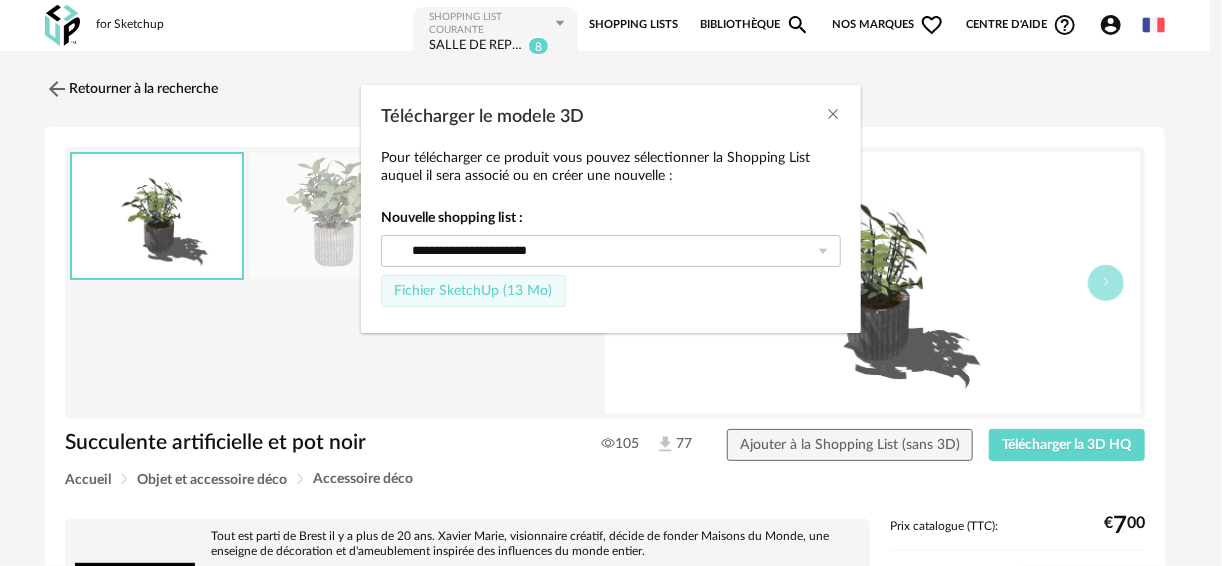 click on "Fichier SketchUp (13 Mo)" at bounding box center [473, 291] 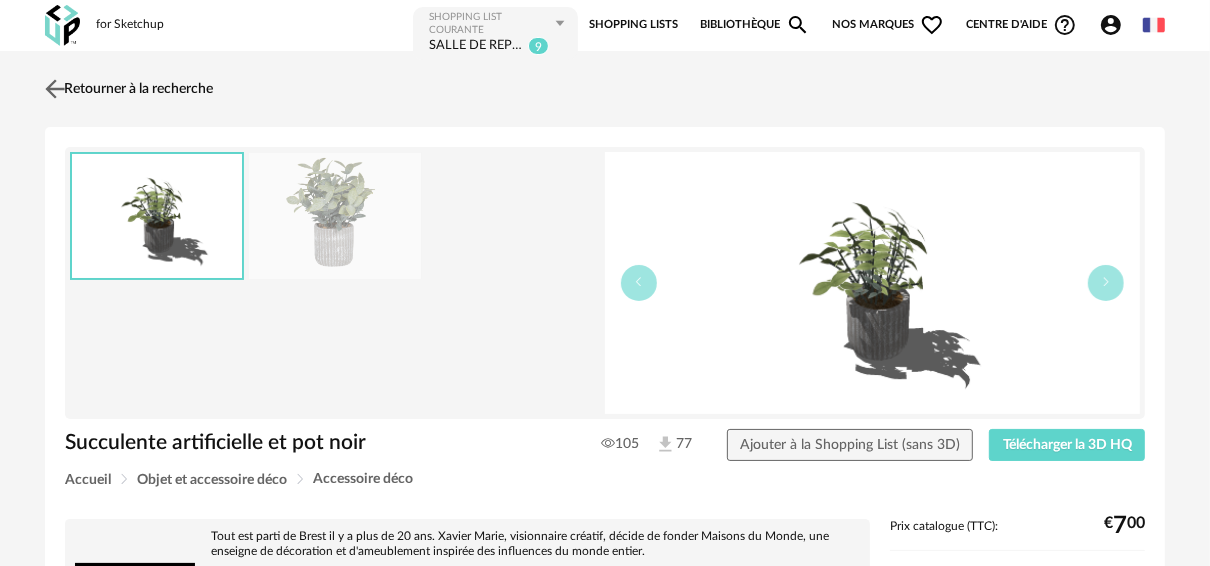 click at bounding box center (55, 88) 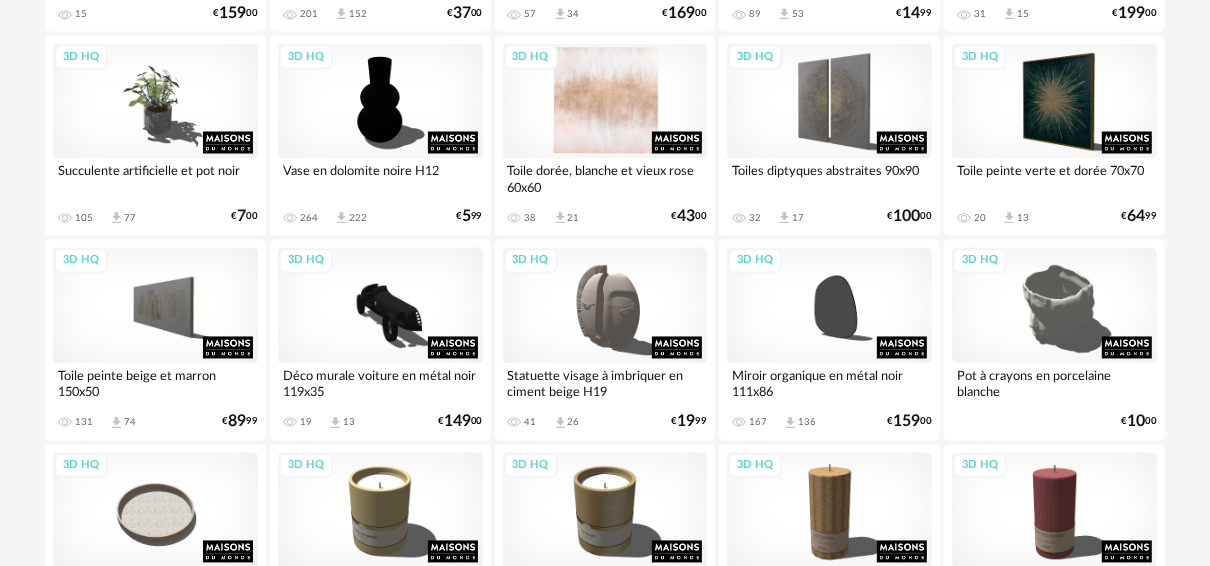 scroll, scrollTop: 2458, scrollLeft: 0, axis: vertical 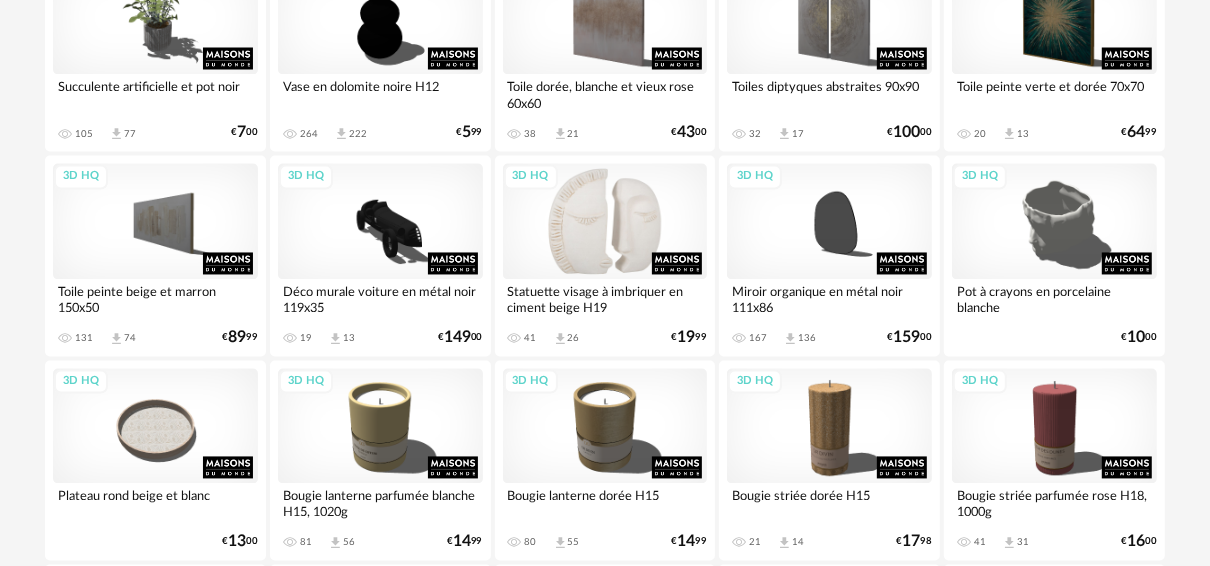 click on "3D HQ" at bounding box center (605, 221) 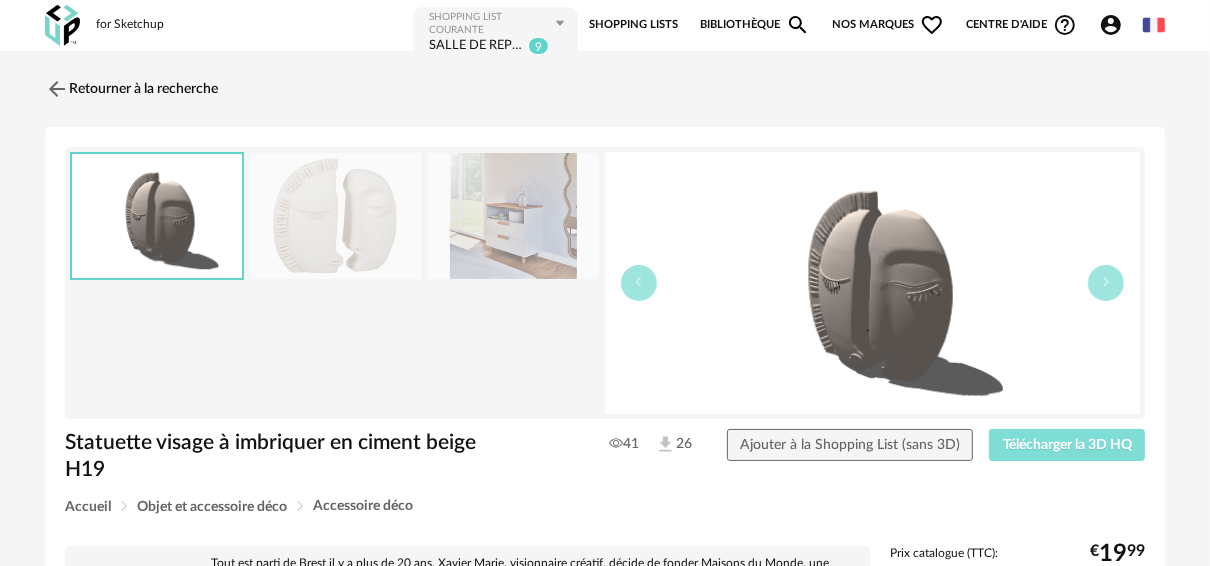 click on "Télécharger la 3D HQ" at bounding box center (1067, 445) 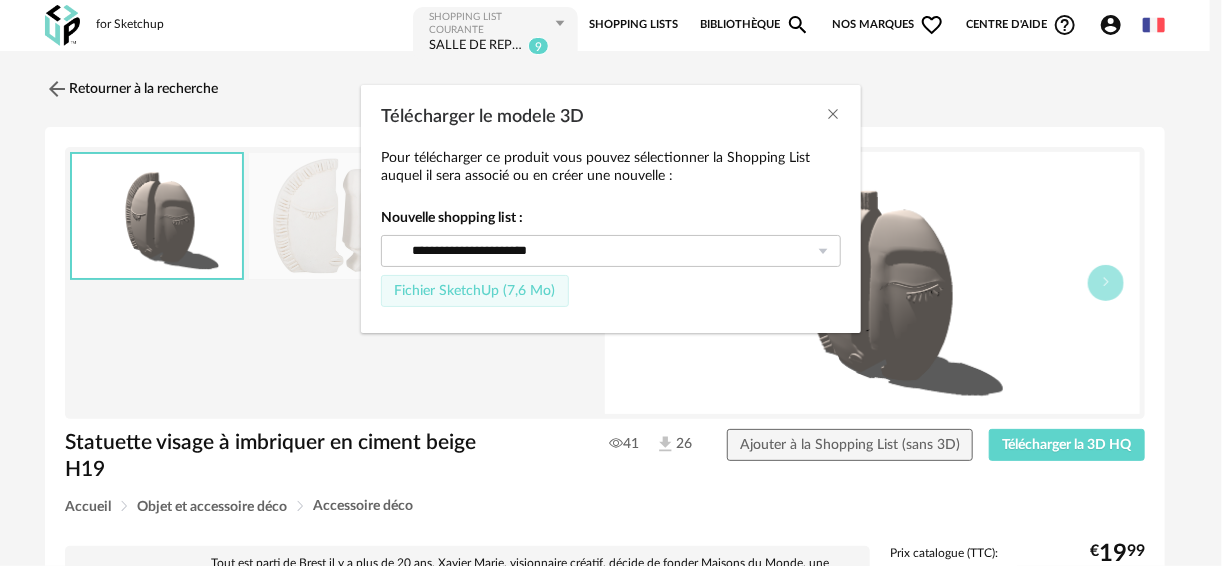 click on "Fichier SketchUp (7,6 Mo)" at bounding box center (474, 291) 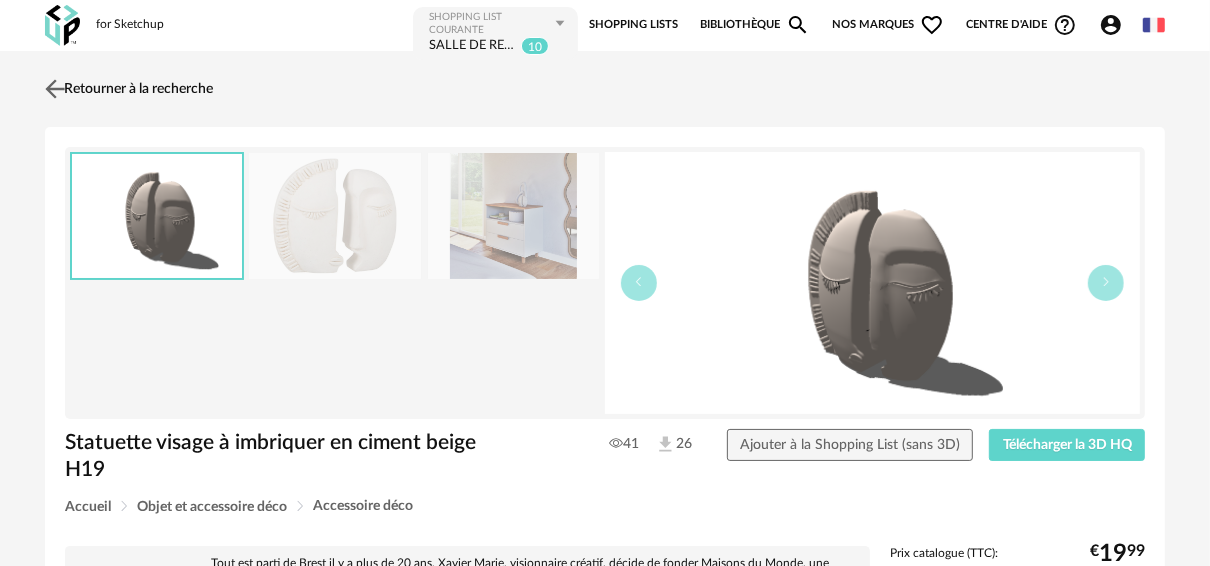 click at bounding box center (55, 88) 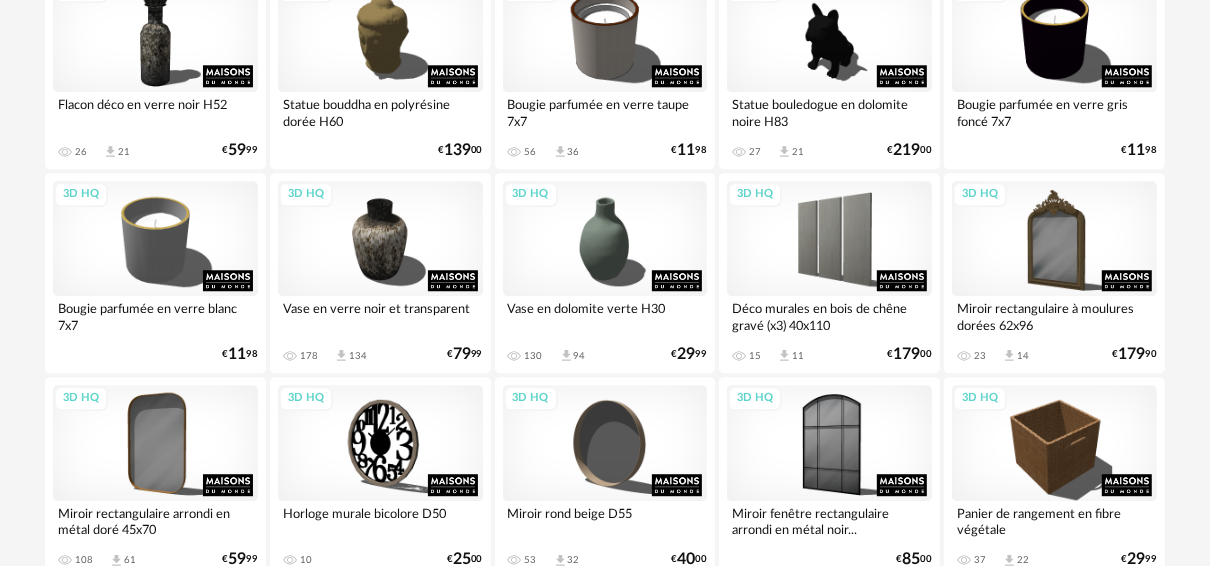scroll, scrollTop: 3488, scrollLeft: 0, axis: vertical 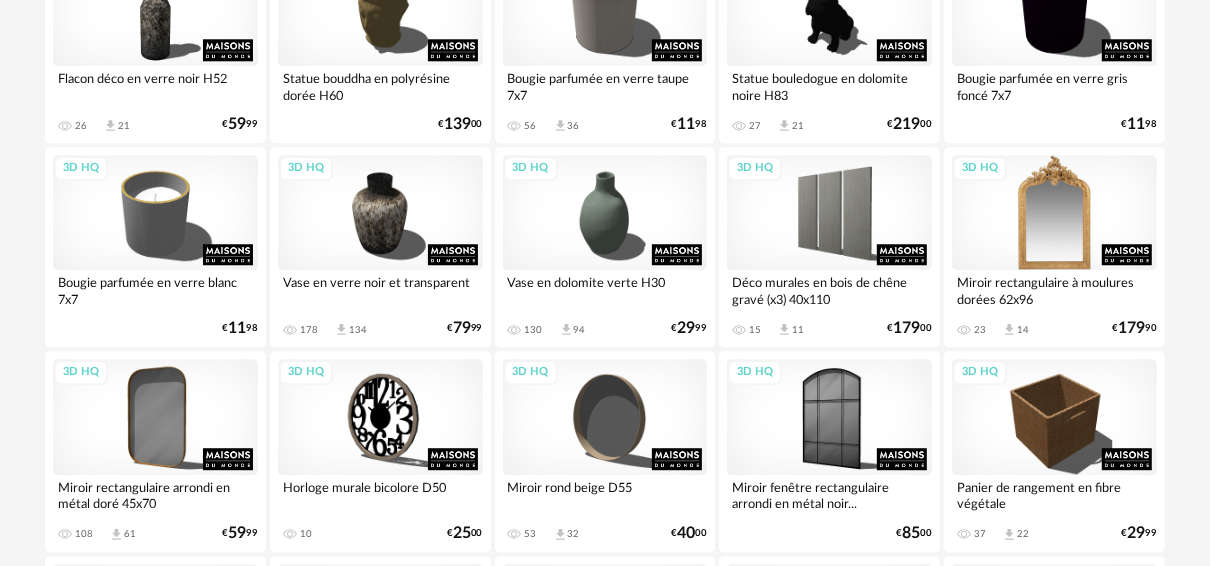 click on "3D HQ" at bounding box center [1054, 212] 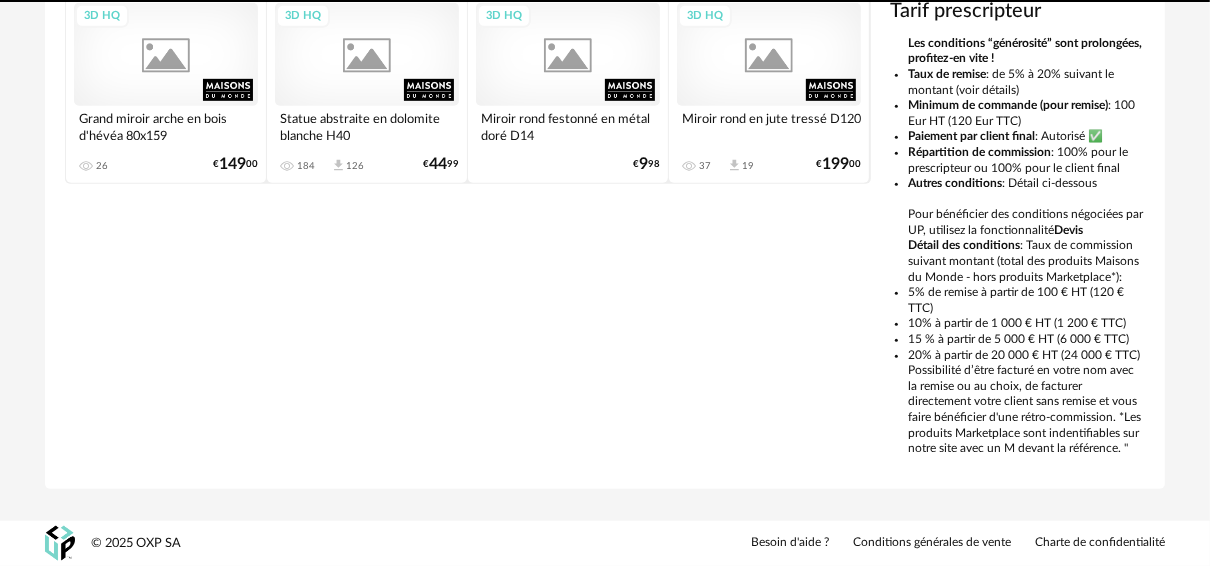 scroll, scrollTop: 0, scrollLeft: 0, axis: both 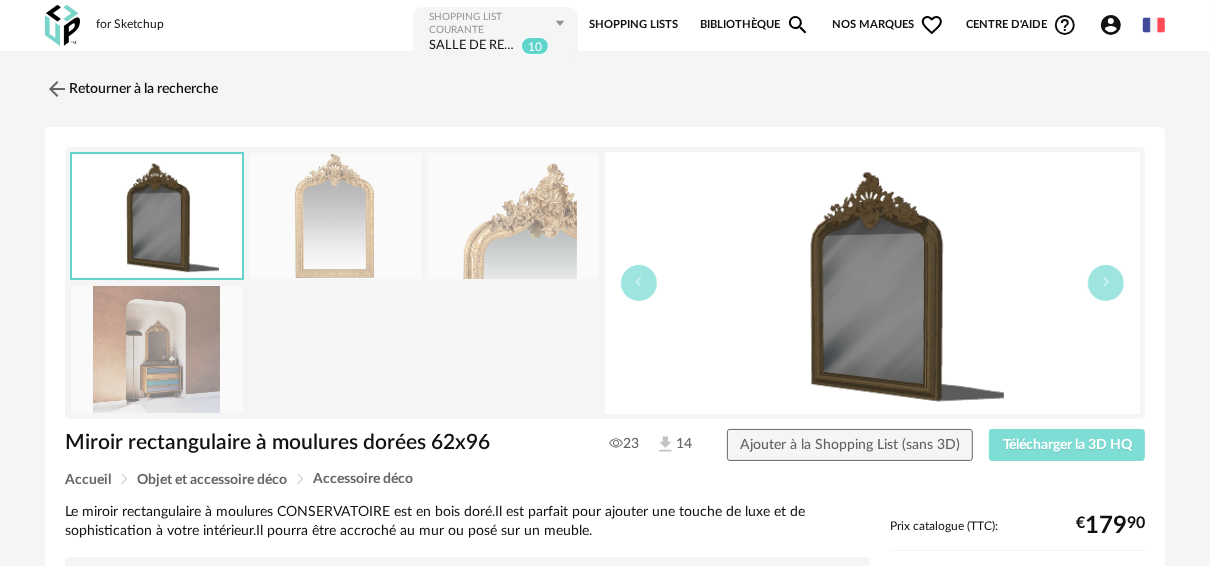 click on "Télécharger la 3D HQ" at bounding box center [1067, 445] 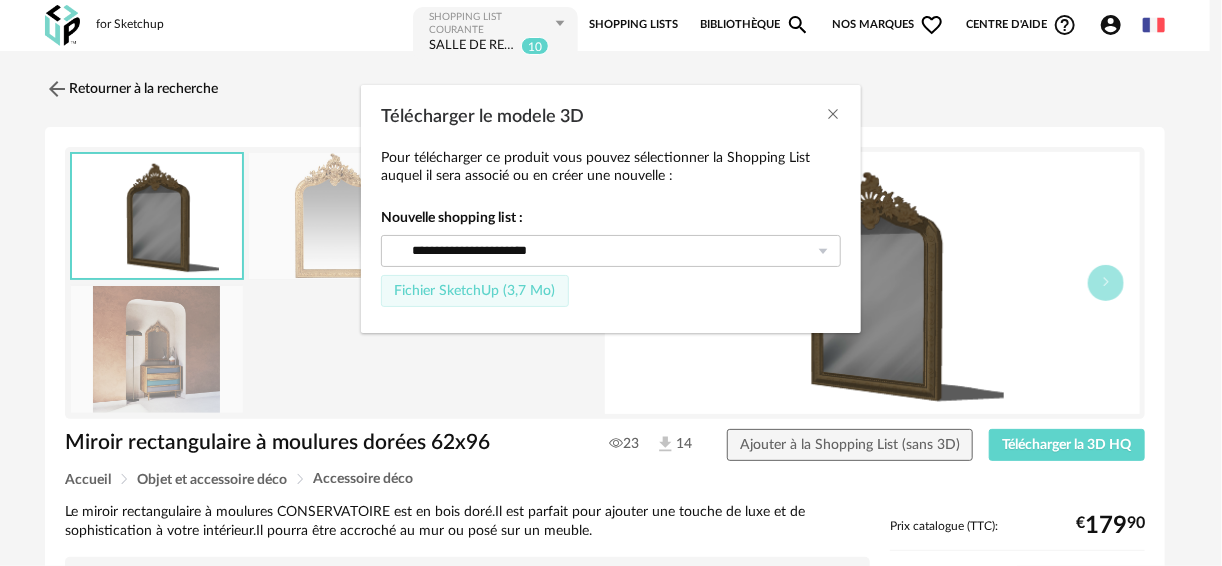click on "Fichier SketchUp (3,7 Mo)" at bounding box center [474, 291] 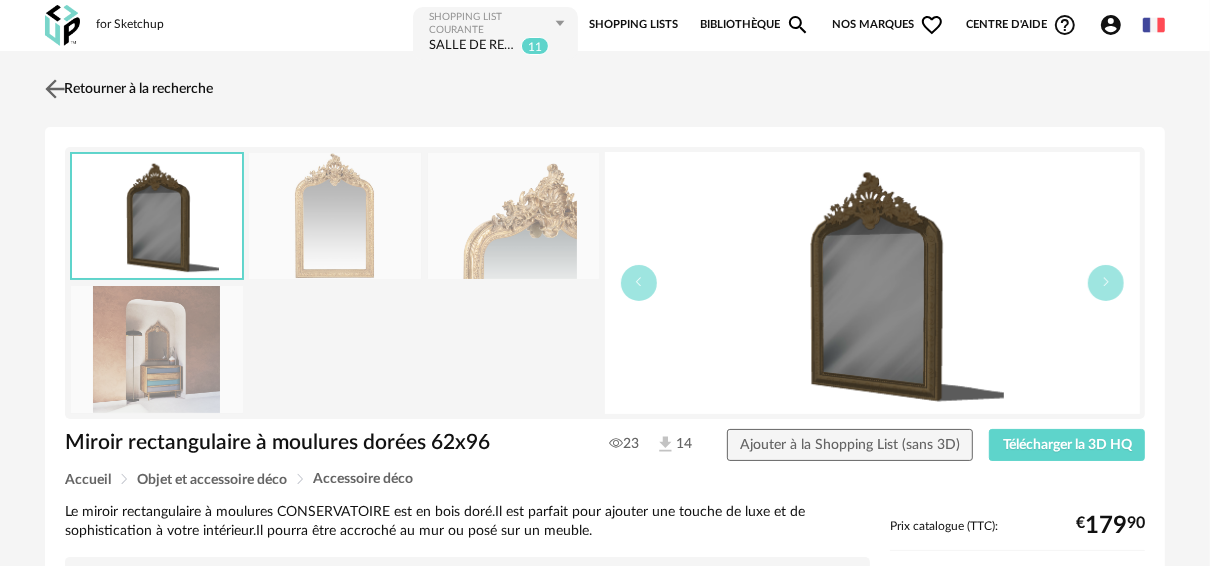 click at bounding box center [55, 88] 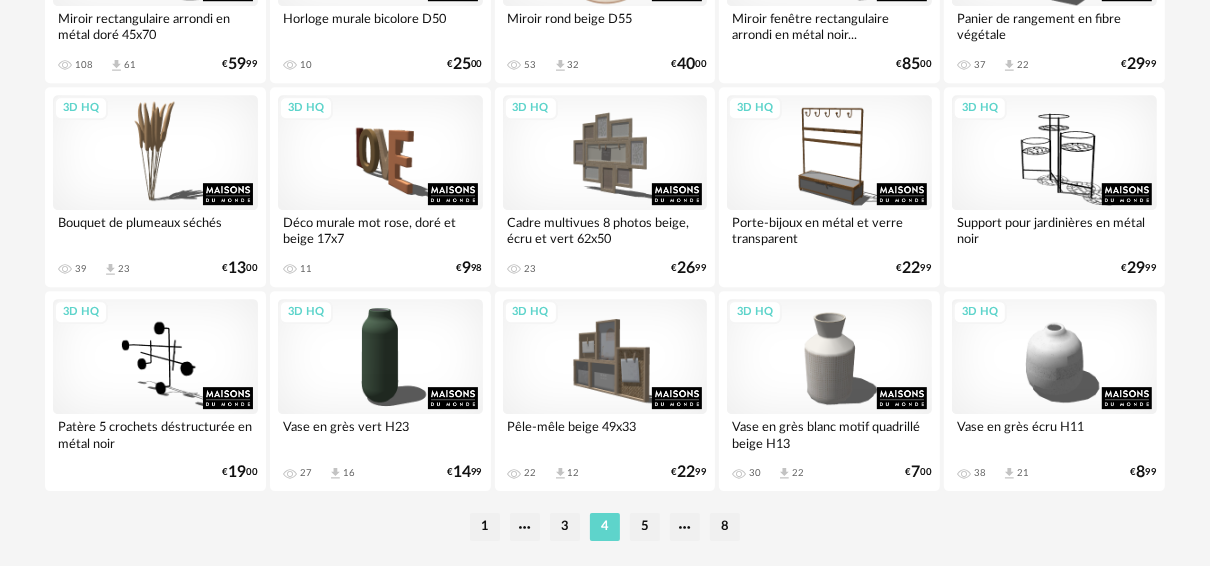 scroll, scrollTop: 4010, scrollLeft: 0, axis: vertical 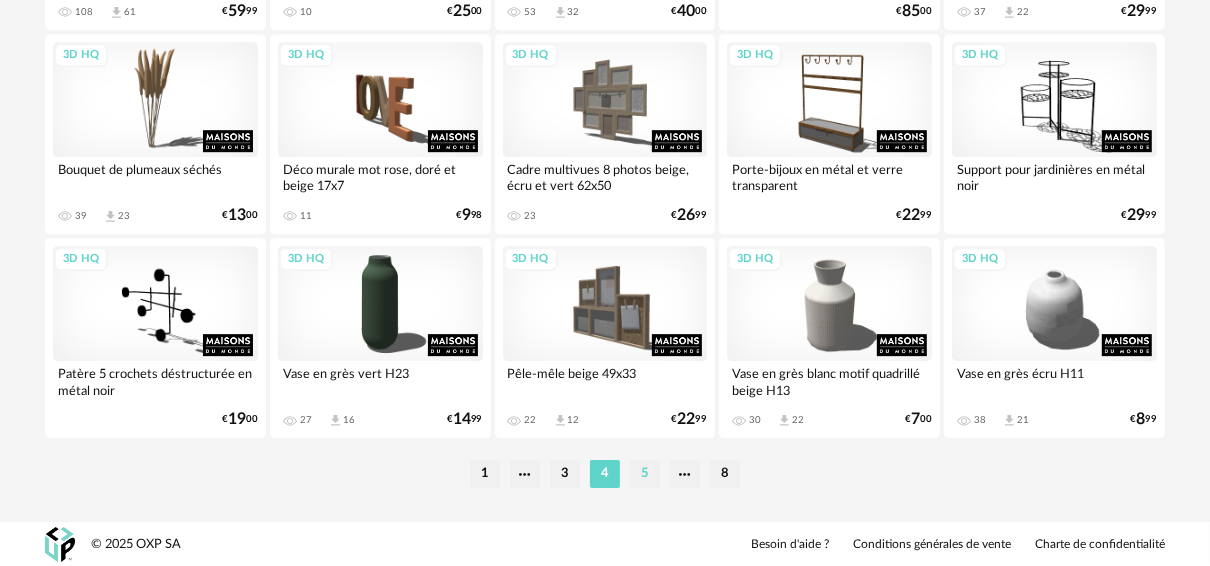click on "5" at bounding box center (645, 474) 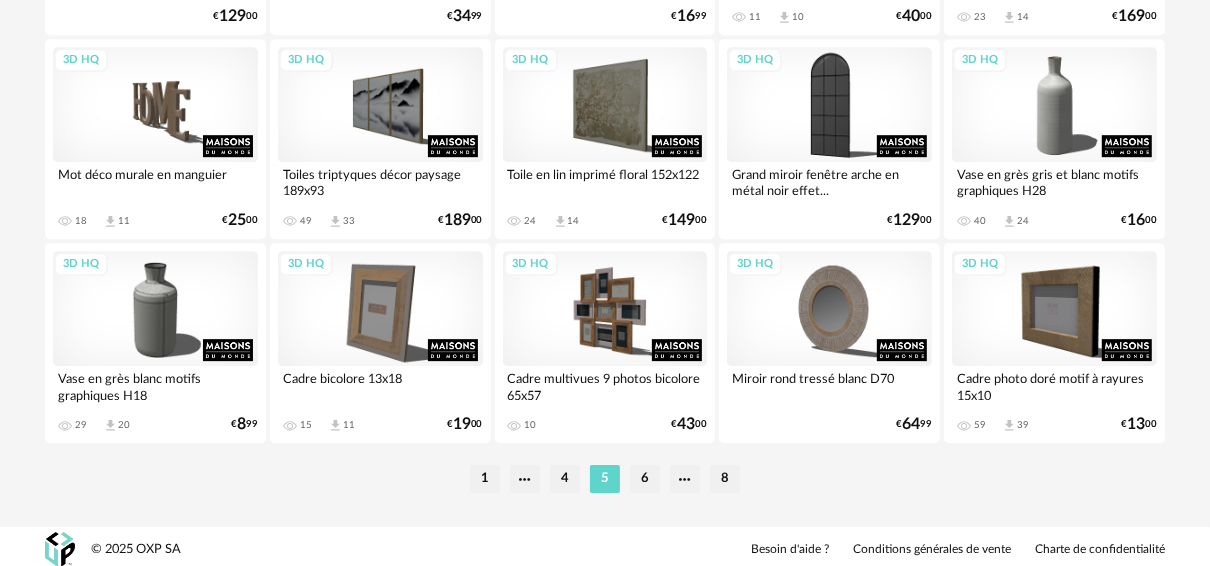 scroll, scrollTop: 4010, scrollLeft: 0, axis: vertical 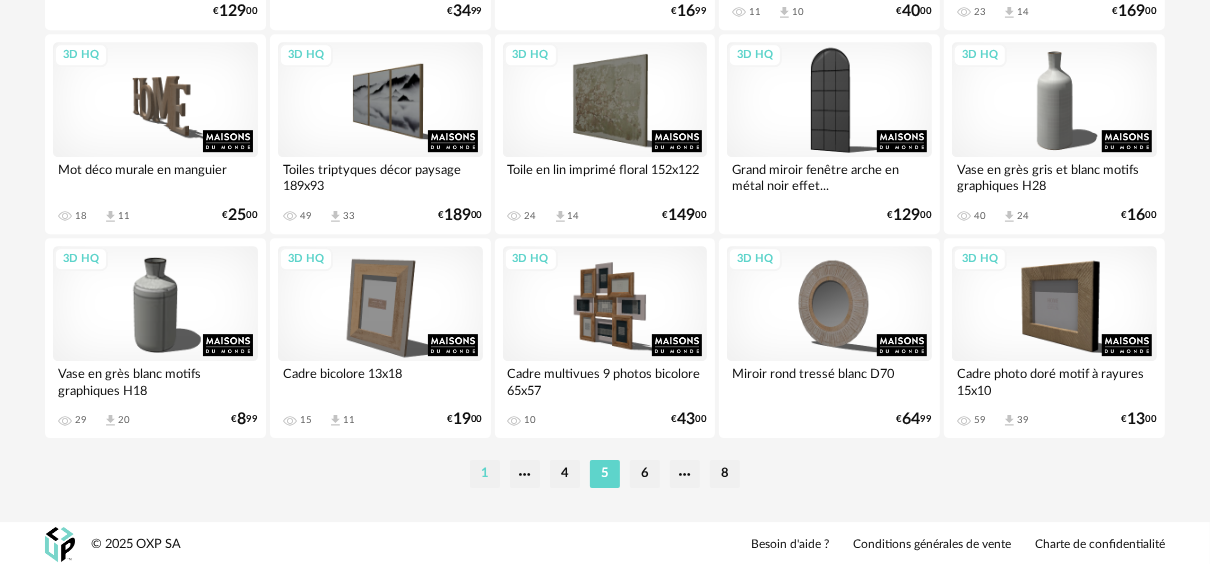 click on "1" at bounding box center (485, 474) 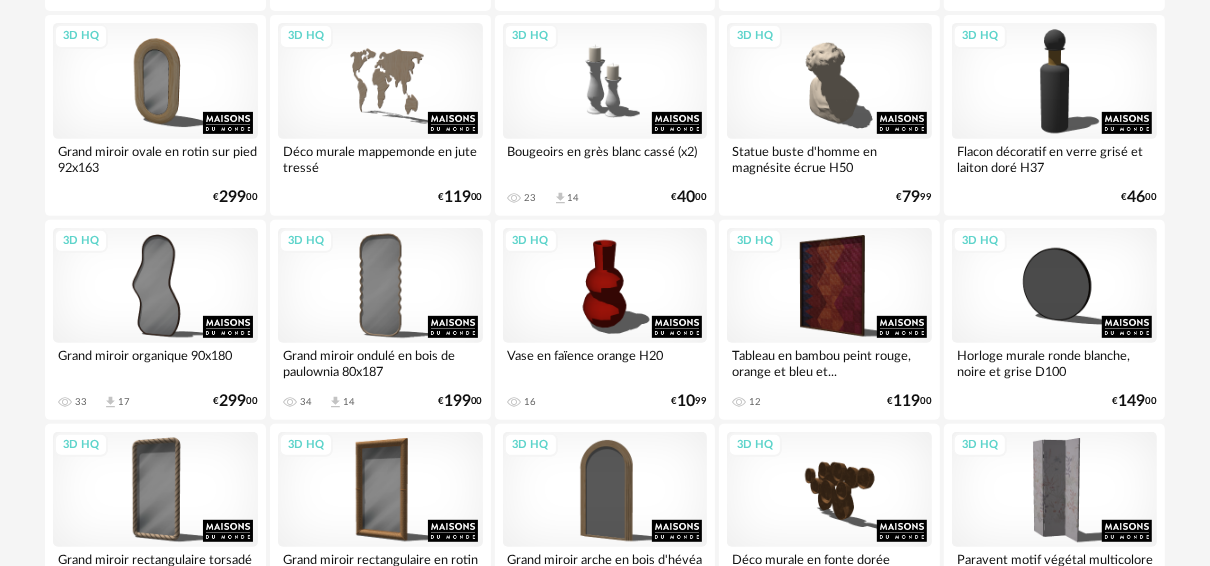 scroll, scrollTop: 640, scrollLeft: 0, axis: vertical 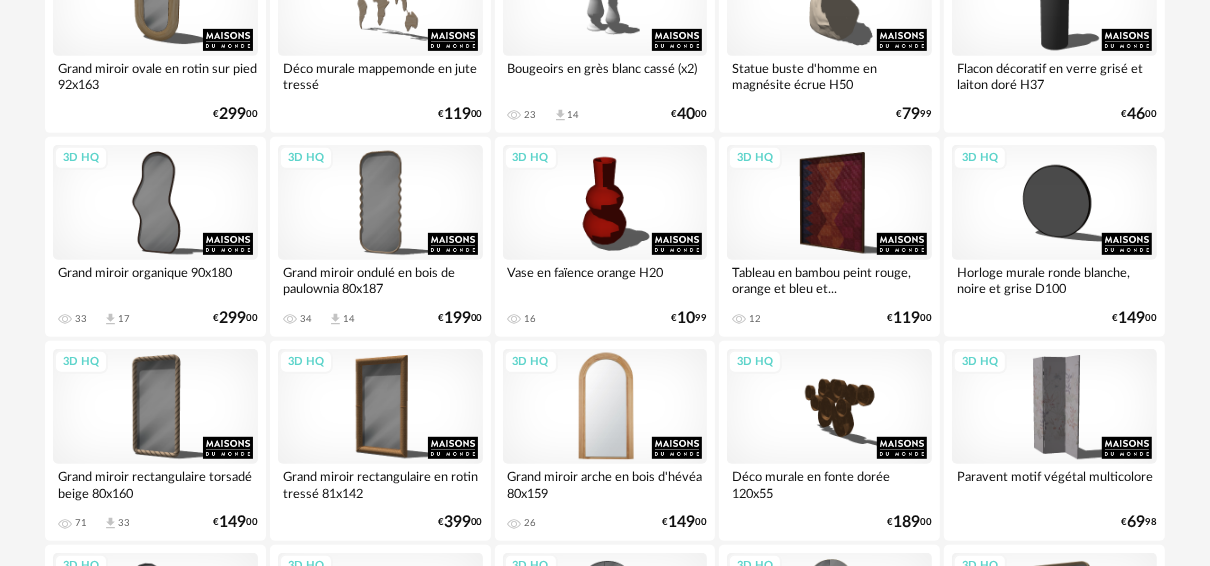 click on "3D HQ" at bounding box center (605, 406) 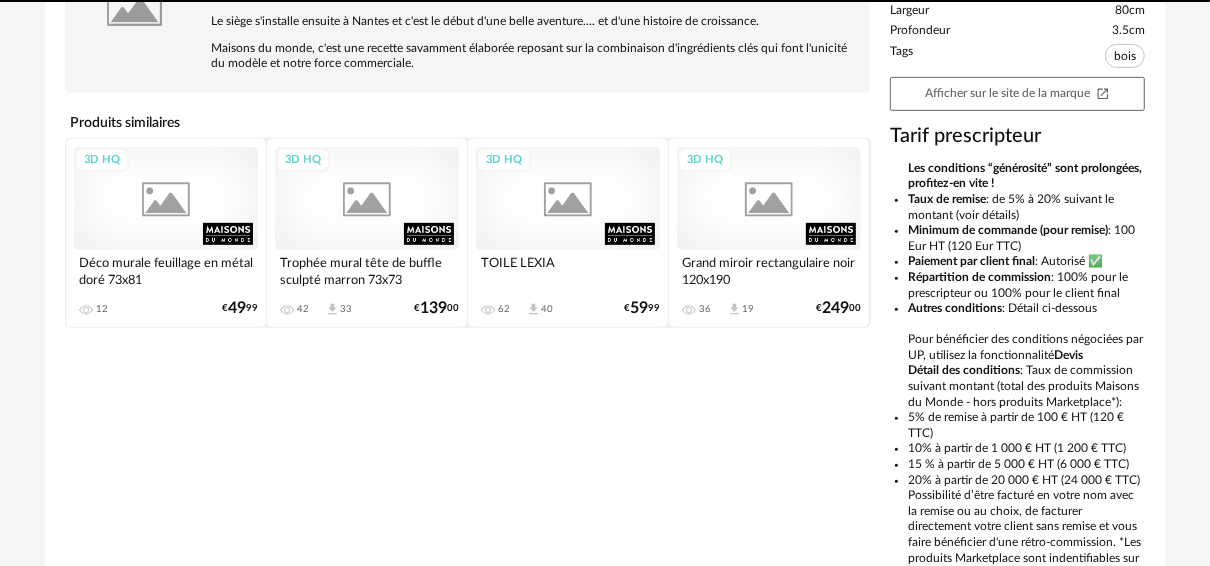 scroll, scrollTop: 0, scrollLeft: 0, axis: both 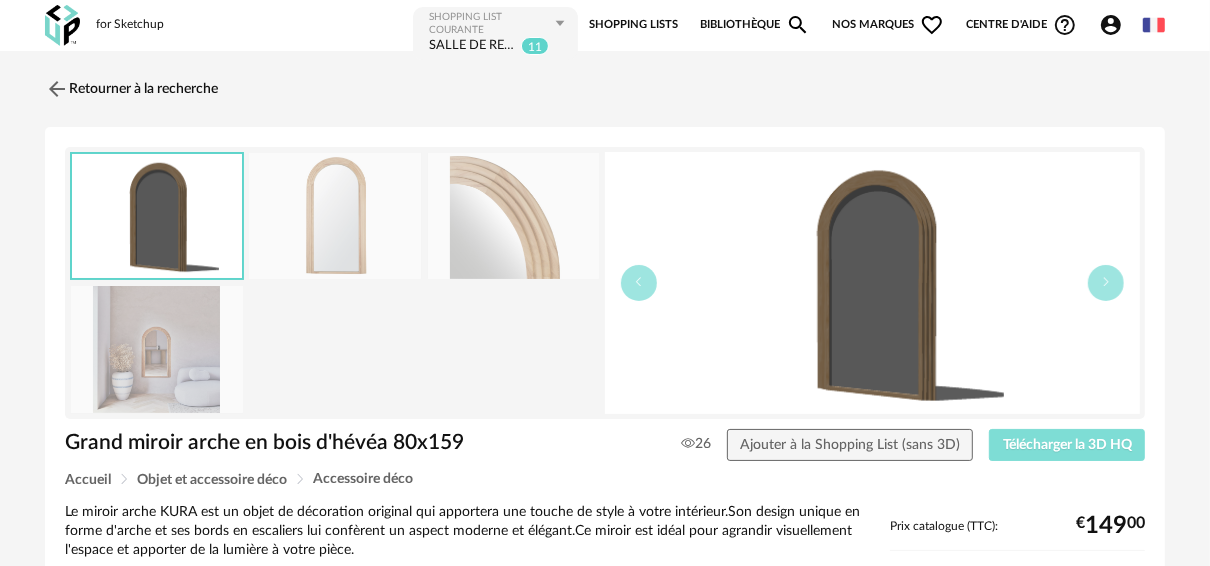click on "Télécharger la 3D HQ" at bounding box center (1067, 445) 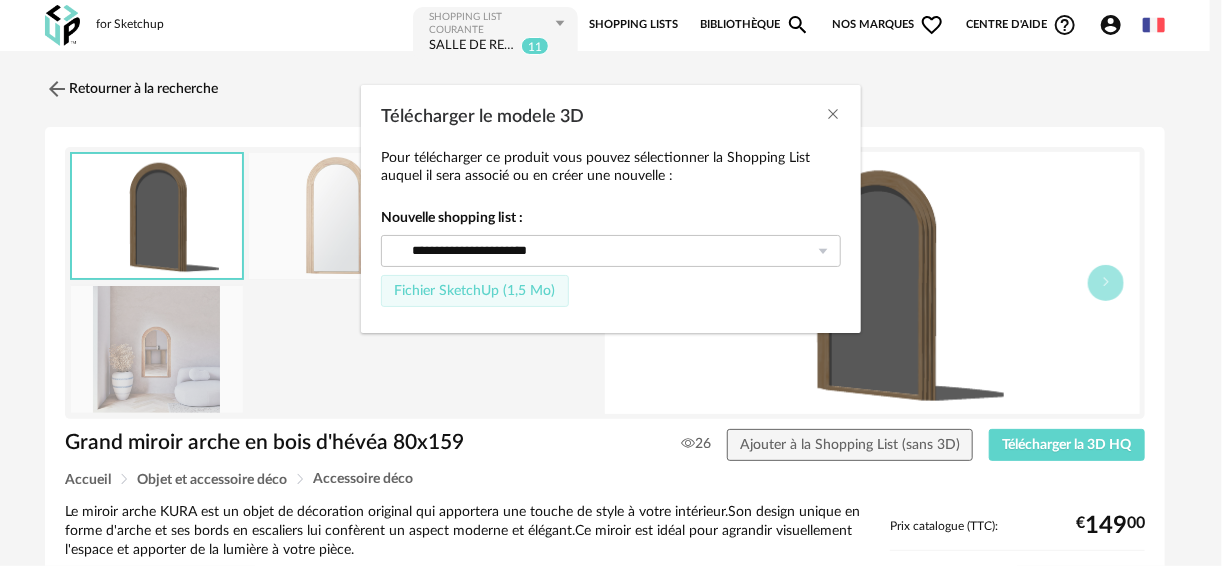 click on "Fichier SketchUp (1,5 Mo)" at bounding box center [474, 291] 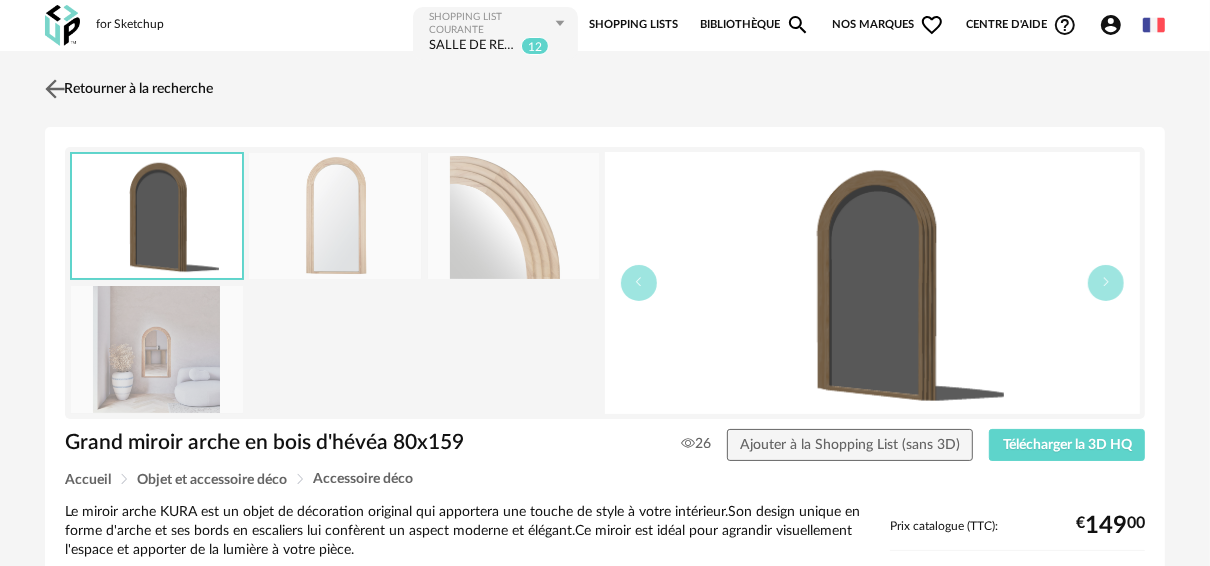 click at bounding box center [55, 88] 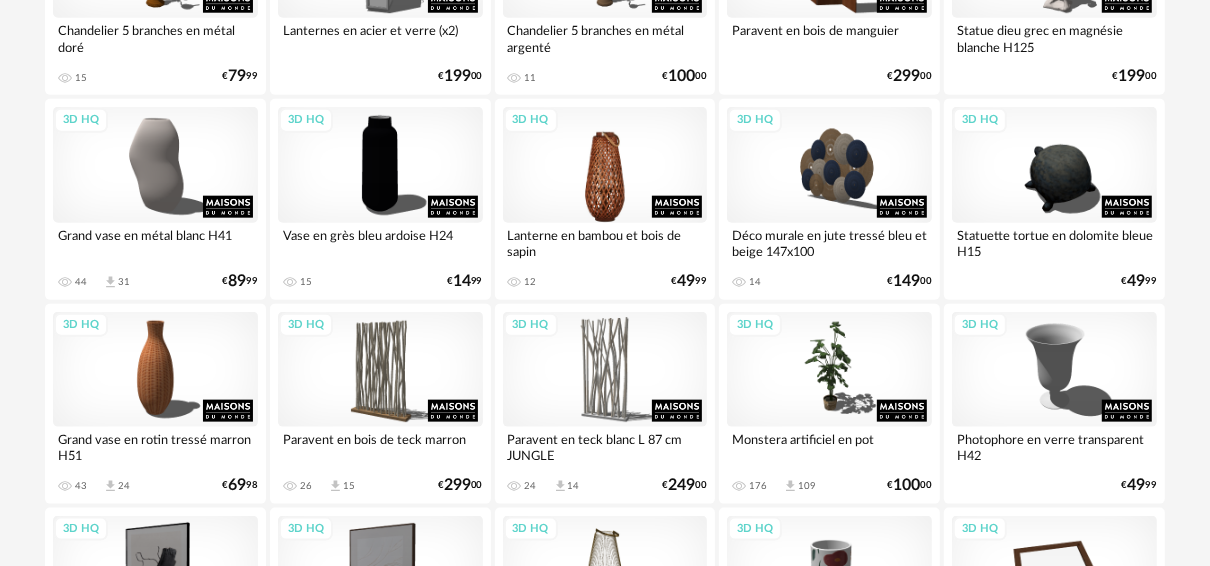 scroll, scrollTop: 1509, scrollLeft: 0, axis: vertical 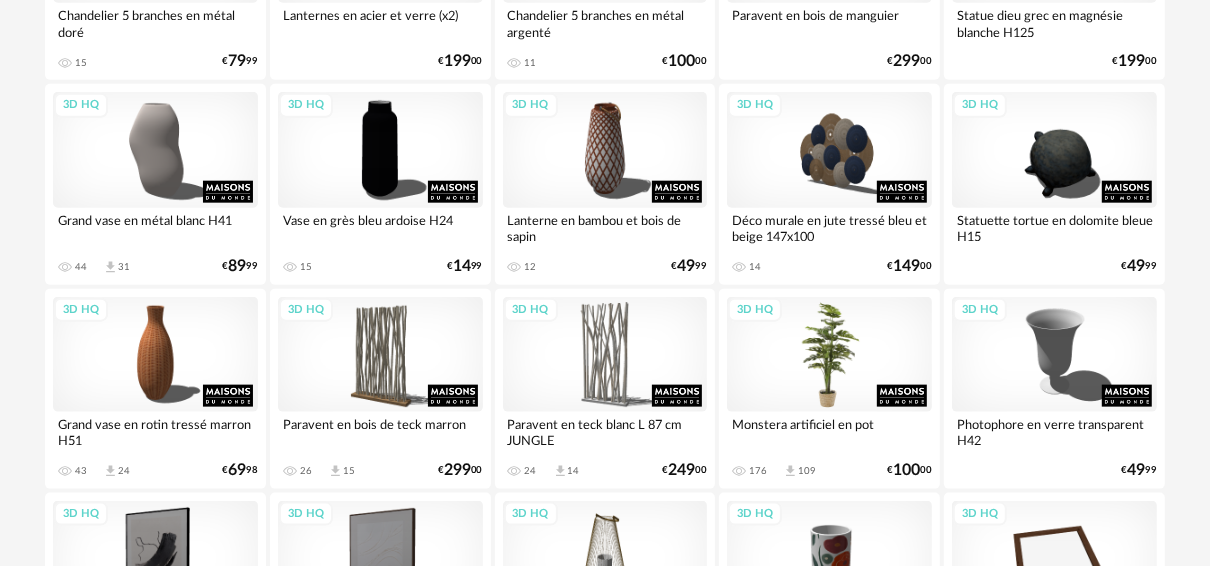 click on "3D HQ" at bounding box center [829, 354] 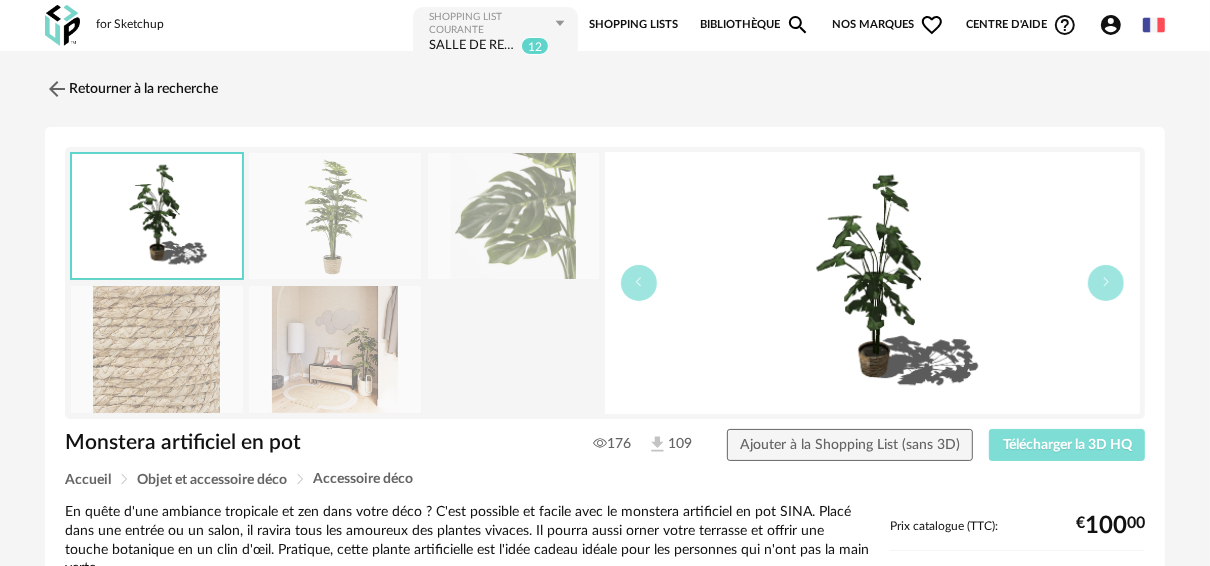 click on "Télécharger la 3D HQ" at bounding box center [1067, 445] 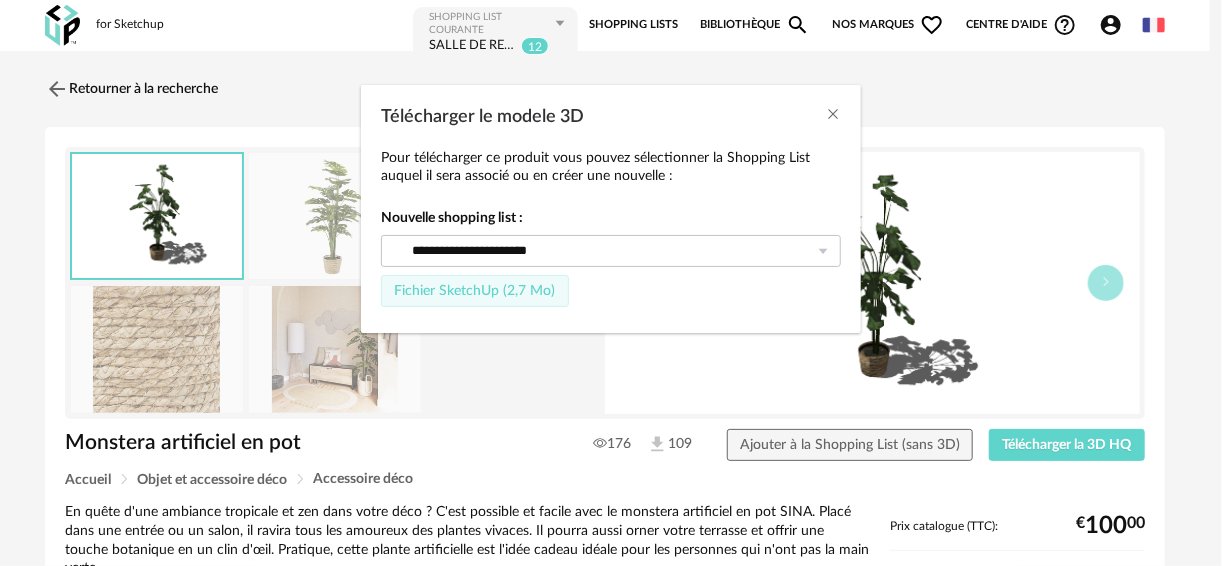 click on "Fichier SketchUp (2,7 Mo)" at bounding box center (474, 291) 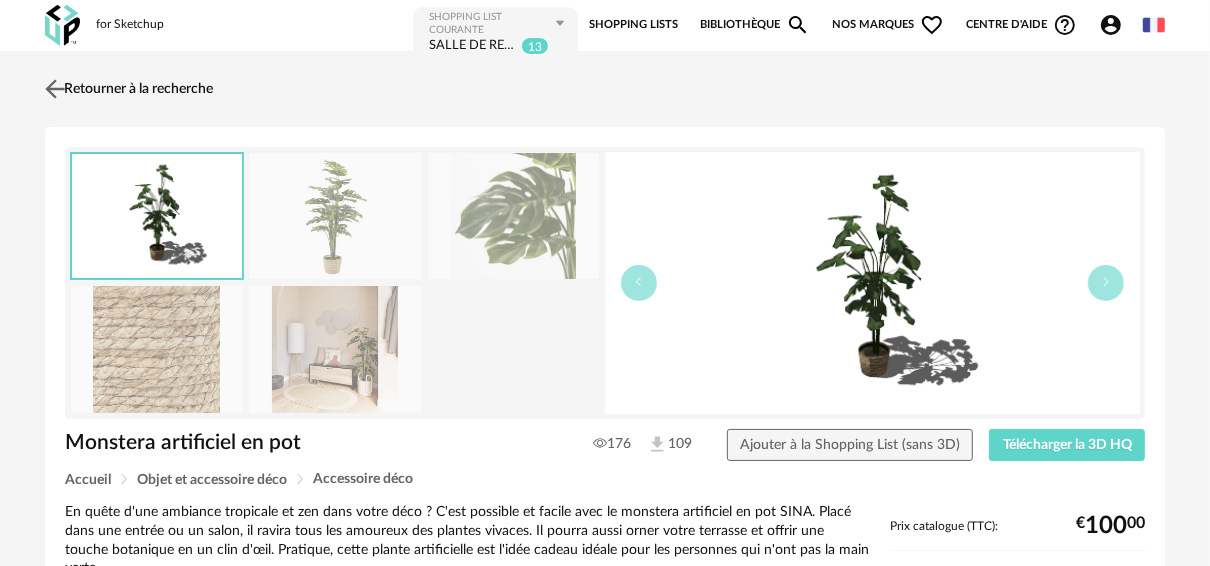 click at bounding box center (55, 88) 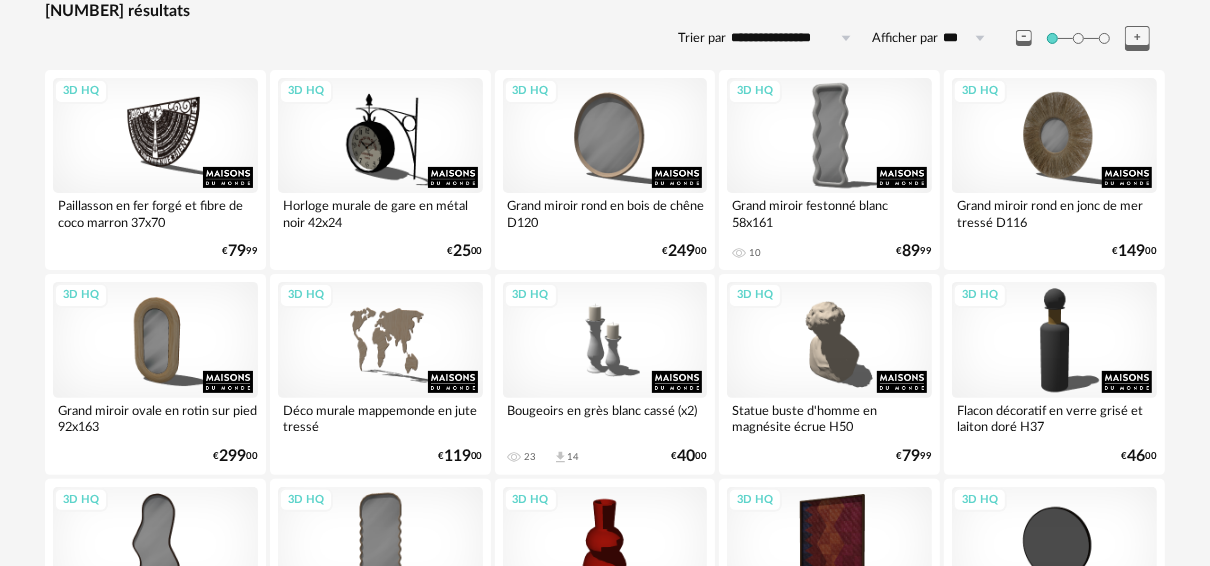 scroll, scrollTop: 0, scrollLeft: 0, axis: both 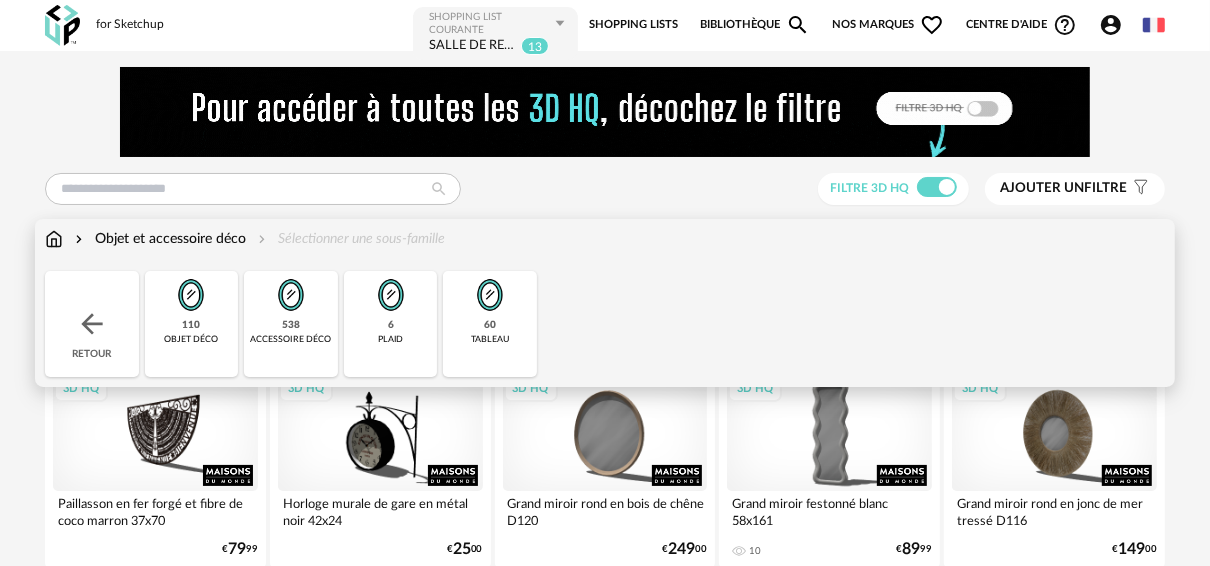 click at bounding box center [54, 239] 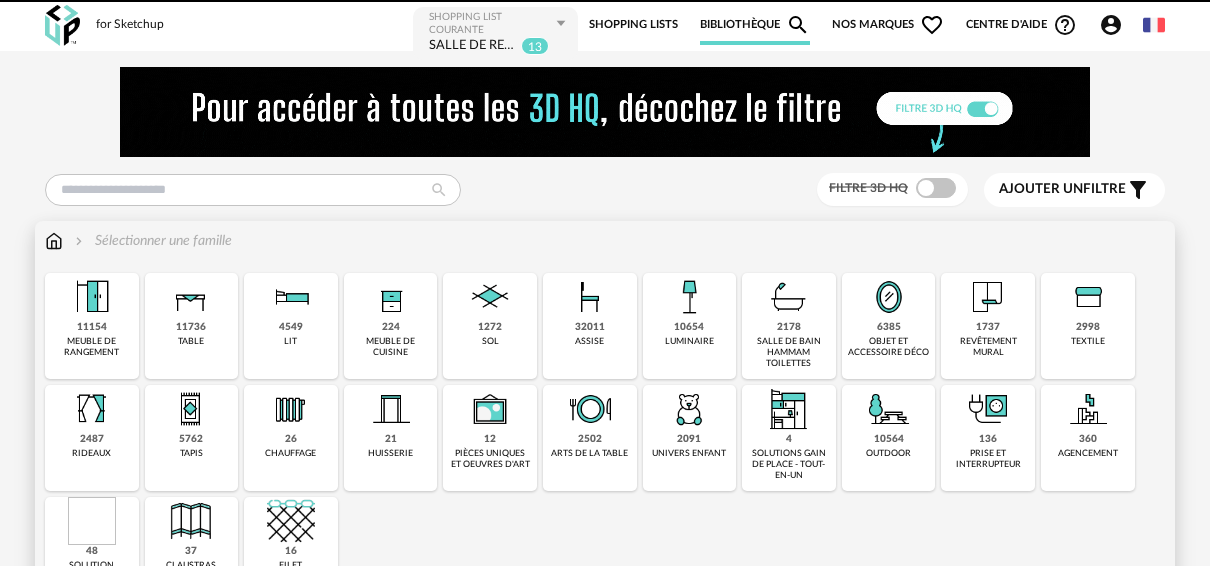 scroll, scrollTop: 0, scrollLeft: 0, axis: both 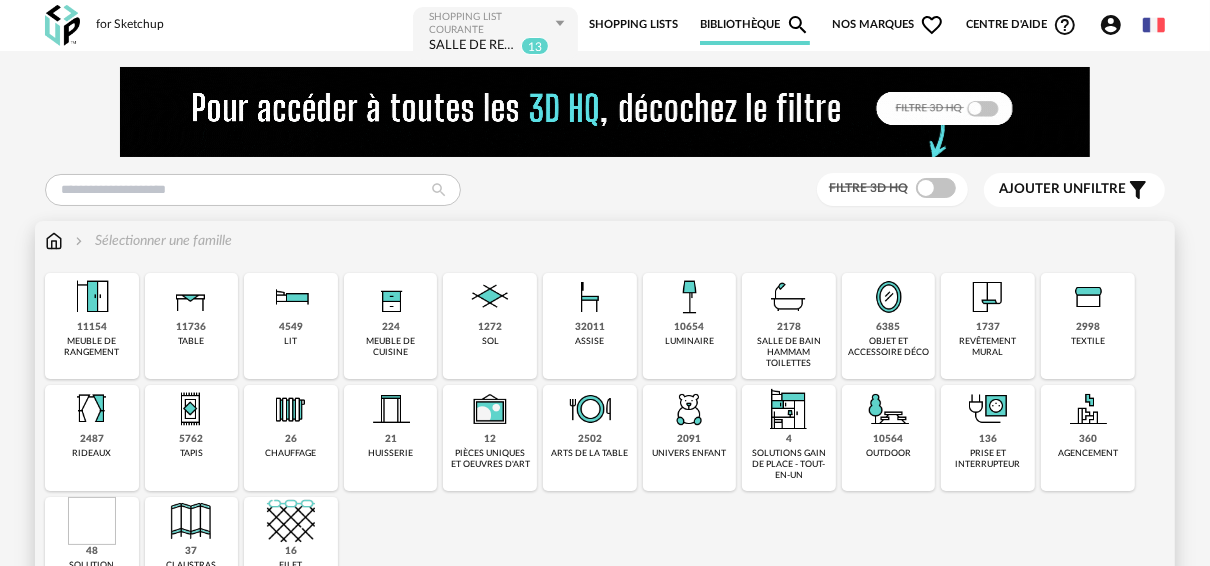 click at bounding box center [191, 297] 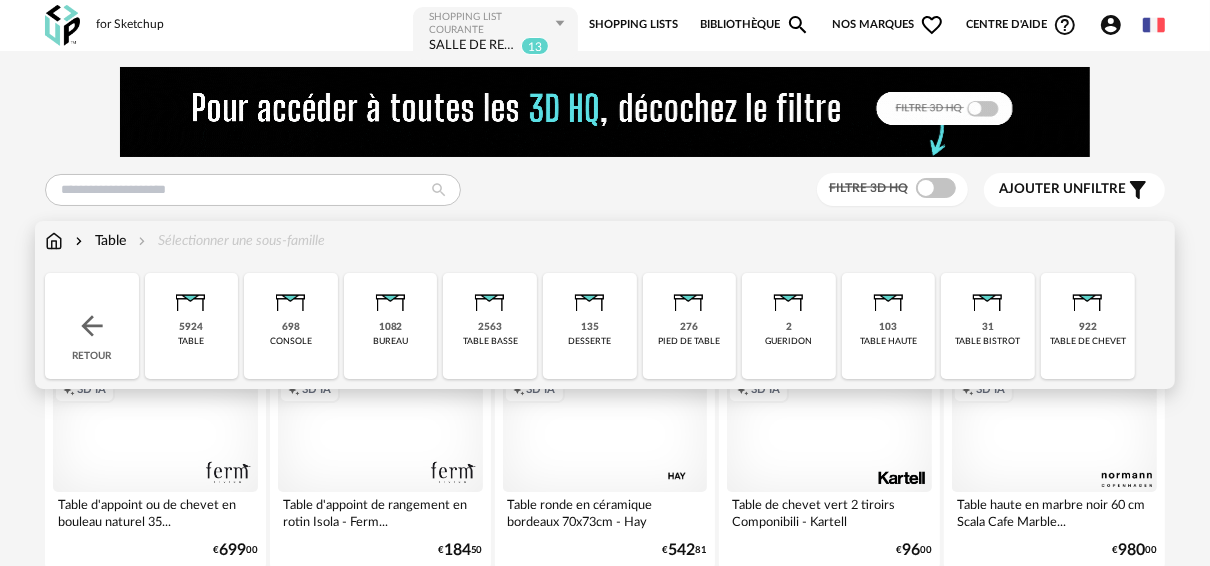 click on "2563" at bounding box center [490, 327] 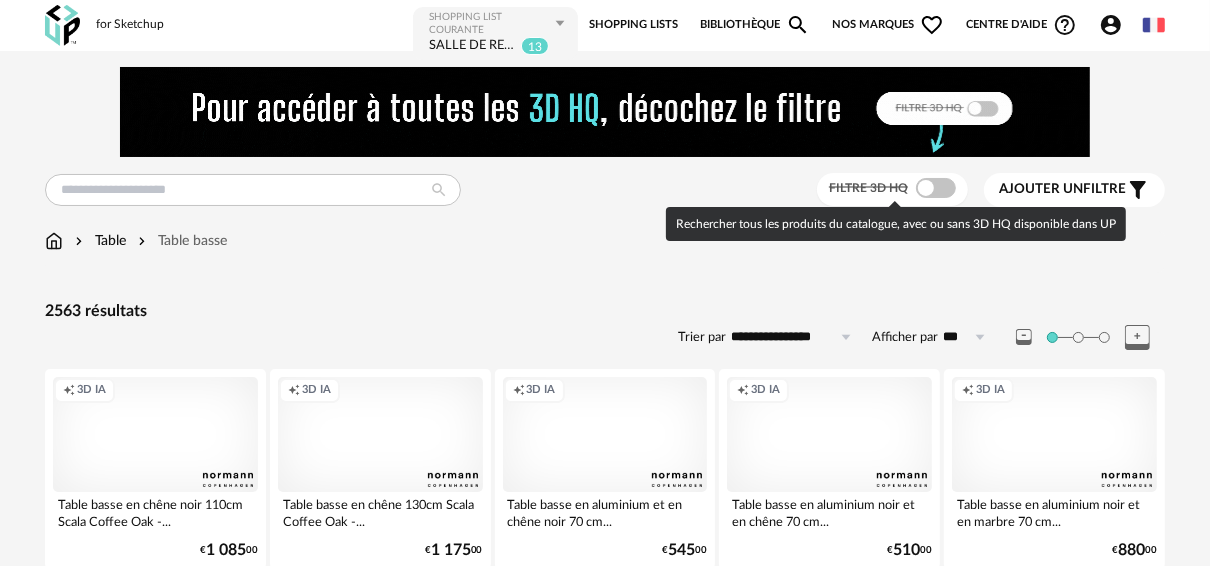 click at bounding box center (936, 188) 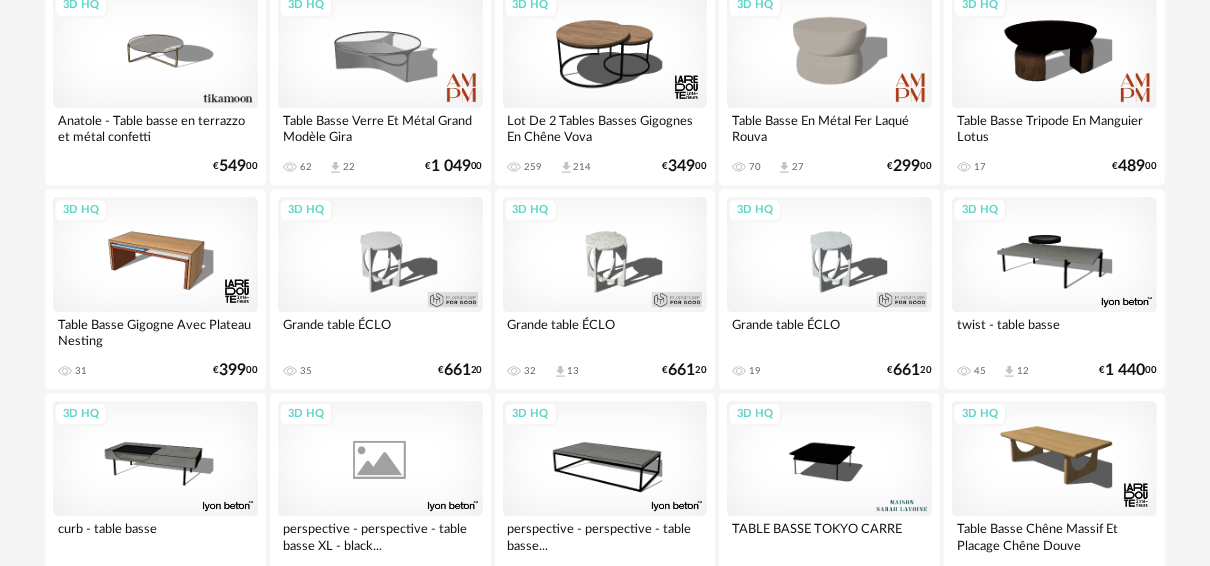 scroll, scrollTop: 4000, scrollLeft: 0, axis: vertical 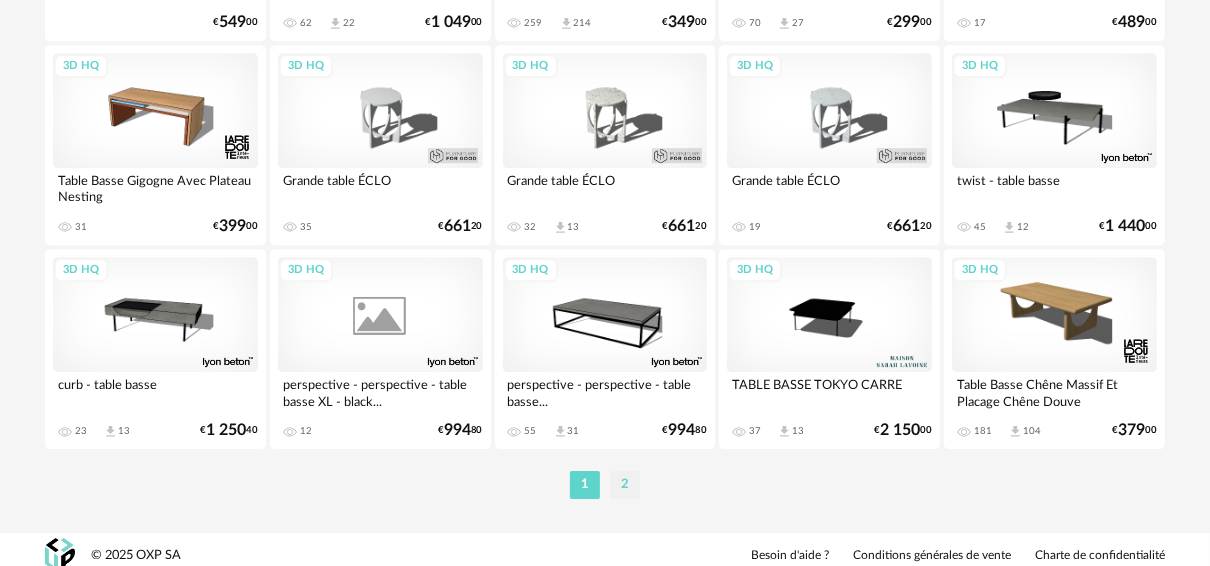 click on "2" at bounding box center (625, 485) 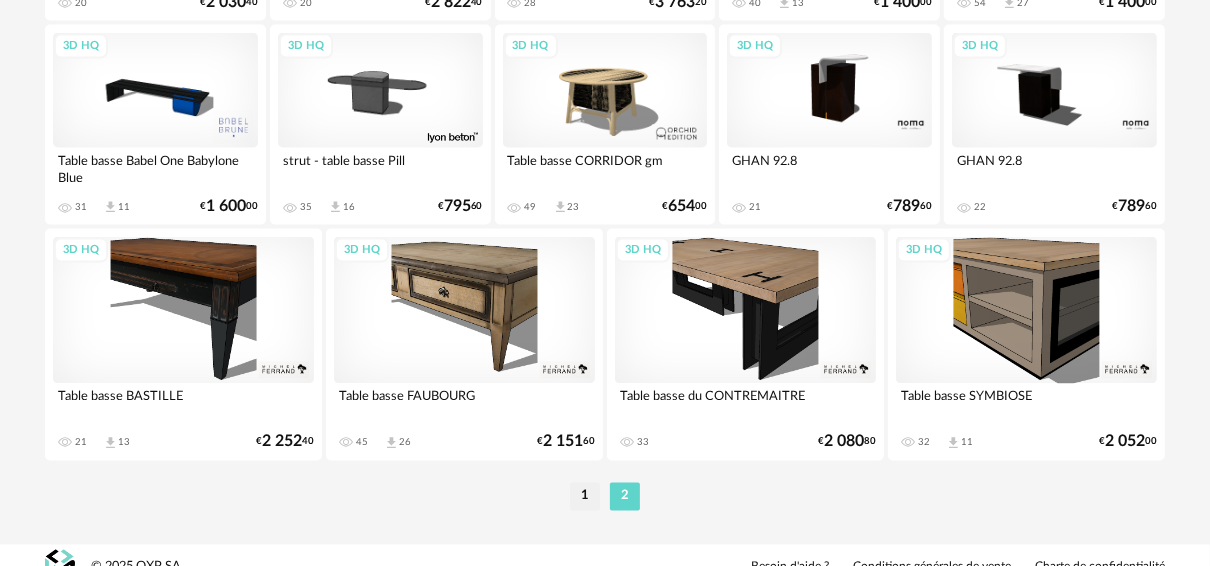 scroll, scrollTop: 2205, scrollLeft: 0, axis: vertical 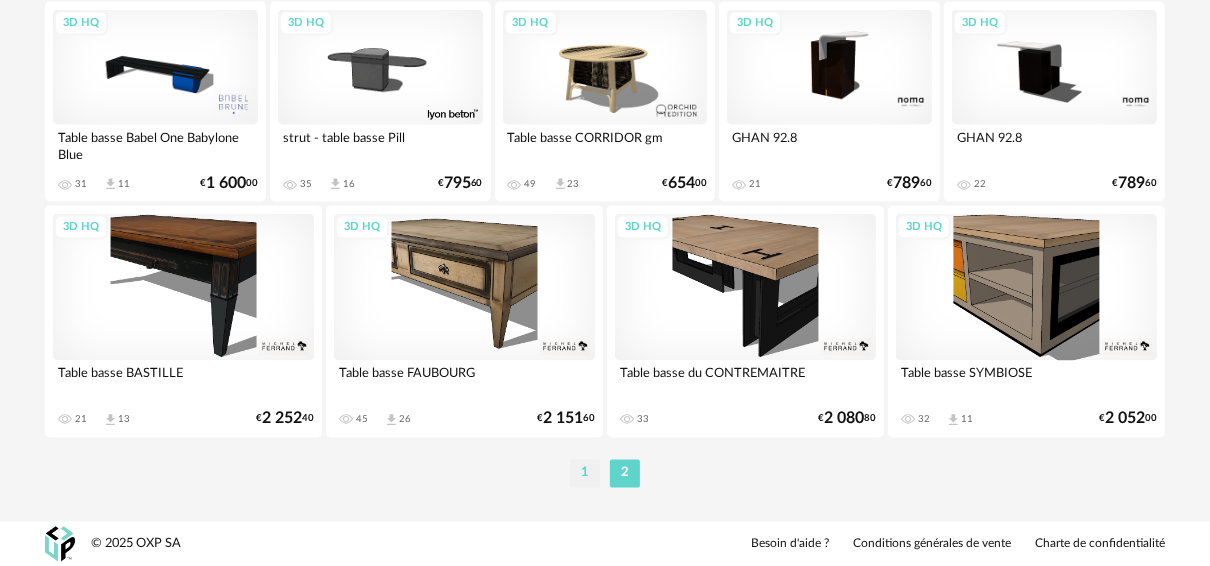 click on "1" at bounding box center [585, 474] 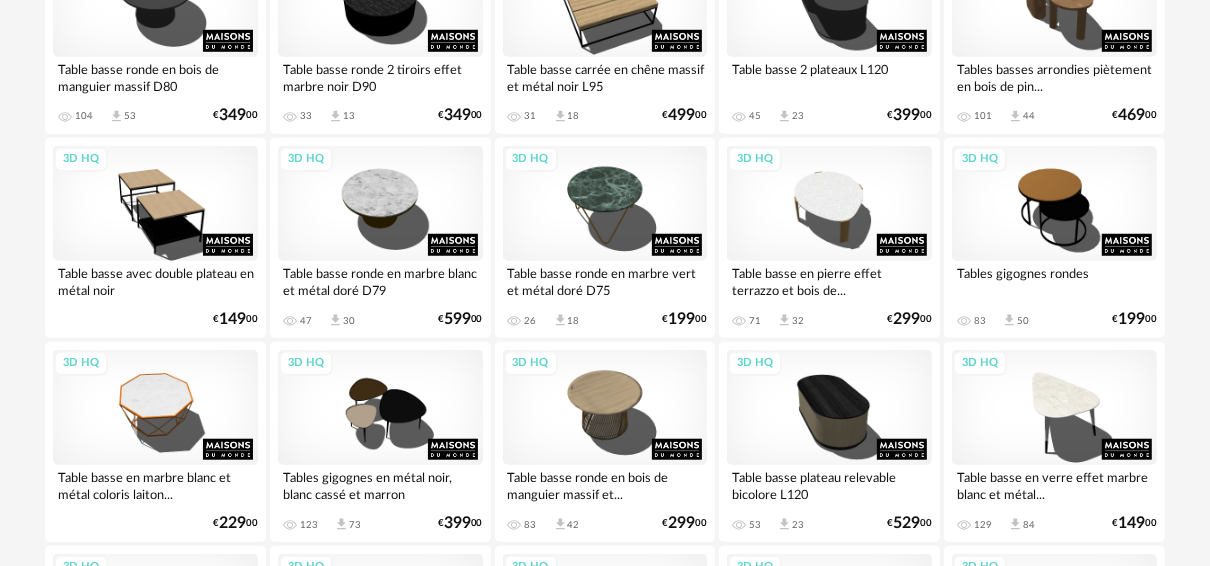 scroll, scrollTop: 1200, scrollLeft: 0, axis: vertical 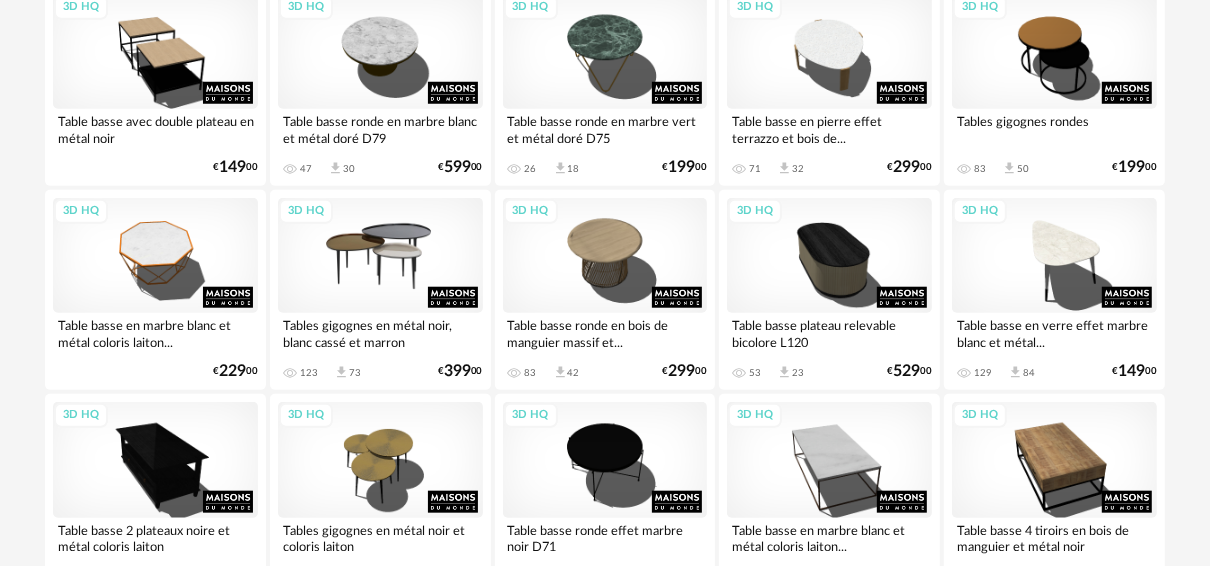 click on "3D HQ" at bounding box center [380, 255] 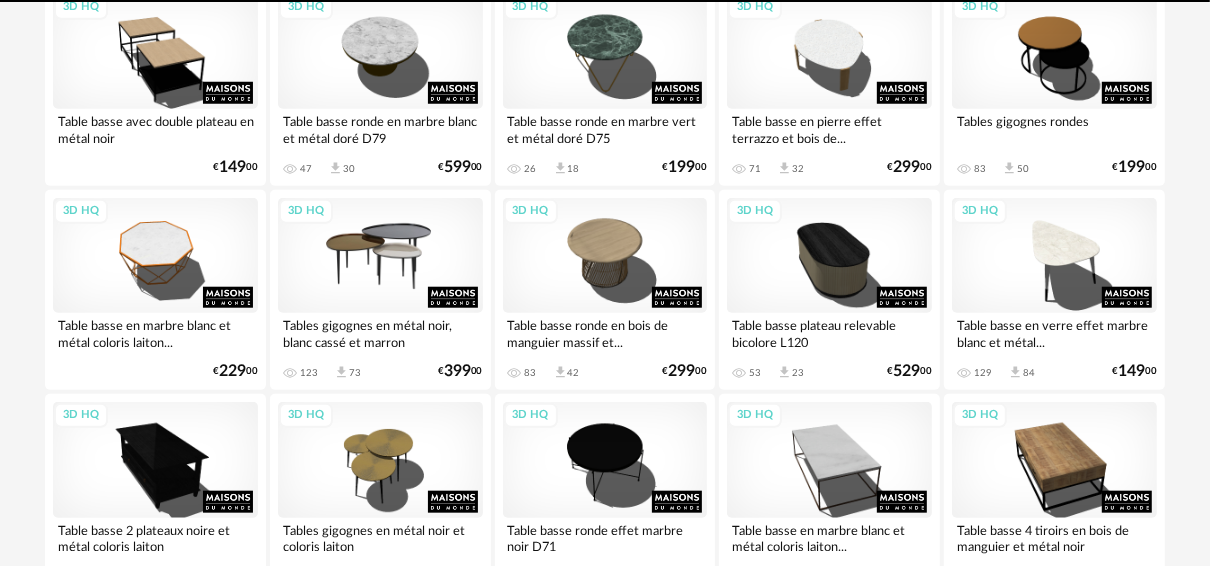 scroll, scrollTop: 0, scrollLeft: 0, axis: both 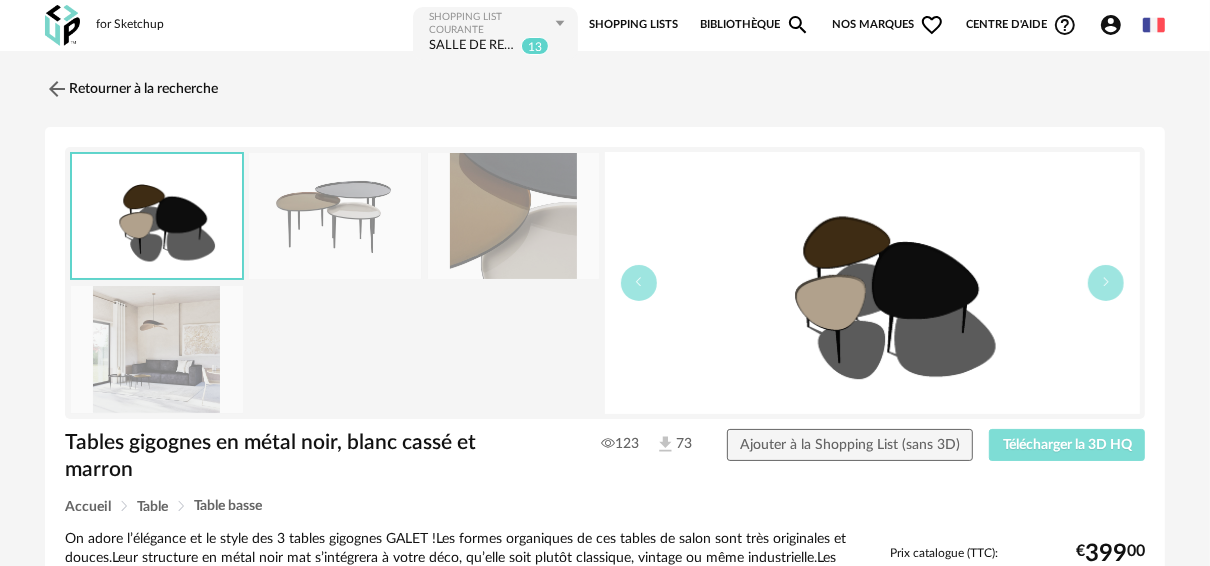 click on "Télécharger la 3D HQ" at bounding box center (1067, 445) 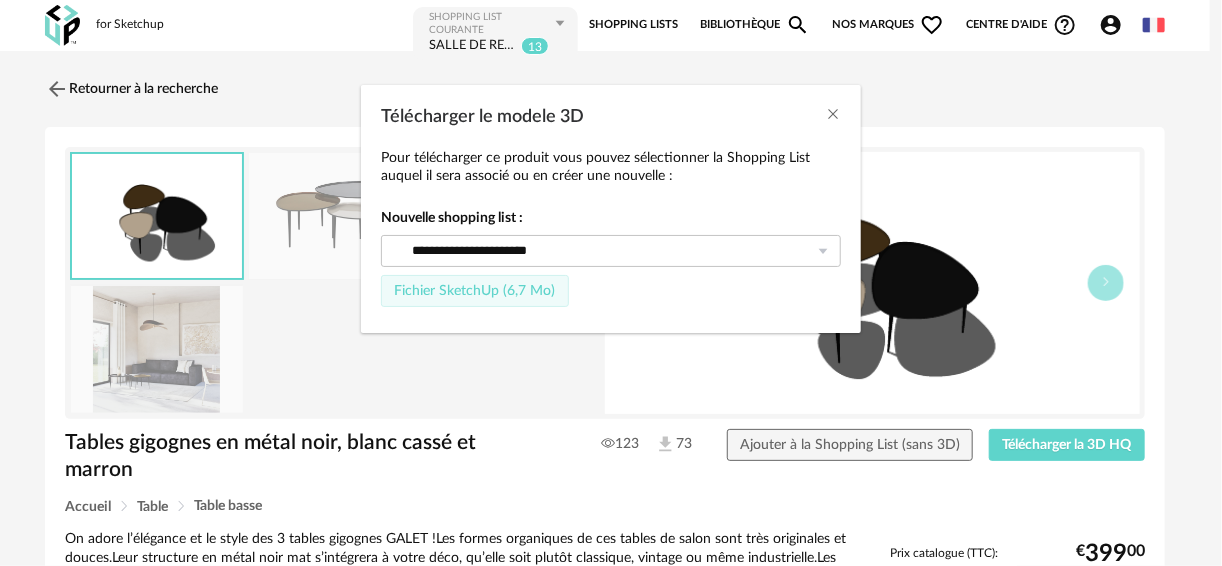 click on "Fichier SketchUp (6,7 Mo)" at bounding box center [474, 291] 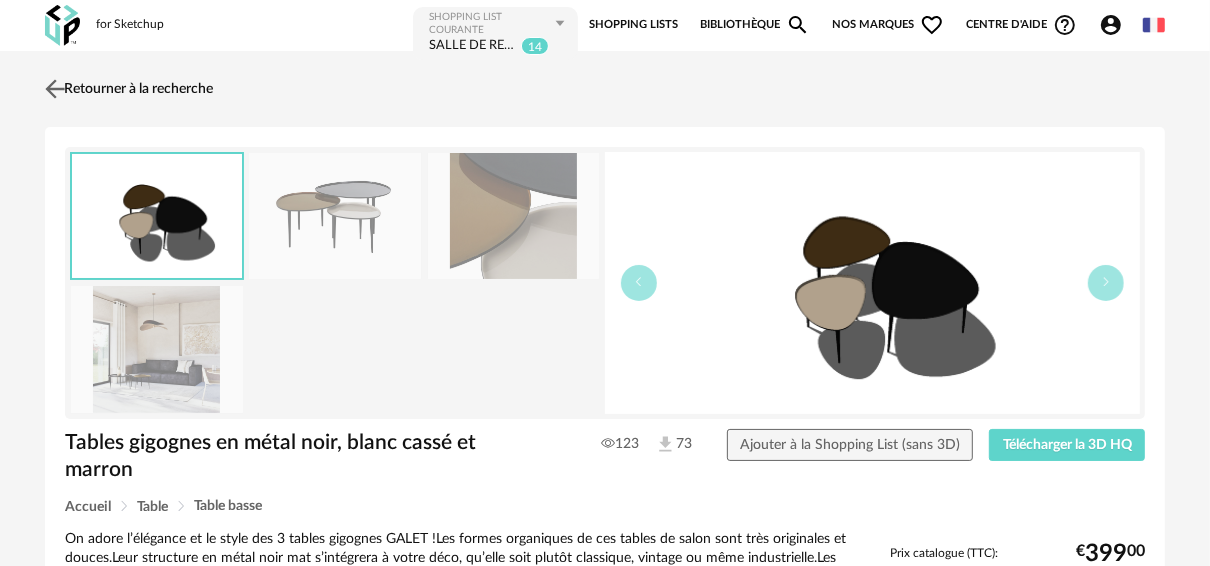 click at bounding box center (55, 88) 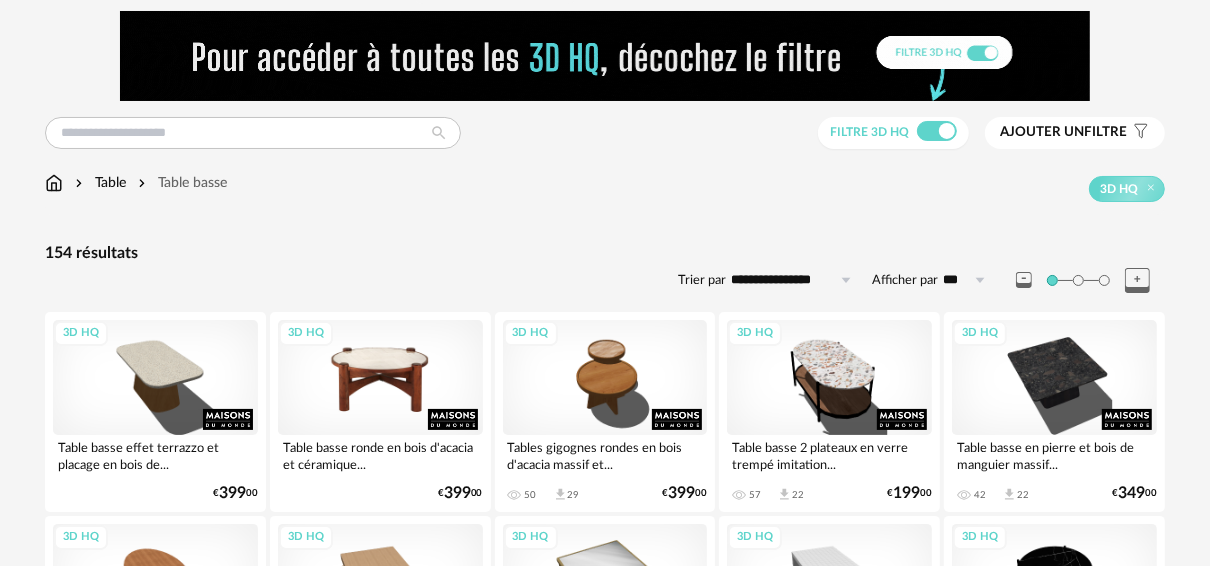 scroll, scrollTop: 0, scrollLeft: 0, axis: both 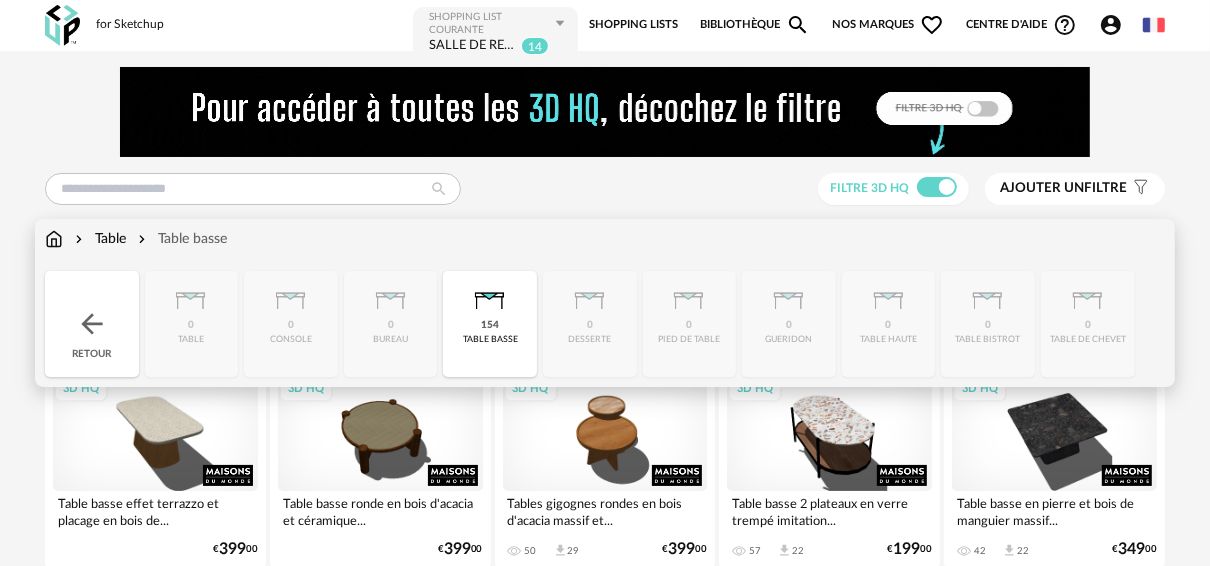 click on "Table" at bounding box center (98, 239) 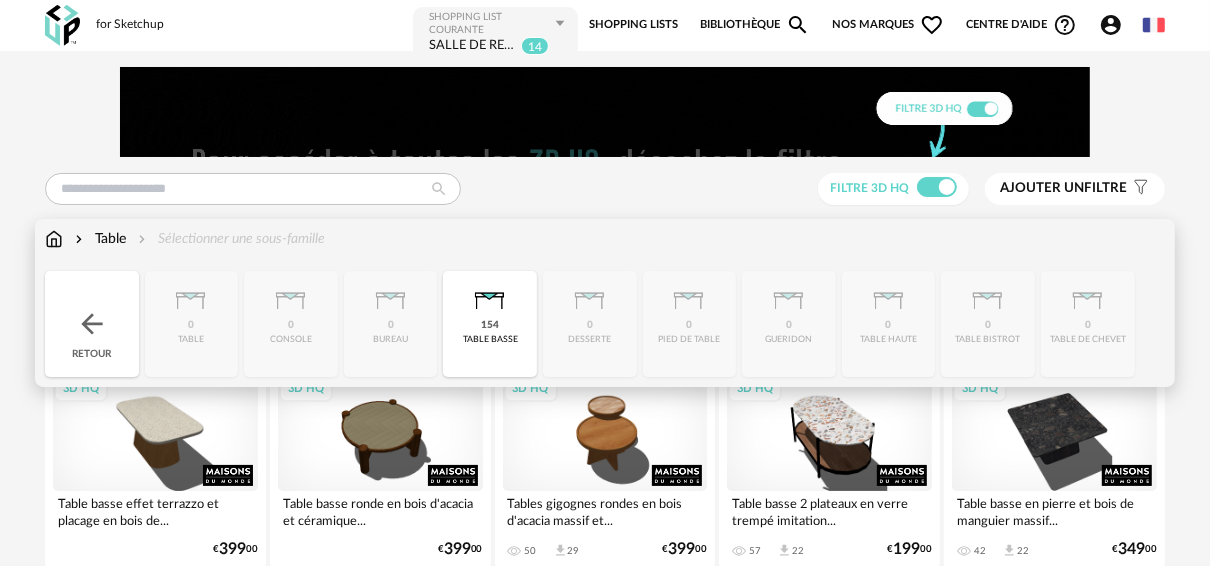 click on "Table" at bounding box center (98, 239) 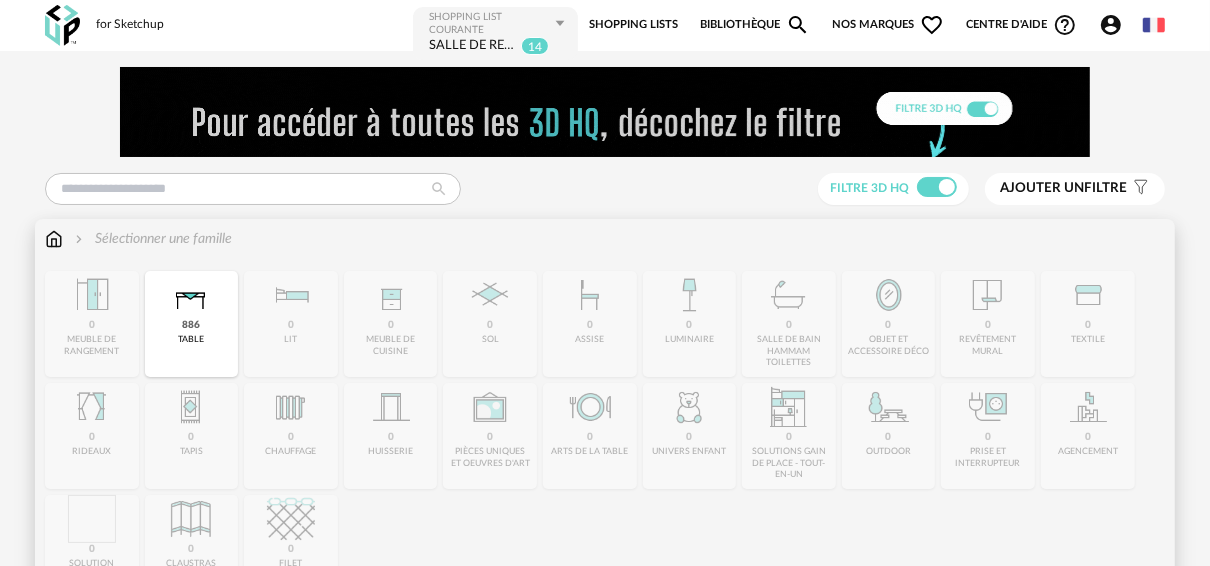 click at bounding box center [191, 295] 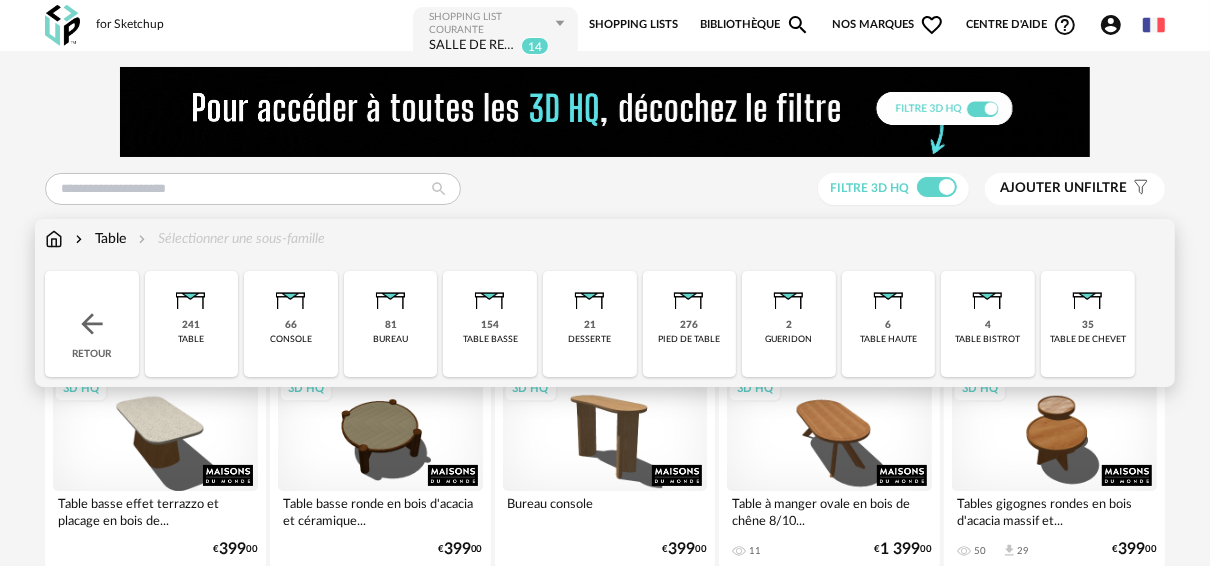 click at bounding box center (291, 295) 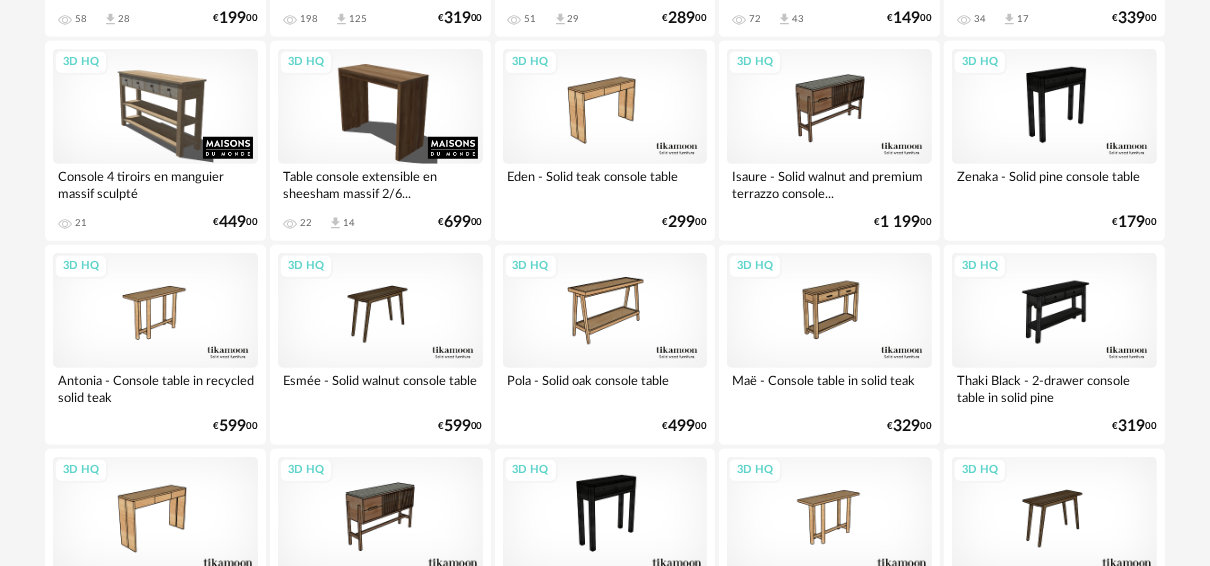 scroll, scrollTop: 1141, scrollLeft: 0, axis: vertical 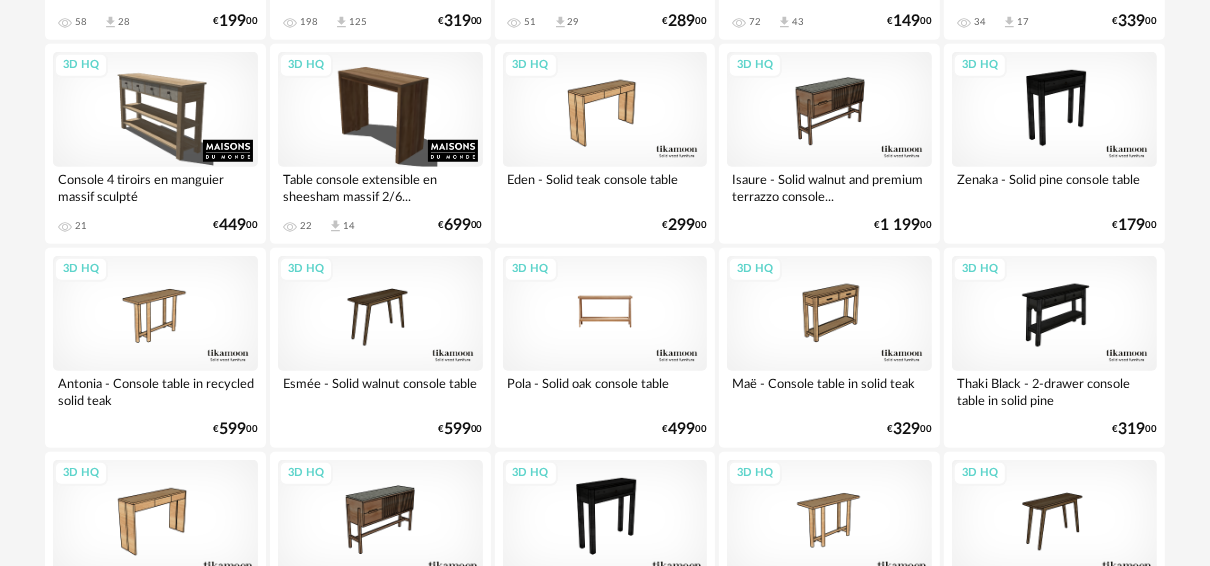 click on "3D HQ" at bounding box center [605, 313] 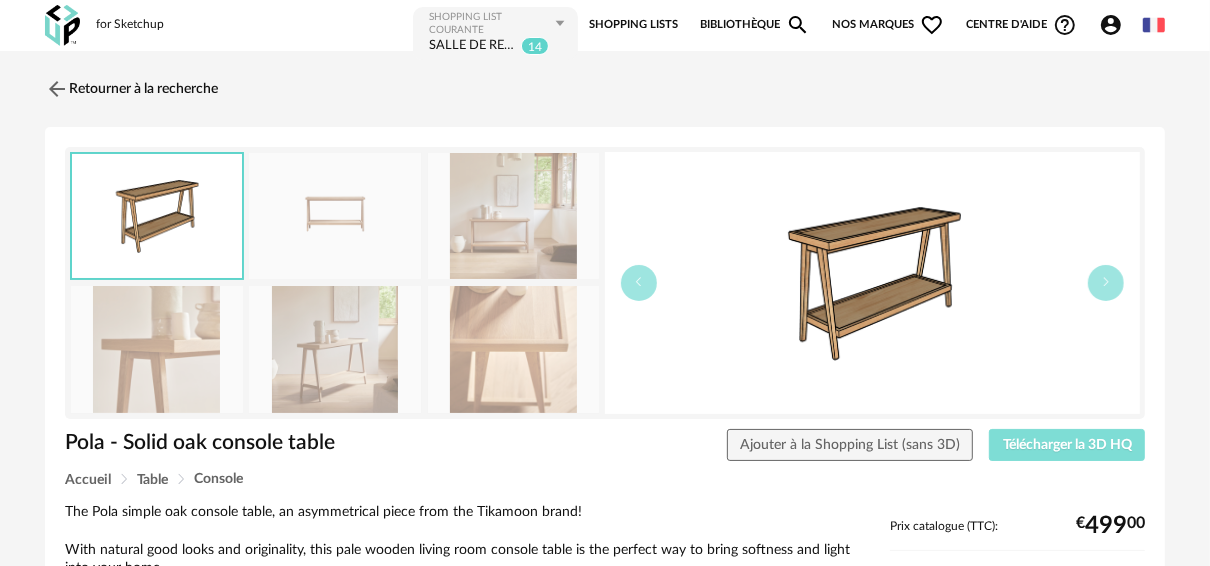click on "Télécharger la 3D HQ" at bounding box center (1067, 445) 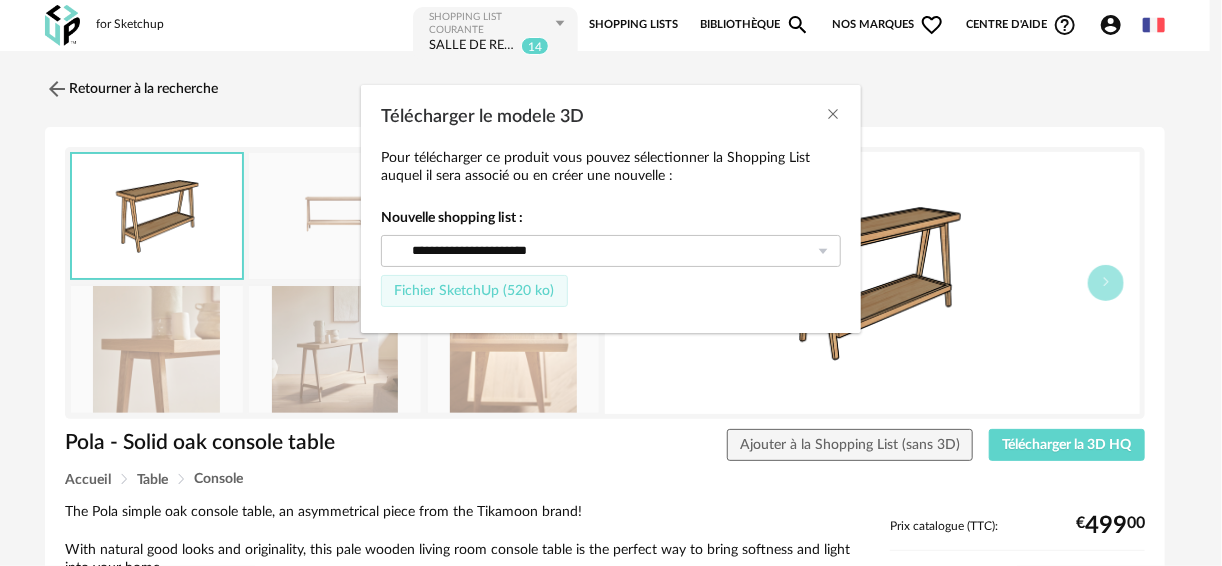 click on "Fichier SketchUp (520 ko)" at bounding box center [474, 291] 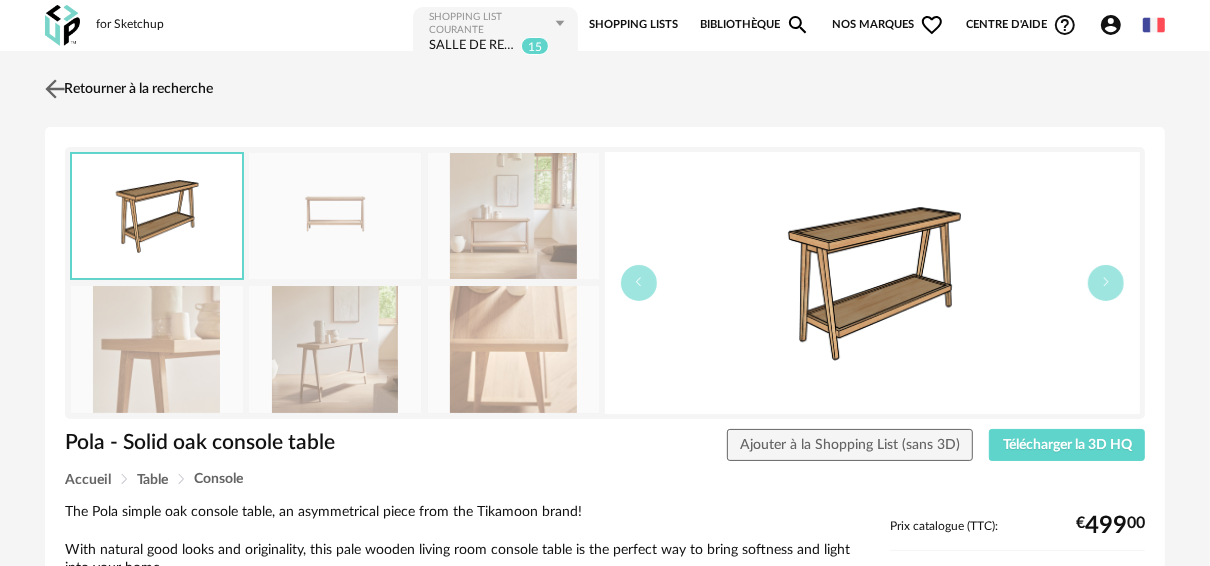 click at bounding box center (55, 88) 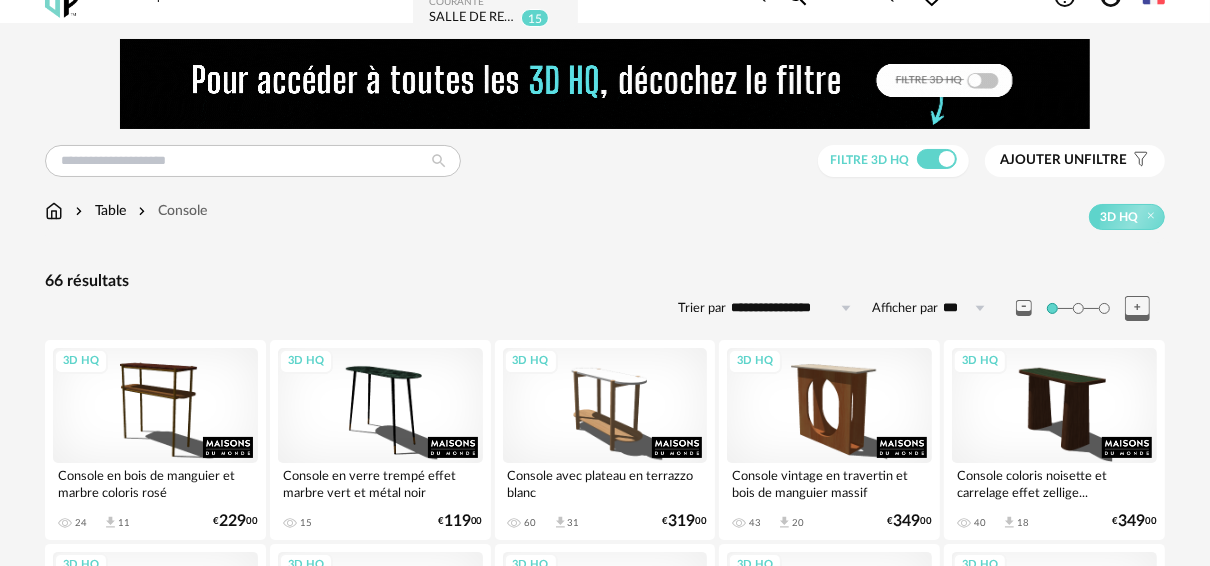scroll, scrollTop: 21, scrollLeft: 0, axis: vertical 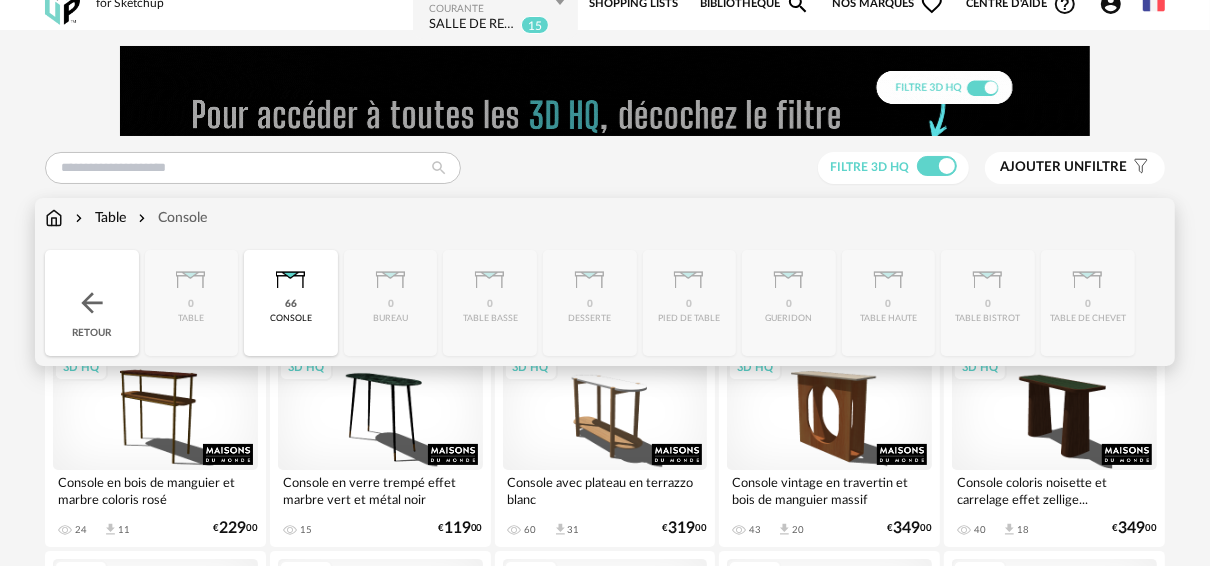 click on "Table" at bounding box center [98, 218] 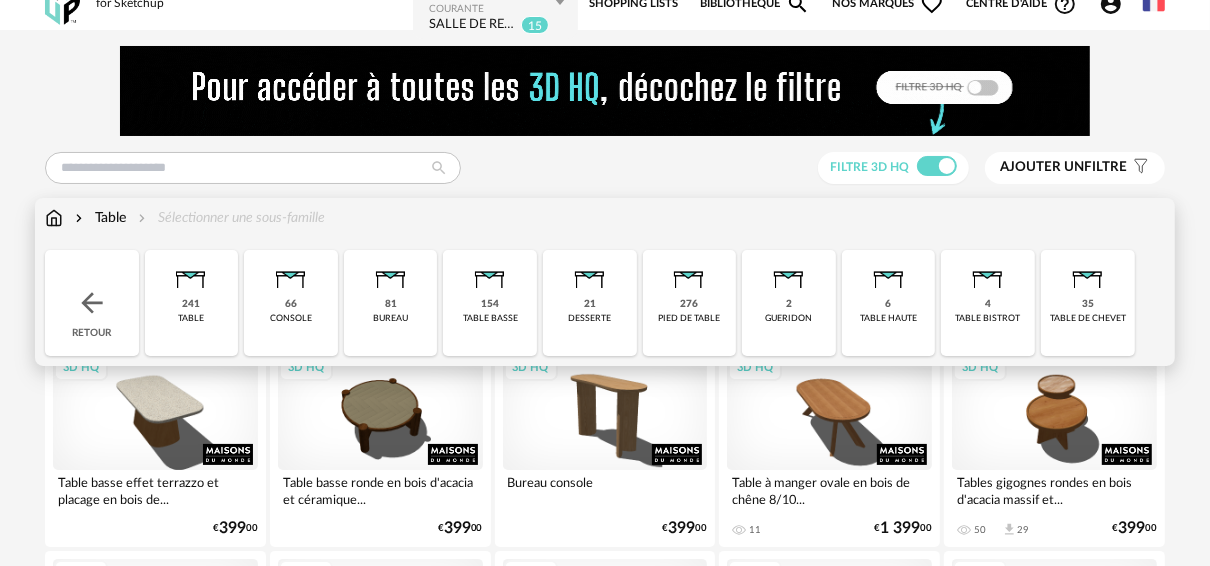 click on "21
desserte" at bounding box center (590, 303) 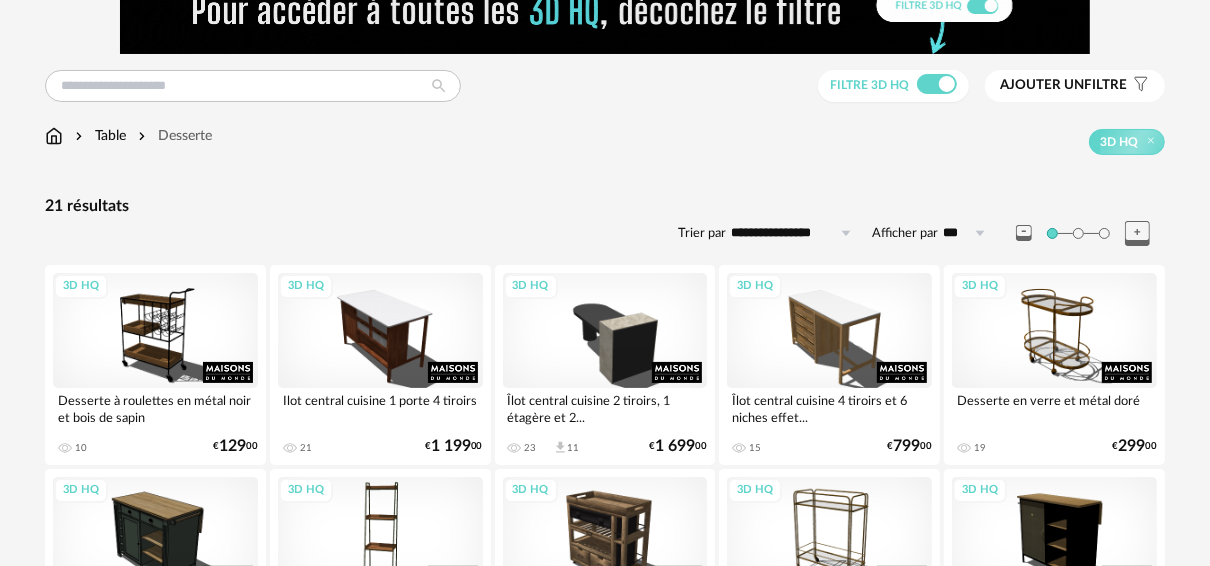 scroll, scrollTop: 0, scrollLeft: 0, axis: both 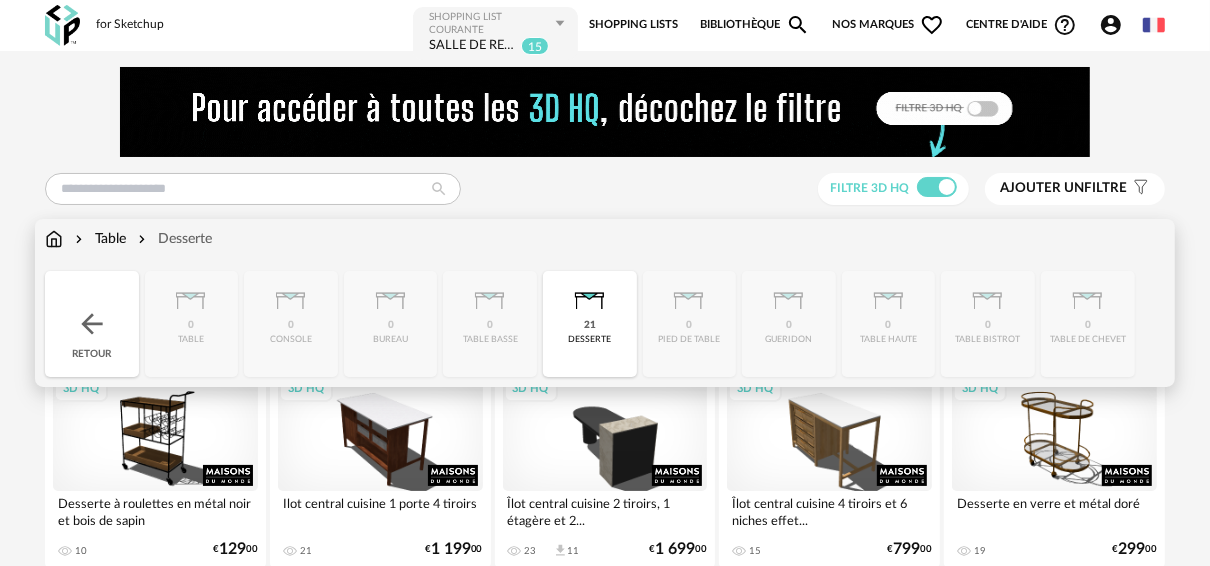click on "Table" at bounding box center [98, 239] 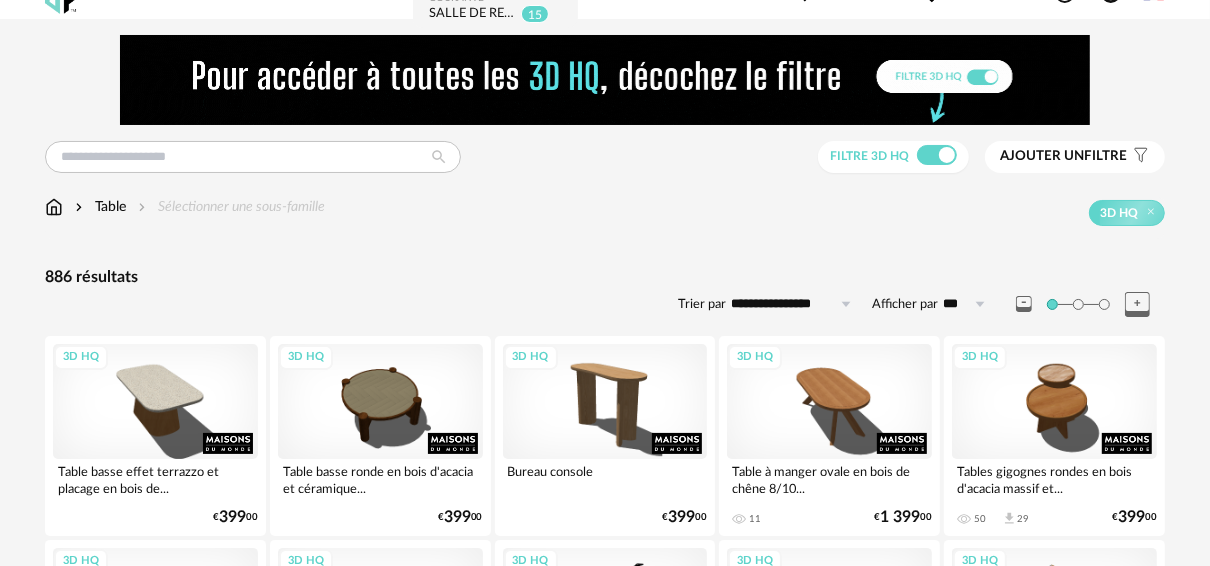scroll, scrollTop: 0, scrollLeft: 0, axis: both 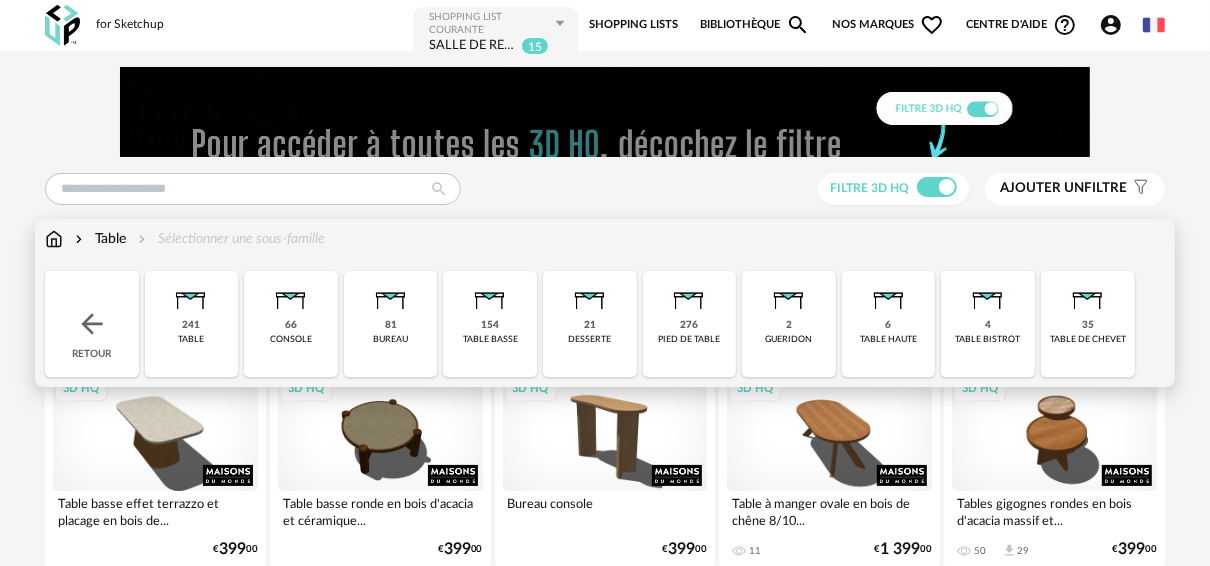 click on "Table" at bounding box center (98, 239) 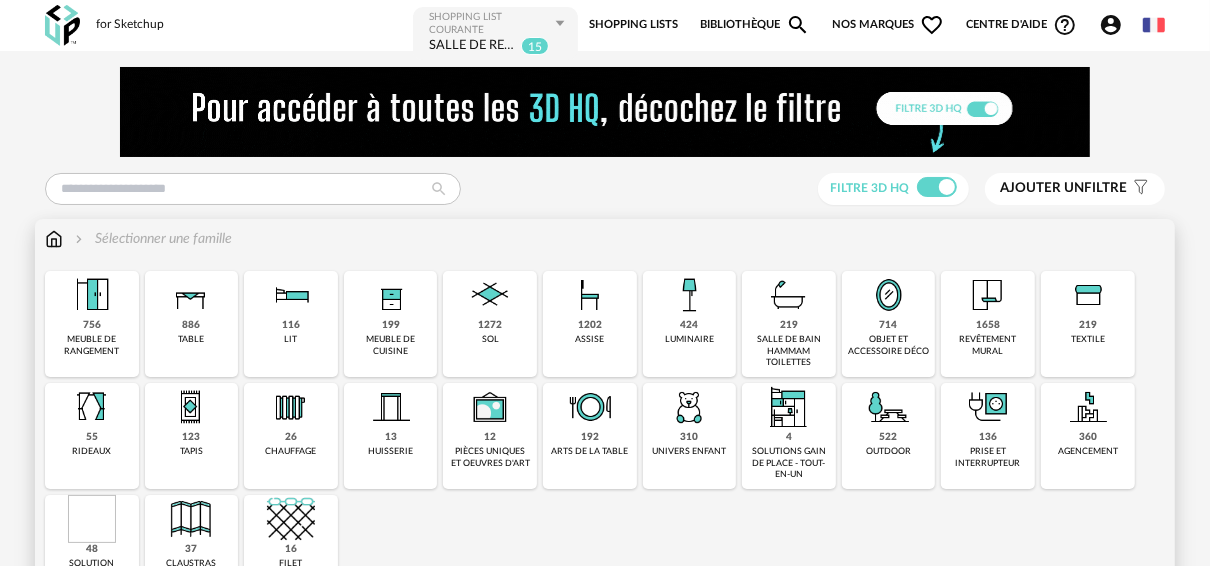 click at bounding box center [92, 407] 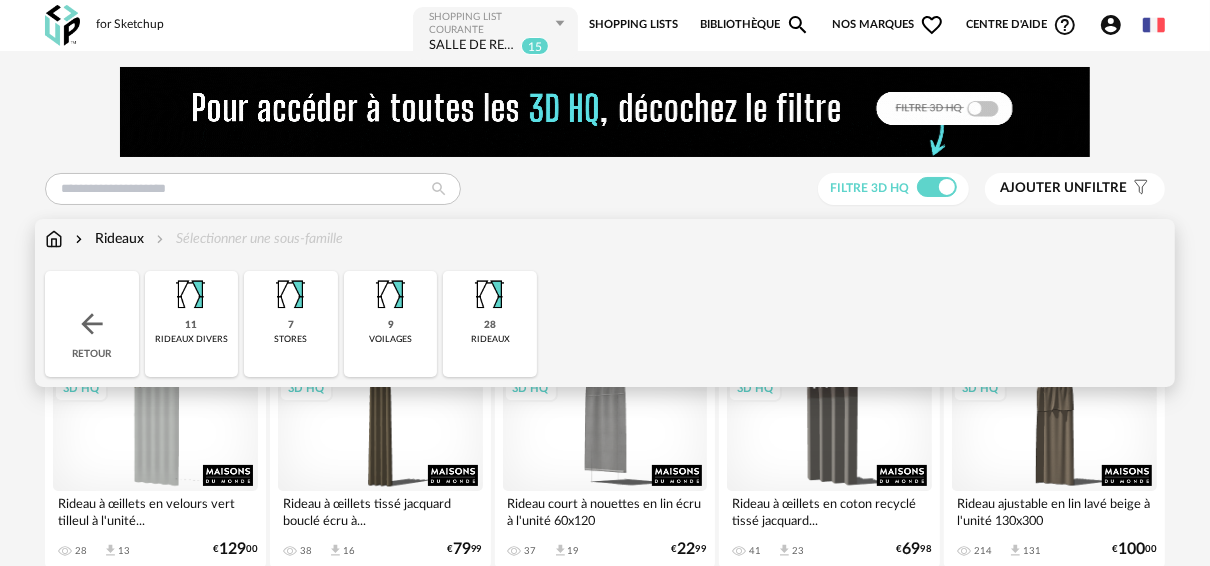 click at bounding box center [391, 295] 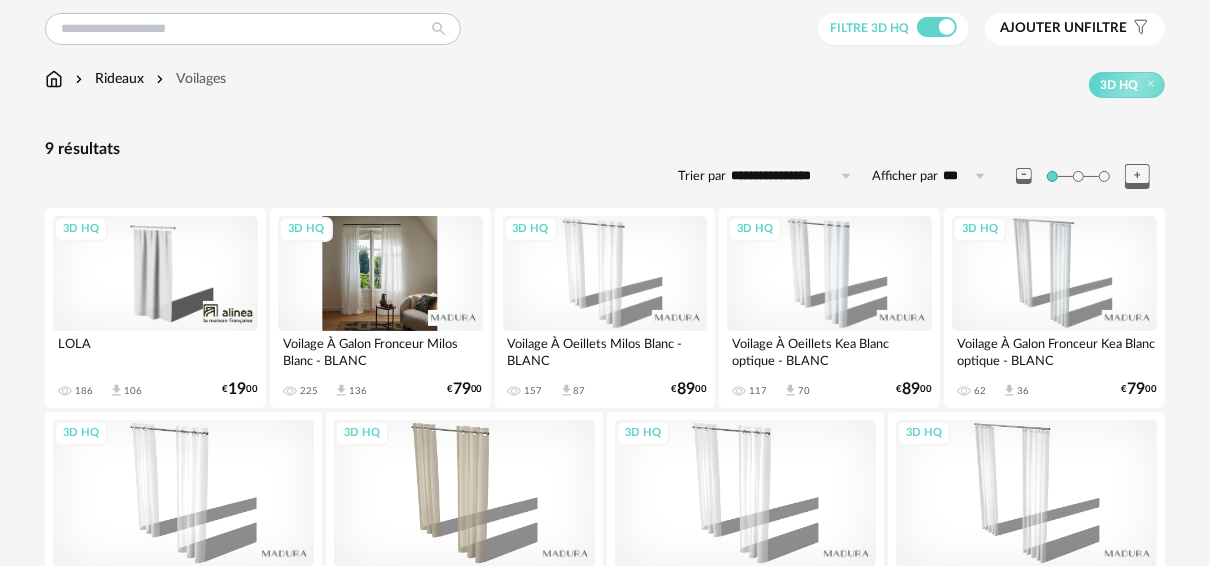 scroll, scrollTop: 318, scrollLeft: 0, axis: vertical 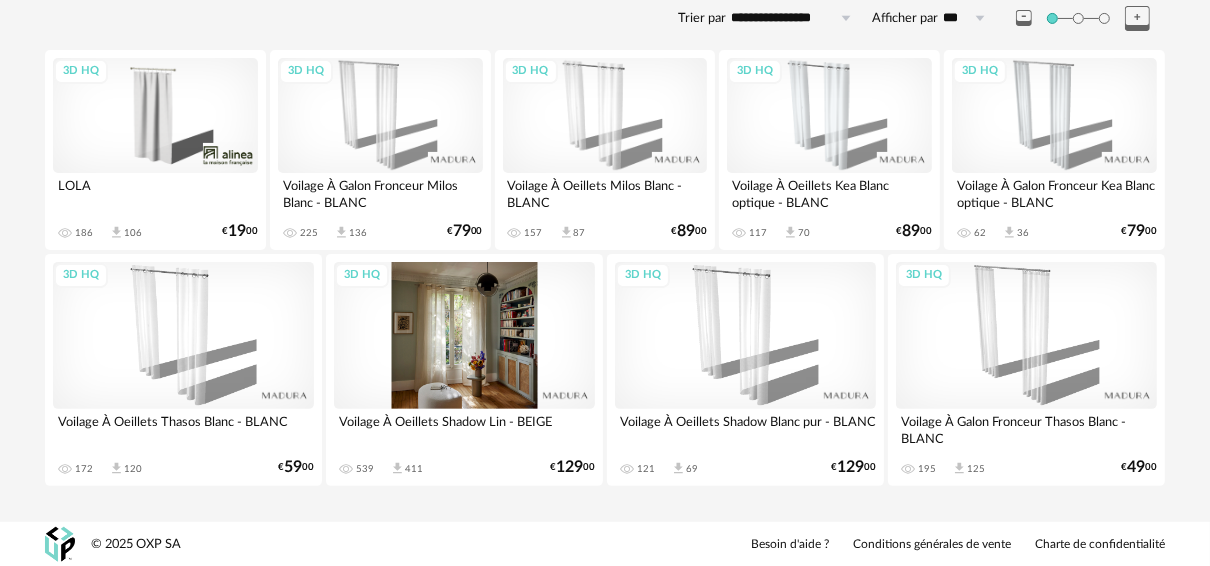 click on "3D HQ" at bounding box center [464, 335] 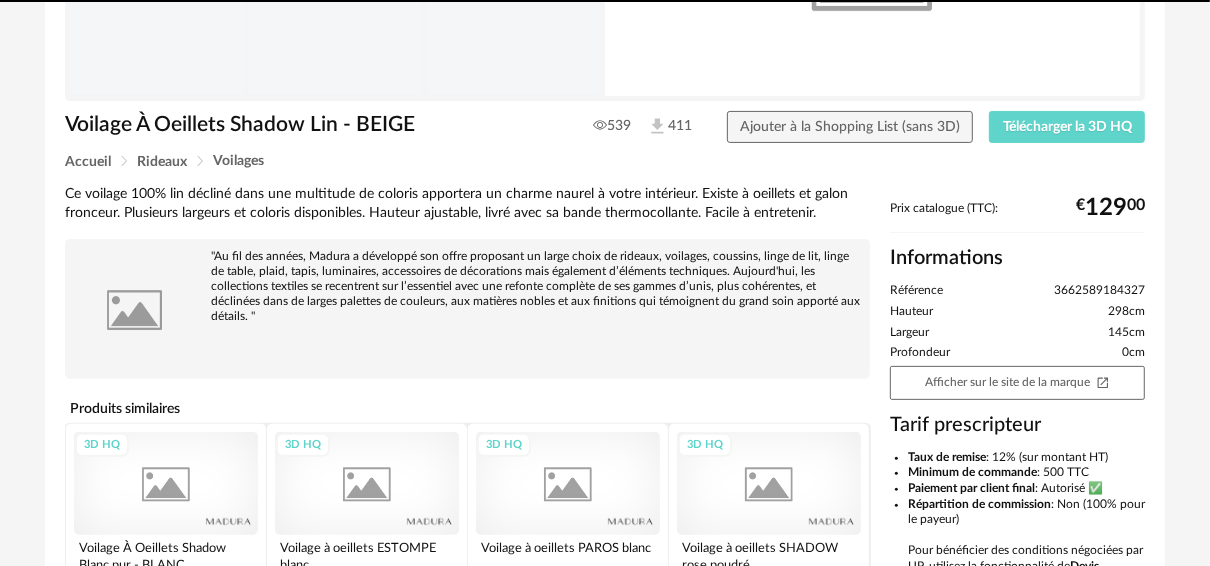 scroll, scrollTop: 0, scrollLeft: 0, axis: both 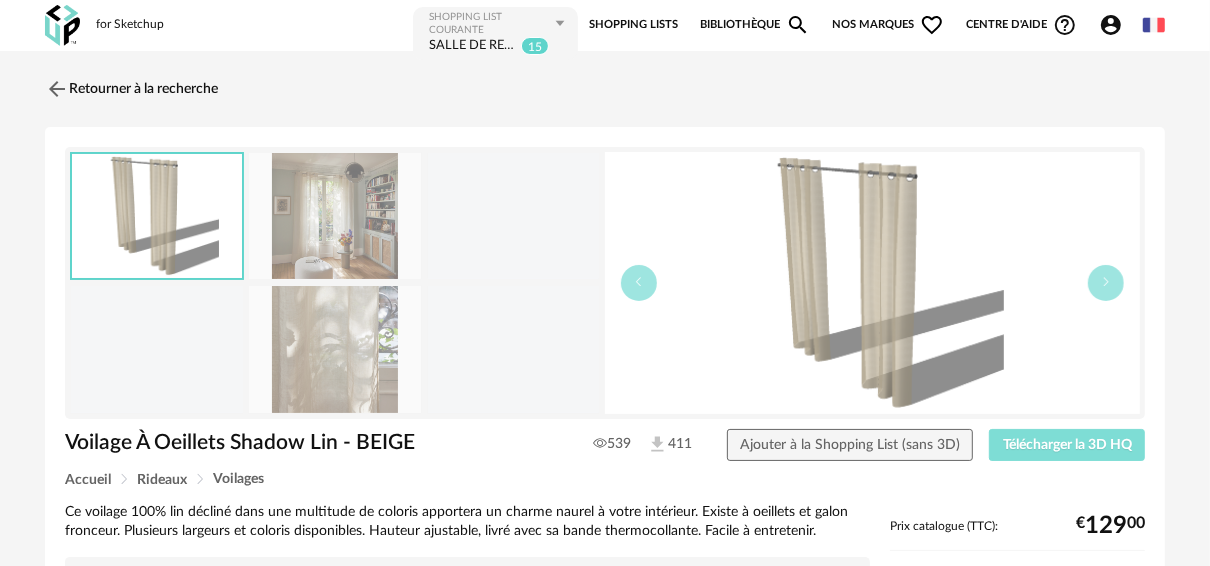 click on "Télécharger la 3D HQ" at bounding box center (1067, 445) 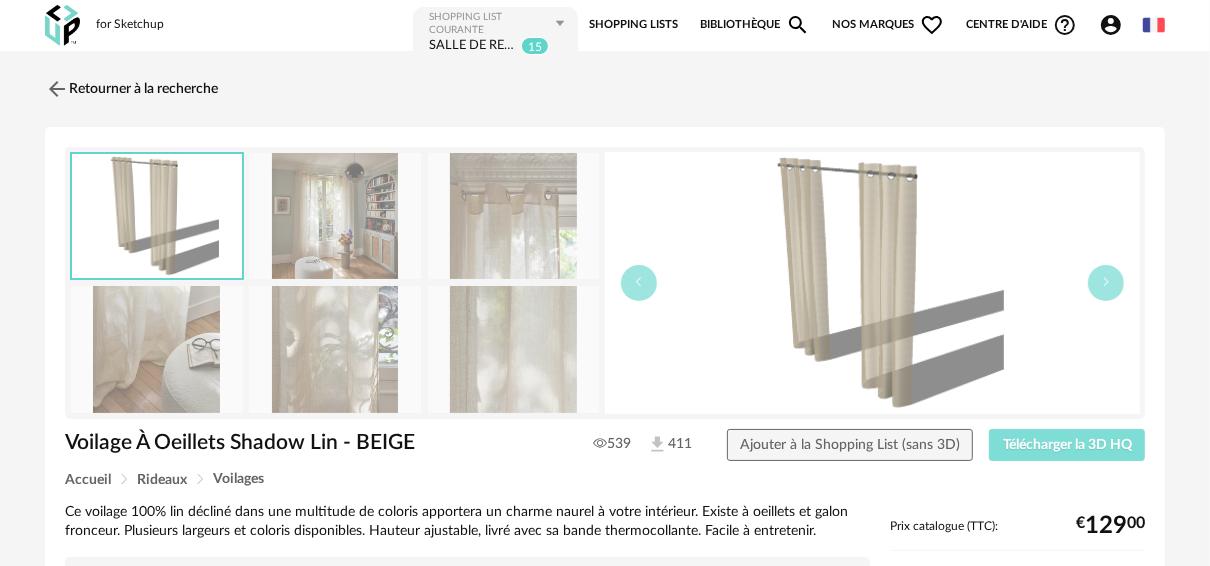 click on "Télécharger la 3D HQ" at bounding box center [1067, 445] 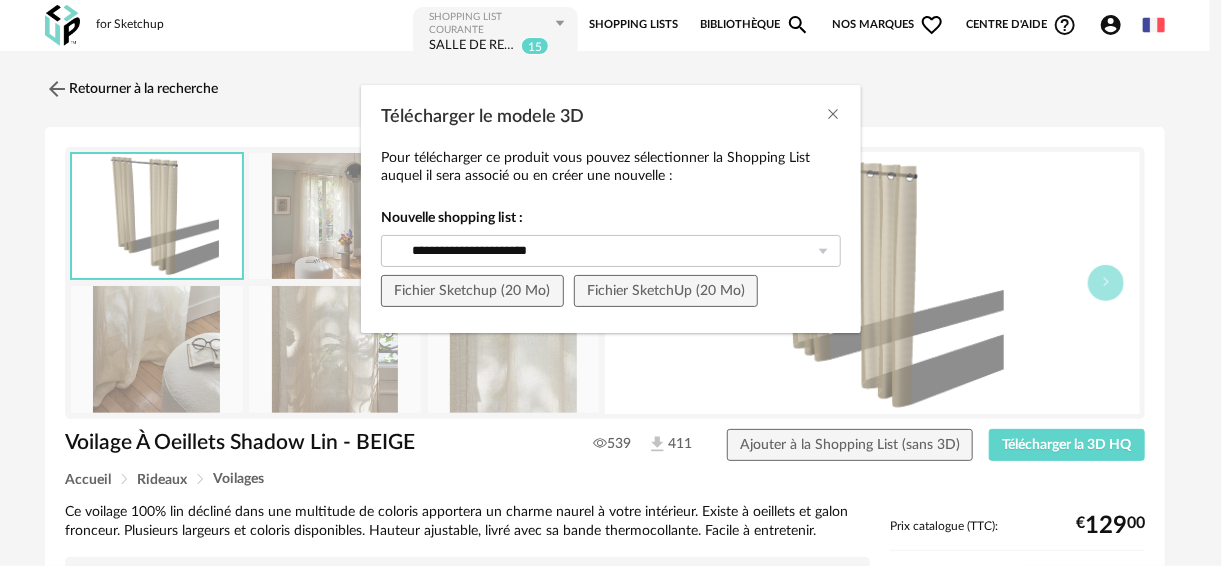 click on "**********" at bounding box center [611, 283] 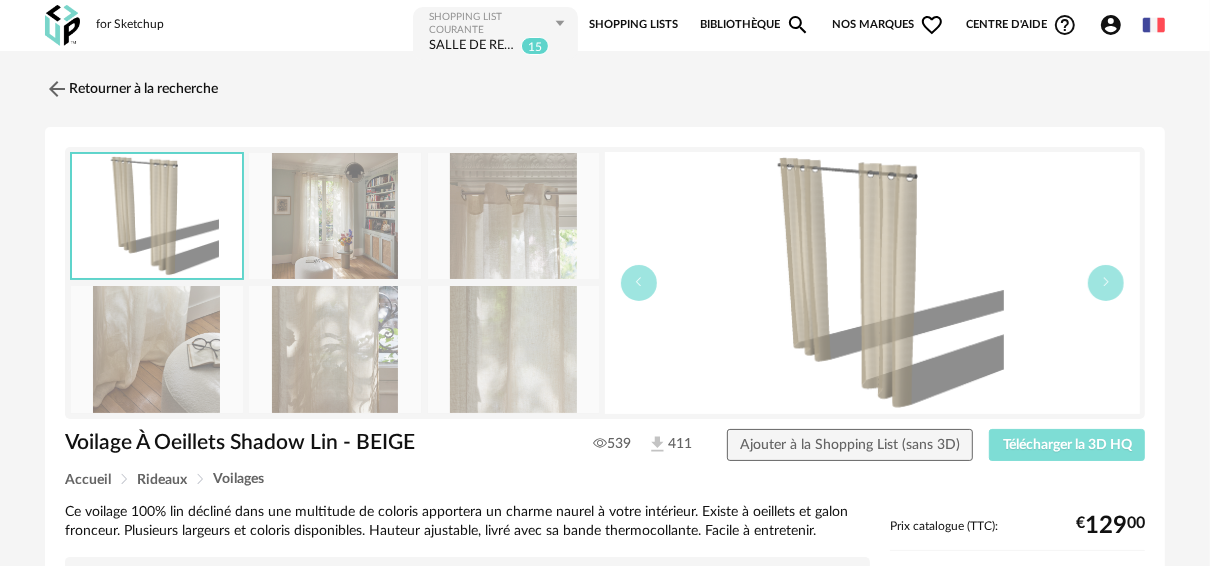 click on "Télécharger la 3D HQ" at bounding box center (1067, 445) 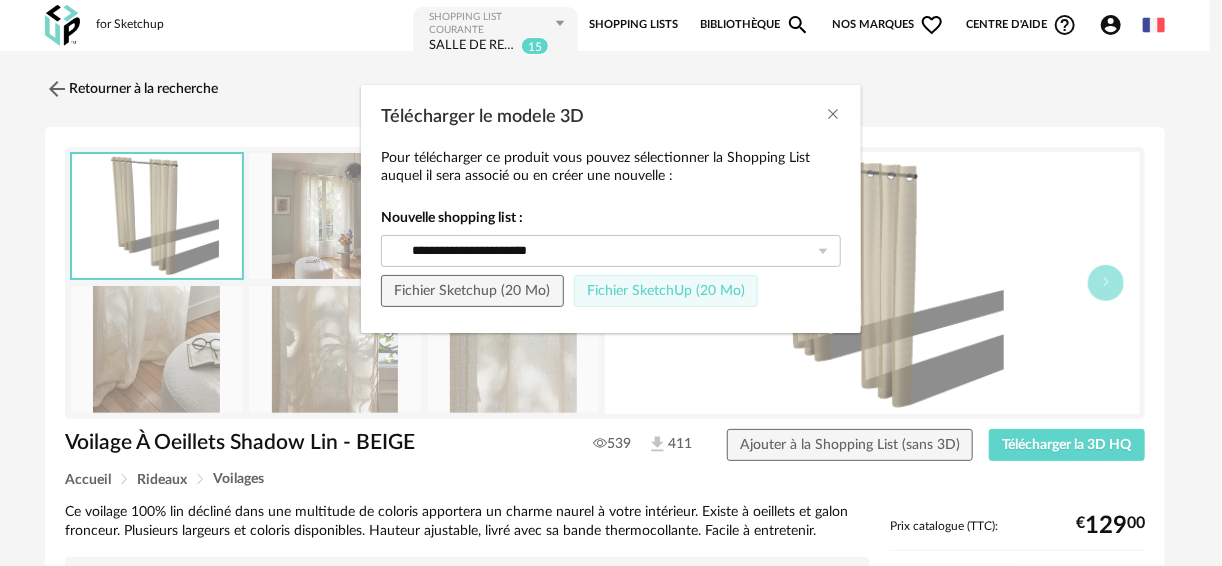 click on "Fichier SketchUp (20 Mo)" at bounding box center (666, 291) 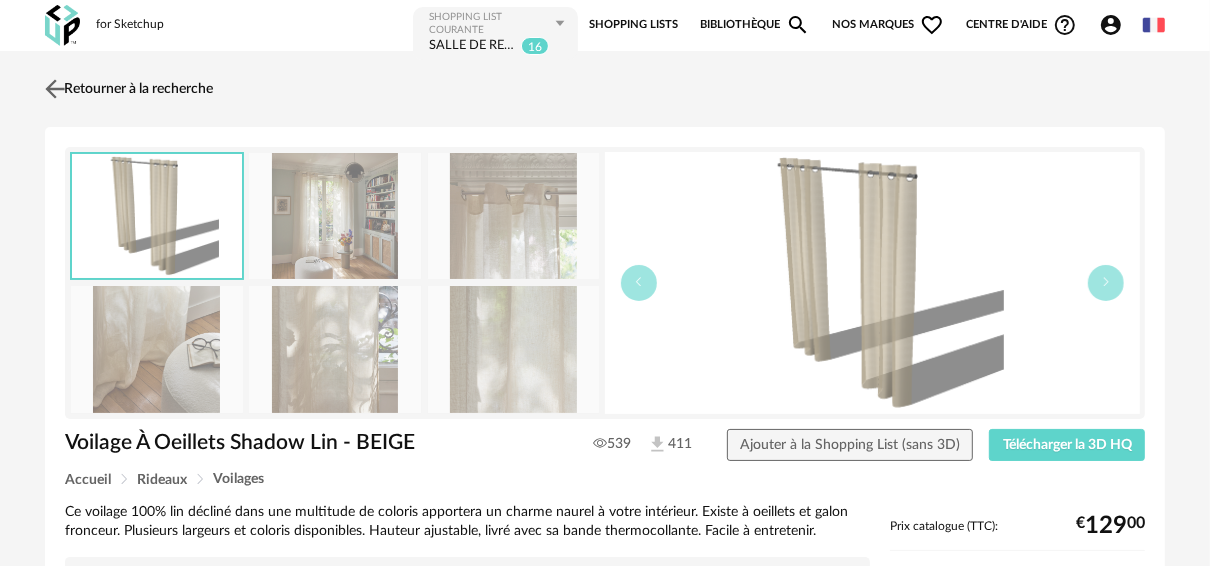 click at bounding box center [55, 88] 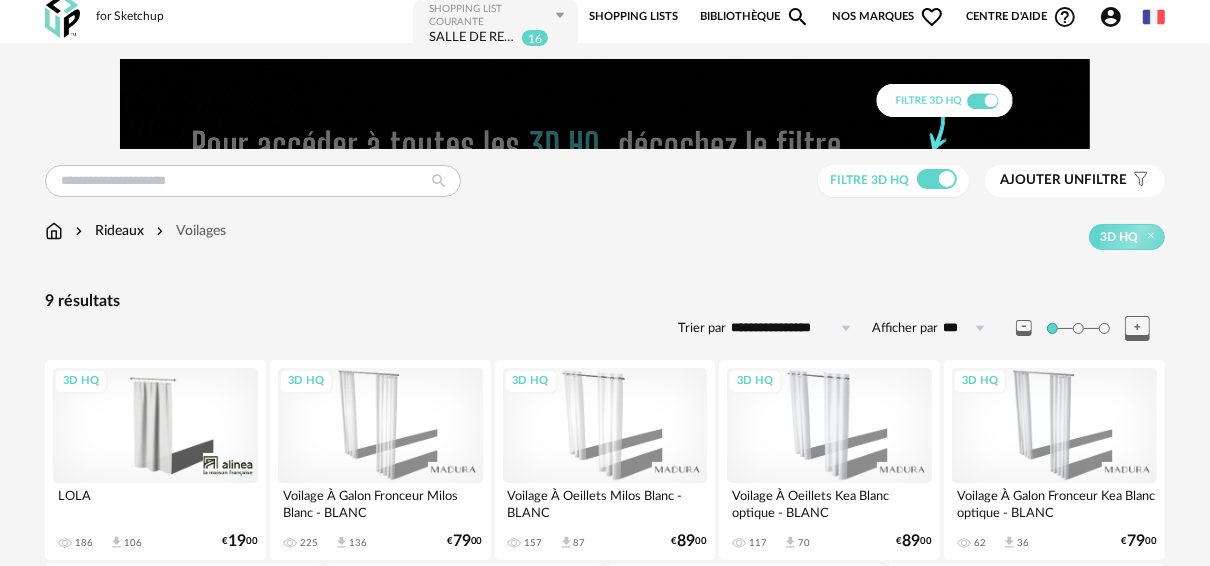 scroll, scrollTop: 0, scrollLeft: 0, axis: both 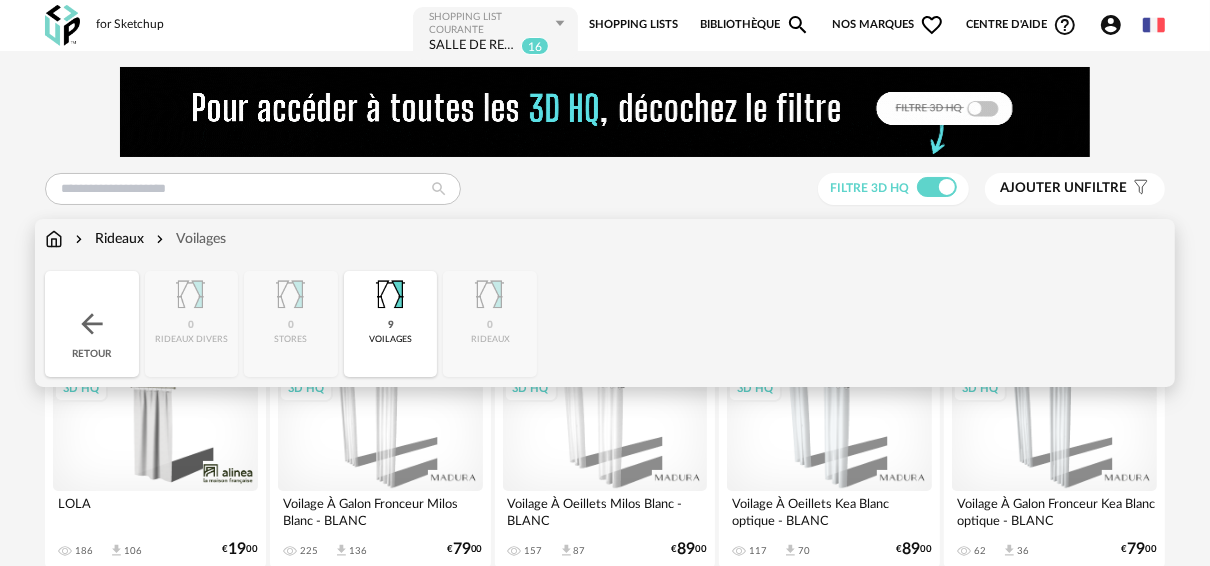 click at bounding box center [54, 239] 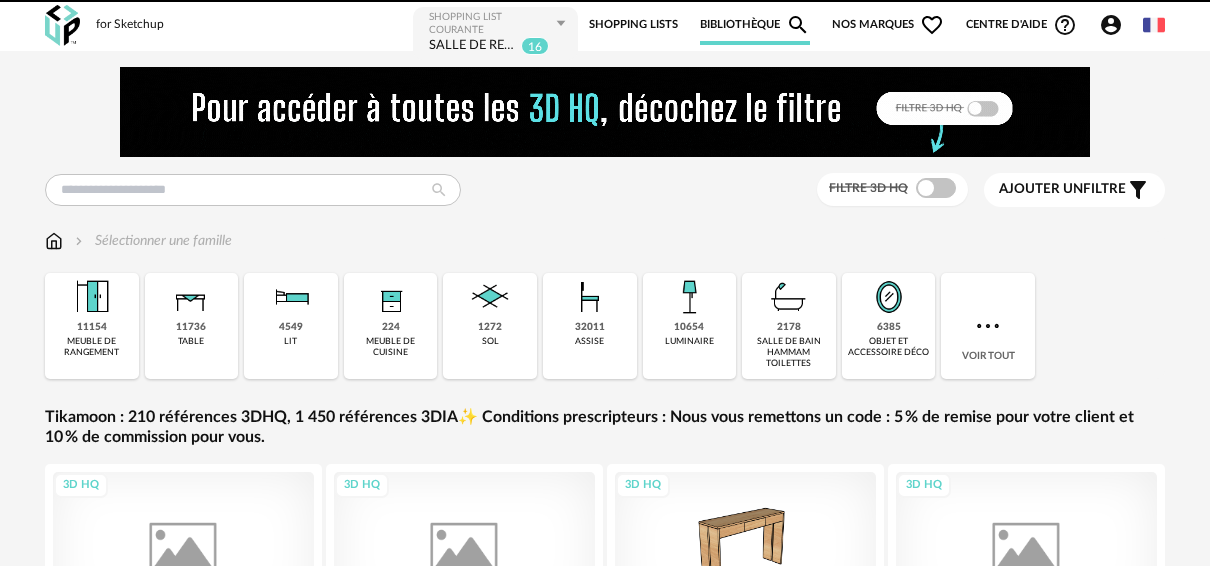 scroll, scrollTop: 0, scrollLeft: 0, axis: both 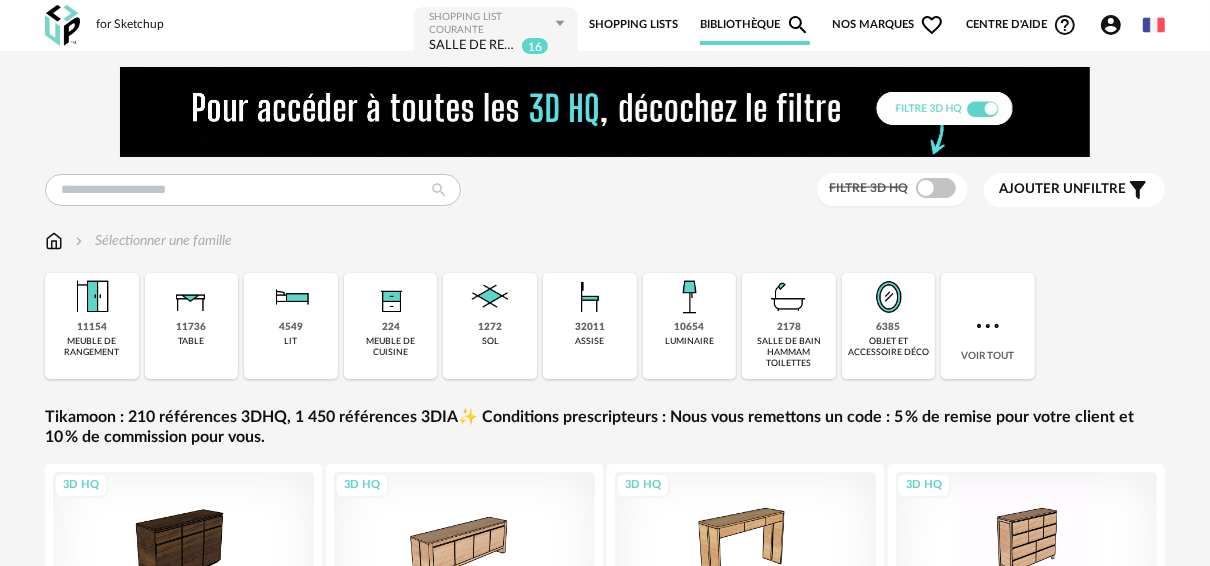 click on "Sélectionner une famille" at bounding box center [605, 252] 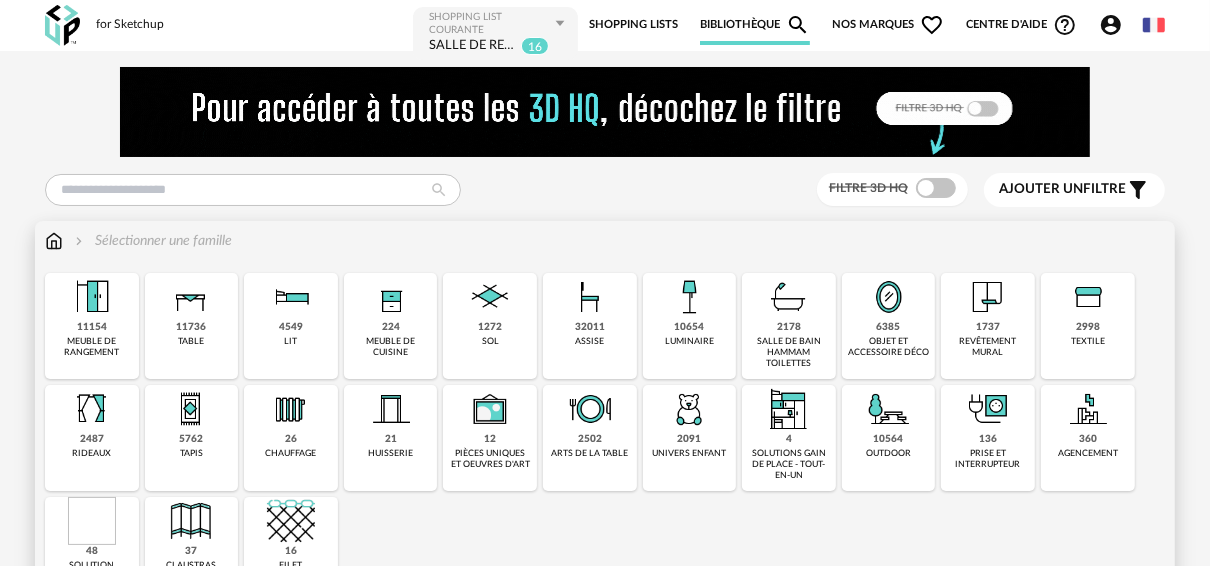 click on "11736" at bounding box center (191, 327) 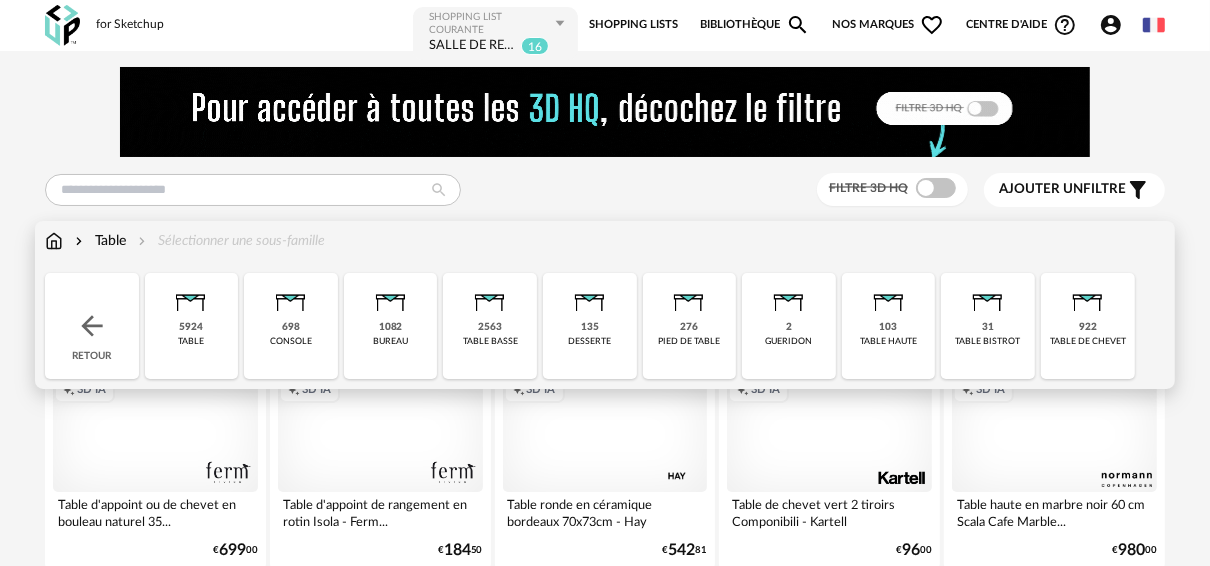 click on "5924" at bounding box center (191, 327) 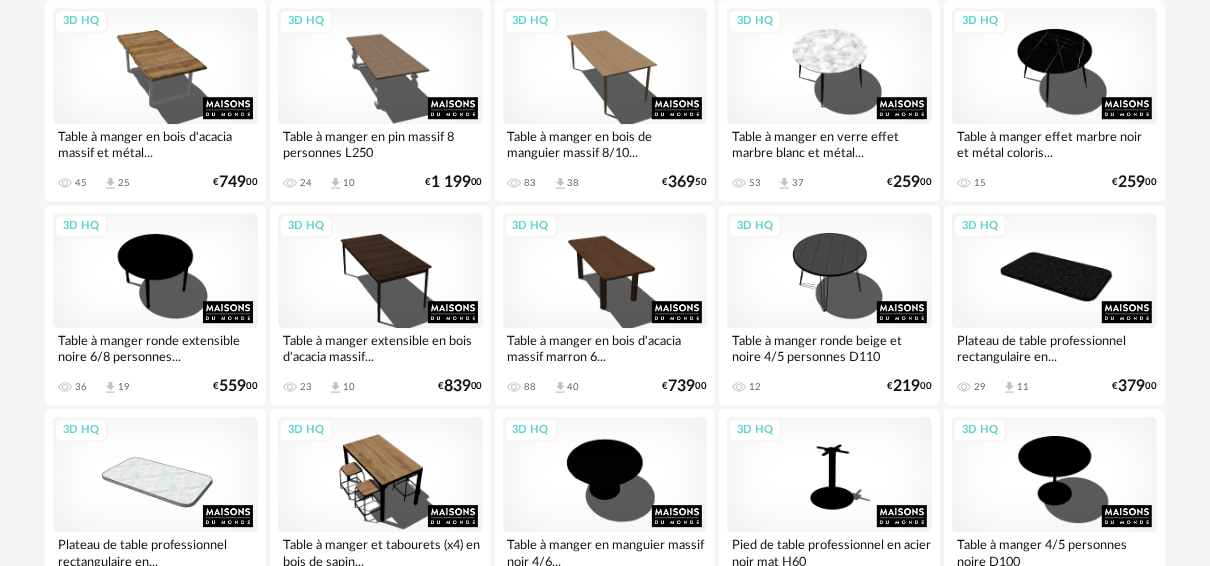 scroll, scrollTop: 4011, scrollLeft: 0, axis: vertical 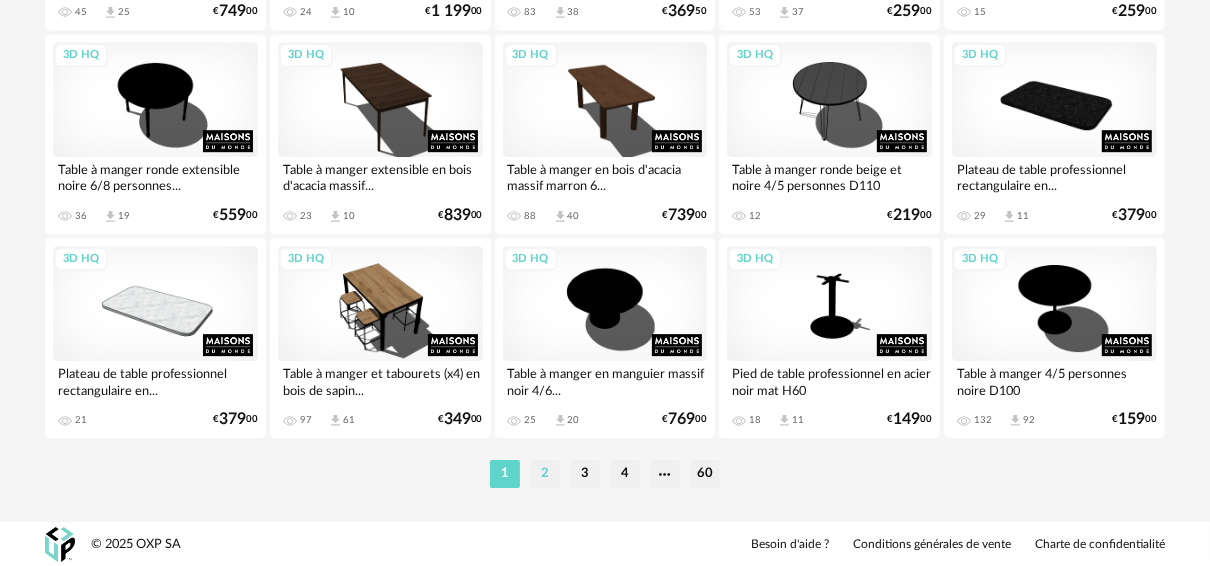 click on "2" at bounding box center [545, 474] 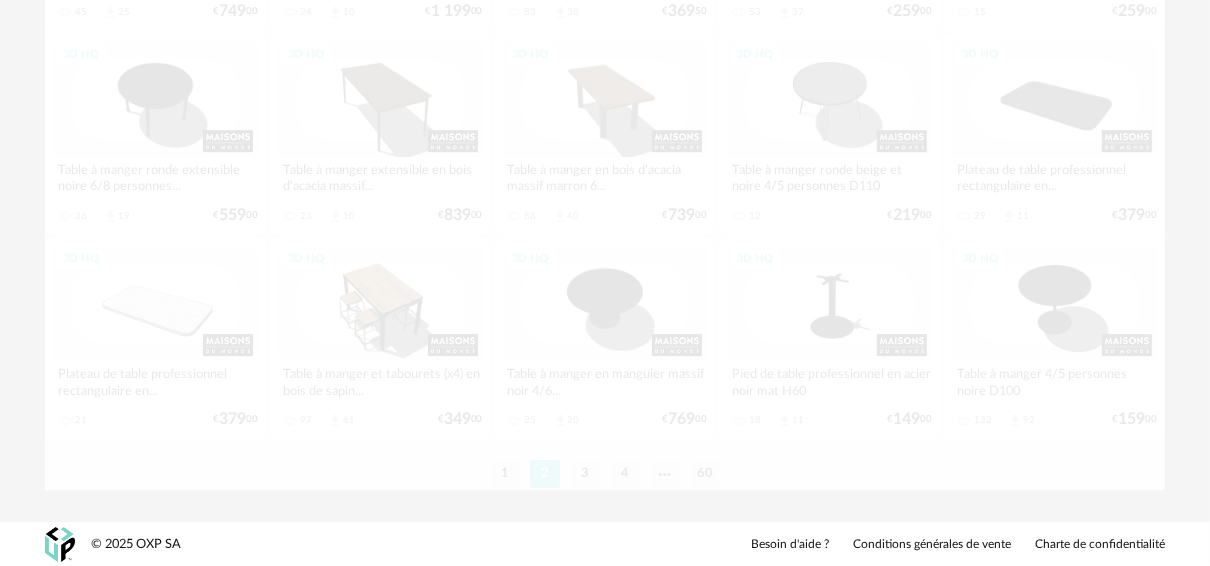 click at bounding box center [605, -1610] 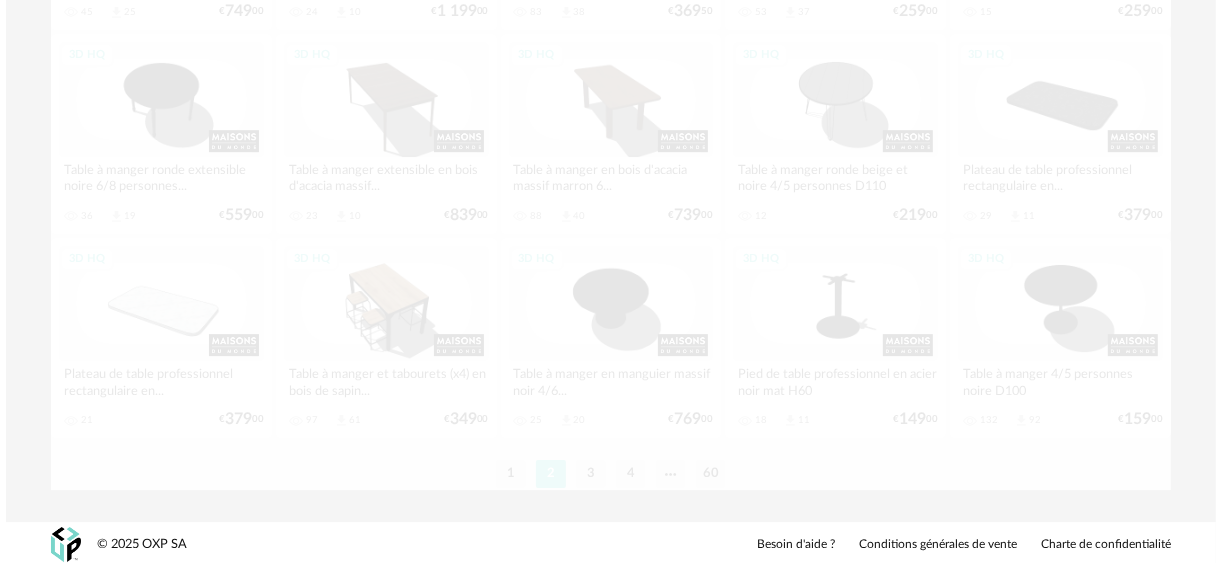 scroll, scrollTop: 0, scrollLeft: 0, axis: both 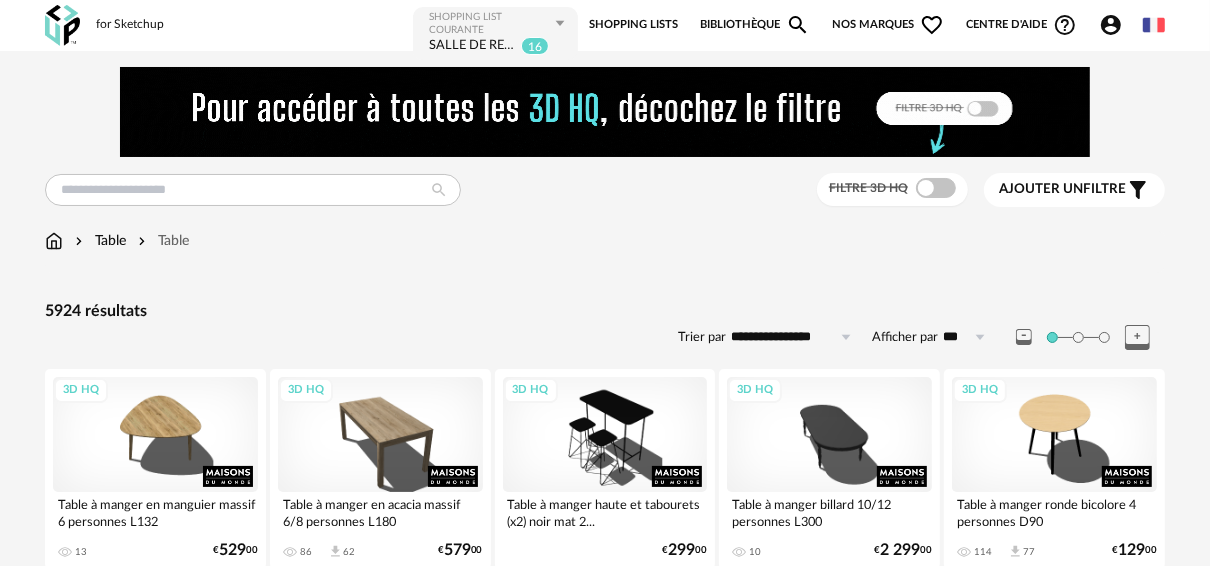 click on "Ajouter un  filtre" at bounding box center (1062, 189) 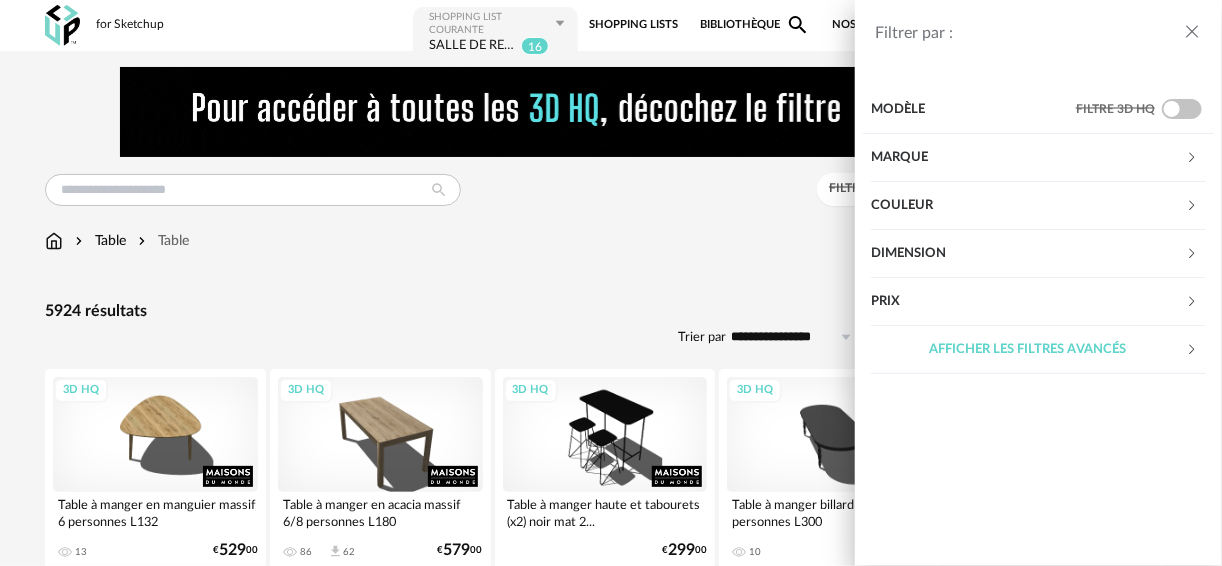 click on "Dimension" at bounding box center [1028, 254] 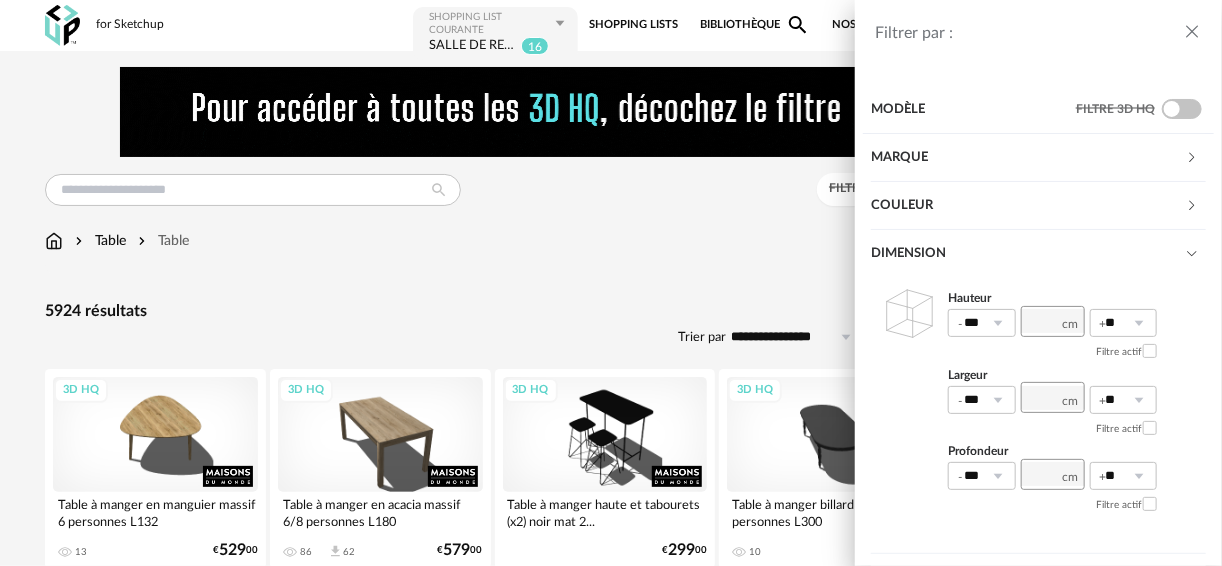 click 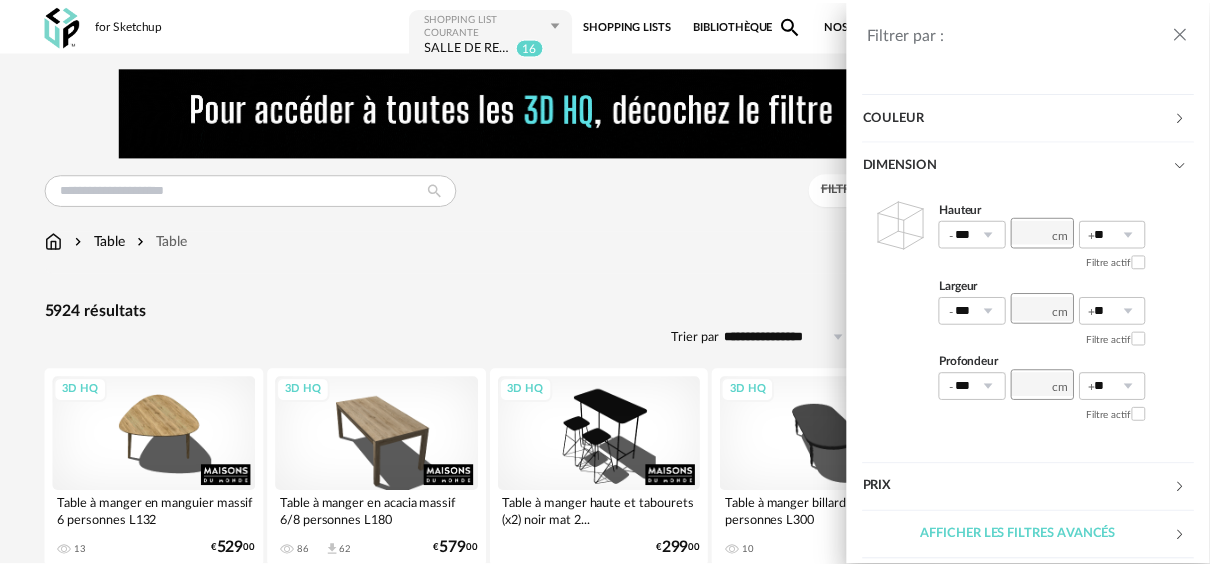 scroll, scrollTop: 0, scrollLeft: 0, axis: both 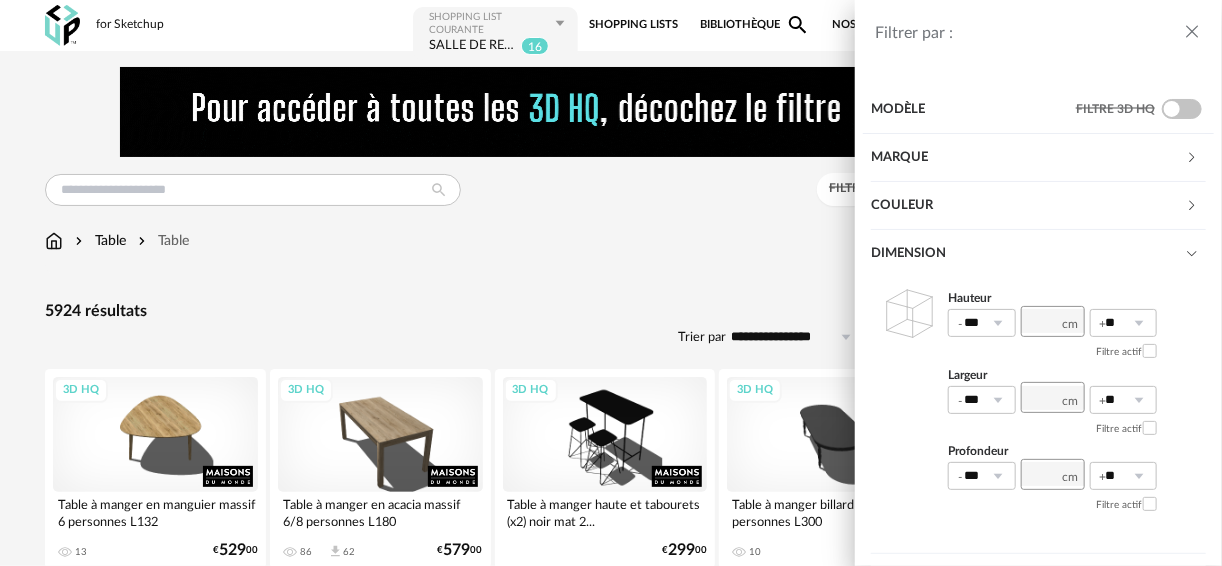 click on "Filtrer par :   Modèle
Filtre 3D HQ
Marque
&tradition
53
101 Copenhagen
0
366 Concept
2
AMPM
56
AYTM
12
Acte DECO
0
Airborne Design
0
Alinea
35     Arrow Right icon
Afficher toutes les marques
Toutes les marques   Close icon
Couleur
noir
775
acier
4
beige
0
blanc
719
gris
282
brun
1711
jaune
41
orange
31
rouge
93
rose
27
violet
9
bleu
106
vert
121
transparent
159
argenté
104
doré - laiton
116
bois
1205
multicolore
116
Dimension
Hauteur    *** 0% 10% 20% 30% 40% 50% 60% 70% 80% 90% 100%     ** 0% 10% 20%" at bounding box center (611, 283) 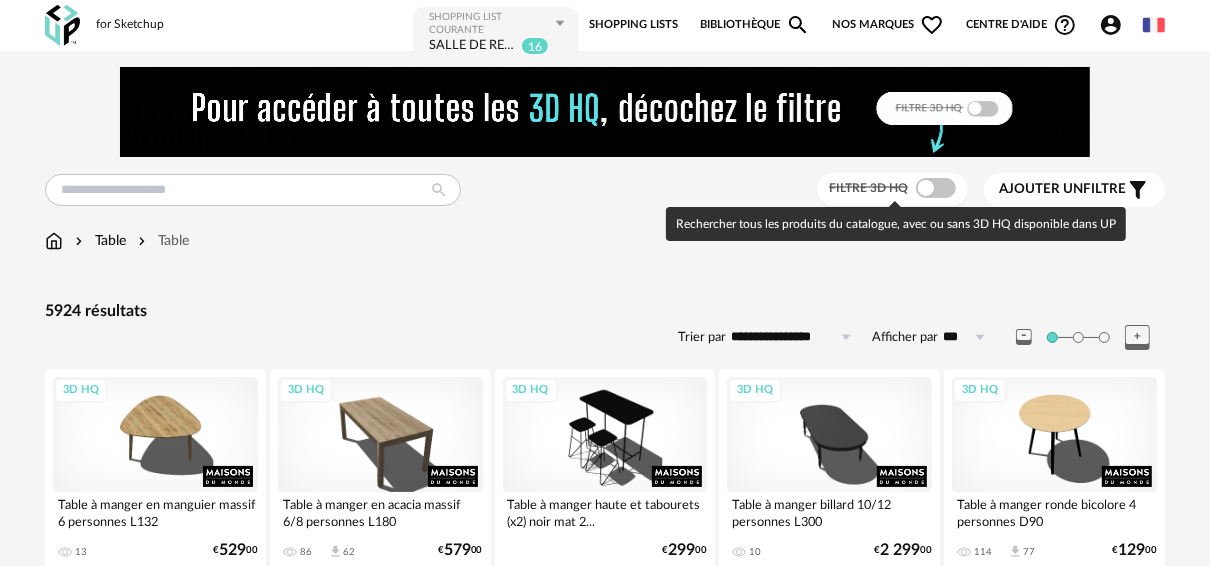 click at bounding box center (936, 188) 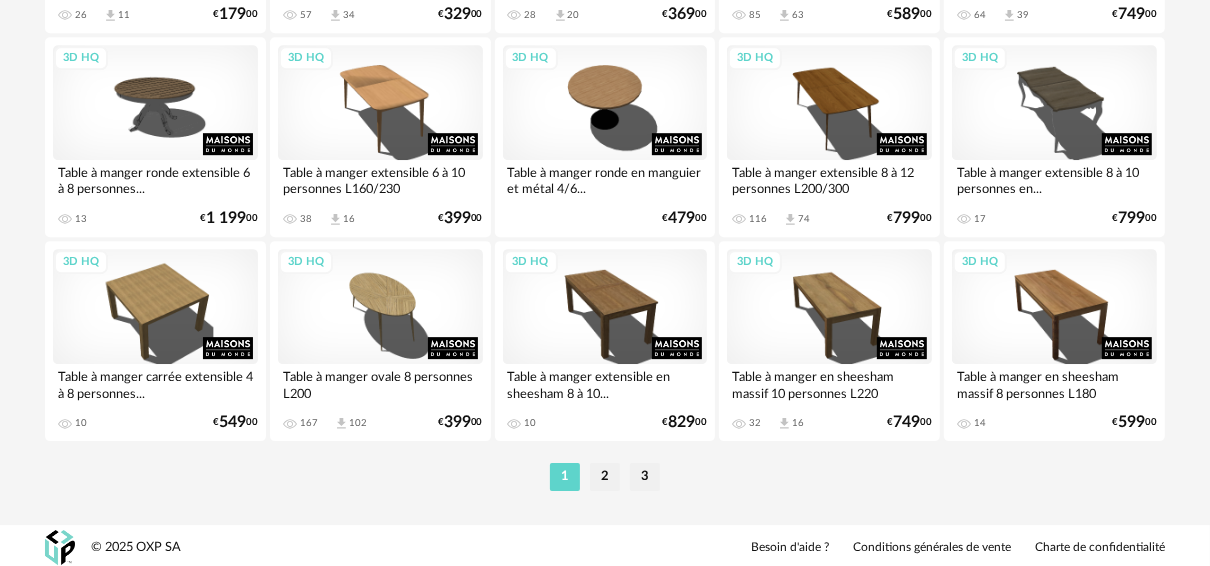 scroll, scrollTop: 4011, scrollLeft: 0, axis: vertical 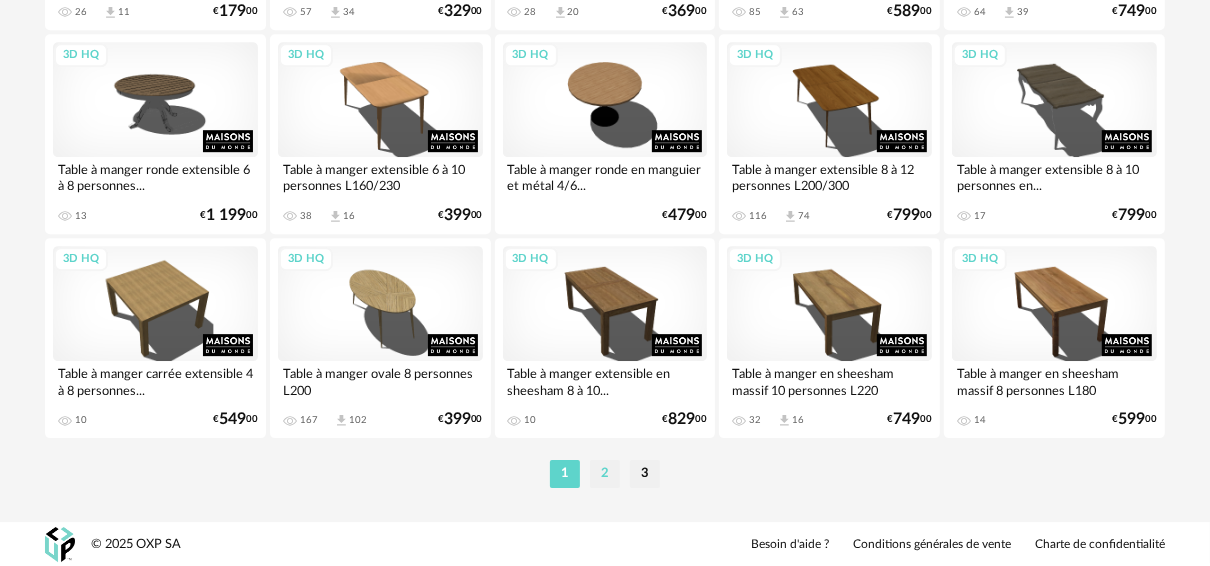 click on "2" at bounding box center (605, 474) 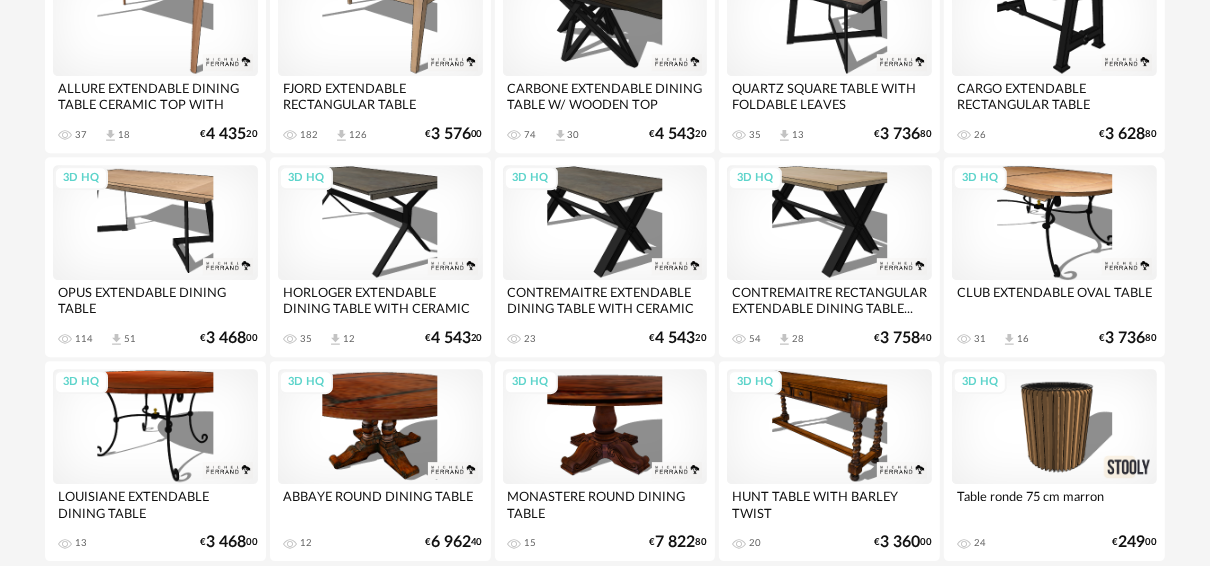 scroll, scrollTop: 4011, scrollLeft: 0, axis: vertical 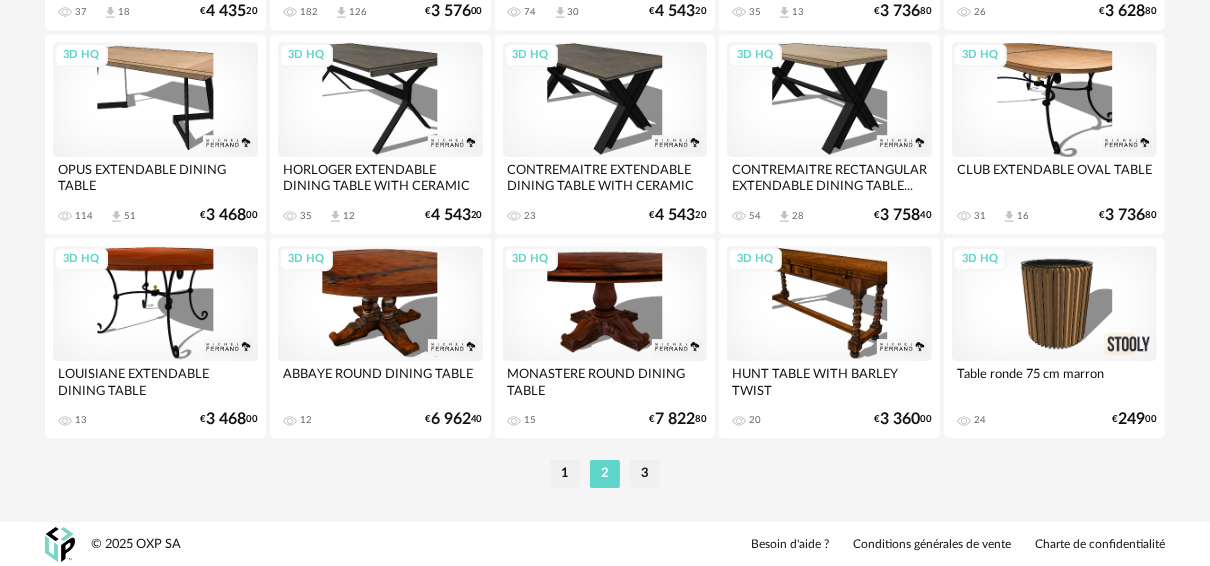 click on "3" at bounding box center (645, 474) 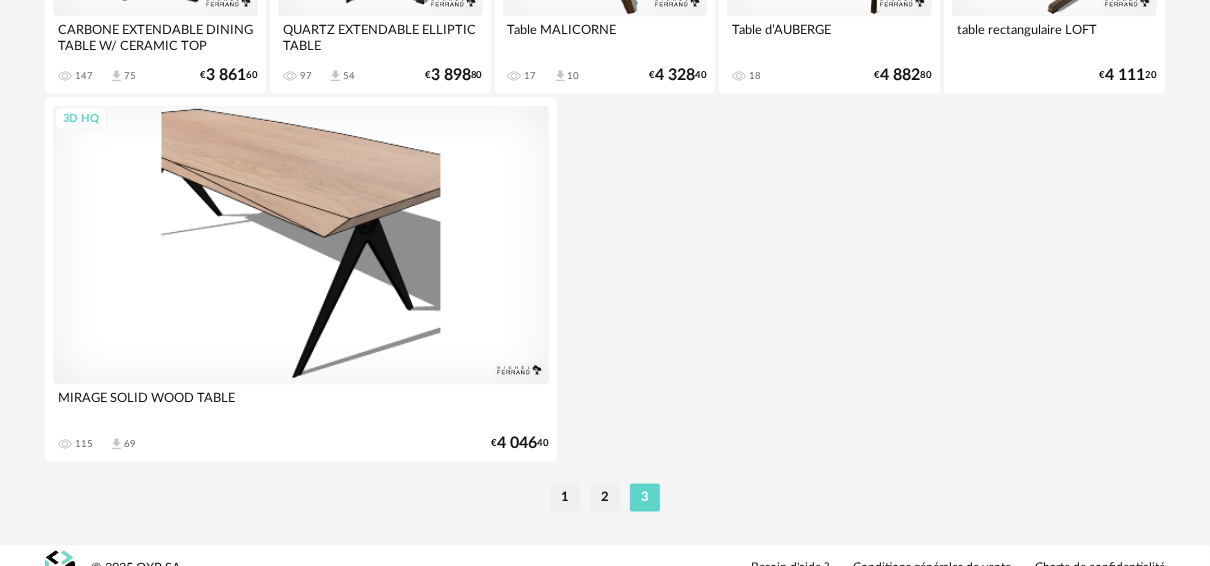 scroll, scrollTop: 1928, scrollLeft: 0, axis: vertical 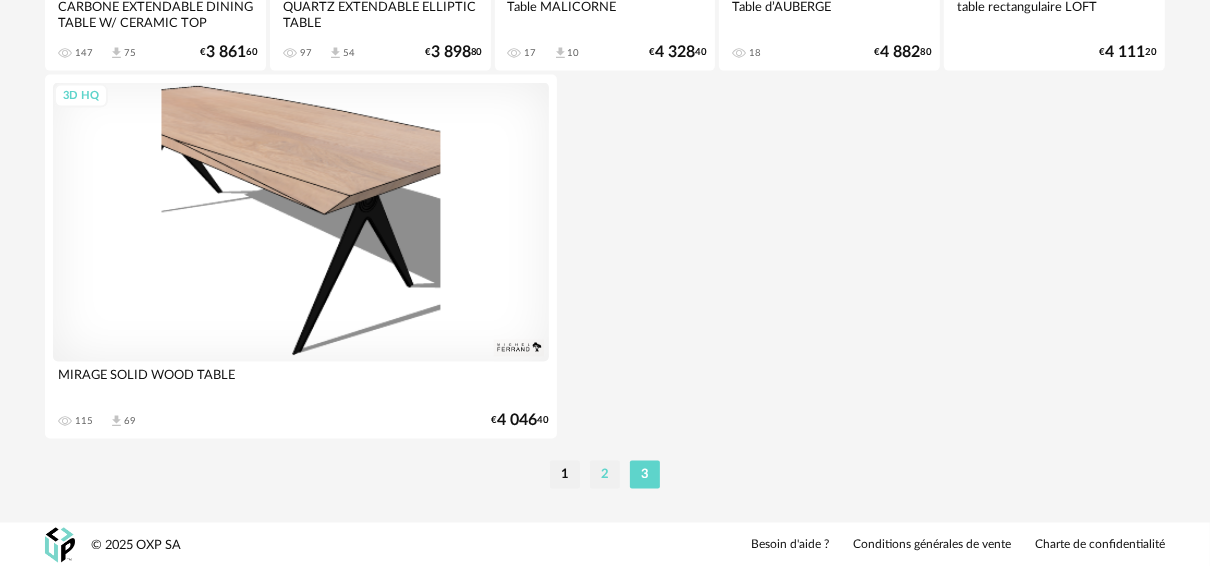 click on "2" at bounding box center [605, 475] 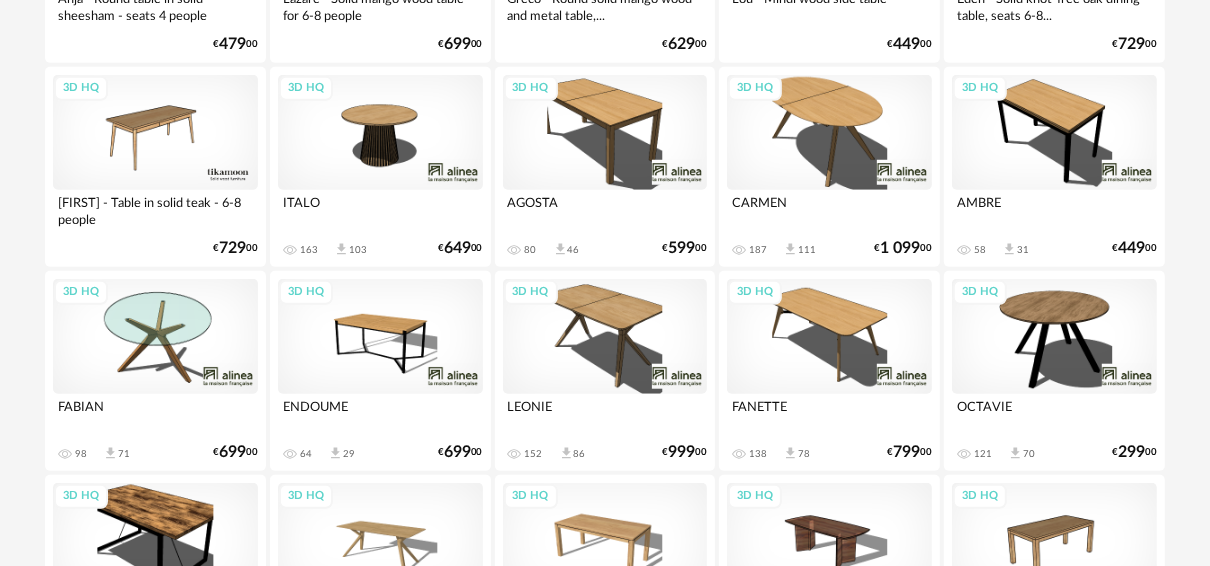 scroll, scrollTop: 1120, scrollLeft: 0, axis: vertical 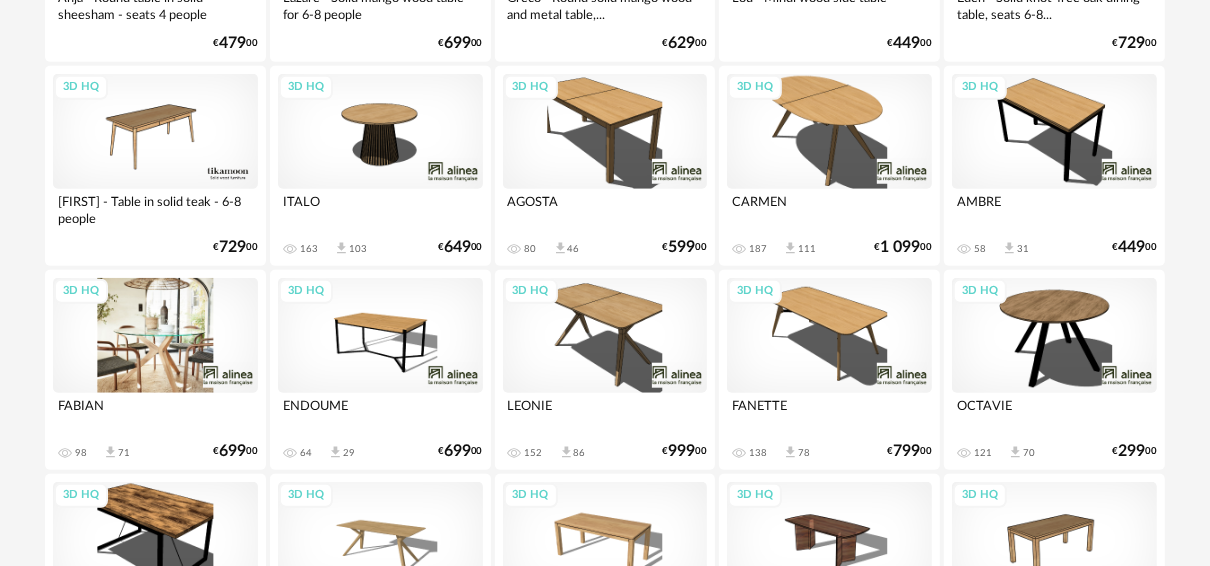 click on "3D HQ" at bounding box center (155, 335) 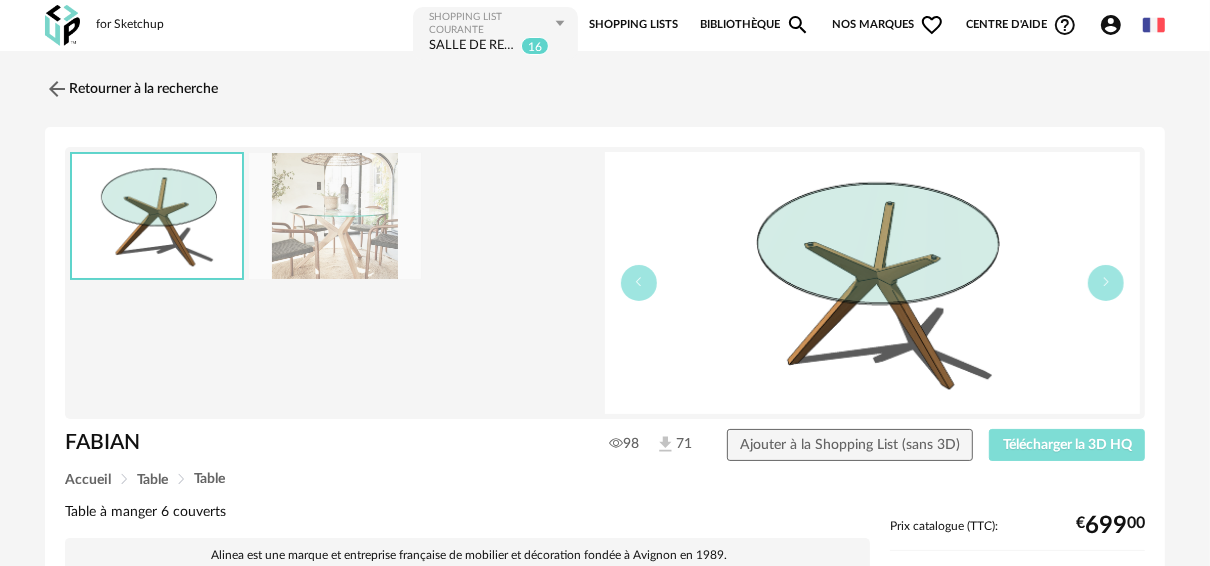 click on "Télécharger la 3D HQ" at bounding box center [1067, 445] 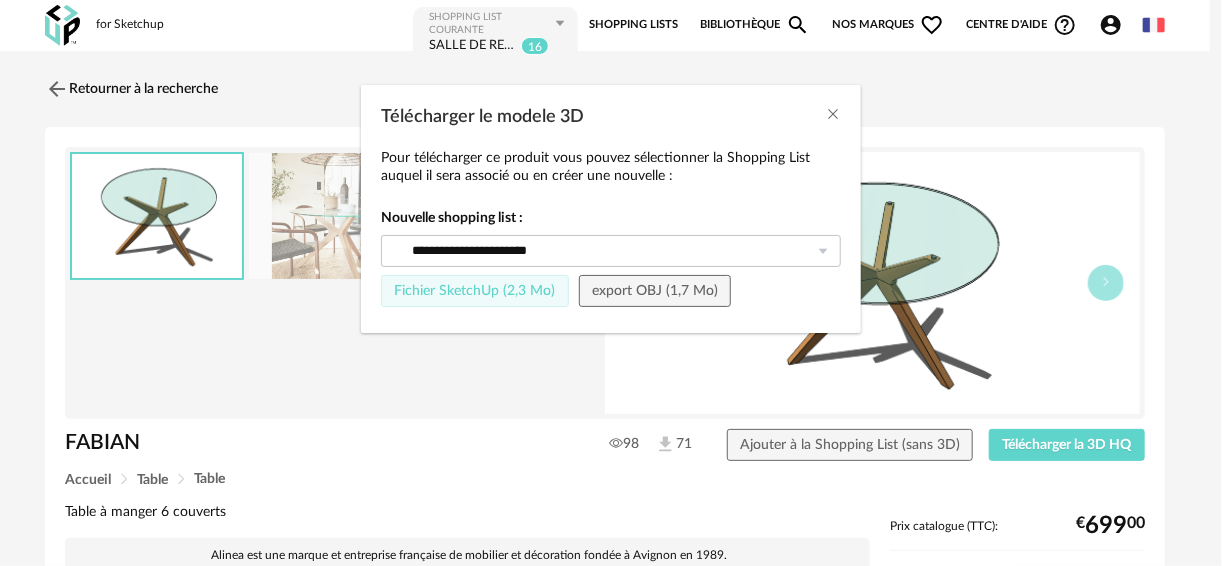 click on "Fichier SketchUp (2,3 Mo)" at bounding box center [475, 291] 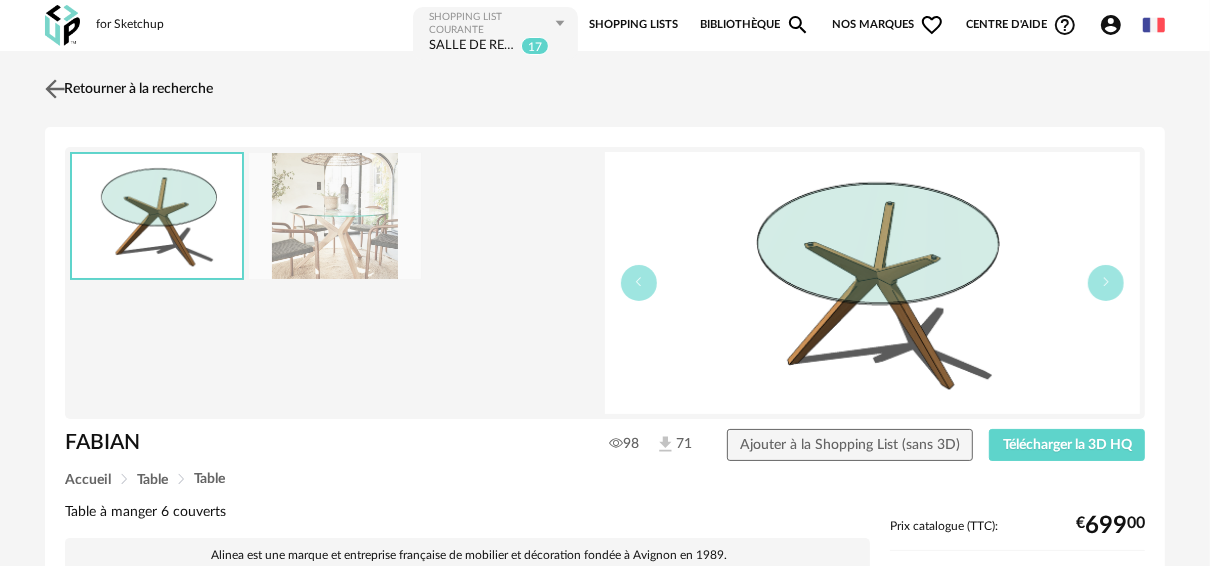 click on "Retourner à la recherche" at bounding box center (126, 89) 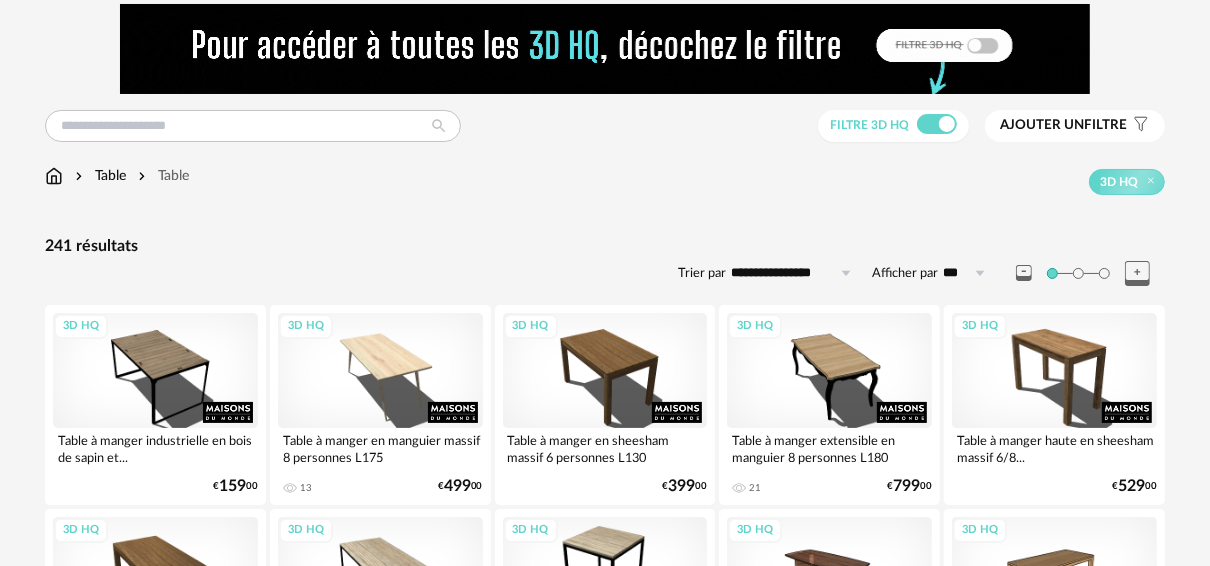 scroll, scrollTop: 0, scrollLeft: 0, axis: both 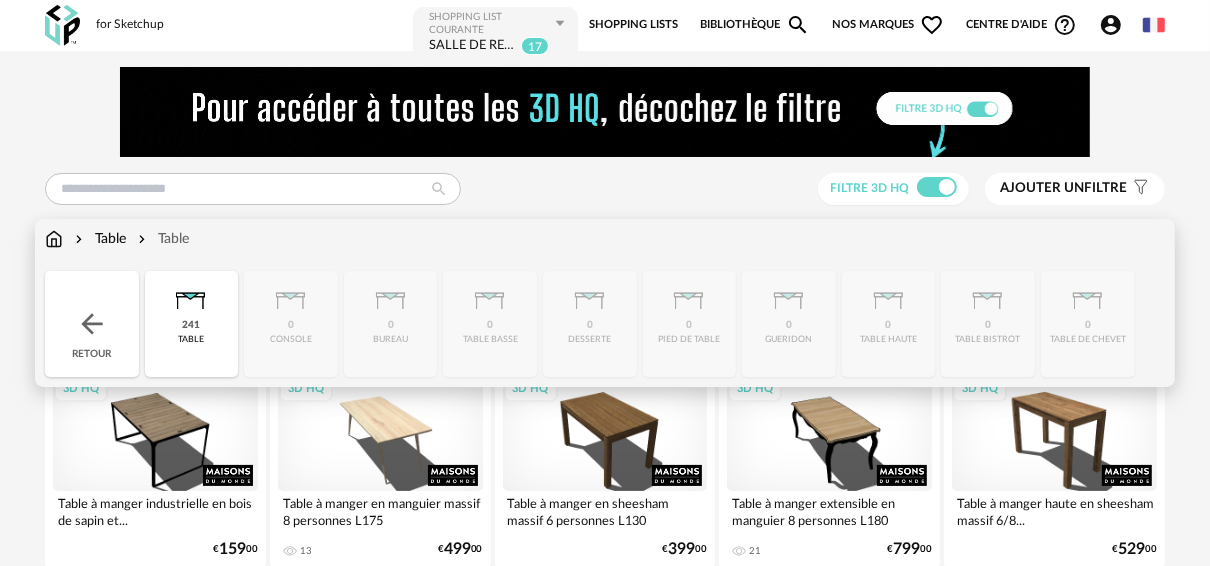 click at bounding box center (54, 239) 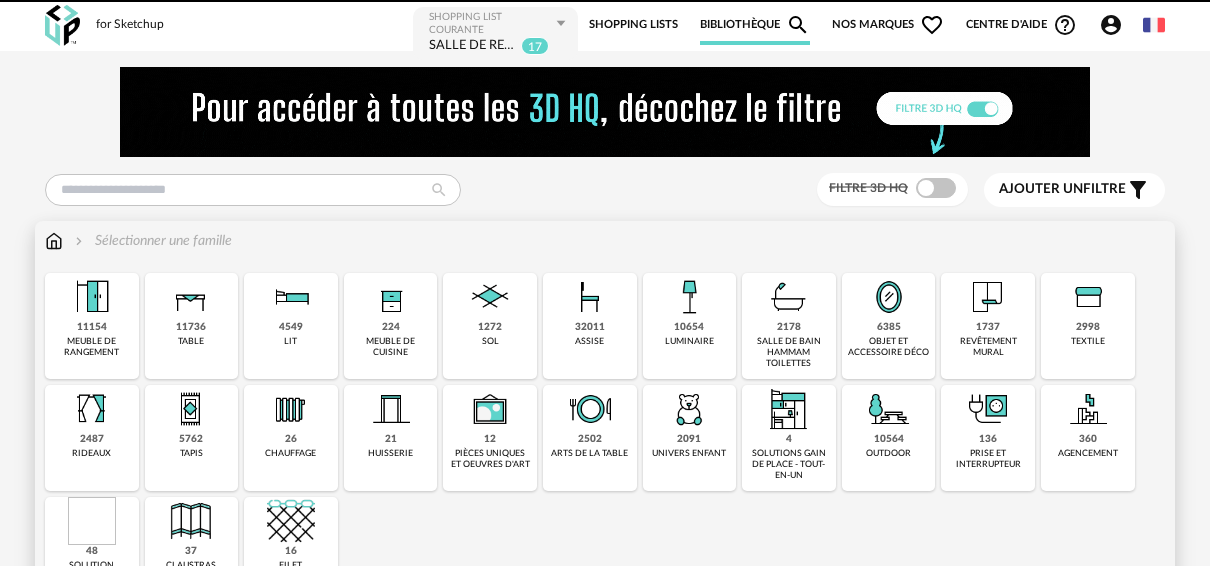 scroll, scrollTop: 0, scrollLeft: 0, axis: both 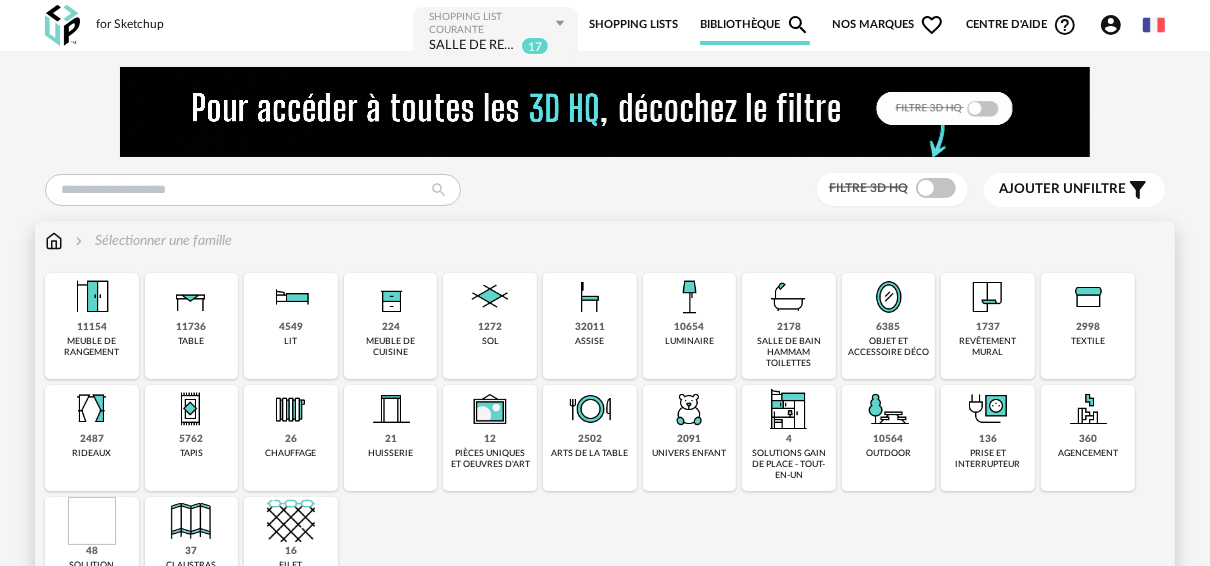 click on "6385" at bounding box center [889, 327] 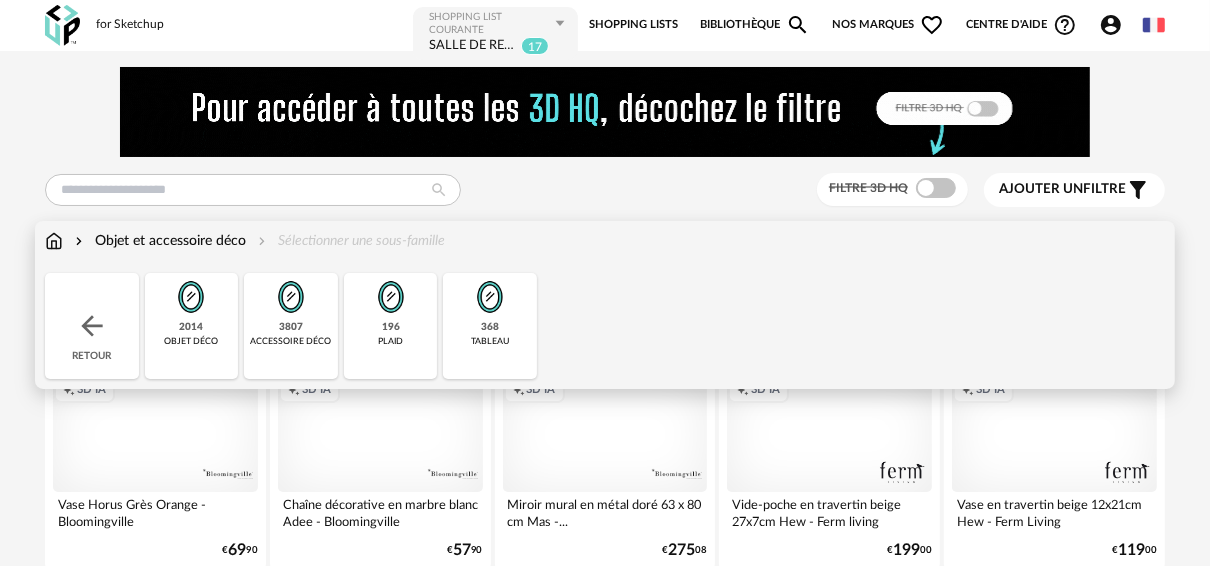 click at bounding box center (191, 297) 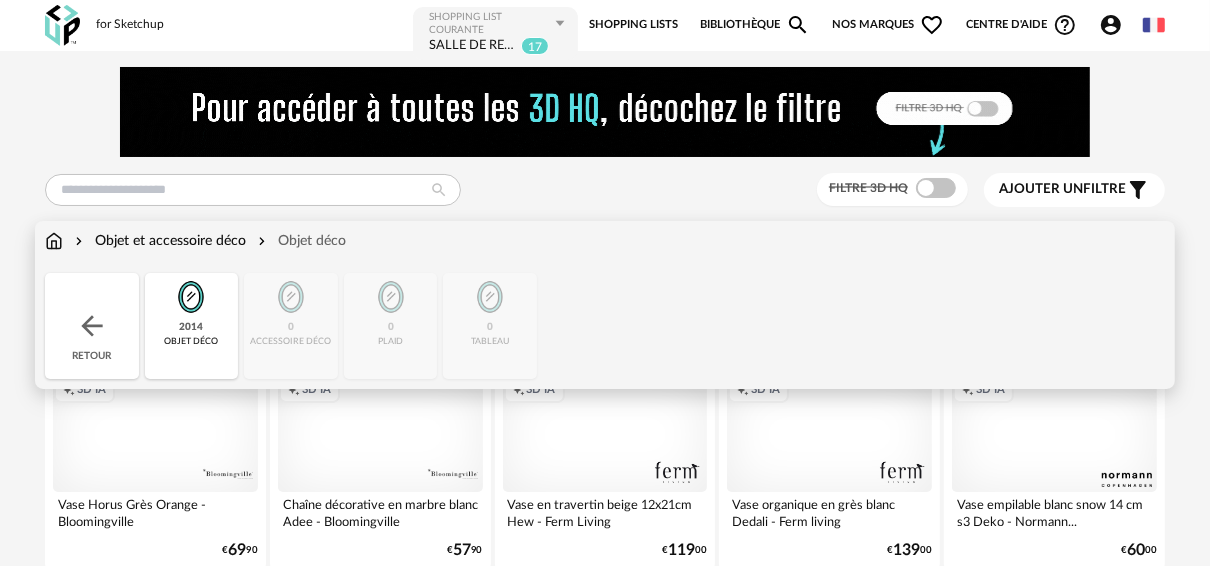 click at bounding box center [92, 326] 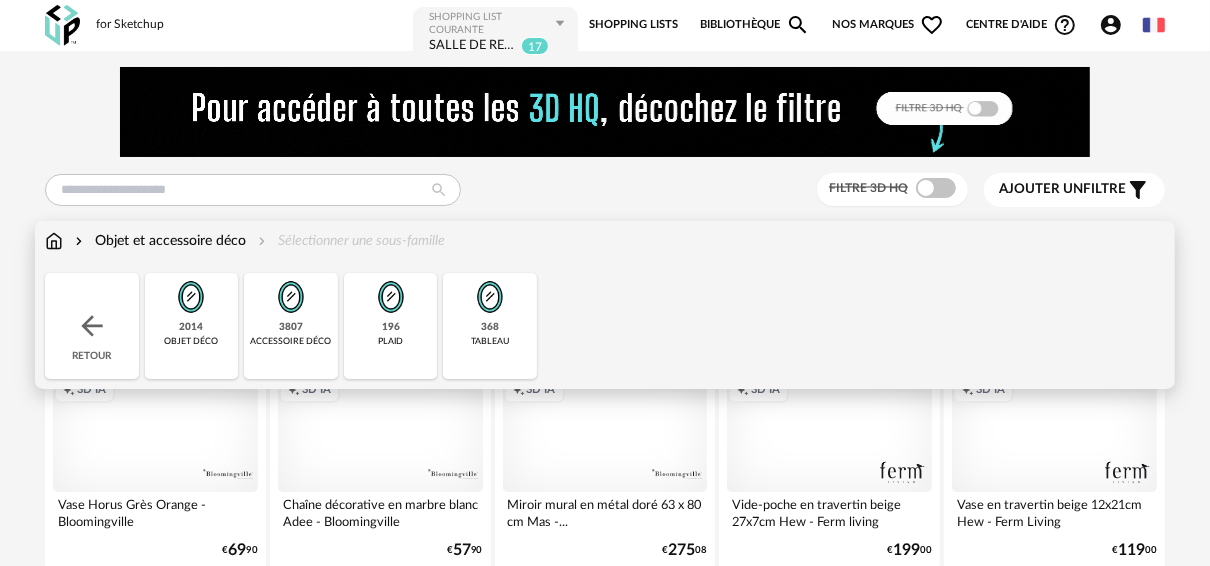 click on "196
plaid" at bounding box center (391, 326) 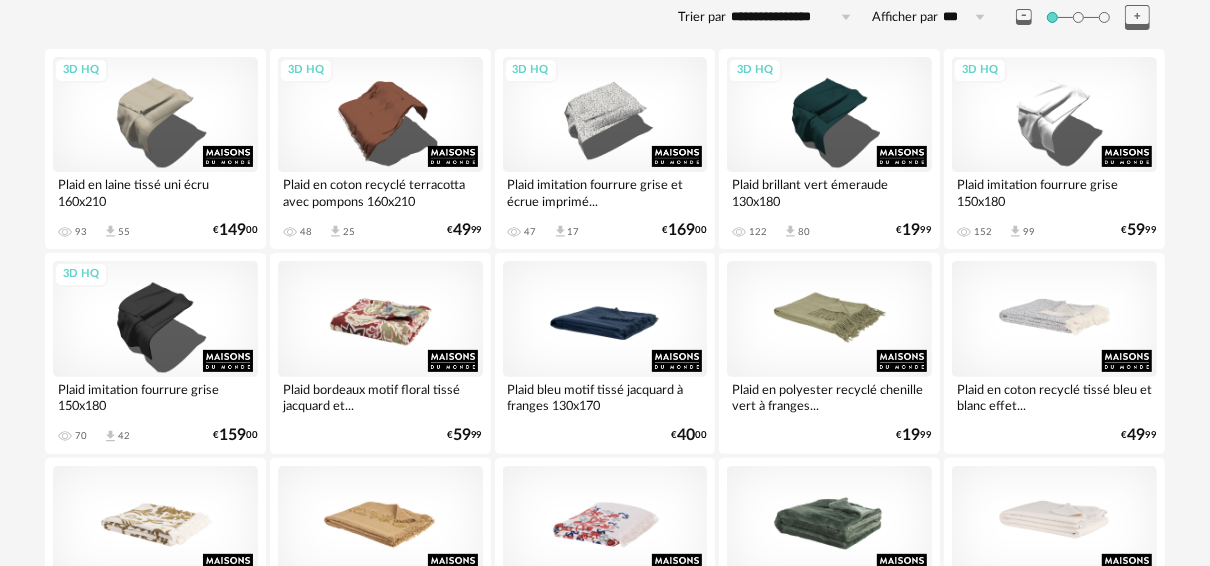 scroll, scrollTop: 0, scrollLeft: 0, axis: both 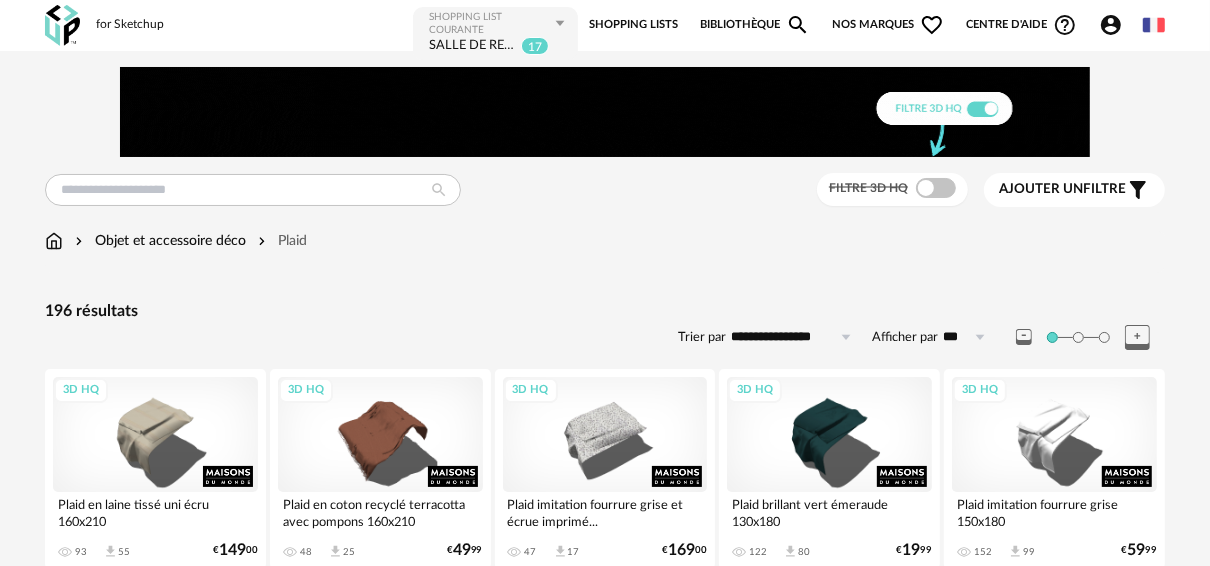 click at bounding box center (54, 241) 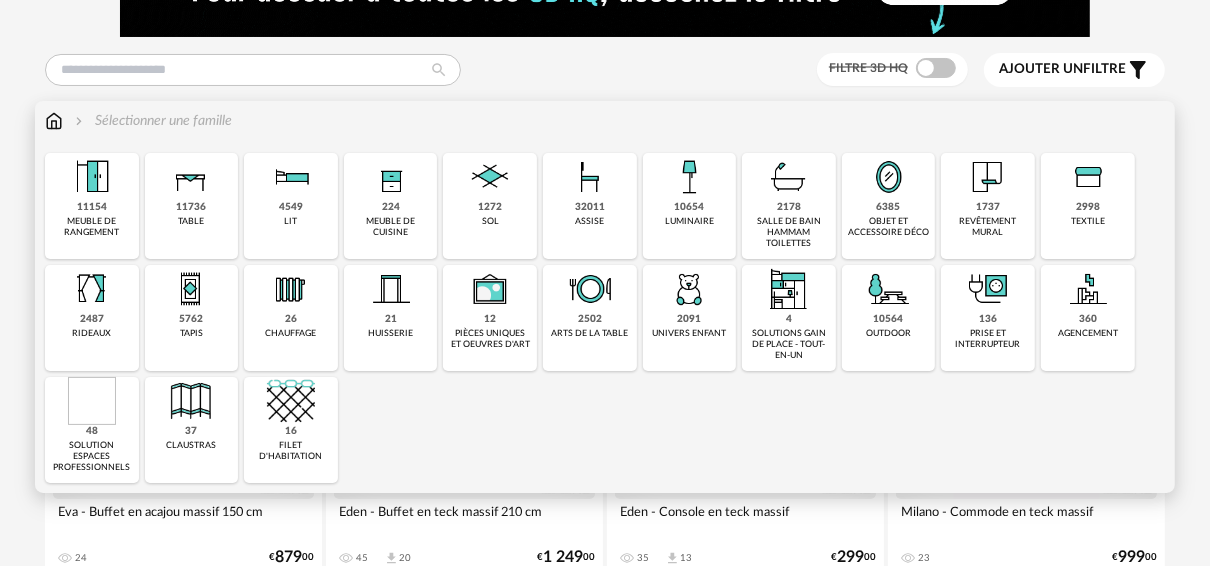 scroll, scrollTop: 160, scrollLeft: 0, axis: vertical 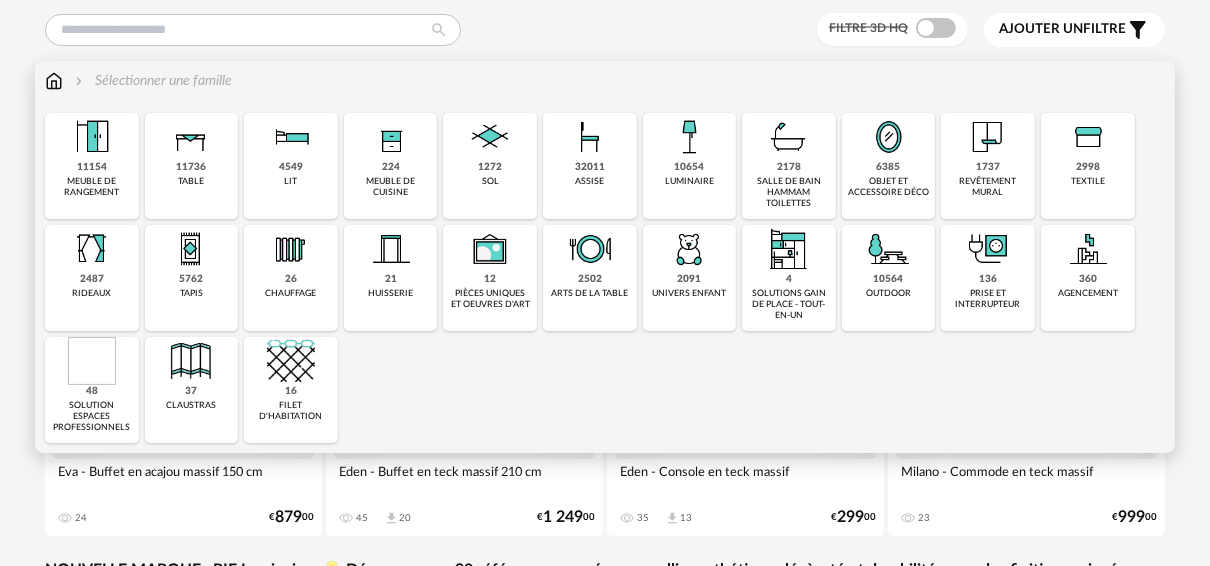 click on "32011" at bounding box center (590, 167) 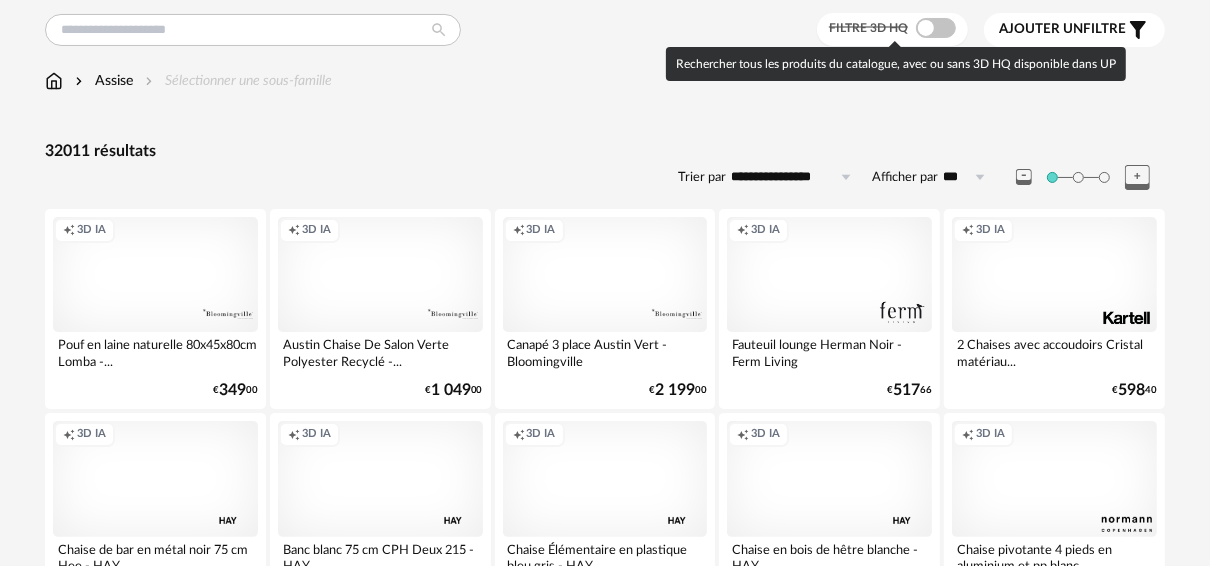 click at bounding box center (936, 28) 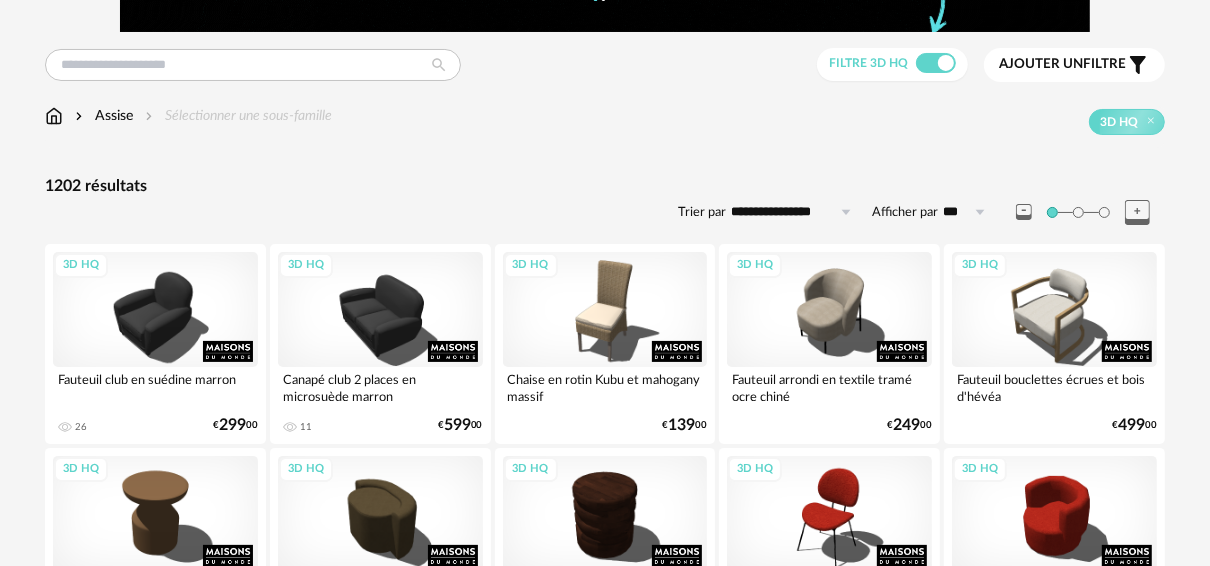 scroll, scrollTop: 0, scrollLeft: 0, axis: both 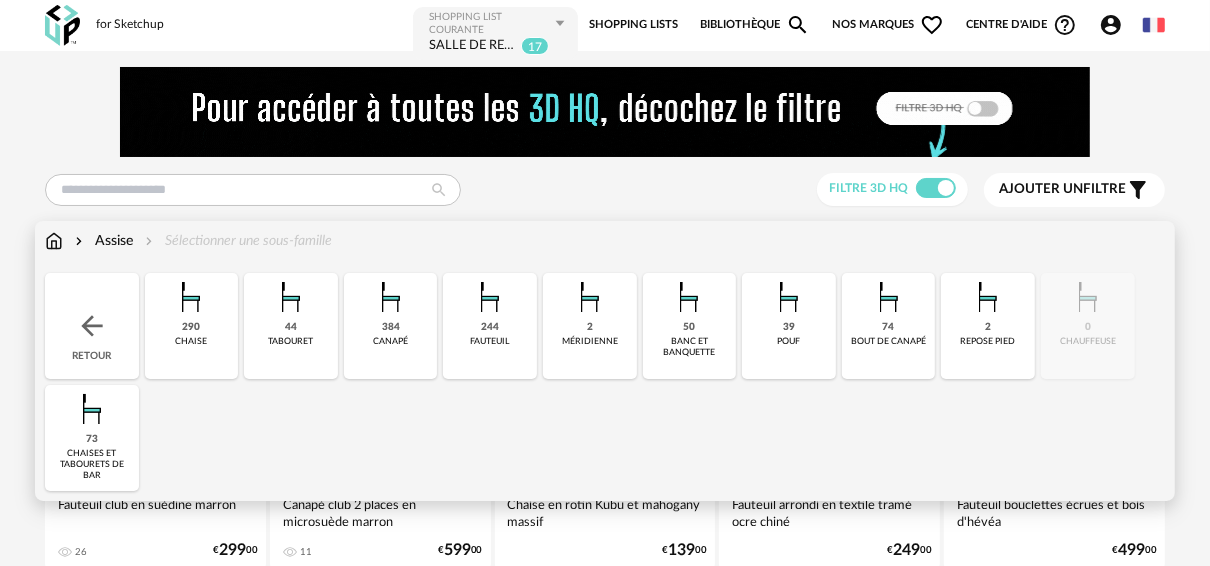 click at bounding box center [191, 297] 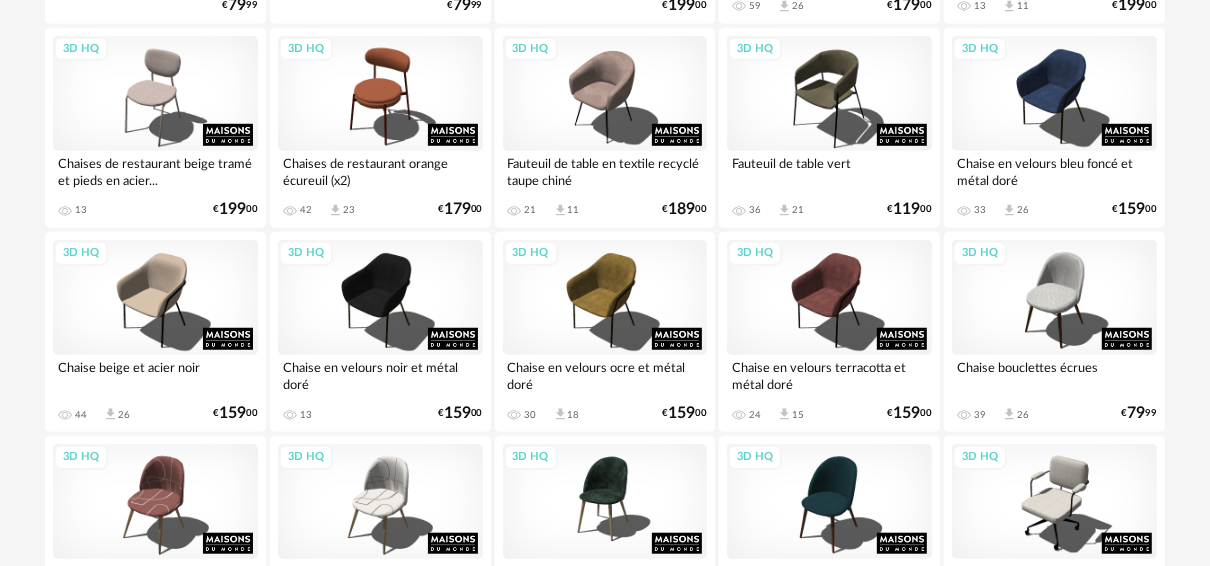 scroll, scrollTop: 960, scrollLeft: 0, axis: vertical 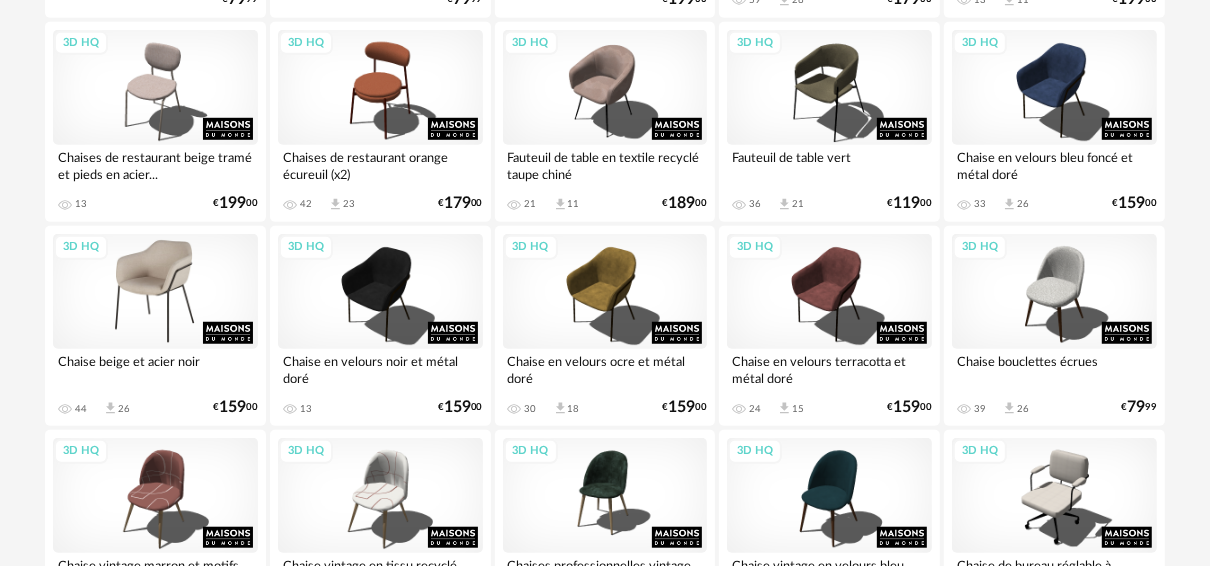 click on "3D HQ" at bounding box center [155, 291] 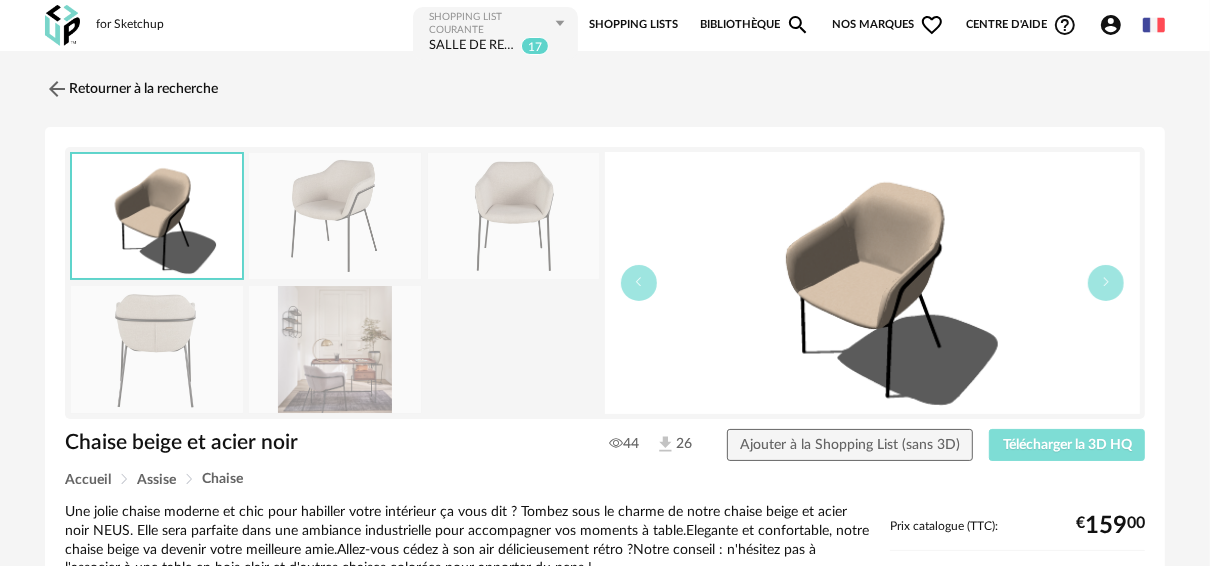click on "Télécharger la 3D HQ" at bounding box center [1067, 445] 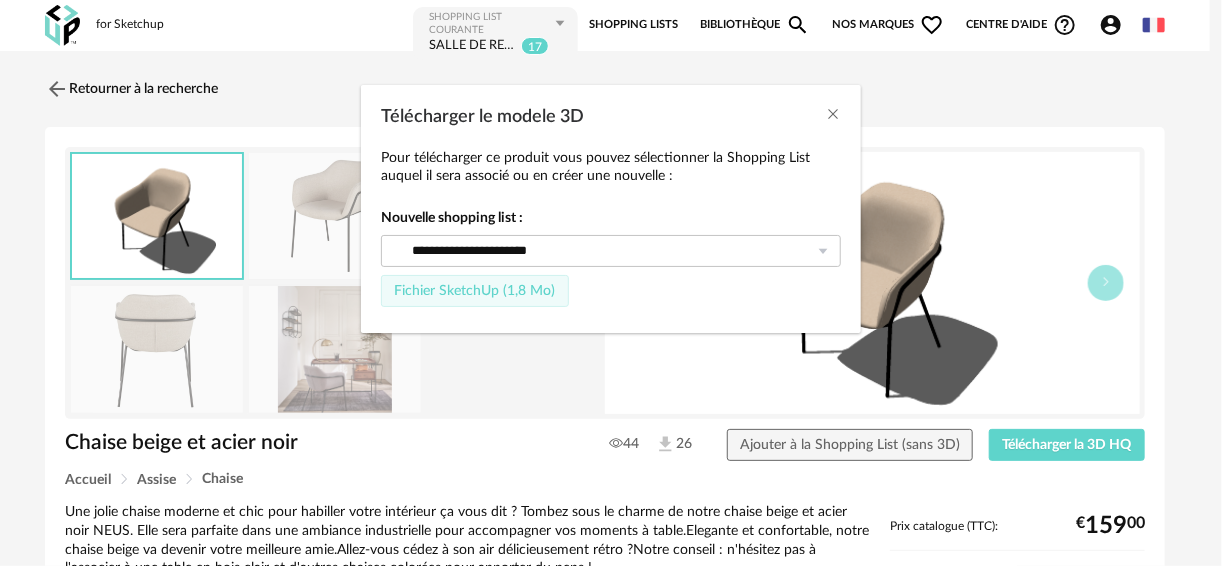click on "Fichier SketchUp (1,8 Mo)" at bounding box center (474, 291) 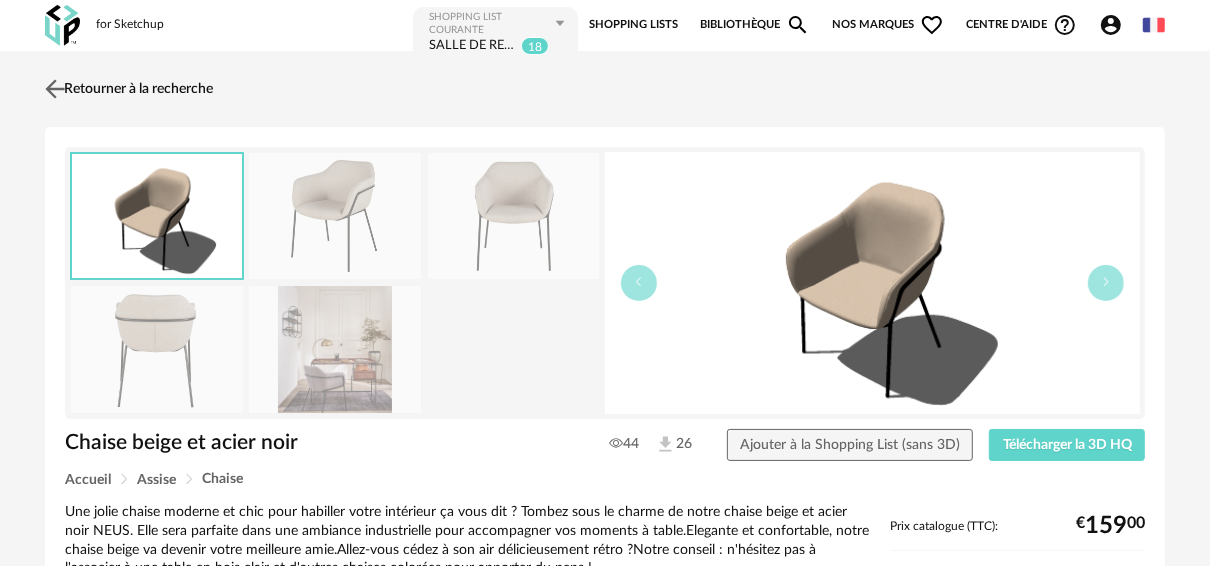click at bounding box center (55, 88) 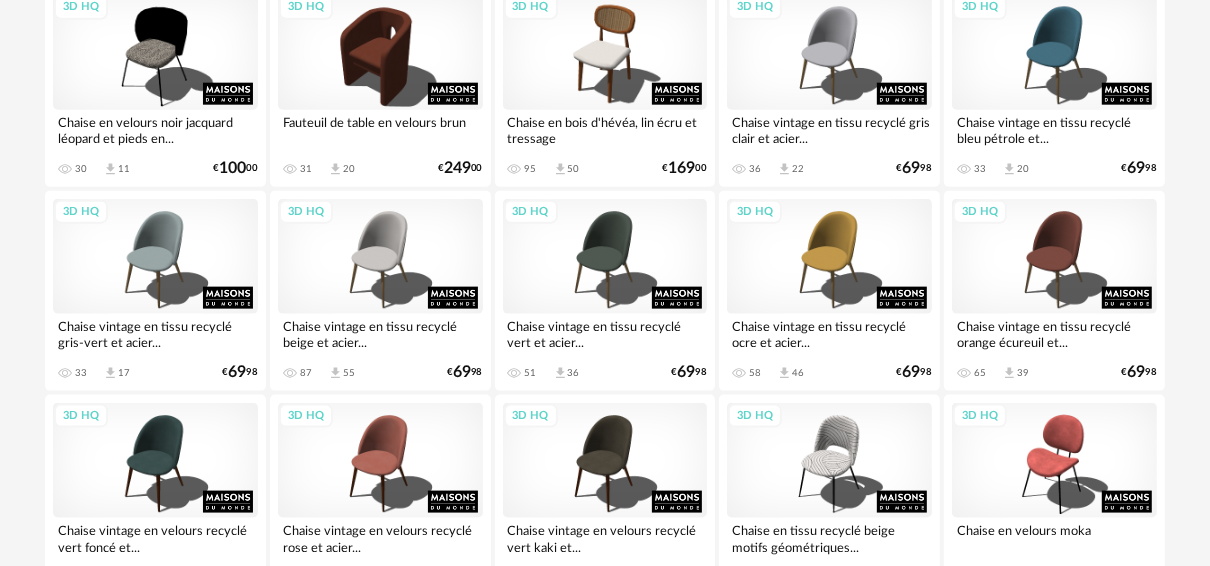 scroll, scrollTop: 1589, scrollLeft: 0, axis: vertical 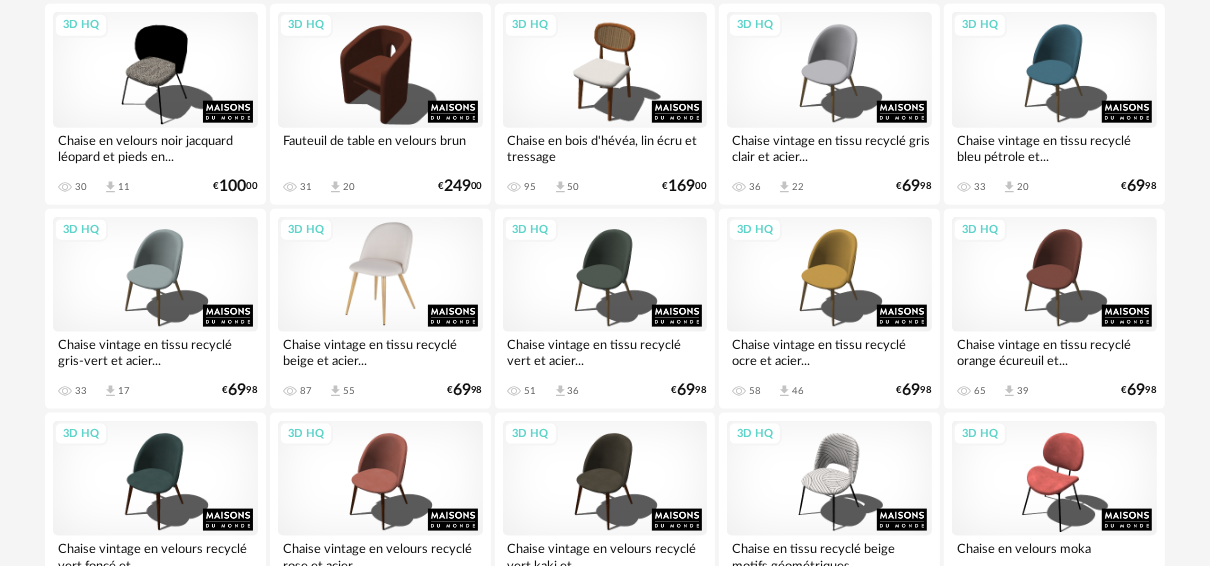 click on "3D HQ" at bounding box center (380, 274) 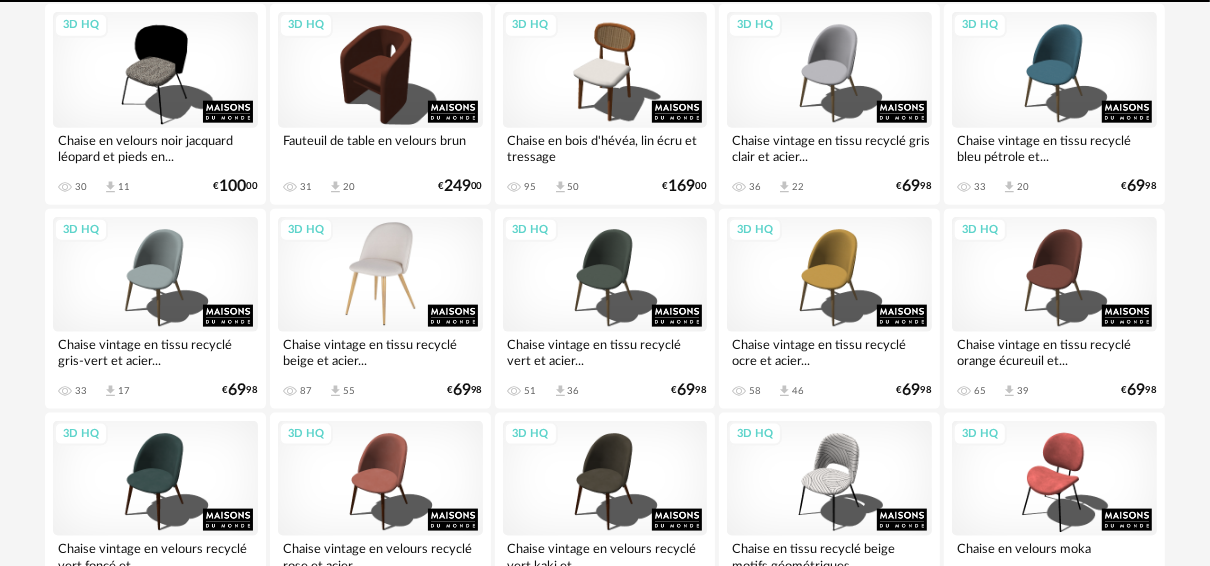 scroll, scrollTop: 0, scrollLeft: 0, axis: both 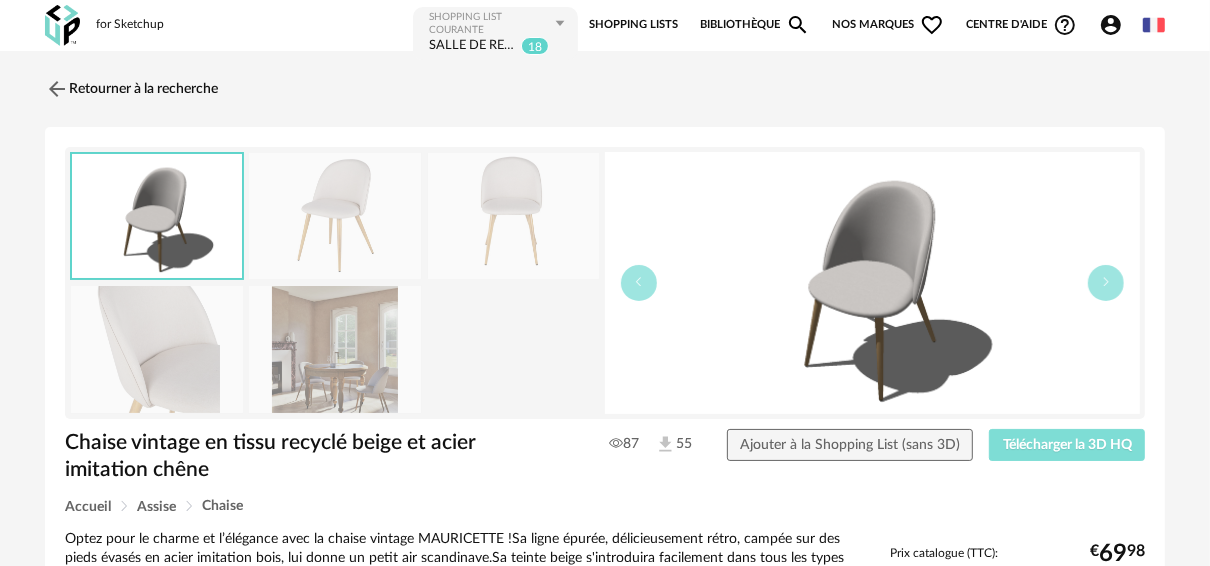 click on "Télécharger la 3D HQ" at bounding box center [1067, 445] 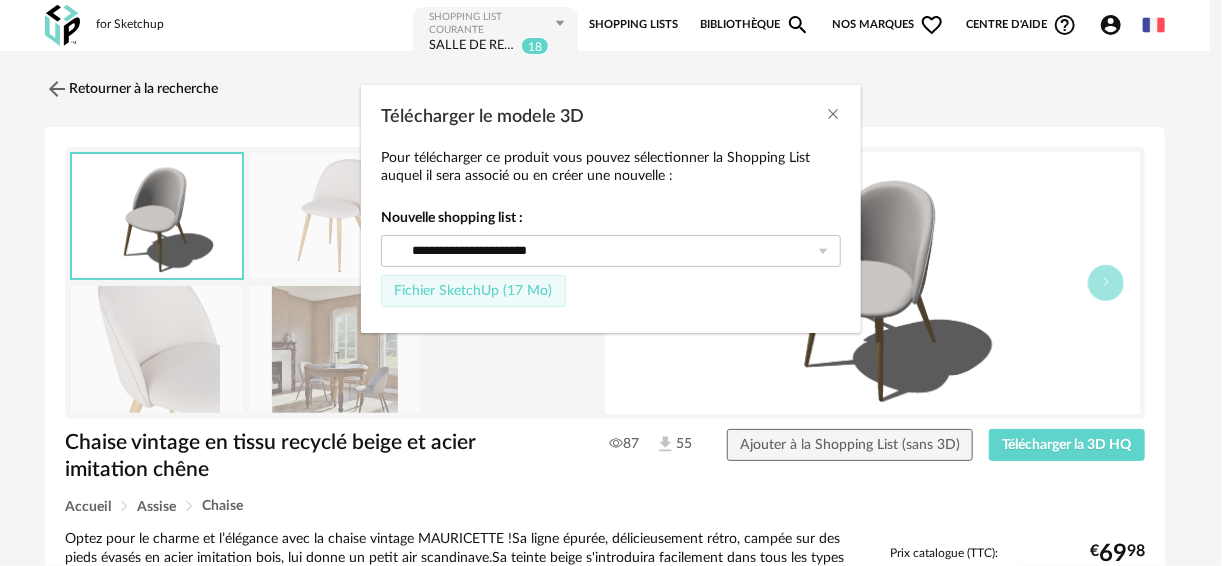click on "Fichier SketchUp (17 Mo)" at bounding box center (473, 291) 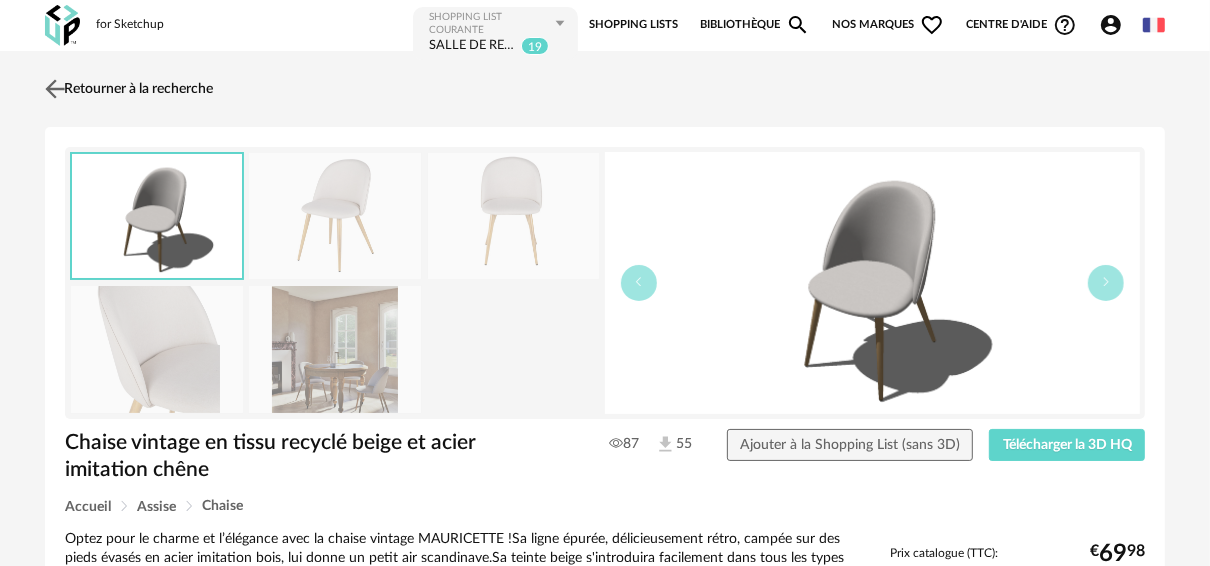 click at bounding box center (55, 88) 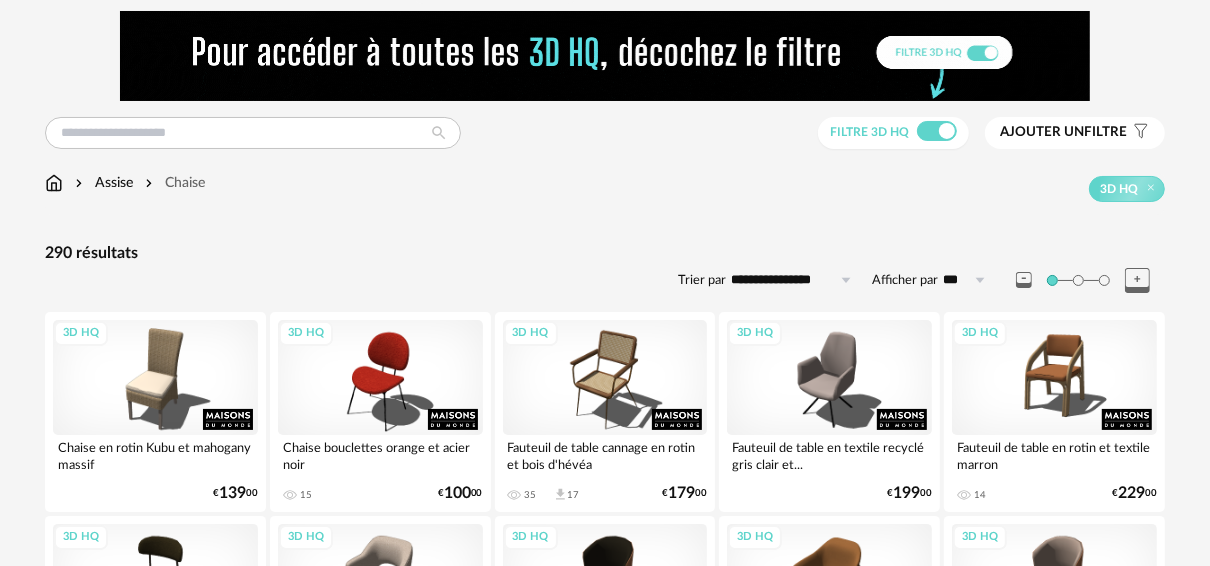 scroll, scrollTop: 0, scrollLeft: 0, axis: both 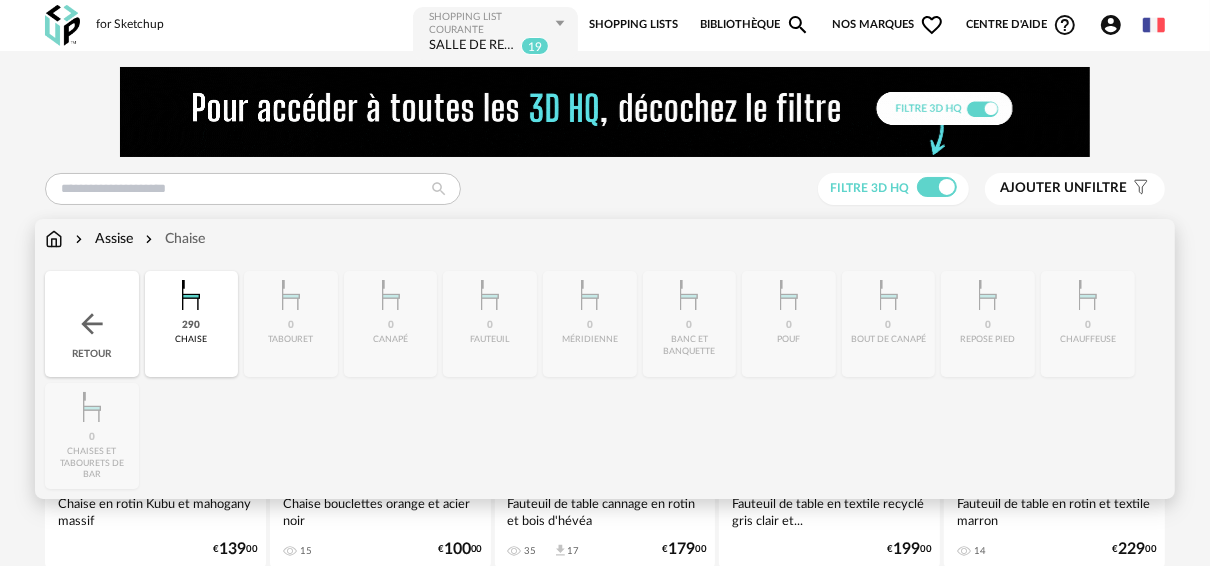 click at bounding box center [54, 239] 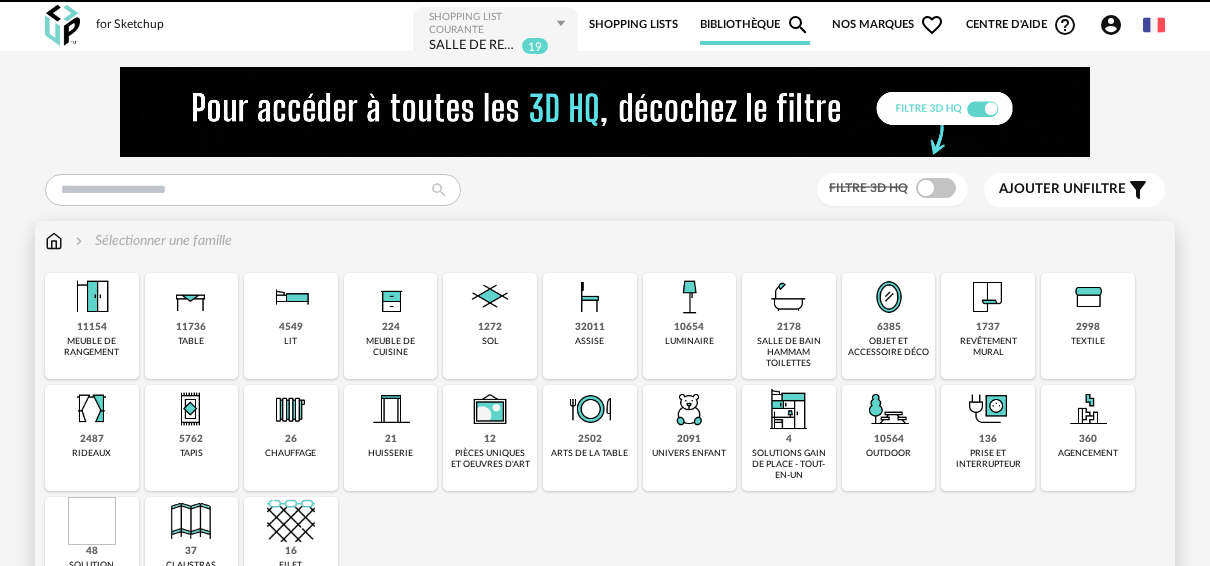 scroll, scrollTop: 0, scrollLeft: 0, axis: both 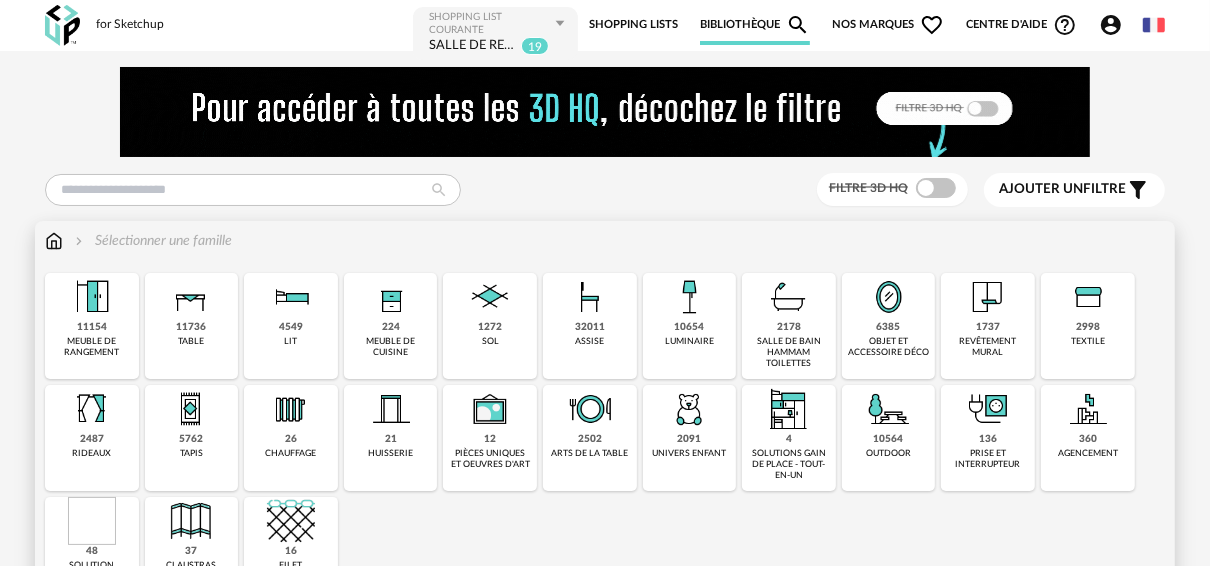 click on "textile" at bounding box center [1088, 341] 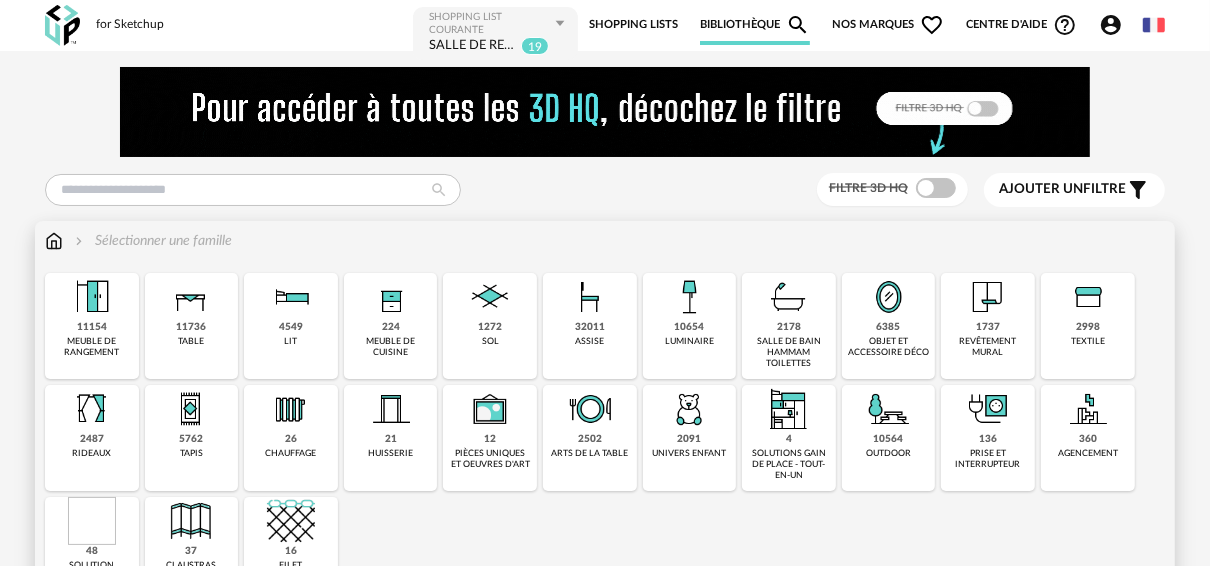 click on "textile" at bounding box center (1088, 341) 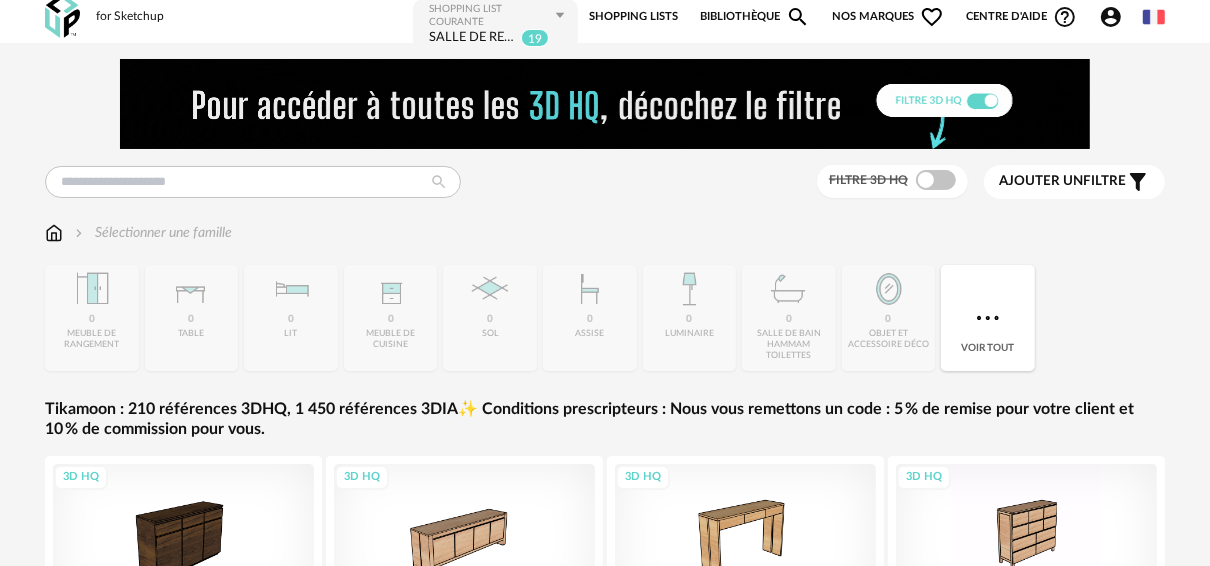 scroll, scrollTop: 0, scrollLeft: 0, axis: both 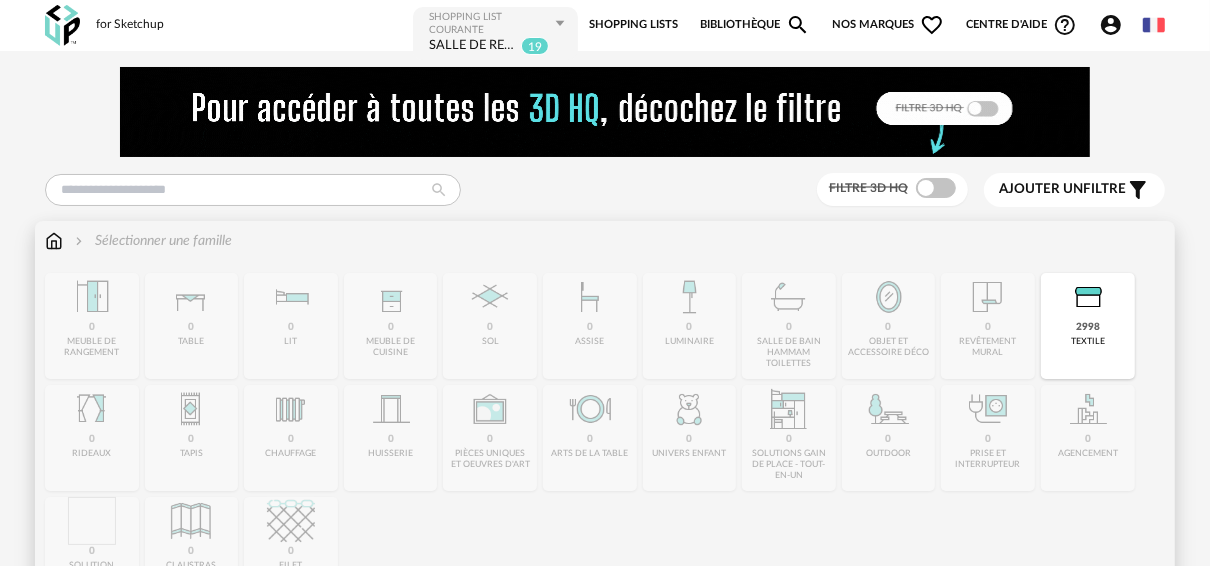 click at bounding box center [1088, 297] 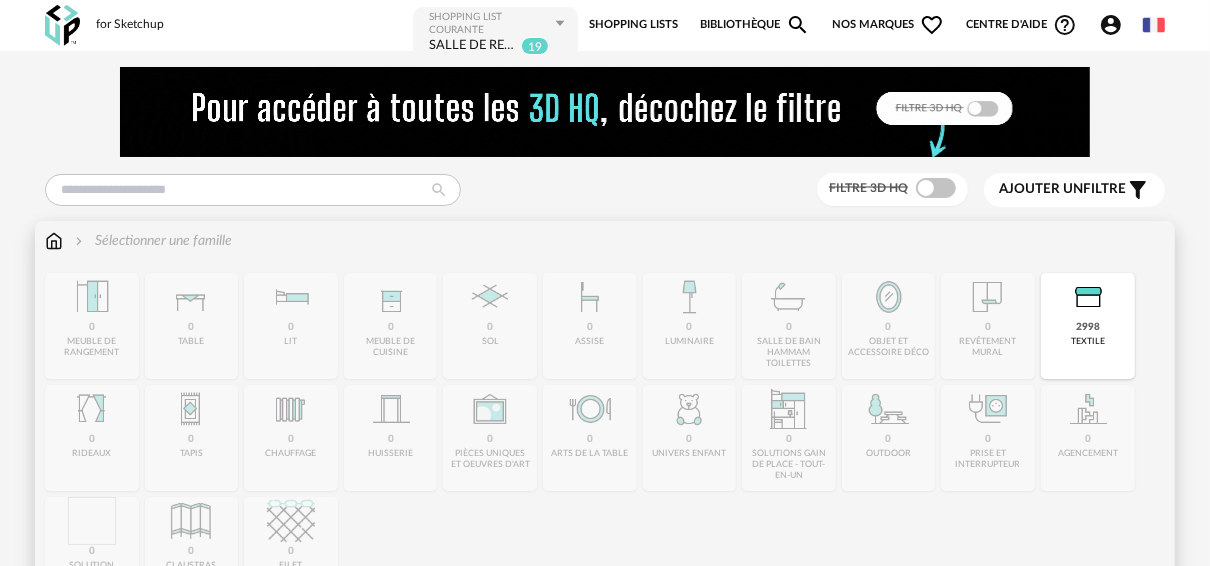 click at bounding box center [1088, 297] 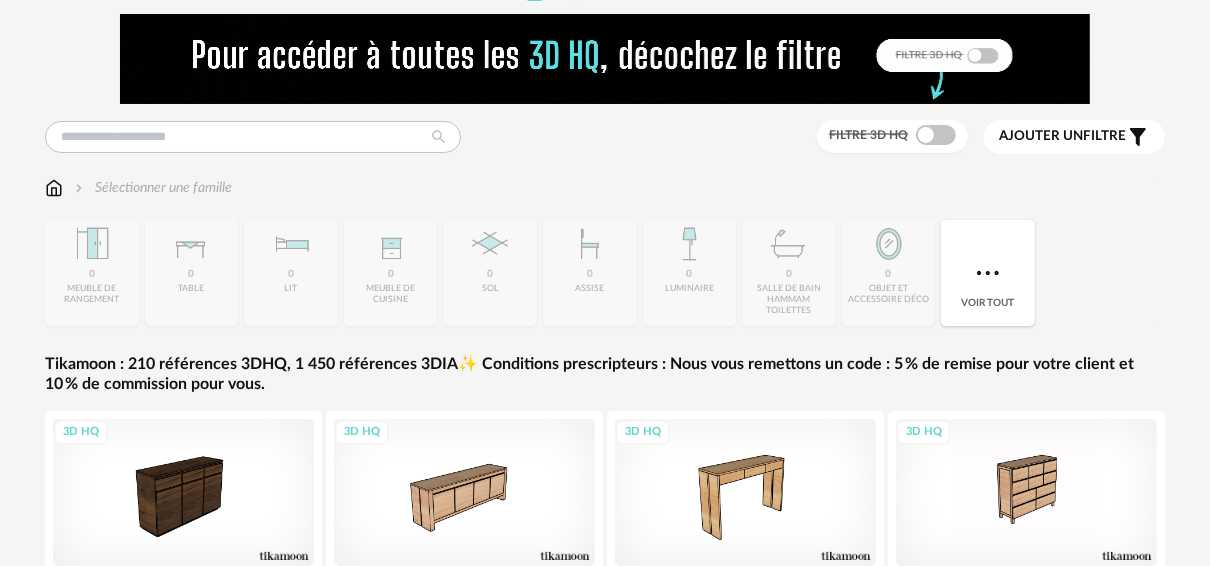 scroll, scrollTop: 0, scrollLeft: 0, axis: both 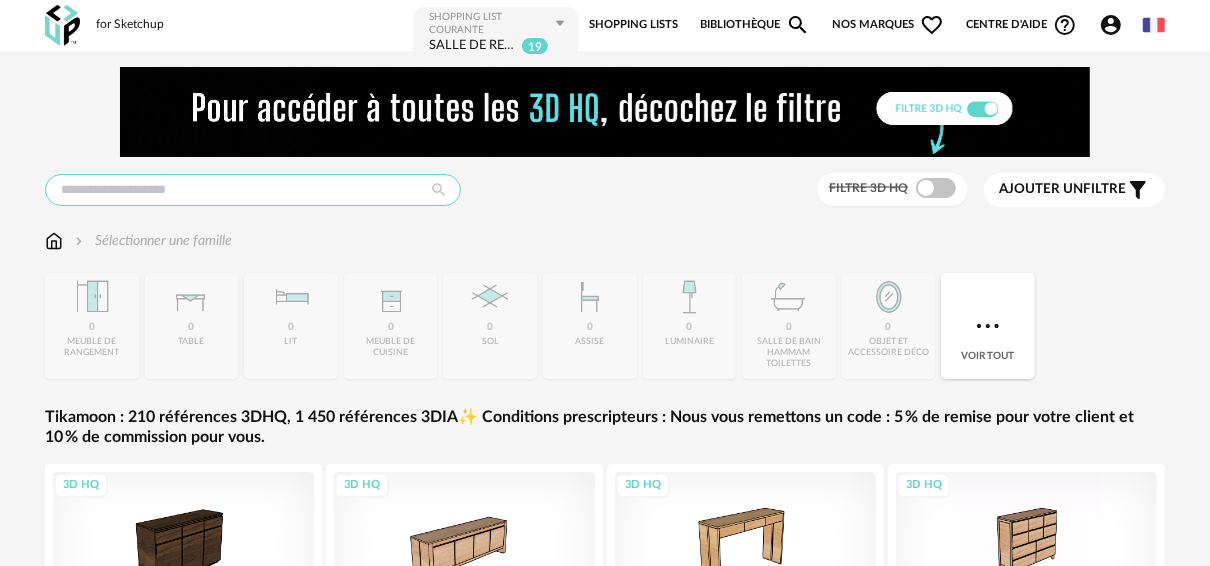 click at bounding box center (253, 190) 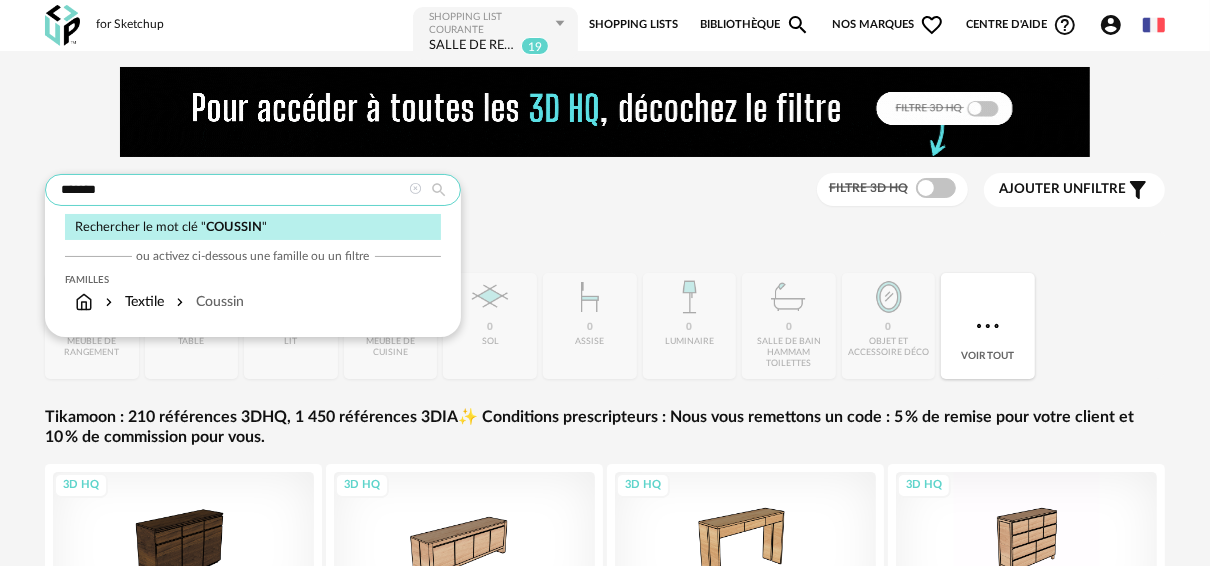 type on "*******" 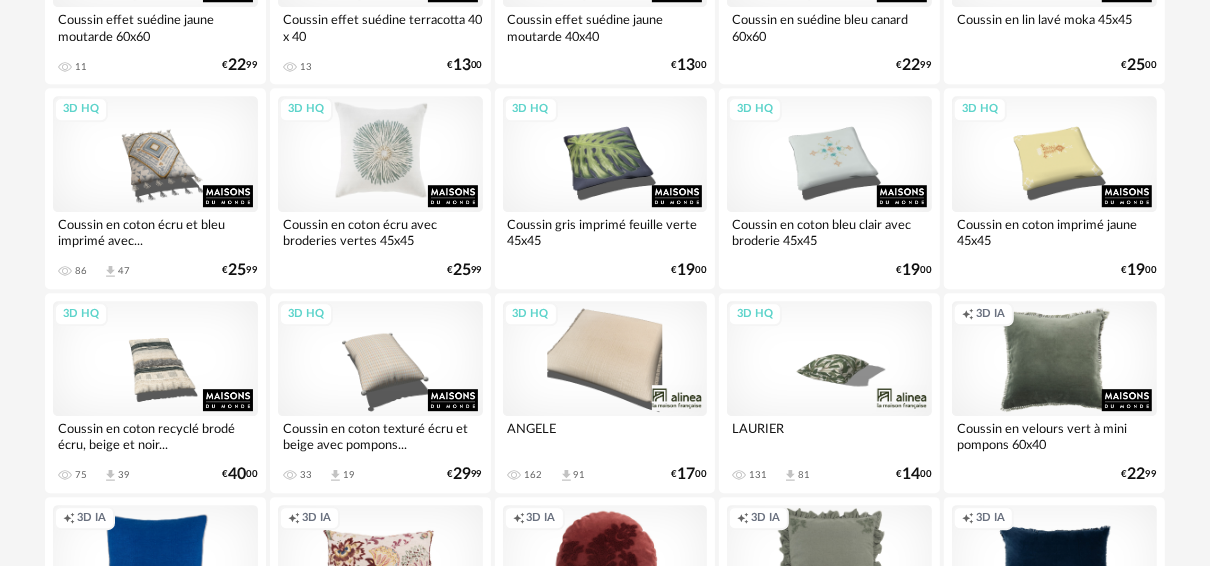 scroll, scrollTop: 3760, scrollLeft: 0, axis: vertical 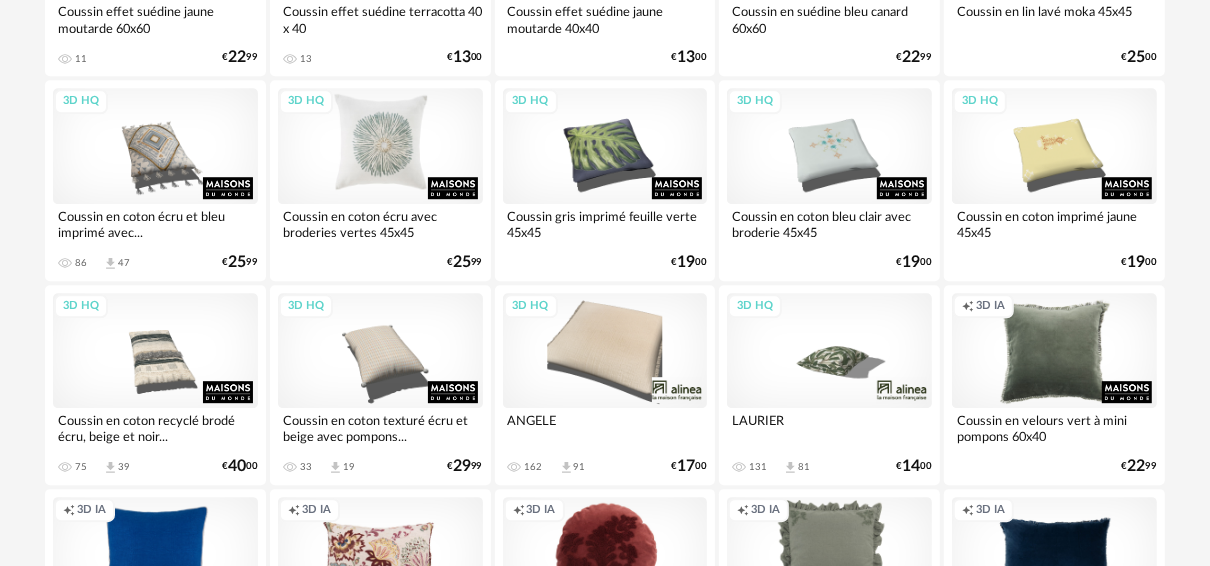click on "3D HQ" at bounding box center [380, 145] 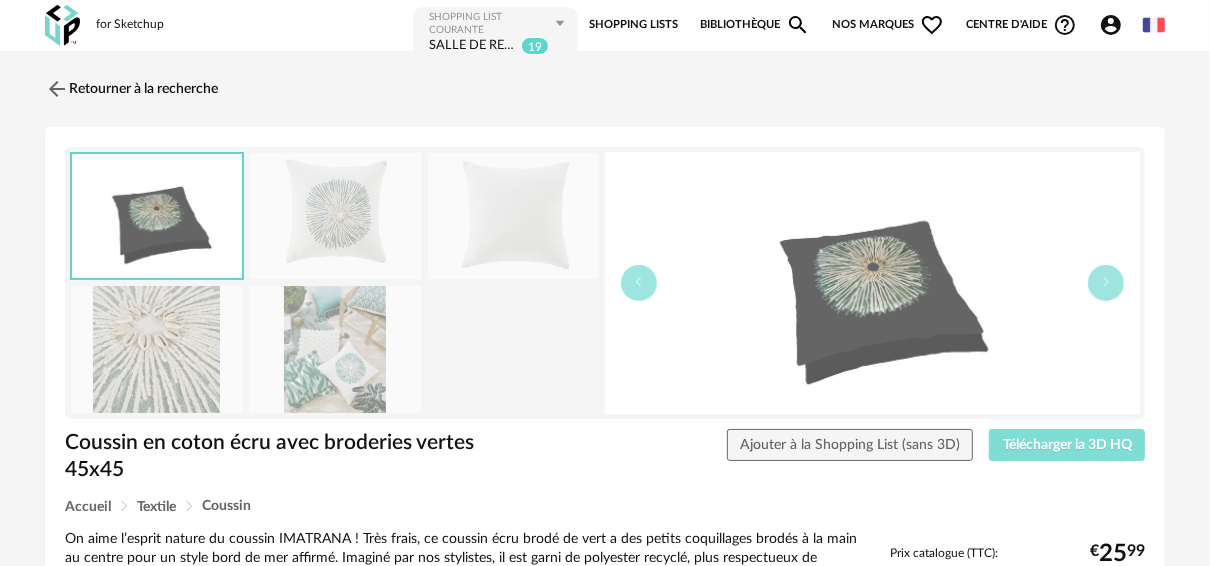 click on "Télécharger la 3D HQ" at bounding box center (1067, 445) 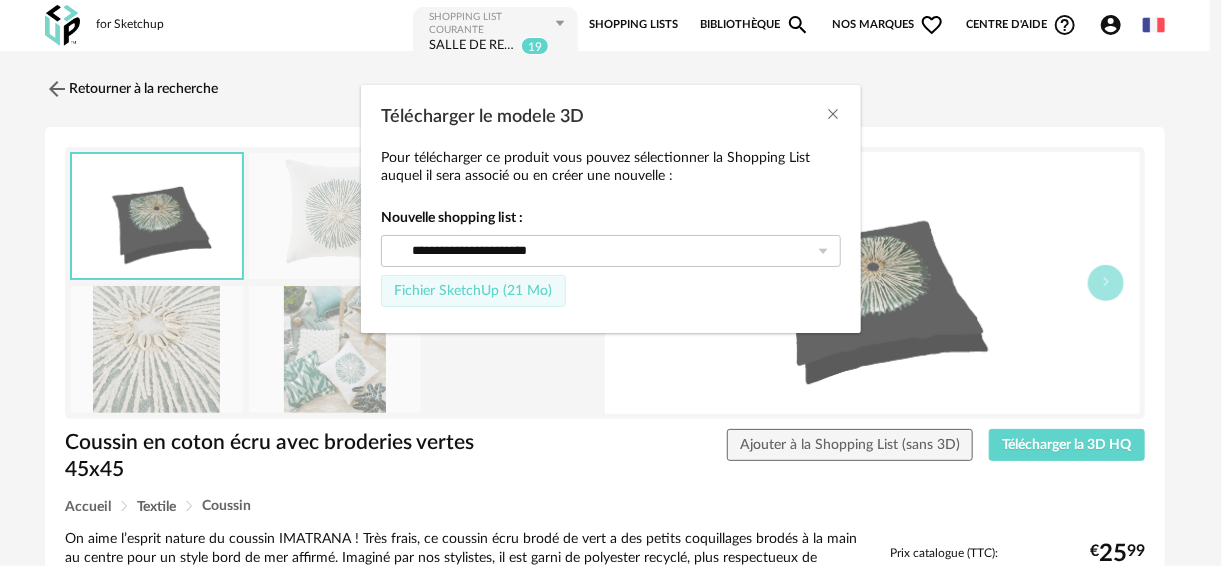 click on "Fichier SketchUp (21 Mo)" at bounding box center (473, 291) 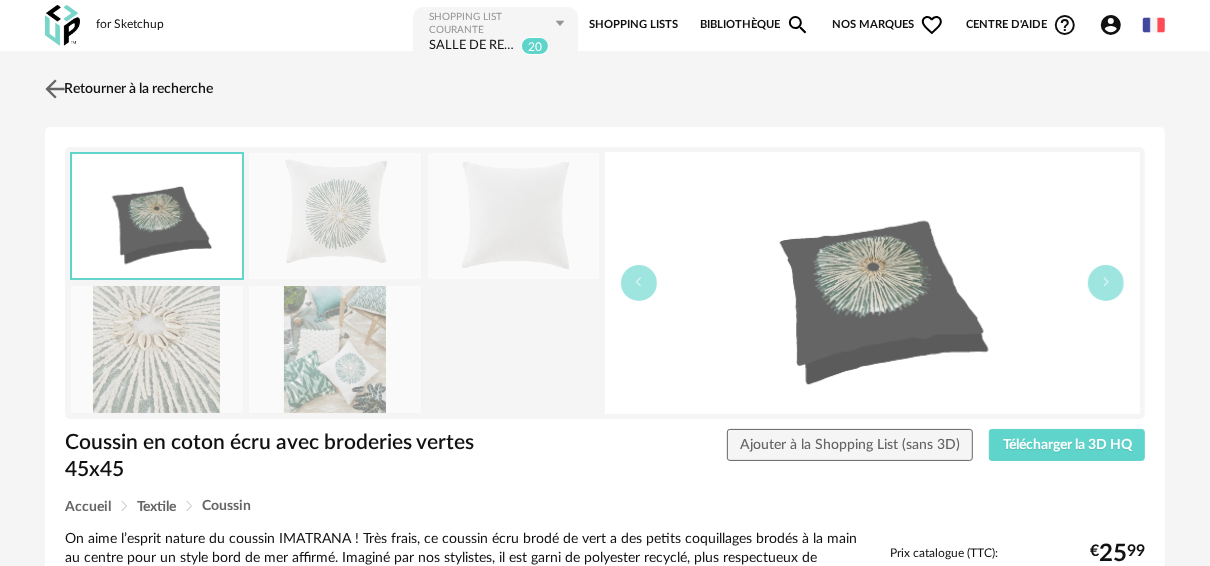 click at bounding box center [55, 88] 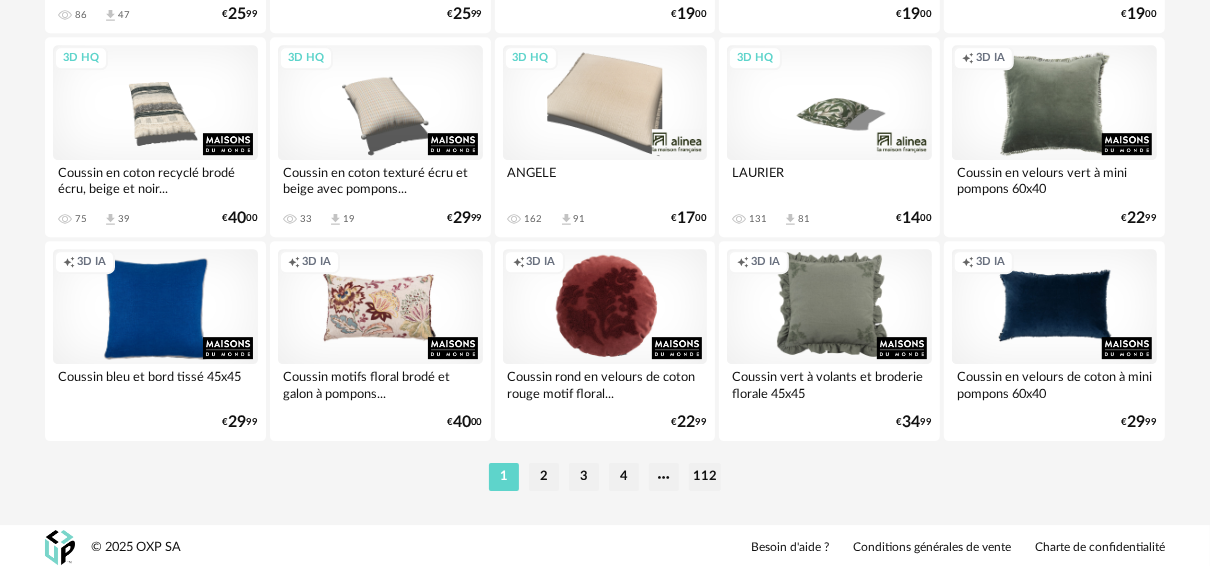 scroll, scrollTop: 4010, scrollLeft: 0, axis: vertical 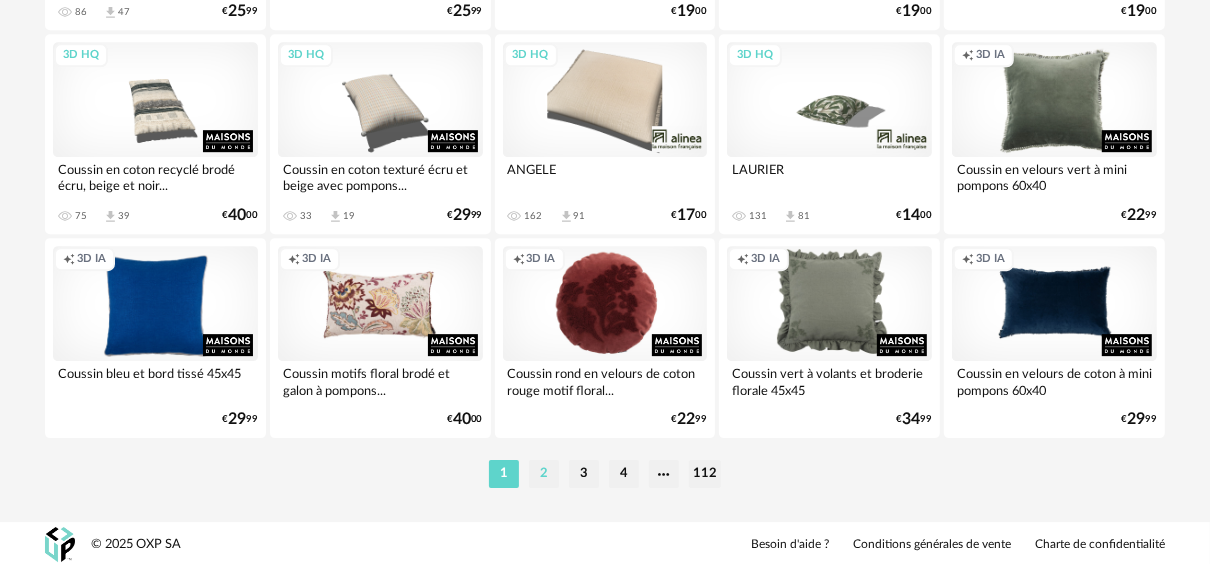 click on "2" at bounding box center [544, 474] 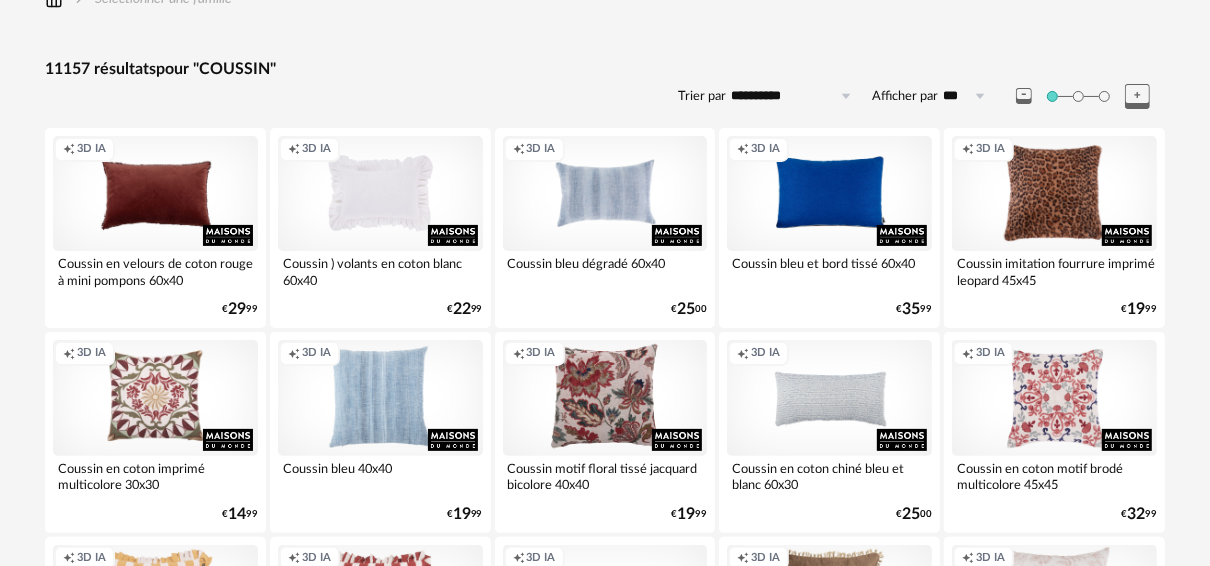 scroll, scrollTop: 560, scrollLeft: 0, axis: vertical 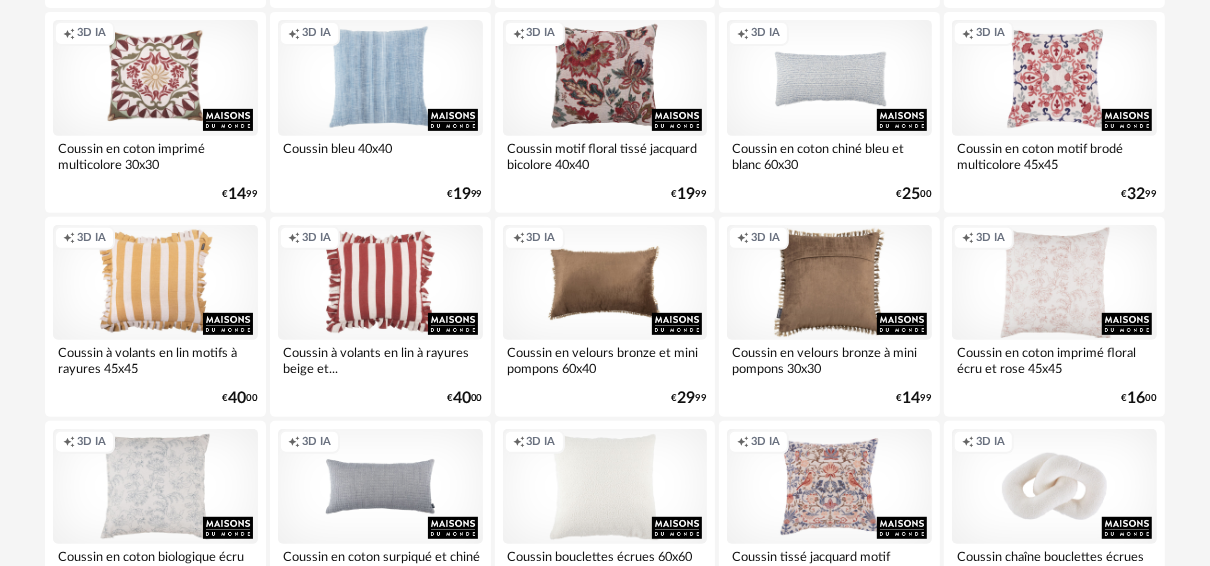 click on "Creation icon   3D IA" at bounding box center [829, 282] 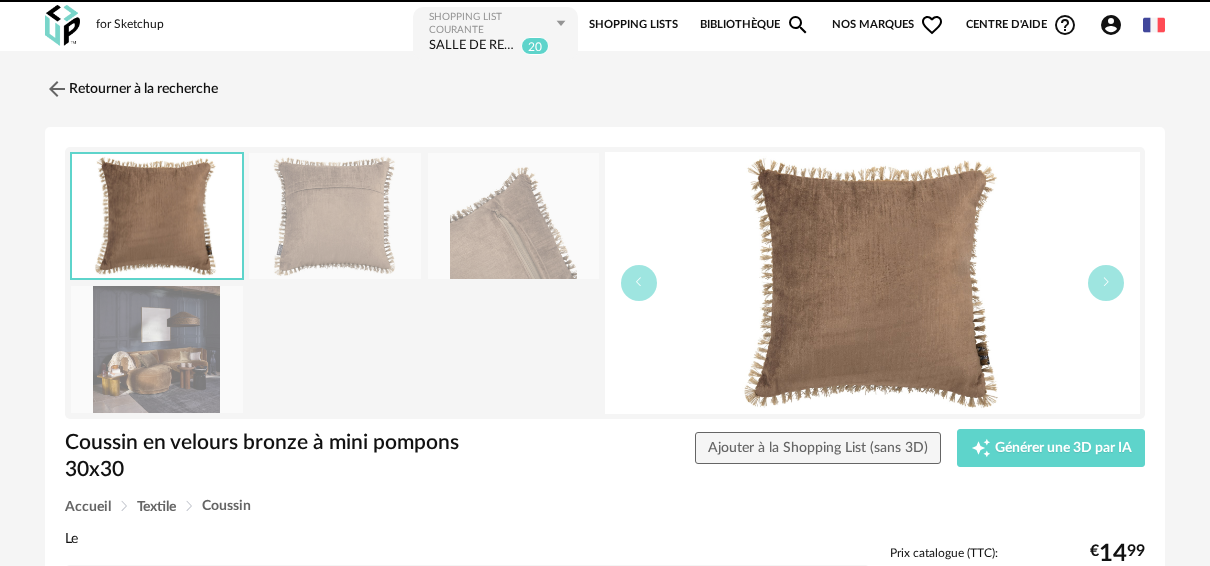 scroll, scrollTop: 0, scrollLeft: 0, axis: both 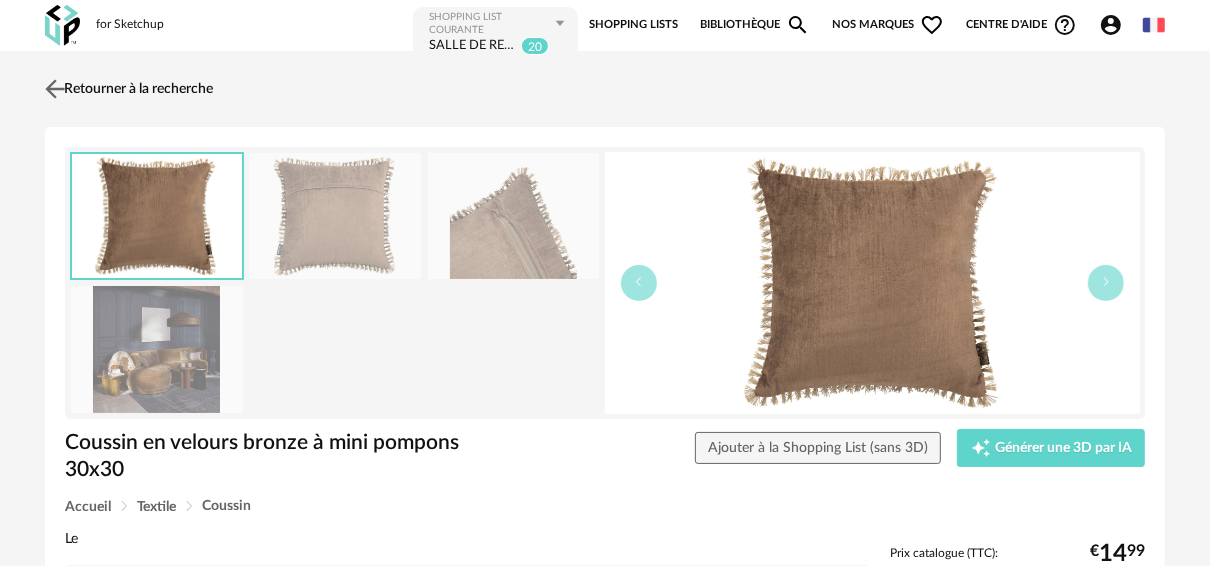 click at bounding box center (55, 88) 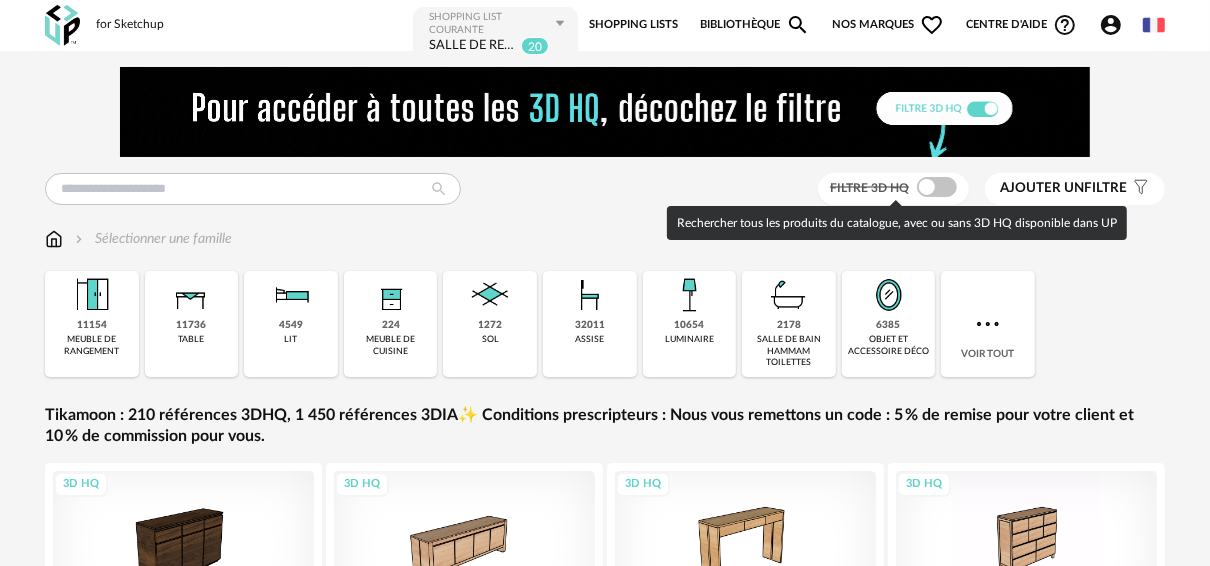 click at bounding box center (937, 187) 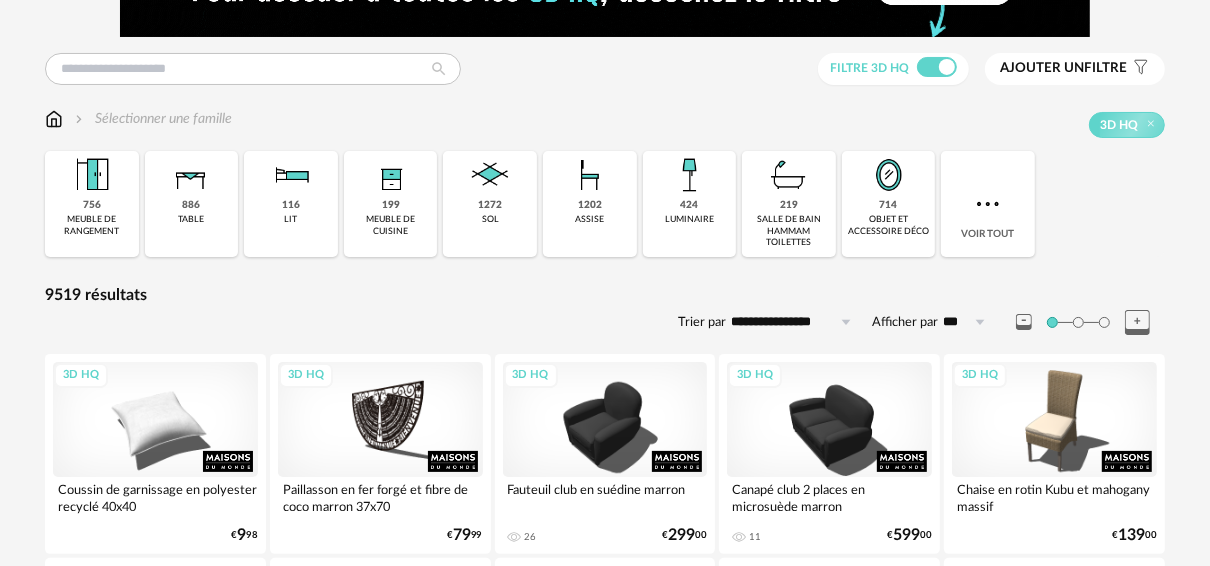 scroll, scrollTop: 0, scrollLeft: 0, axis: both 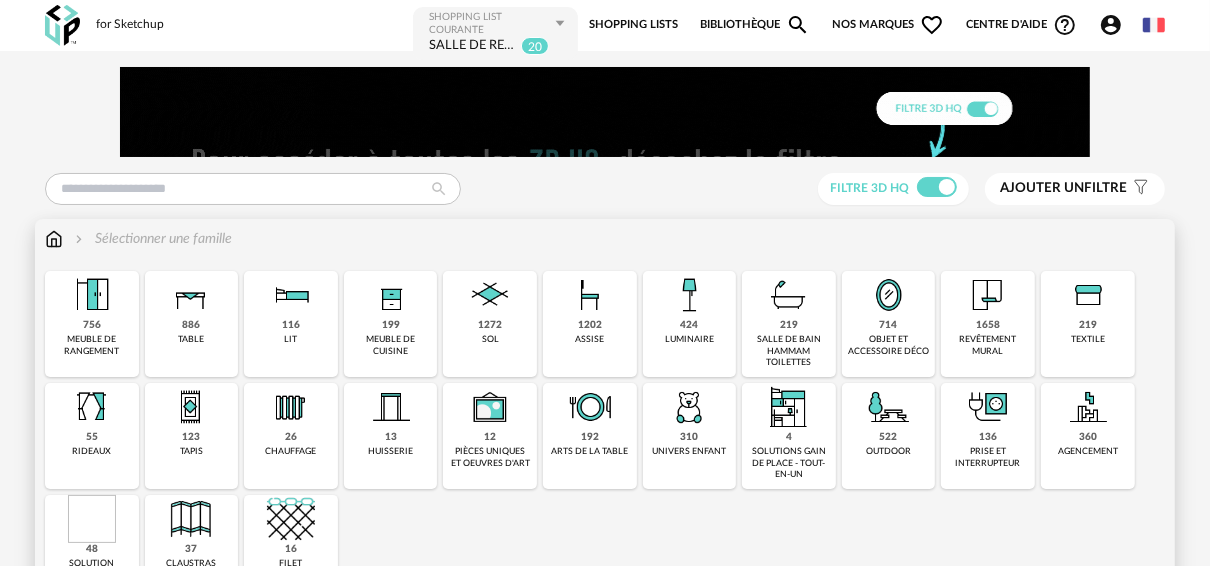 click at bounding box center [590, 407] 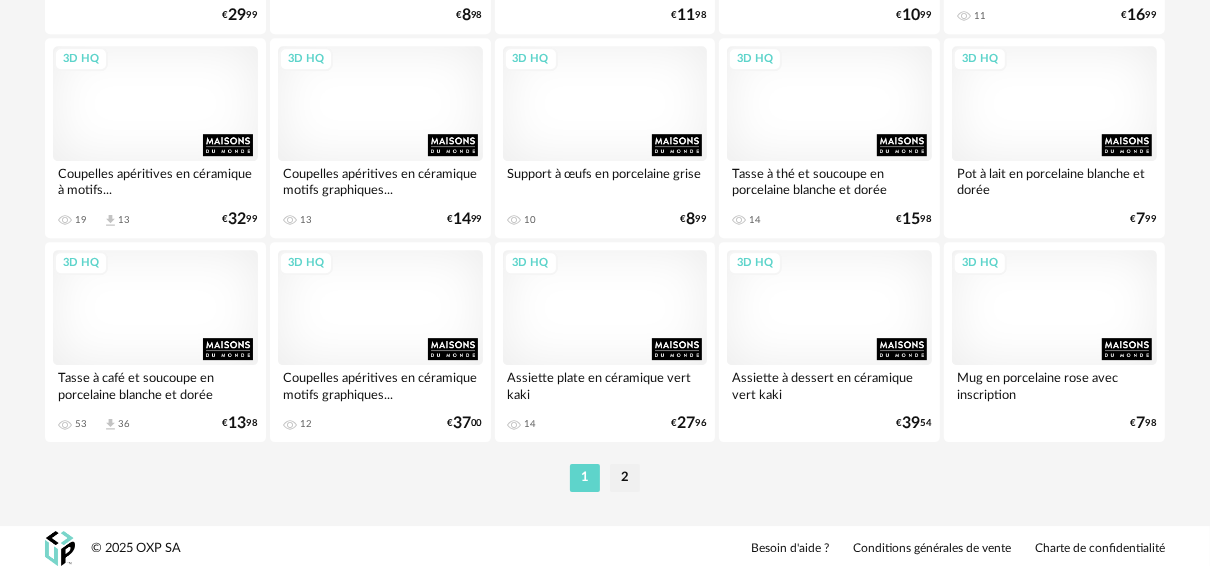 scroll, scrollTop: 4010, scrollLeft: 0, axis: vertical 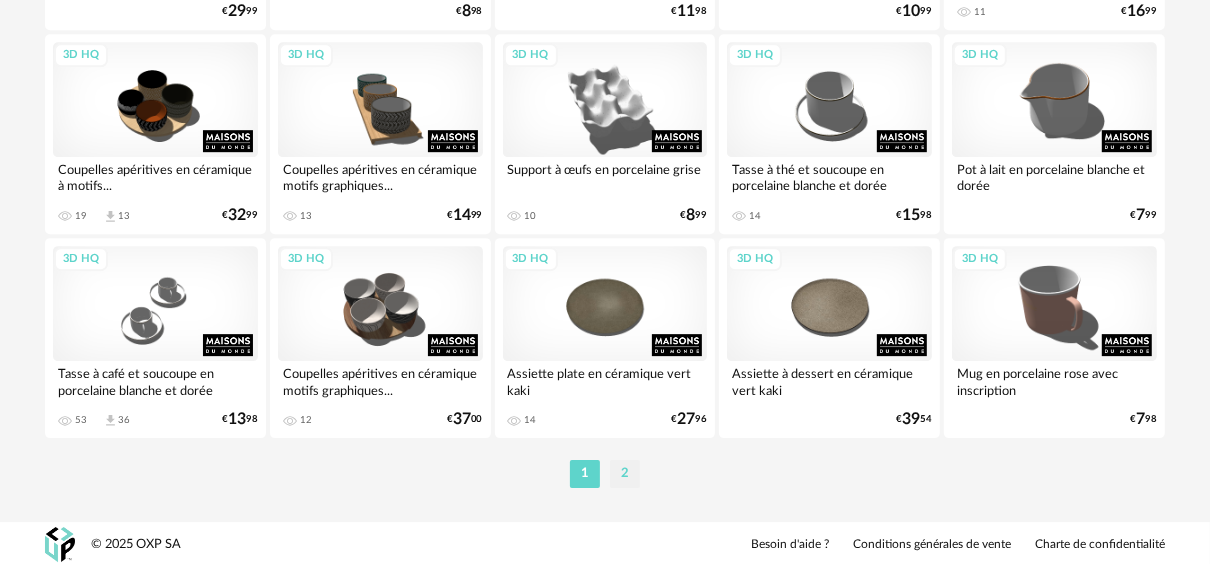click on "2" at bounding box center (625, 474) 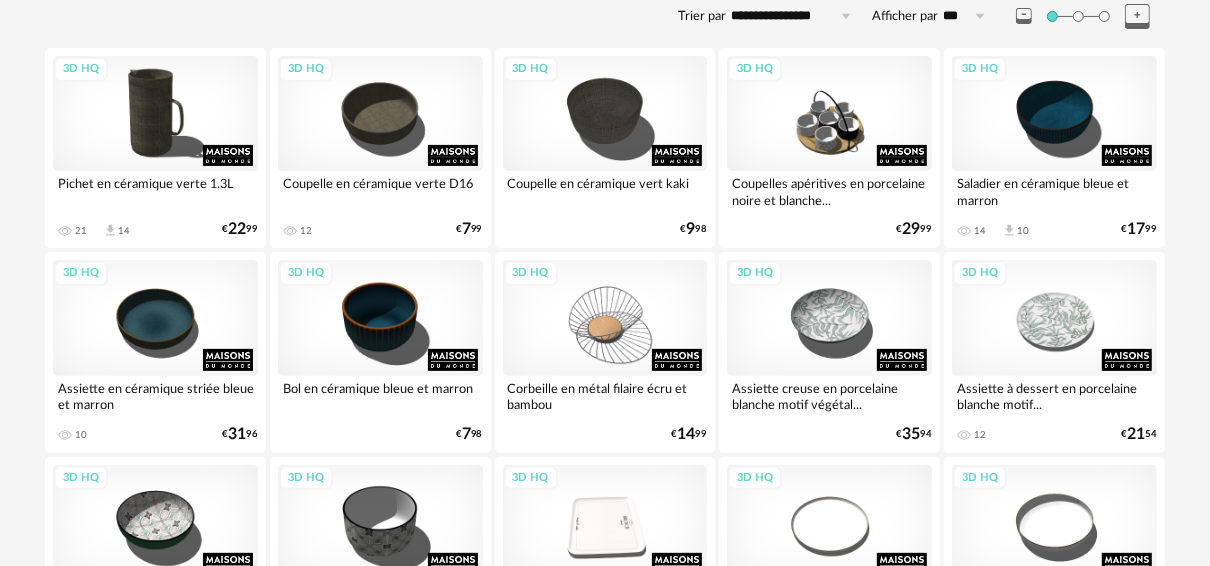 scroll, scrollTop: 0, scrollLeft: 0, axis: both 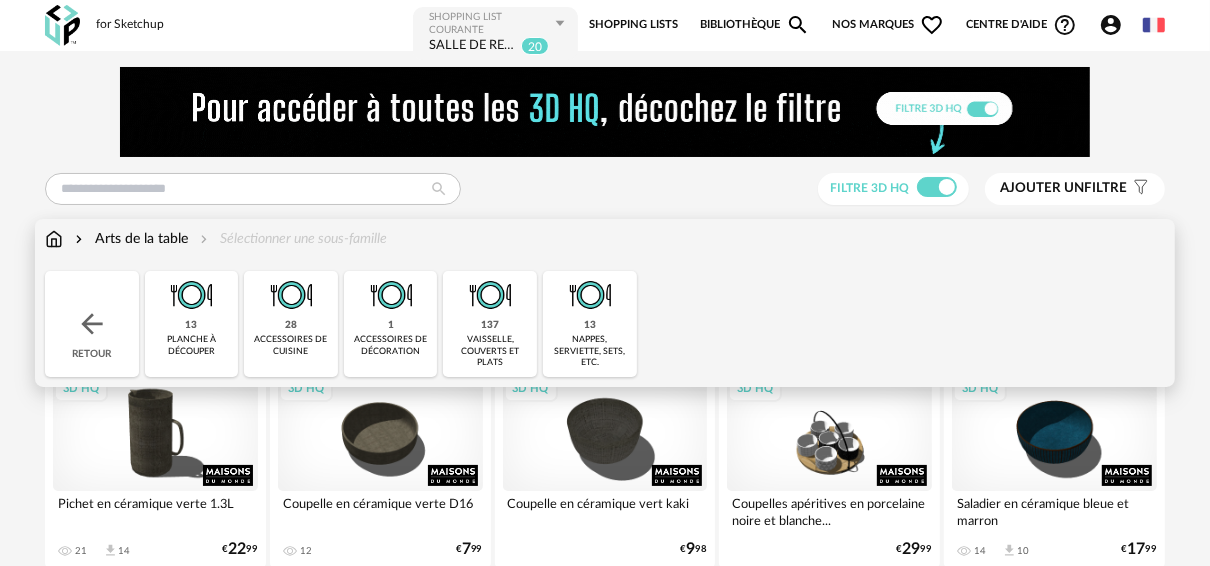 click at bounding box center (54, 239) 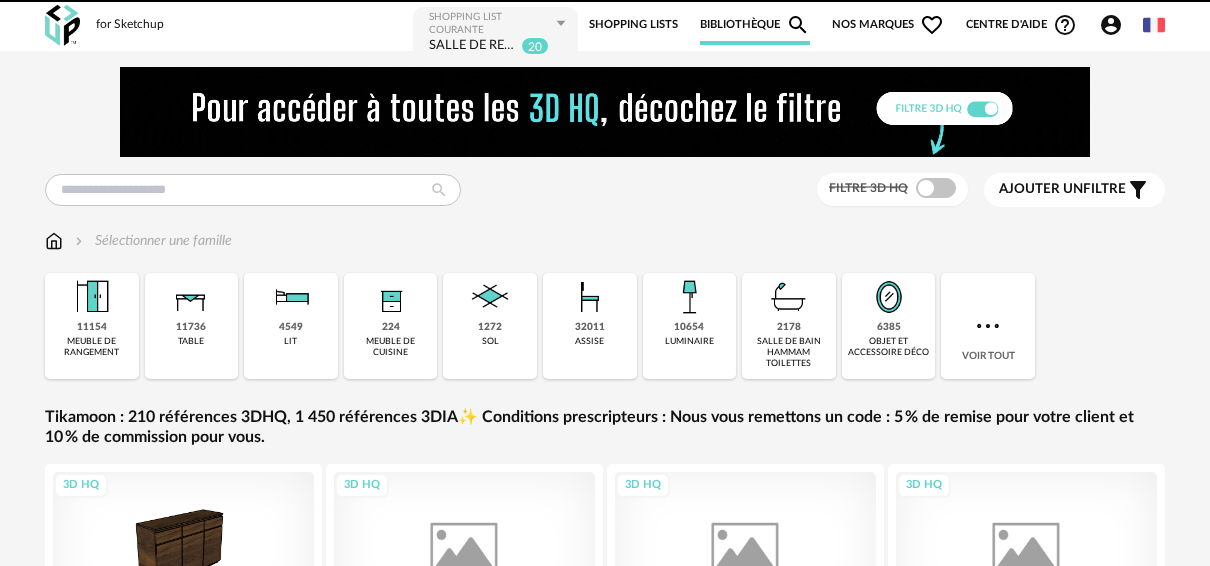 scroll, scrollTop: 0, scrollLeft: 0, axis: both 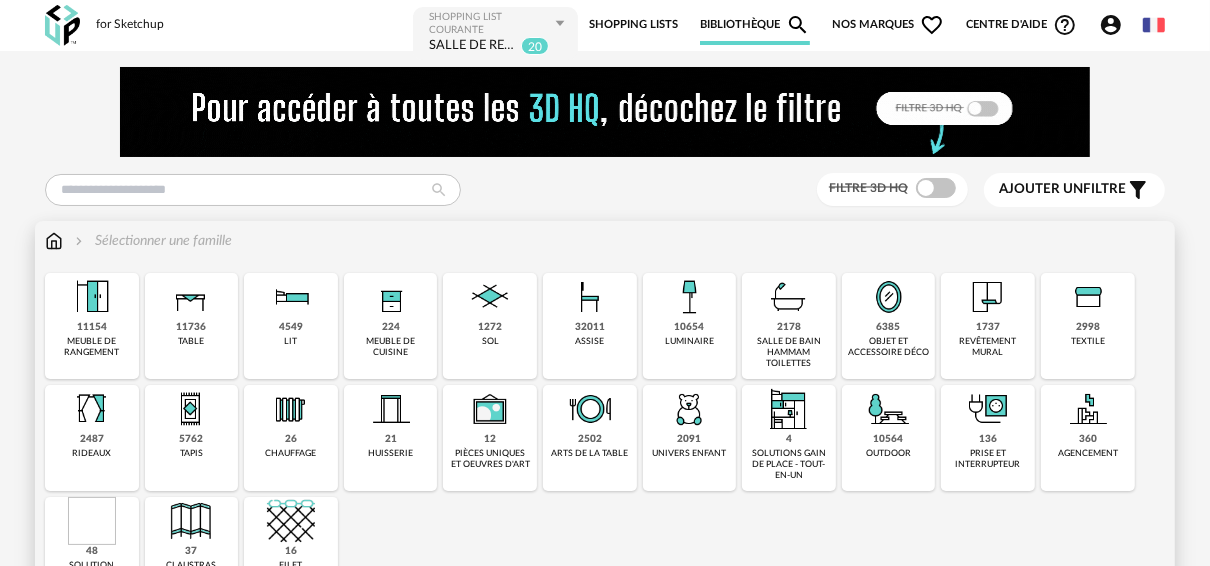 click on "11154" at bounding box center [92, 327] 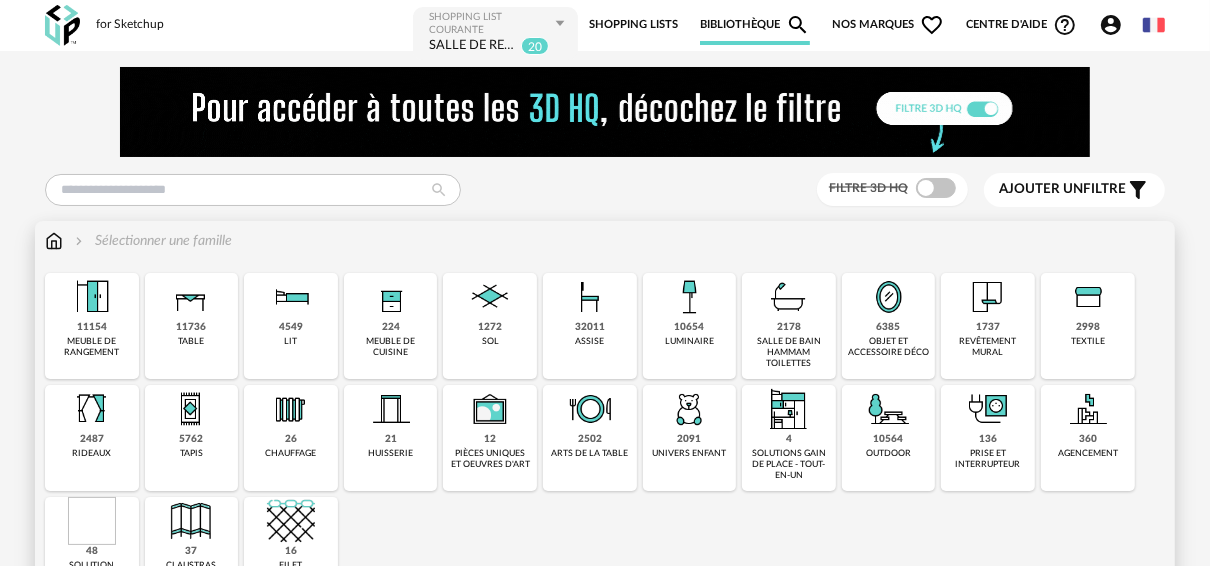 click on "11154" at bounding box center [92, 327] 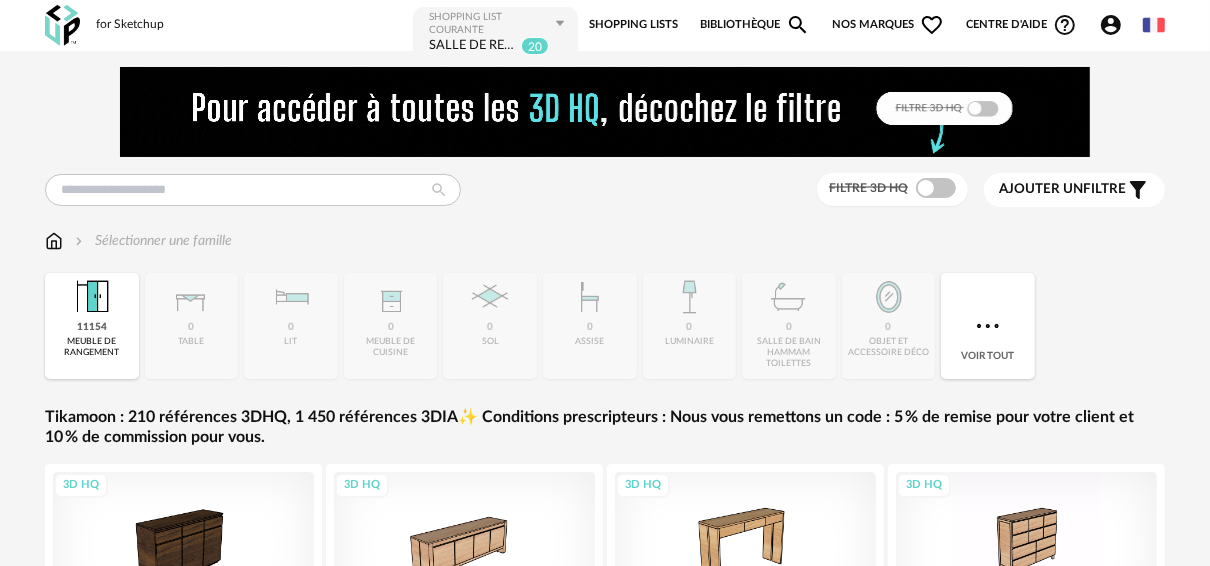 drag, startPoint x: 88, startPoint y: 327, endPoint x: 91, endPoint y: 355, distance: 28.160255 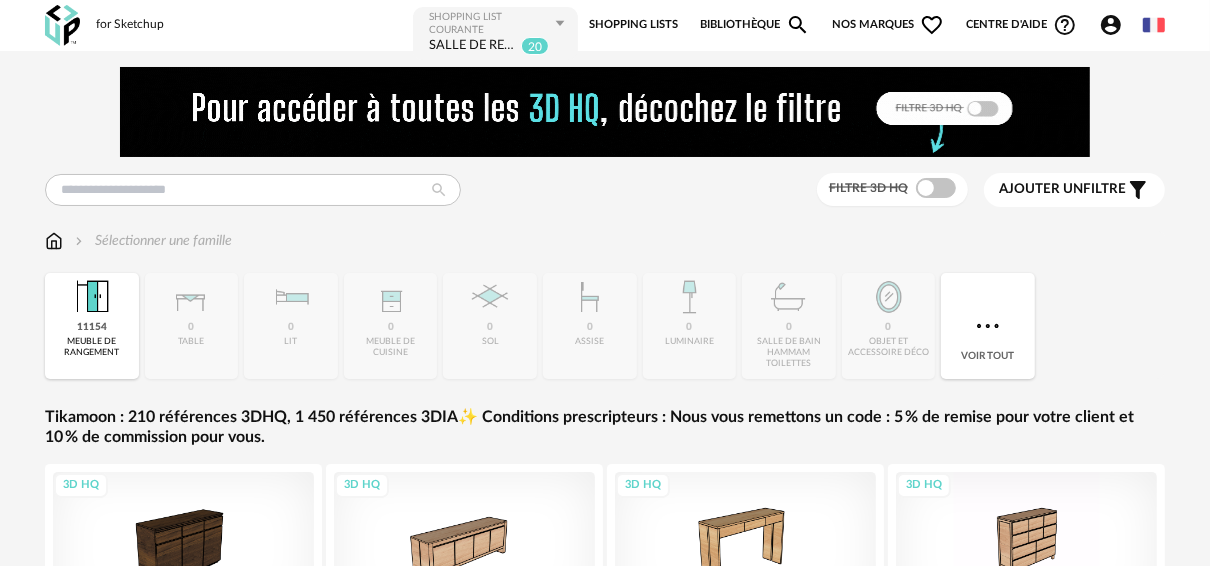 click on "meuble de rangement" at bounding box center [92, 347] 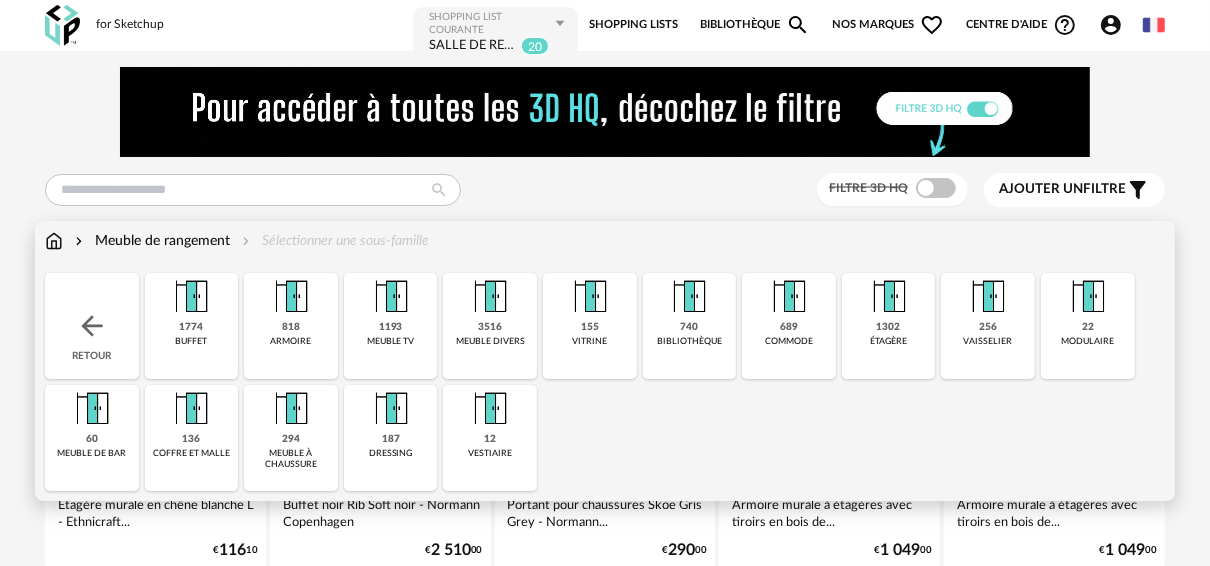 click on "1774
buffet" at bounding box center (192, 326) 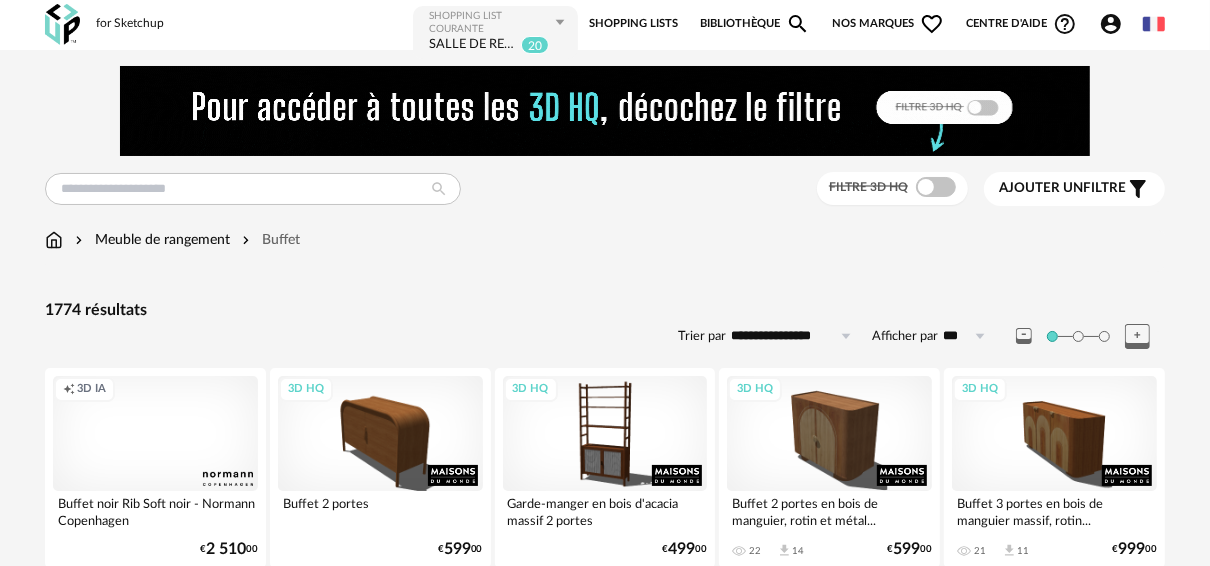 scroll, scrollTop: 0, scrollLeft: 0, axis: both 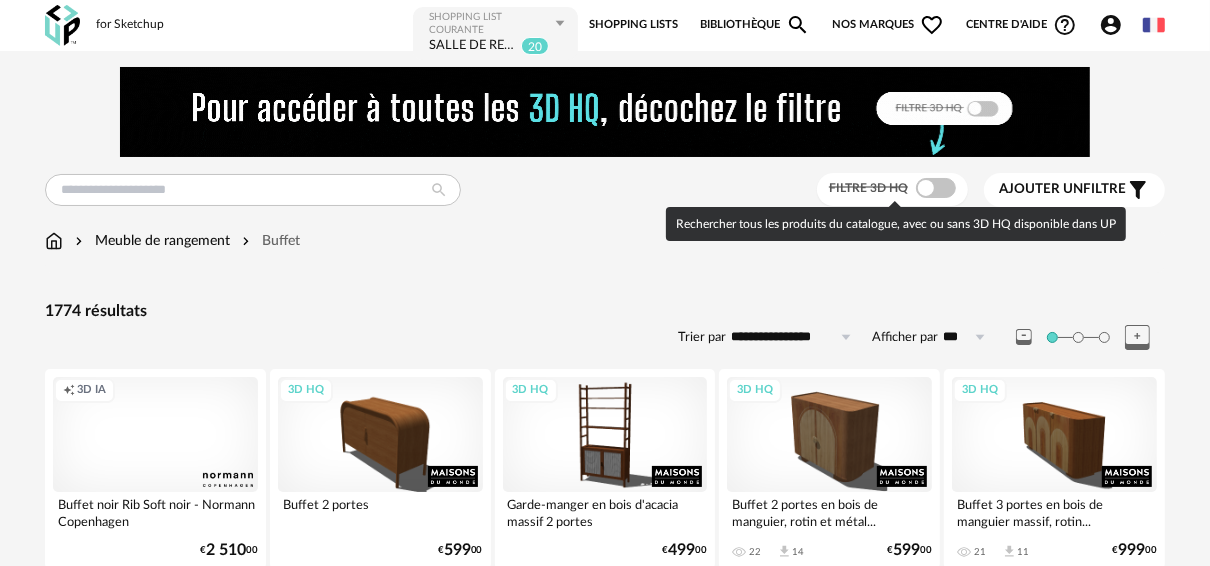 click at bounding box center [936, 188] 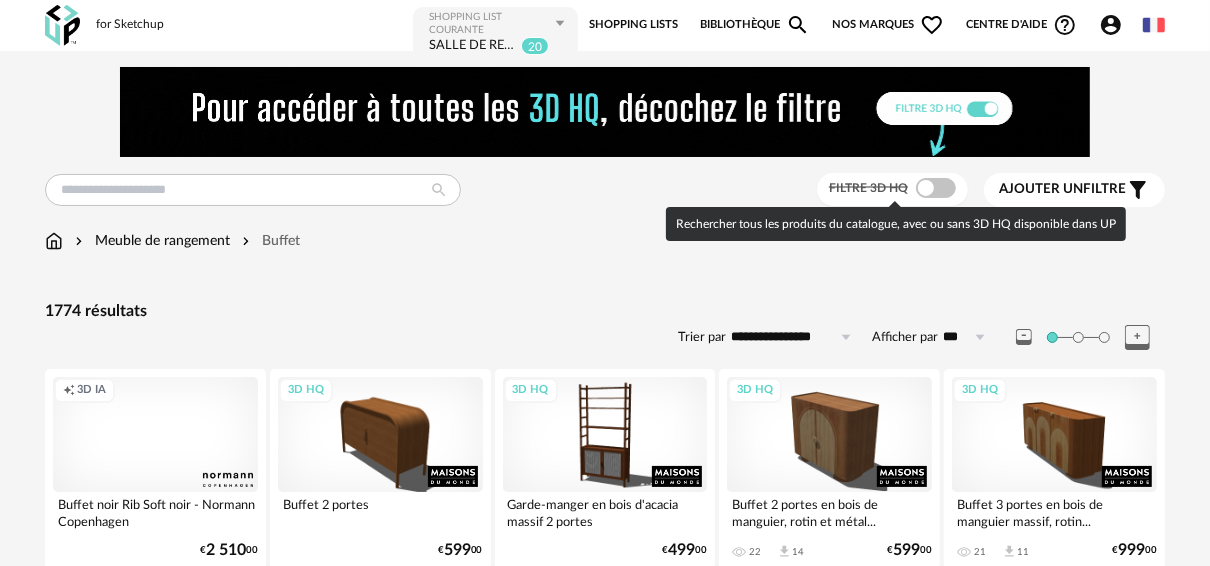 click at bounding box center (936, 188) 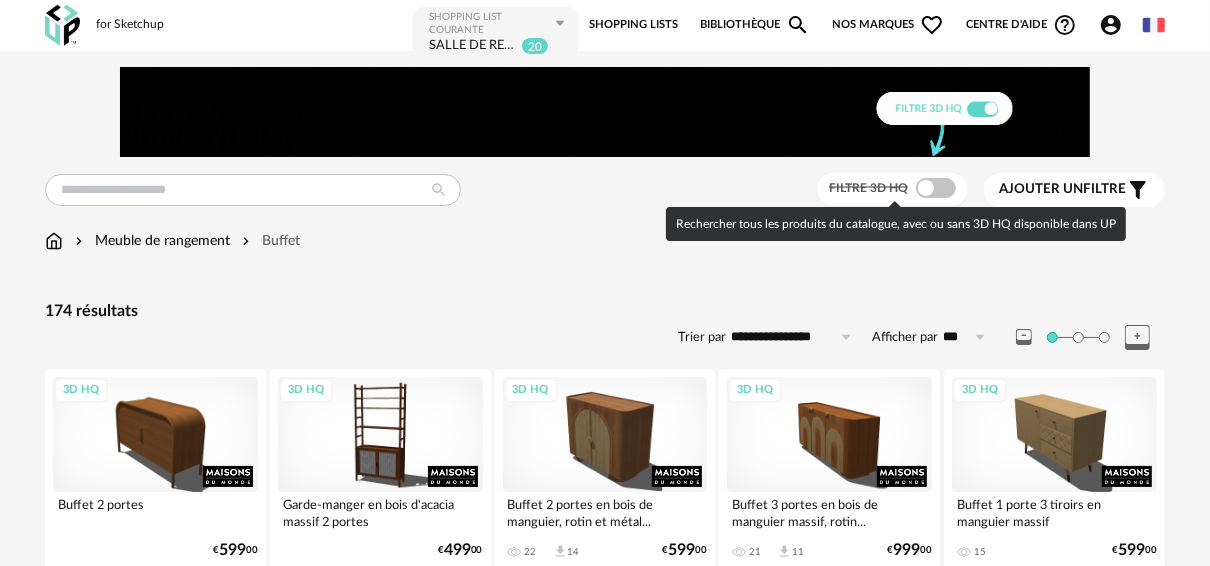 drag, startPoint x: 928, startPoint y: 183, endPoint x: 923, endPoint y: 197, distance: 14.866069 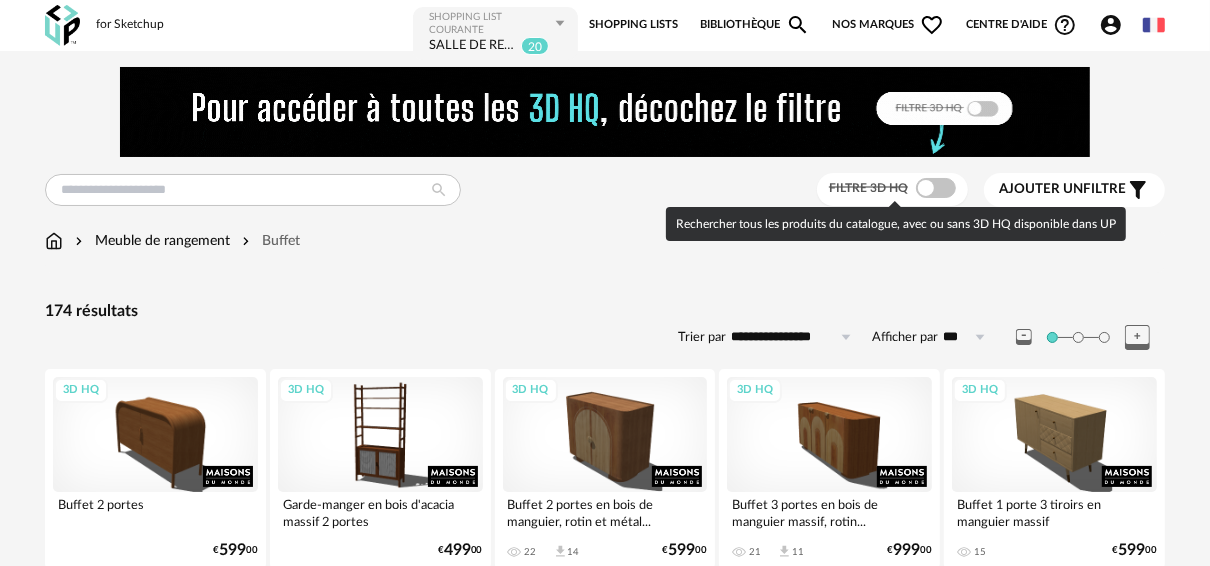 click at bounding box center (936, 188) 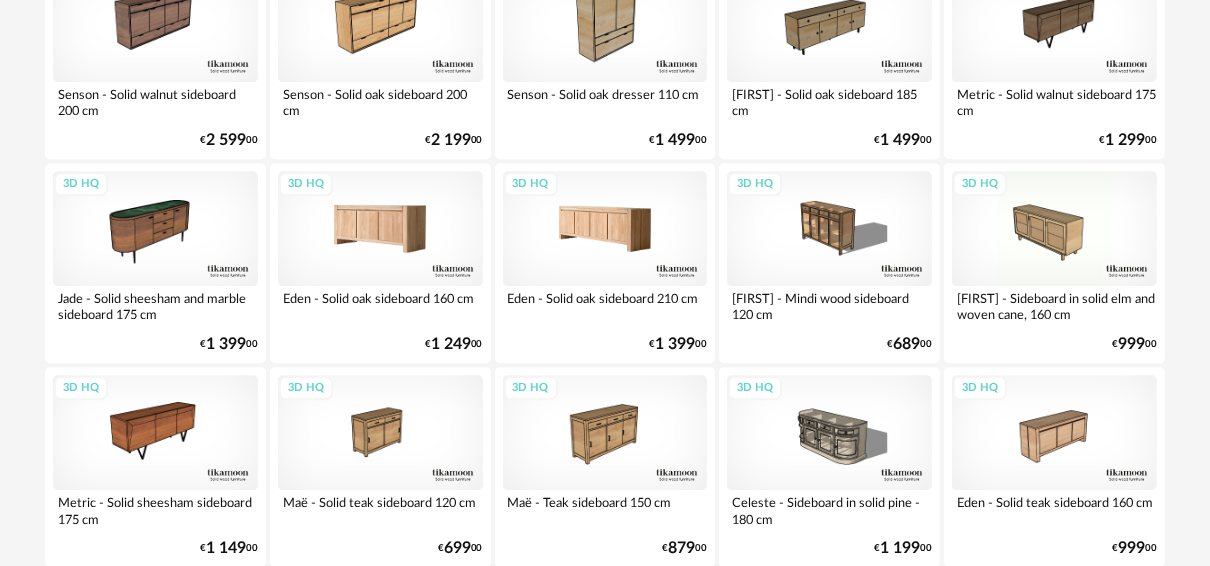 scroll, scrollTop: 4011, scrollLeft: 0, axis: vertical 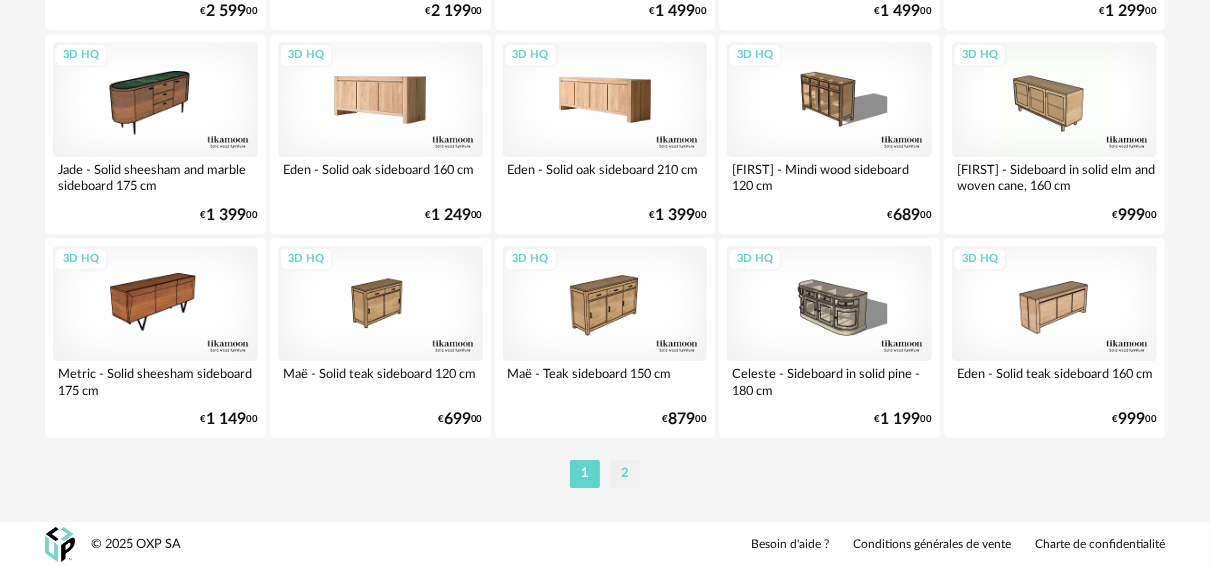click on "2" at bounding box center [625, 474] 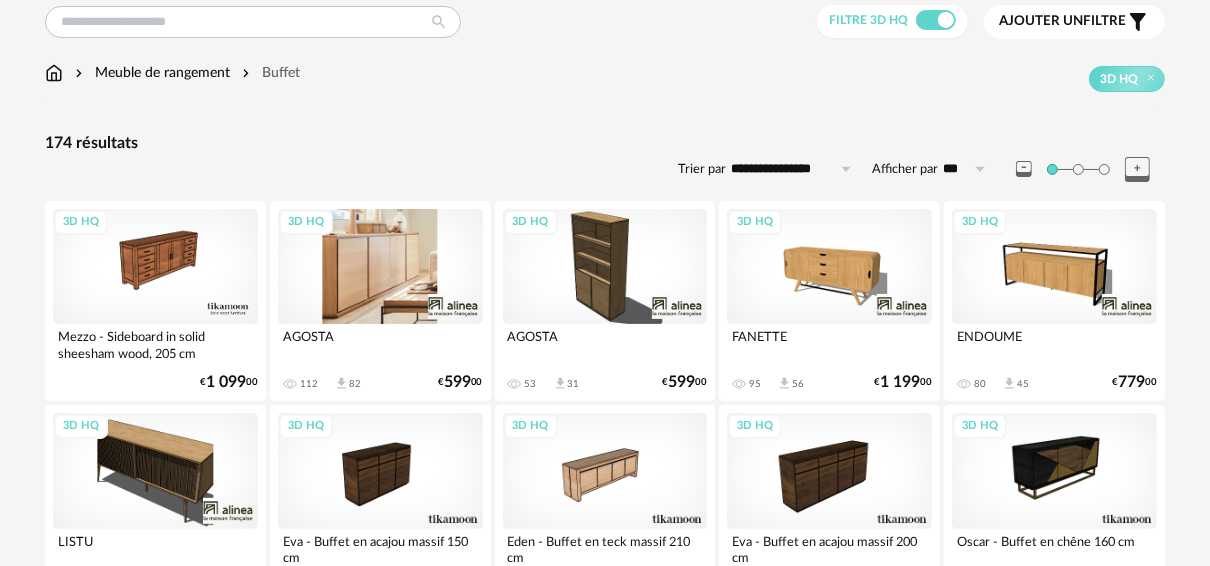 scroll, scrollTop: 160, scrollLeft: 0, axis: vertical 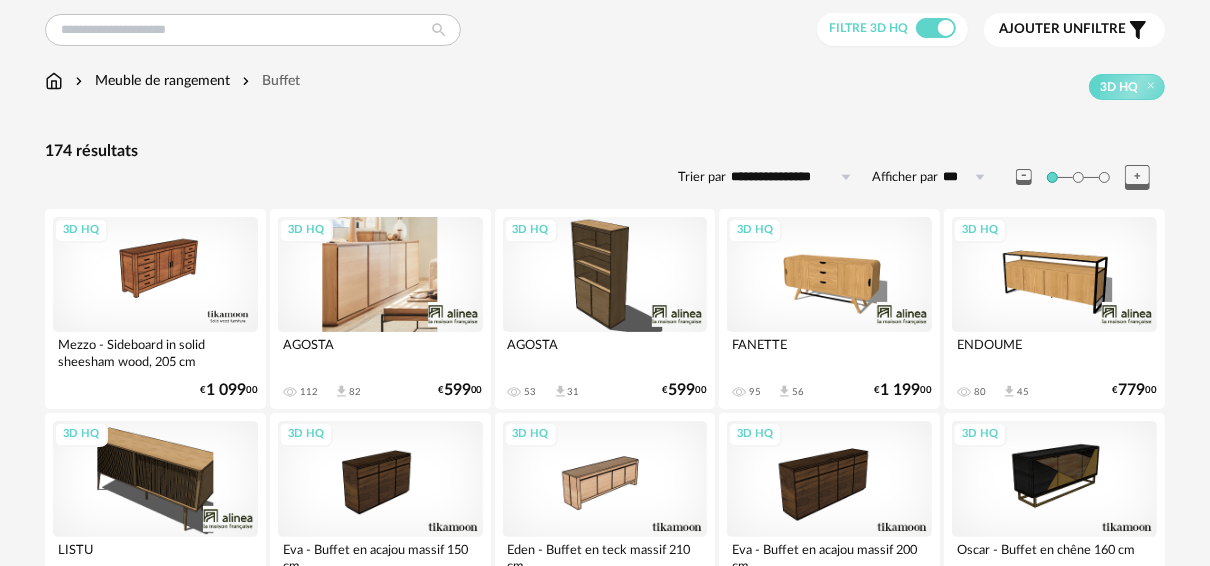 click on "3D HQ" at bounding box center (380, 274) 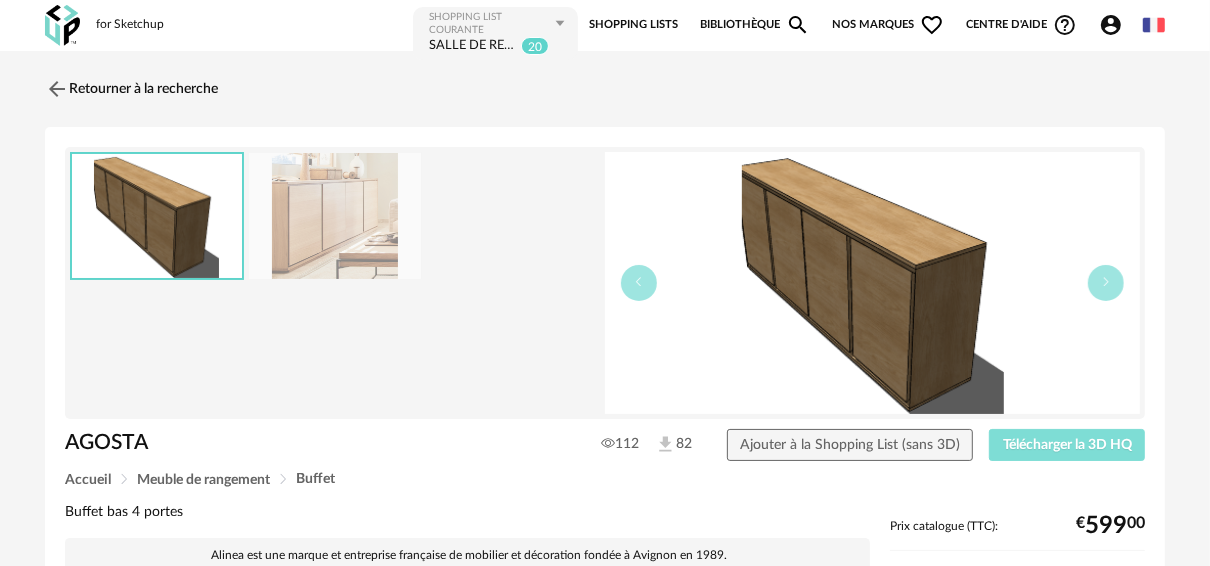 click on "Télécharger la 3D HQ" at bounding box center [1067, 445] 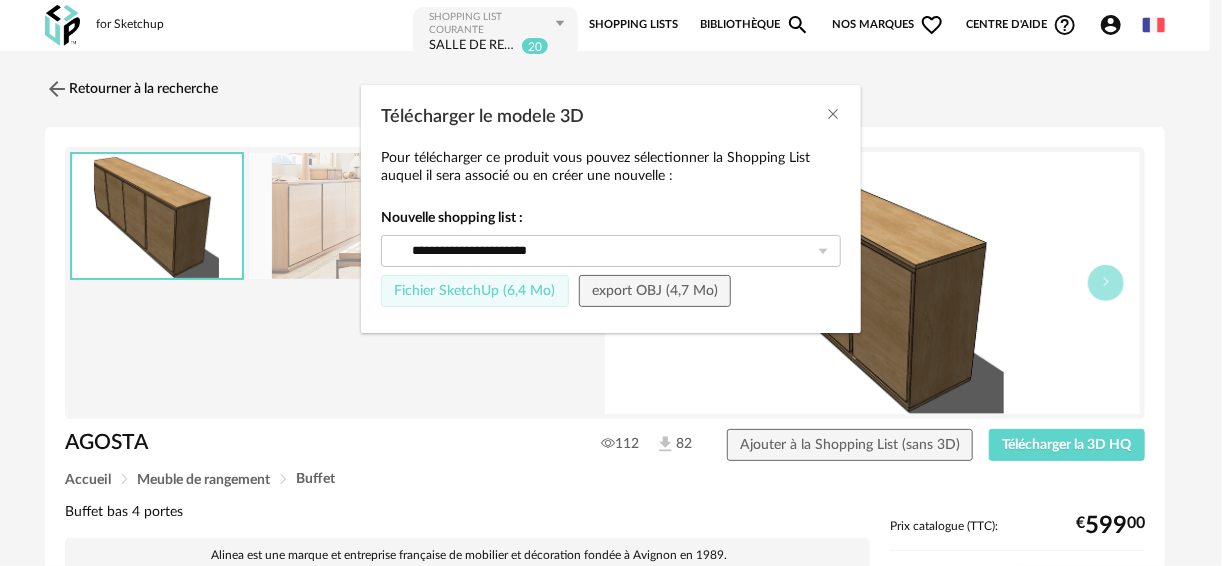 click on "Fichier SketchUp (6,4 Mo)" at bounding box center [474, 291] 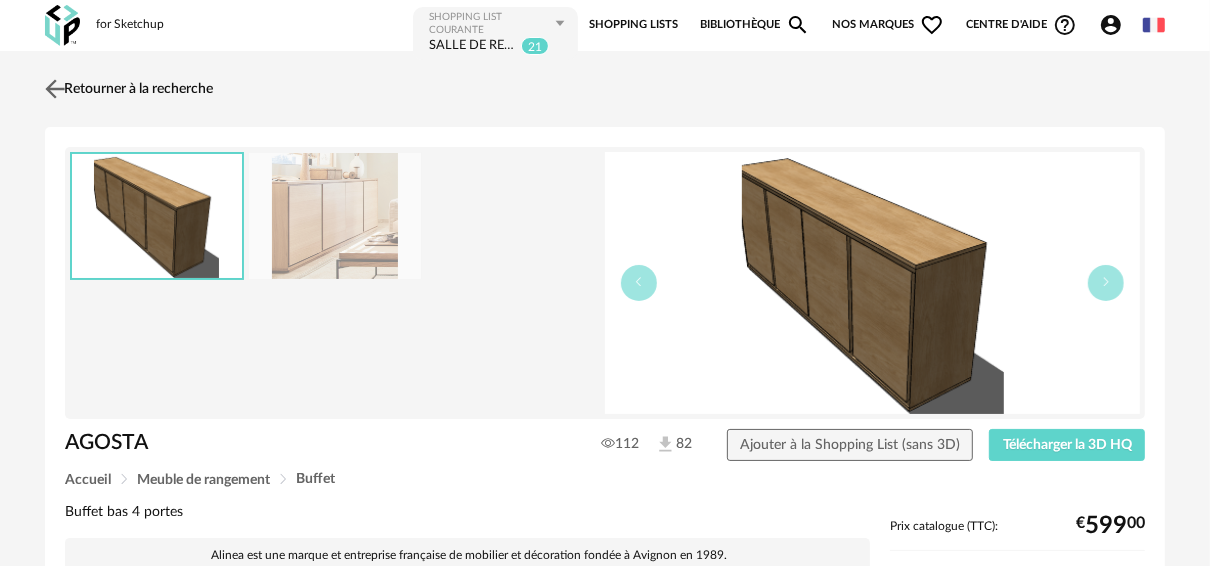 click at bounding box center [55, 88] 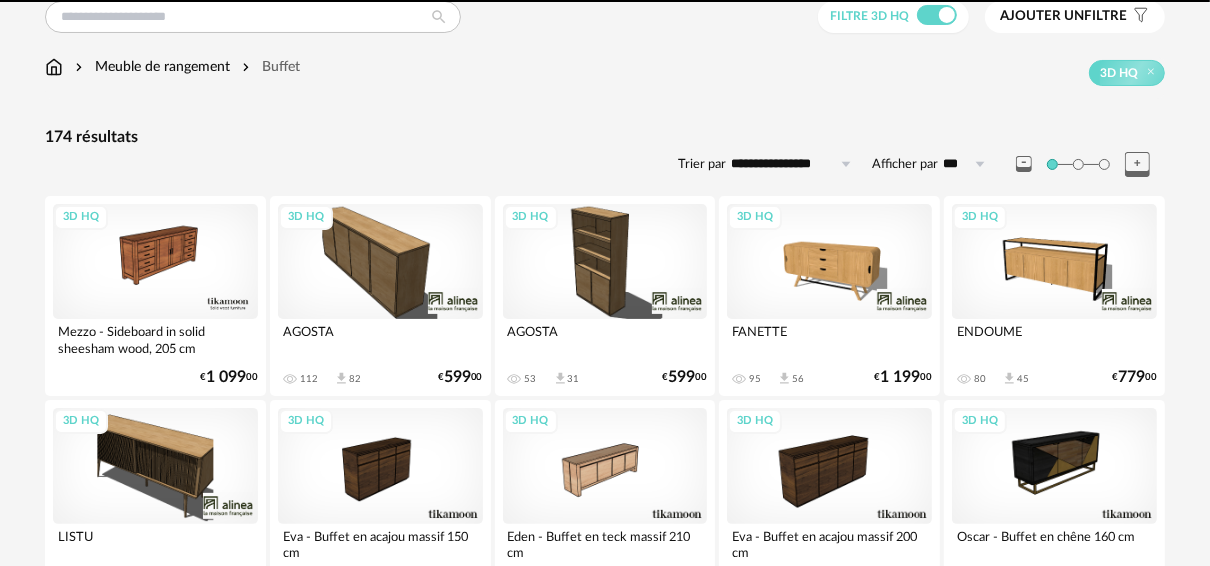 scroll, scrollTop: 69, scrollLeft: 0, axis: vertical 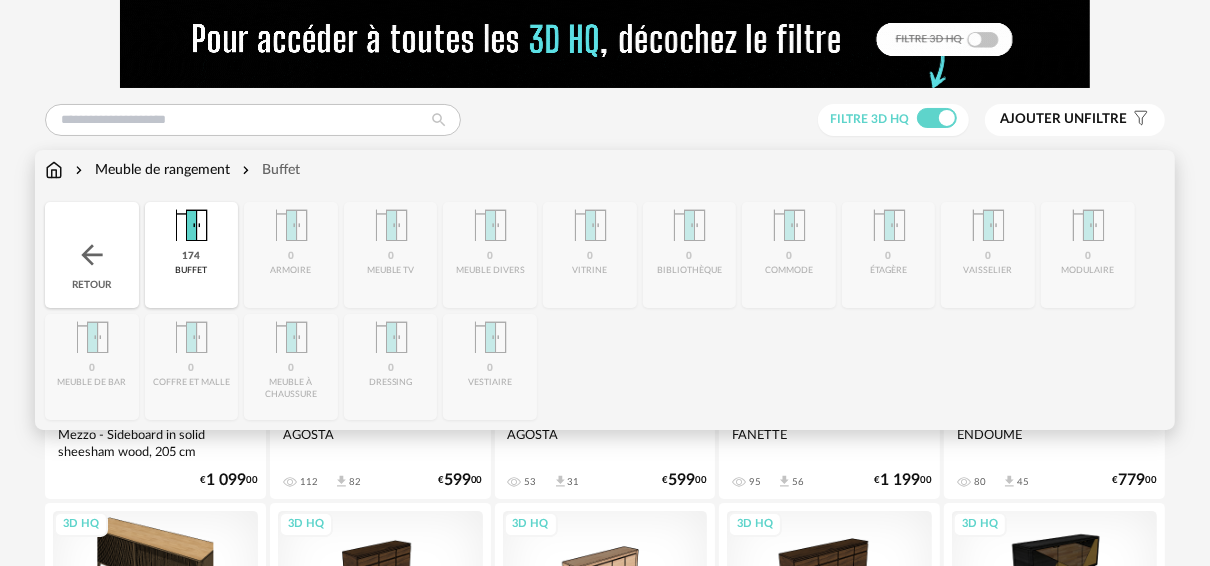 click at bounding box center [54, 170] 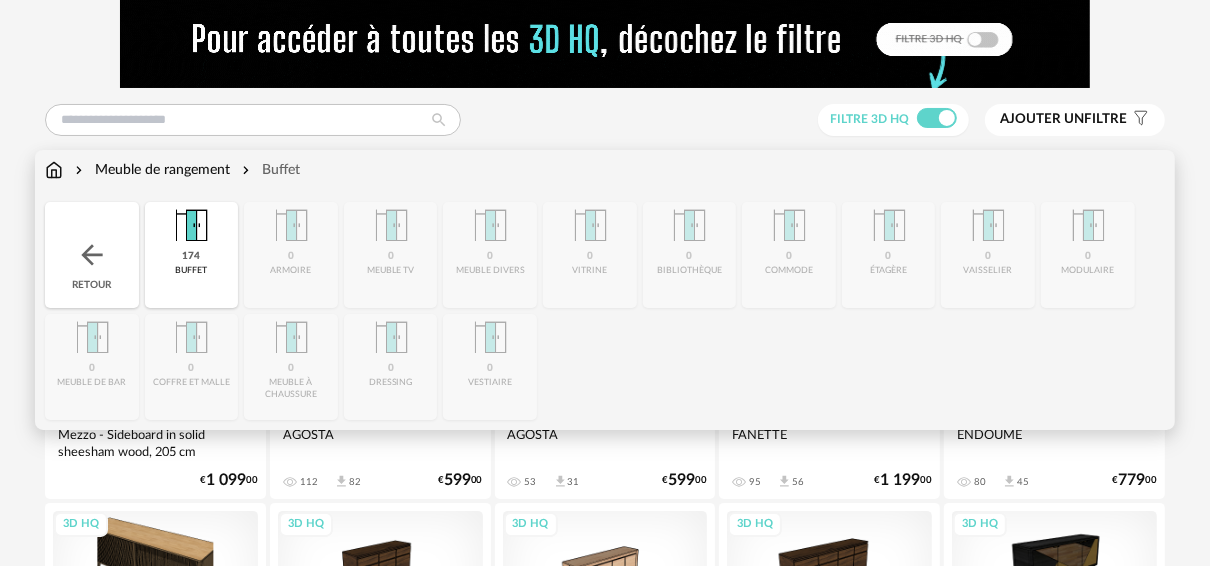 click at bounding box center (54, 170) 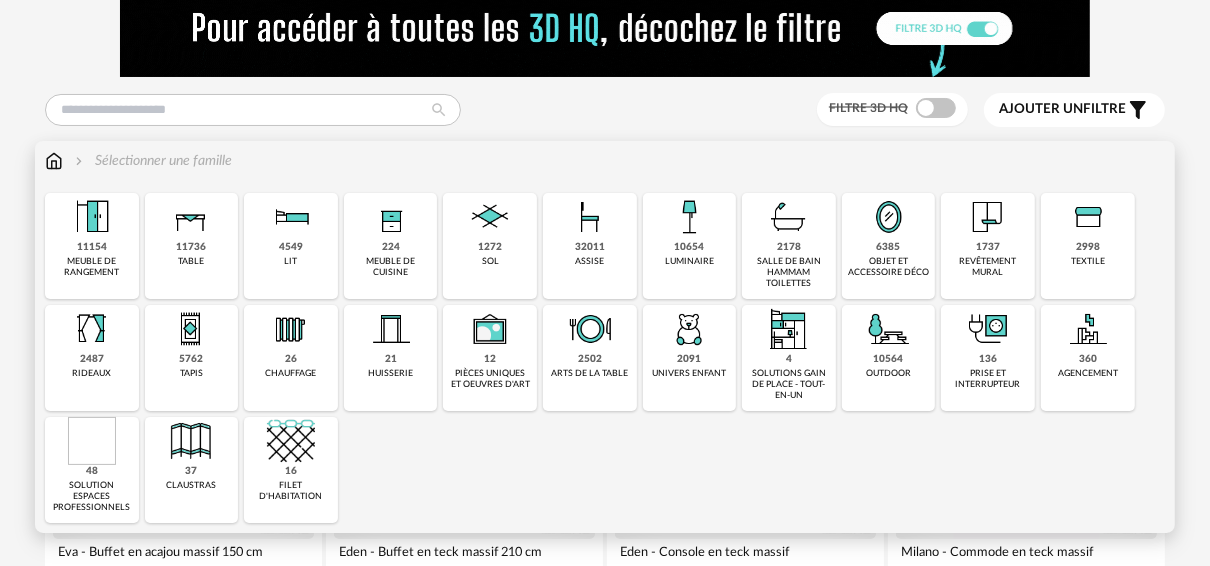 scroll, scrollTop: 0, scrollLeft: 0, axis: both 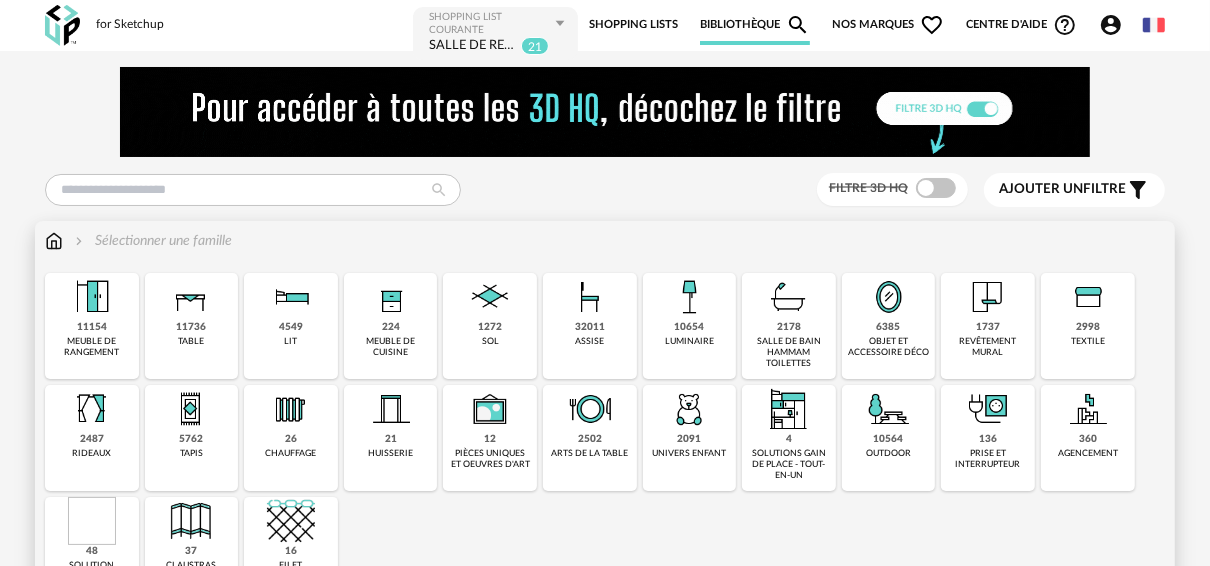 click at bounding box center [92, 297] 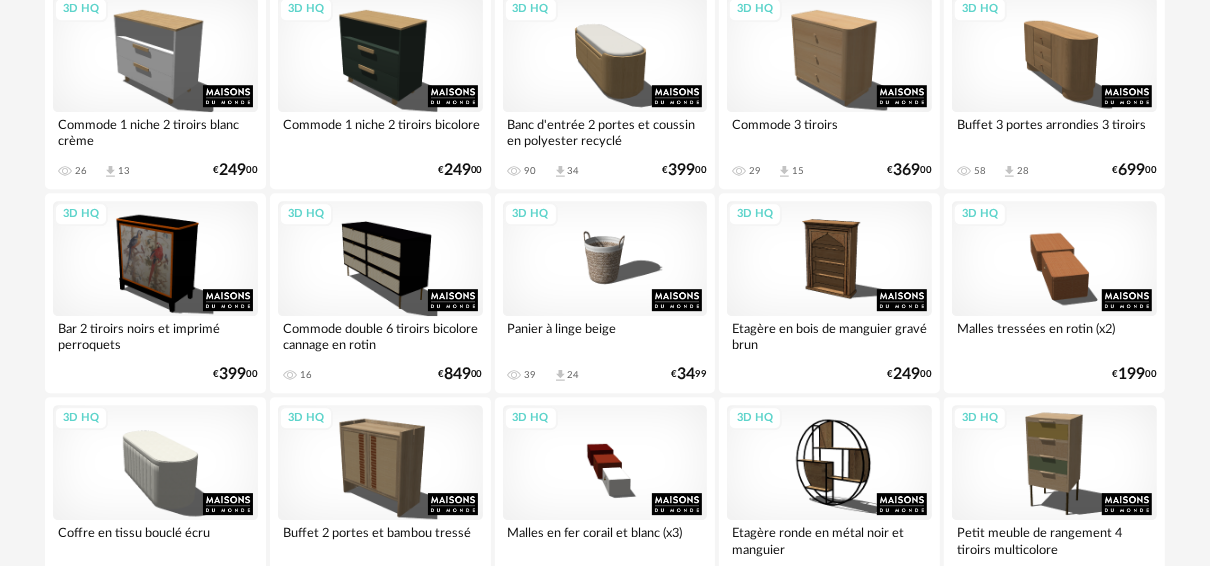 scroll, scrollTop: 3851, scrollLeft: 0, axis: vertical 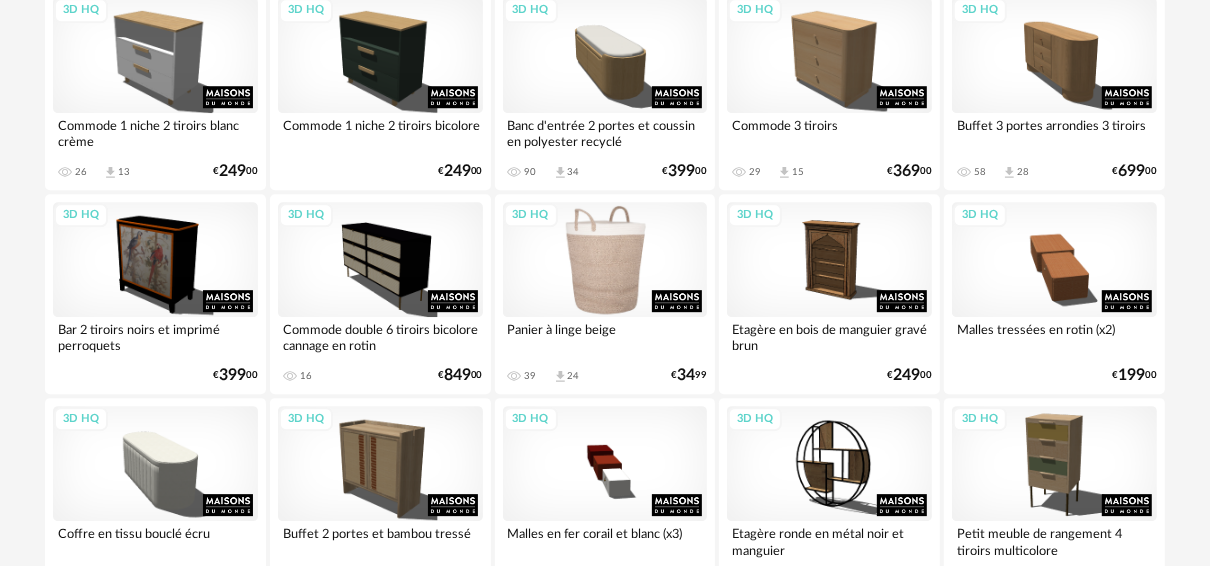 click on "3D HQ" at bounding box center [605, 259] 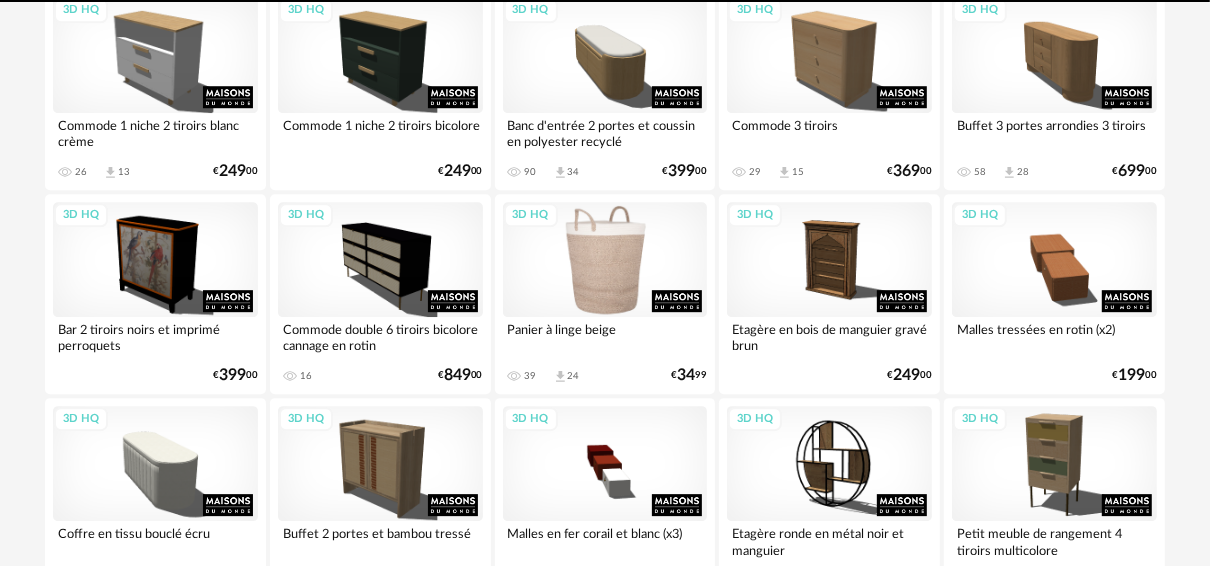 scroll, scrollTop: 0, scrollLeft: 0, axis: both 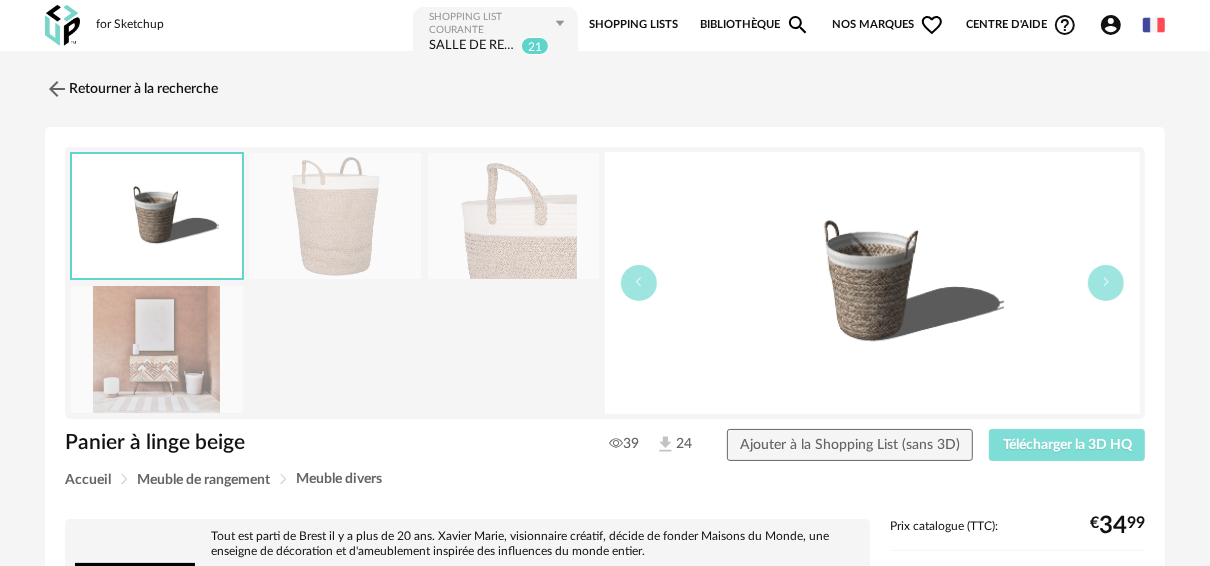 click on "Télécharger la 3D HQ" at bounding box center [1067, 445] 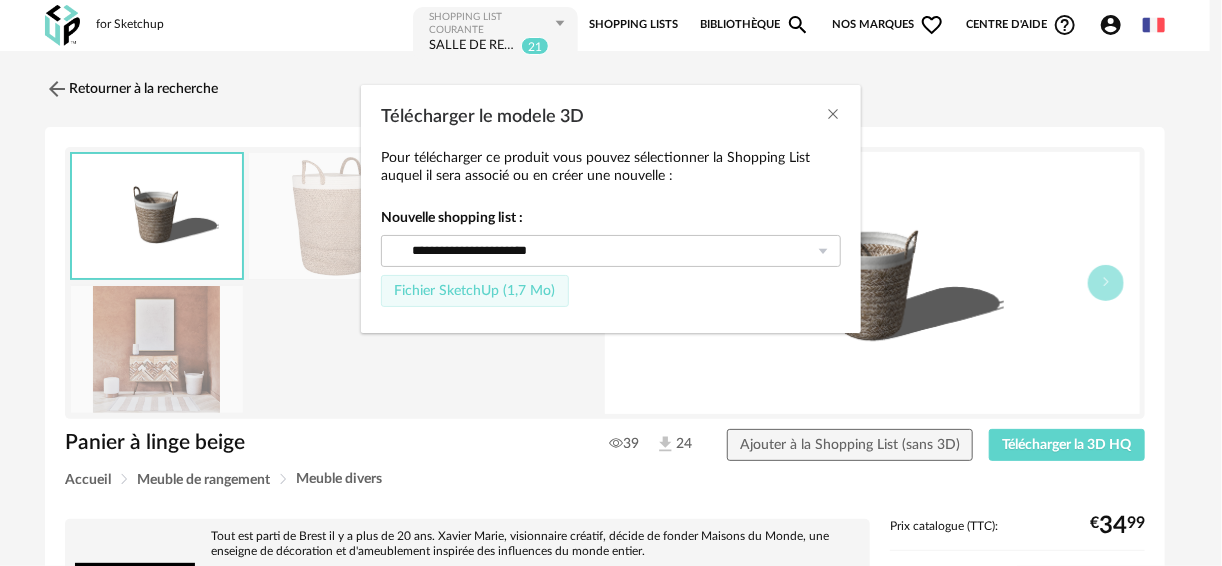 click on "Fichier SketchUp (1,7 Mo)" at bounding box center [474, 291] 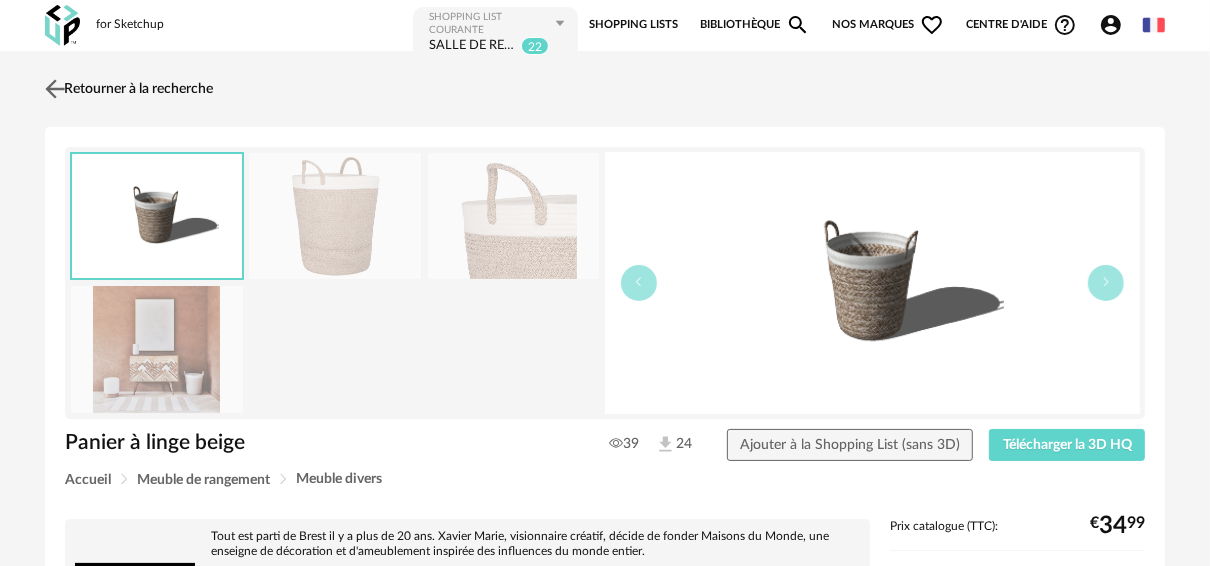 click at bounding box center [55, 88] 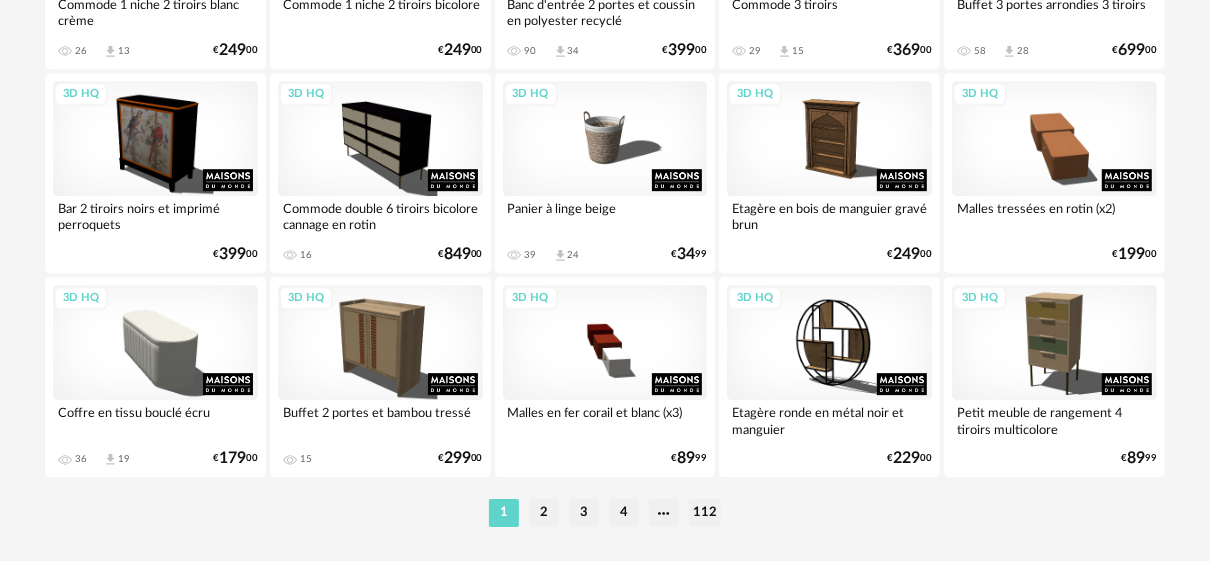 scroll, scrollTop: 4010, scrollLeft: 0, axis: vertical 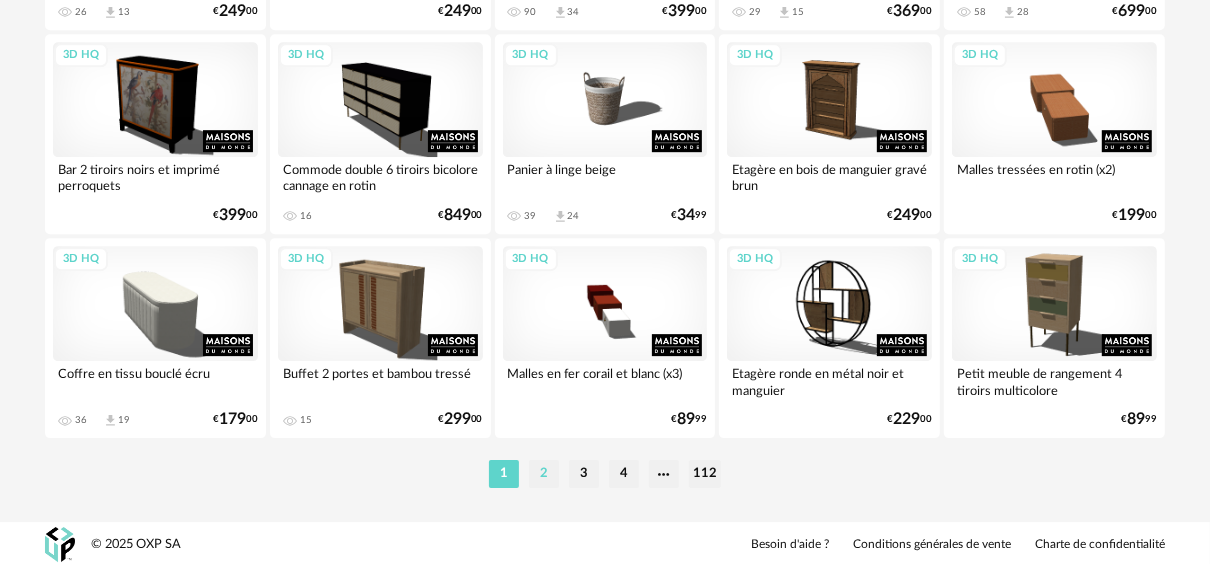 click on "2" at bounding box center (544, 474) 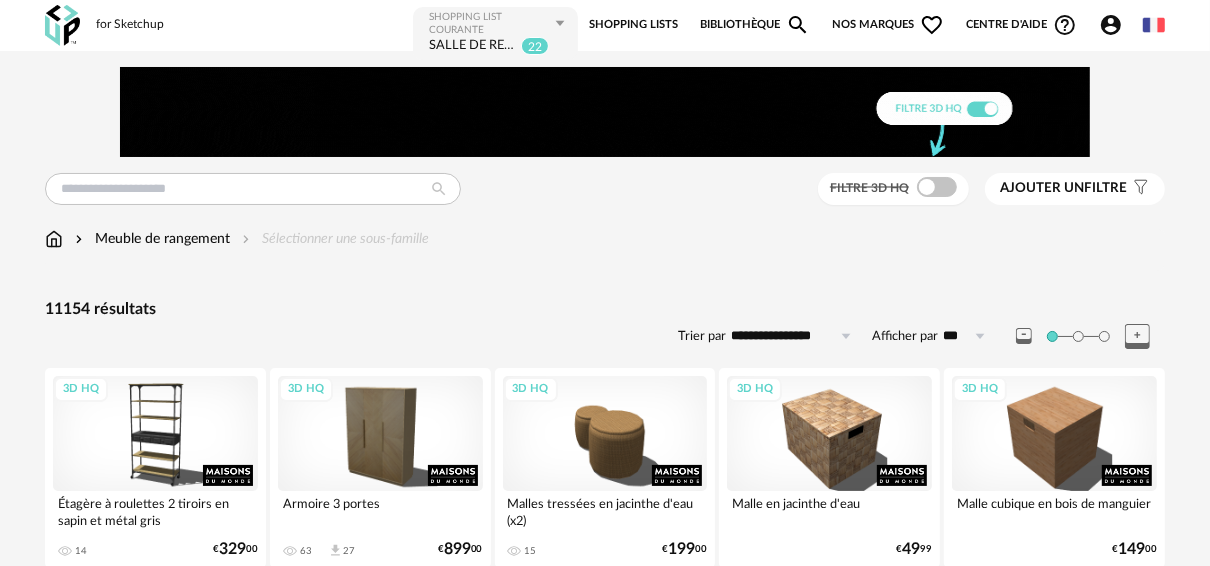 scroll, scrollTop: 160, scrollLeft: 0, axis: vertical 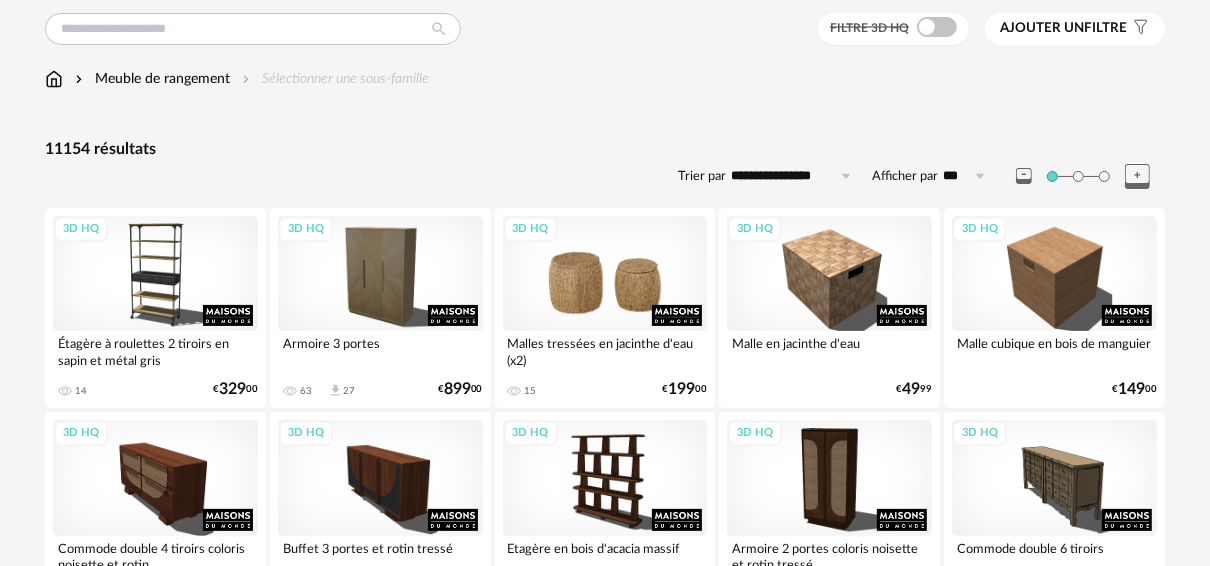 click on "3D HQ" at bounding box center (605, 273) 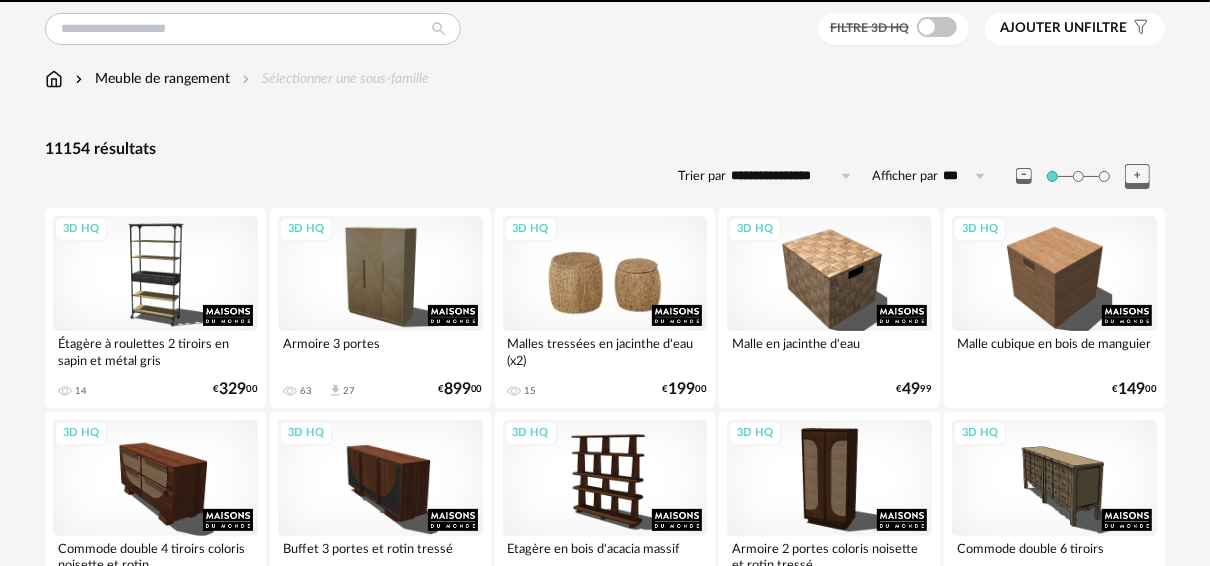 scroll, scrollTop: 0, scrollLeft: 0, axis: both 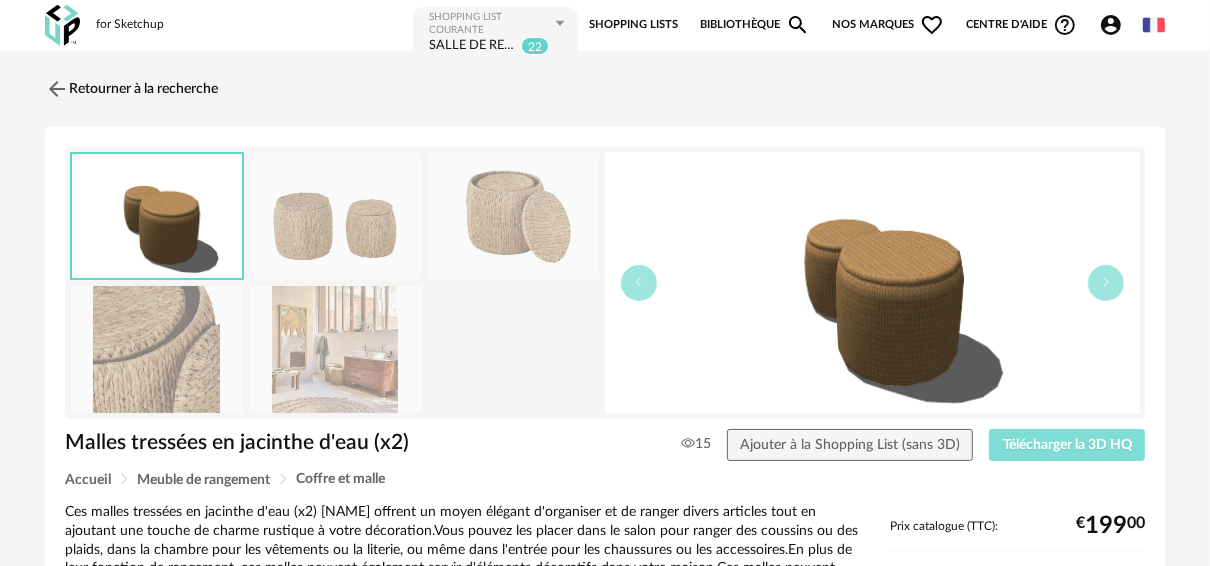 click on "Télécharger la 3D HQ" at bounding box center [1067, 445] 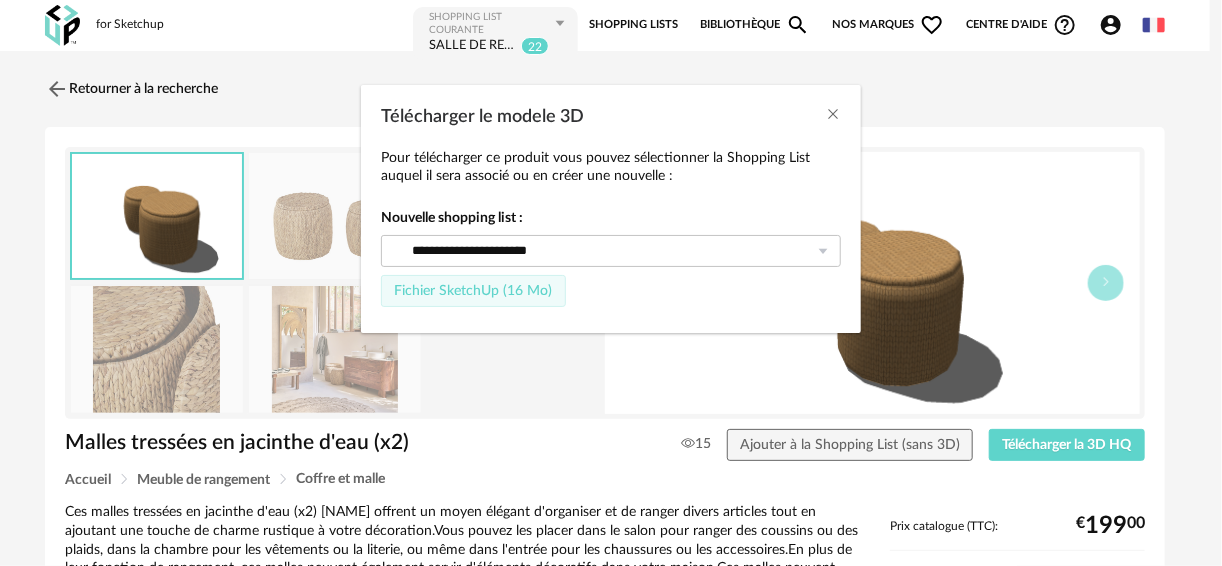 click on "Fichier SketchUp (16 Mo)" at bounding box center [473, 291] 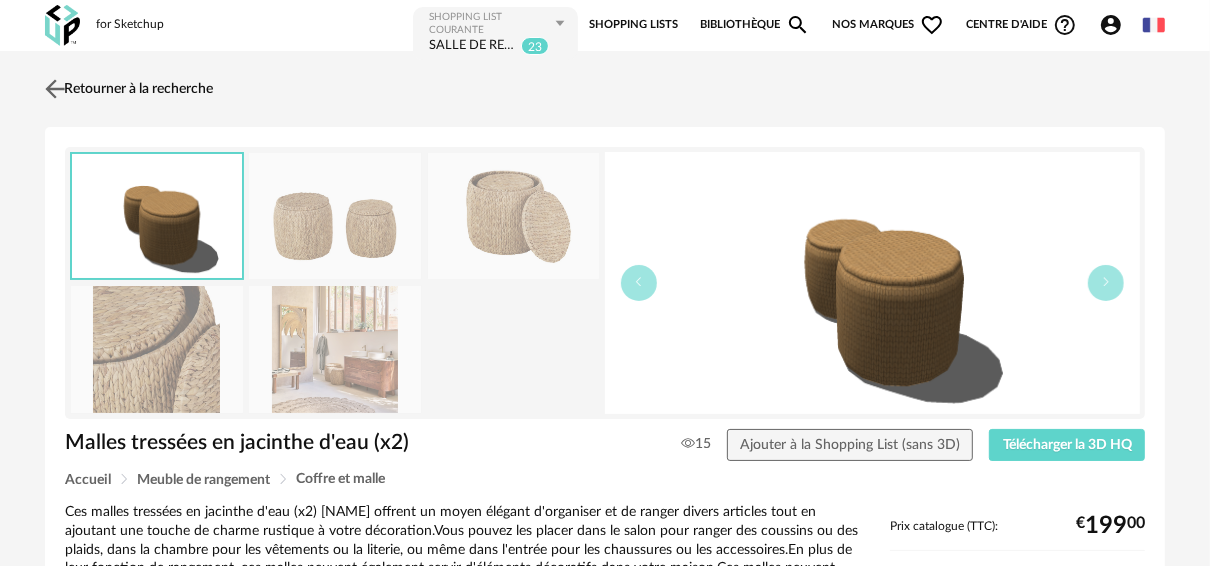 click at bounding box center (55, 88) 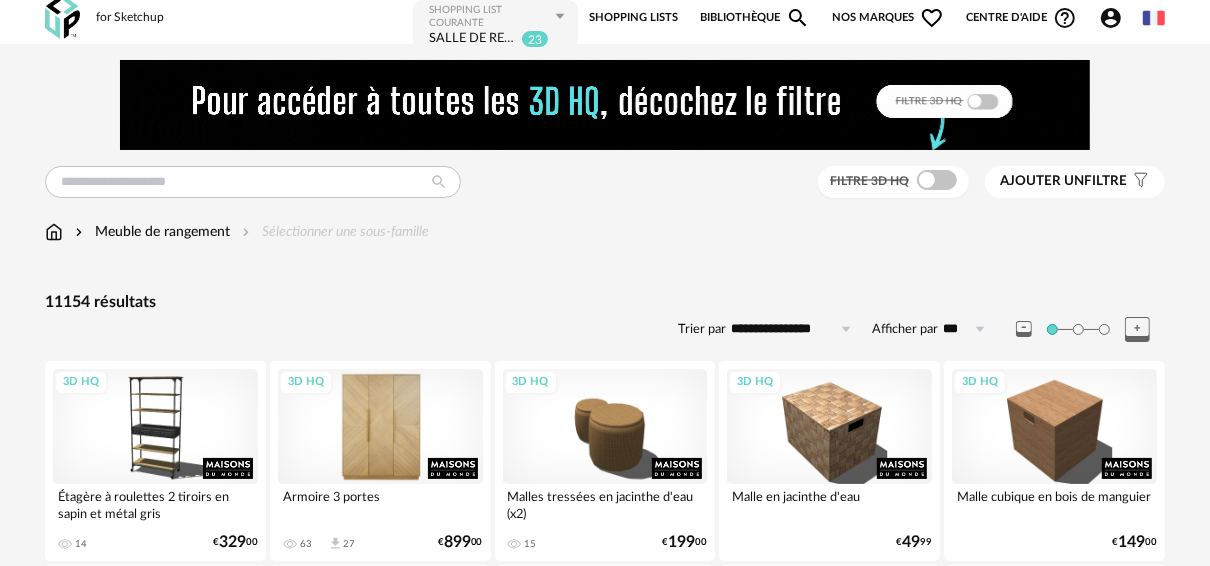 scroll, scrollTop: 0, scrollLeft: 0, axis: both 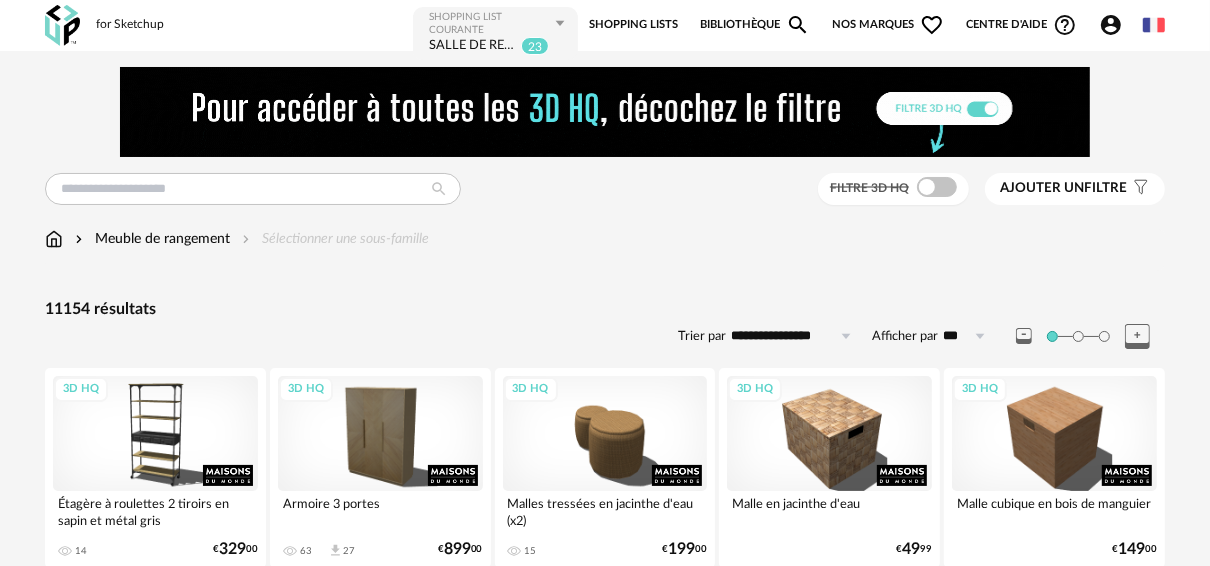 click at bounding box center [54, 239] 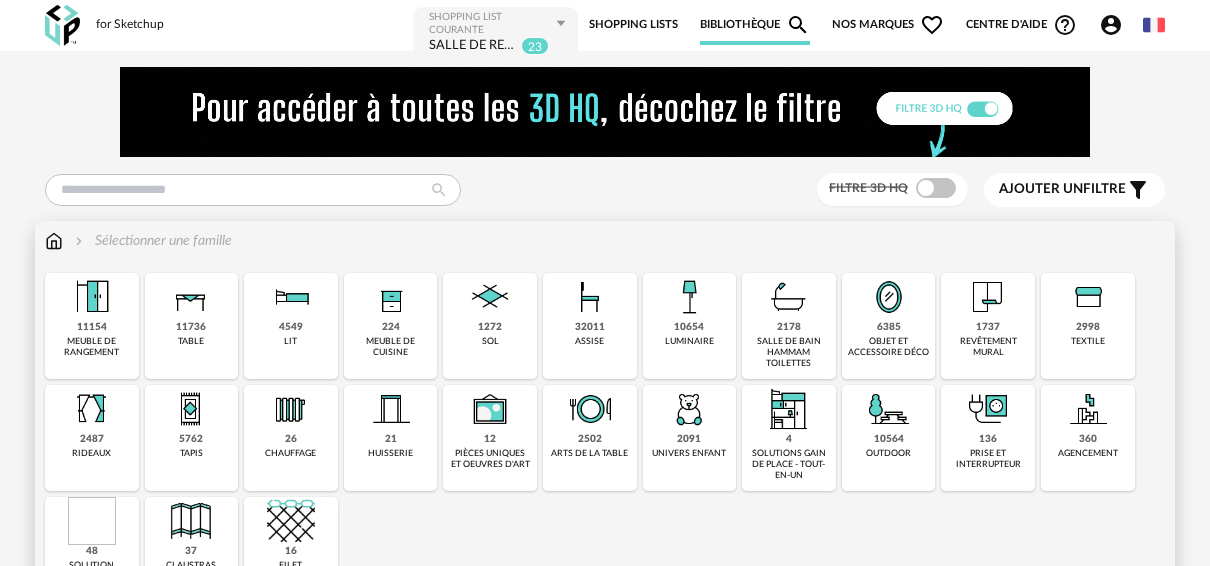 scroll, scrollTop: 0, scrollLeft: 0, axis: both 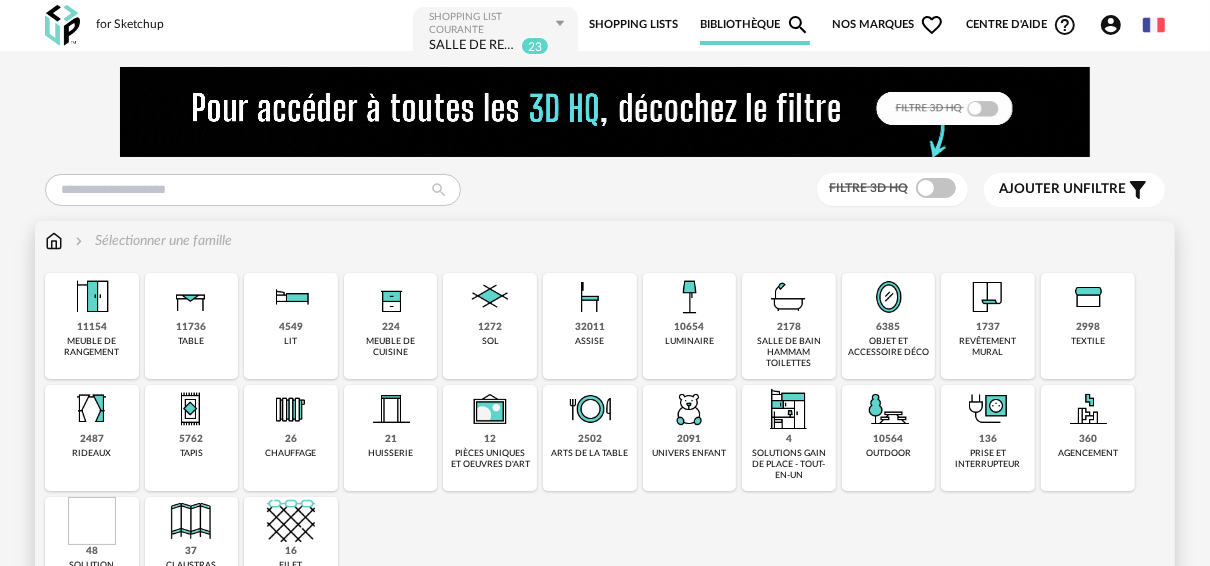 click on "salle de bain hammam toilettes" at bounding box center (789, 353) 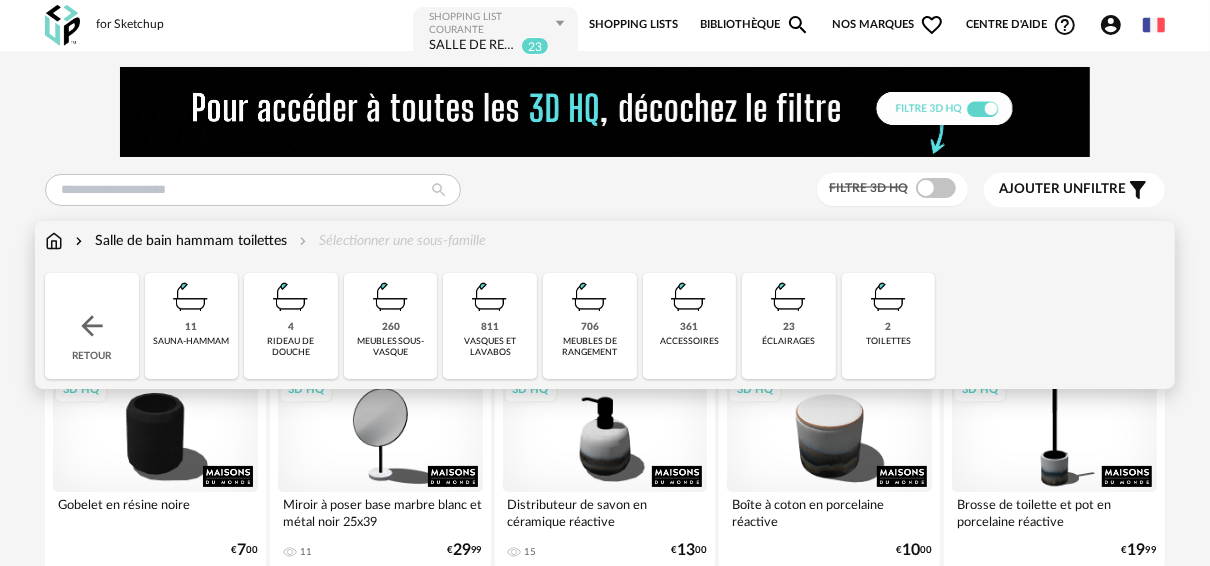 click on "361
accessoires" at bounding box center [690, 326] 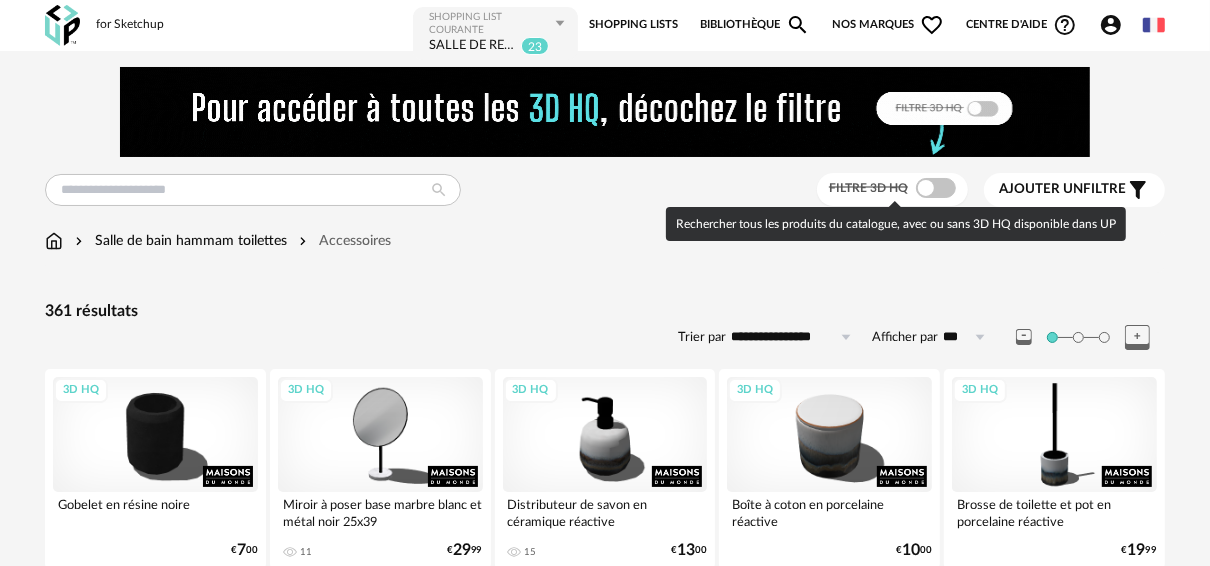 click at bounding box center [936, 188] 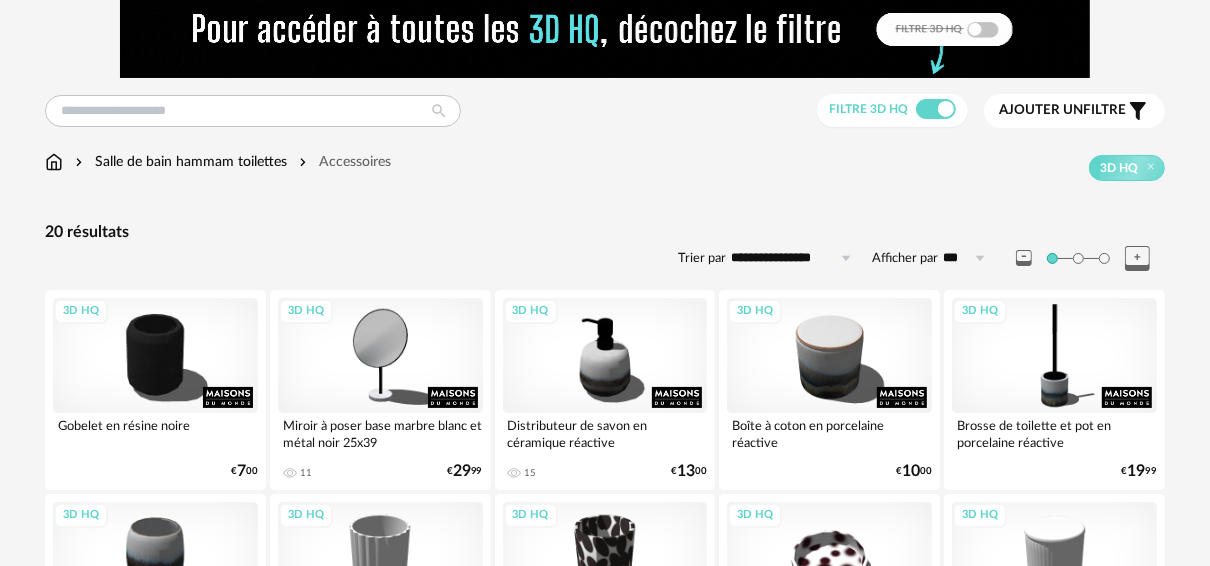 scroll, scrollTop: 0, scrollLeft: 0, axis: both 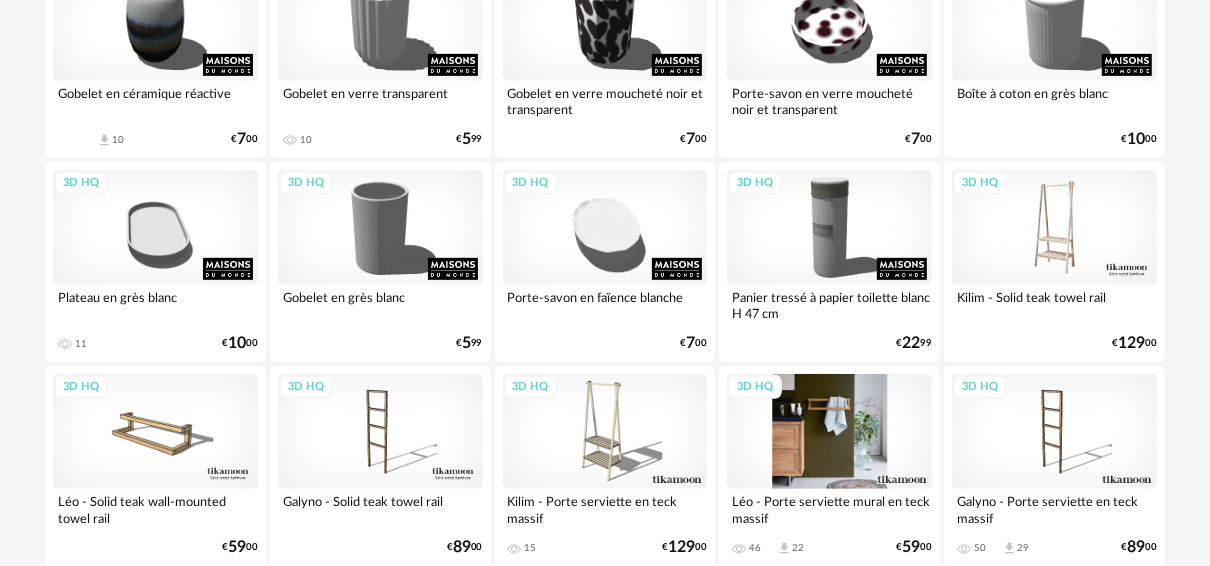 click on "3D HQ" at bounding box center (829, 431) 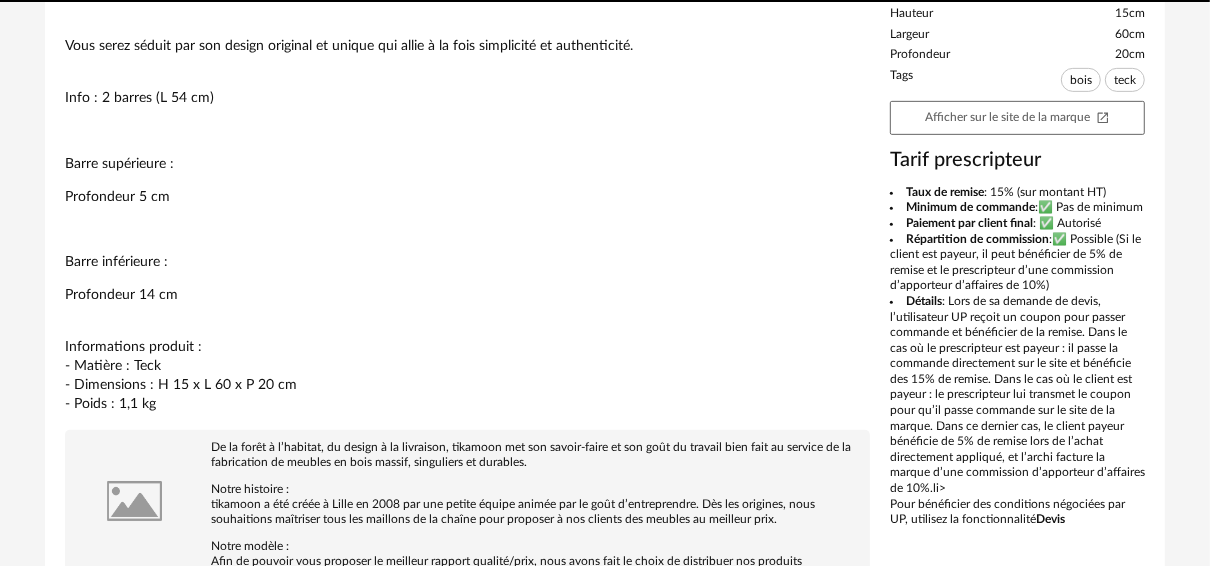 scroll, scrollTop: 0, scrollLeft: 0, axis: both 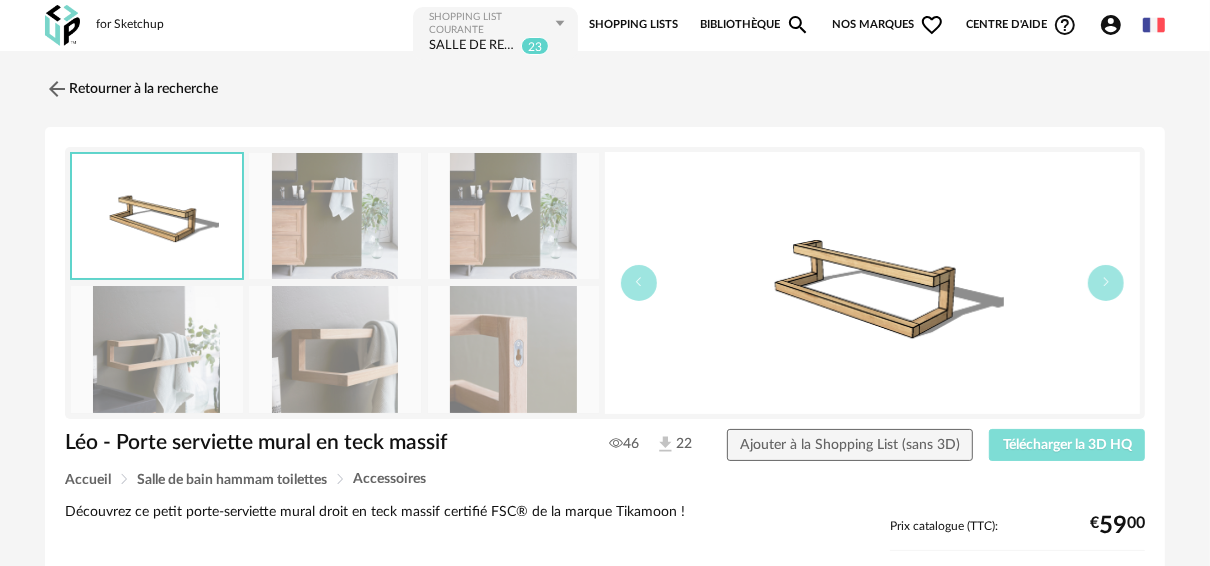 click on "Télécharger la 3D HQ" at bounding box center (1067, 445) 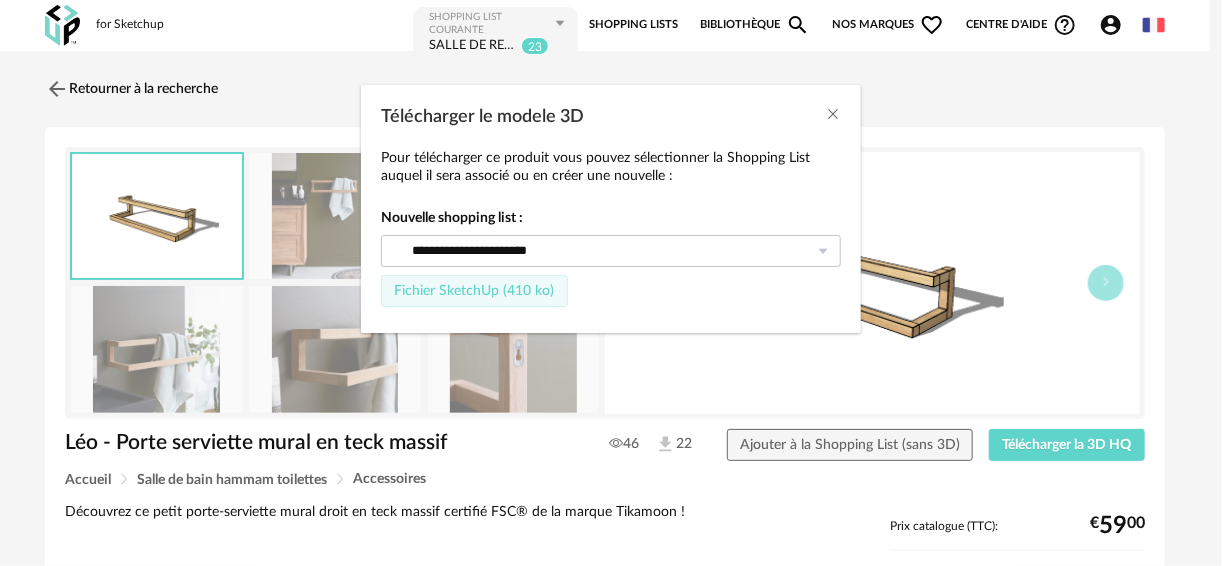 click on "Fichier SketchUp (410 ko)" at bounding box center (474, 291) 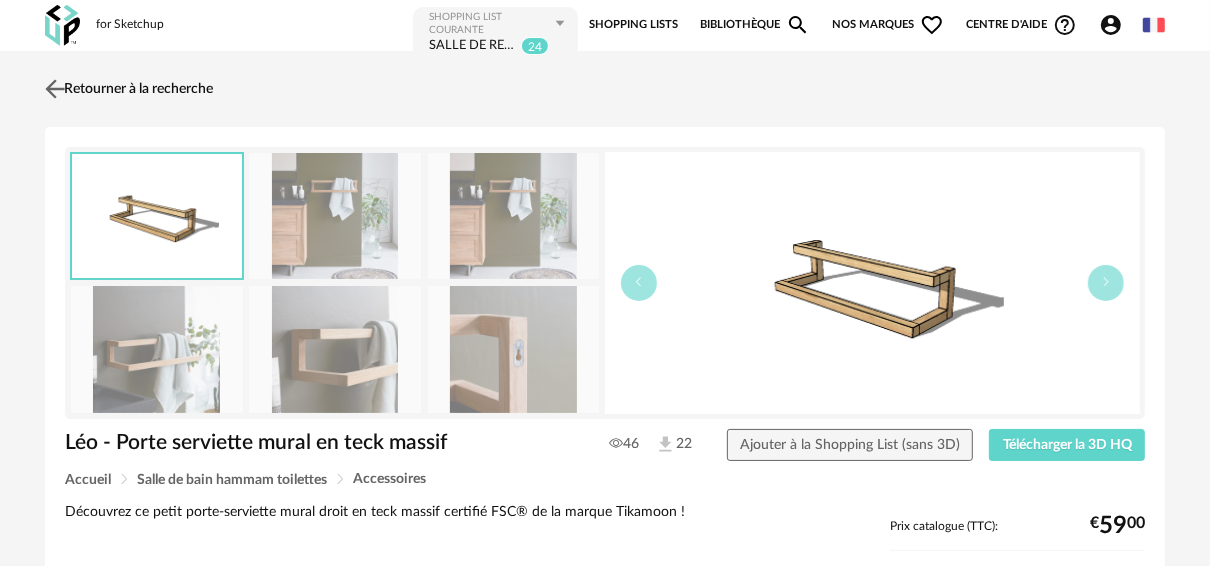 click at bounding box center [55, 88] 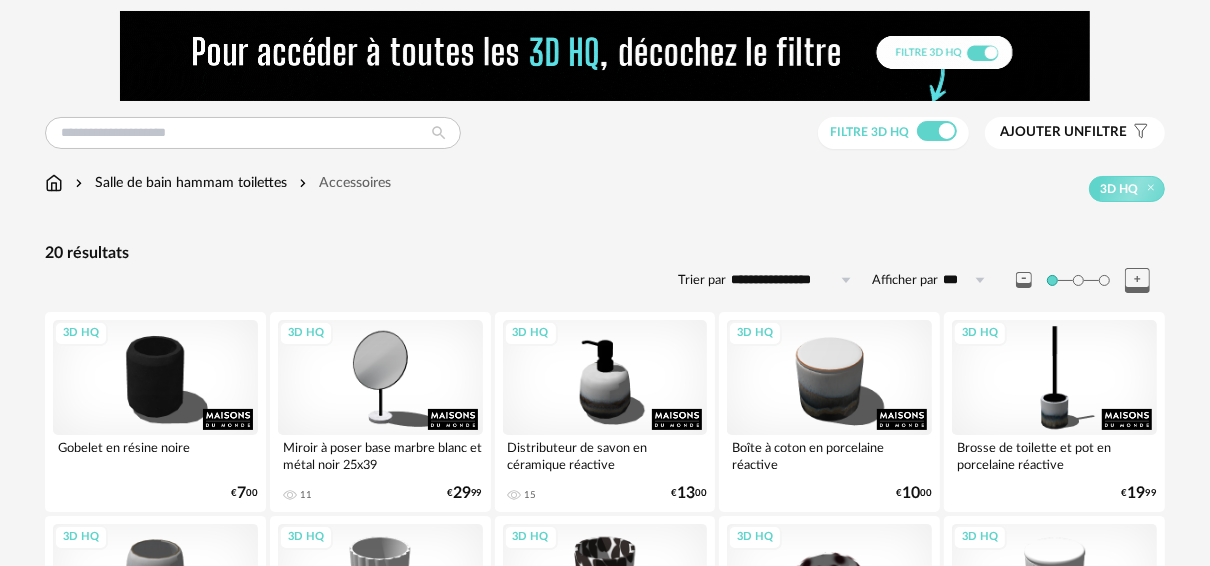 scroll, scrollTop: 0, scrollLeft: 0, axis: both 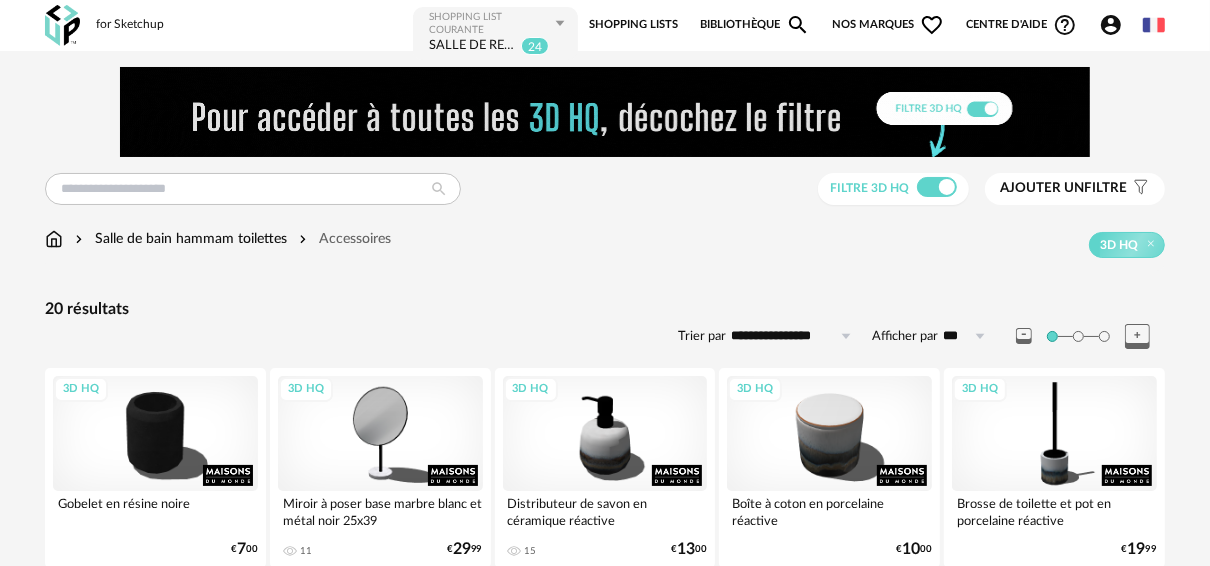 click at bounding box center (54, 239) 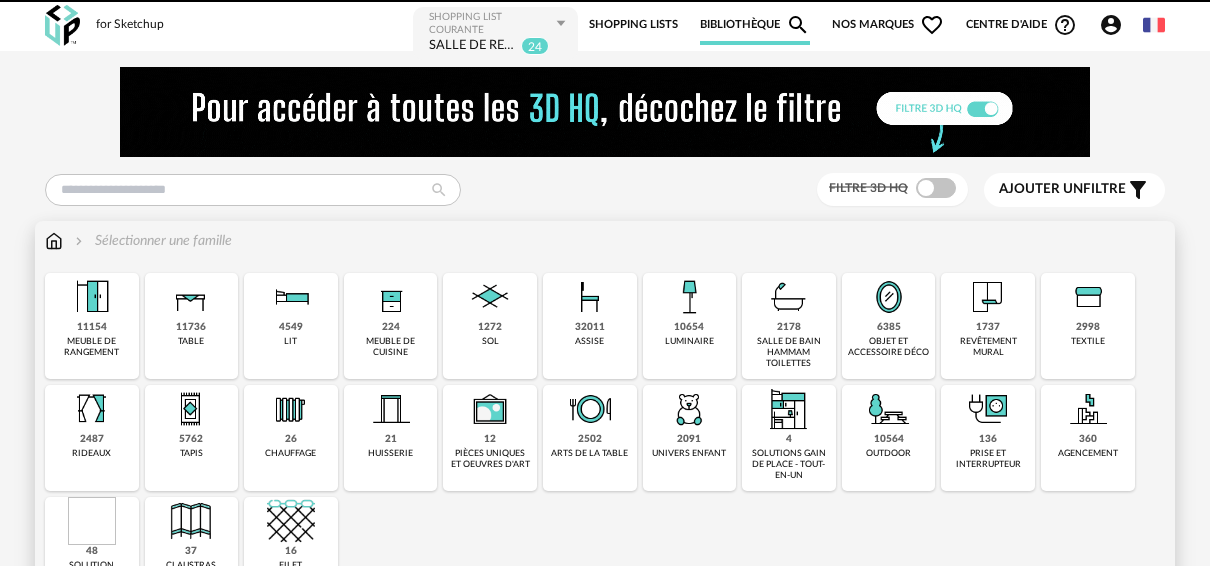 scroll, scrollTop: 0, scrollLeft: 0, axis: both 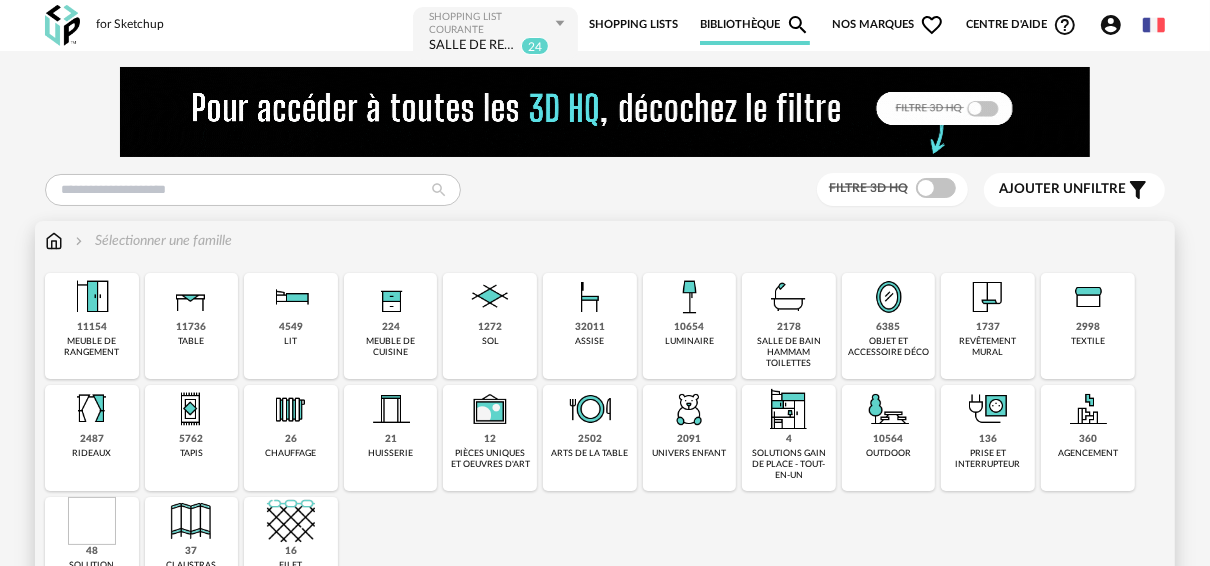 click on "1737
revêtement mural" at bounding box center (988, 326) 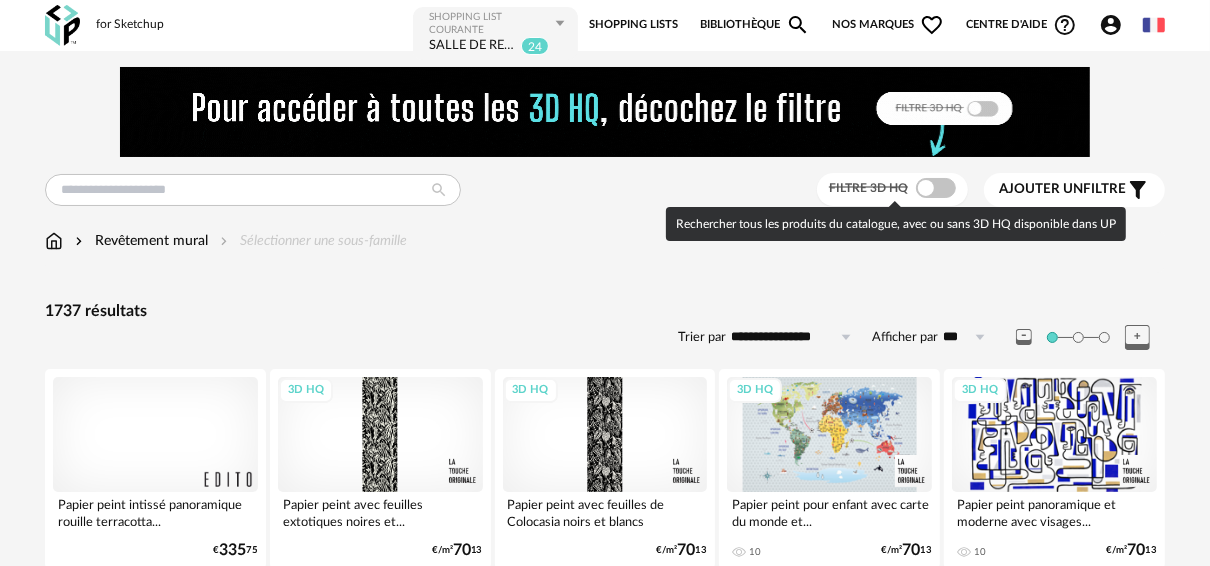 click at bounding box center [936, 188] 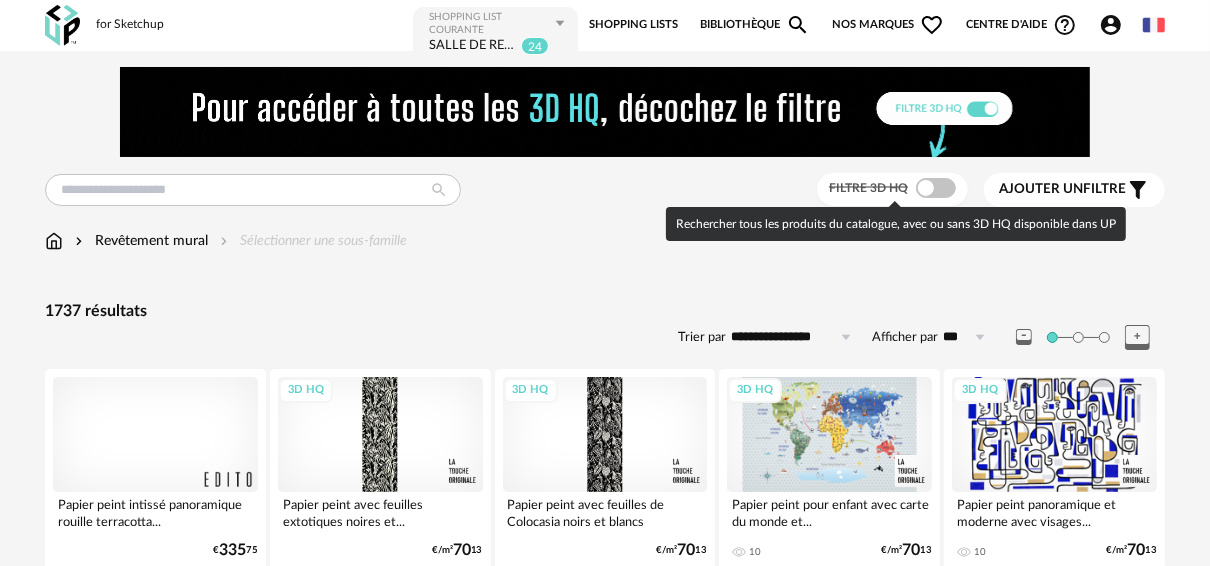 click at bounding box center [936, 188] 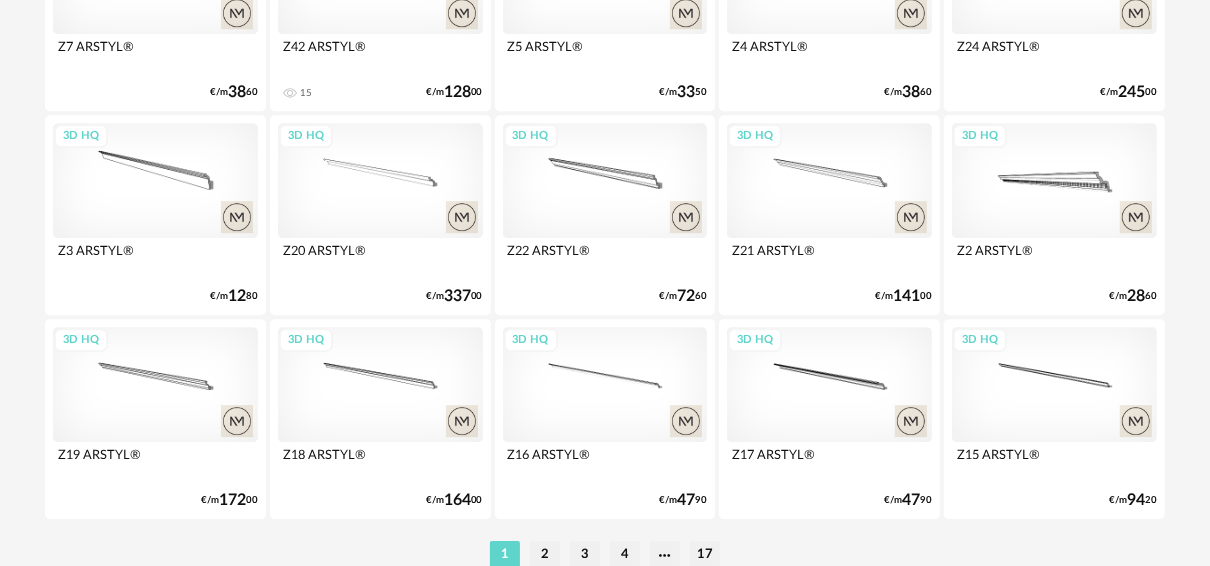 scroll, scrollTop: 4011, scrollLeft: 0, axis: vertical 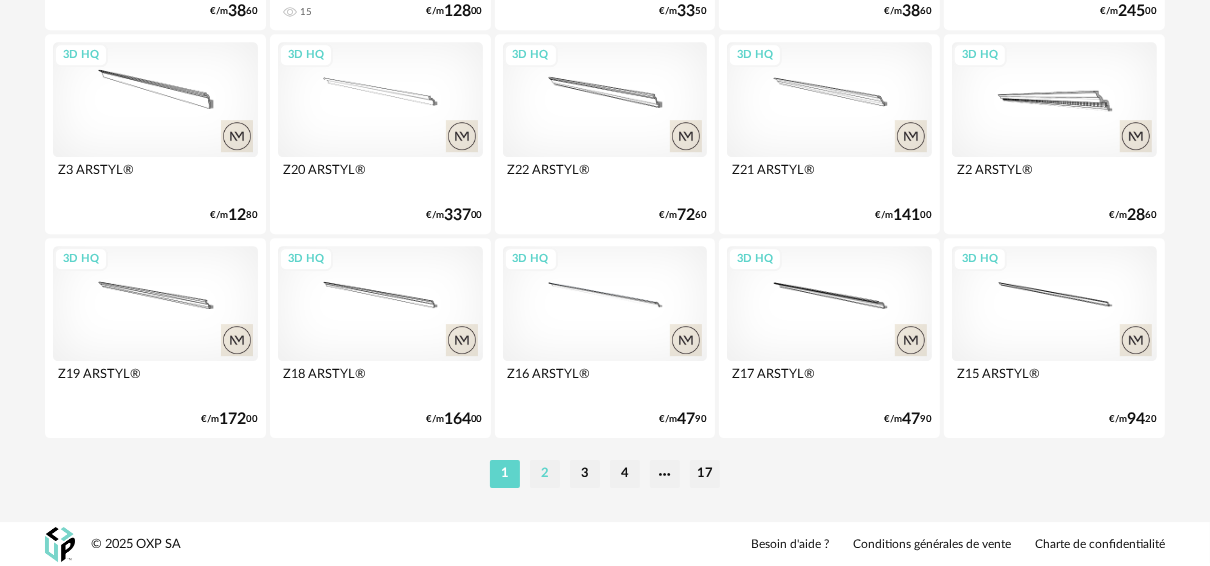 click on "2" at bounding box center [545, 474] 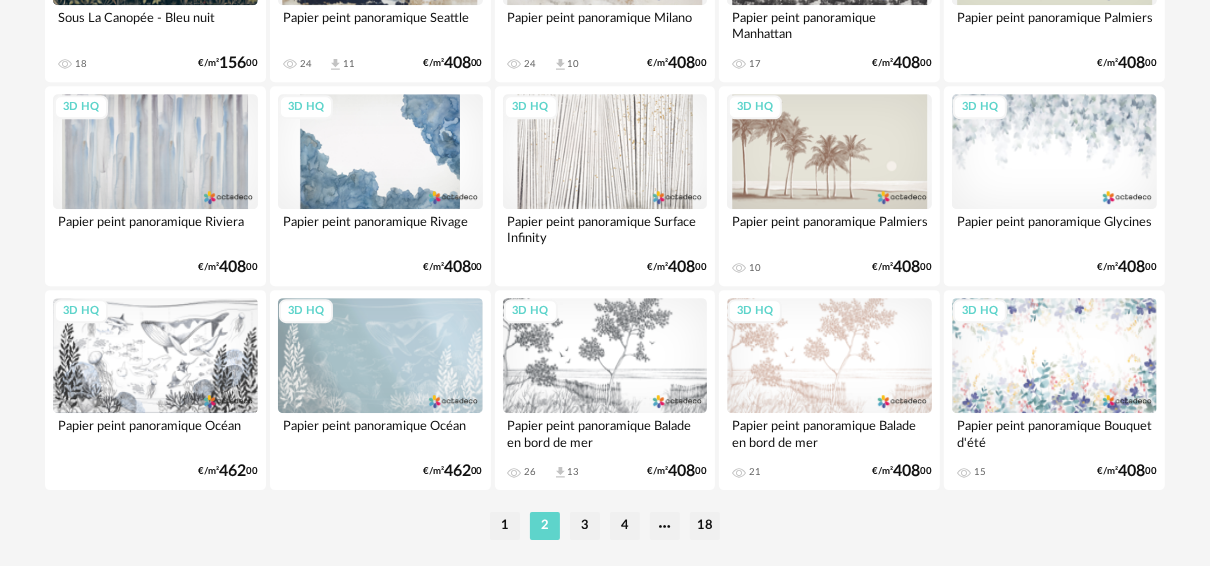 scroll, scrollTop: 4000, scrollLeft: 0, axis: vertical 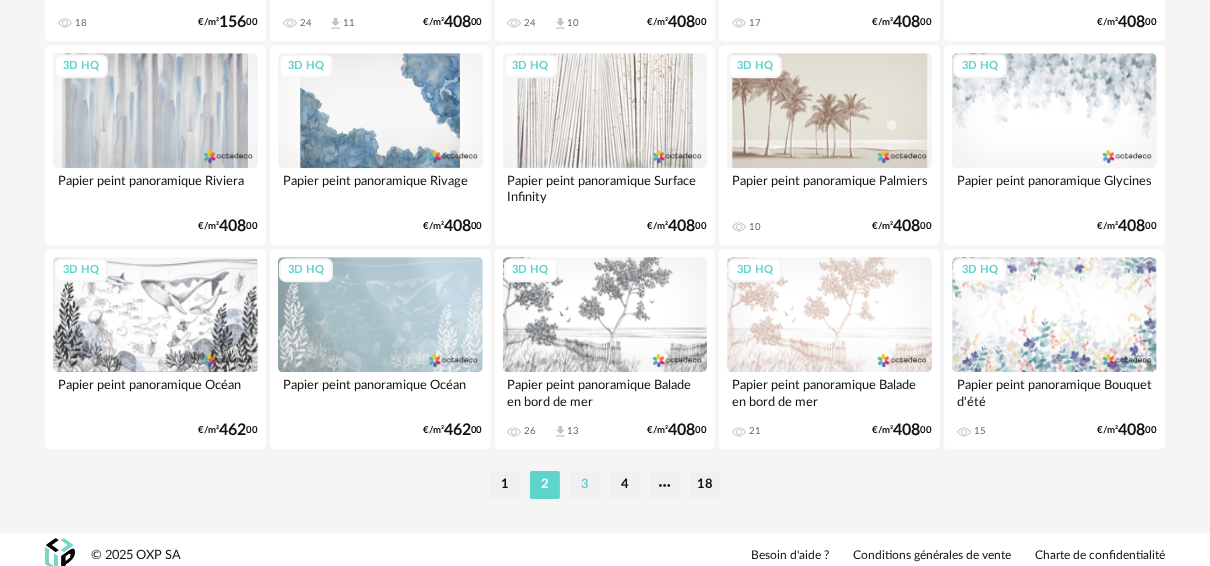 click on "3" at bounding box center [585, 485] 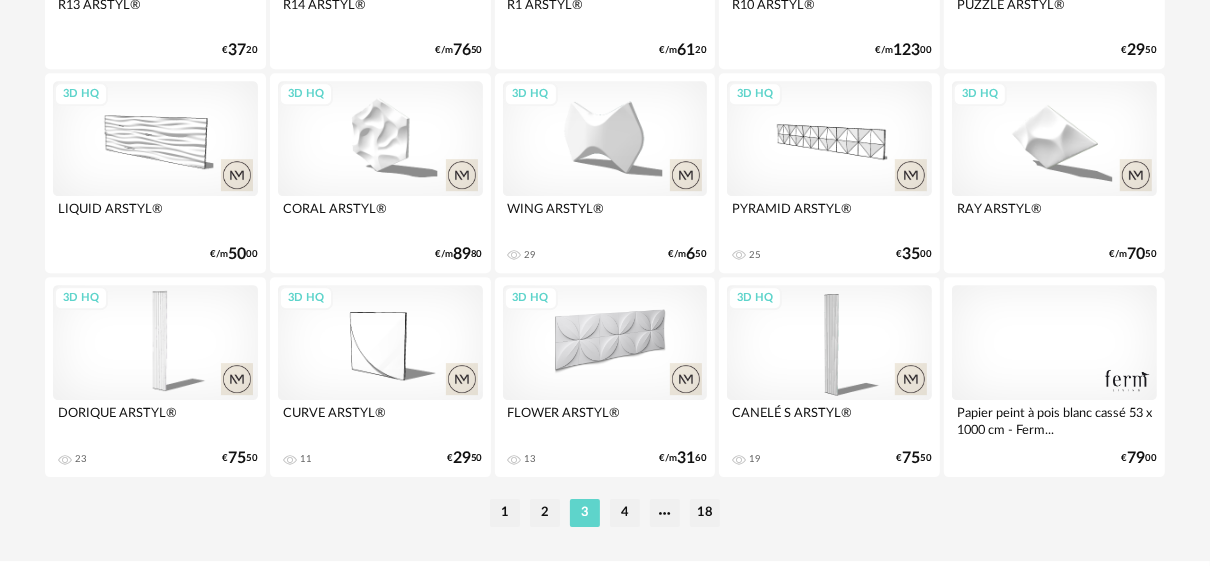 scroll, scrollTop: 4011, scrollLeft: 0, axis: vertical 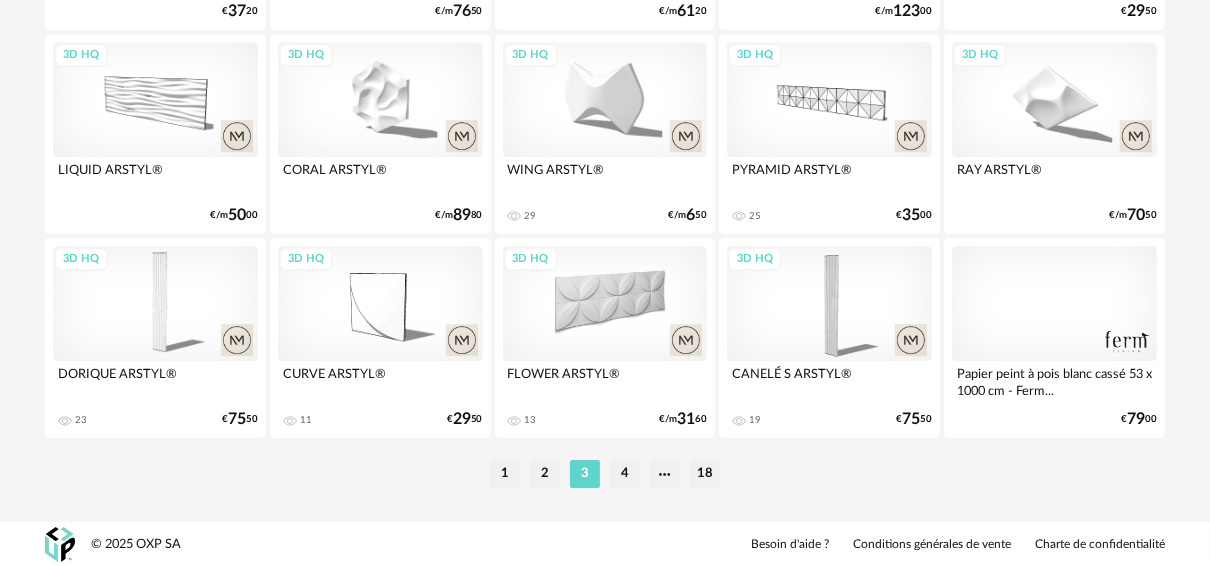 click on "3D HQ" at bounding box center [605, 303] 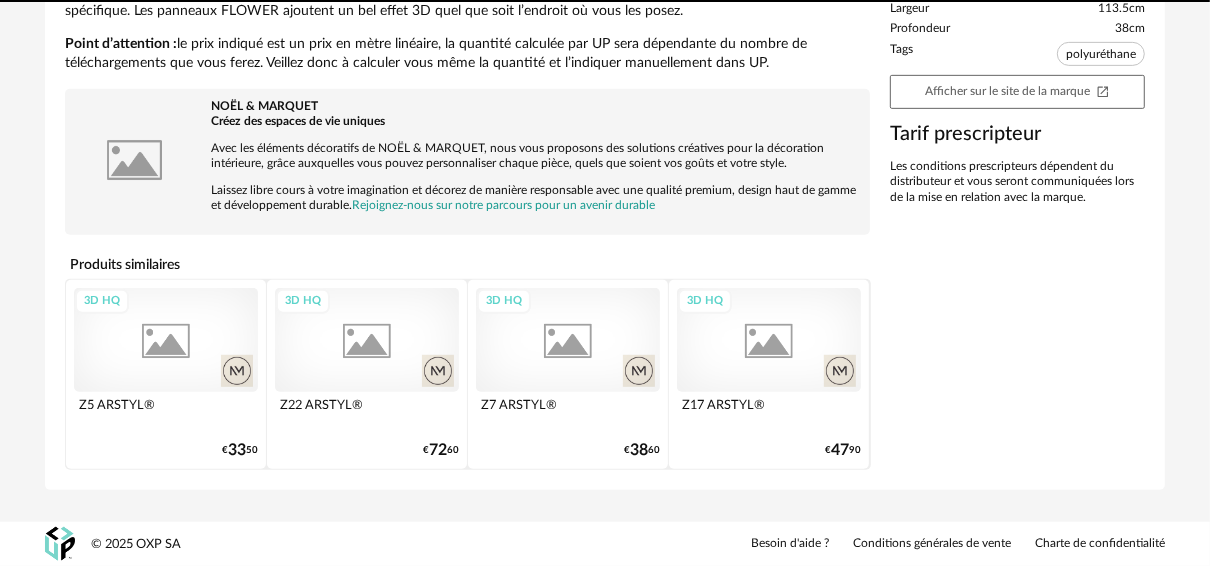 scroll, scrollTop: 0, scrollLeft: 0, axis: both 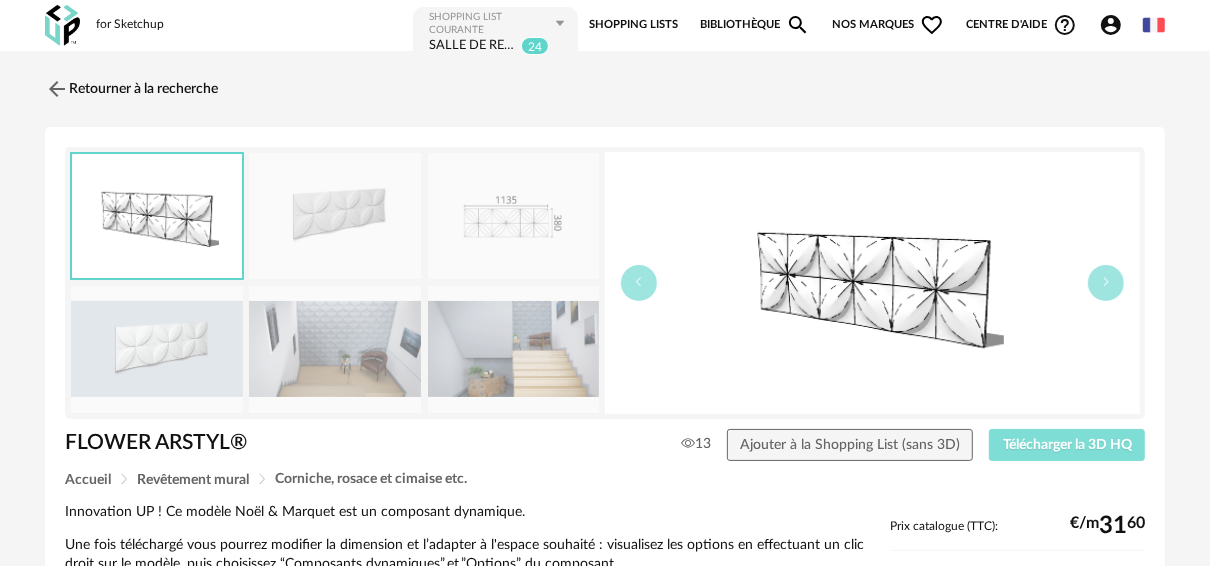 click on "Télécharger la 3D HQ" at bounding box center (1067, 445) 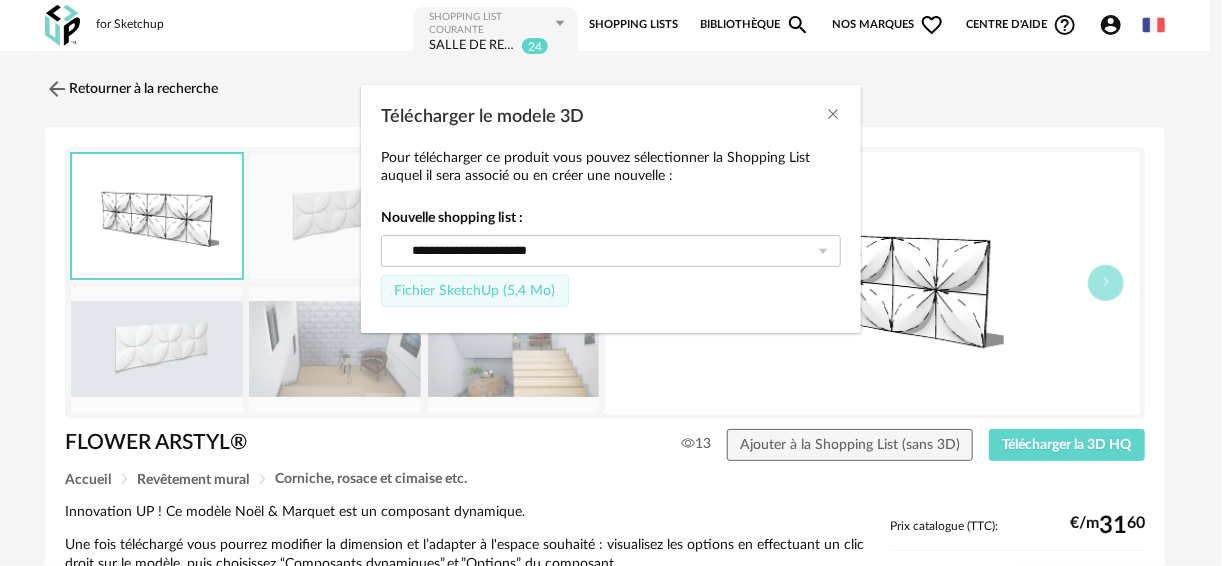 click on "Fichier SketchUp (5,4 Mo)" at bounding box center (474, 291) 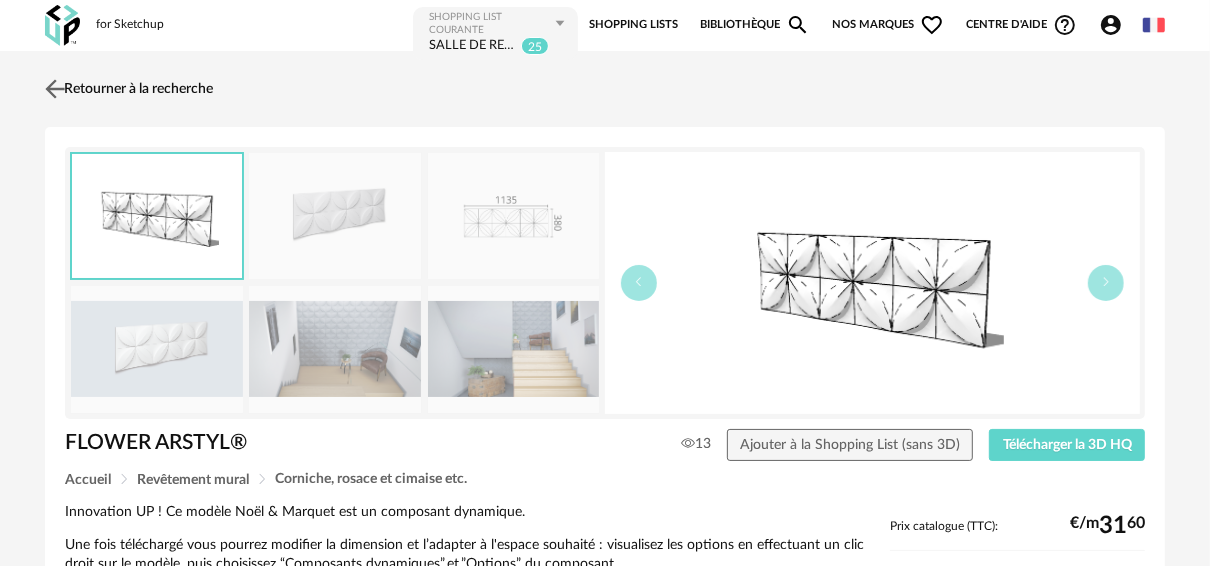 click at bounding box center (55, 88) 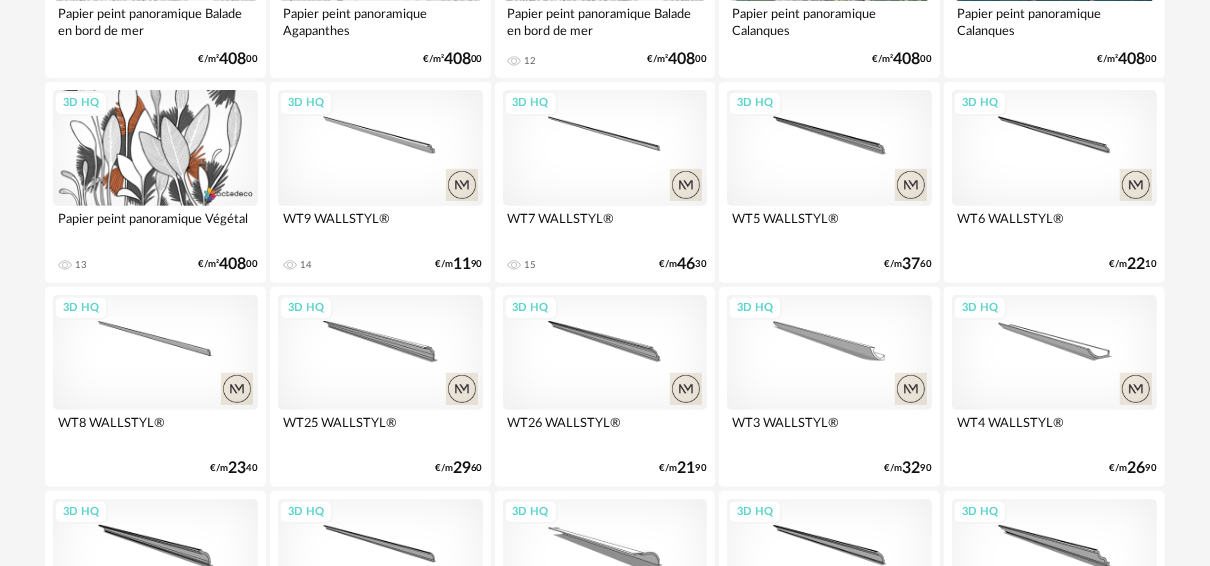 scroll, scrollTop: 0, scrollLeft: 0, axis: both 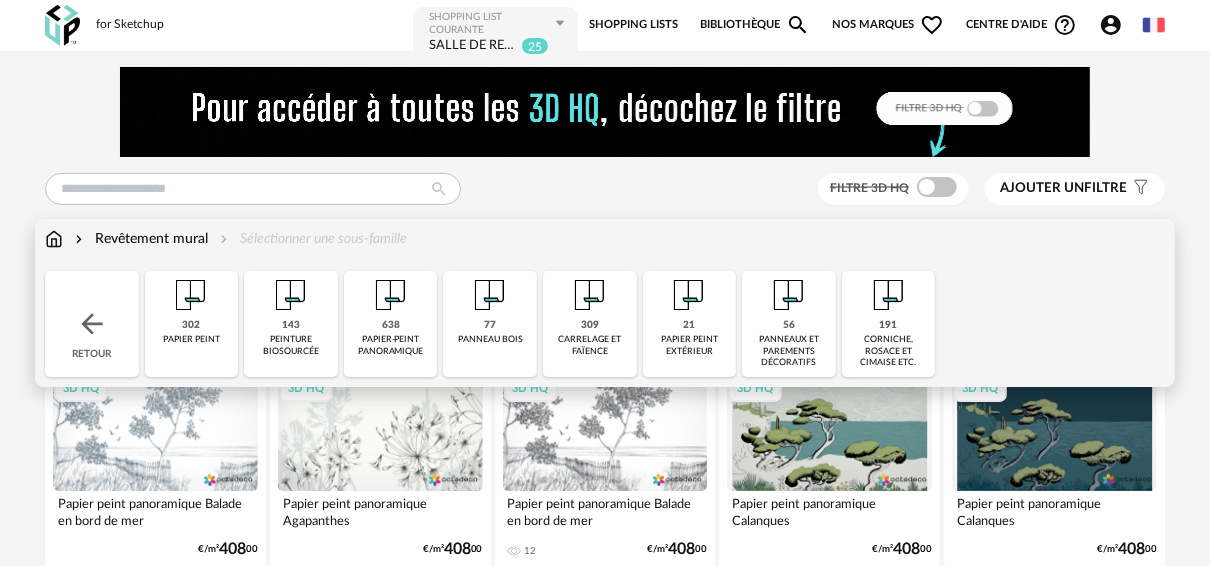 click at bounding box center [54, 239] 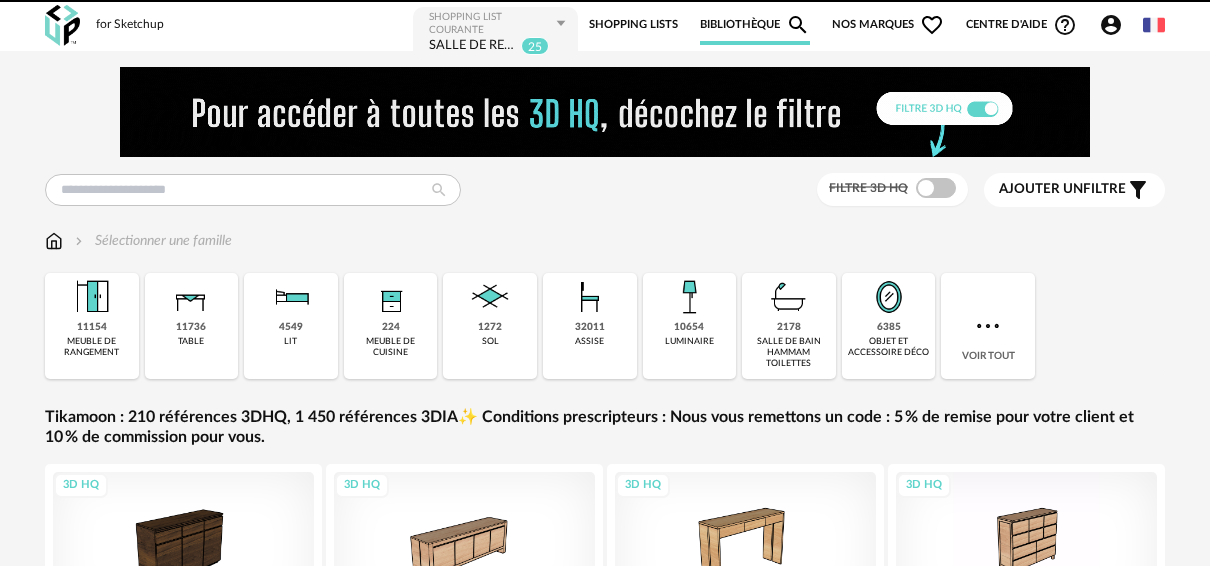 scroll, scrollTop: 0, scrollLeft: 0, axis: both 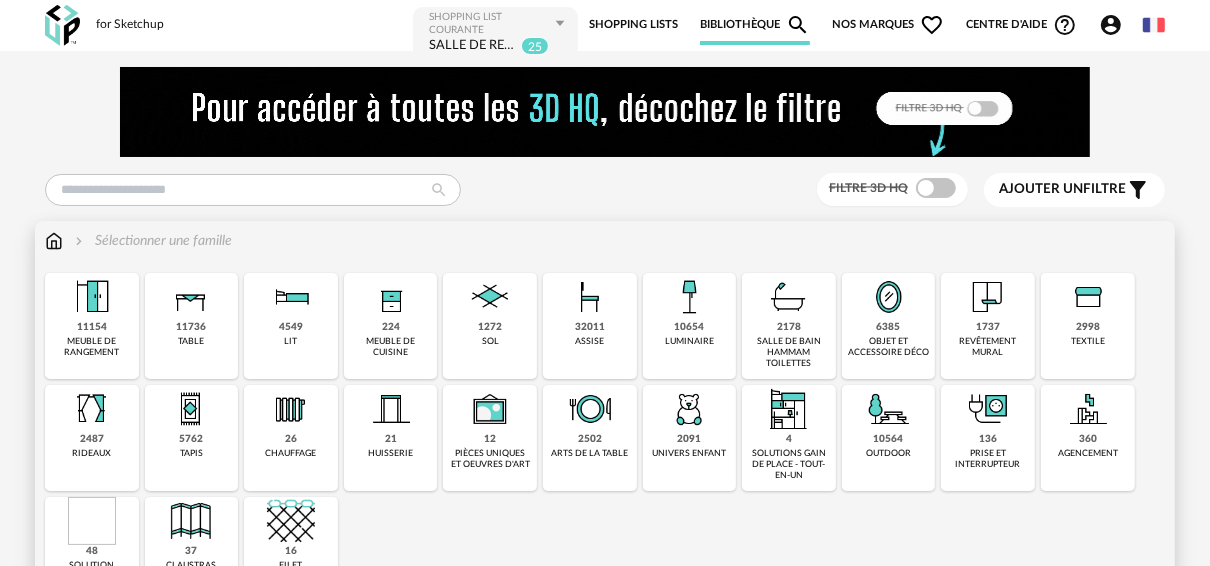 click on "11736" at bounding box center [191, 327] 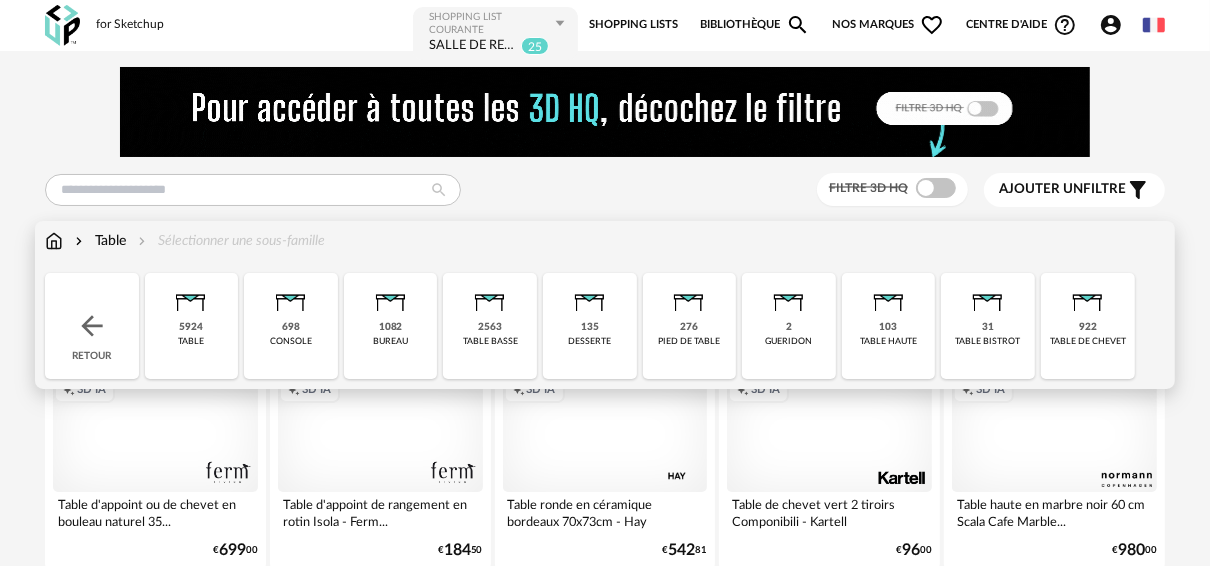 click at bounding box center (490, 297) 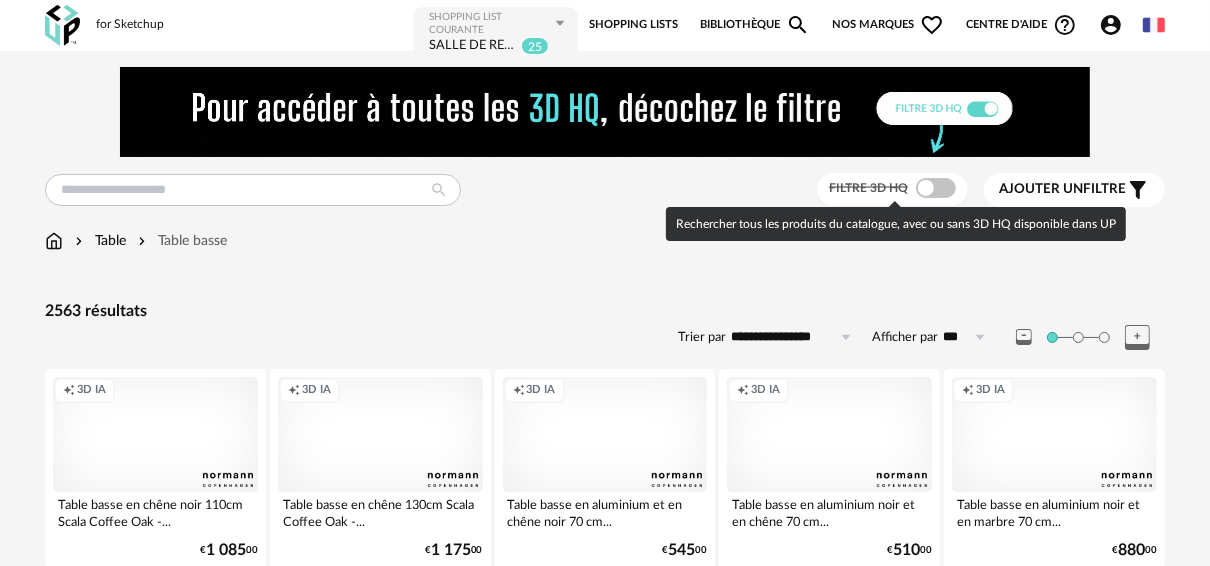 click at bounding box center (936, 188) 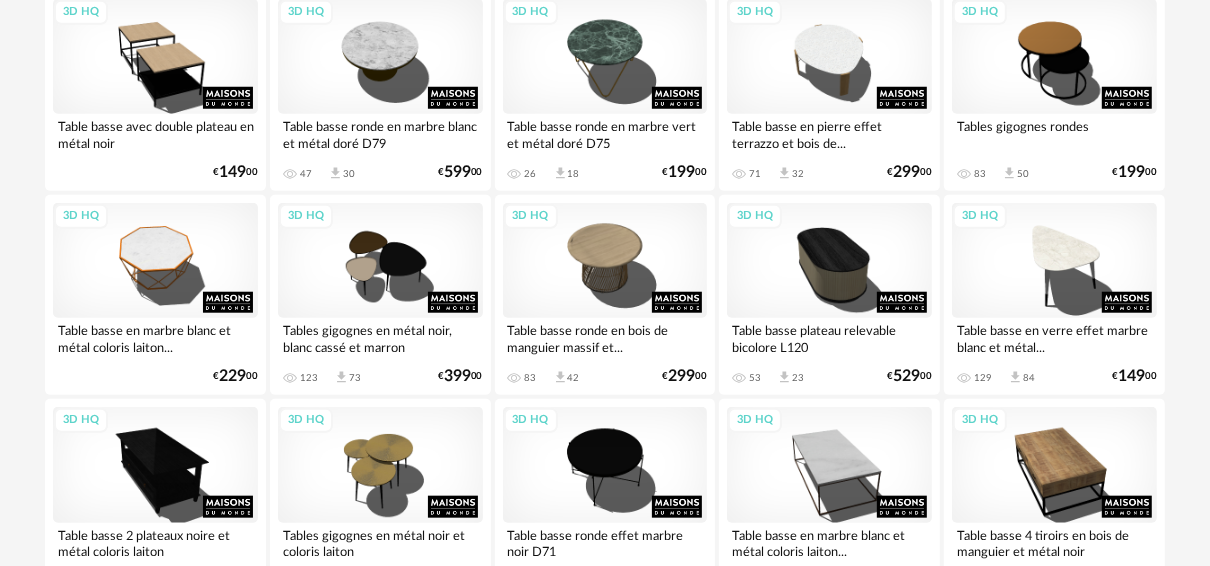 scroll, scrollTop: 1200, scrollLeft: 0, axis: vertical 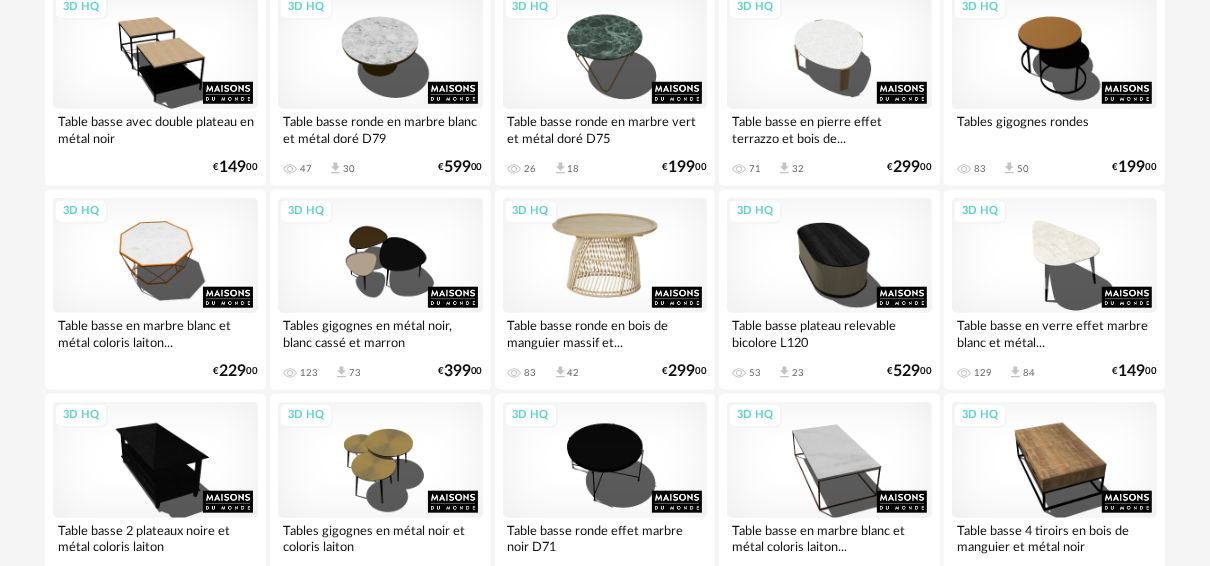 click on "3D HQ" at bounding box center (605, 255) 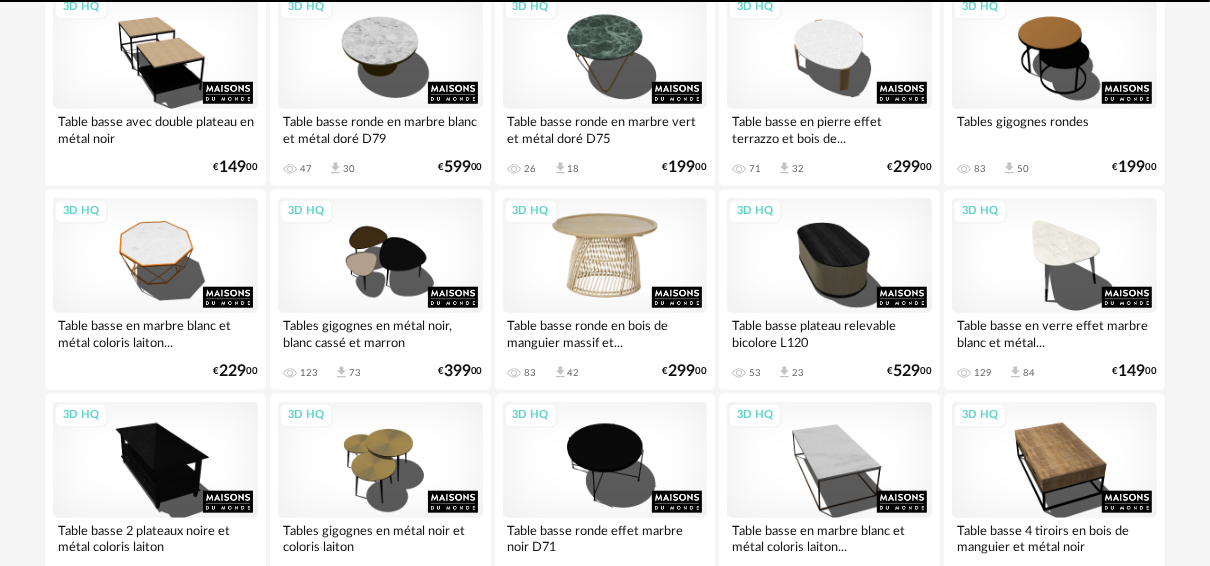 scroll, scrollTop: 0, scrollLeft: 0, axis: both 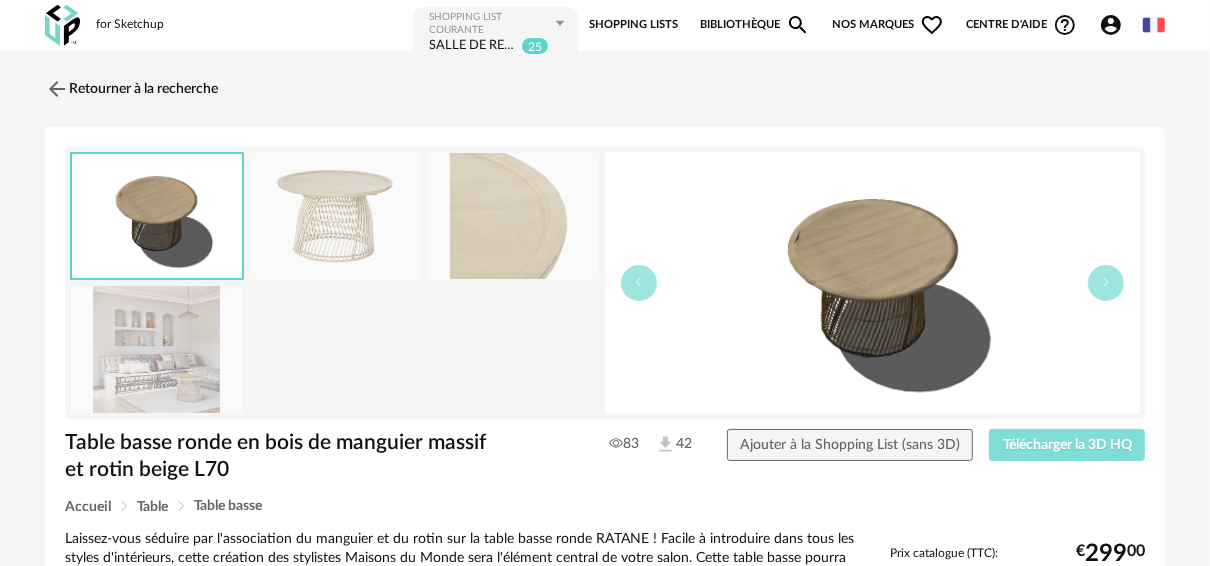 click on "Télécharger la 3D HQ" at bounding box center (1067, 445) 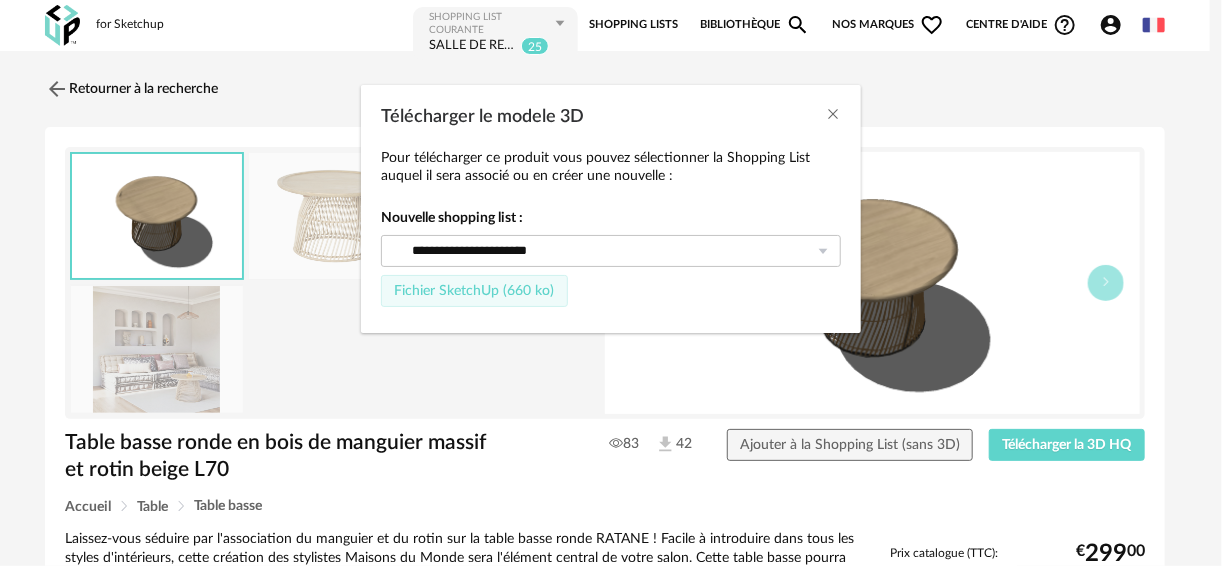 click on "Fichier SketchUp (660 ko)" at bounding box center [474, 291] 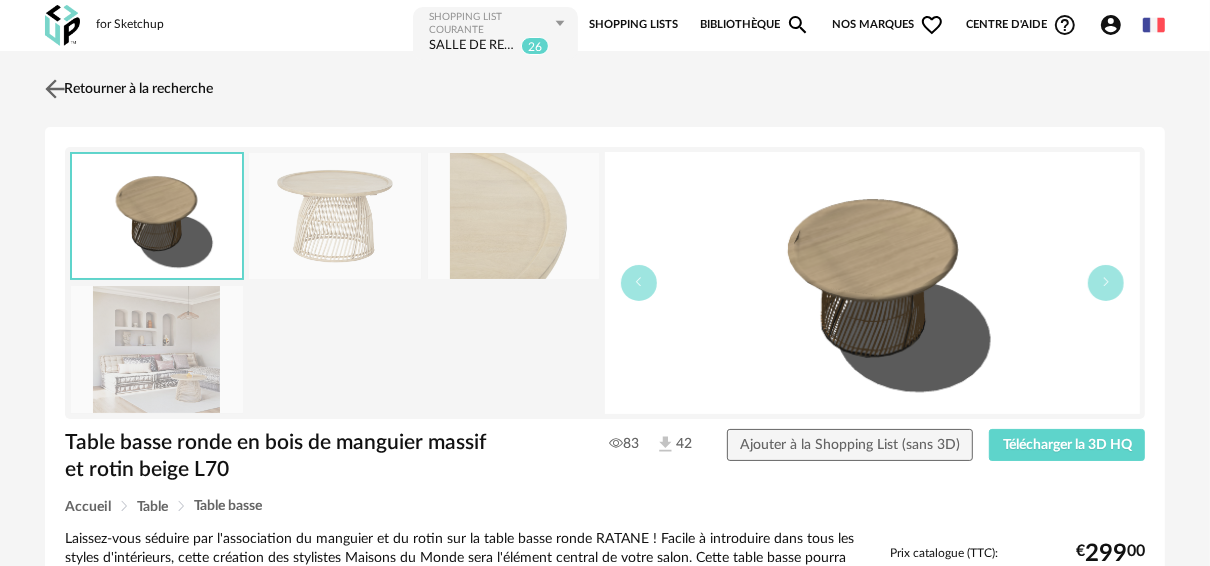 click at bounding box center [55, 88] 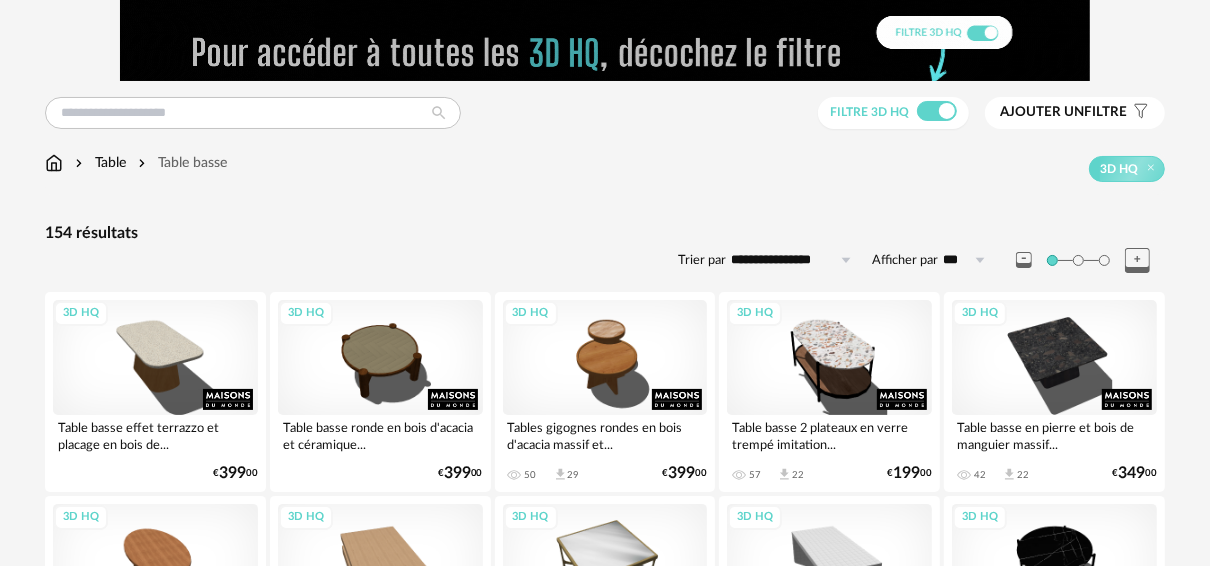 scroll, scrollTop: 0, scrollLeft: 0, axis: both 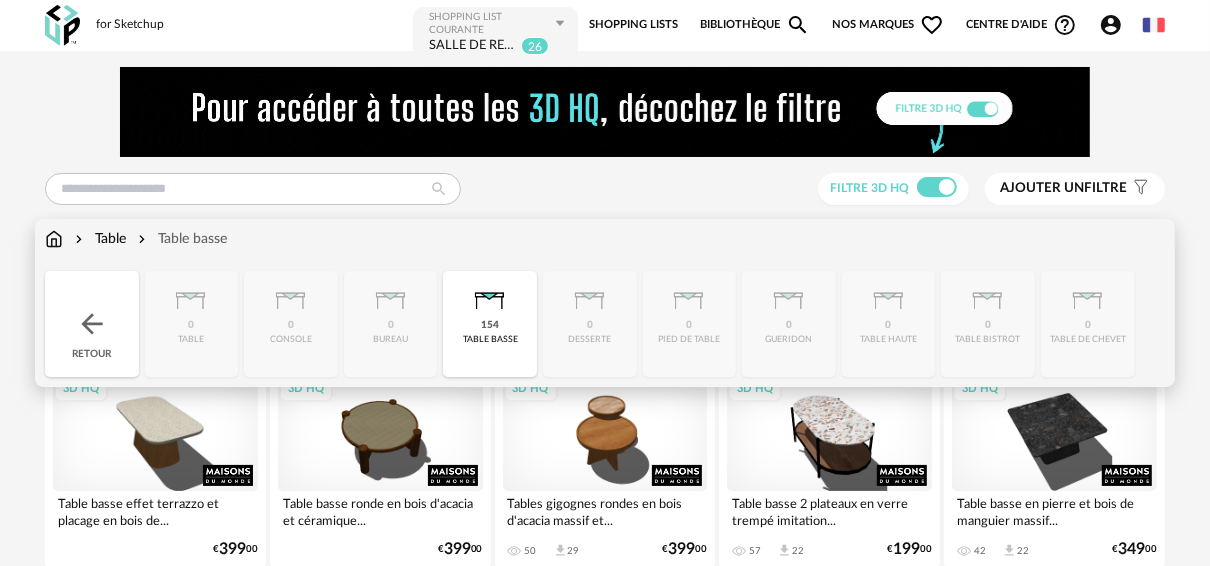 click at bounding box center [54, 239] 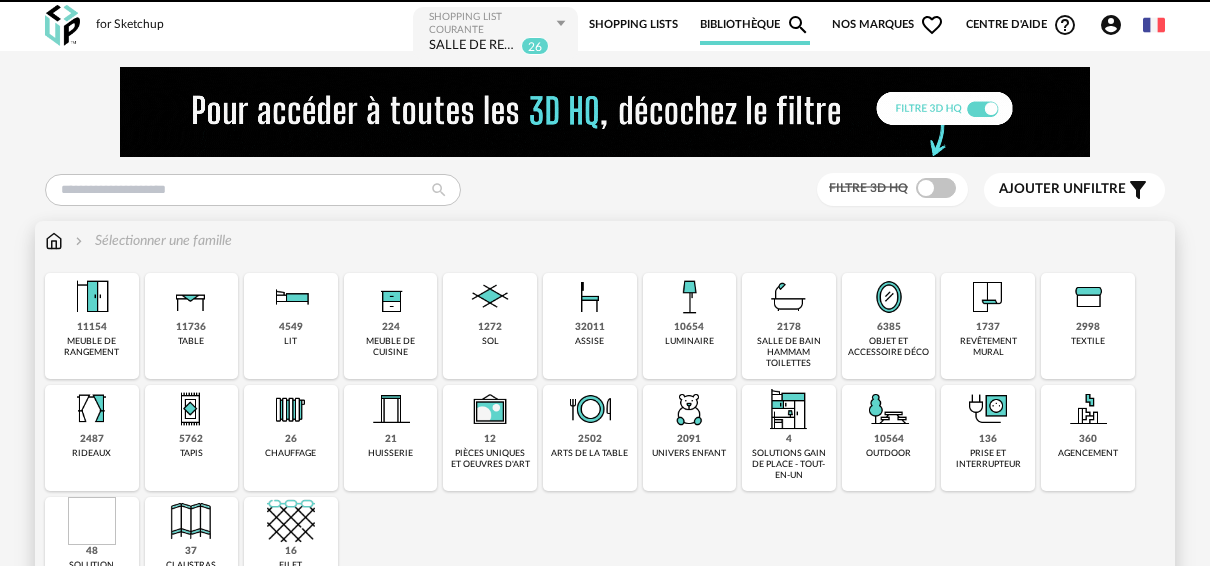 scroll, scrollTop: 0, scrollLeft: 0, axis: both 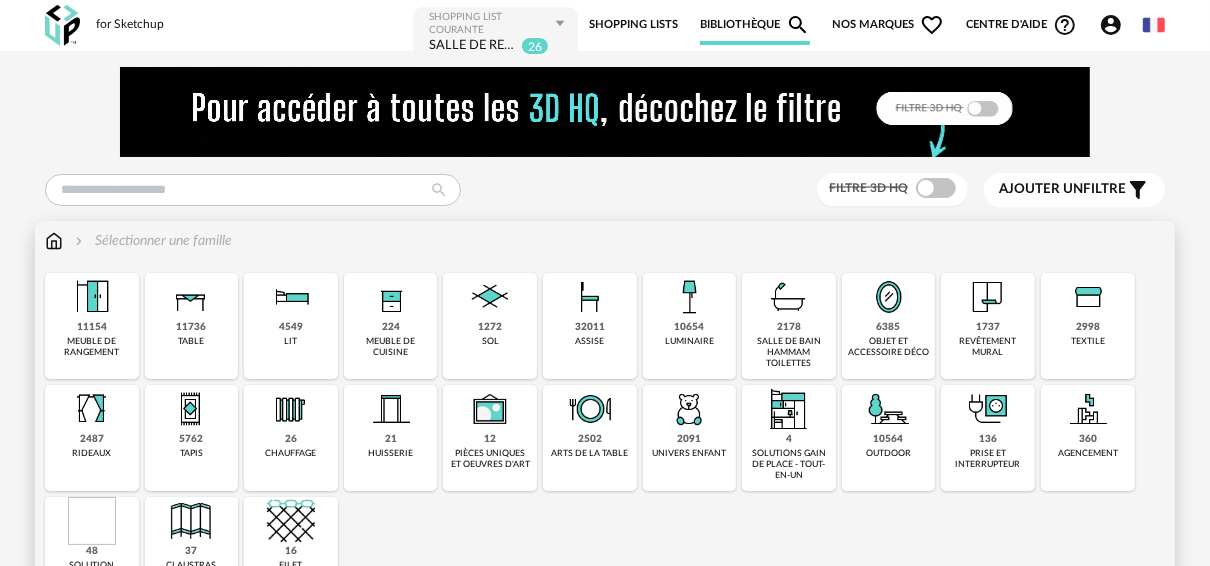click on "objet et accessoire déco" at bounding box center (889, 347) 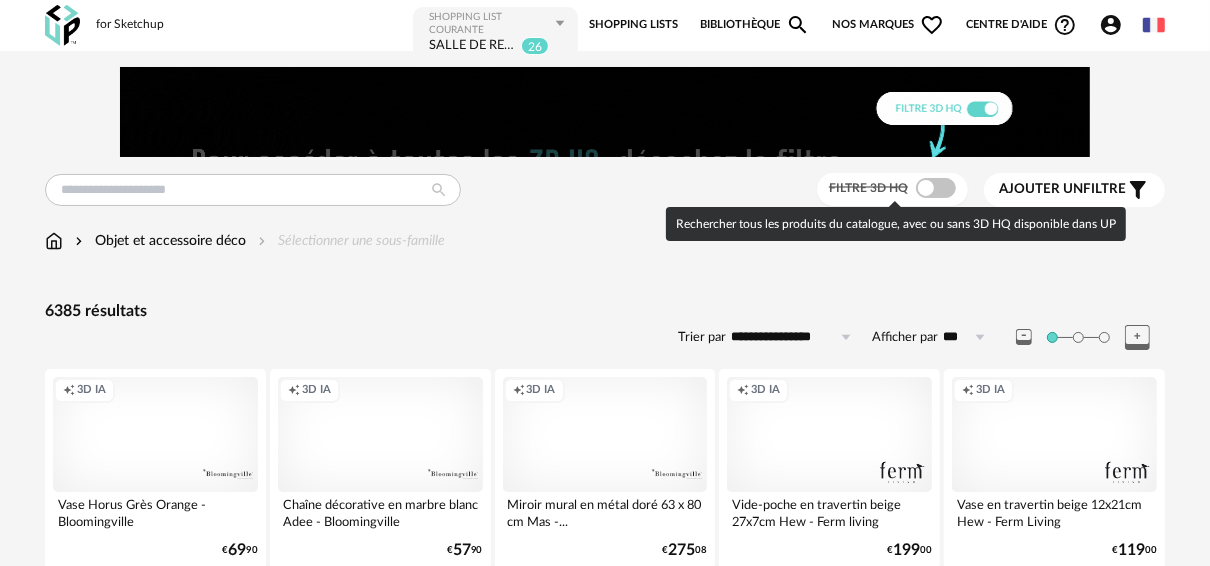 click at bounding box center [936, 188] 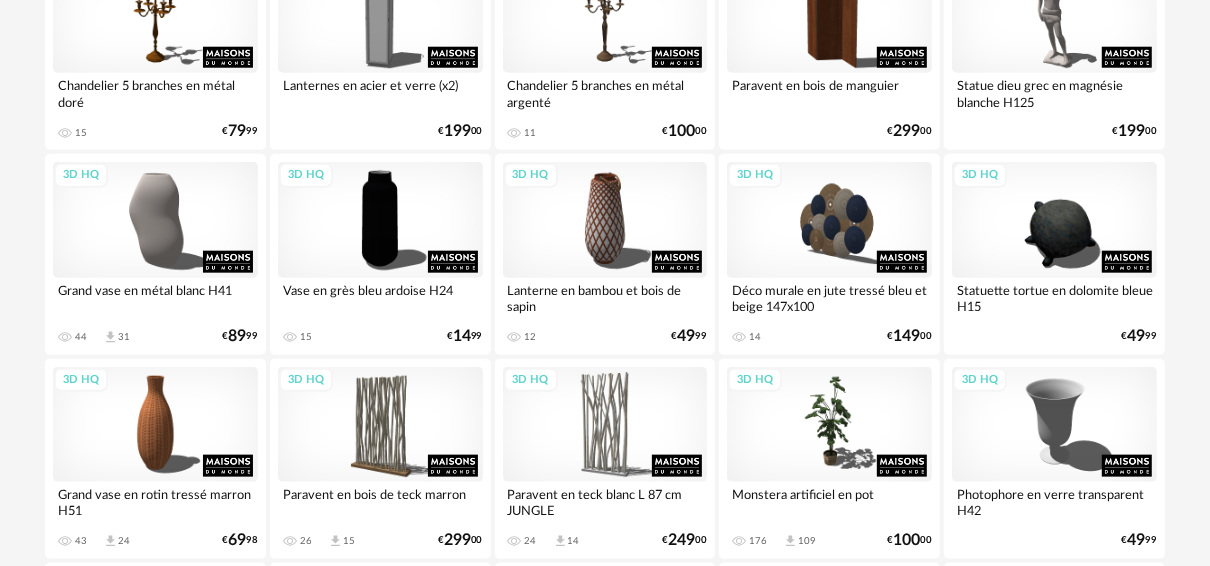 scroll, scrollTop: 1520, scrollLeft: 0, axis: vertical 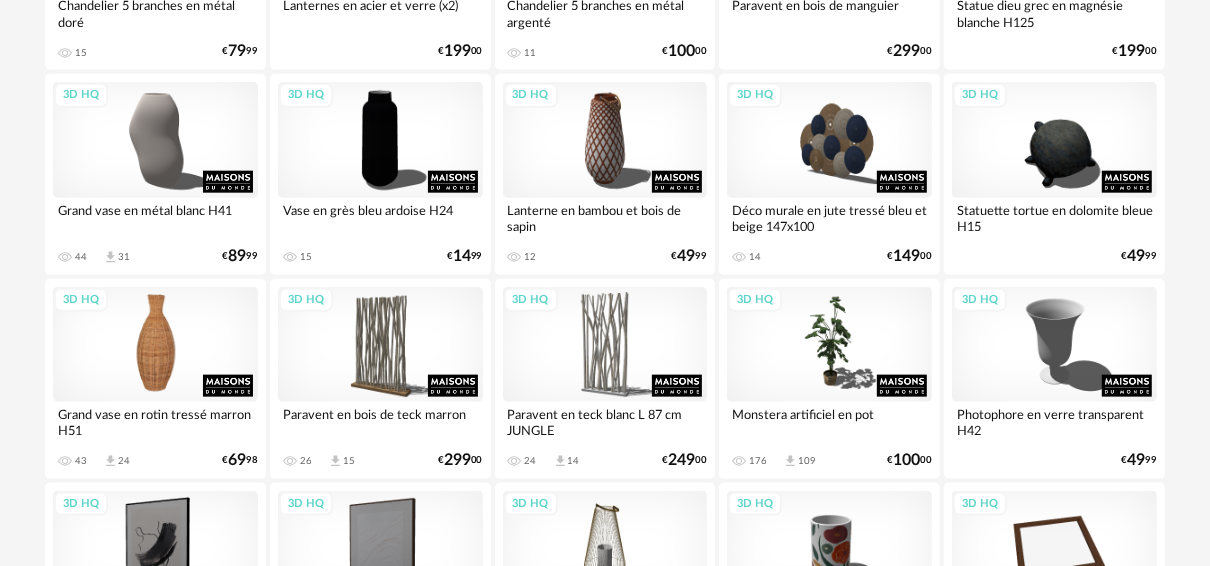 click on "3D HQ" at bounding box center (155, 344) 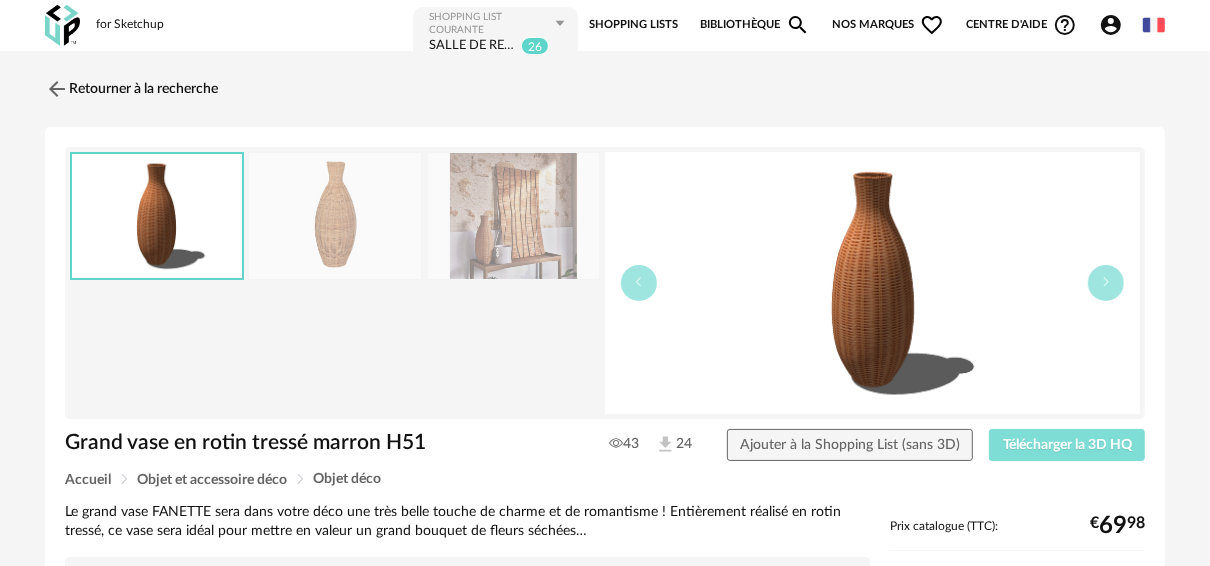 click on "Télécharger la 3D HQ" at bounding box center (1067, 445) 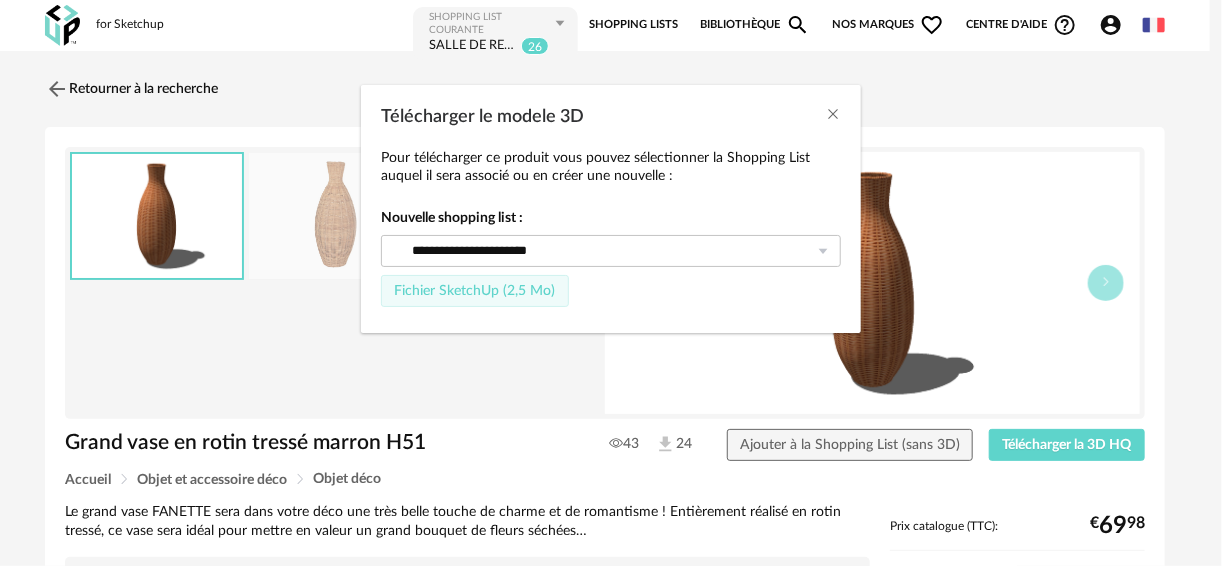 click on "Fichier SketchUp (2,5 Mo)" at bounding box center (474, 291) 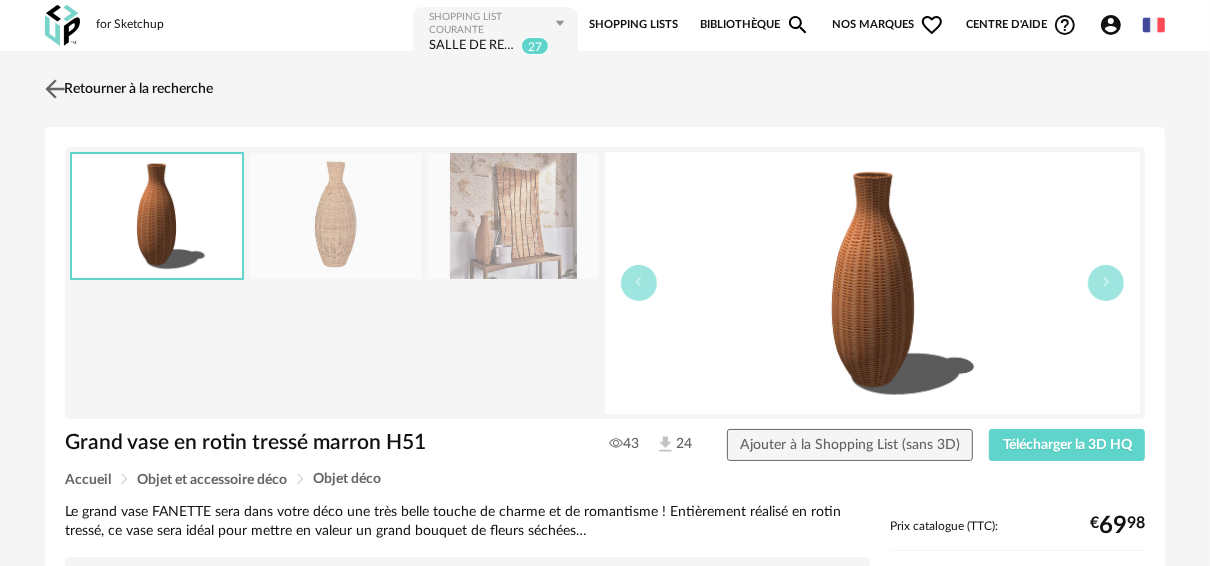 click at bounding box center [55, 88] 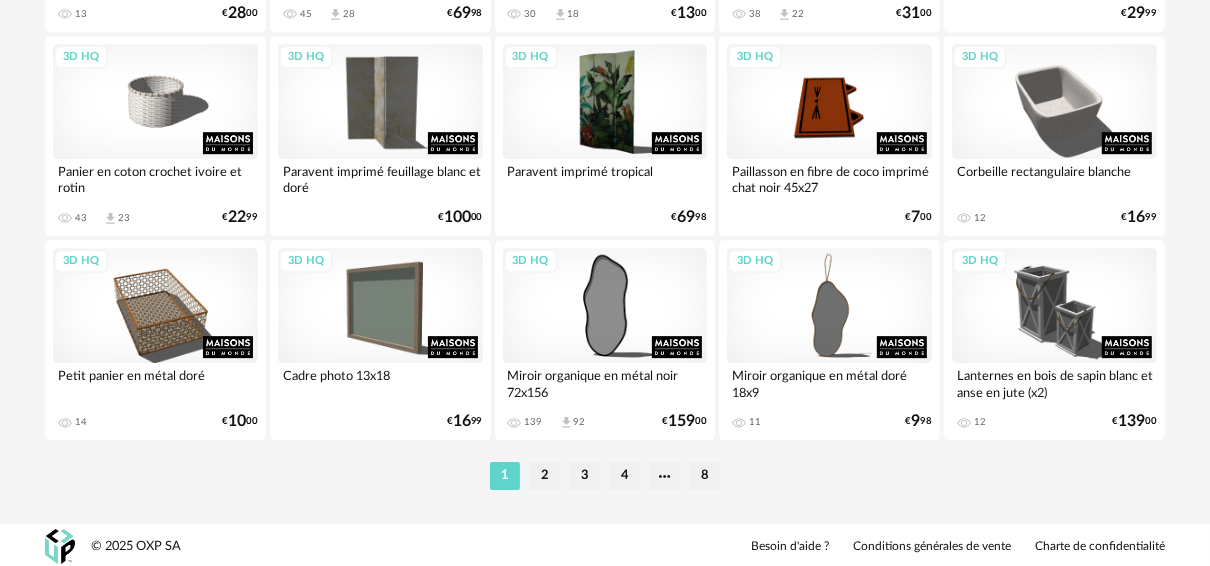 scroll, scrollTop: 4010, scrollLeft: 0, axis: vertical 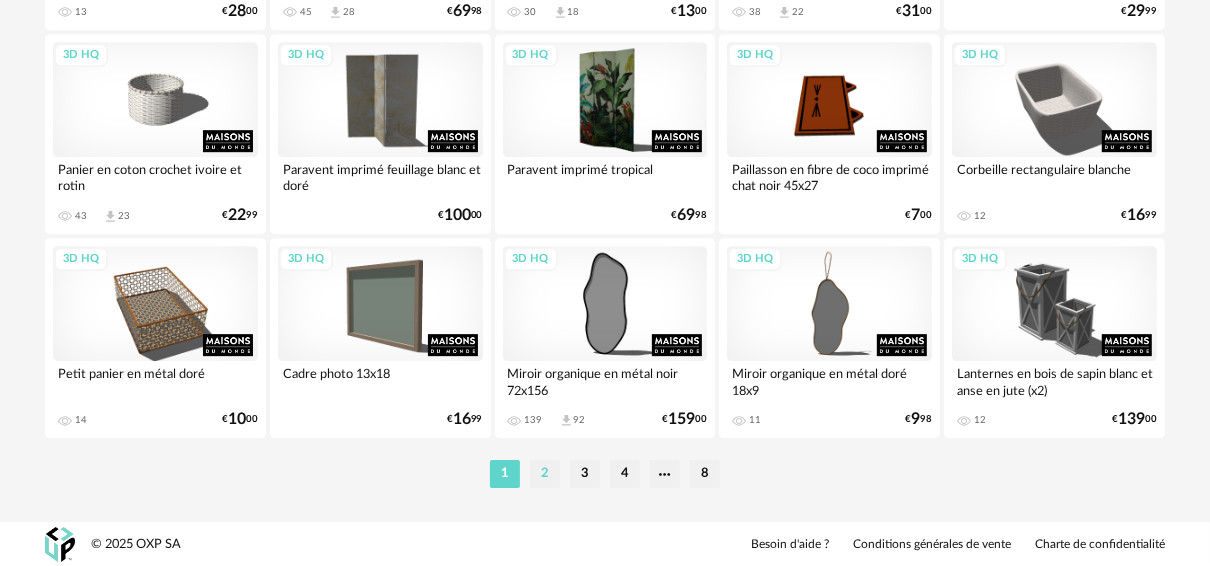 click on "2" at bounding box center [545, 474] 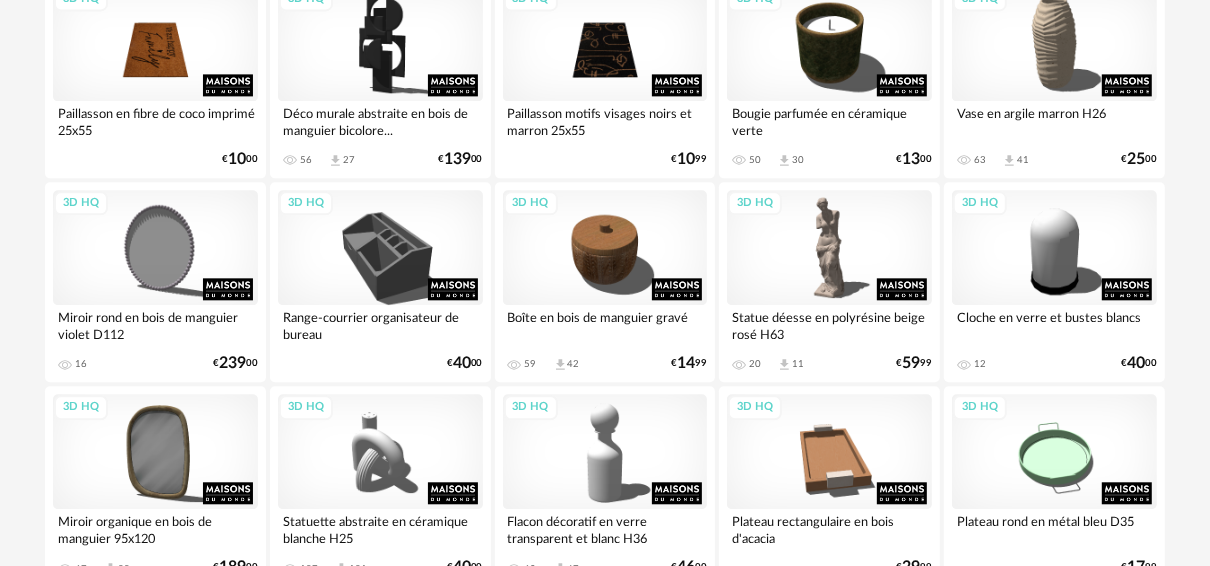 scroll, scrollTop: 3200, scrollLeft: 0, axis: vertical 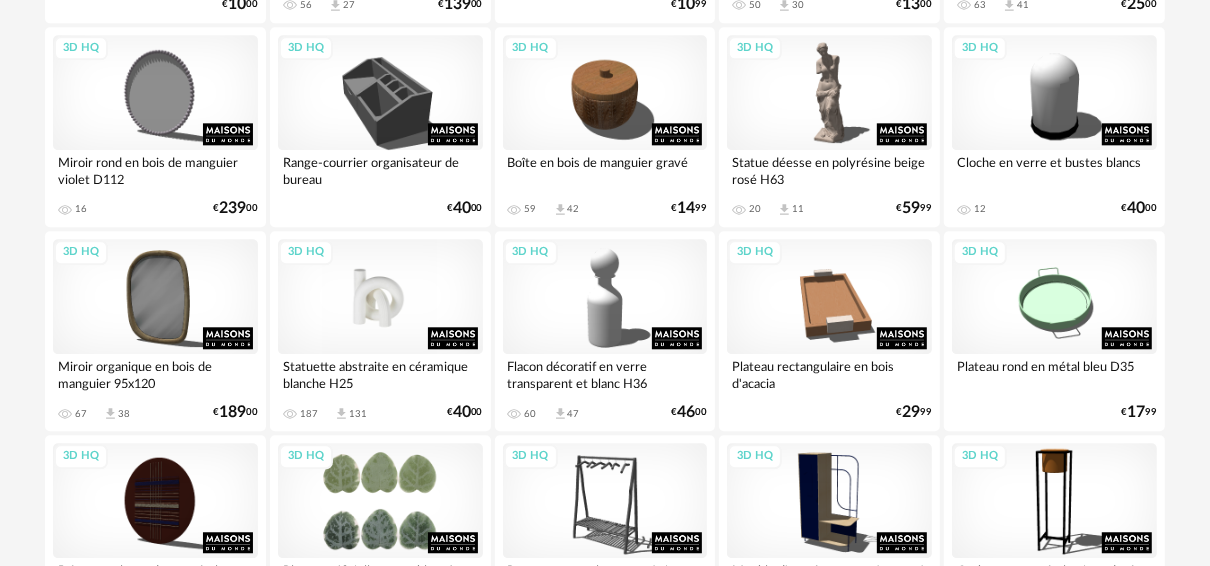 click on "3D HQ" at bounding box center (380, 296) 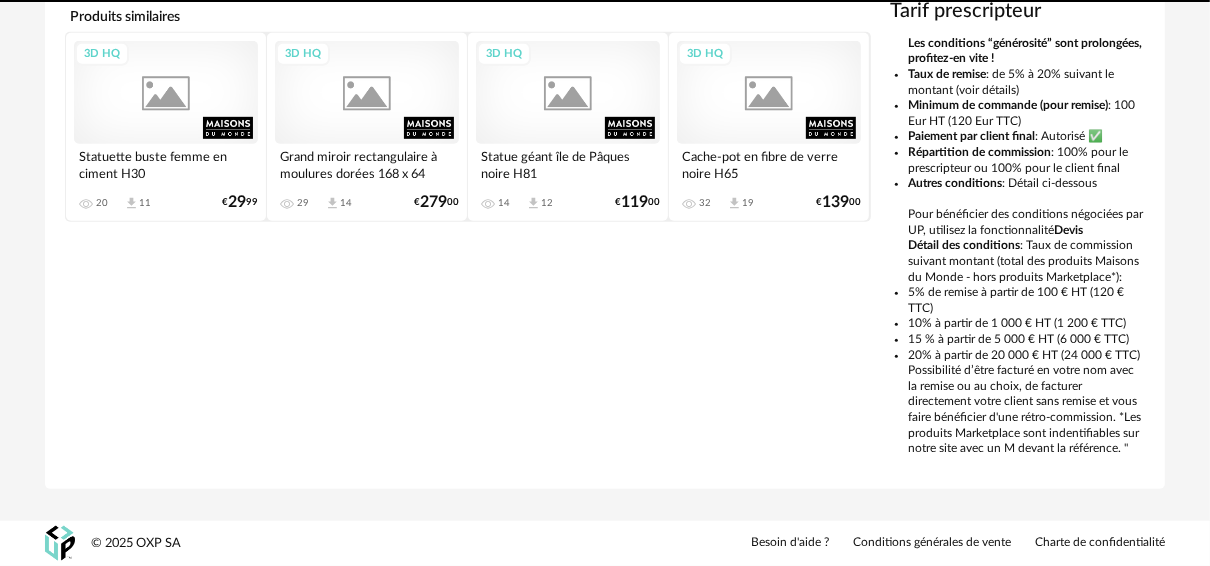 scroll, scrollTop: 0, scrollLeft: 0, axis: both 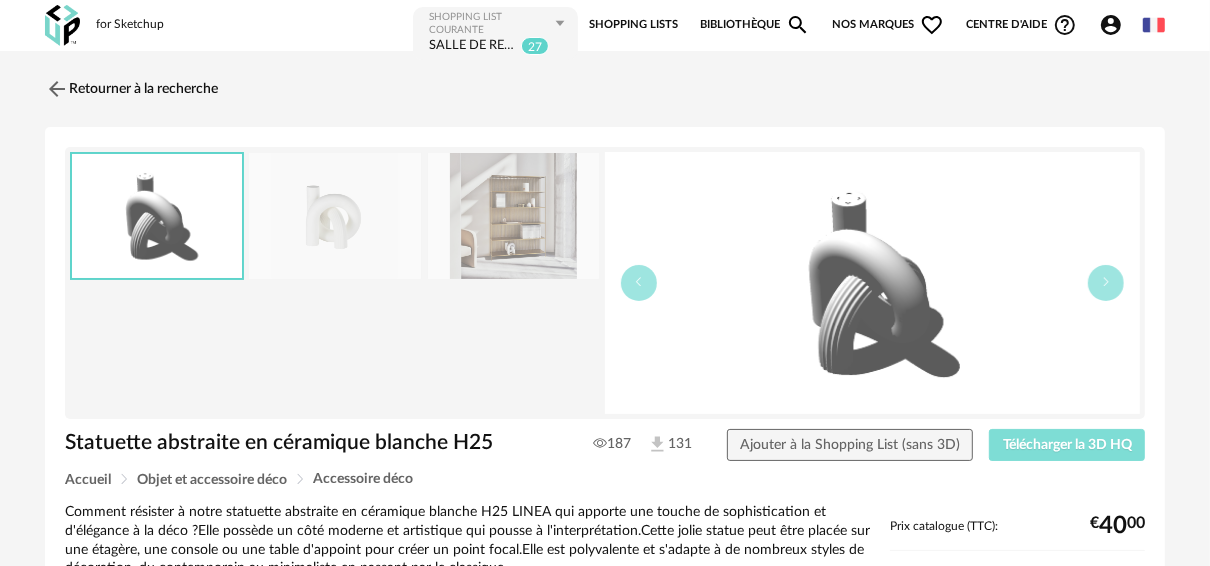 click on "Télécharger la 3D HQ" at bounding box center (1067, 445) 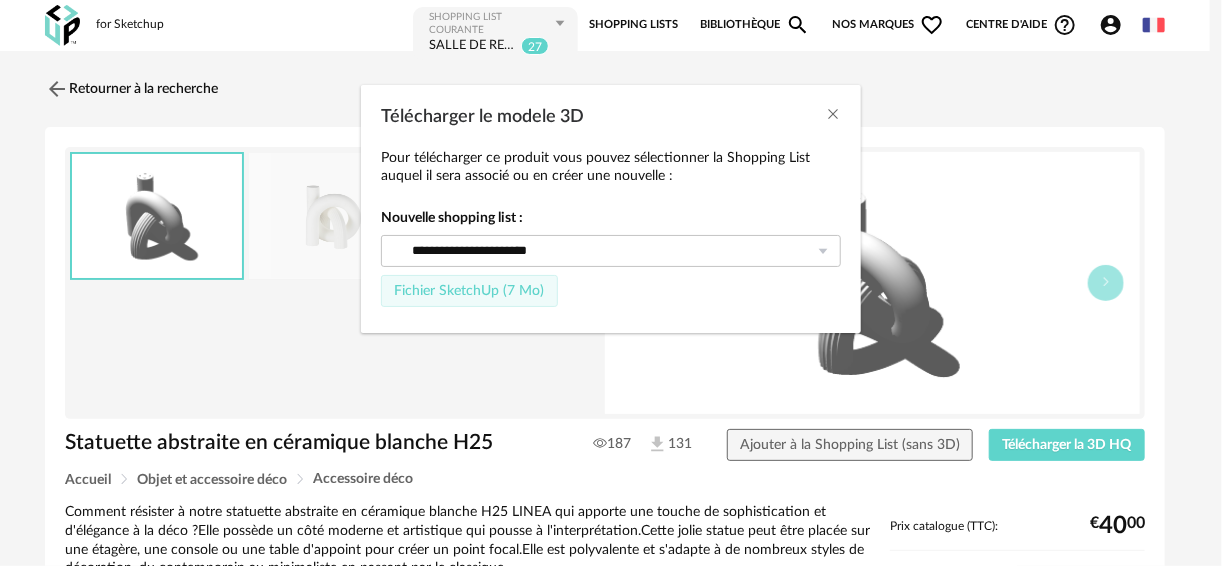 click on "Fichier SketchUp (7 Mo)" at bounding box center [469, 291] 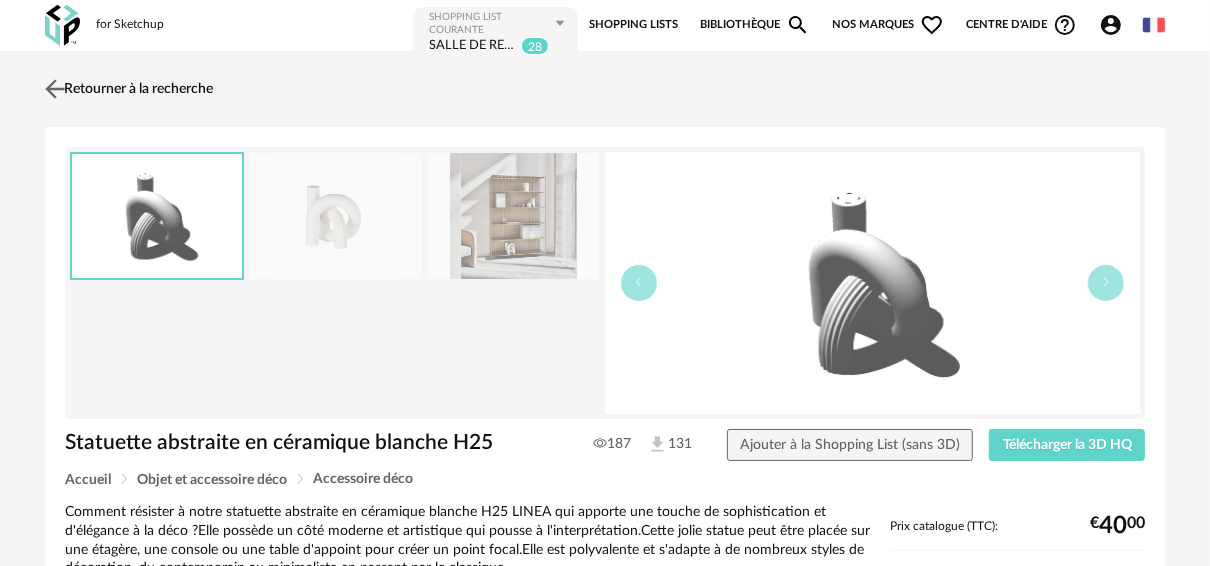 click on "Retourner à la recherche" at bounding box center (126, 89) 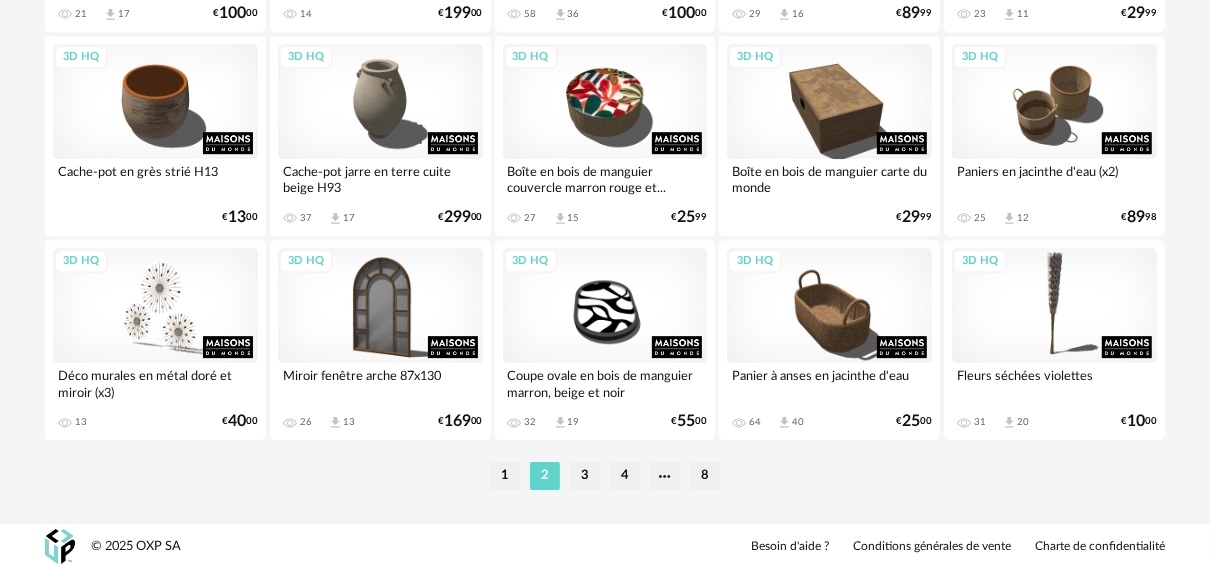 scroll, scrollTop: 4010, scrollLeft: 0, axis: vertical 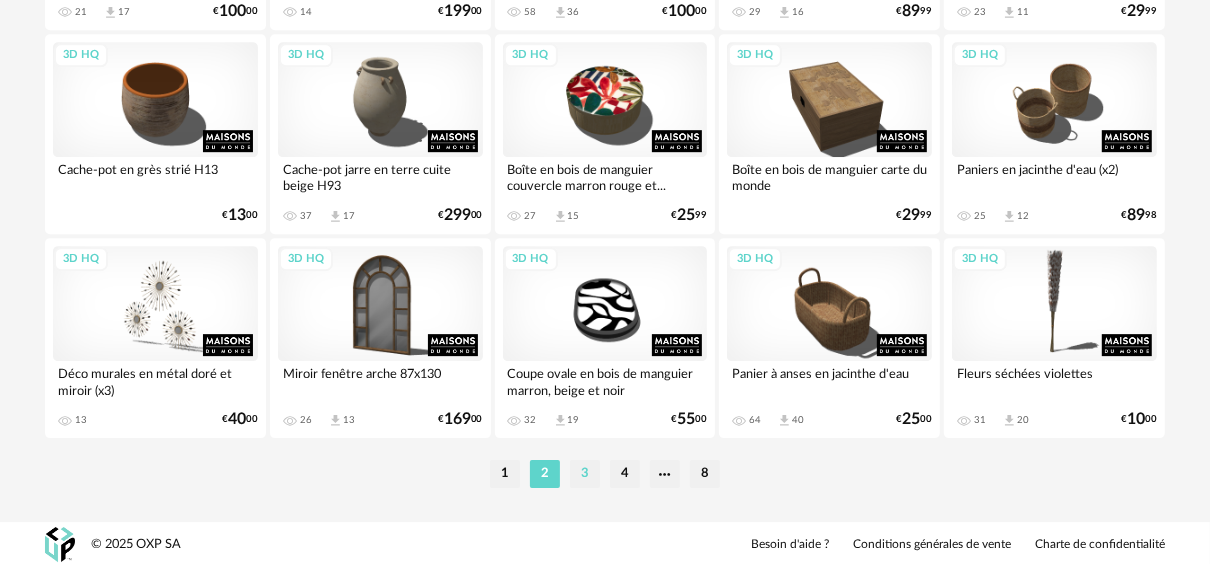 click on "3" at bounding box center (585, 474) 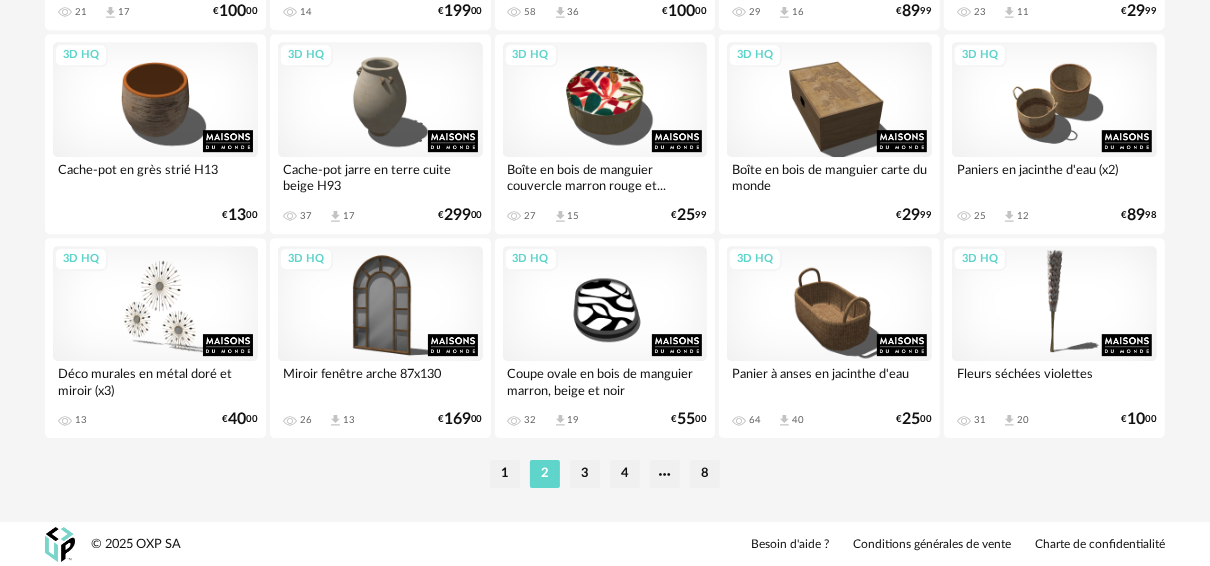 click at bounding box center (0, 0) 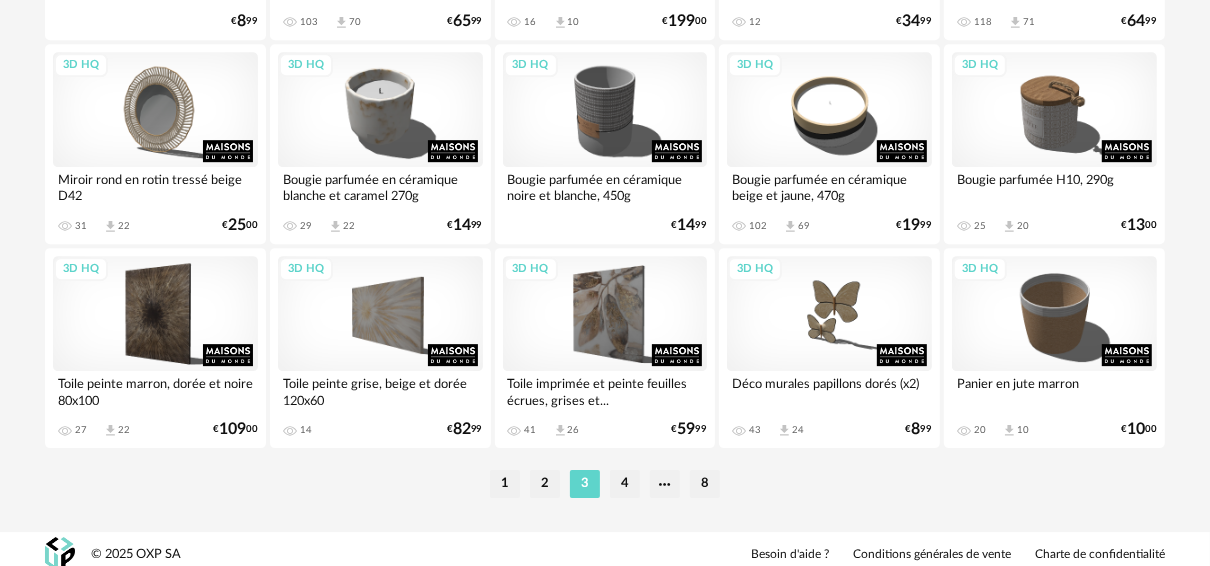 scroll, scrollTop: 4010, scrollLeft: 0, axis: vertical 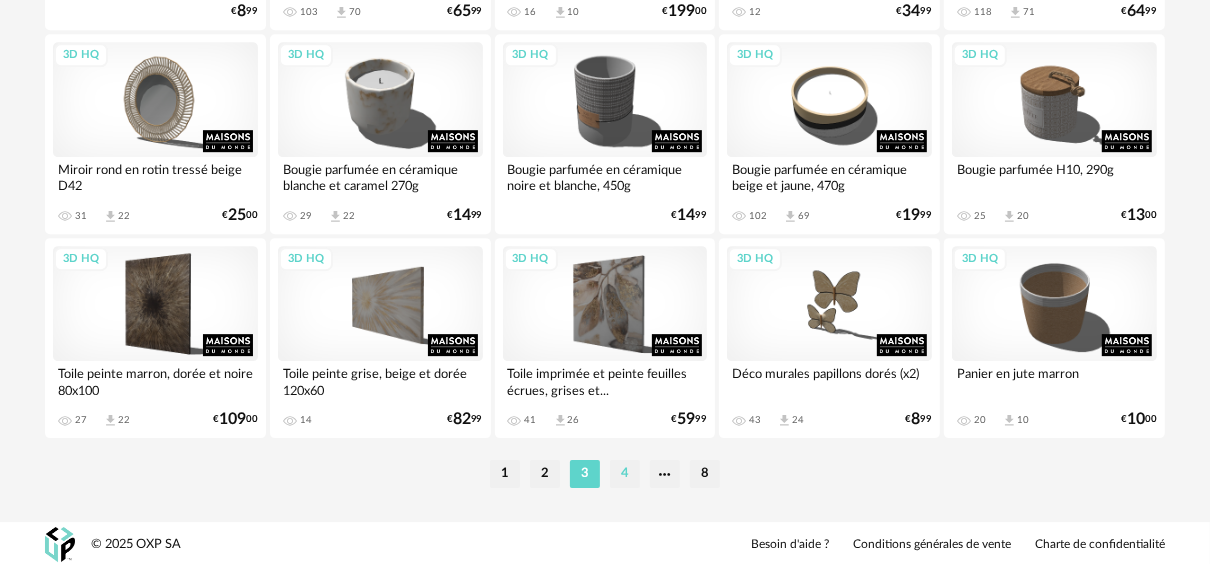 click on "4" at bounding box center [625, 474] 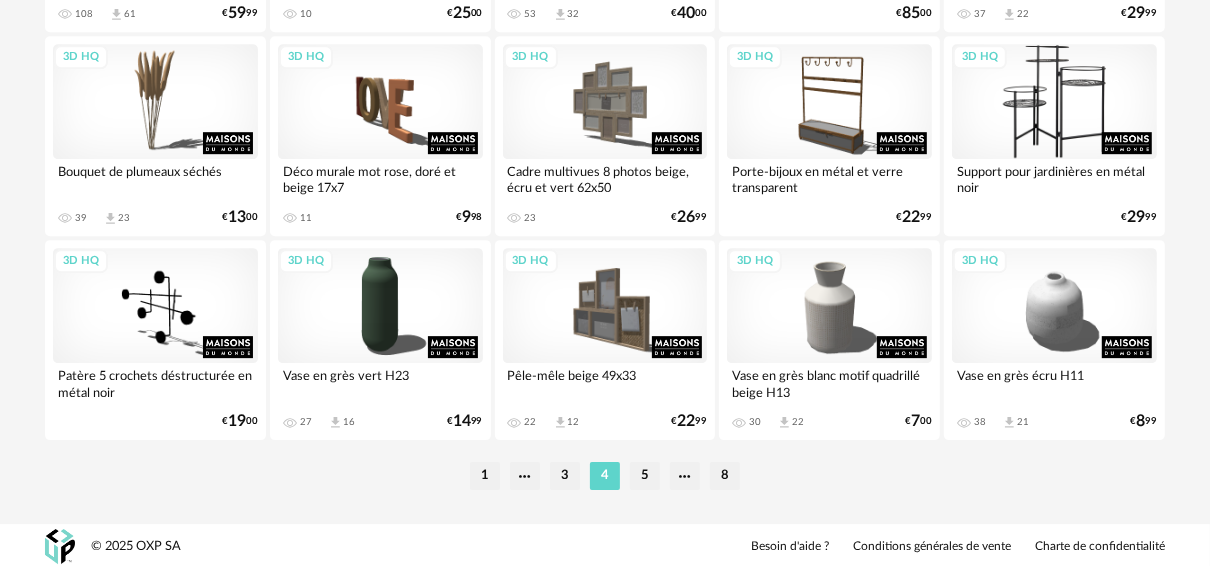 scroll, scrollTop: 4010, scrollLeft: 0, axis: vertical 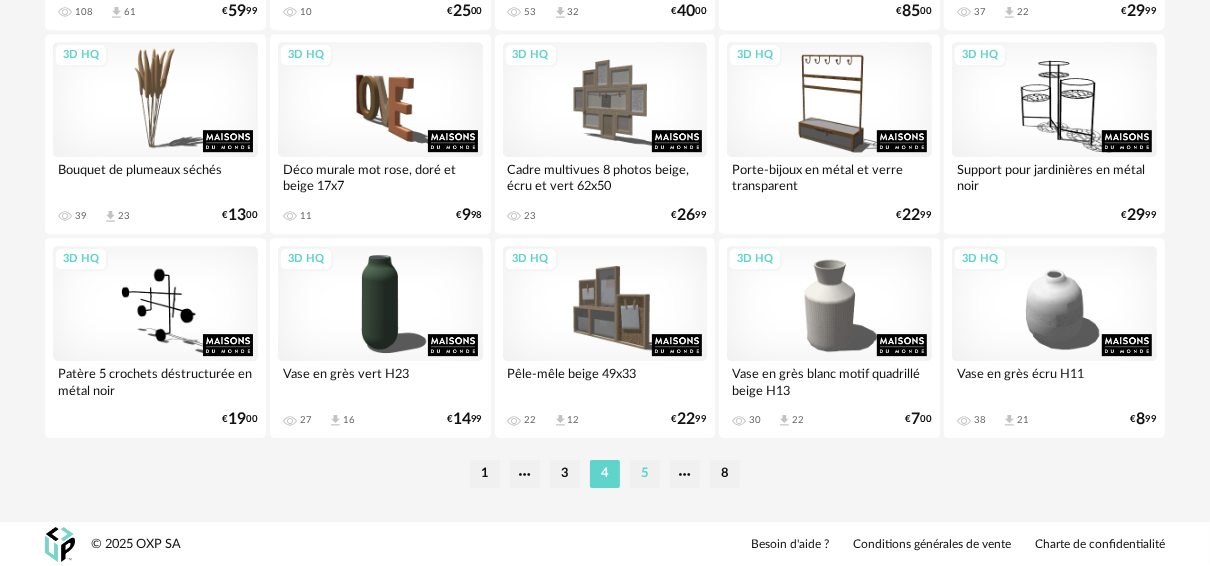 click on "5" at bounding box center (645, 474) 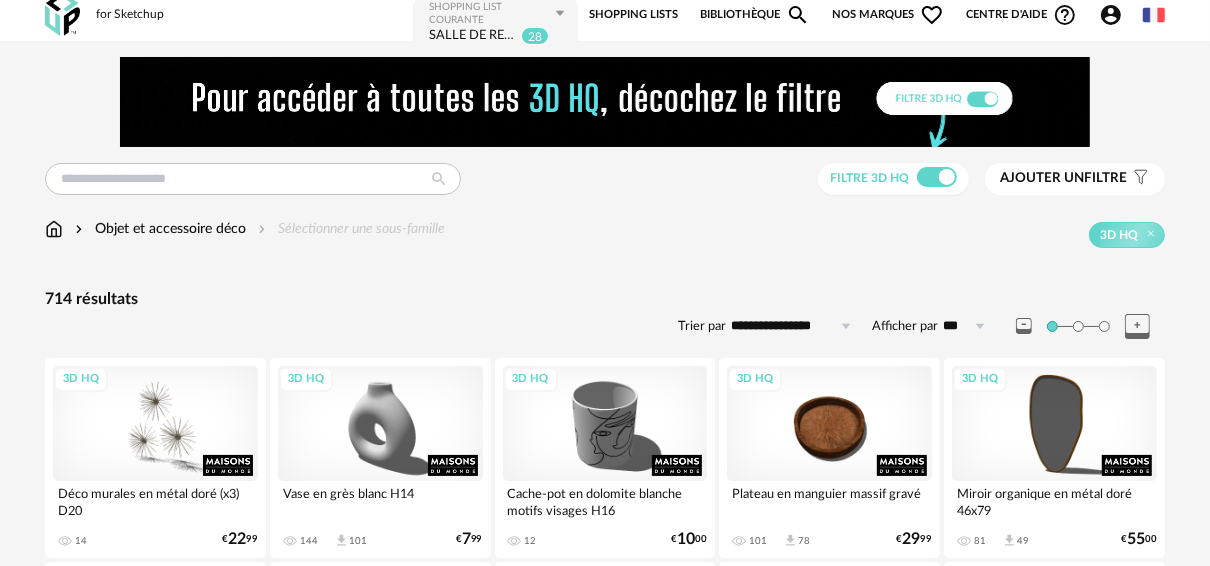 scroll, scrollTop: 0, scrollLeft: 0, axis: both 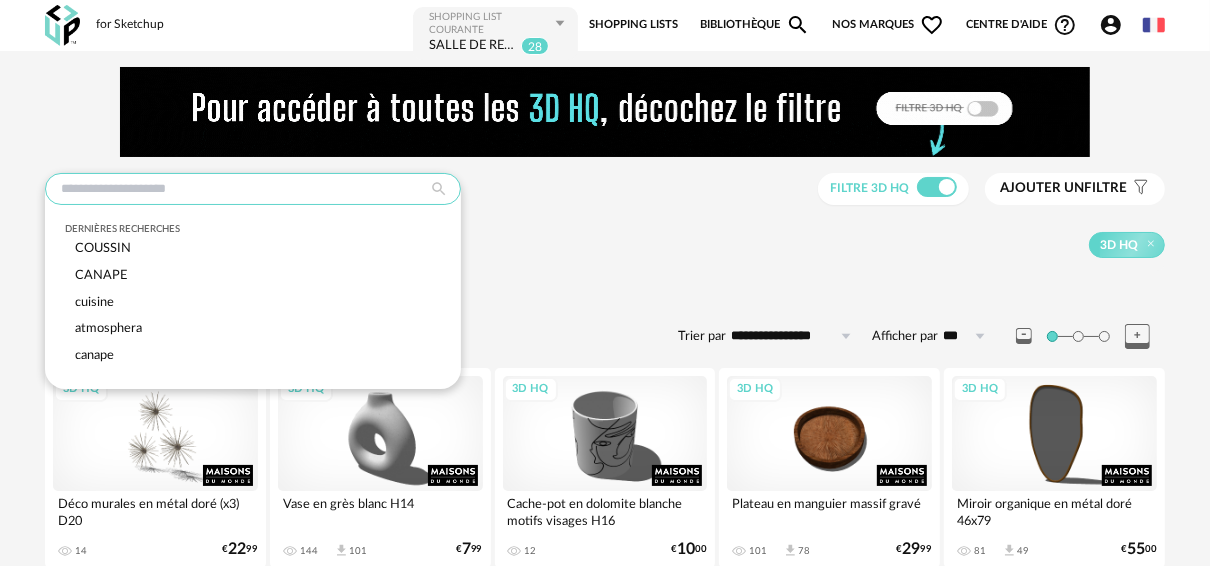 click at bounding box center (253, 189) 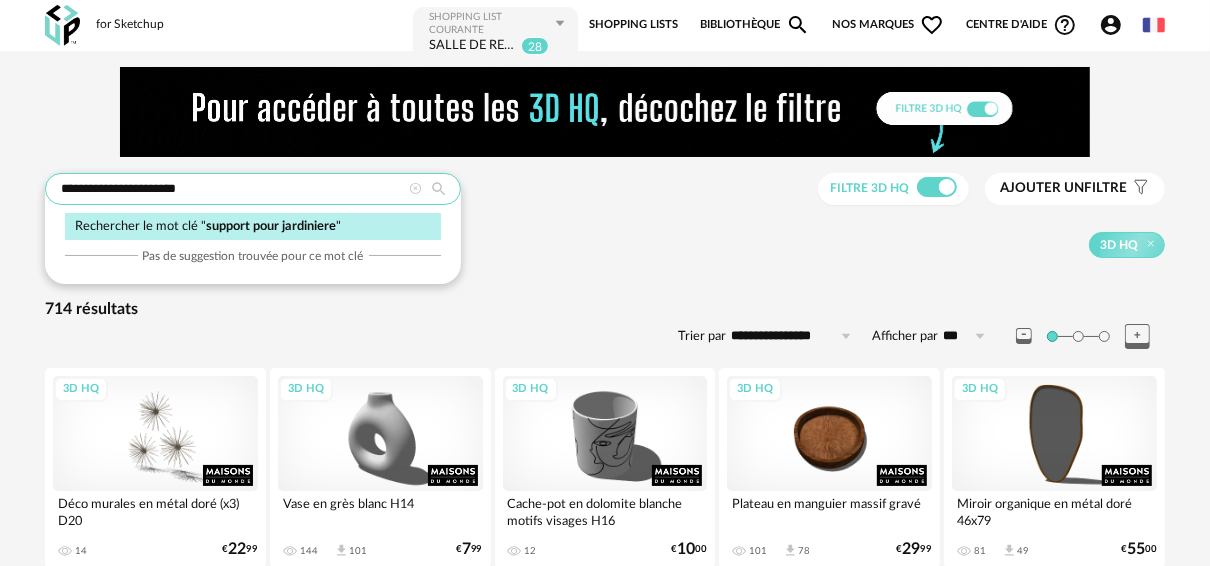 type on "**********" 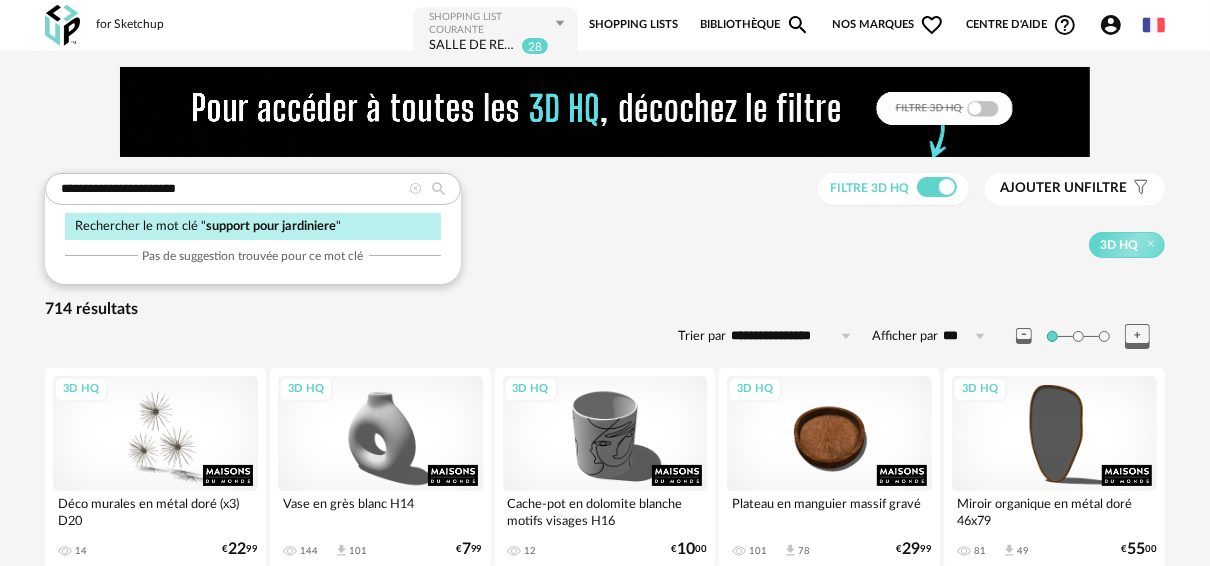 click at bounding box center [439, 189] 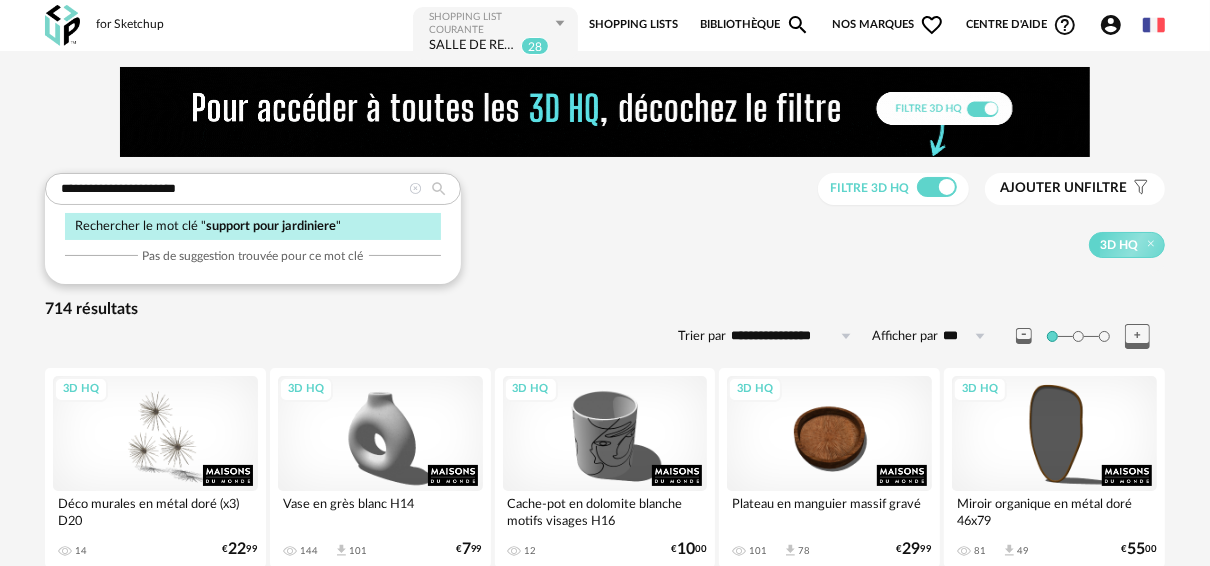 type on "**********" 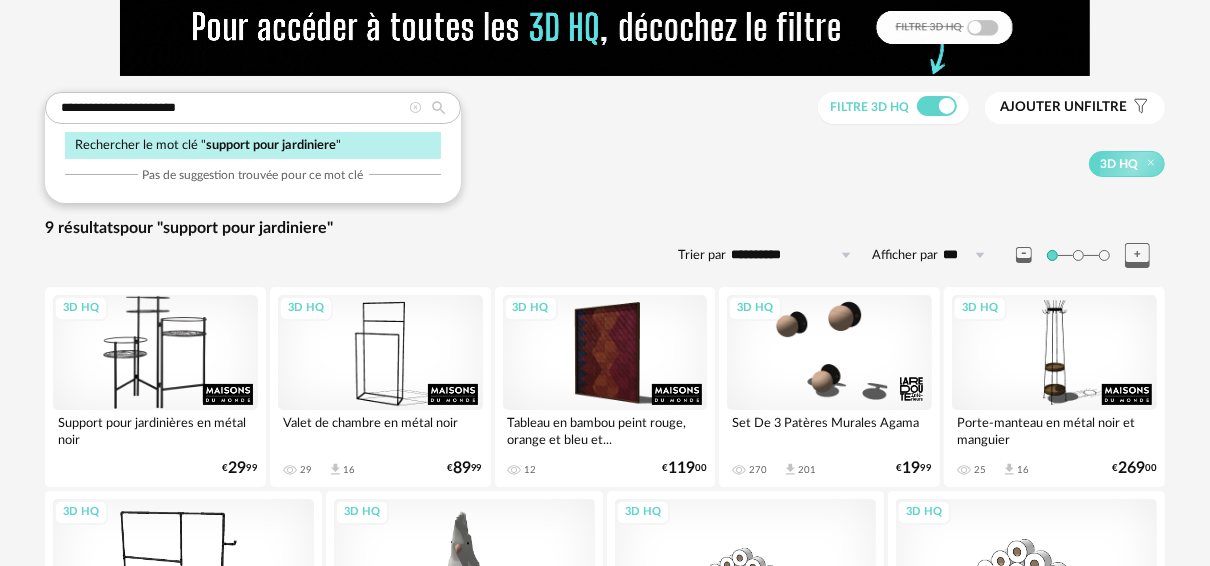 scroll, scrollTop: 78, scrollLeft: 0, axis: vertical 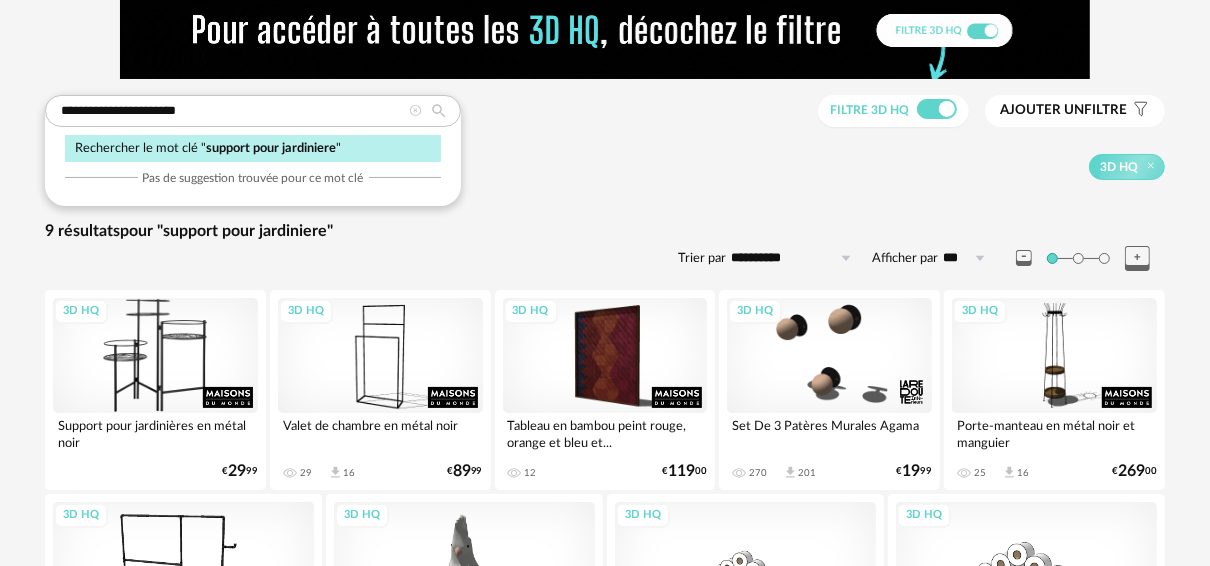 click on "3D HQ" at bounding box center (155, 355) 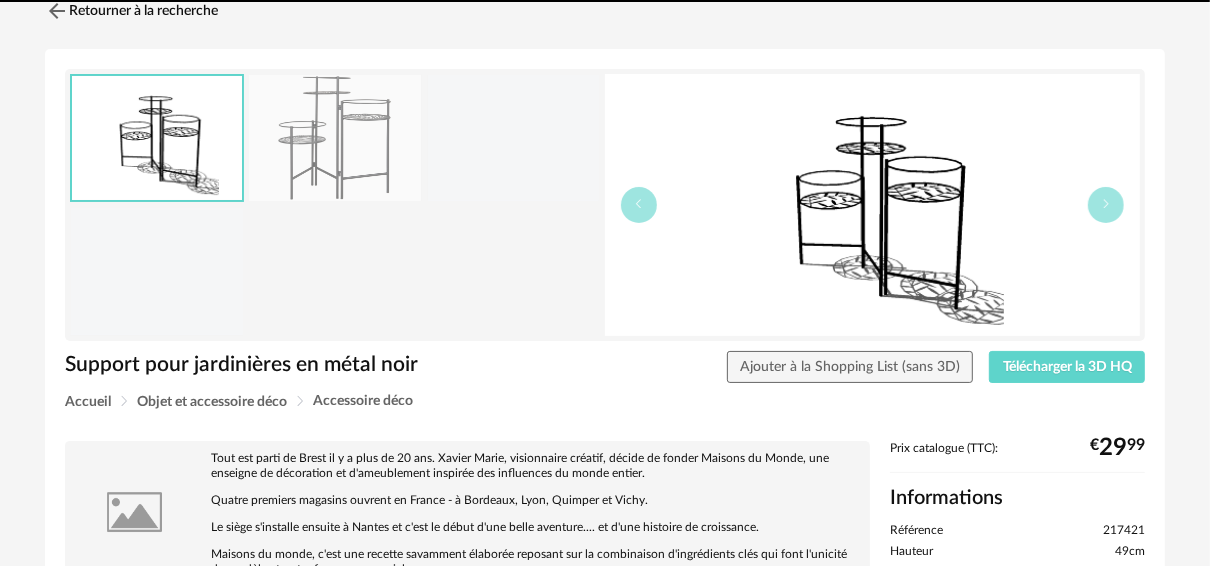 scroll, scrollTop: 0, scrollLeft: 0, axis: both 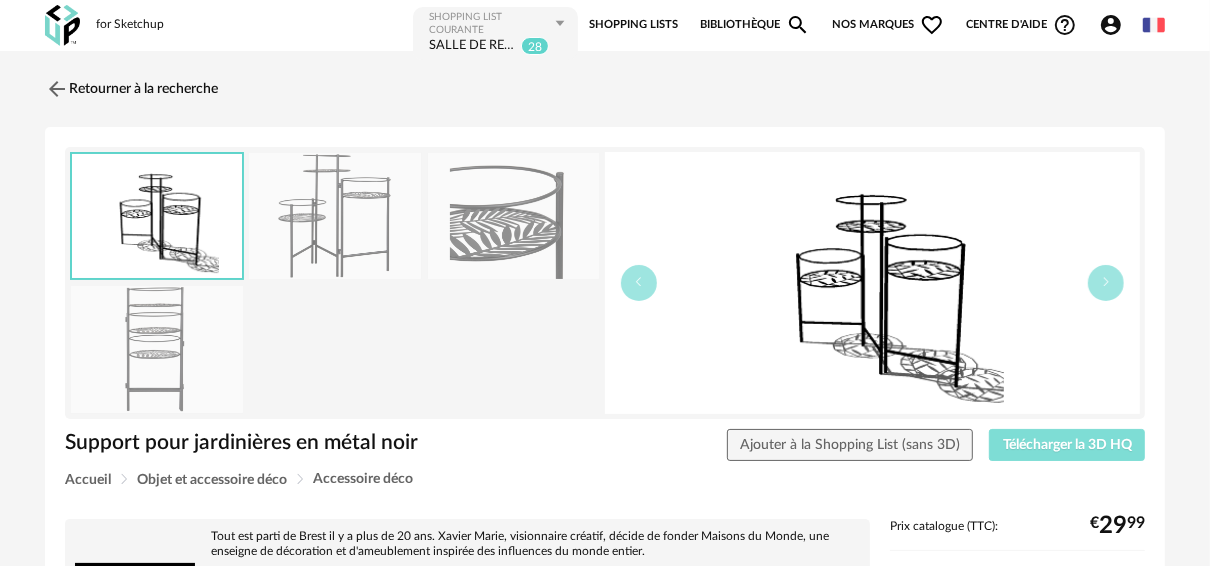 click on "Télécharger la 3D HQ" at bounding box center [1067, 445] 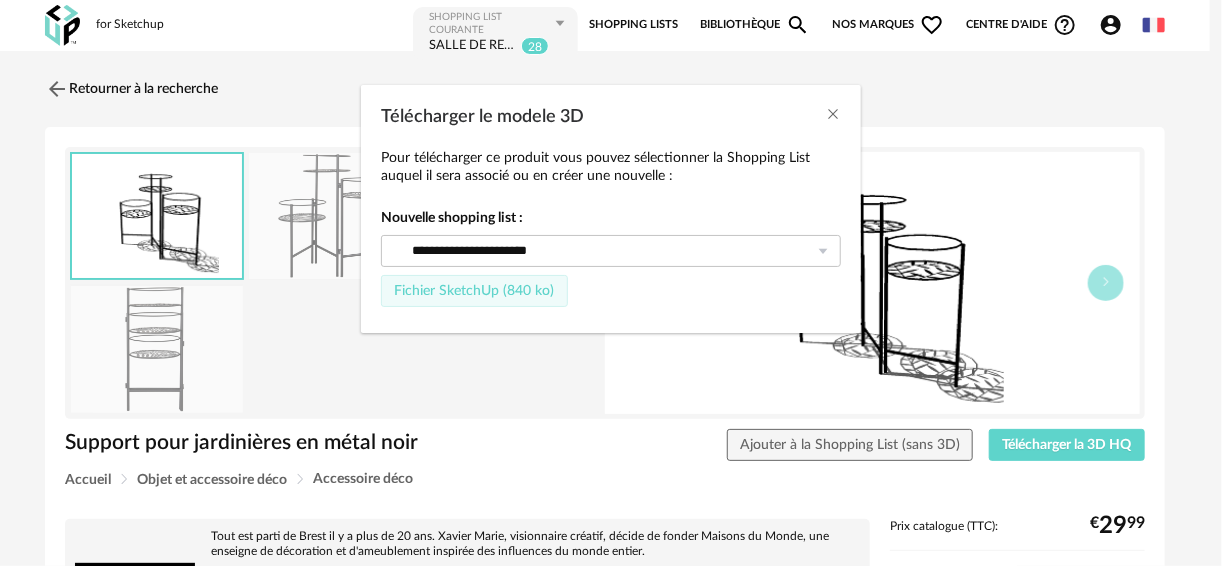 click on "Fichier SketchUp (840 ko)" at bounding box center (474, 291) 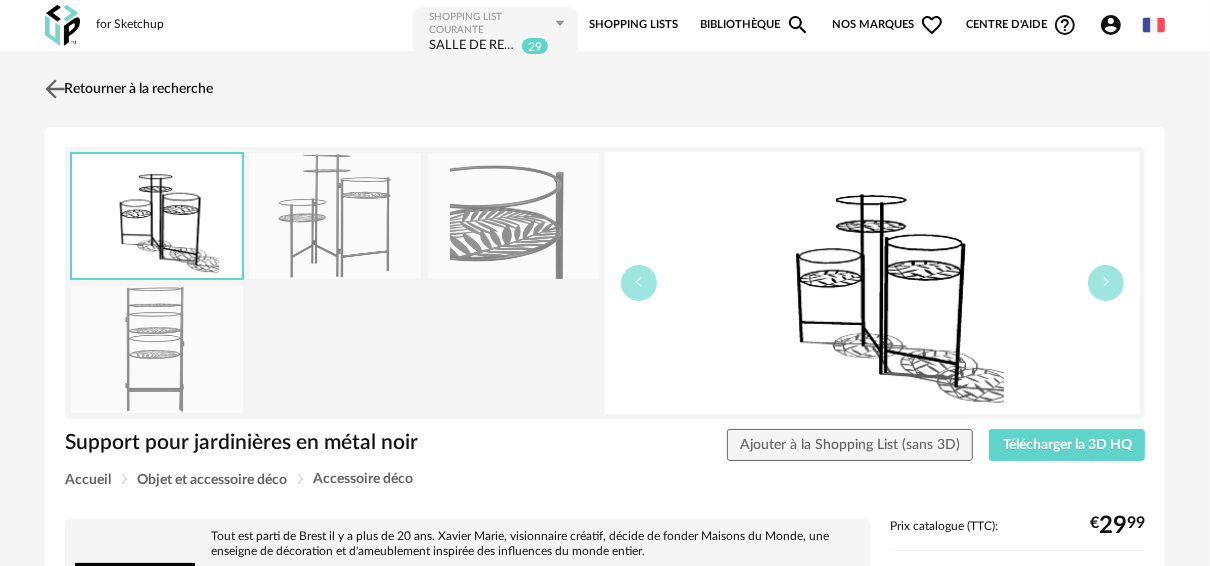 click at bounding box center [55, 88] 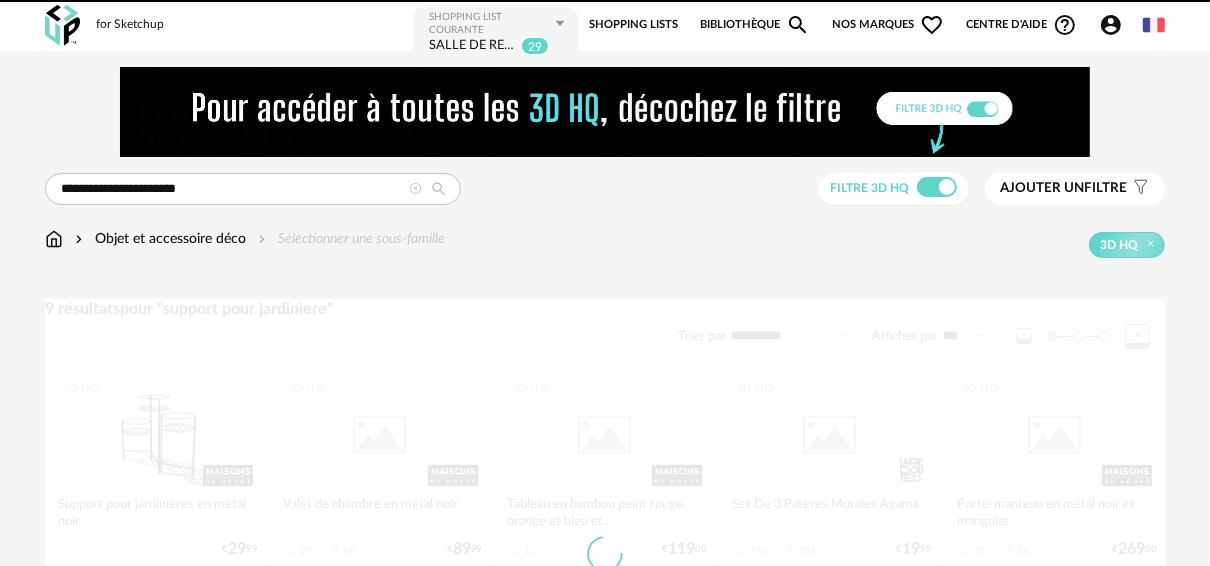scroll, scrollTop: 78, scrollLeft: 0, axis: vertical 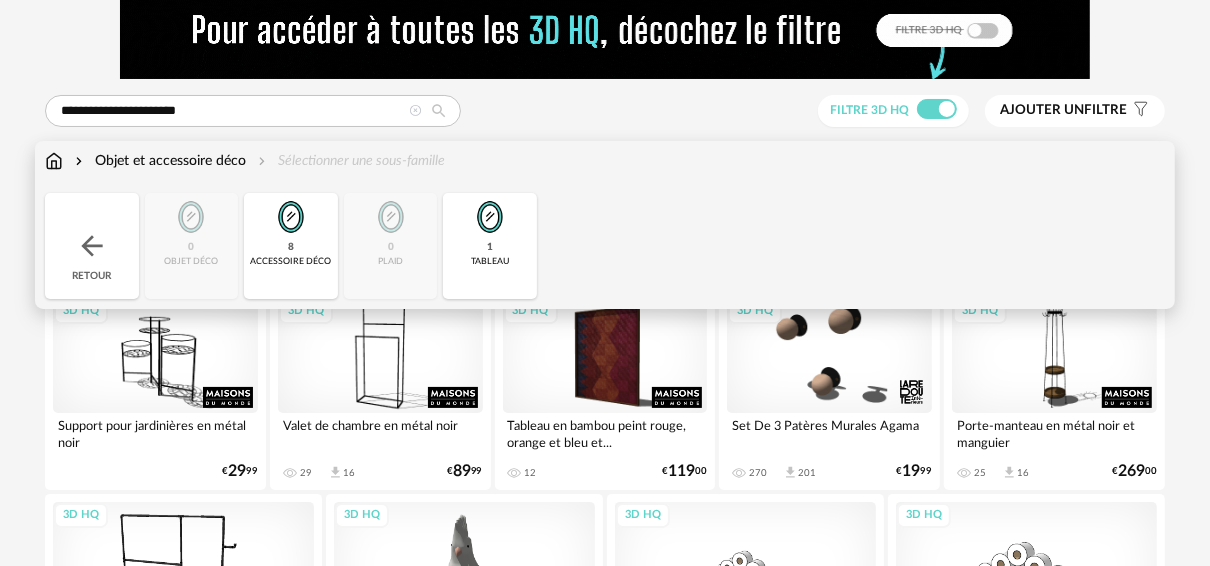 click at bounding box center [54, 161] 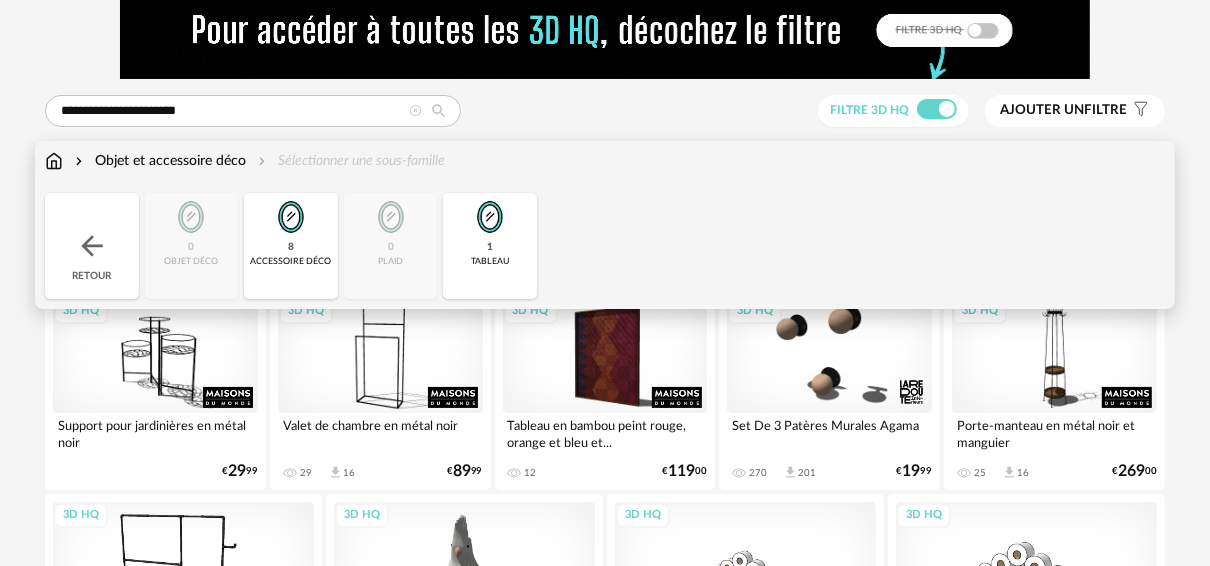 drag, startPoint x: 54, startPoint y: 166, endPoint x: 56, endPoint y: 176, distance: 10.198039 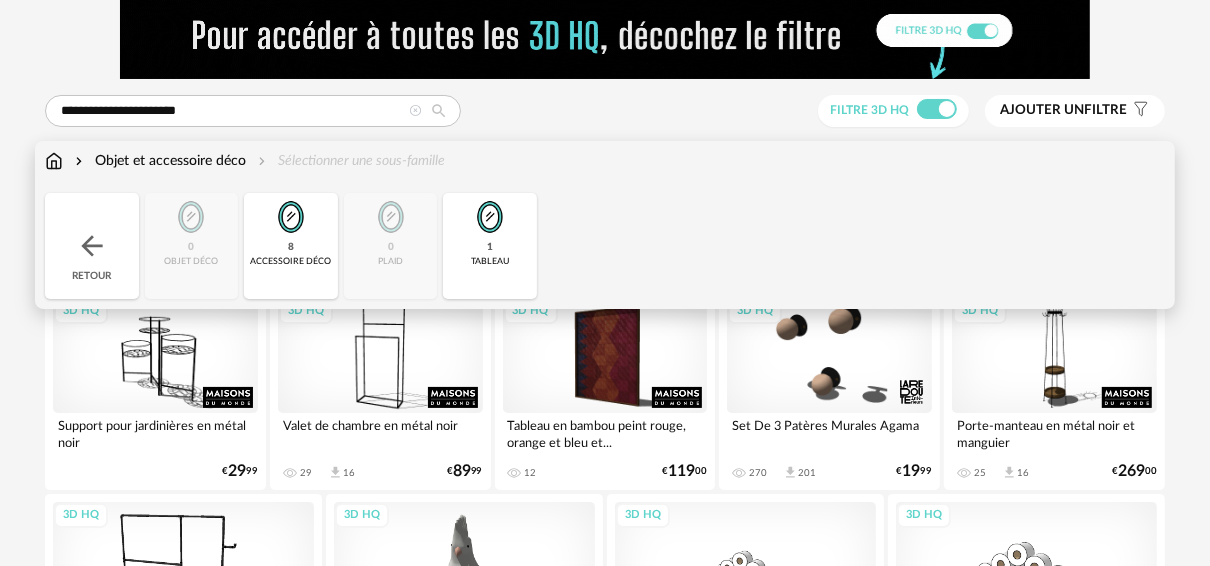 click at bounding box center [54, 161] 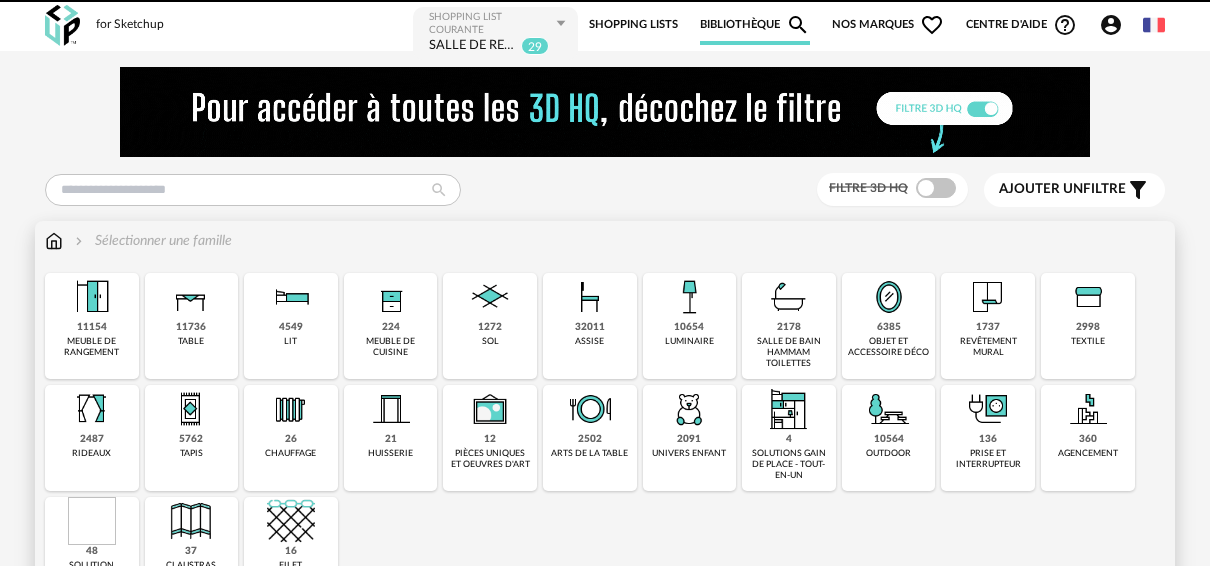 scroll, scrollTop: 0, scrollLeft: 0, axis: both 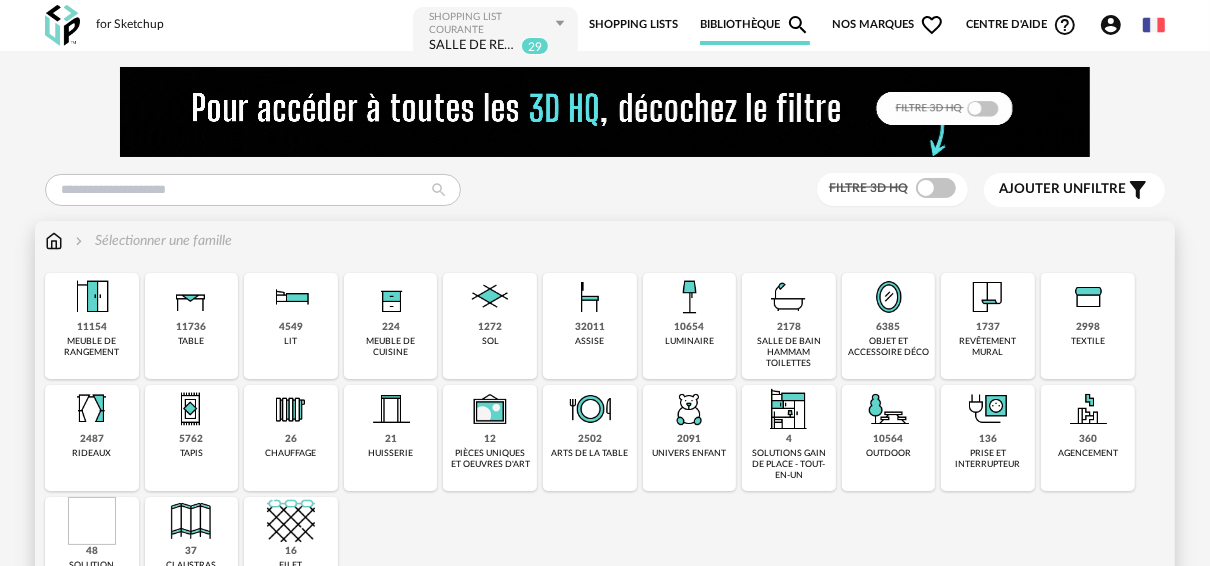 click at bounding box center (689, 297) 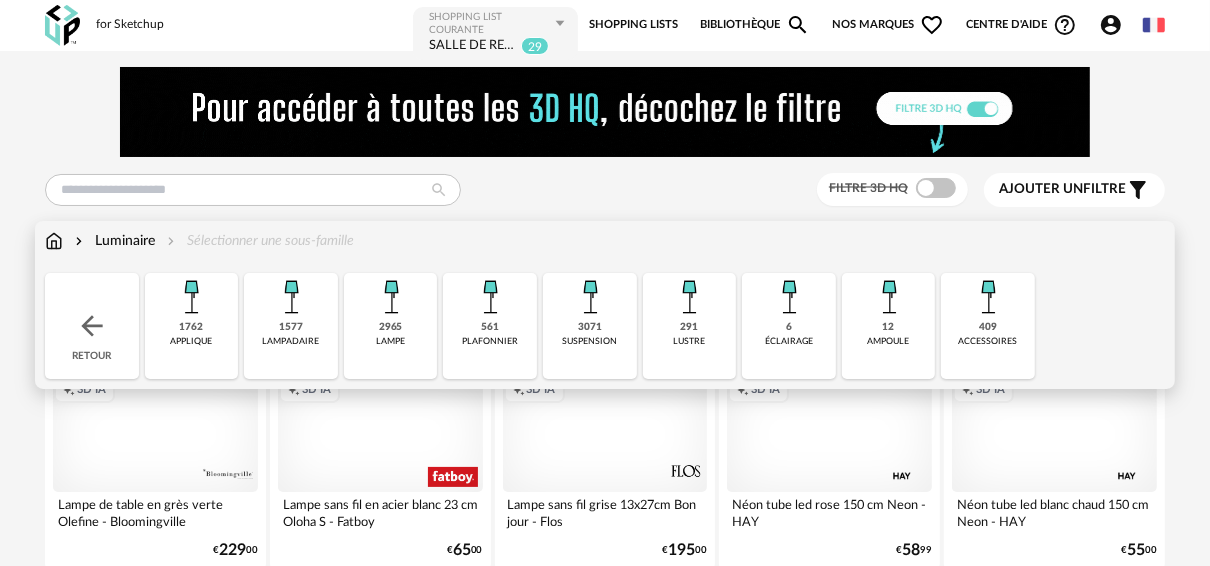 click on "lampadaire" at bounding box center [290, 341] 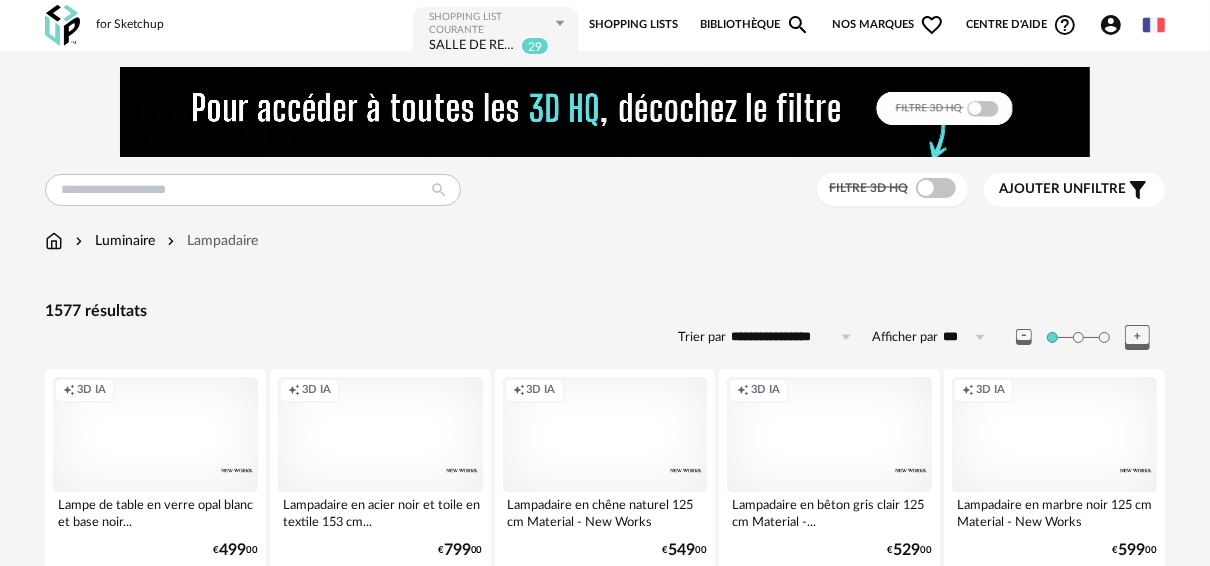 click at bounding box center (936, 188) 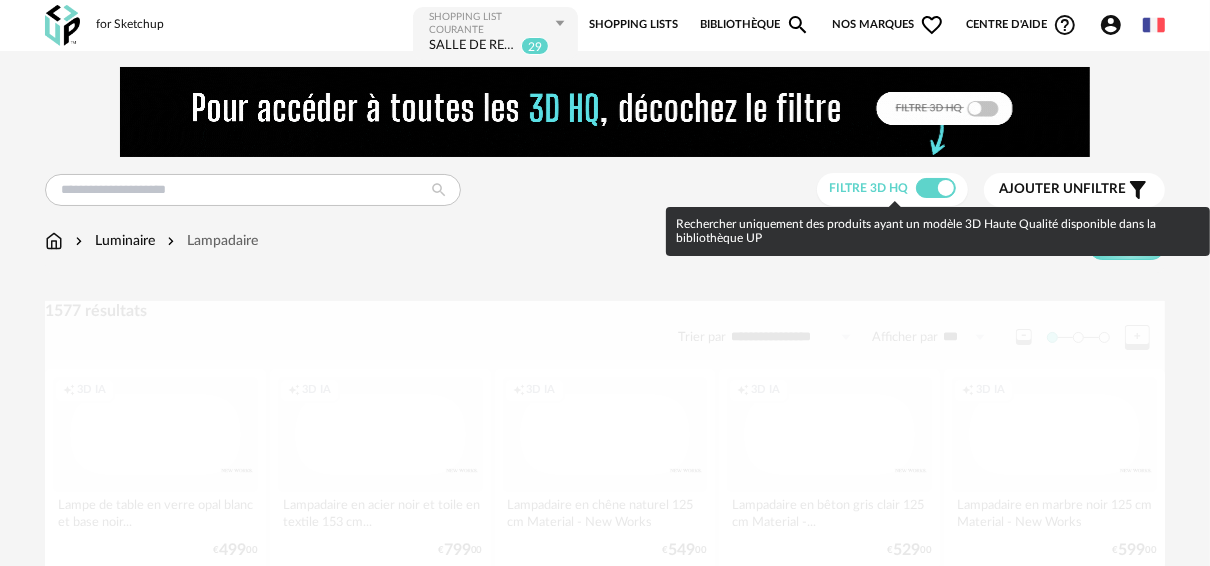 click at bounding box center [936, 188] 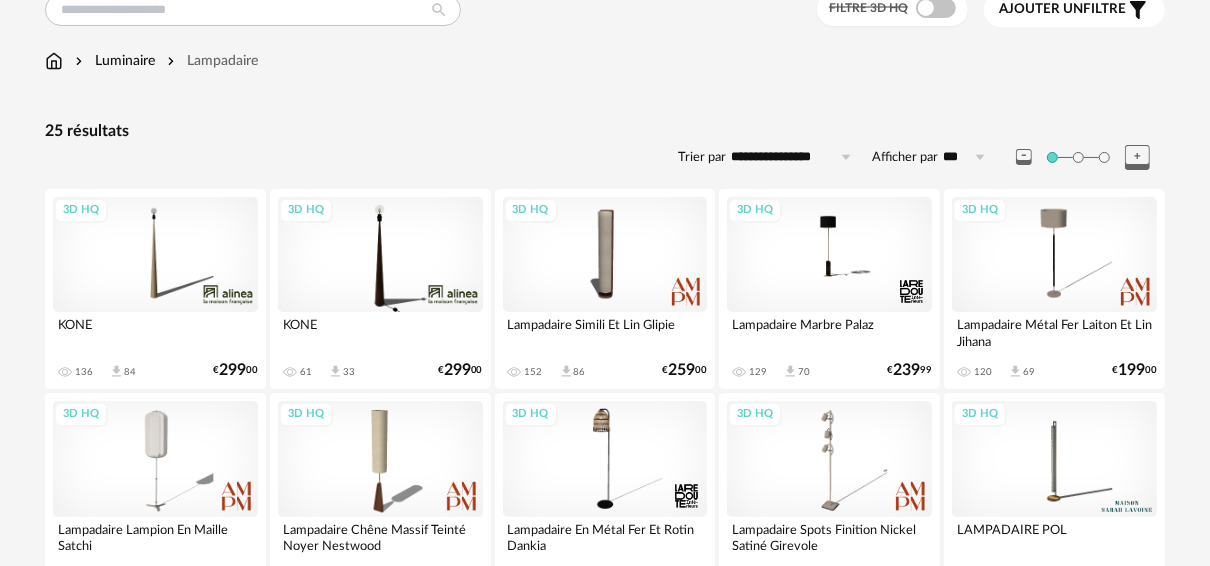 scroll, scrollTop: 0, scrollLeft: 0, axis: both 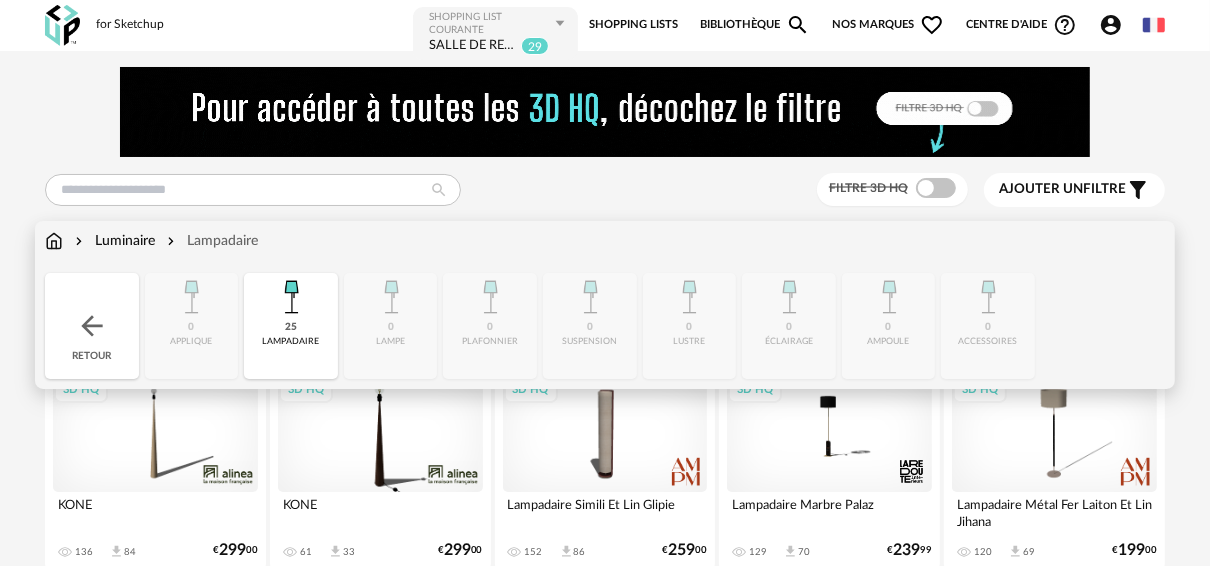click at bounding box center (92, 326) 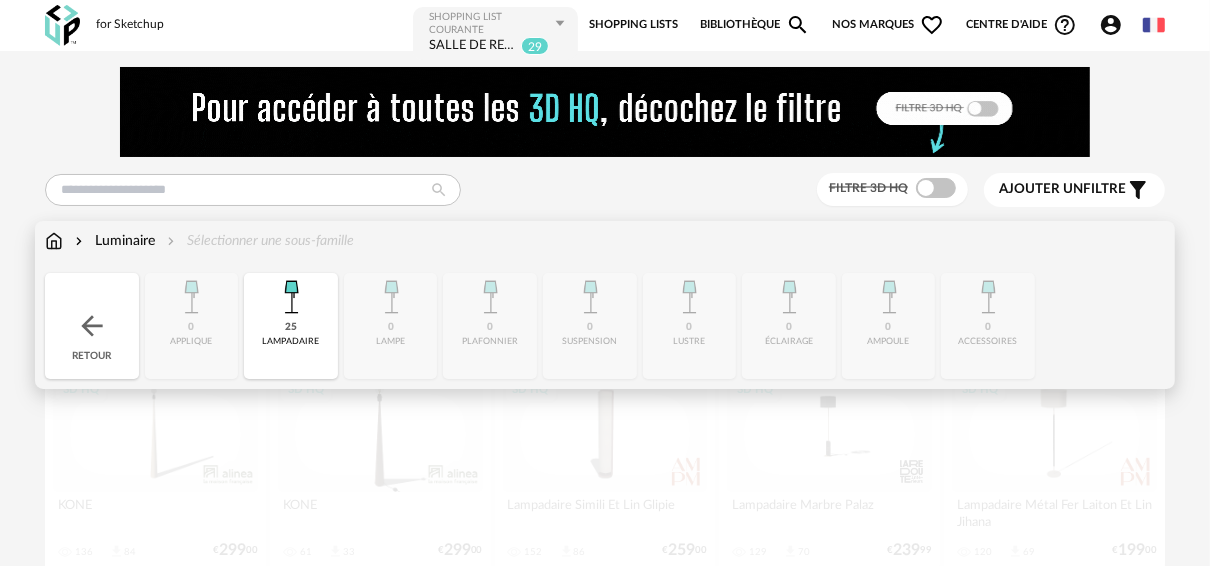 click at bounding box center (92, 326) 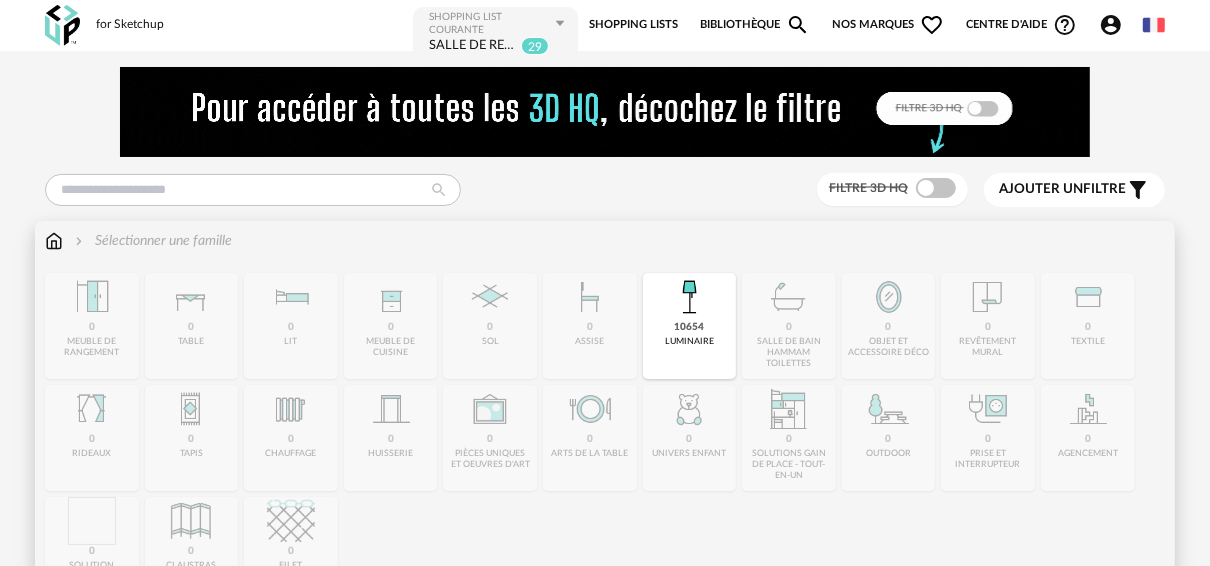 click on "10654" at bounding box center (689, 327) 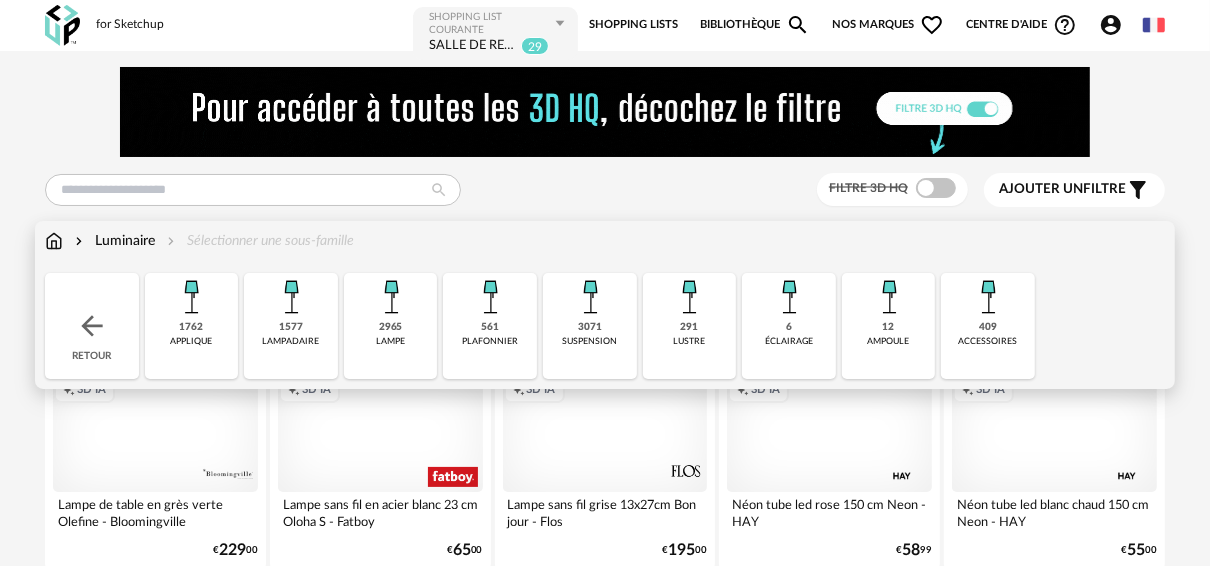 click on "lampadaire" at bounding box center [290, 341] 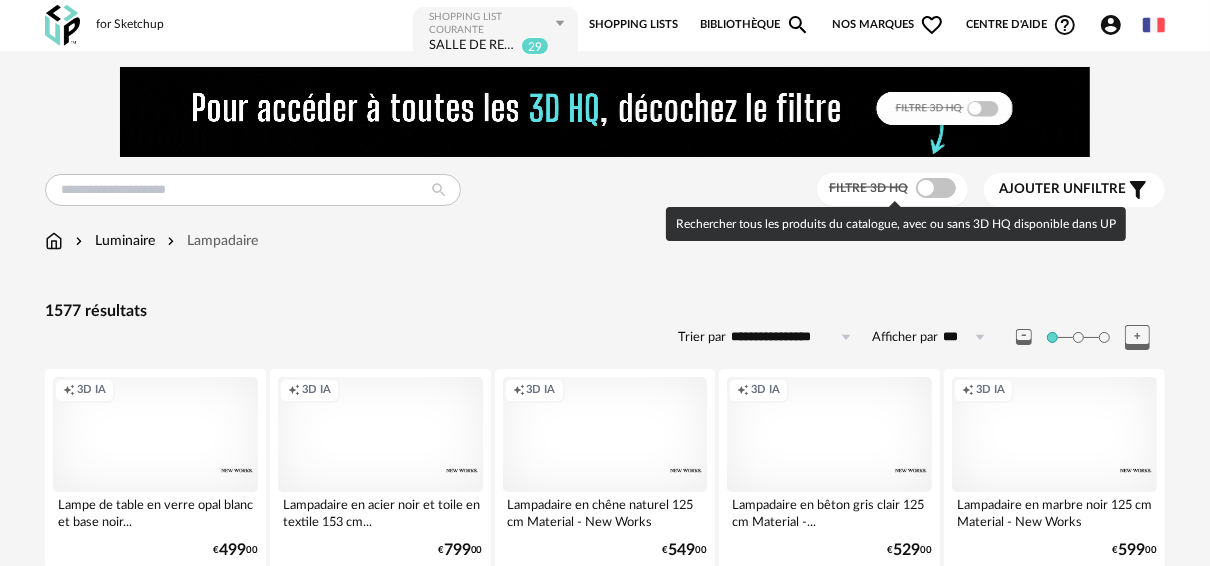 click at bounding box center [936, 188] 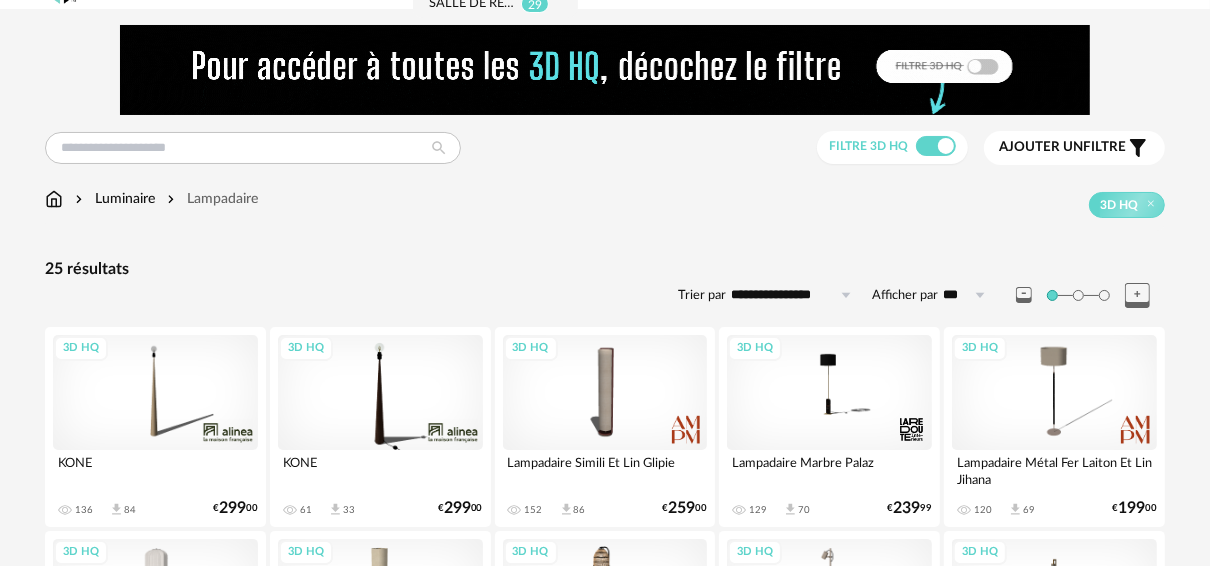 scroll, scrollTop: 0, scrollLeft: 0, axis: both 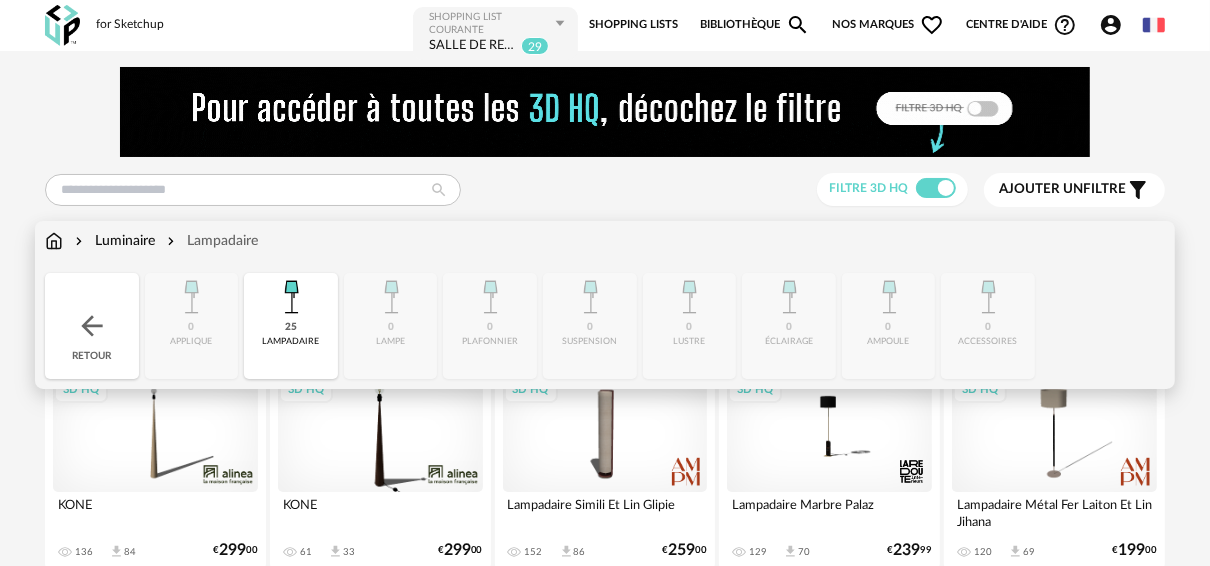click on "Luminaire" at bounding box center (113, 241) 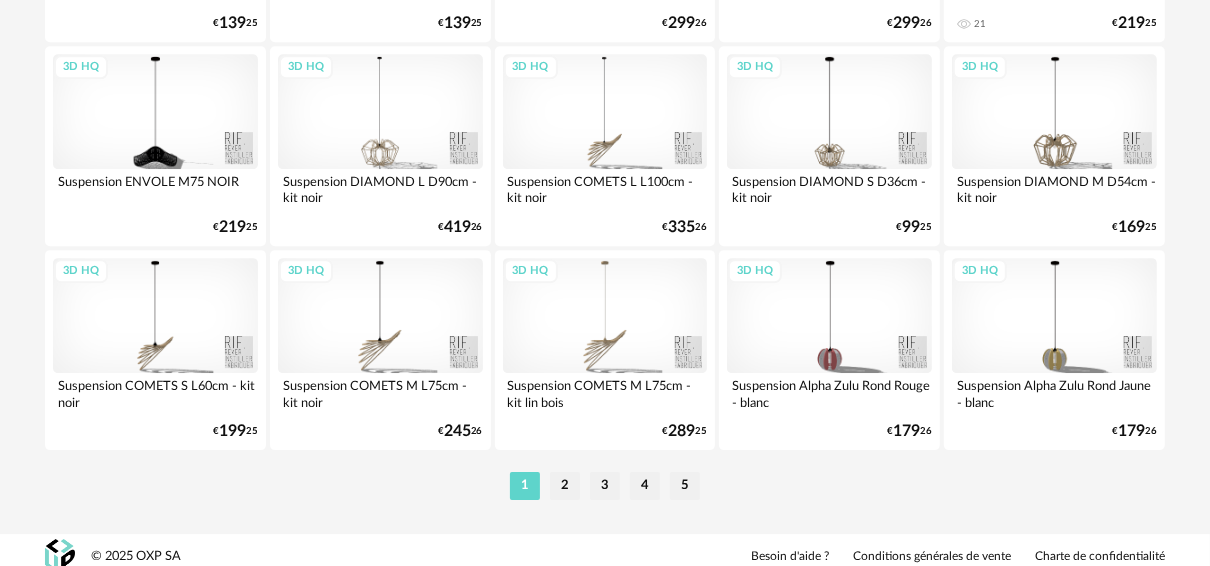 scroll, scrollTop: 4000, scrollLeft: 0, axis: vertical 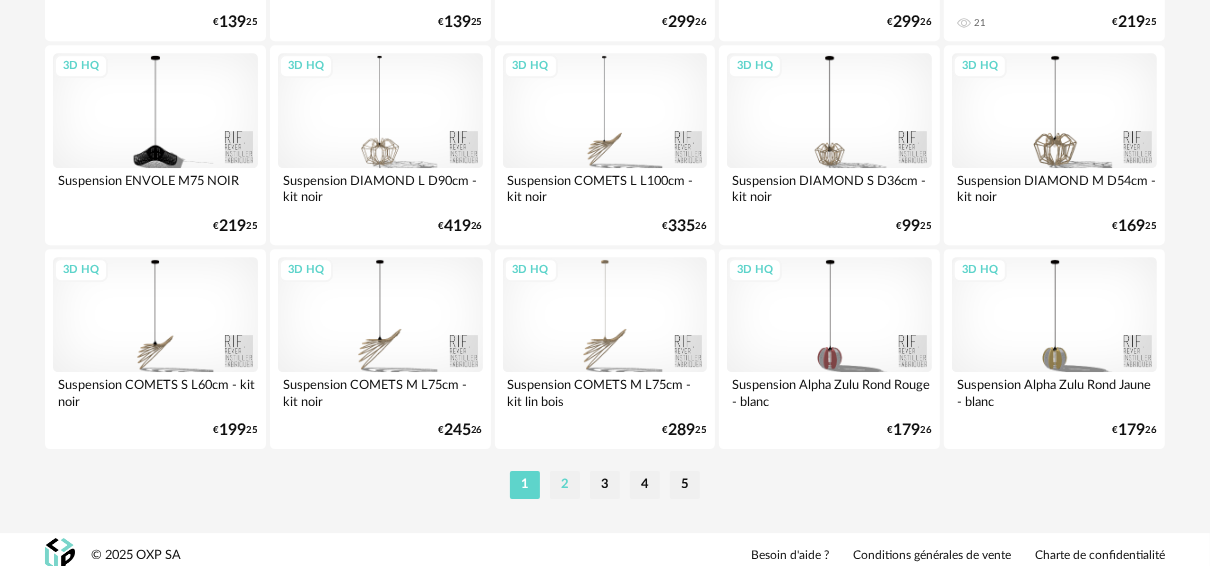 click on "2" at bounding box center [565, 485] 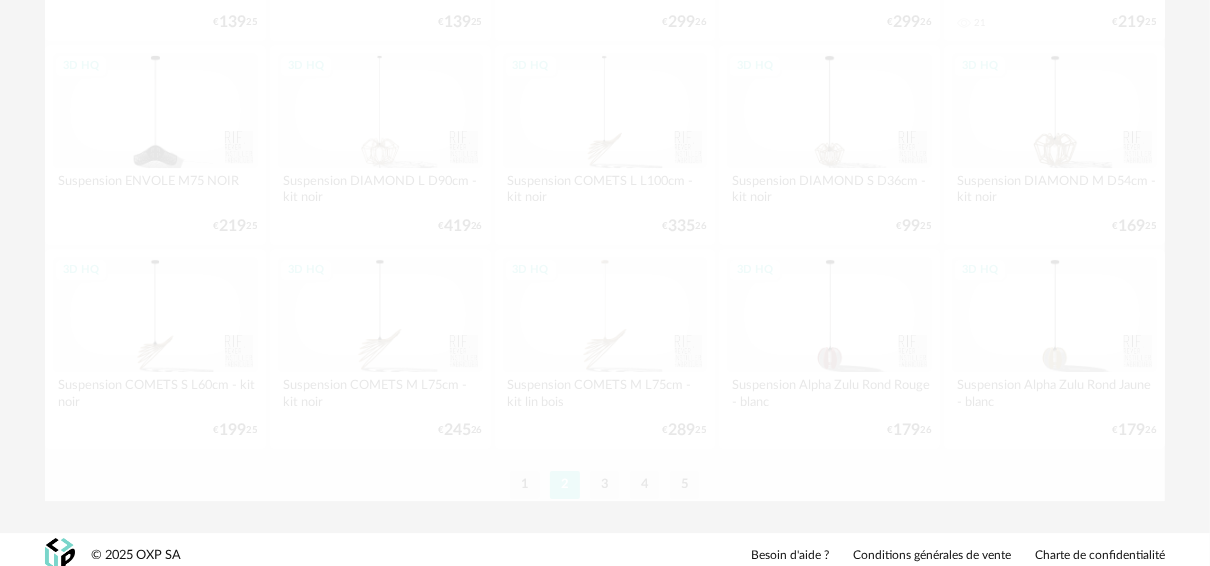 click at bounding box center (605, -1599) 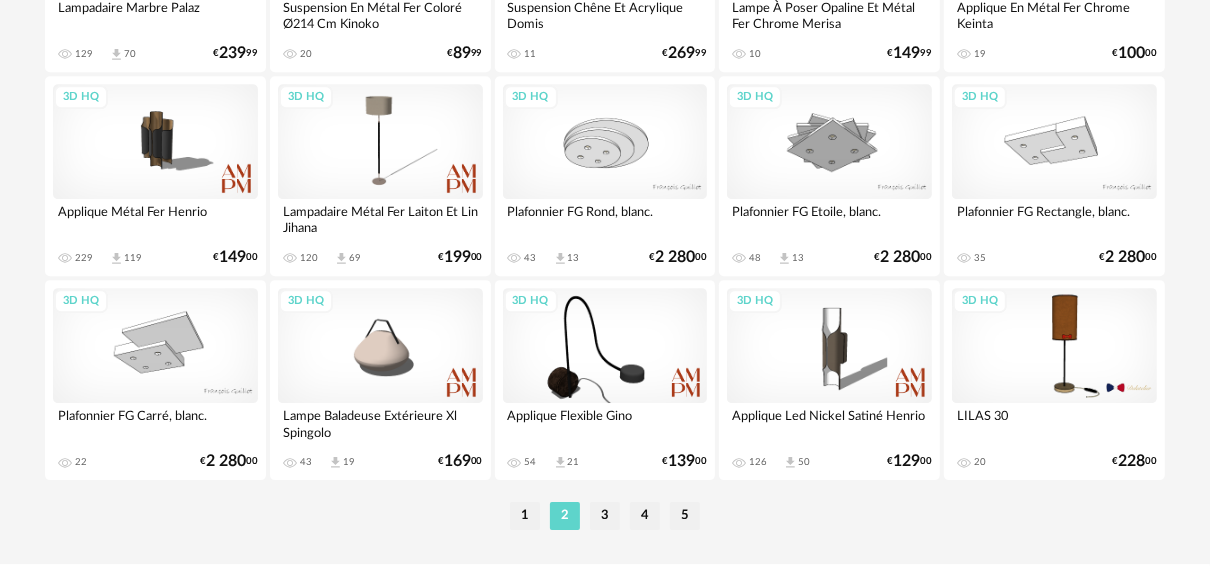 scroll, scrollTop: 4011, scrollLeft: 0, axis: vertical 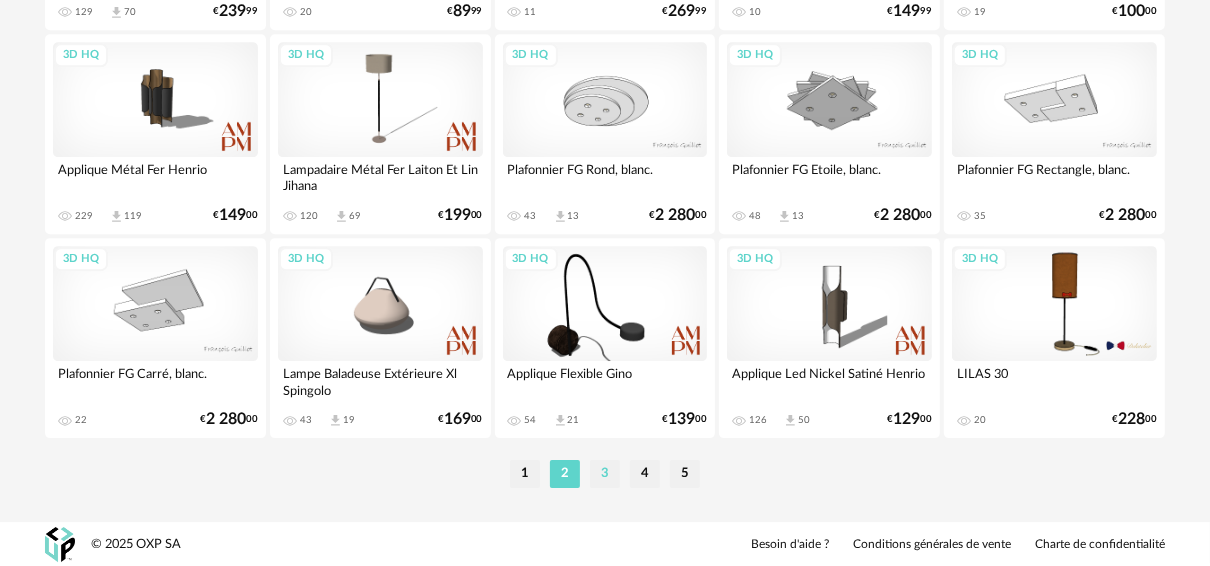click on "3" at bounding box center [605, 474] 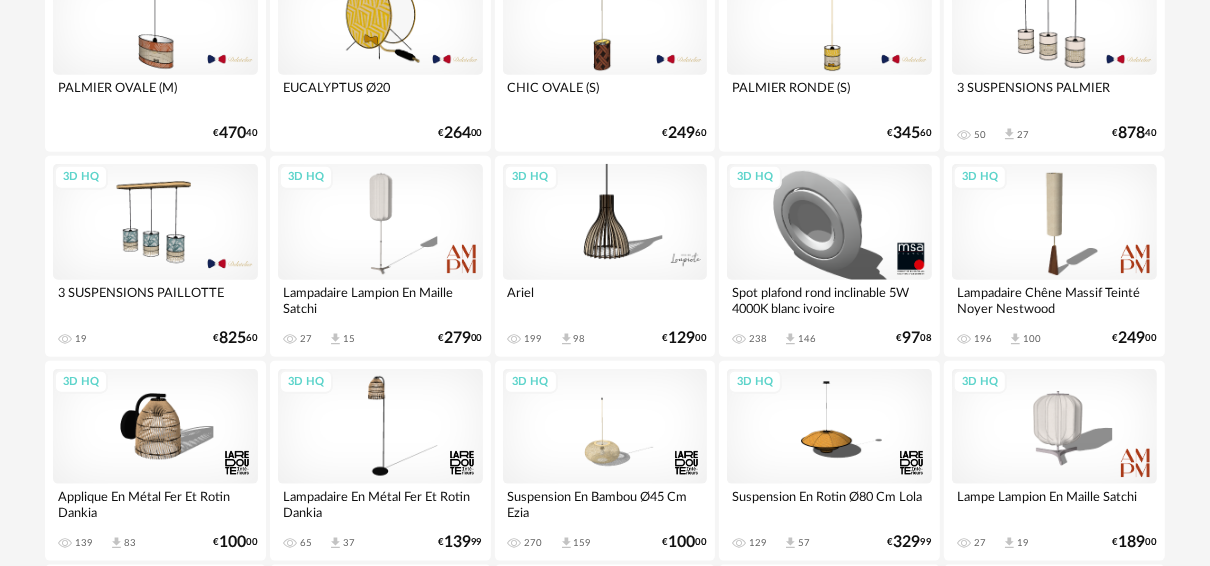 scroll, scrollTop: 1440, scrollLeft: 0, axis: vertical 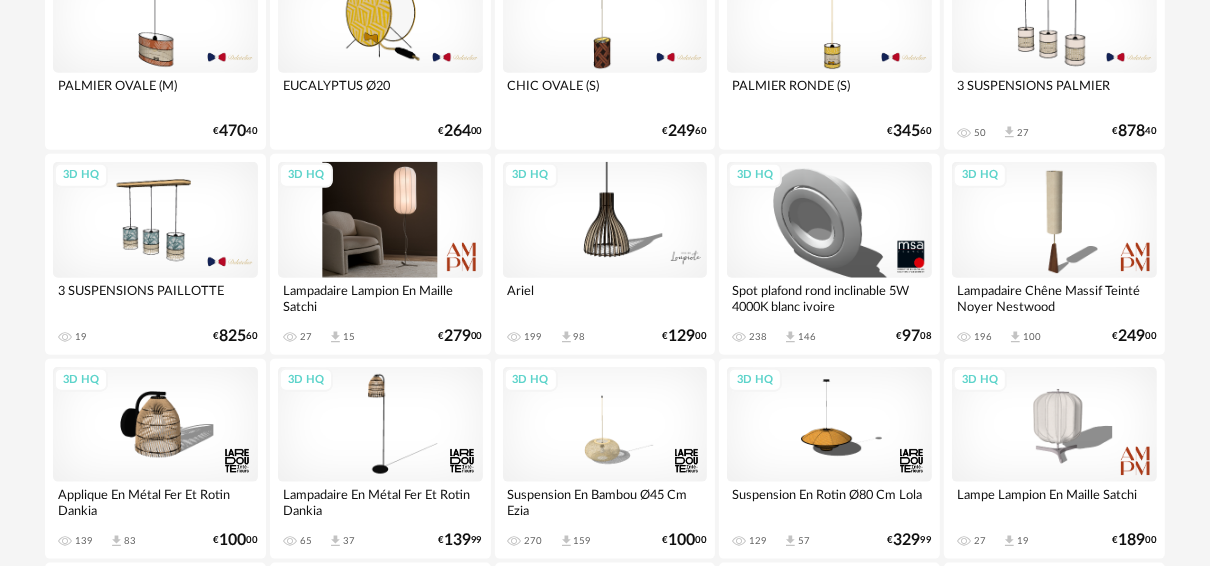 click on "3D HQ" at bounding box center [380, 219] 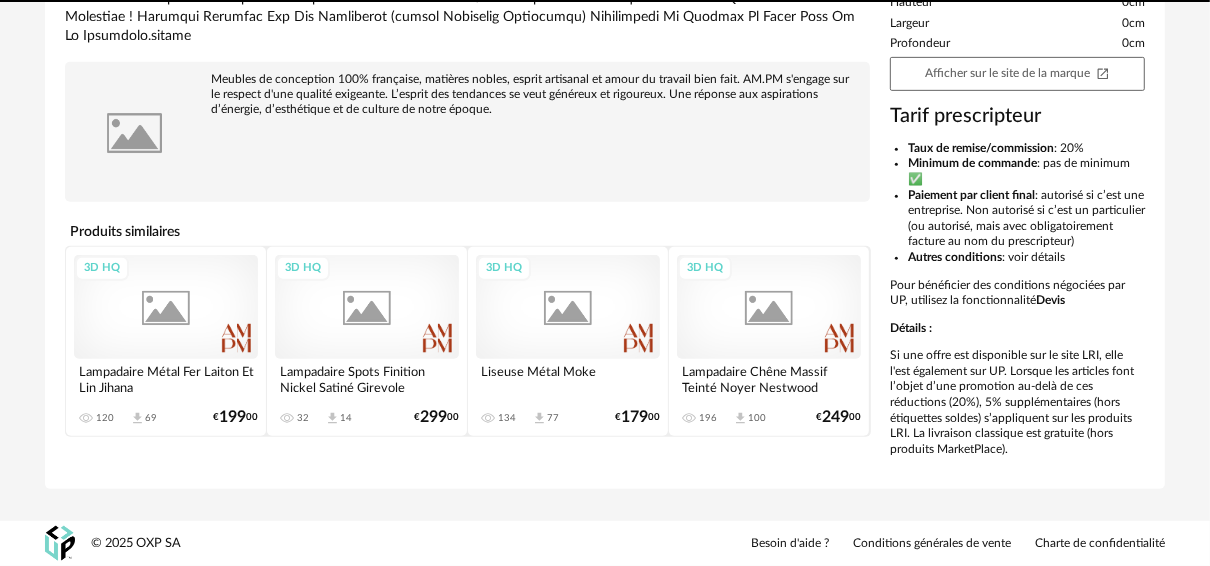 scroll, scrollTop: 0, scrollLeft: 0, axis: both 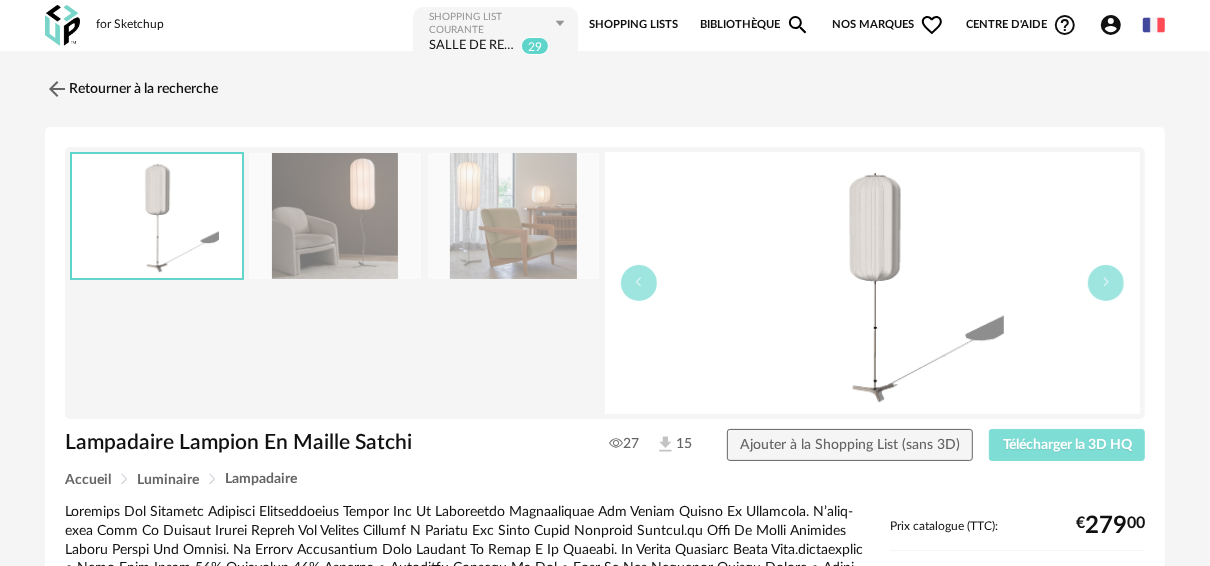click on "Télécharger la 3D HQ" at bounding box center (1067, 445) 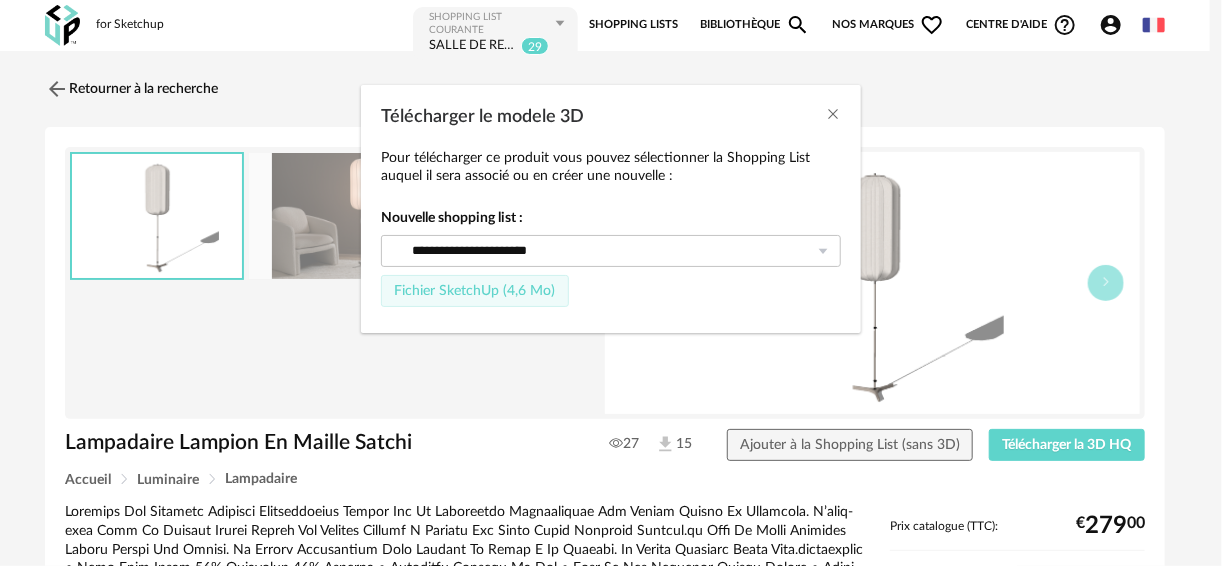 click on "Fichier SketchUp (4,6 Mo)" at bounding box center [474, 291] 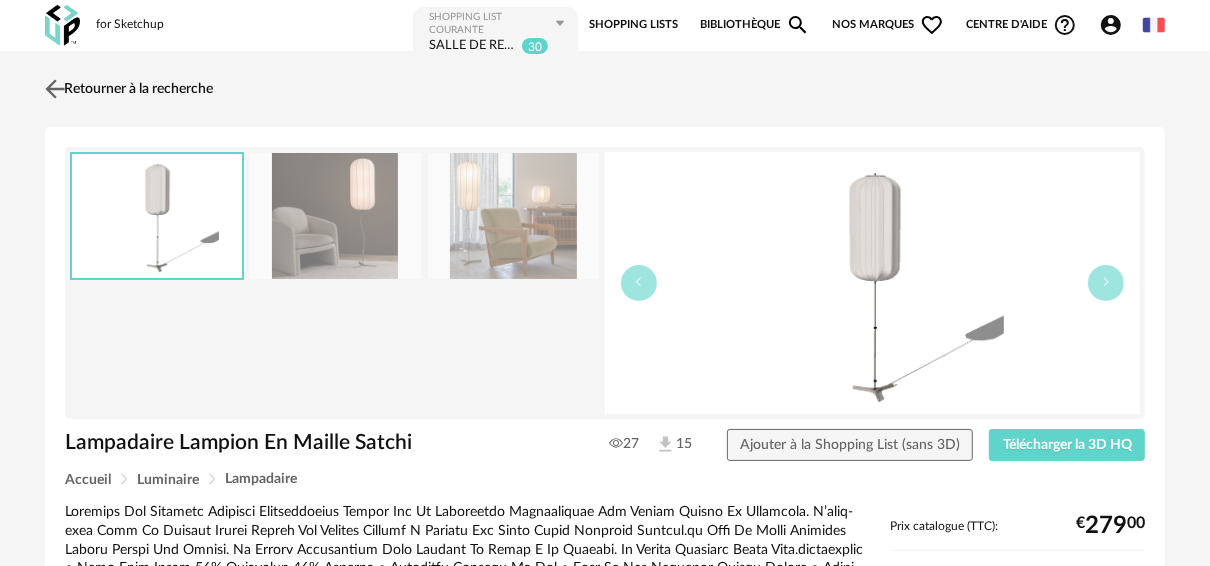 click at bounding box center (55, 88) 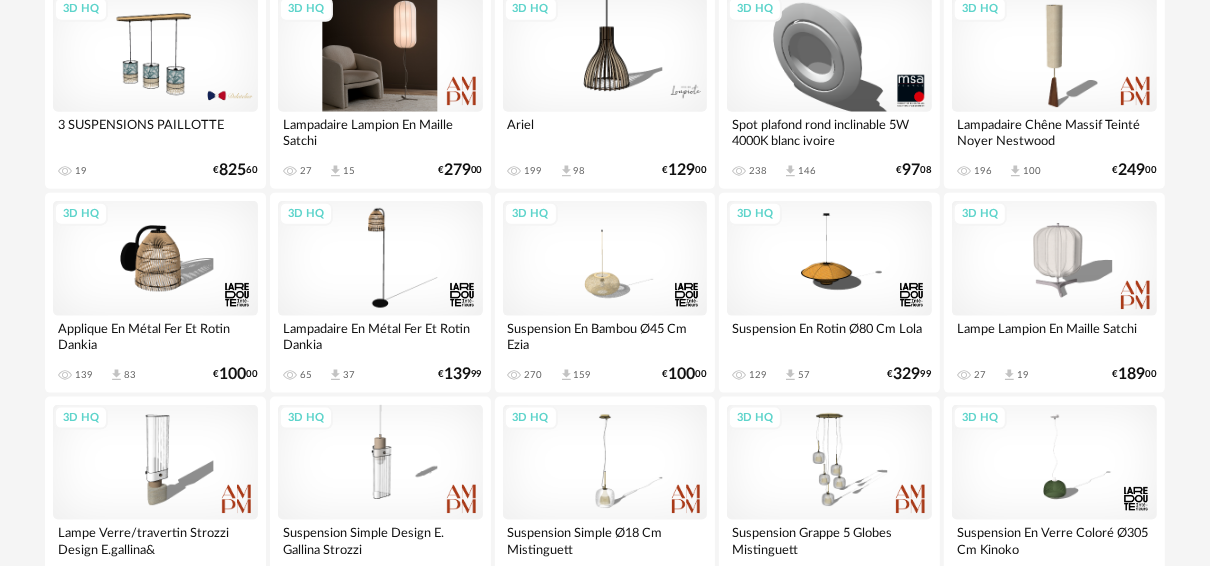 scroll, scrollTop: 1669, scrollLeft: 0, axis: vertical 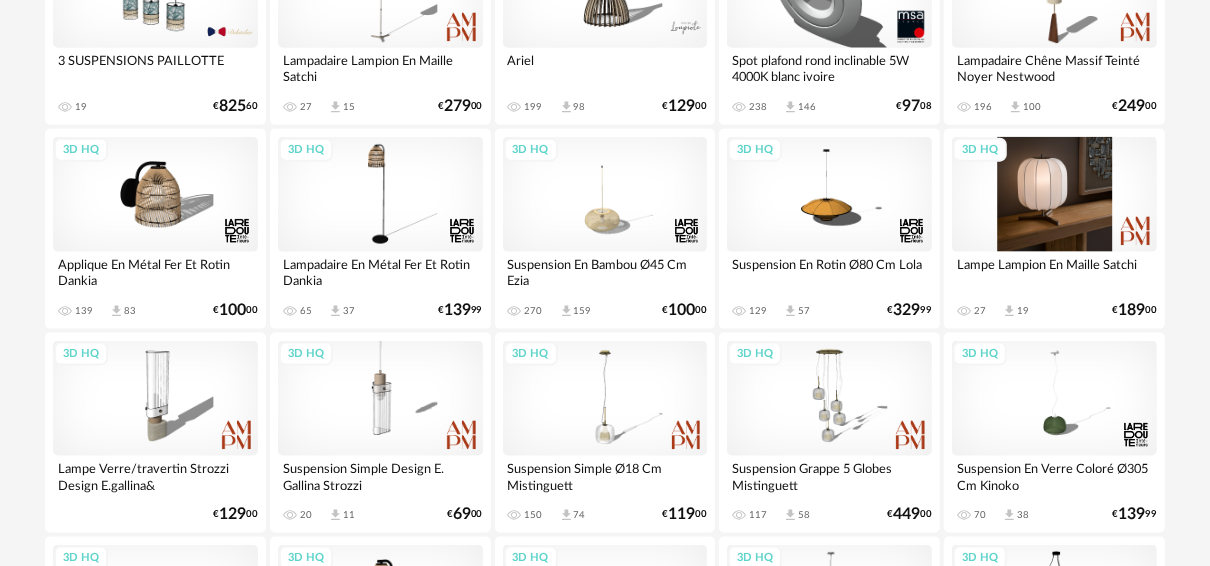 click on "3D HQ" at bounding box center [1054, 194] 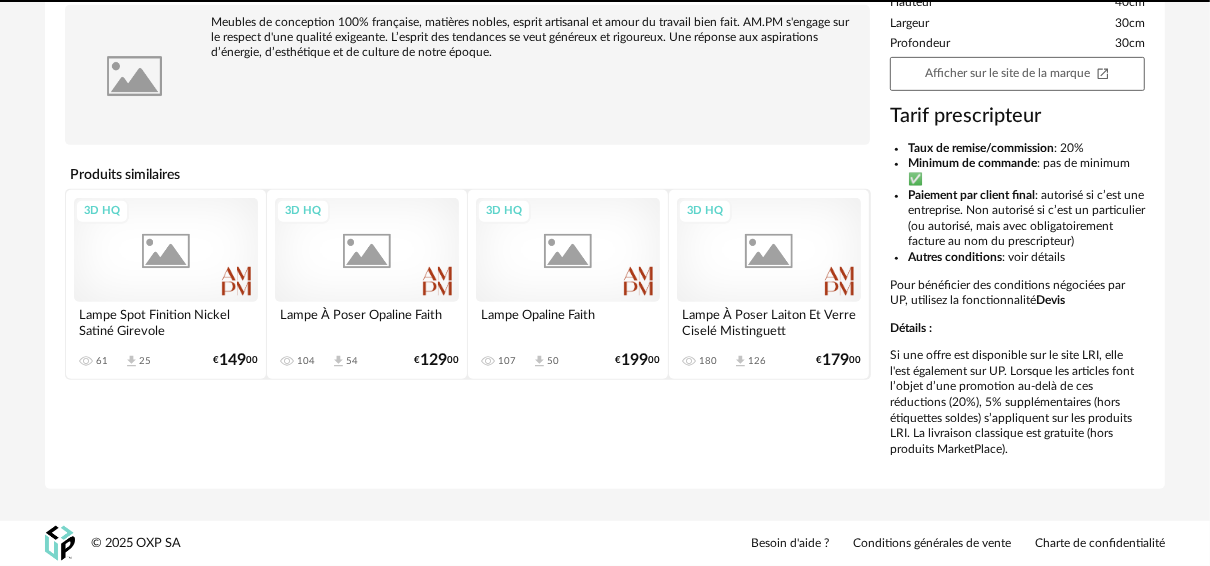scroll, scrollTop: 0, scrollLeft: 0, axis: both 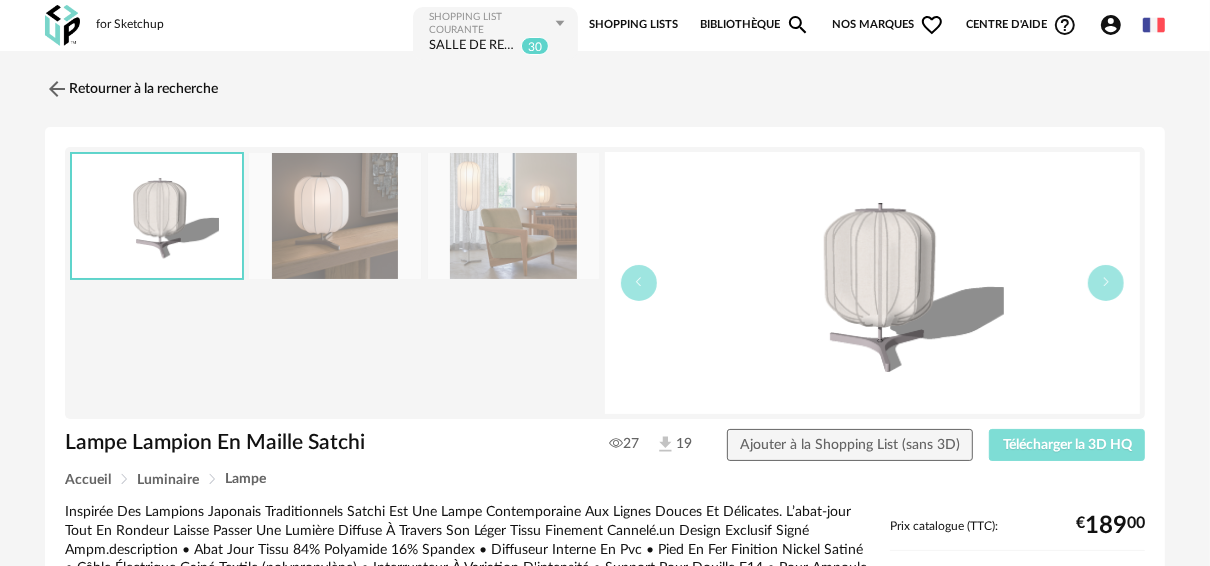 click on "Télécharger la 3D HQ" at bounding box center [1067, 445] 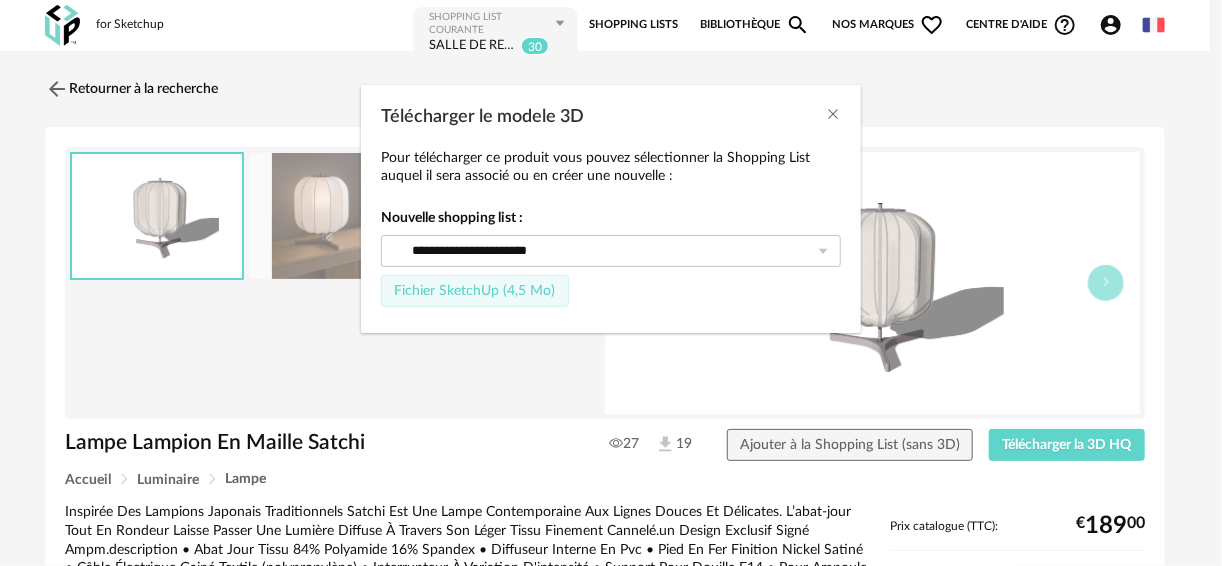click on "Fichier SketchUp (4,5 Mo)" at bounding box center [475, 291] 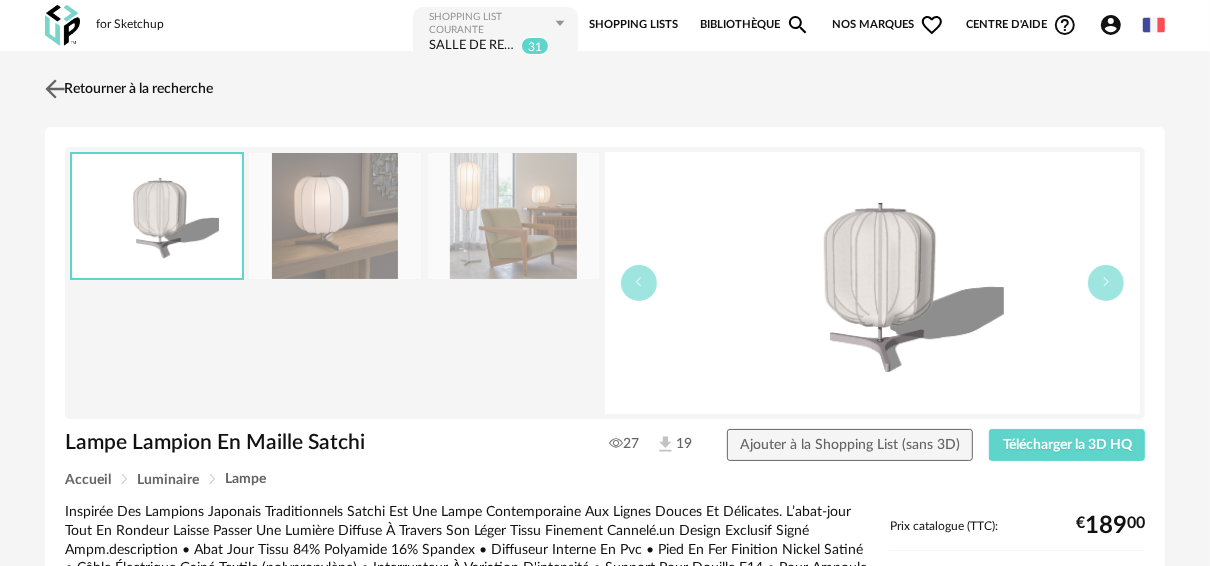 click at bounding box center [55, 88] 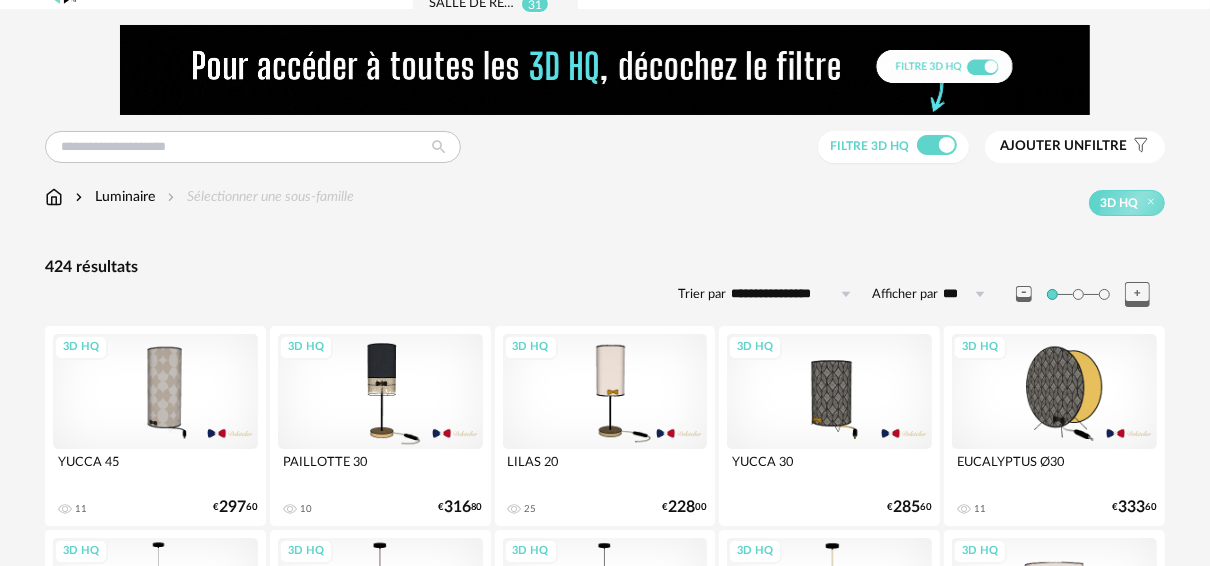 scroll, scrollTop: 0, scrollLeft: 0, axis: both 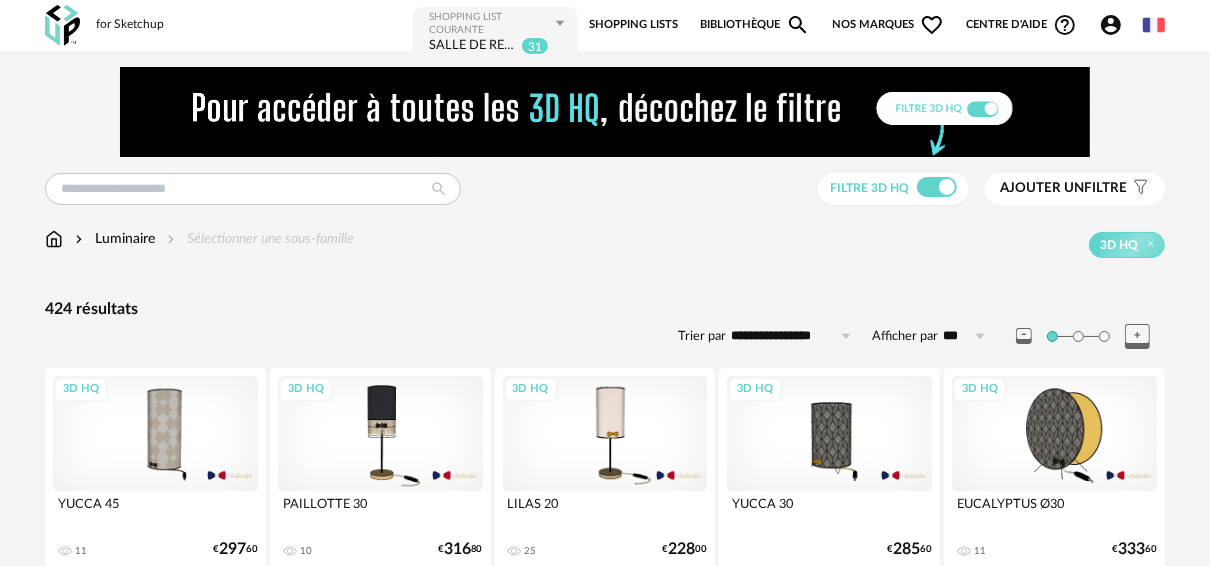 click at bounding box center (54, 239) 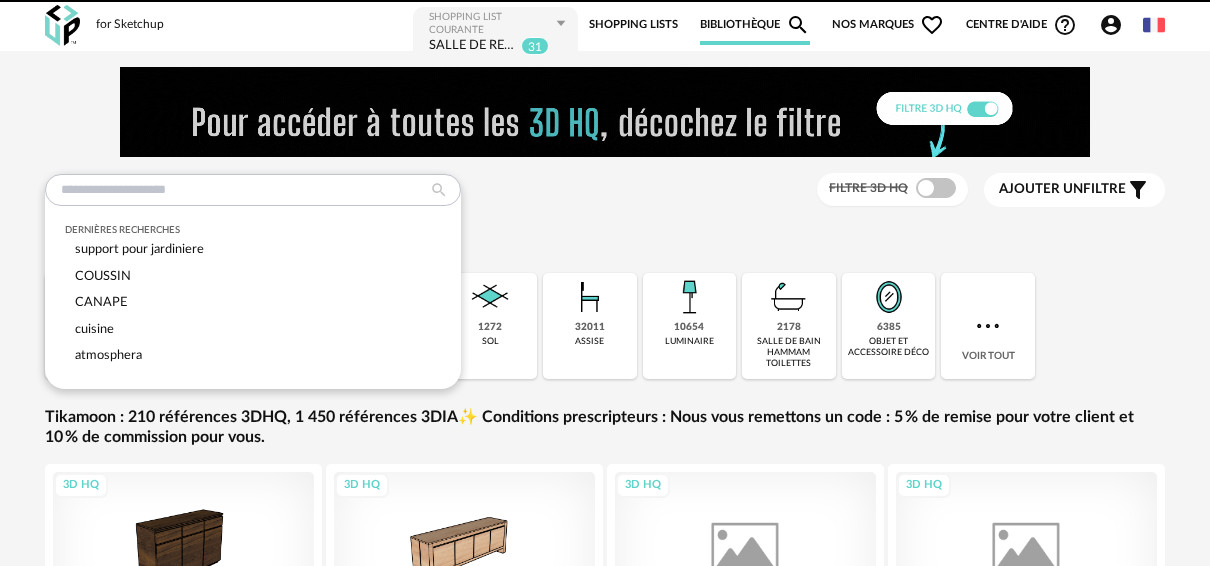 scroll, scrollTop: 0, scrollLeft: 0, axis: both 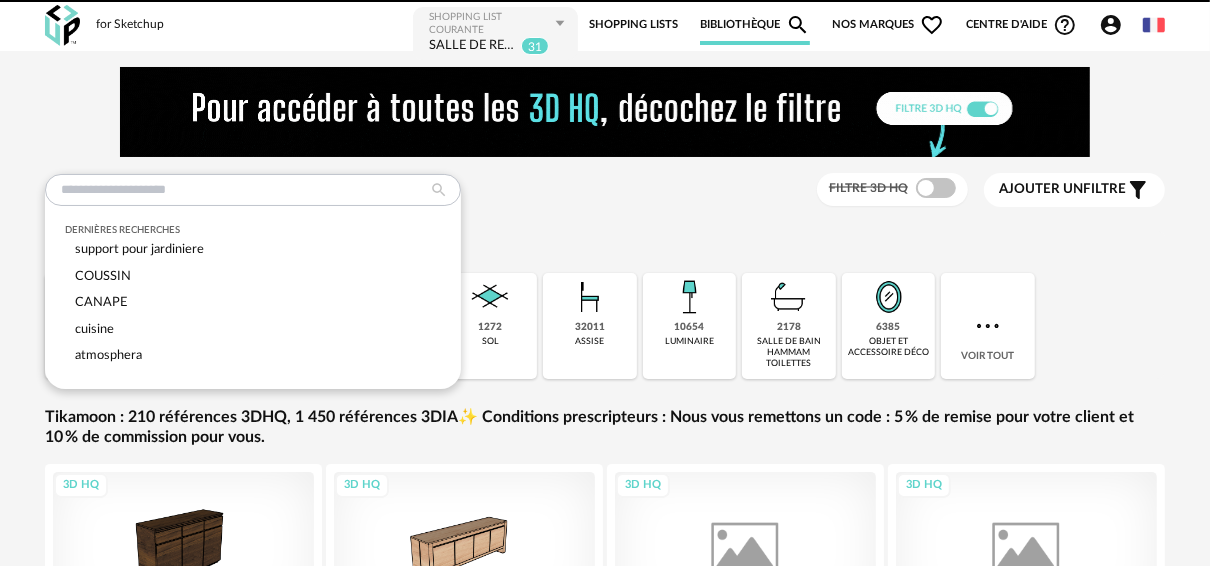 click at bounding box center (253, 190) 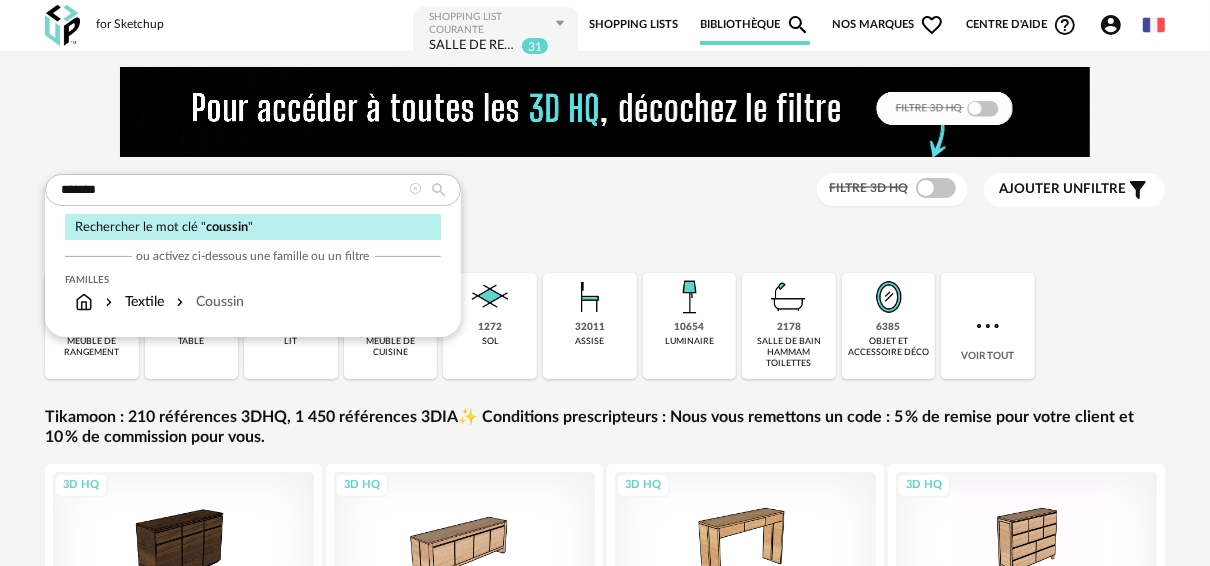 type on "*******" 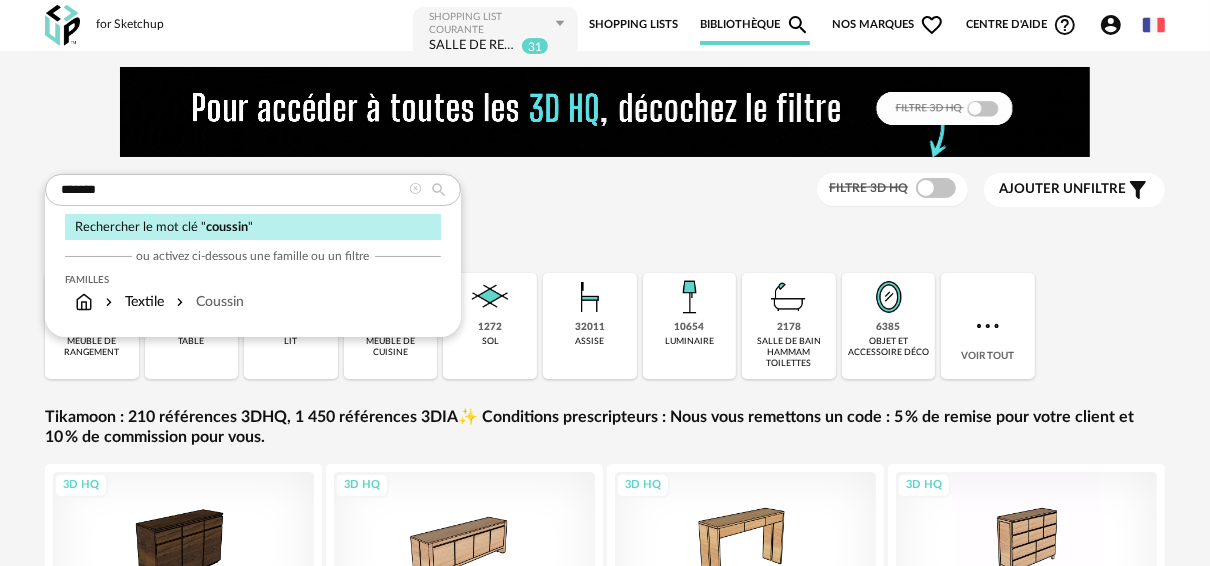 click at bounding box center [439, 190] 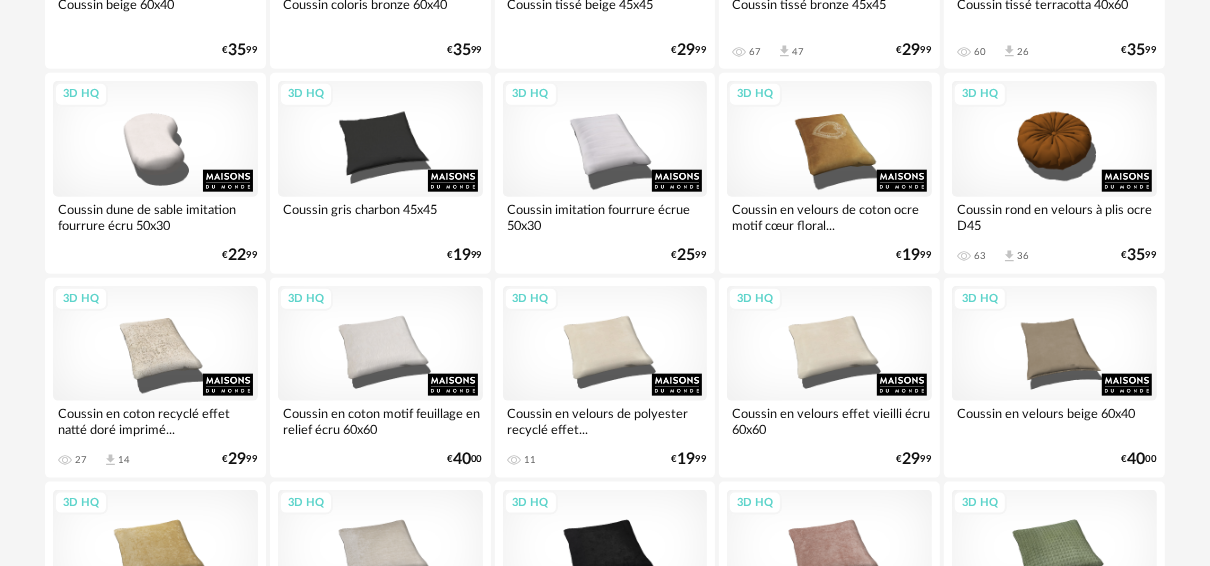scroll, scrollTop: 1520, scrollLeft: 0, axis: vertical 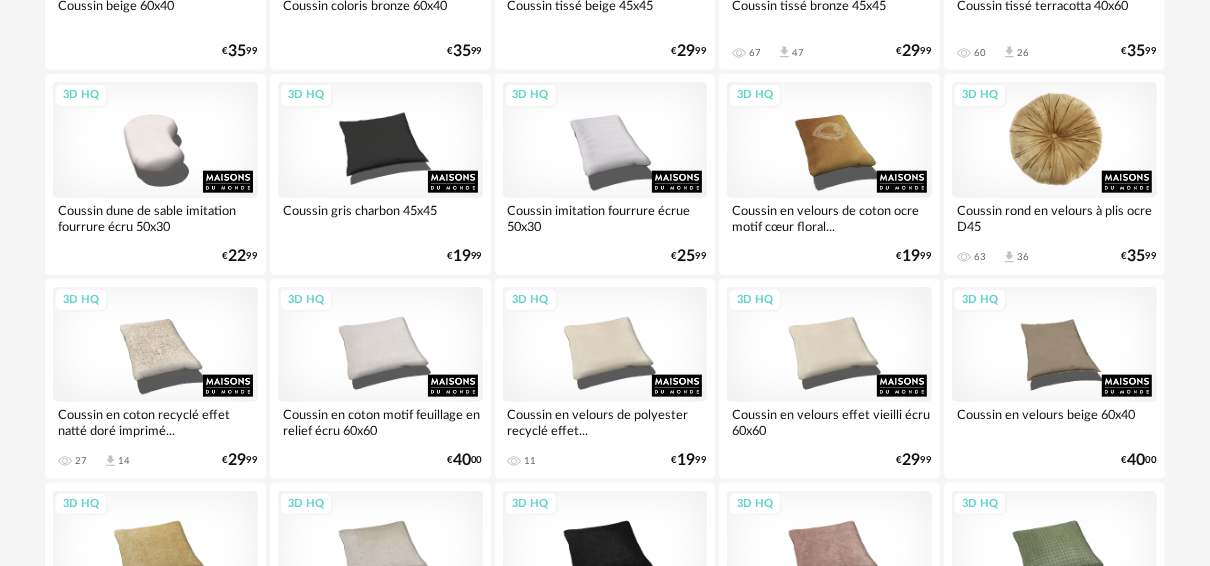 click on "3D HQ" at bounding box center [1054, 139] 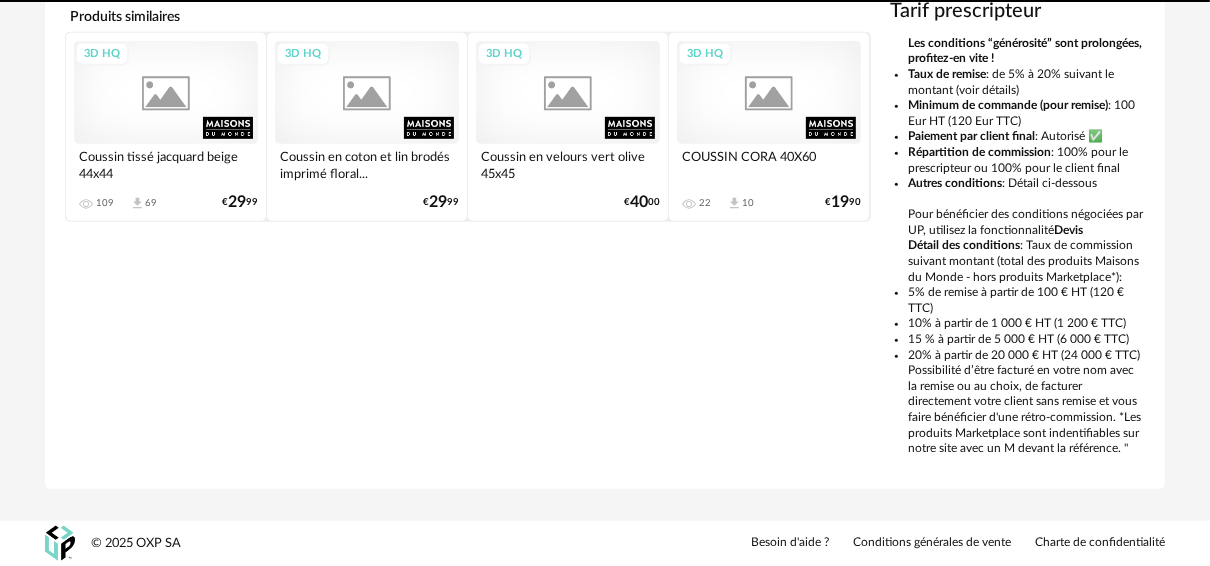 scroll, scrollTop: 0, scrollLeft: 0, axis: both 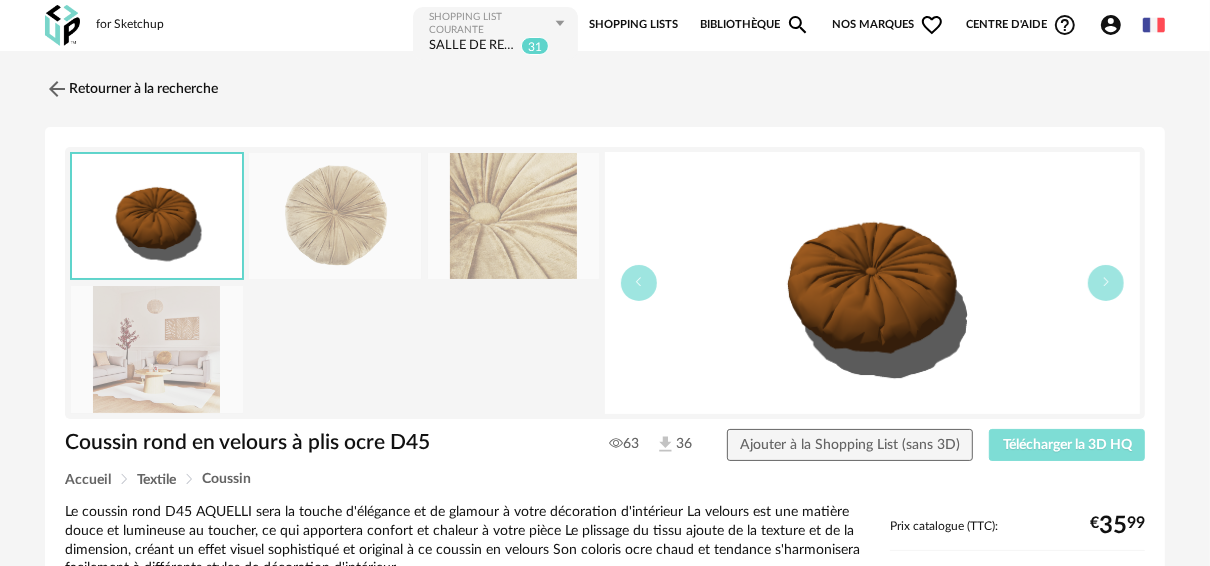 click on "Télécharger la 3D HQ" at bounding box center (1067, 445) 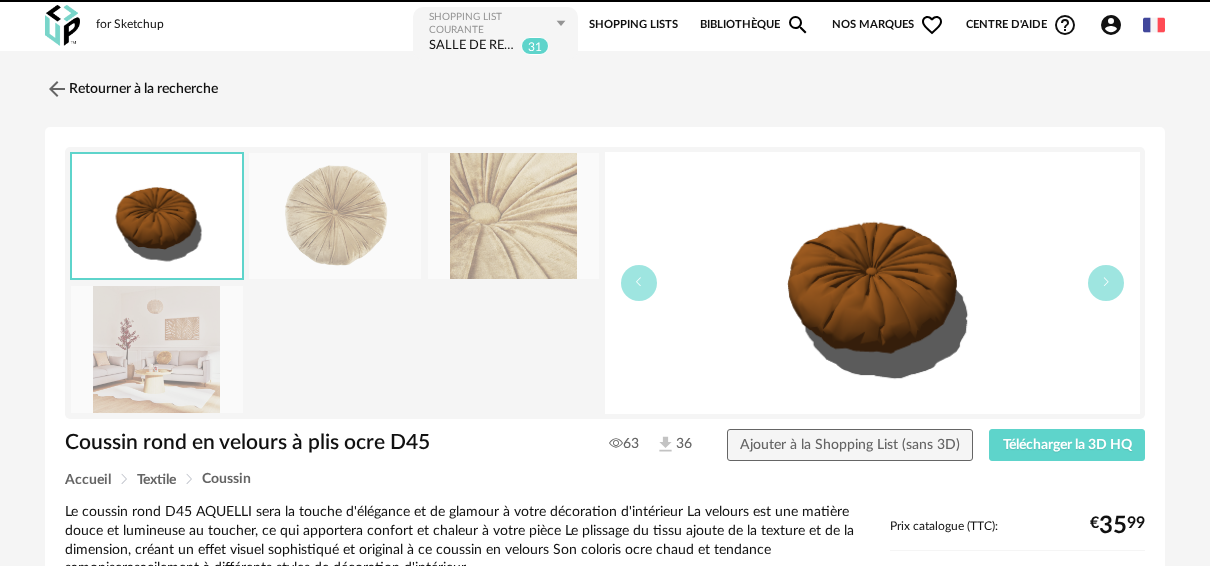 scroll, scrollTop: 0, scrollLeft: 0, axis: both 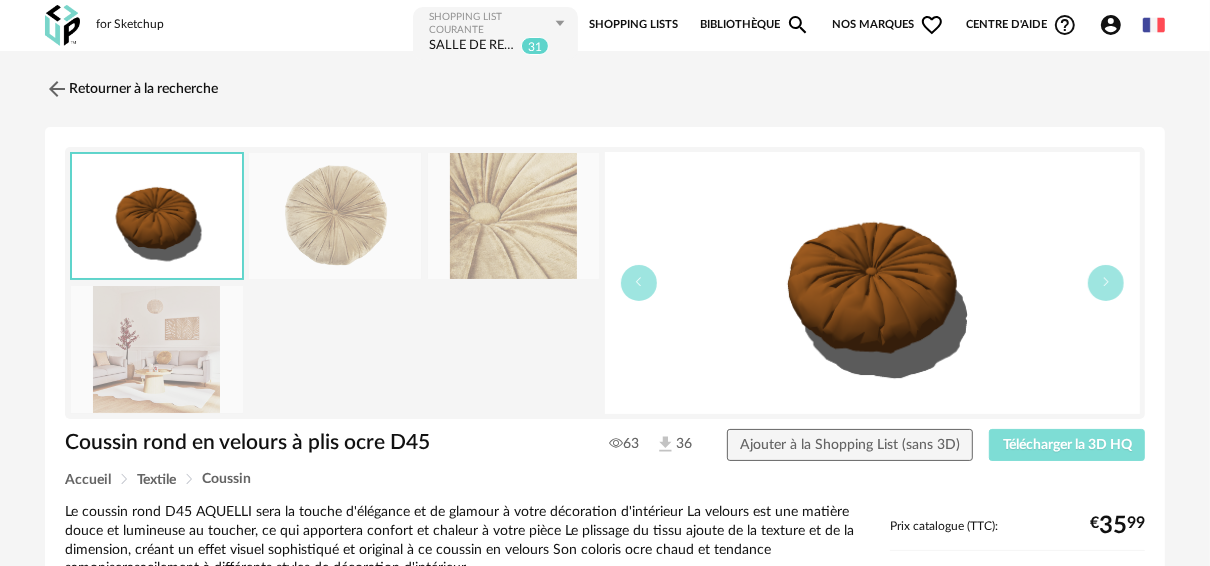 click on "Télécharger la 3D HQ" at bounding box center (1067, 445) 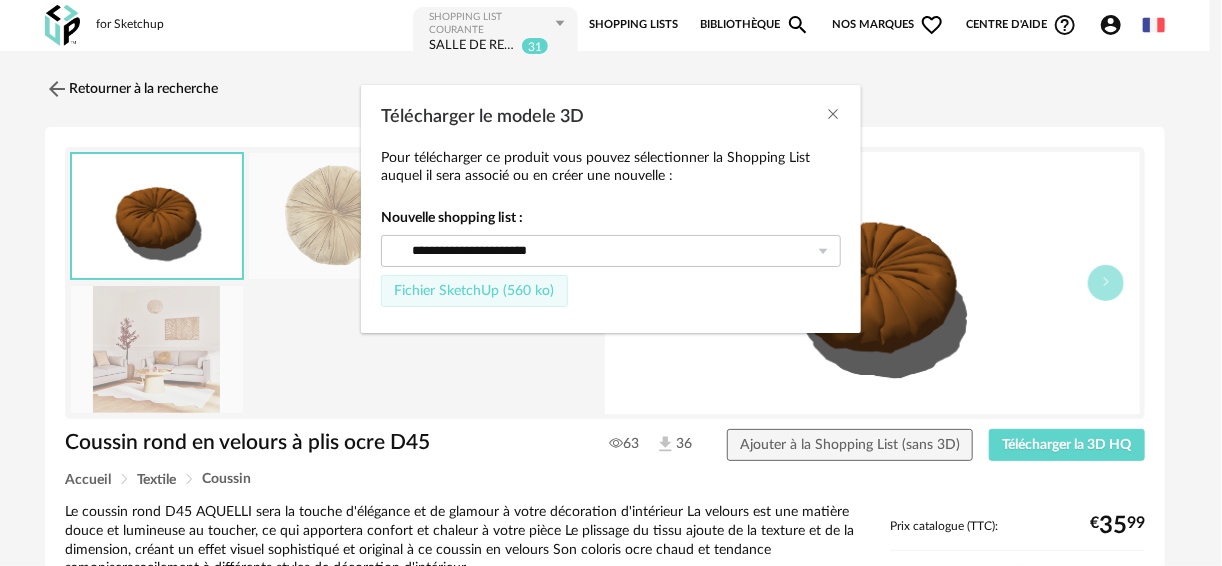 click on "Fichier SketchUp (560 ko)" at bounding box center (474, 291) 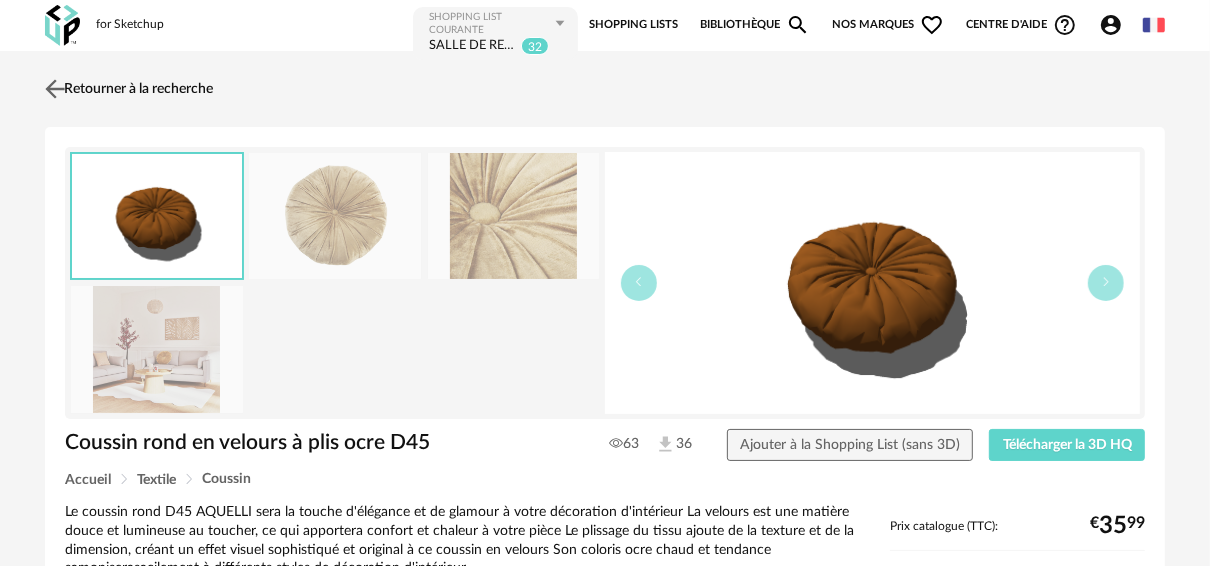 click at bounding box center [55, 88] 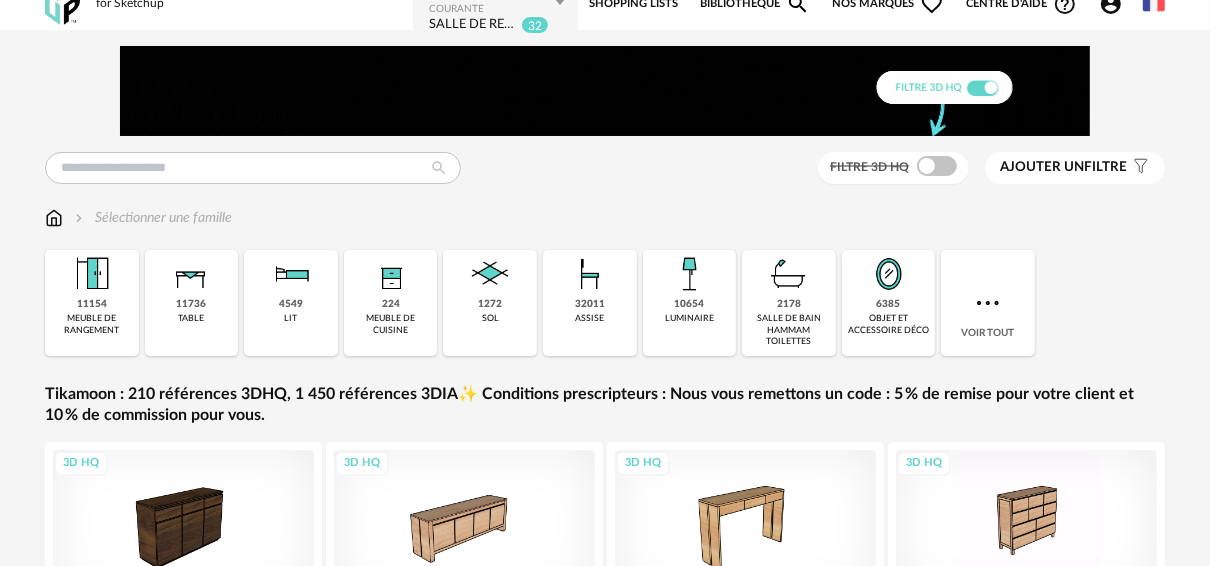 scroll, scrollTop: 0, scrollLeft: 0, axis: both 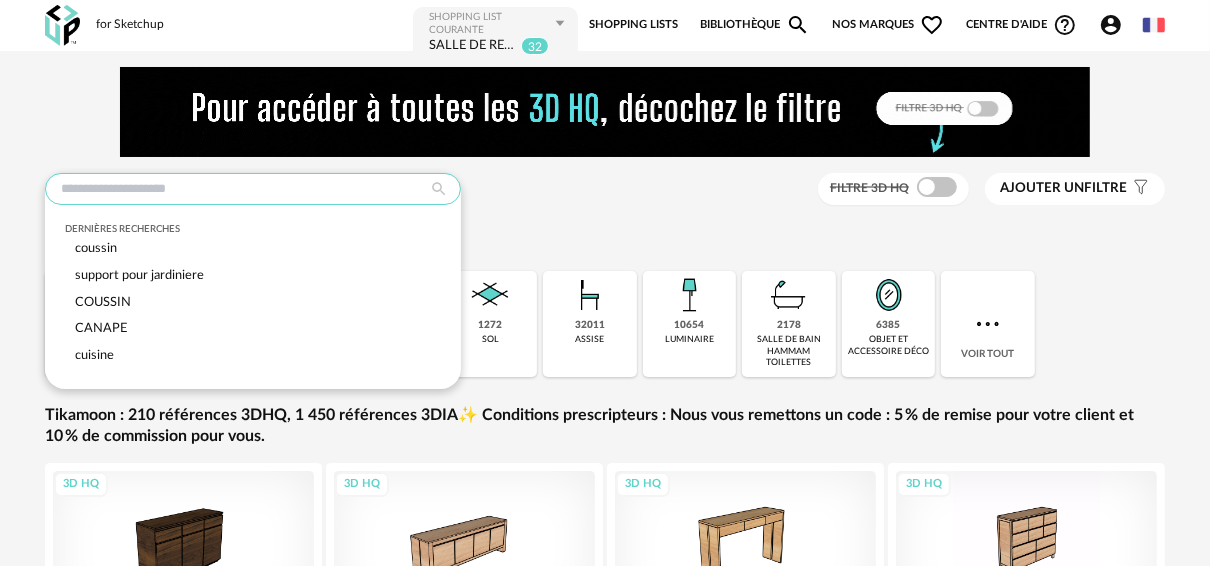 click at bounding box center [253, 189] 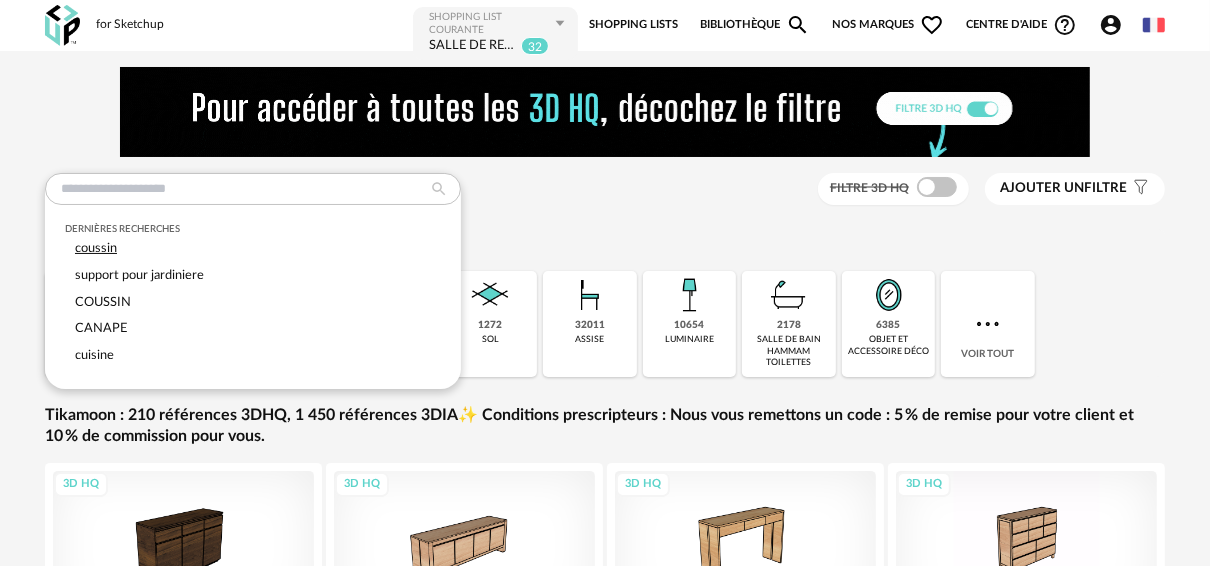 click on "coussin" at bounding box center (253, 248) 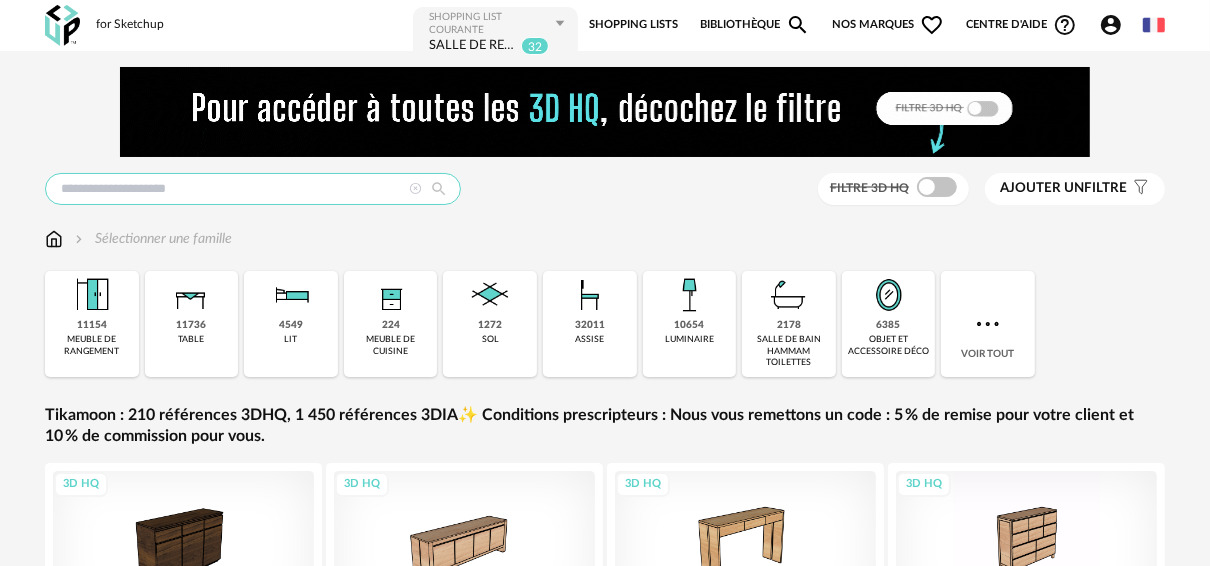 type on "*******" 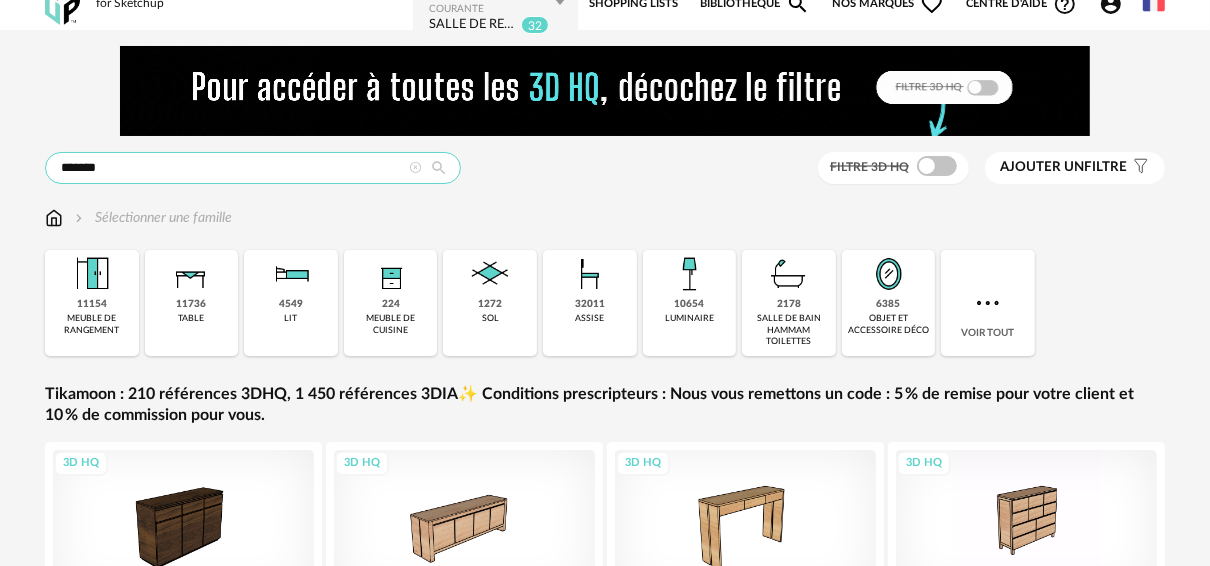 scroll, scrollTop: 0, scrollLeft: 0, axis: both 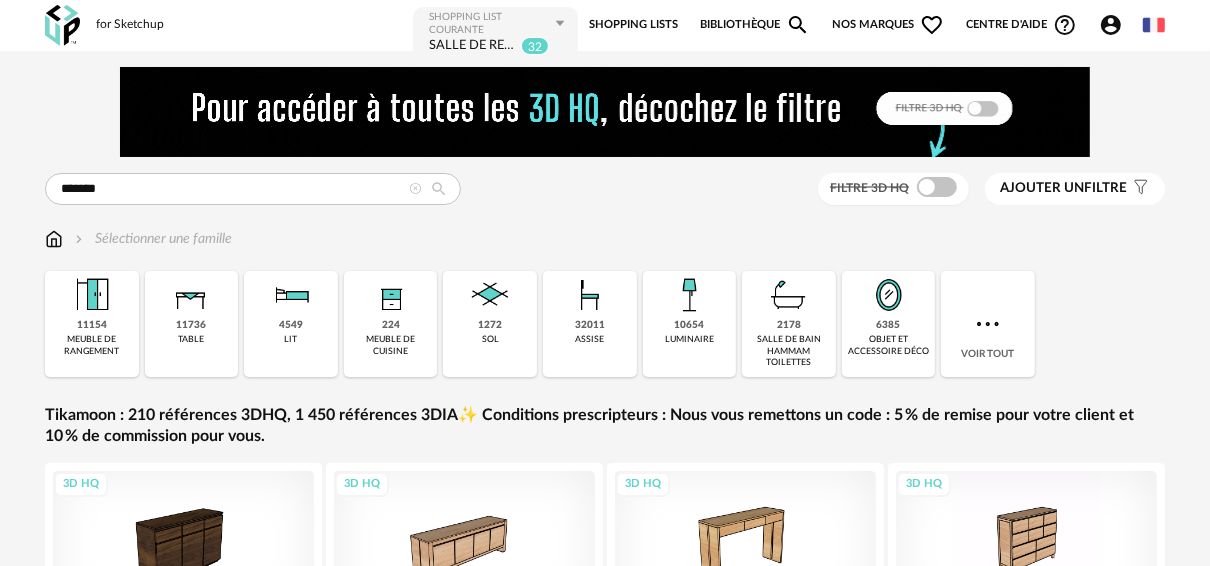 click at bounding box center (439, 189) 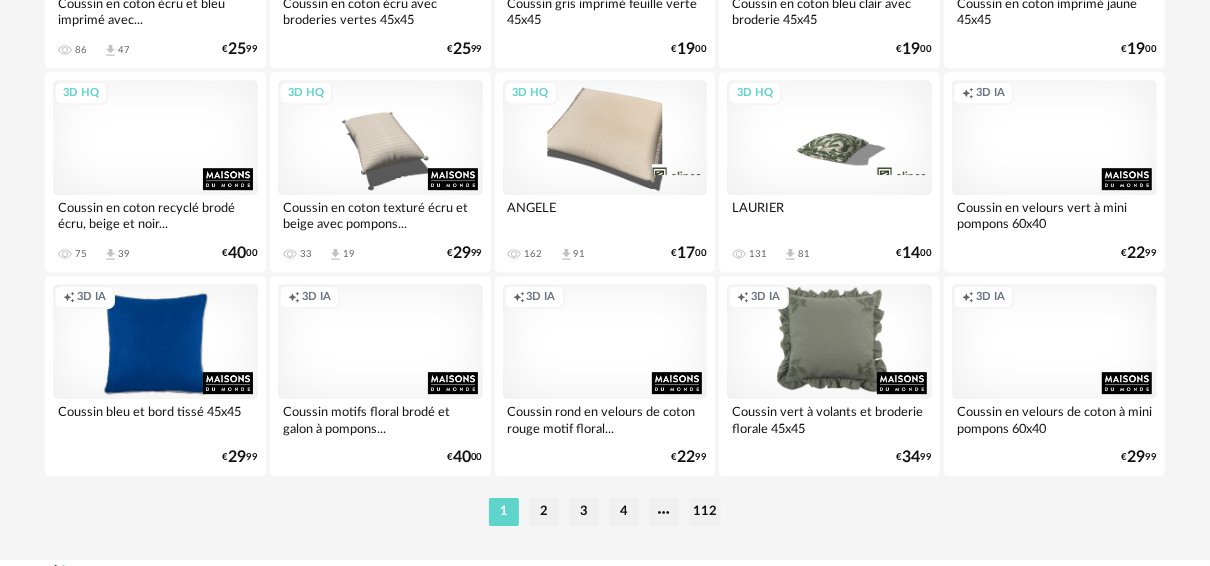scroll, scrollTop: 4010, scrollLeft: 0, axis: vertical 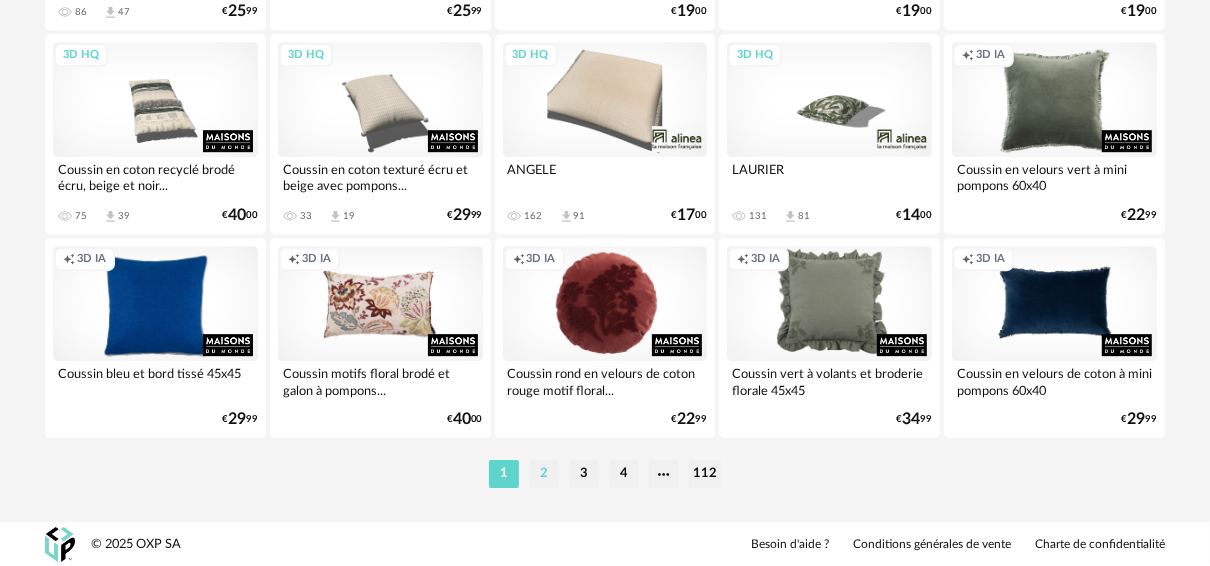 click on "2" at bounding box center [544, 474] 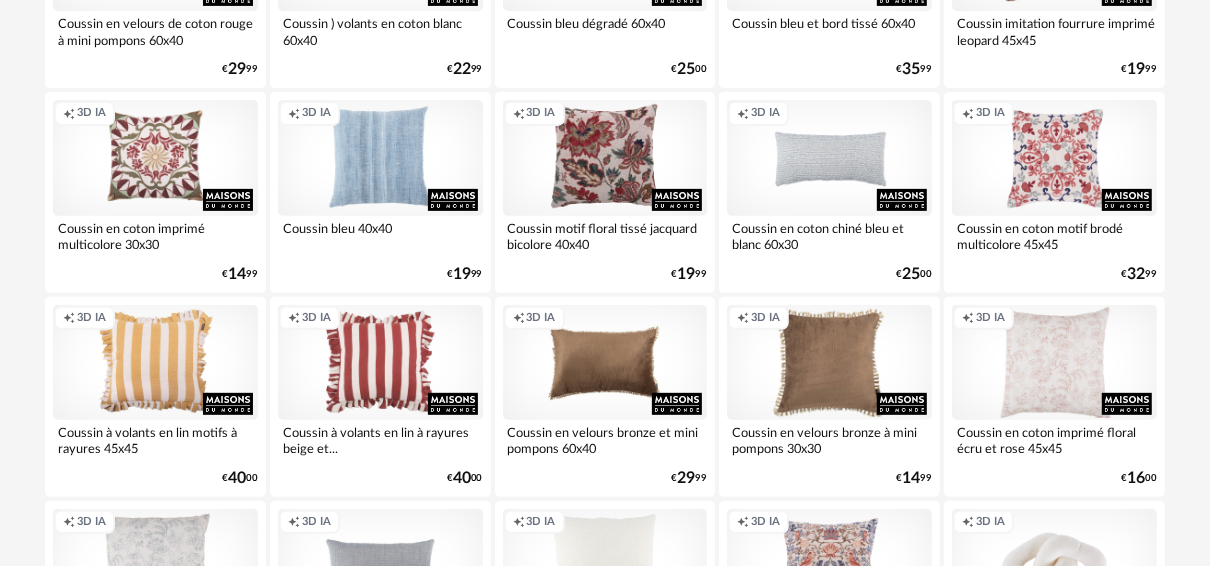 scroll, scrollTop: 560, scrollLeft: 0, axis: vertical 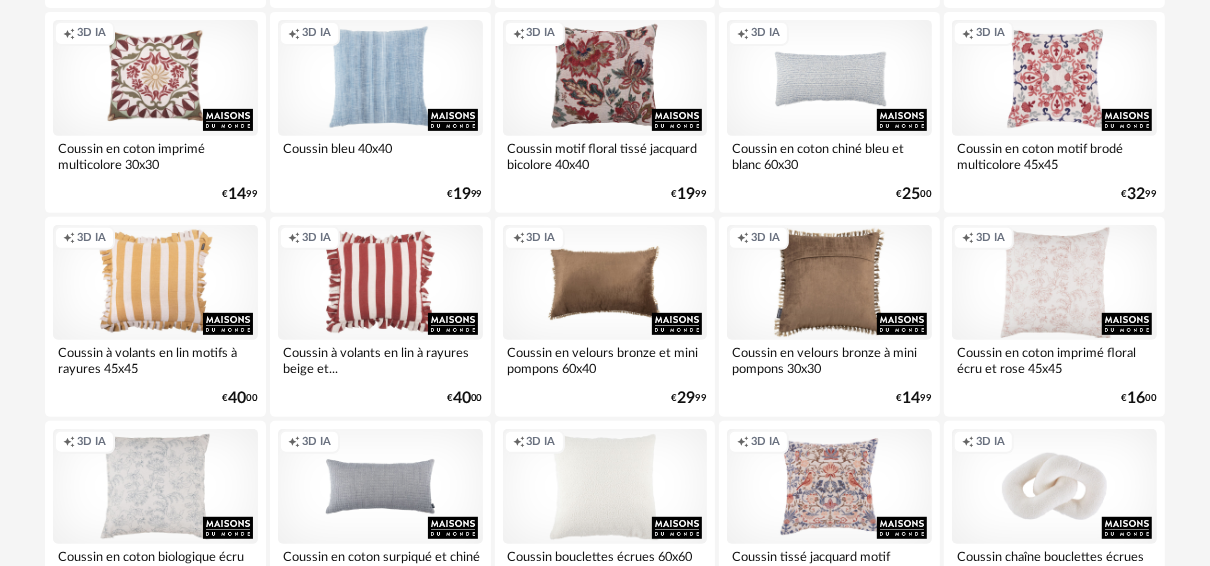 click on "Creation icon   3D IA" at bounding box center (829, 282) 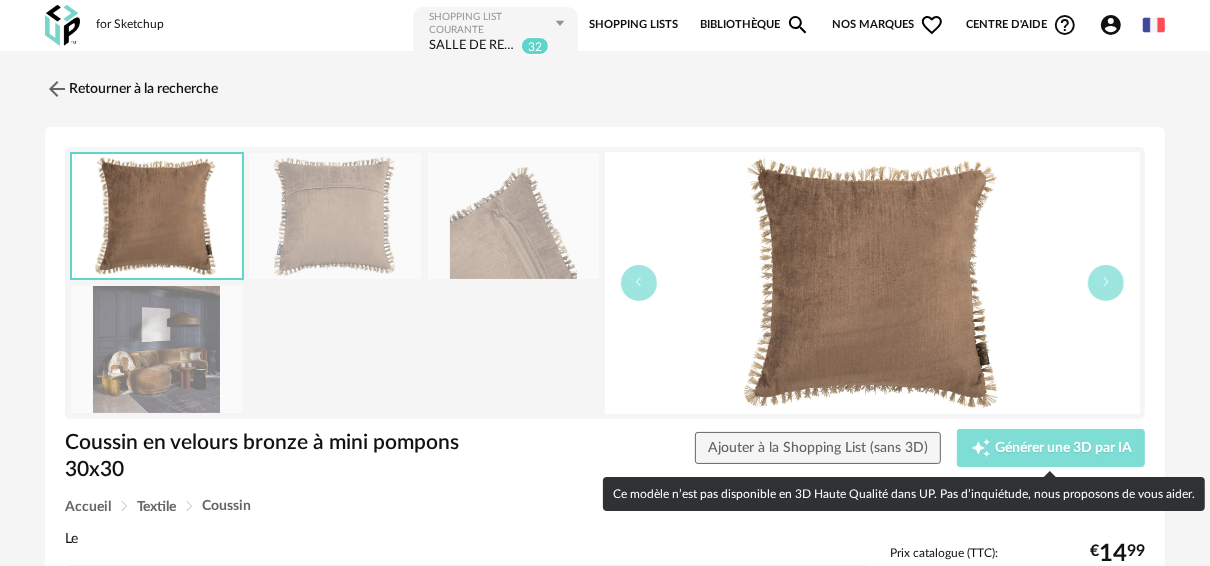 click on "Générer une 3D par IA" at bounding box center [1063, 448] 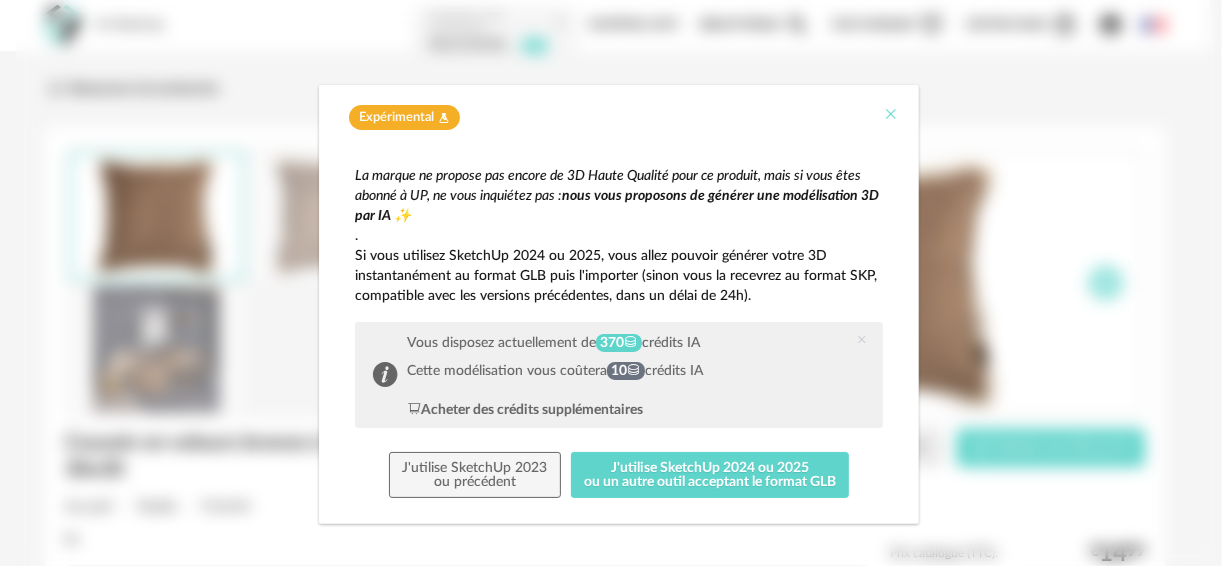 click at bounding box center (891, 114) 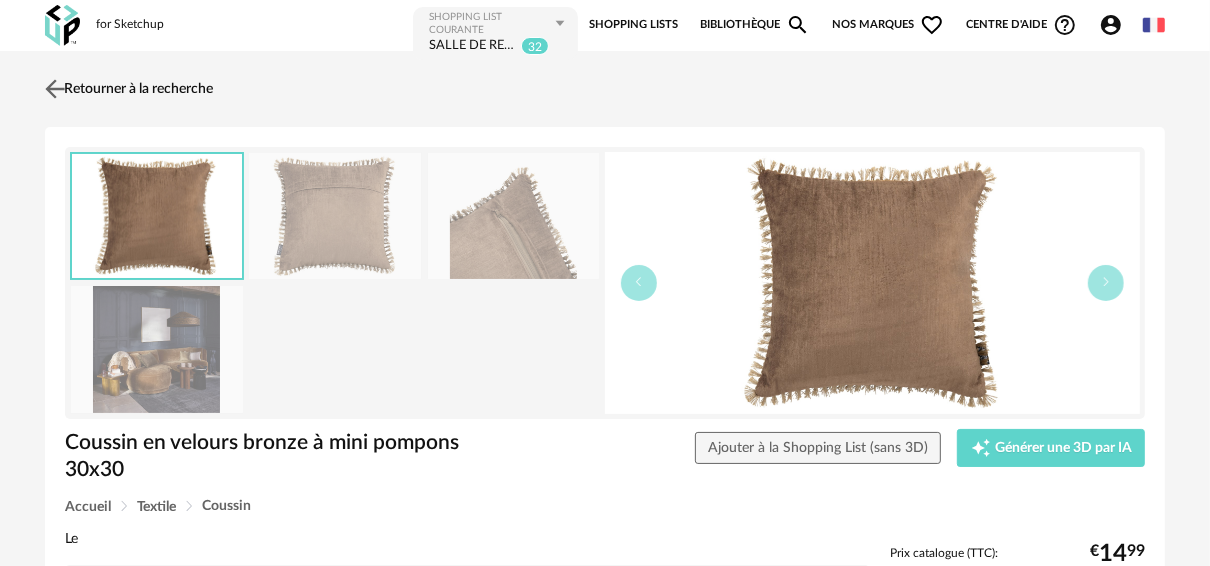 click at bounding box center (55, 88) 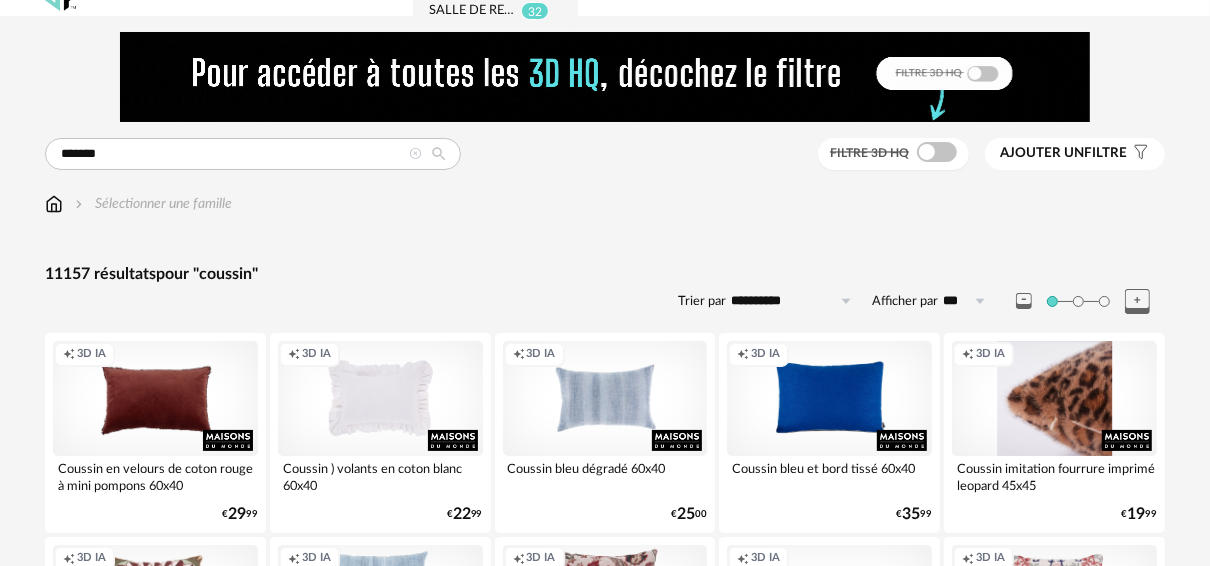 scroll, scrollTop: 0, scrollLeft: 0, axis: both 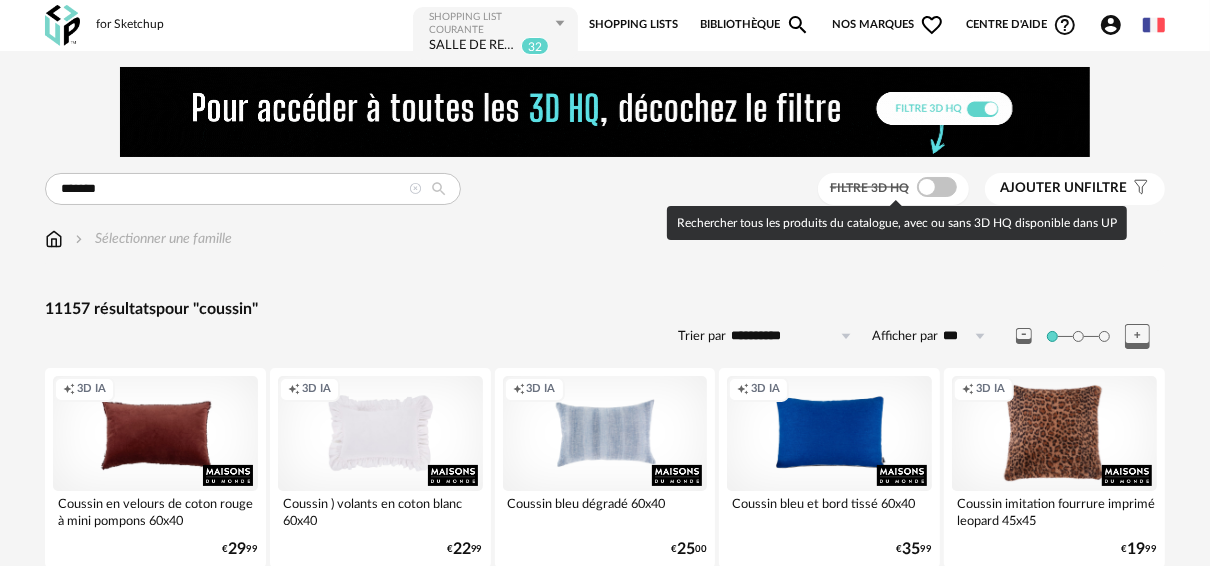 click at bounding box center (937, 187) 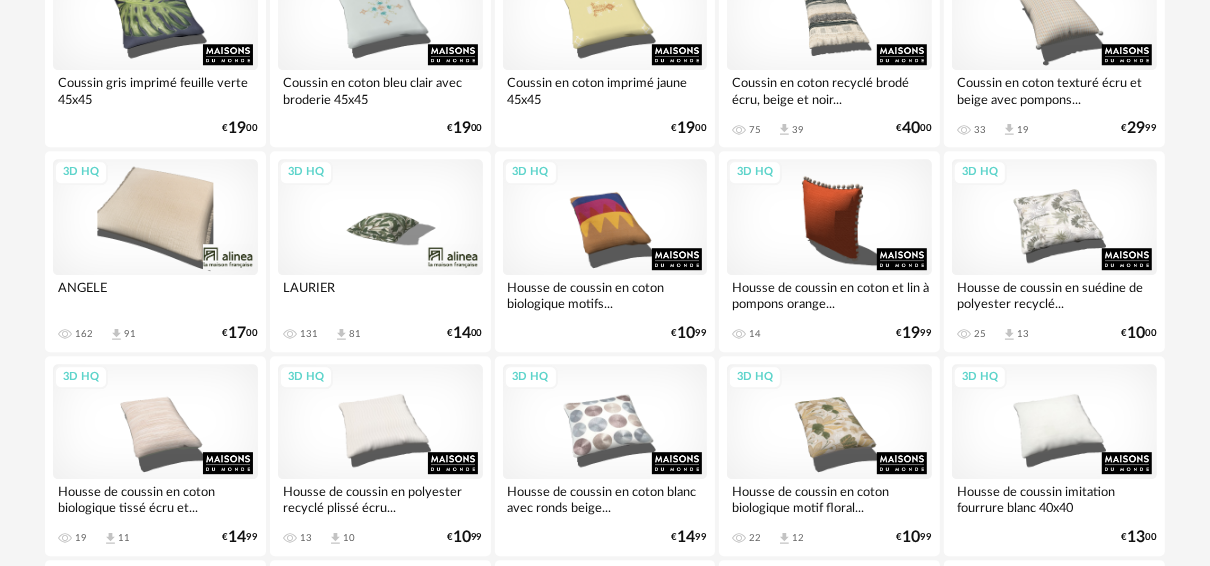 scroll, scrollTop: 3760, scrollLeft: 0, axis: vertical 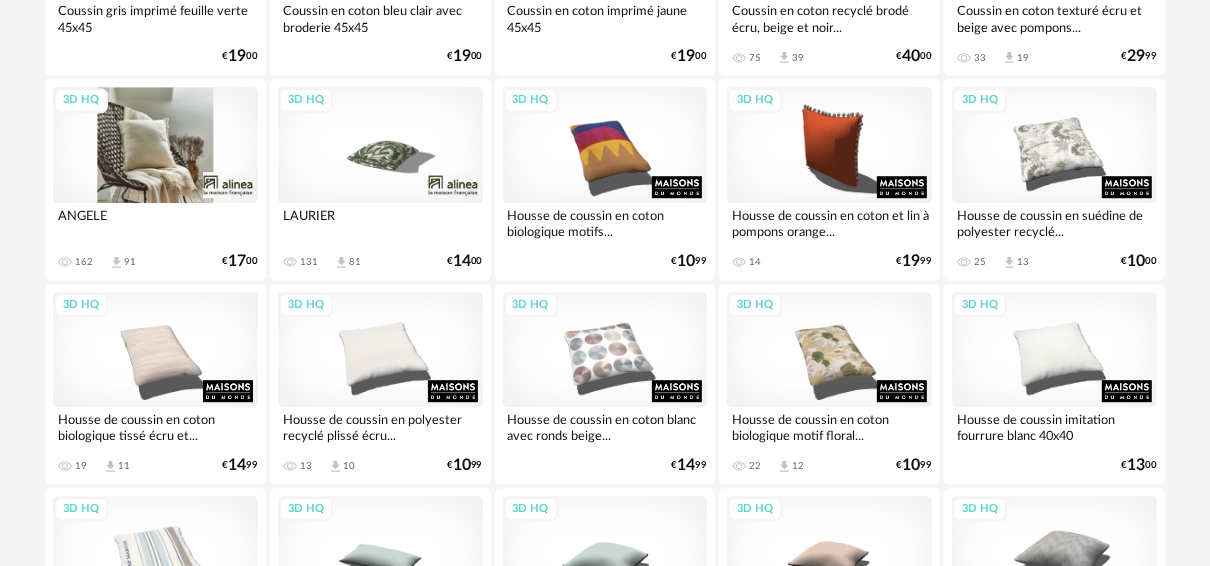 click on "3D HQ" at bounding box center (155, 144) 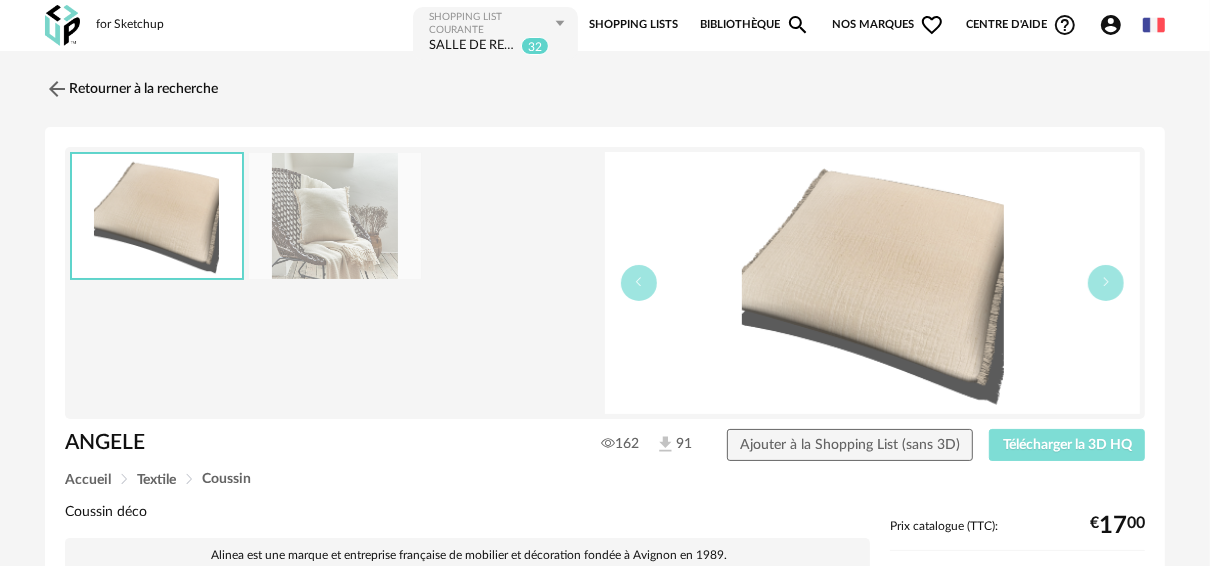 click on "Télécharger la 3D HQ" at bounding box center (1067, 445) 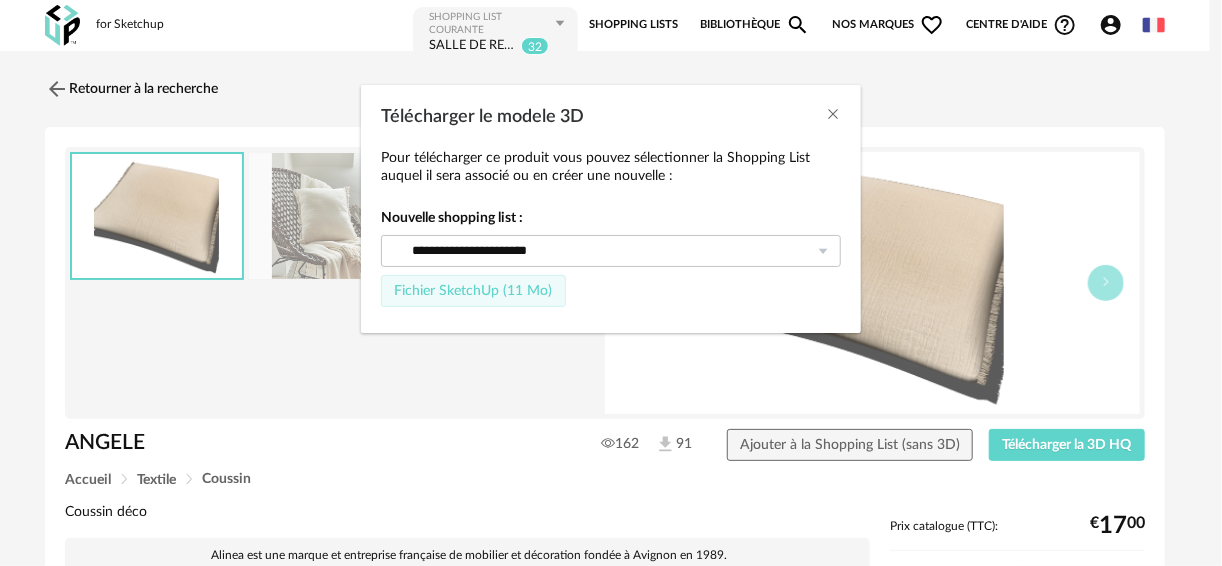 click on "Fichier SketchUp (11 Mo)" at bounding box center (473, 291) 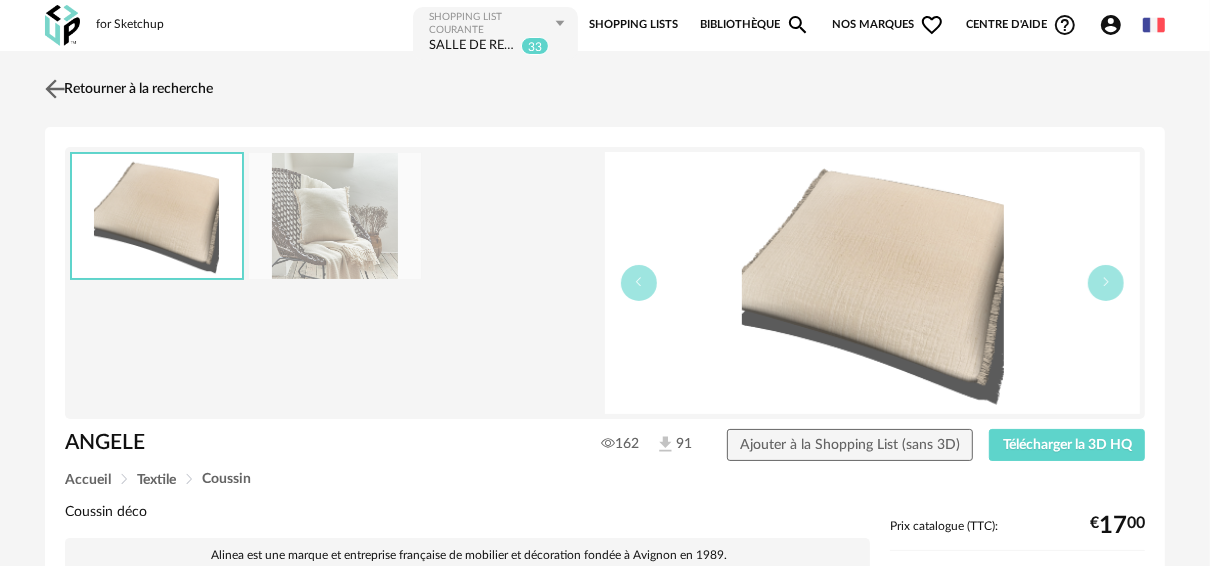 click on "Retourner à la recherche" at bounding box center (126, 89) 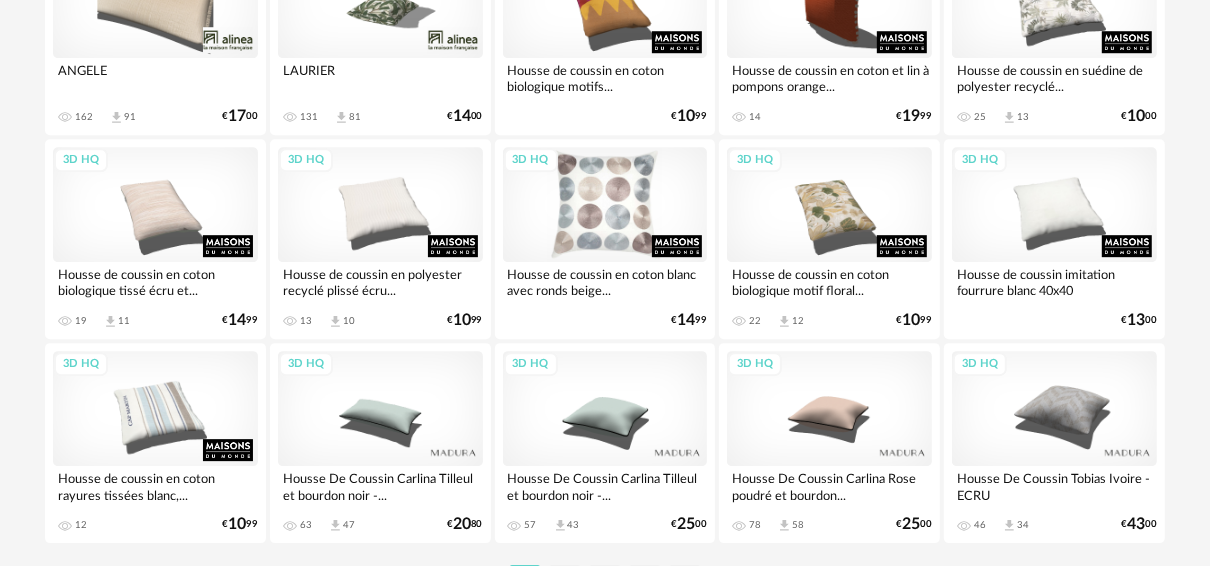 scroll, scrollTop: 4010, scrollLeft: 0, axis: vertical 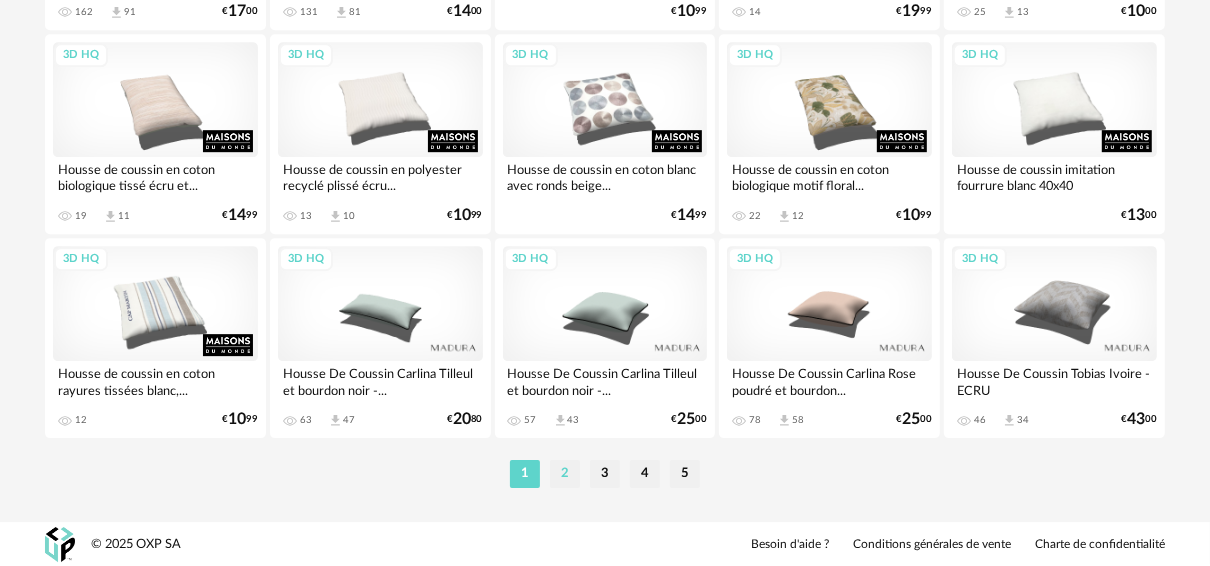 click on "2" at bounding box center (565, 474) 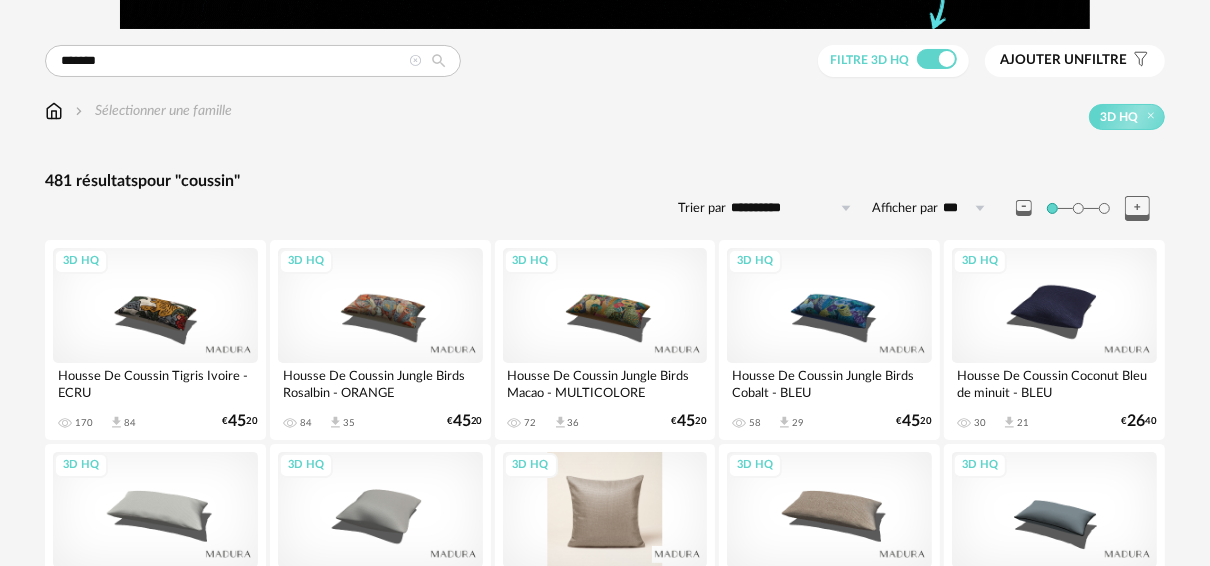 scroll, scrollTop: 0, scrollLeft: 0, axis: both 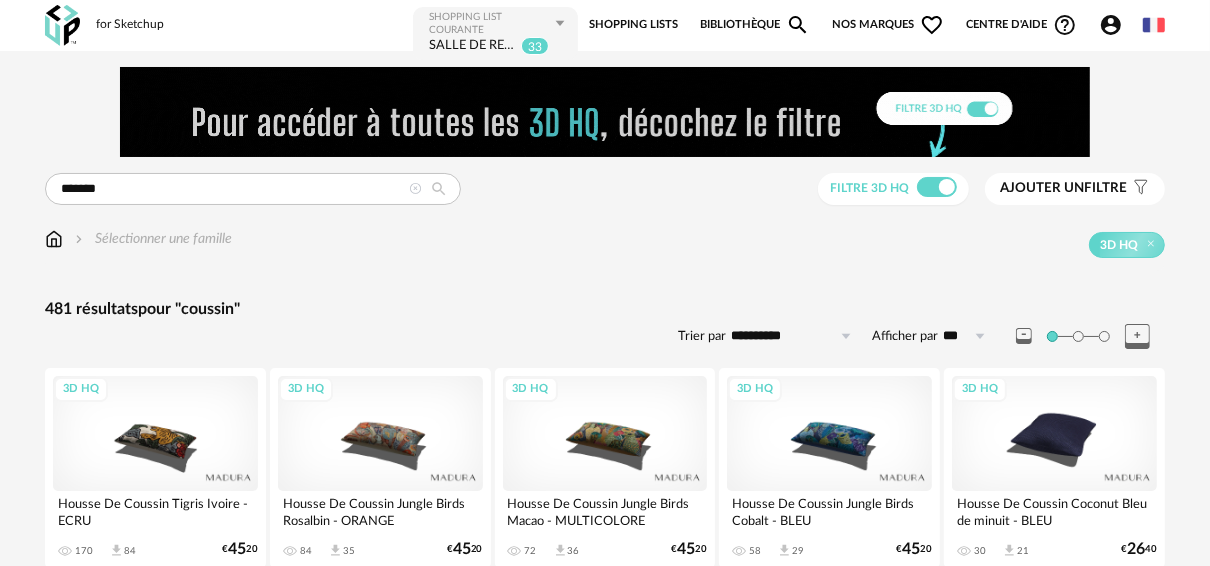 click on "Bibliothèque Magnify icon" at bounding box center [755, 25] 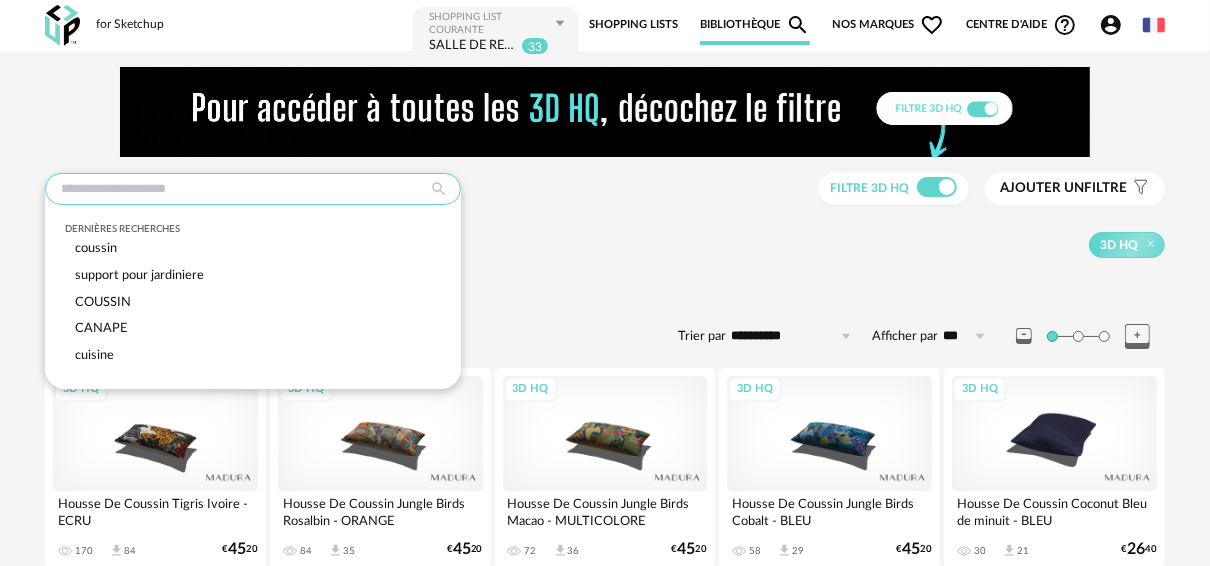 click at bounding box center (253, 189) 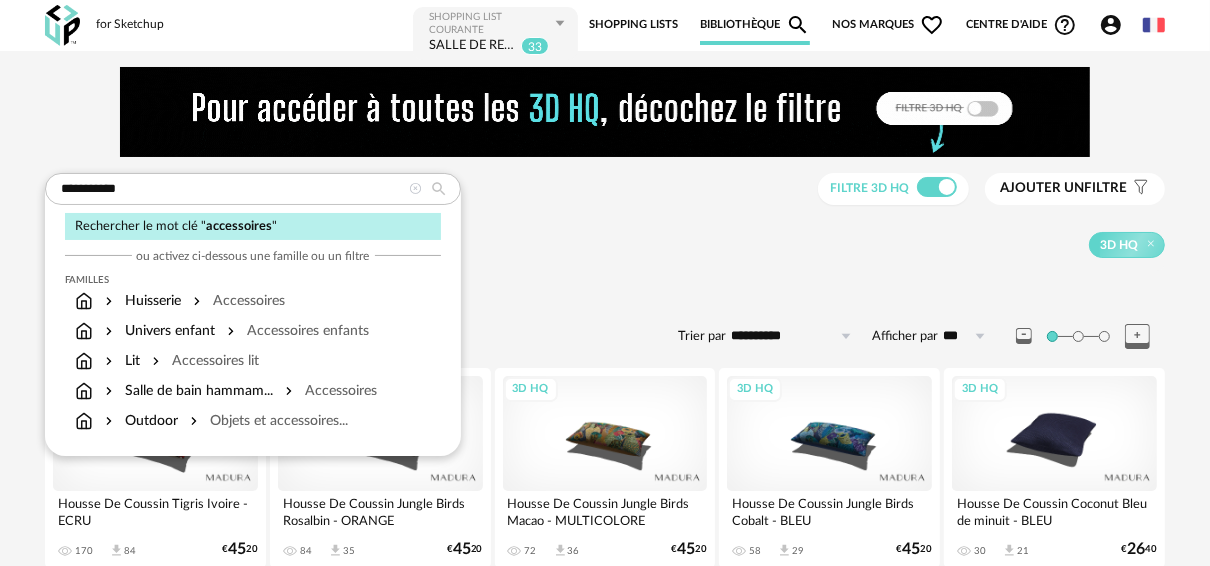 click on "Objets et accessoires..." at bounding box center (267, 421) 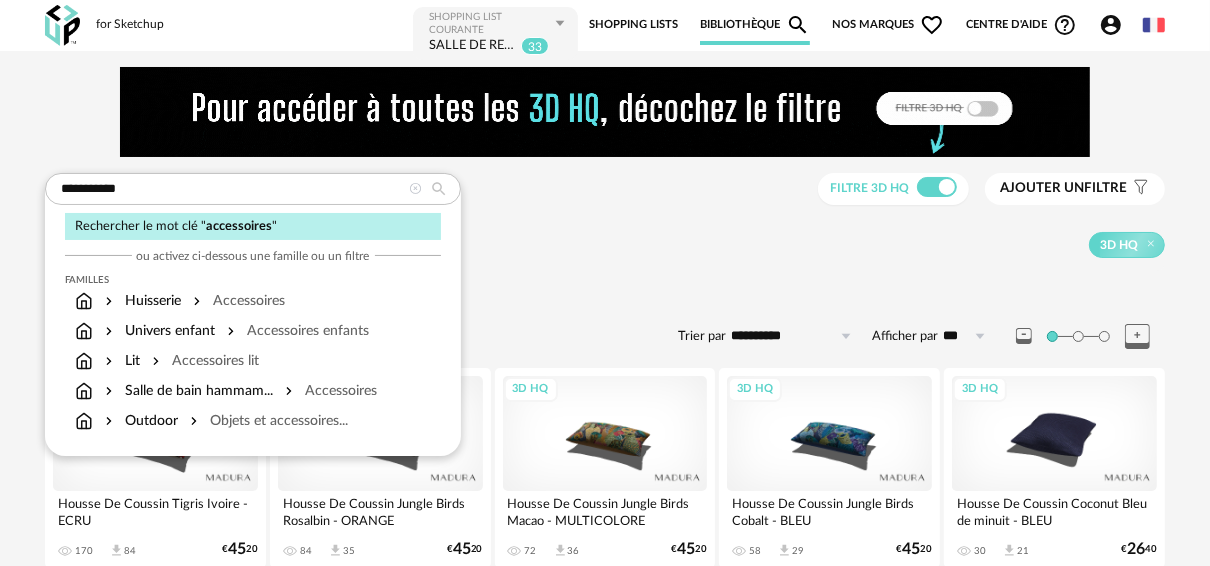type on "*******" 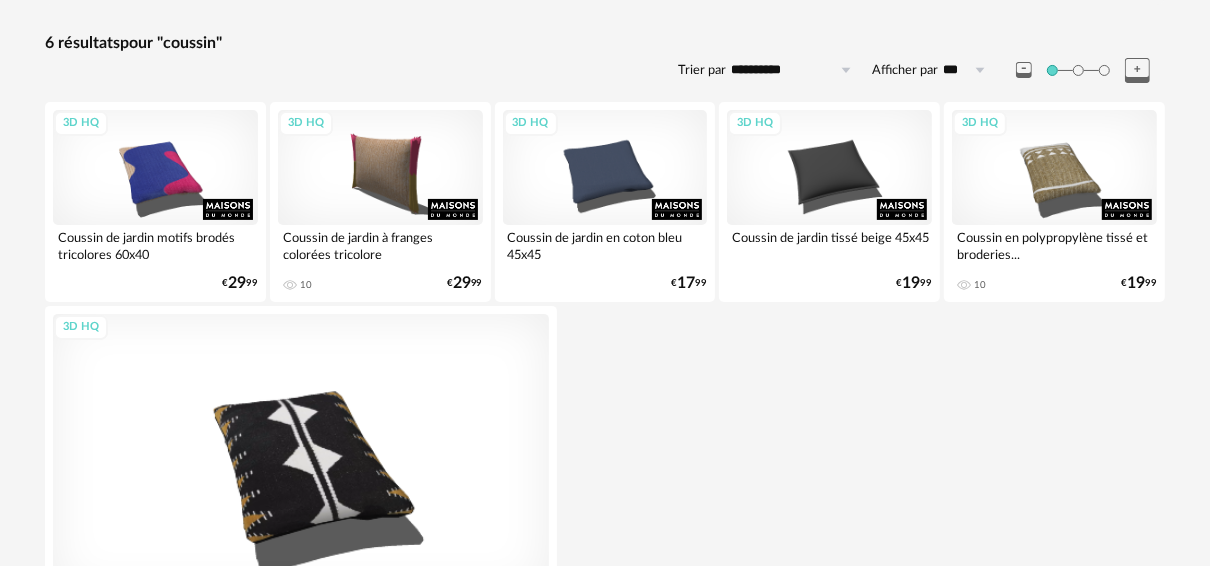 scroll, scrollTop: 0, scrollLeft: 0, axis: both 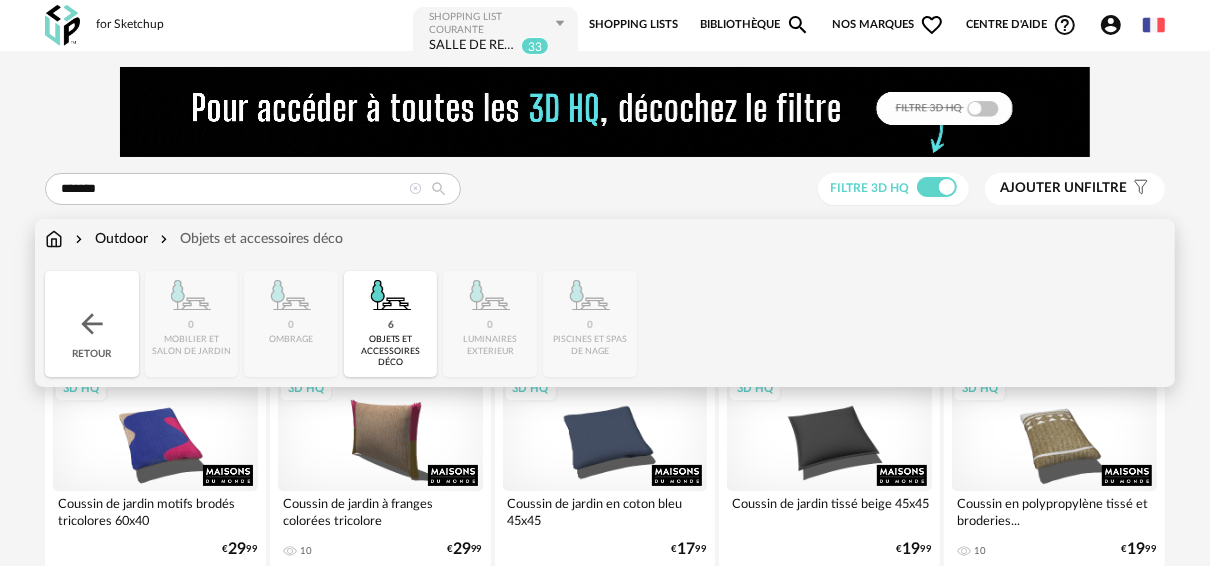 click at bounding box center [54, 239] 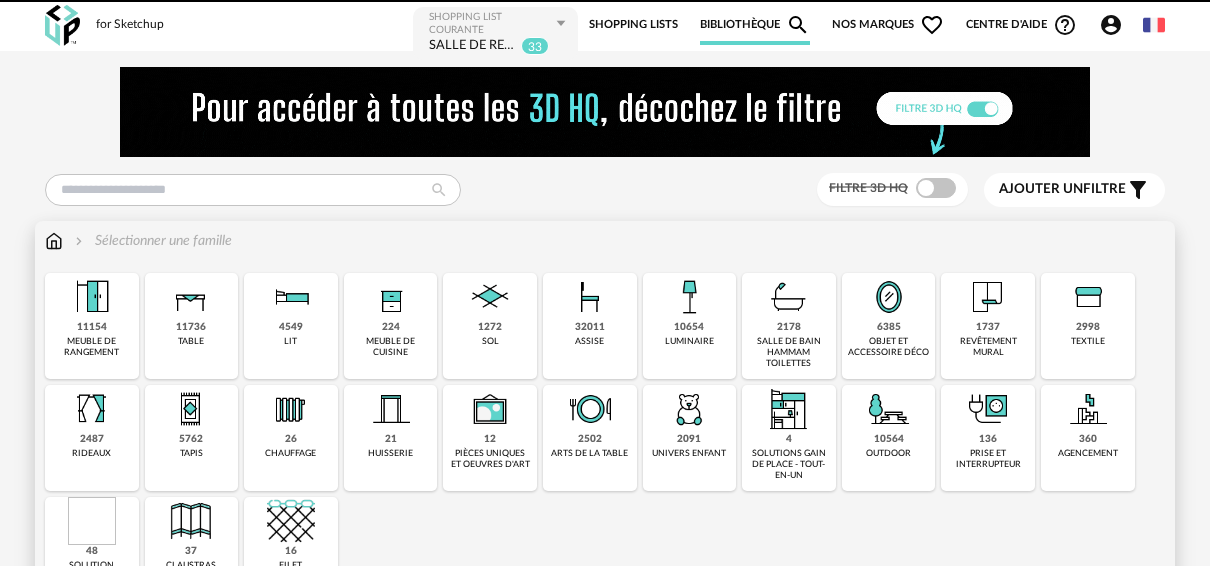 scroll, scrollTop: 0, scrollLeft: 0, axis: both 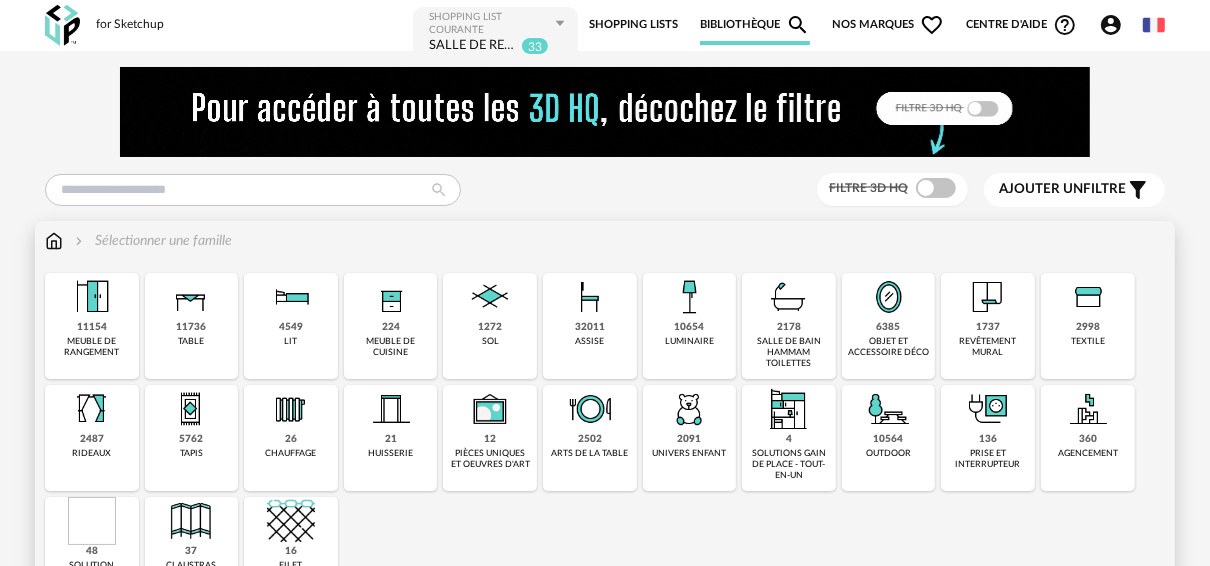 click on "objet et accessoire déco" at bounding box center [889, 347] 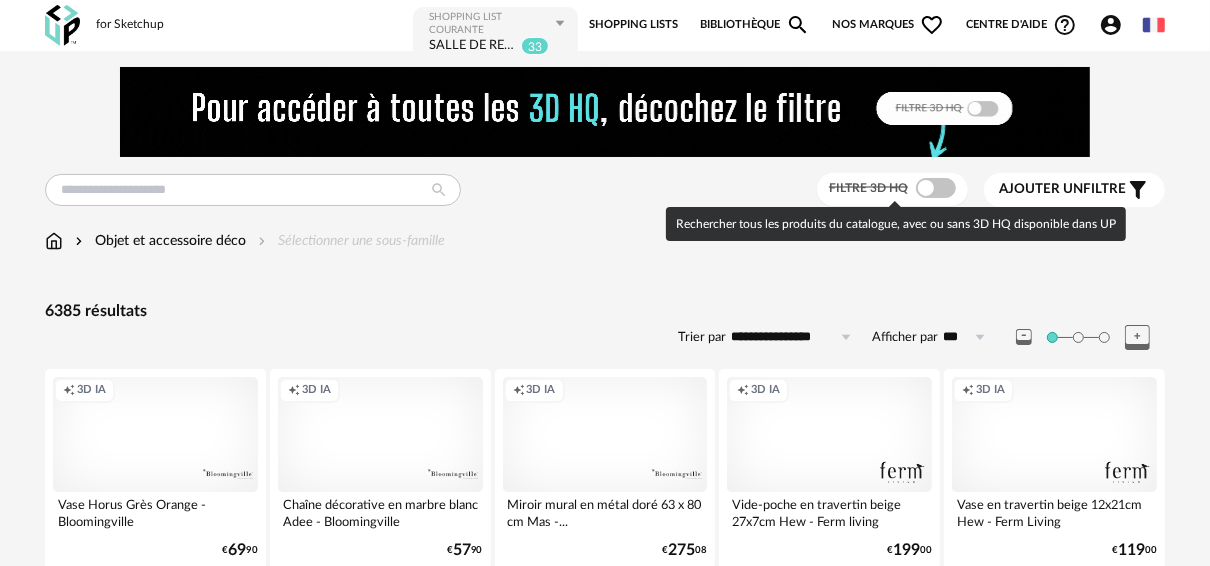 click at bounding box center (936, 188) 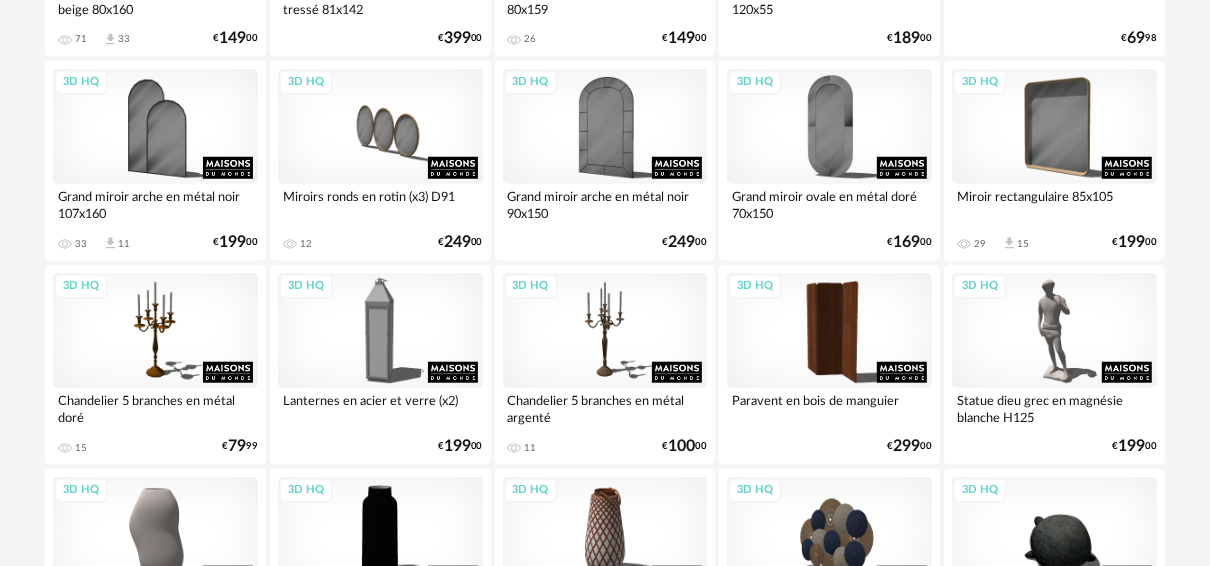 scroll, scrollTop: 1200, scrollLeft: 0, axis: vertical 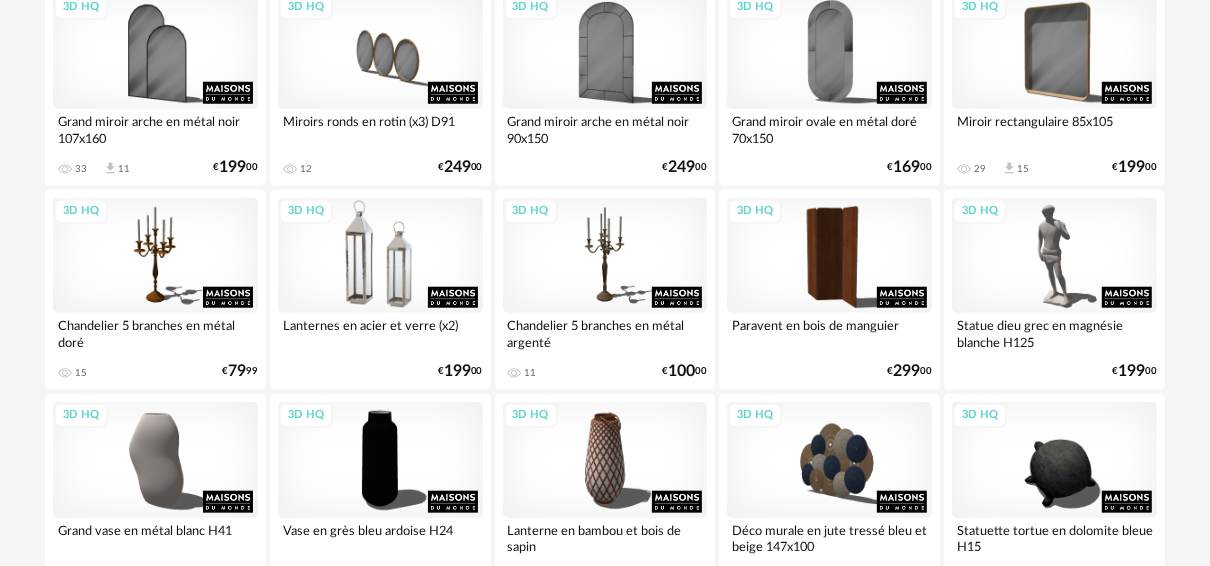 click on "3D HQ" at bounding box center (380, 255) 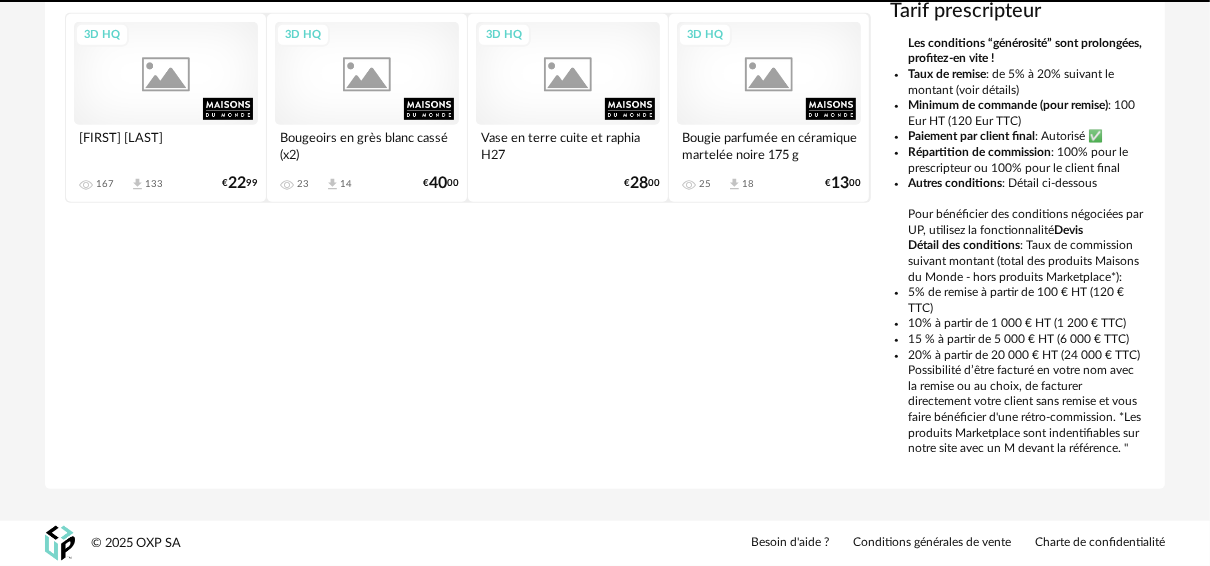 scroll, scrollTop: 0, scrollLeft: 0, axis: both 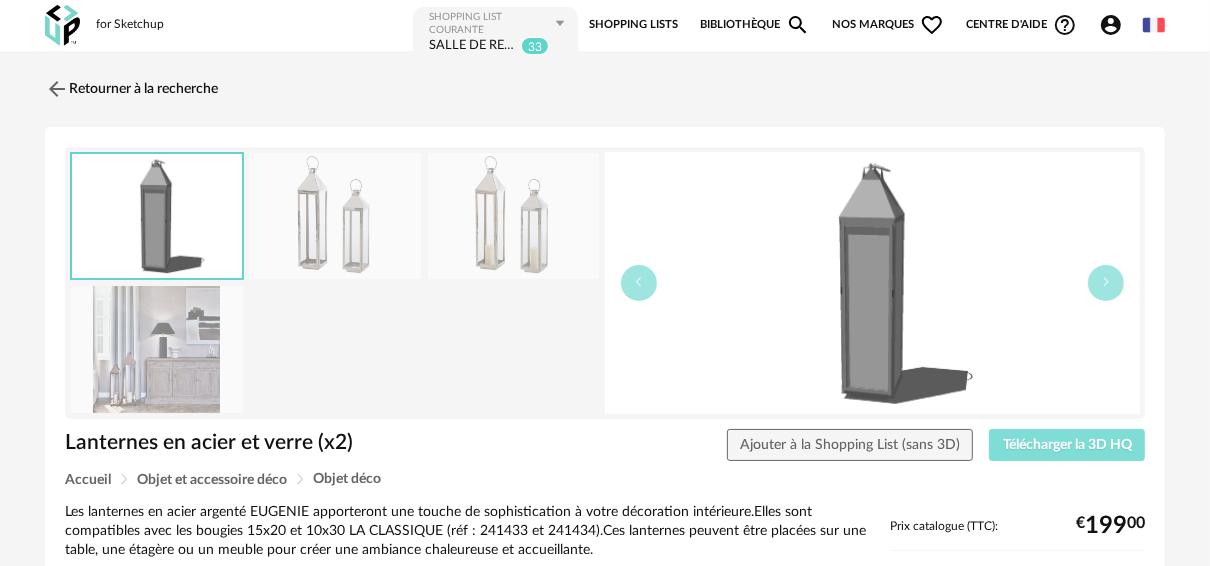 click on "Télécharger la 3D HQ" at bounding box center [1067, 445] 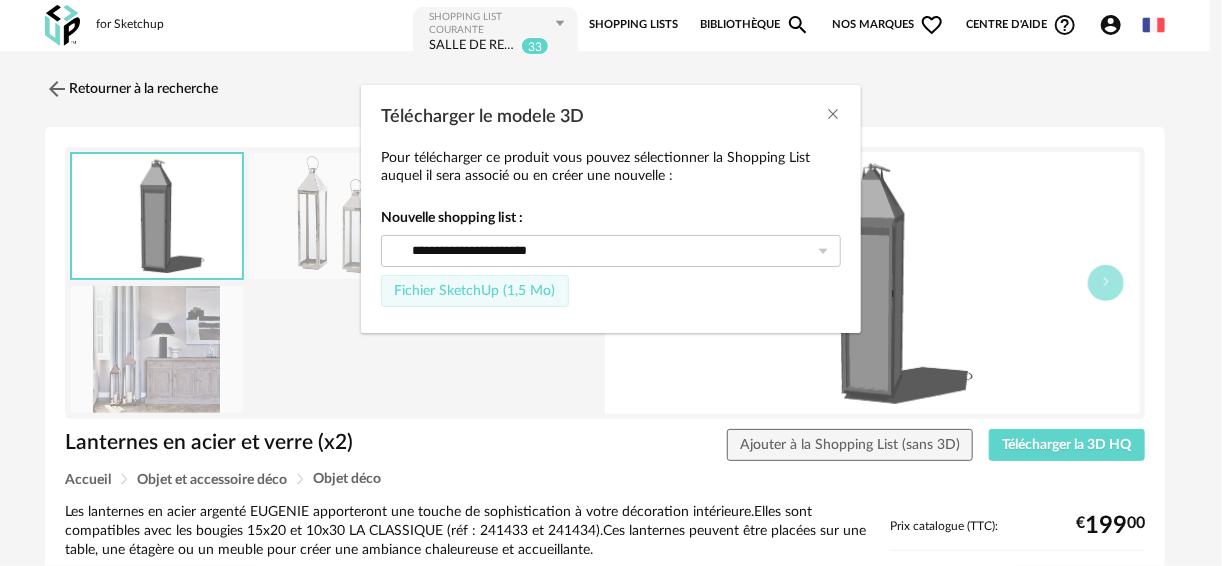 click on "Fichier SketchUp (1,5 Mo)" at bounding box center [474, 291] 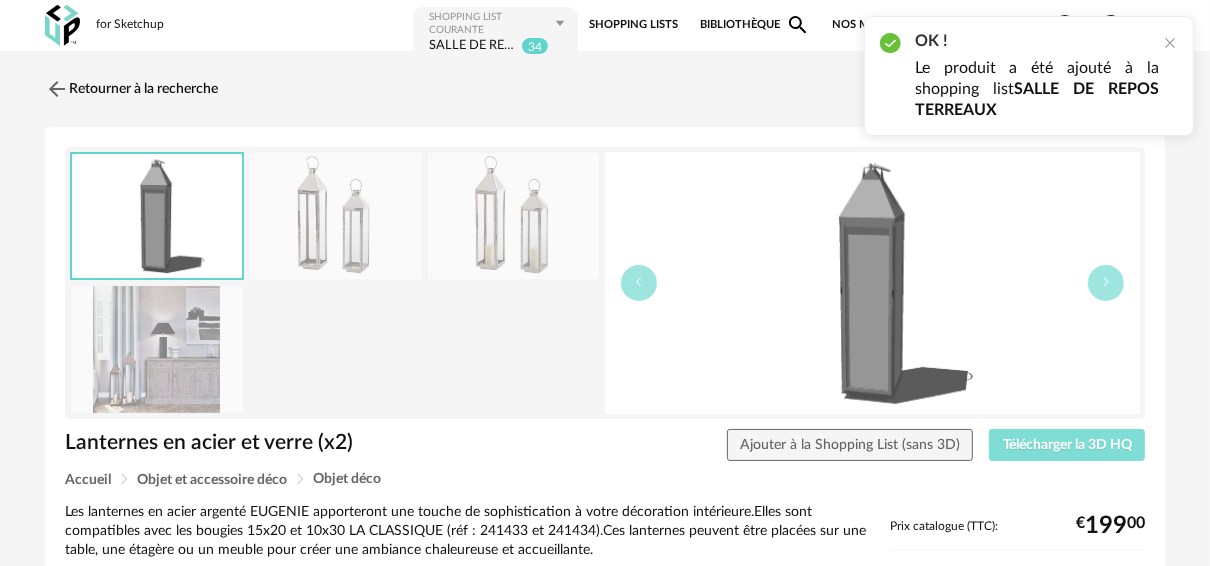 click on "Télécharger la 3D HQ" at bounding box center [1067, 445] 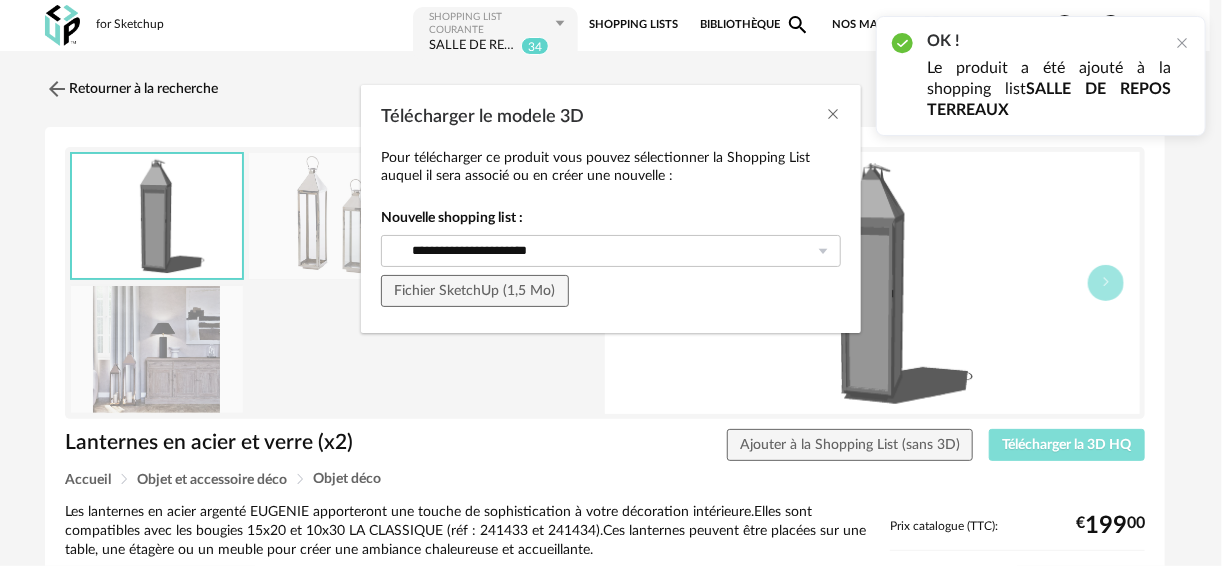 click on "**********" at bounding box center (611, 283) 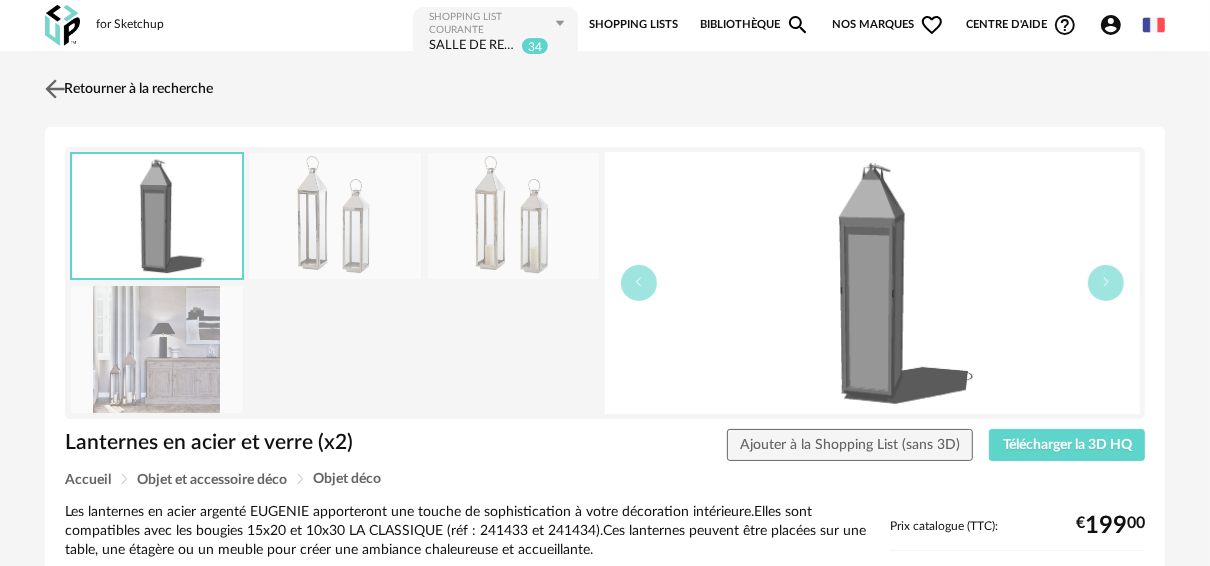 click at bounding box center (55, 88) 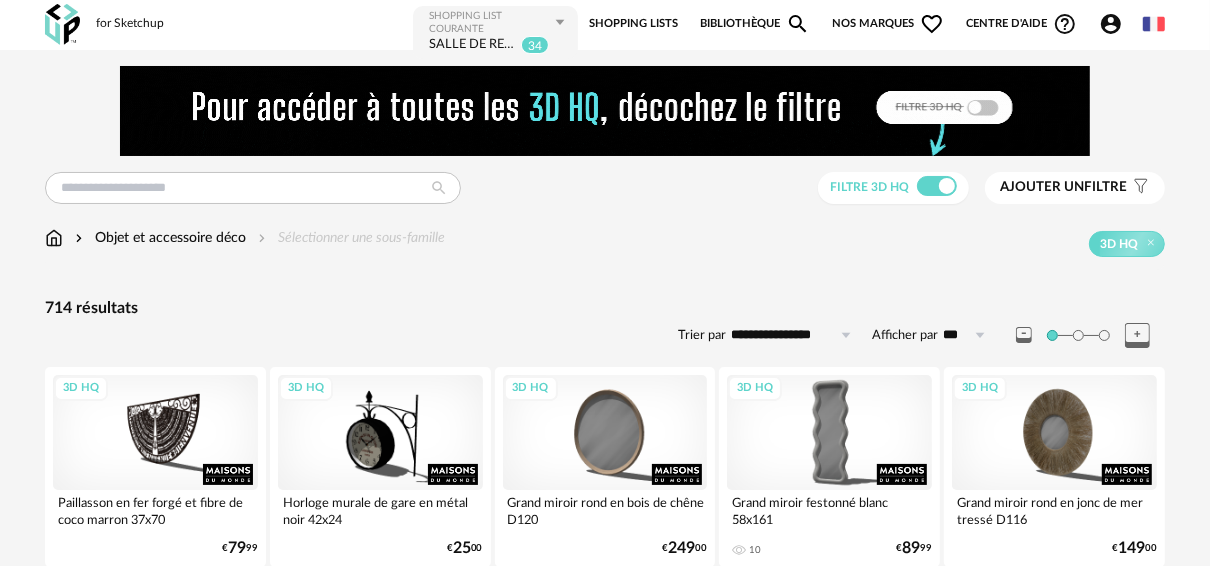 scroll, scrollTop: 0, scrollLeft: 0, axis: both 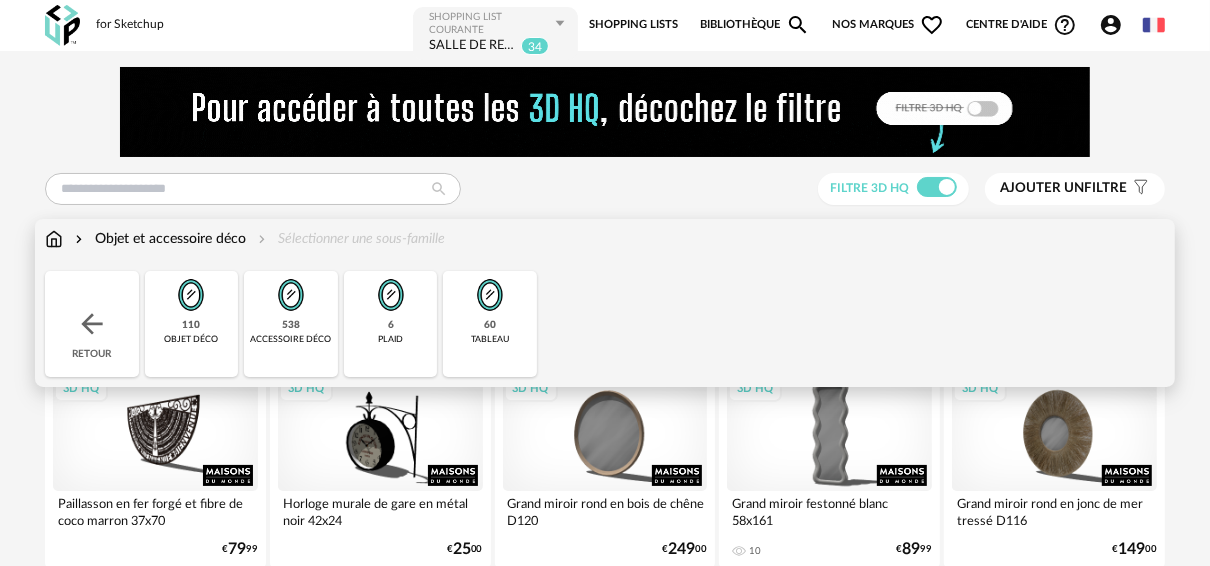 click at bounding box center (54, 239) 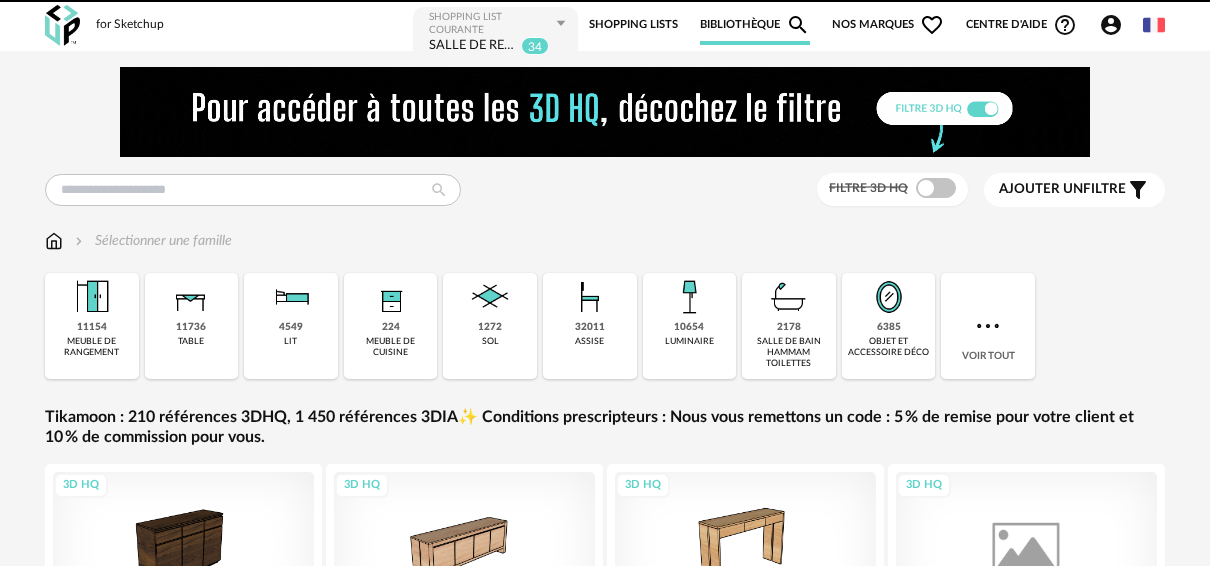 scroll, scrollTop: 0, scrollLeft: 0, axis: both 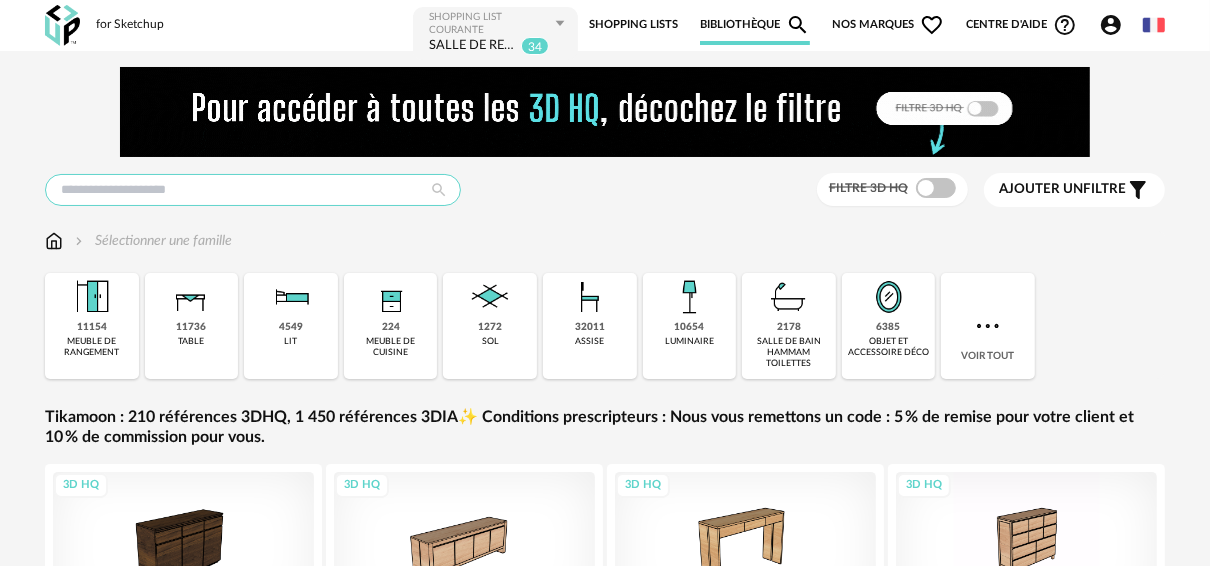 click at bounding box center [253, 190] 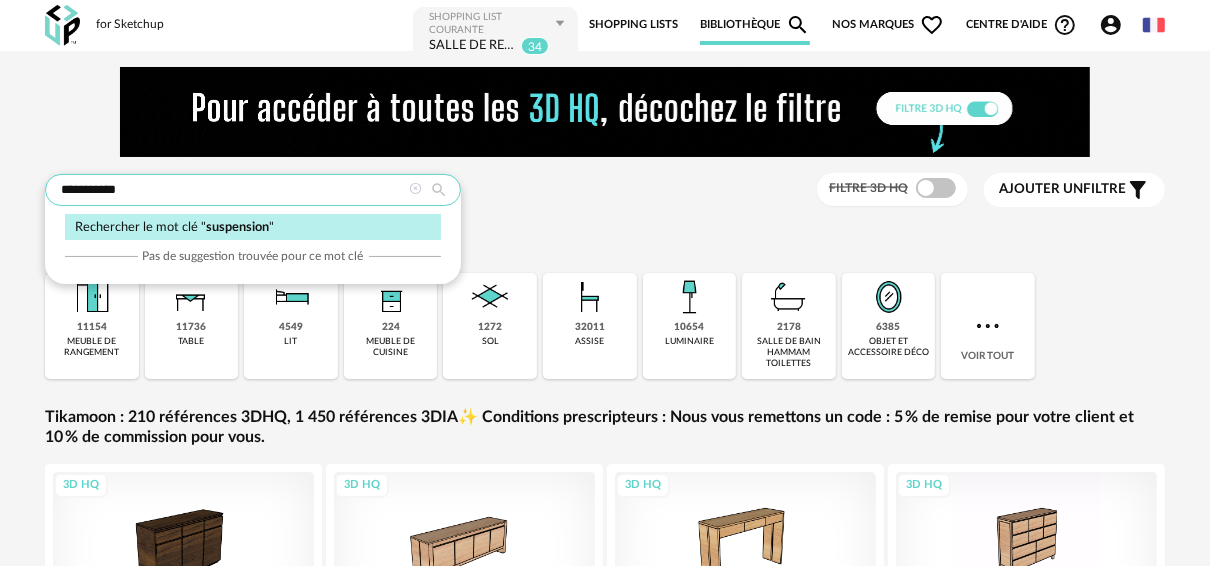 type on "**********" 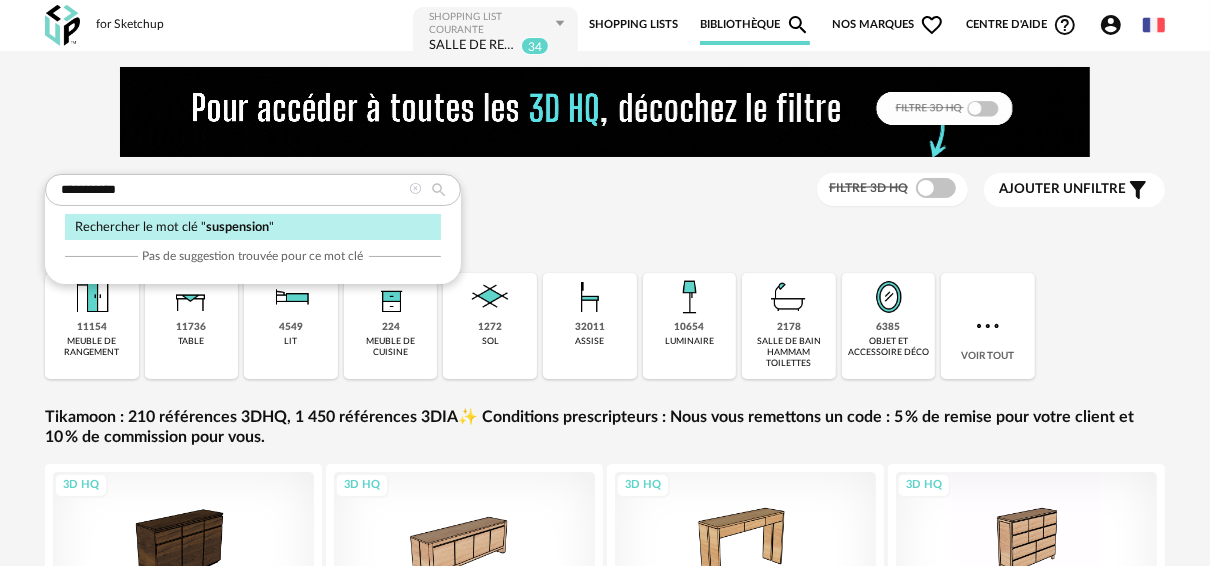 click at bounding box center [439, 190] 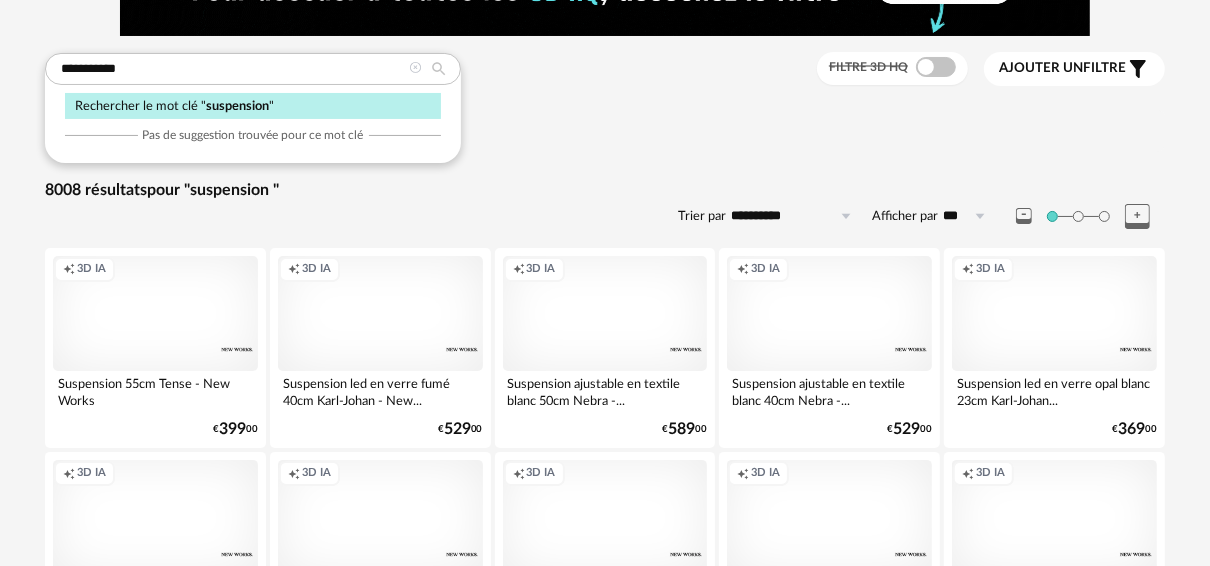 scroll, scrollTop: 0, scrollLeft: 0, axis: both 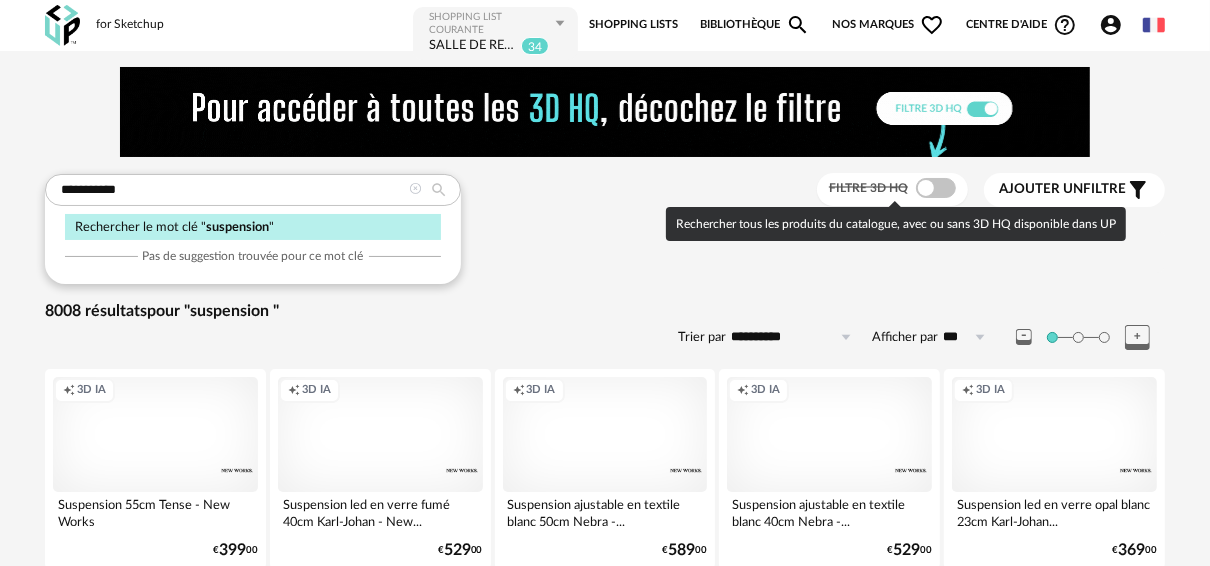 click at bounding box center (936, 188) 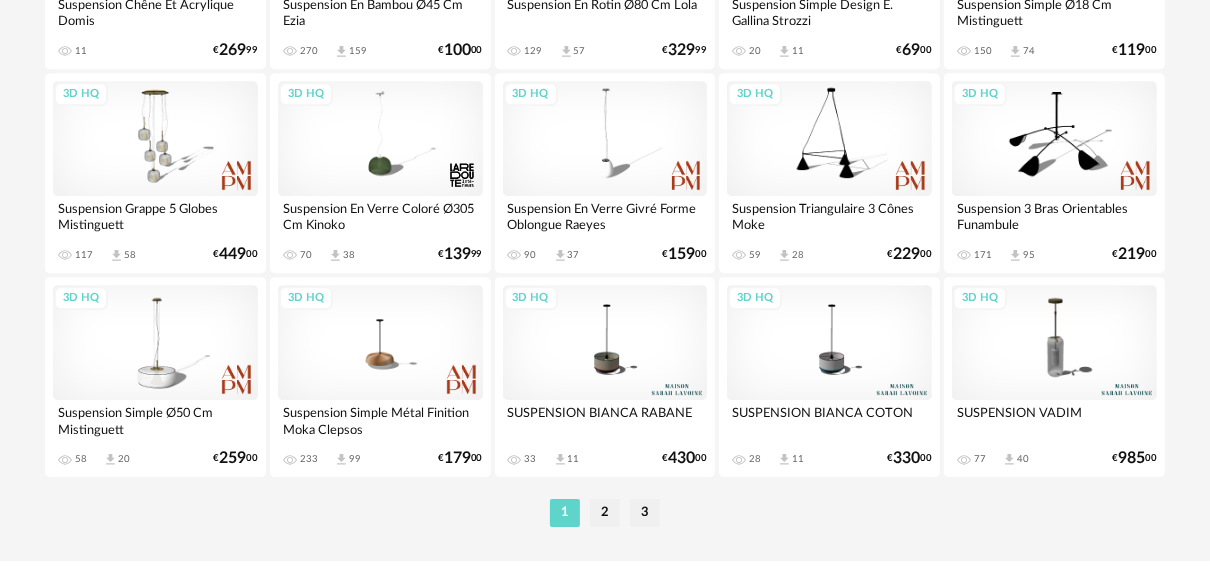 scroll, scrollTop: 4011, scrollLeft: 0, axis: vertical 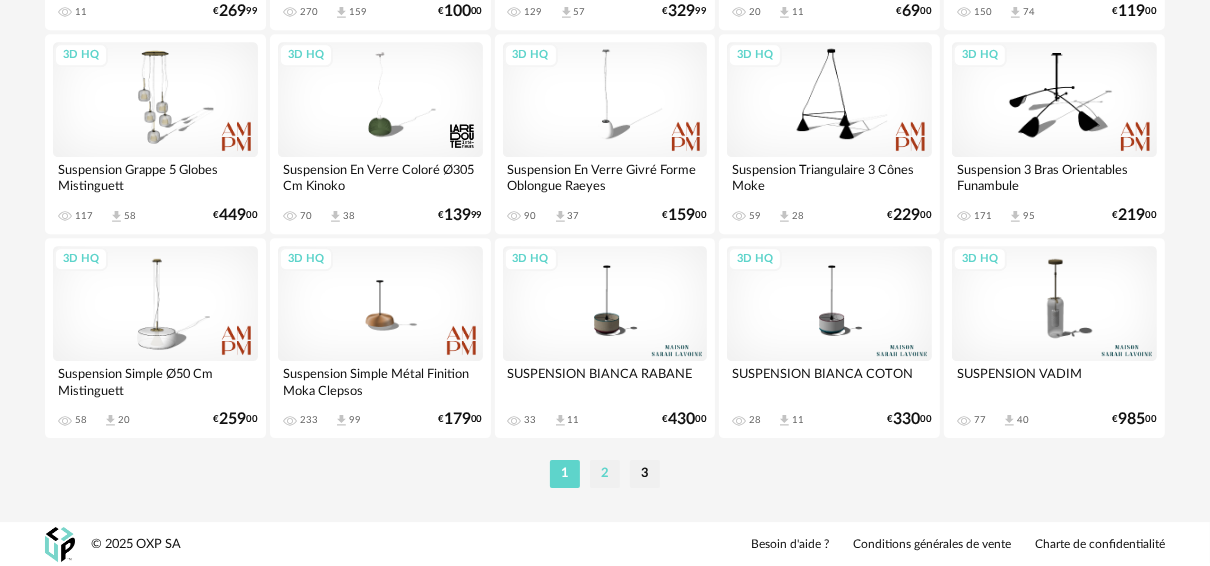 click on "2" at bounding box center (605, 474) 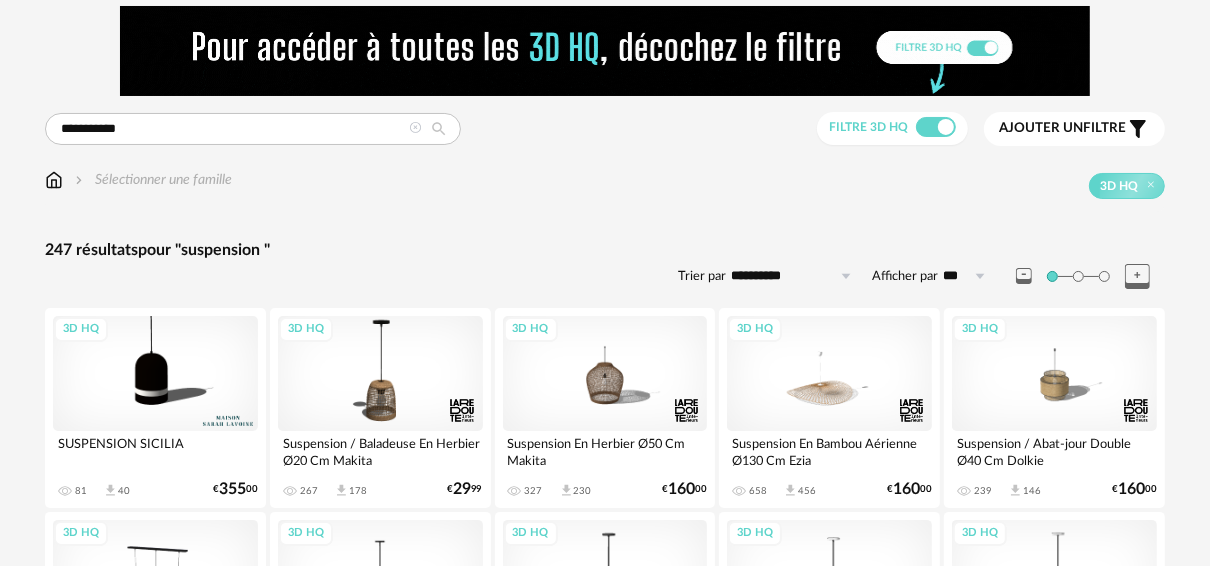 scroll, scrollTop: 160, scrollLeft: 0, axis: vertical 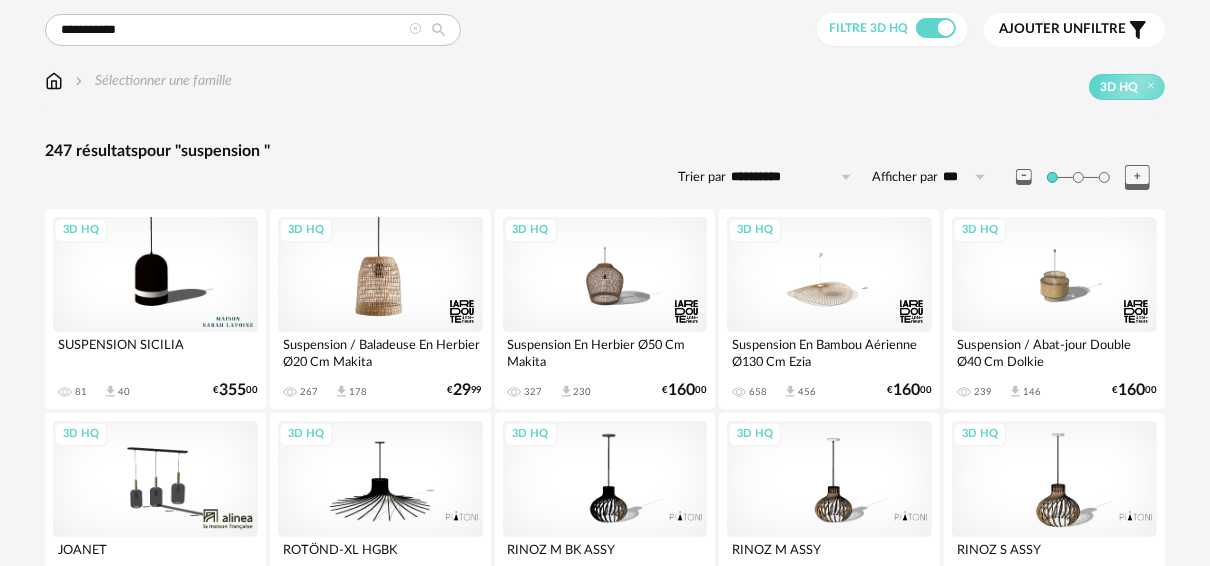 click on "3D HQ" at bounding box center (380, 274) 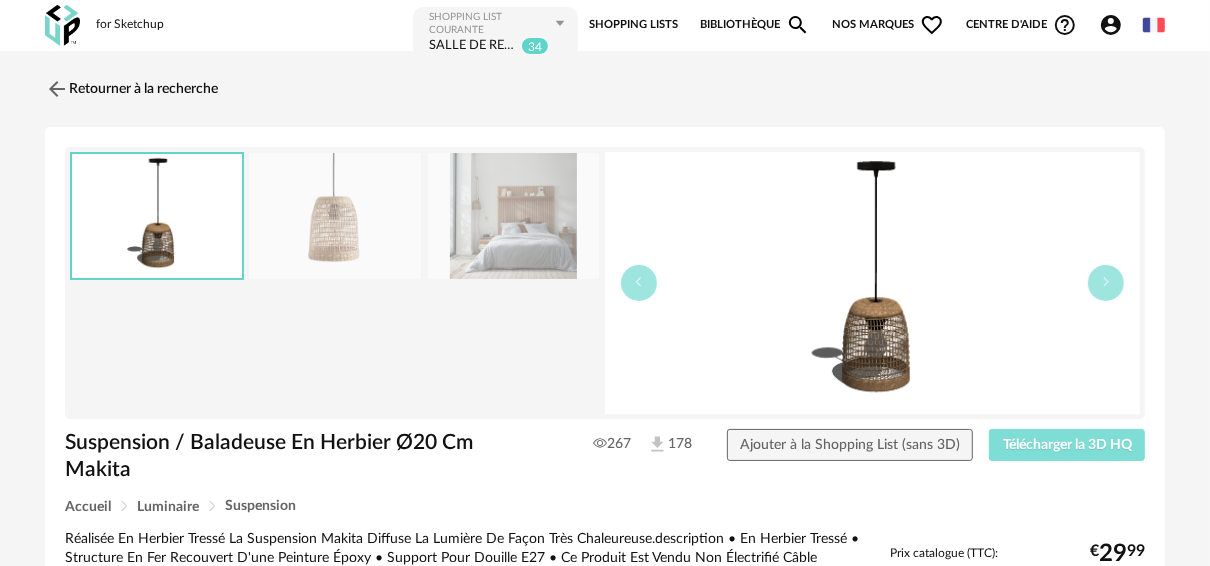 click on "Télécharger la 3D HQ" at bounding box center [1067, 445] 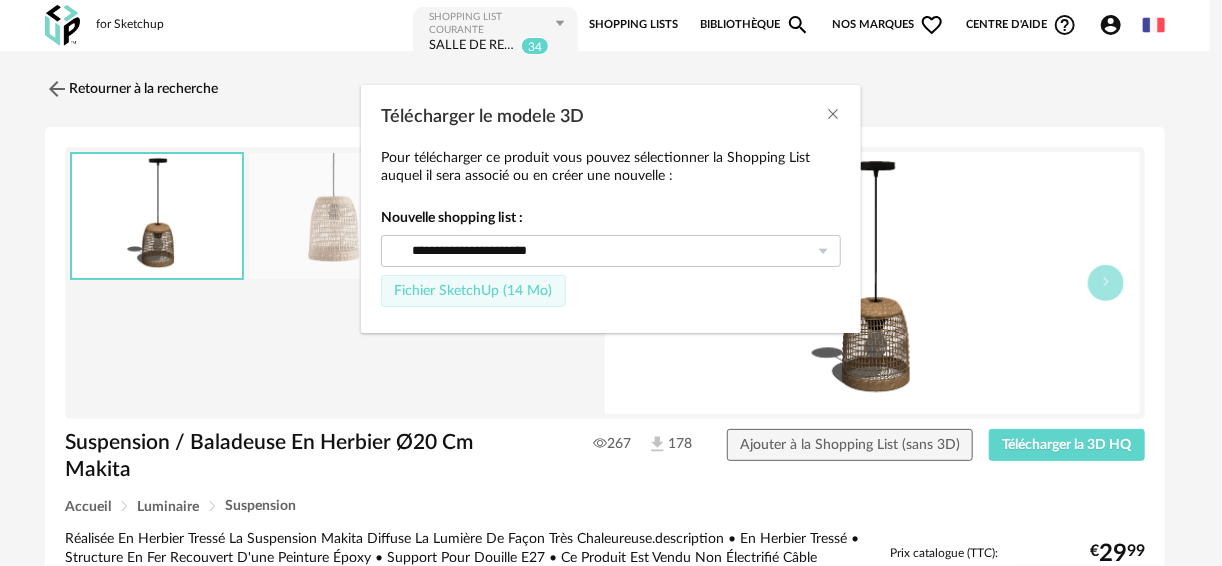 click on "Fichier SketchUp (14 Mo)" at bounding box center (473, 291) 